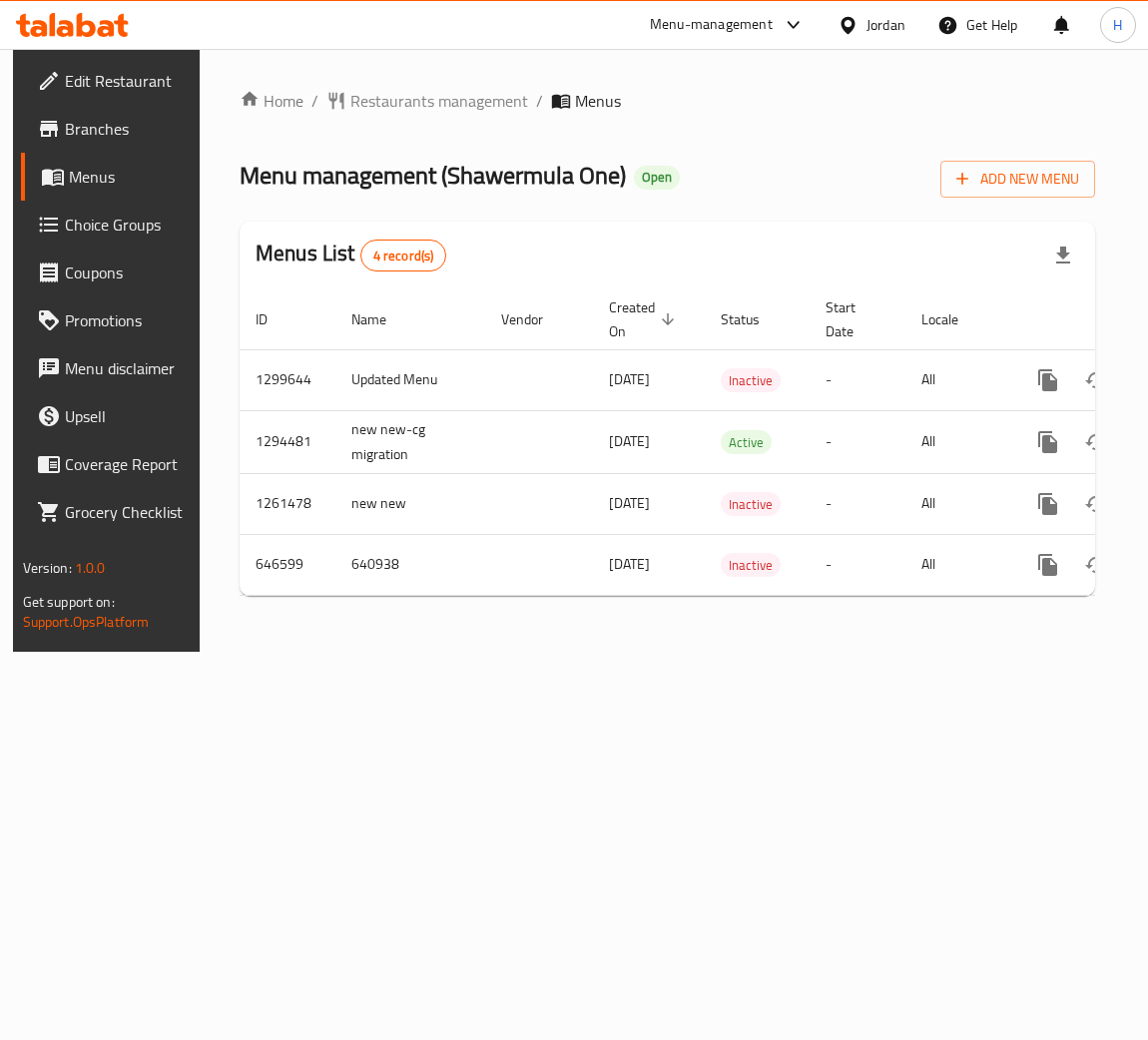 scroll, scrollTop: 0, scrollLeft: 0, axis: both 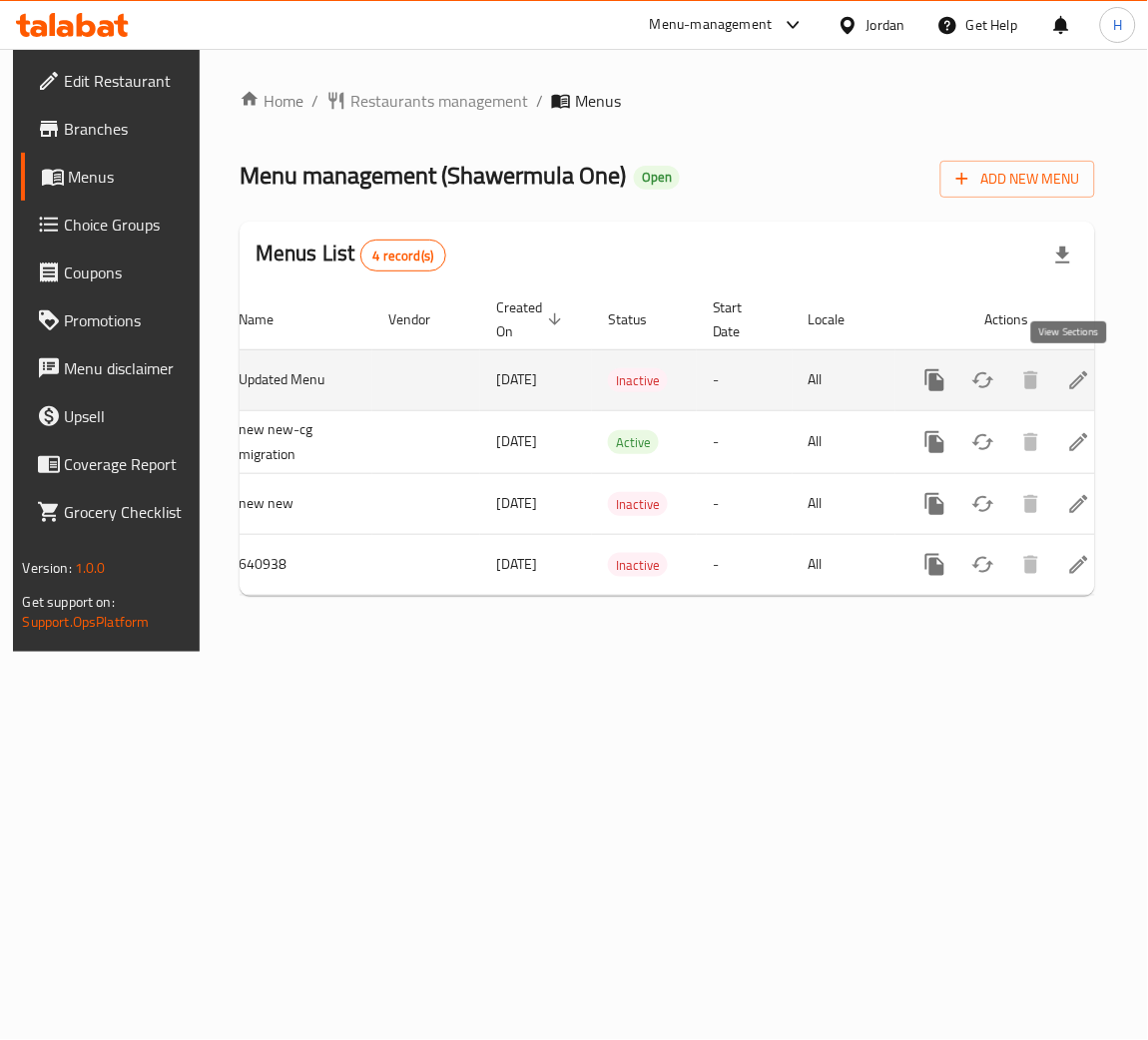 click 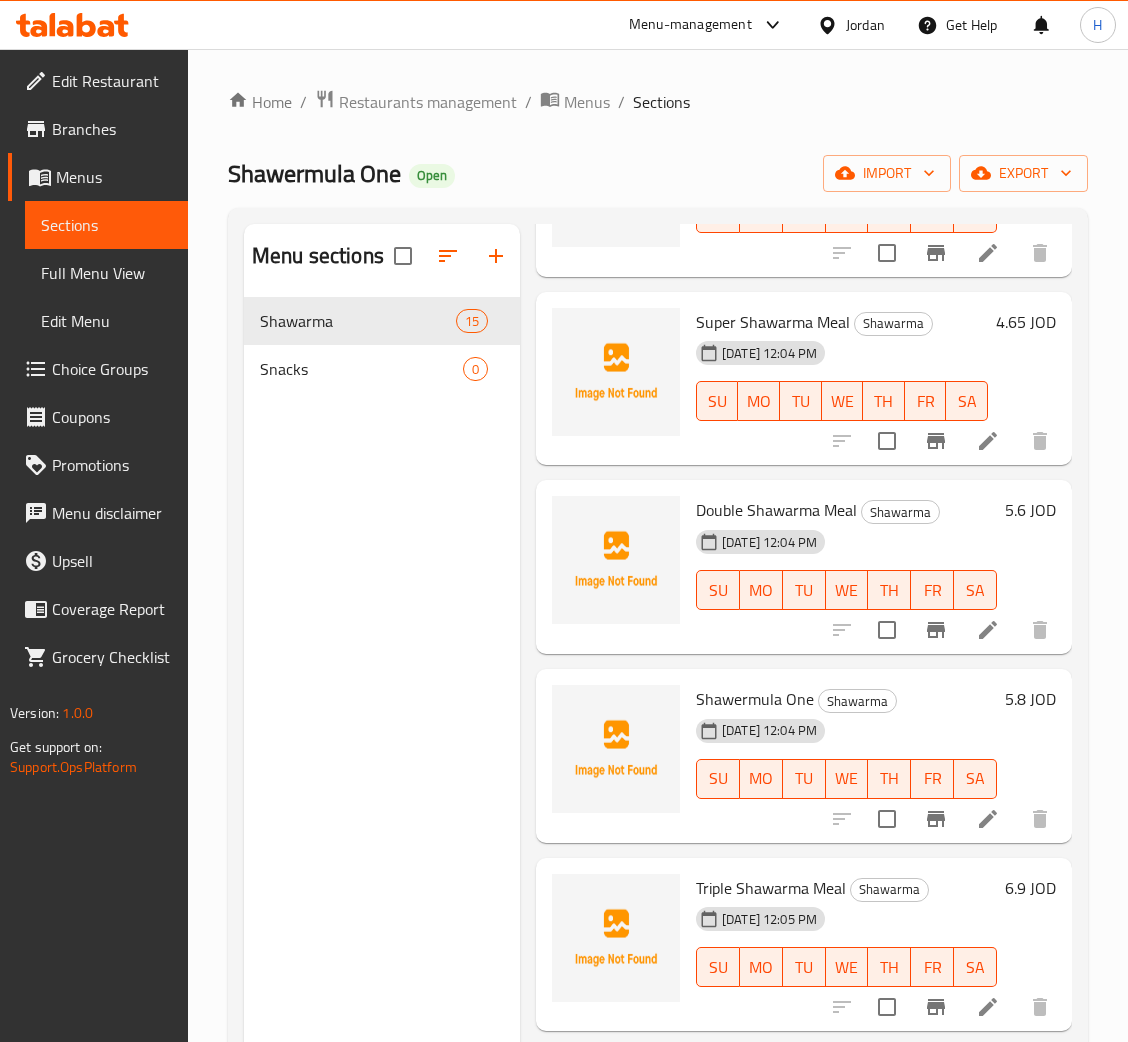 scroll, scrollTop: 1050, scrollLeft: 0, axis: vertical 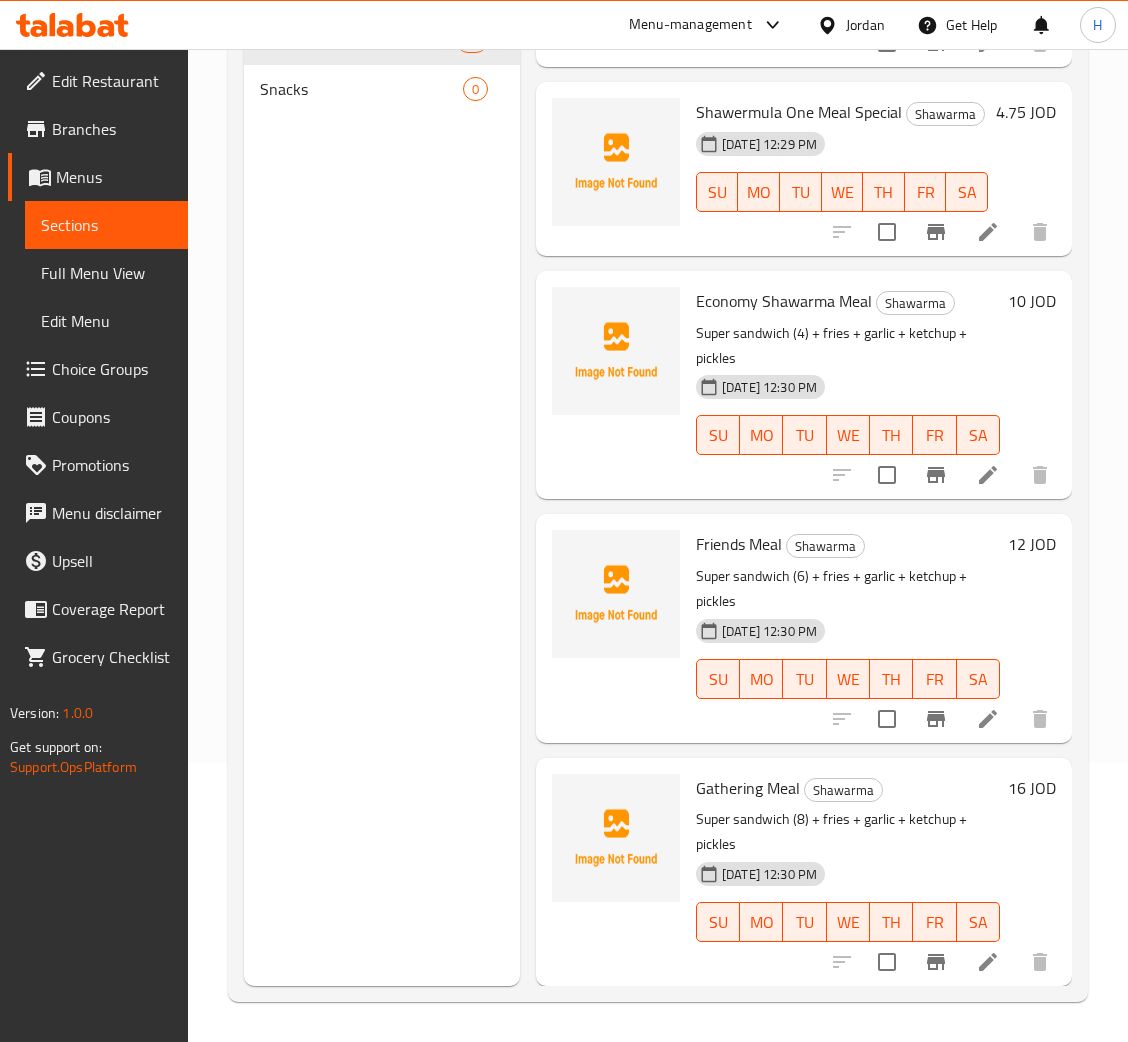 click on "Snacks  0" at bounding box center [382, 89] 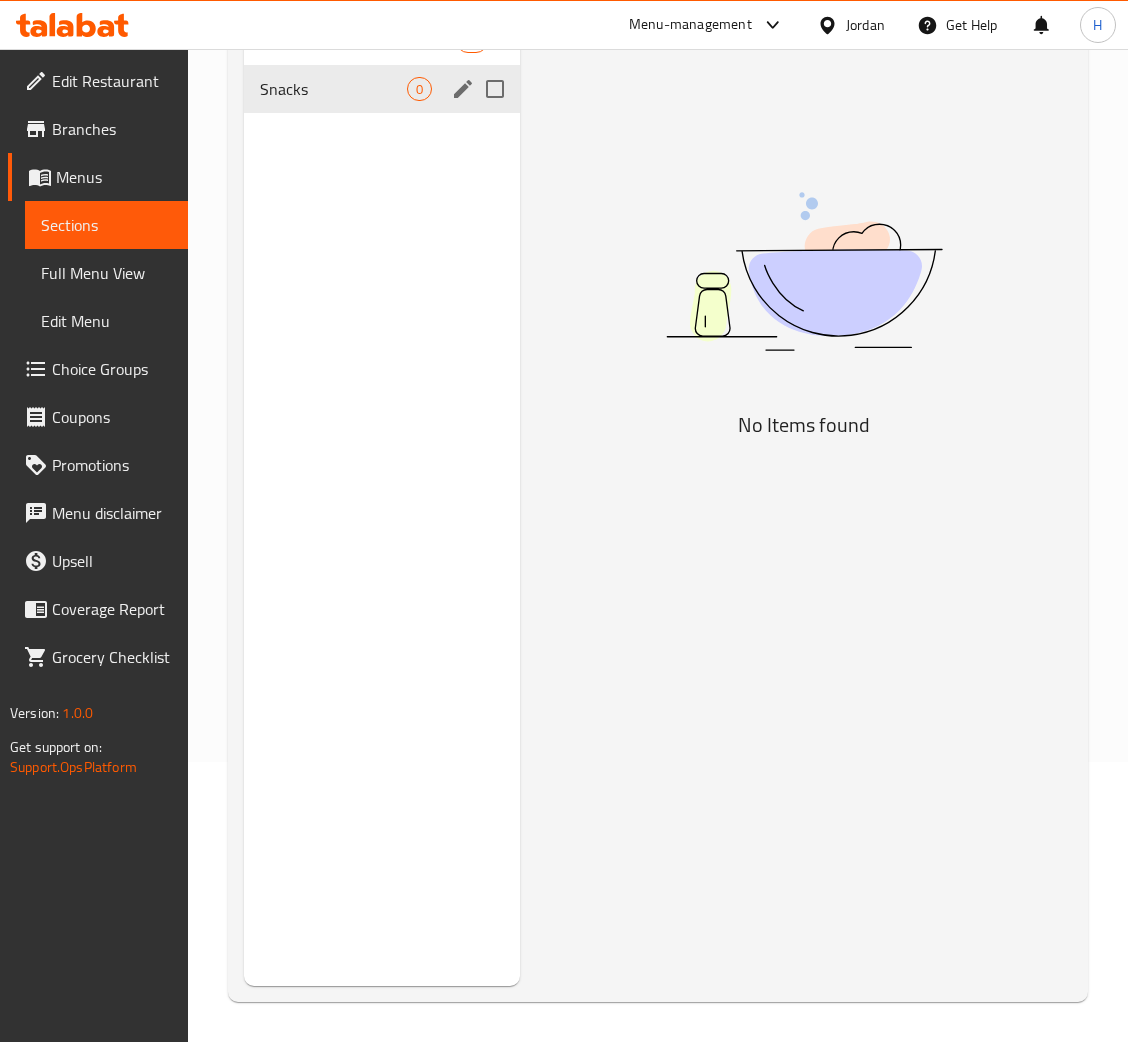 scroll, scrollTop: 0, scrollLeft: 0, axis: both 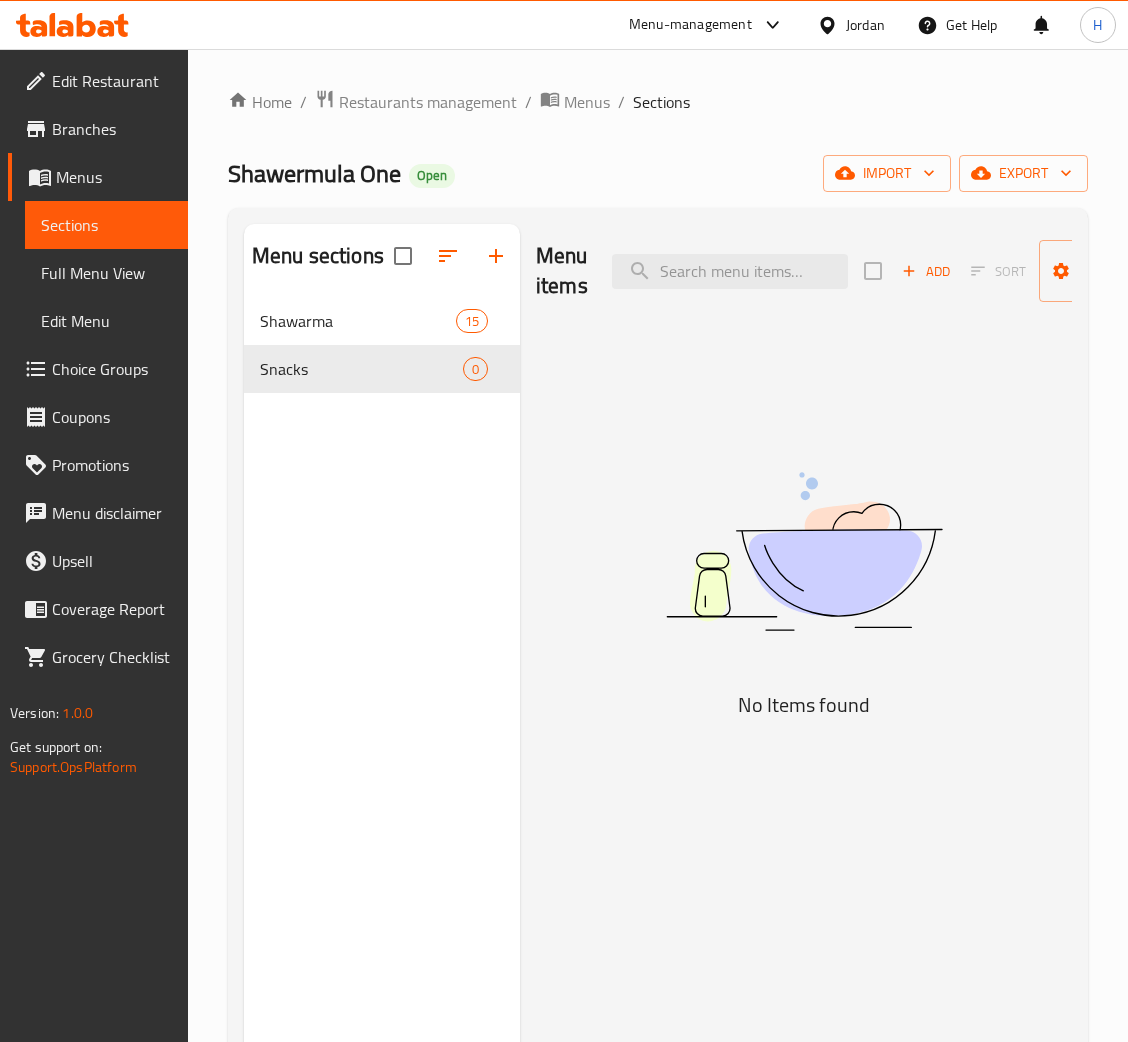 click on "Add" at bounding box center [926, 271] 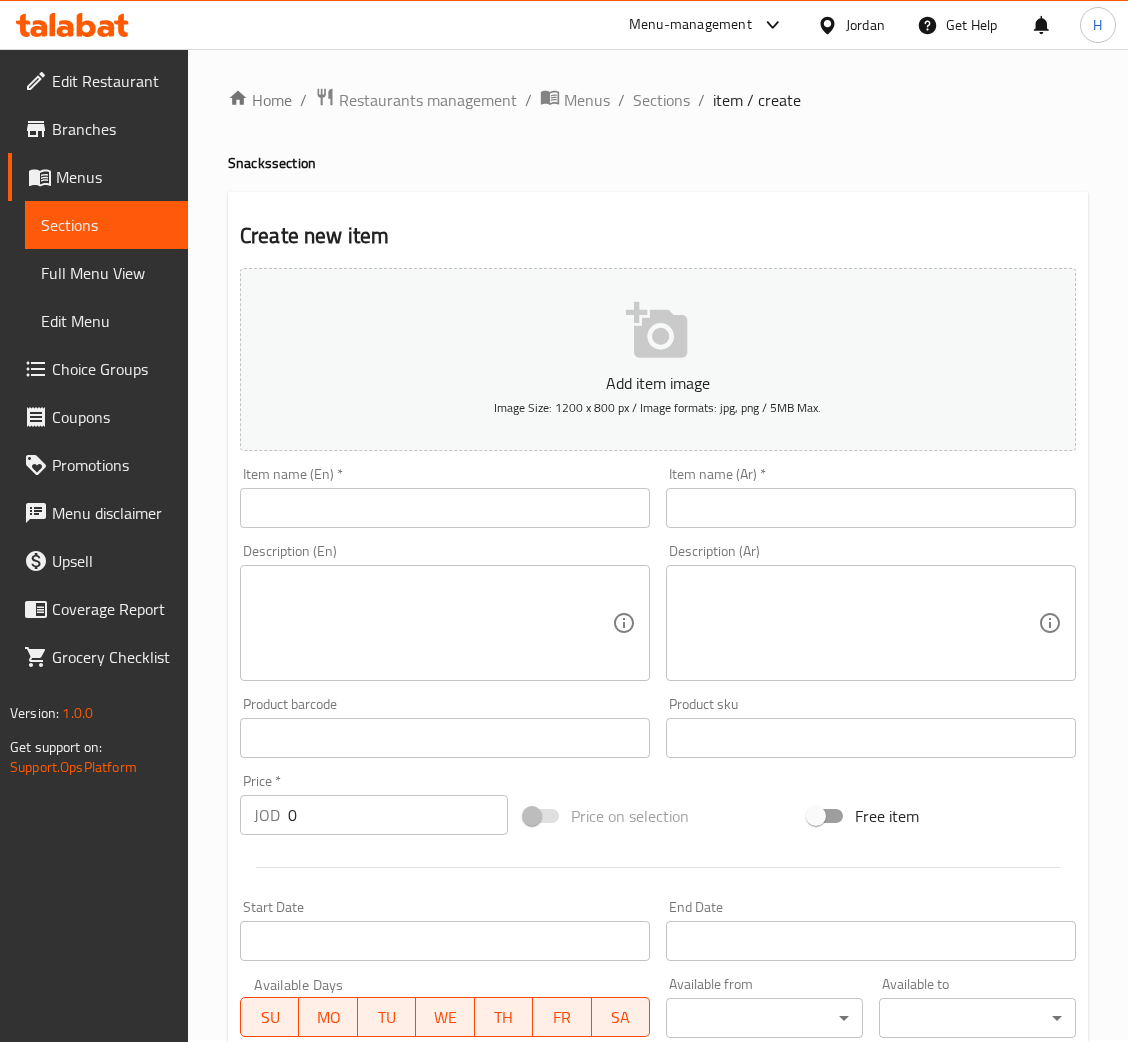scroll, scrollTop: 0, scrollLeft: 0, axis: both 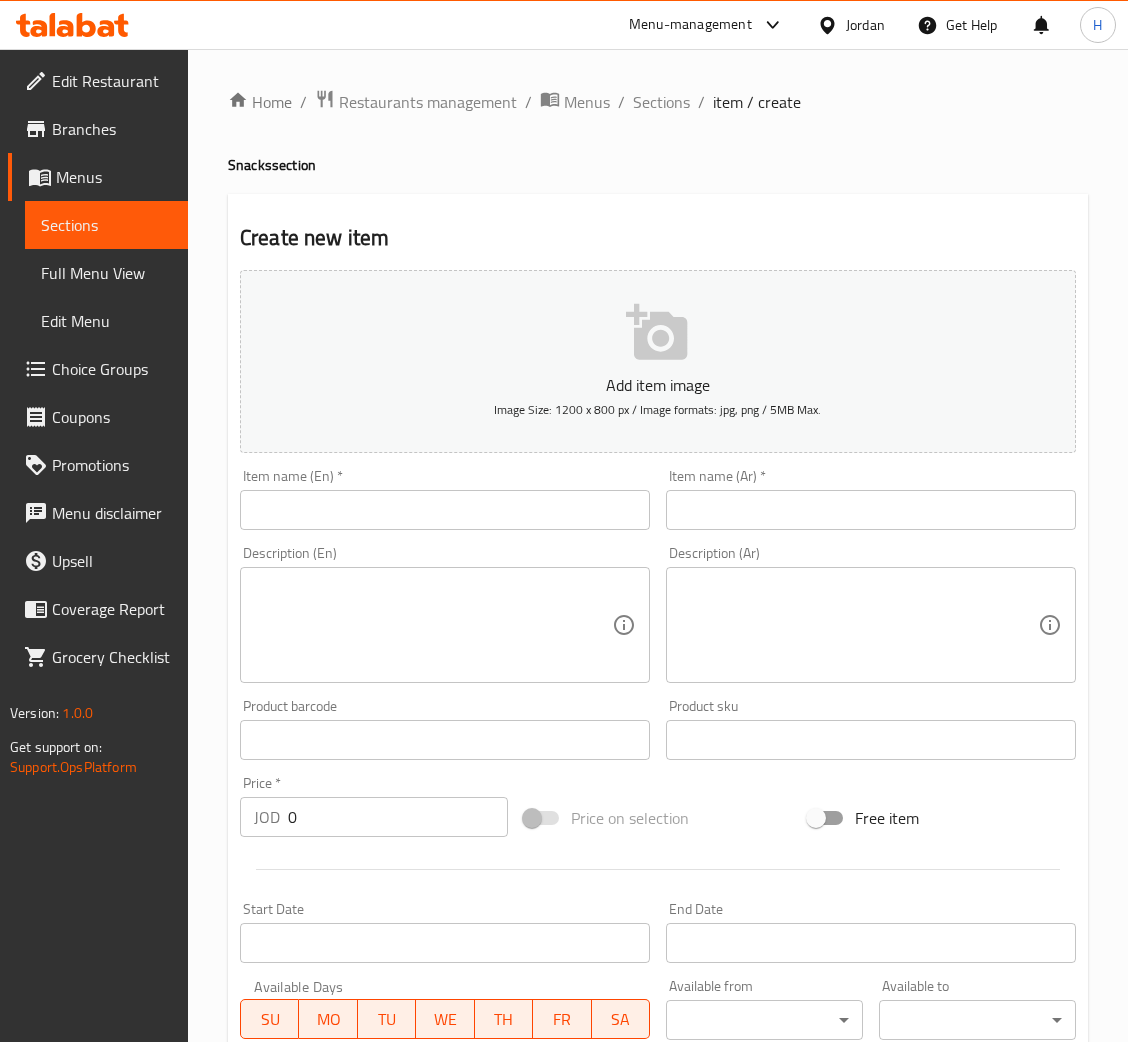 click at bounding box center [445, 510] 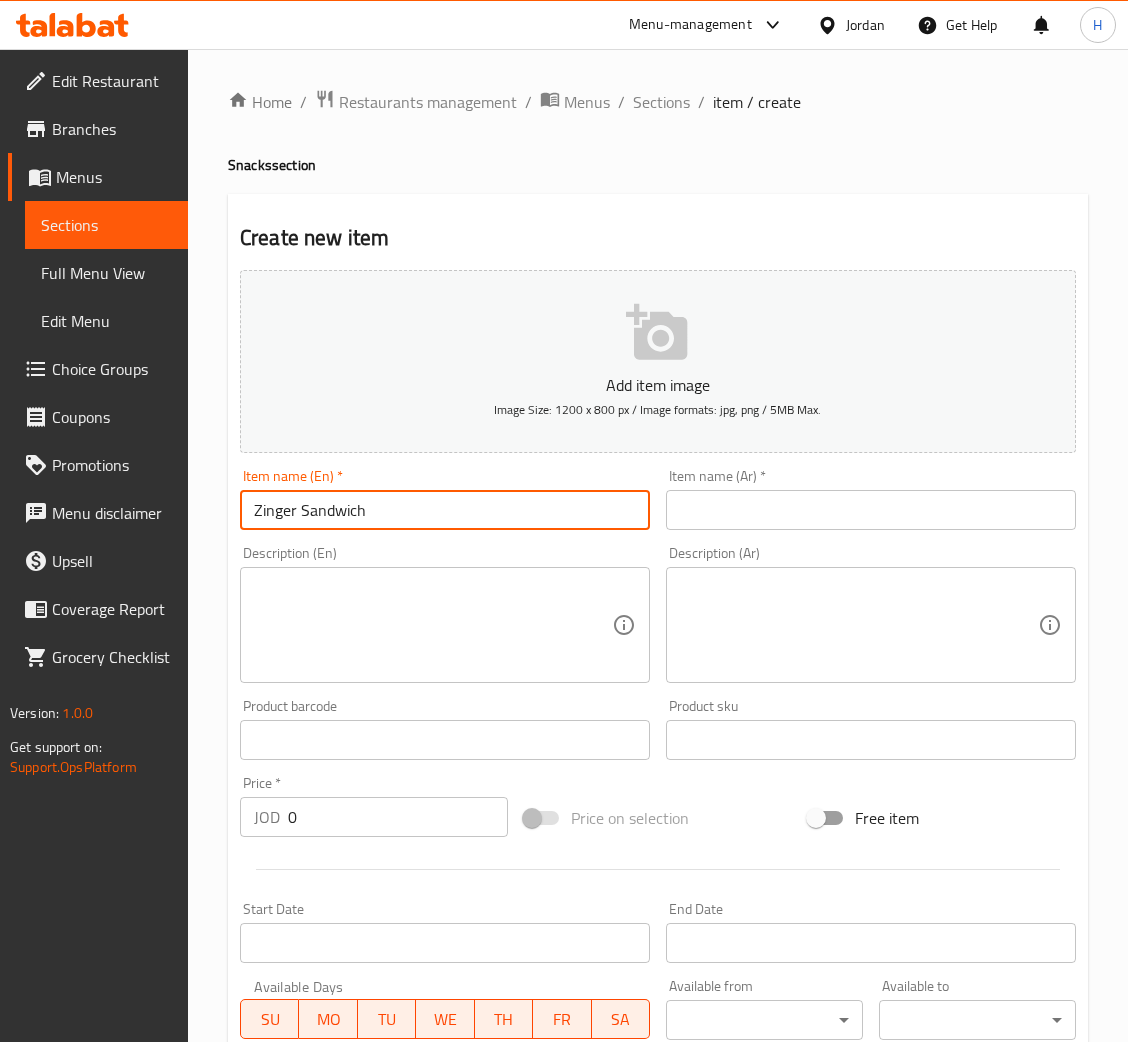 type on "Zinger Sandwich" 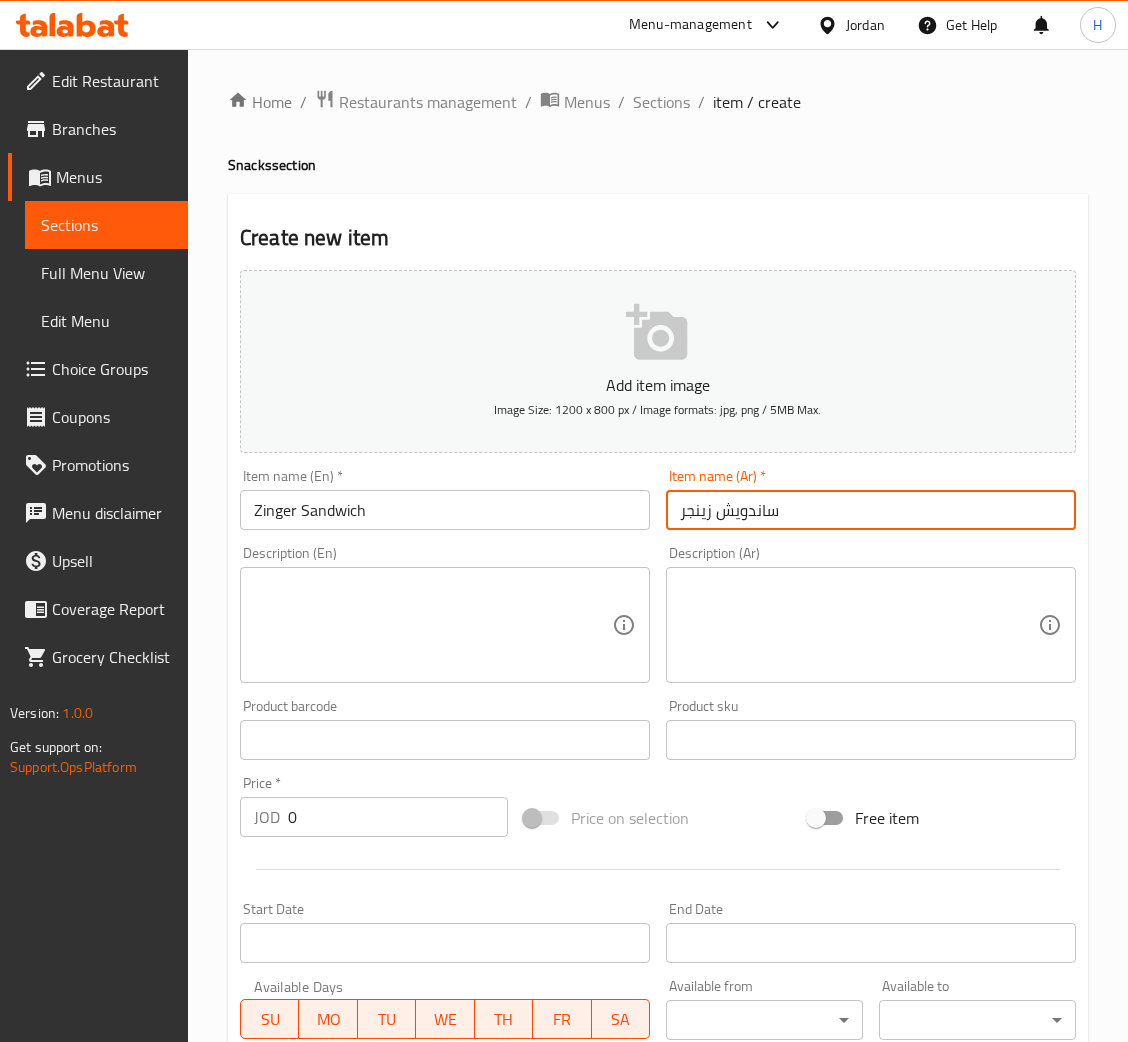 type on "ساندويش زينجر" 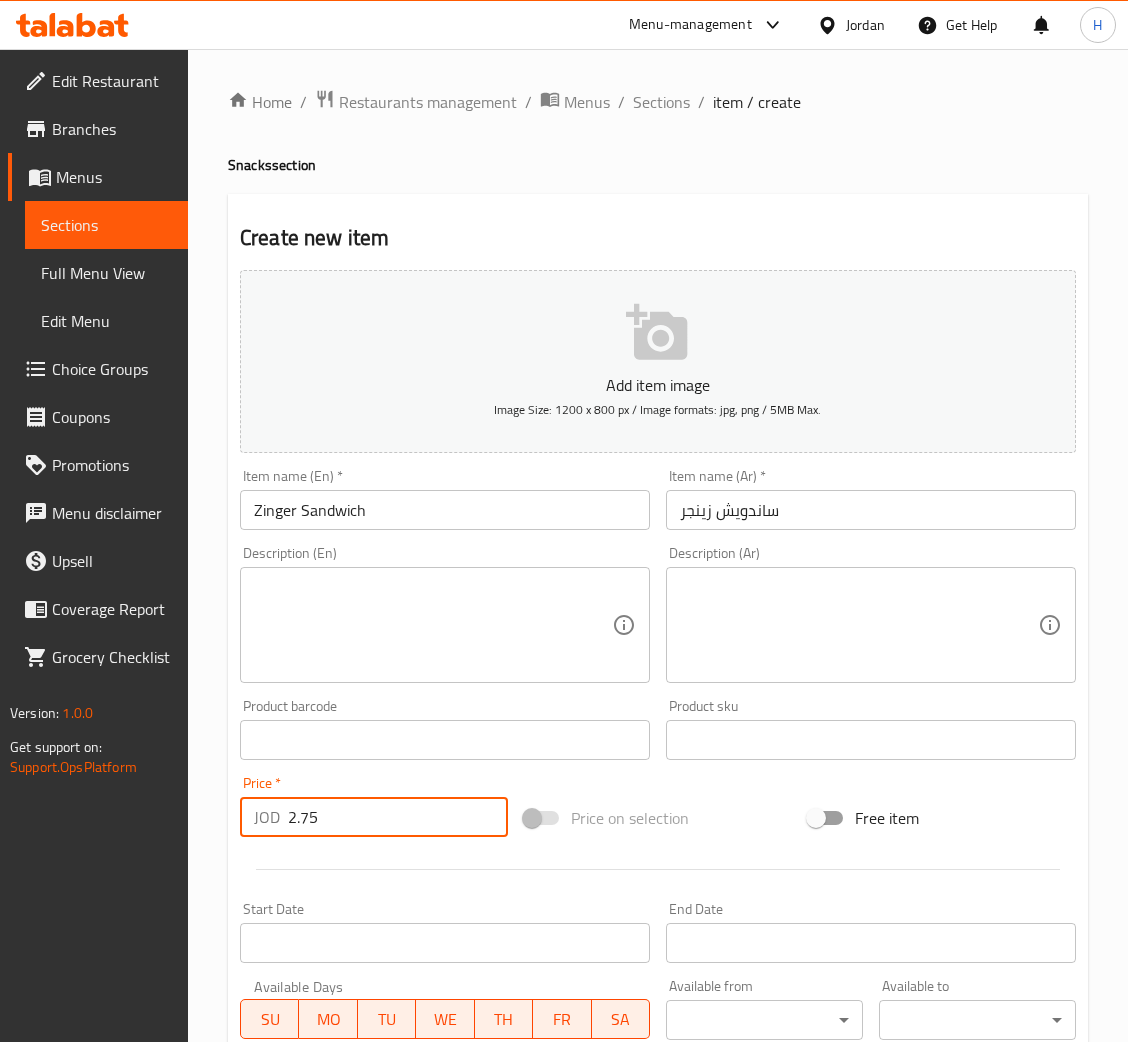 type on "2.75" 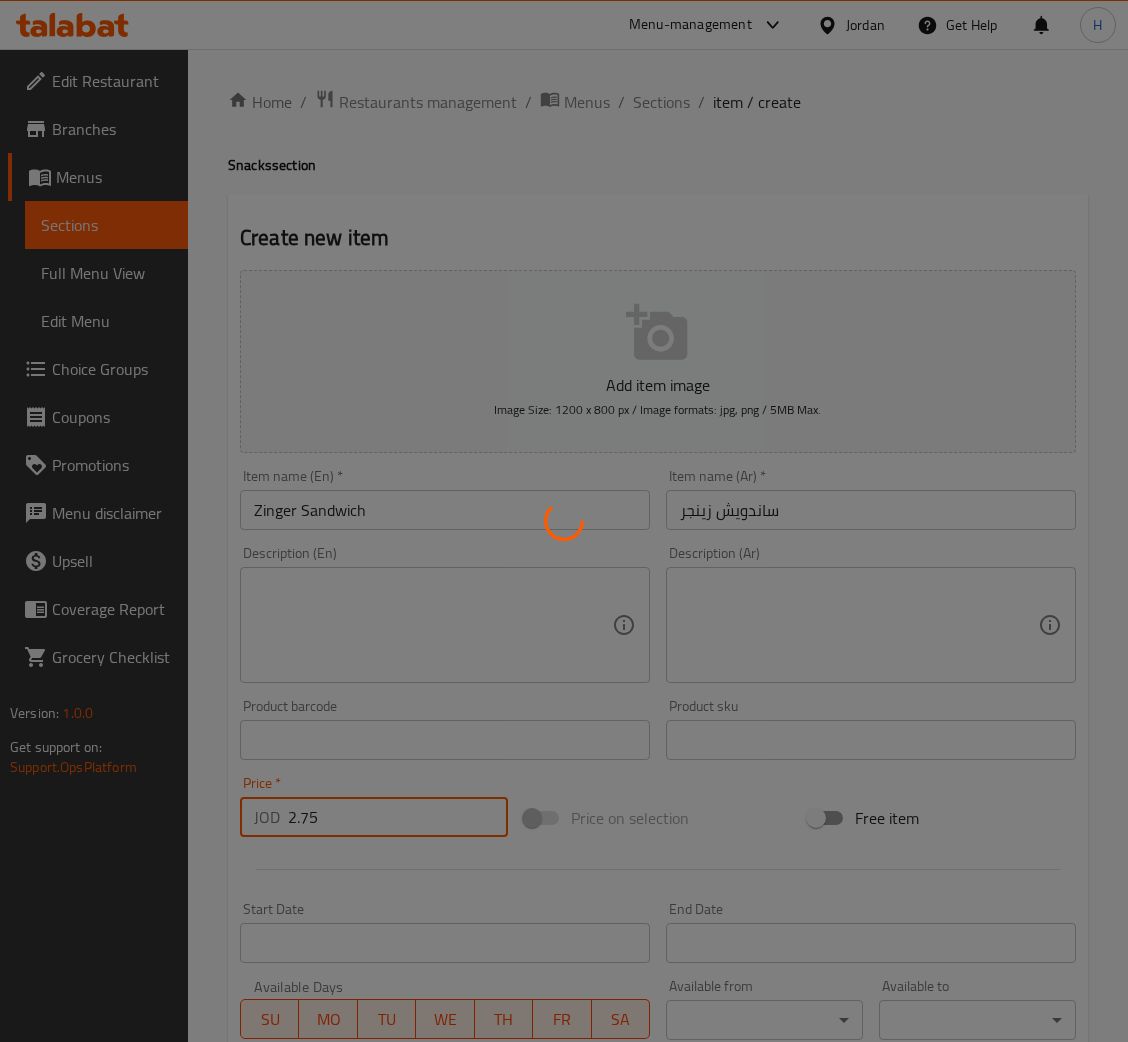 type 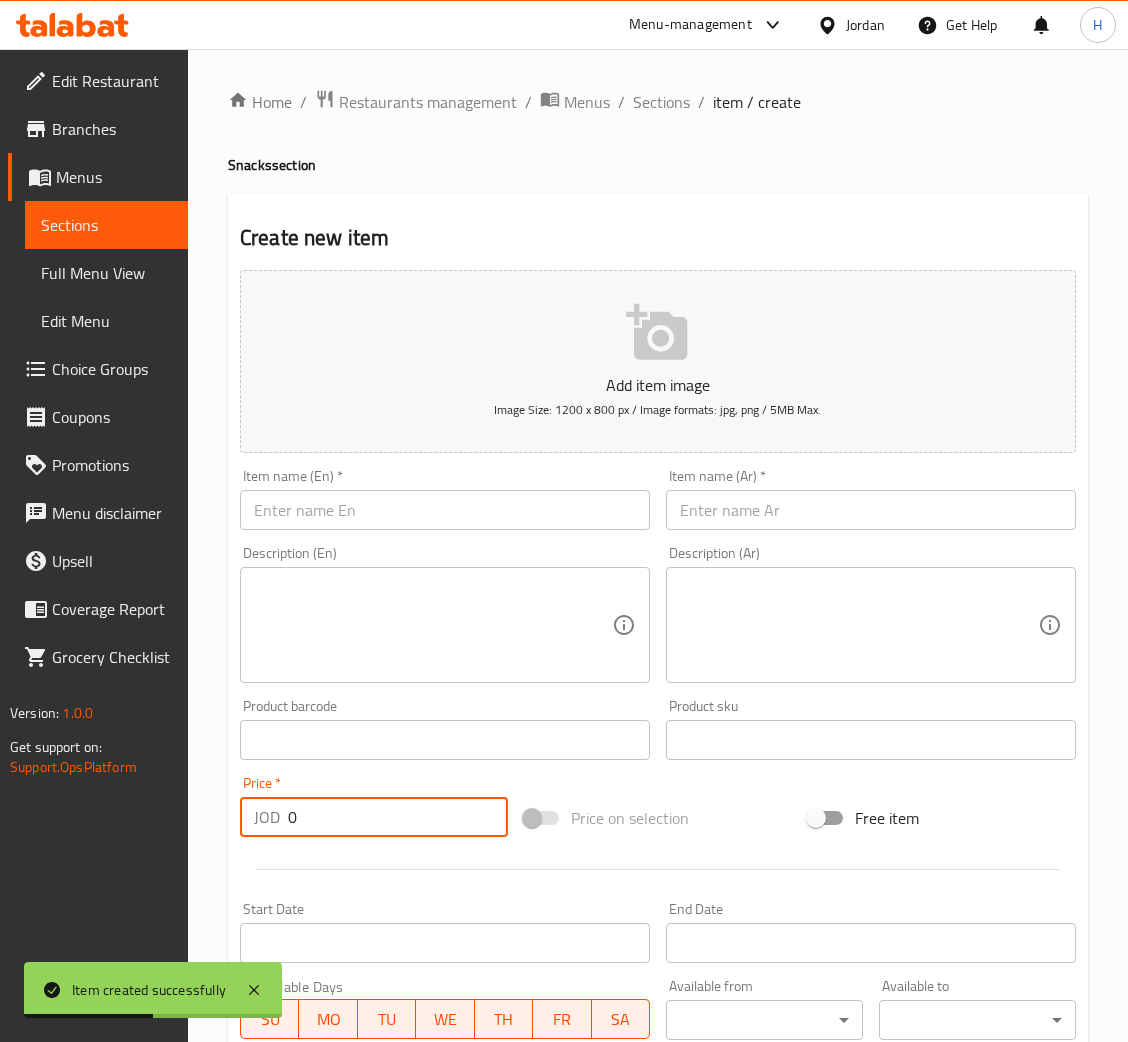 click at bounding box center [445, 510] 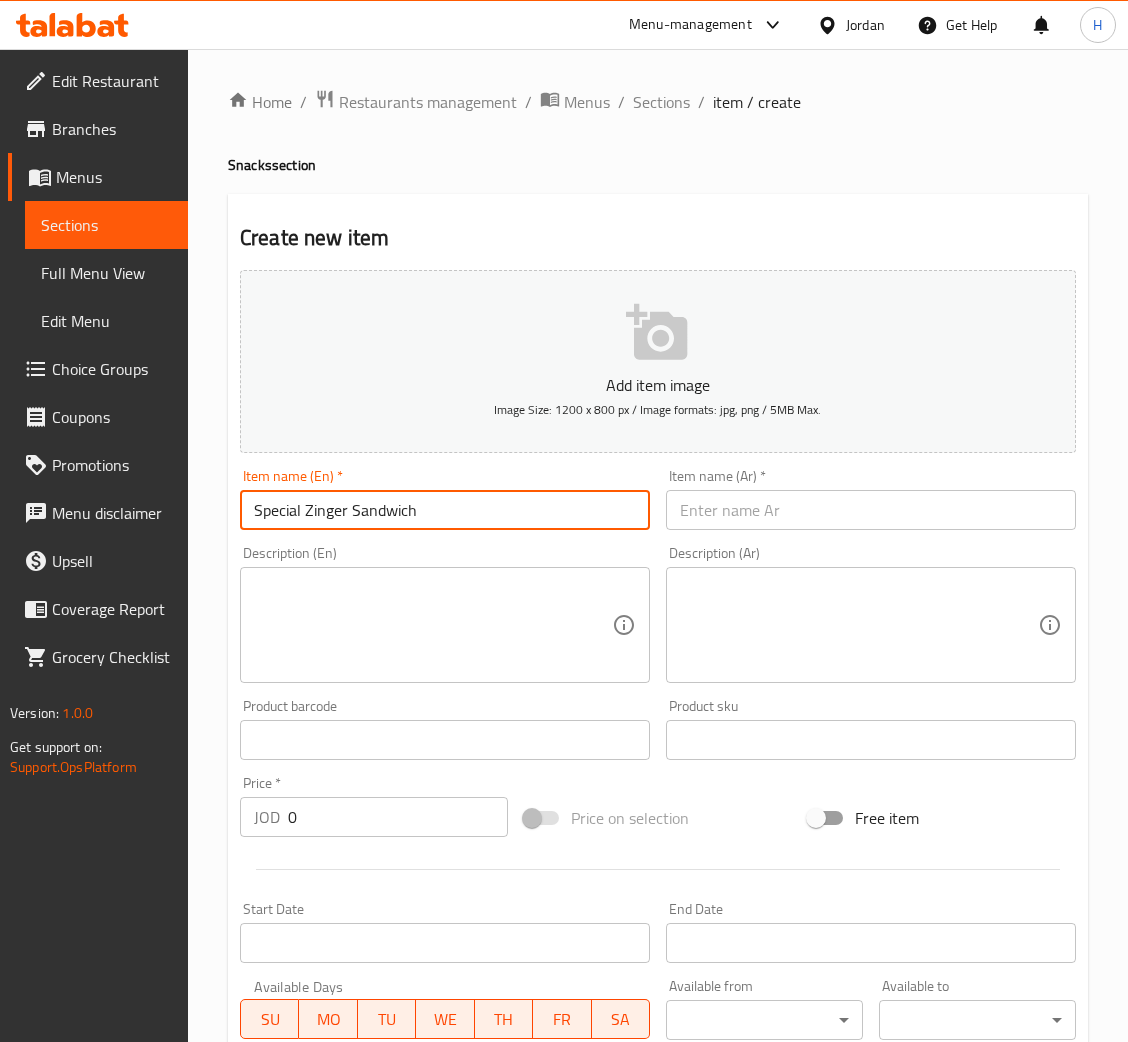 type on "Special Zinger Sandwich" 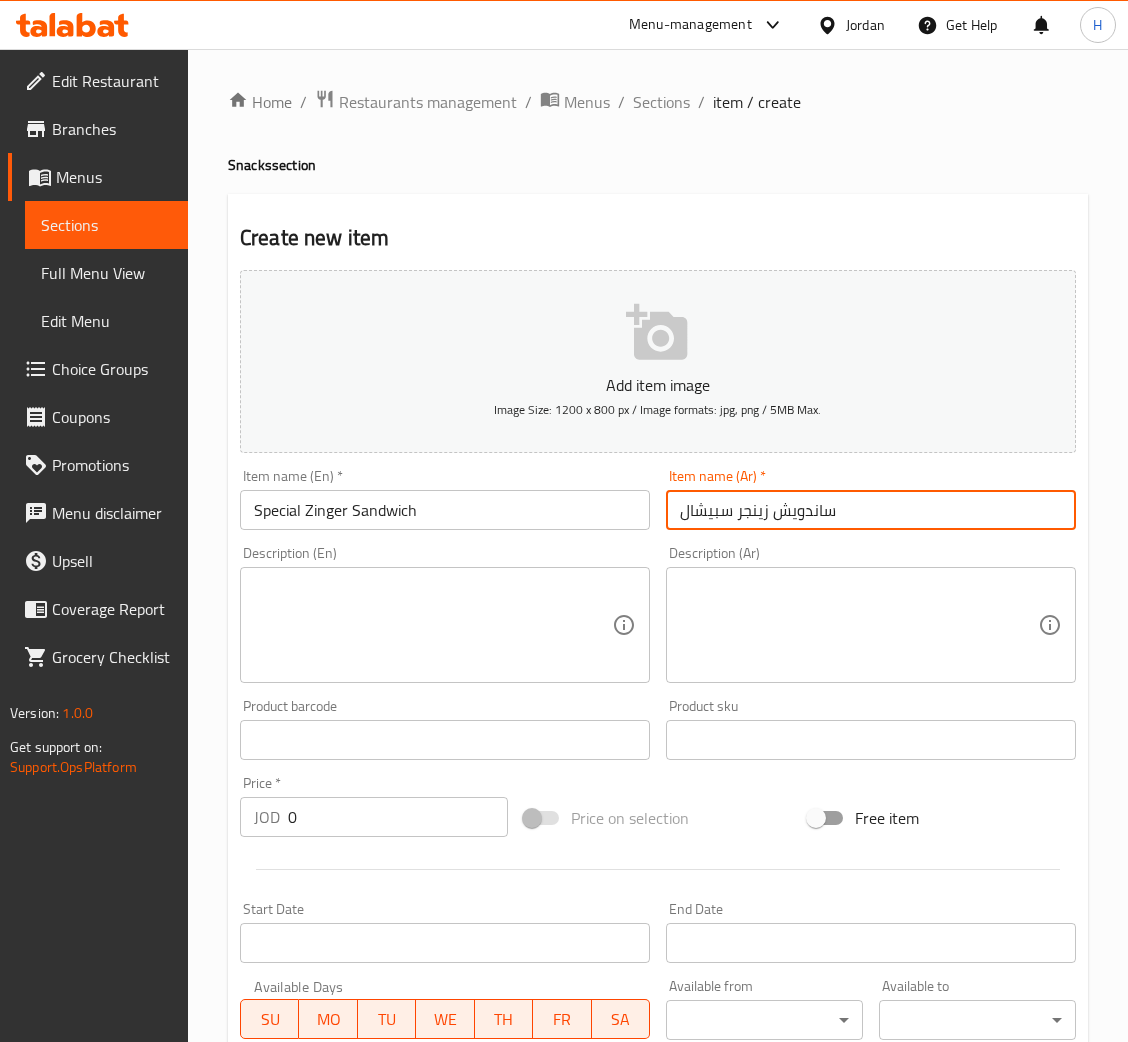 type on "ساندويش زينجر سبيشال" 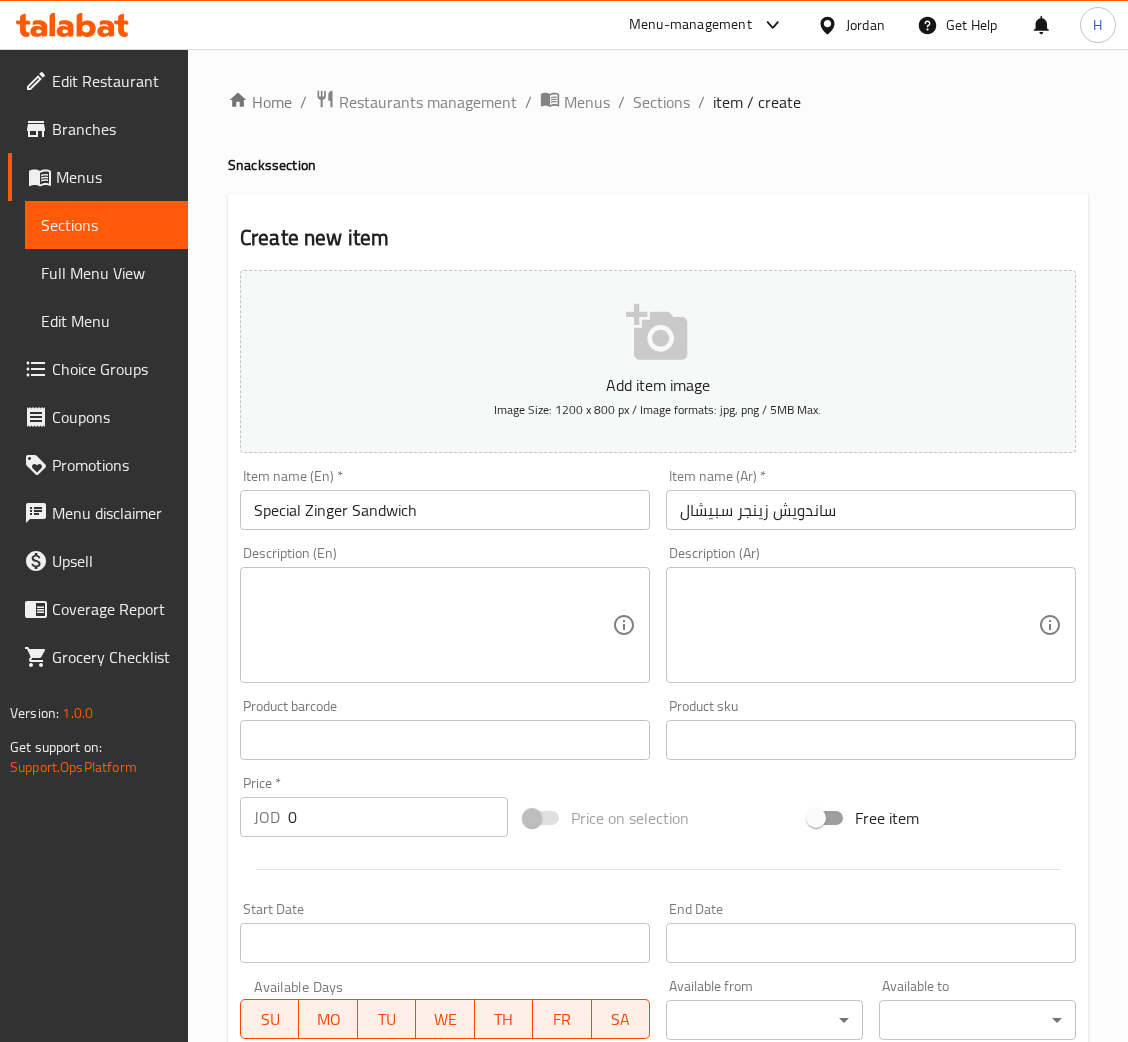 click on "Price   * JOD 0 Price  *" at bounding box center [374, 806] 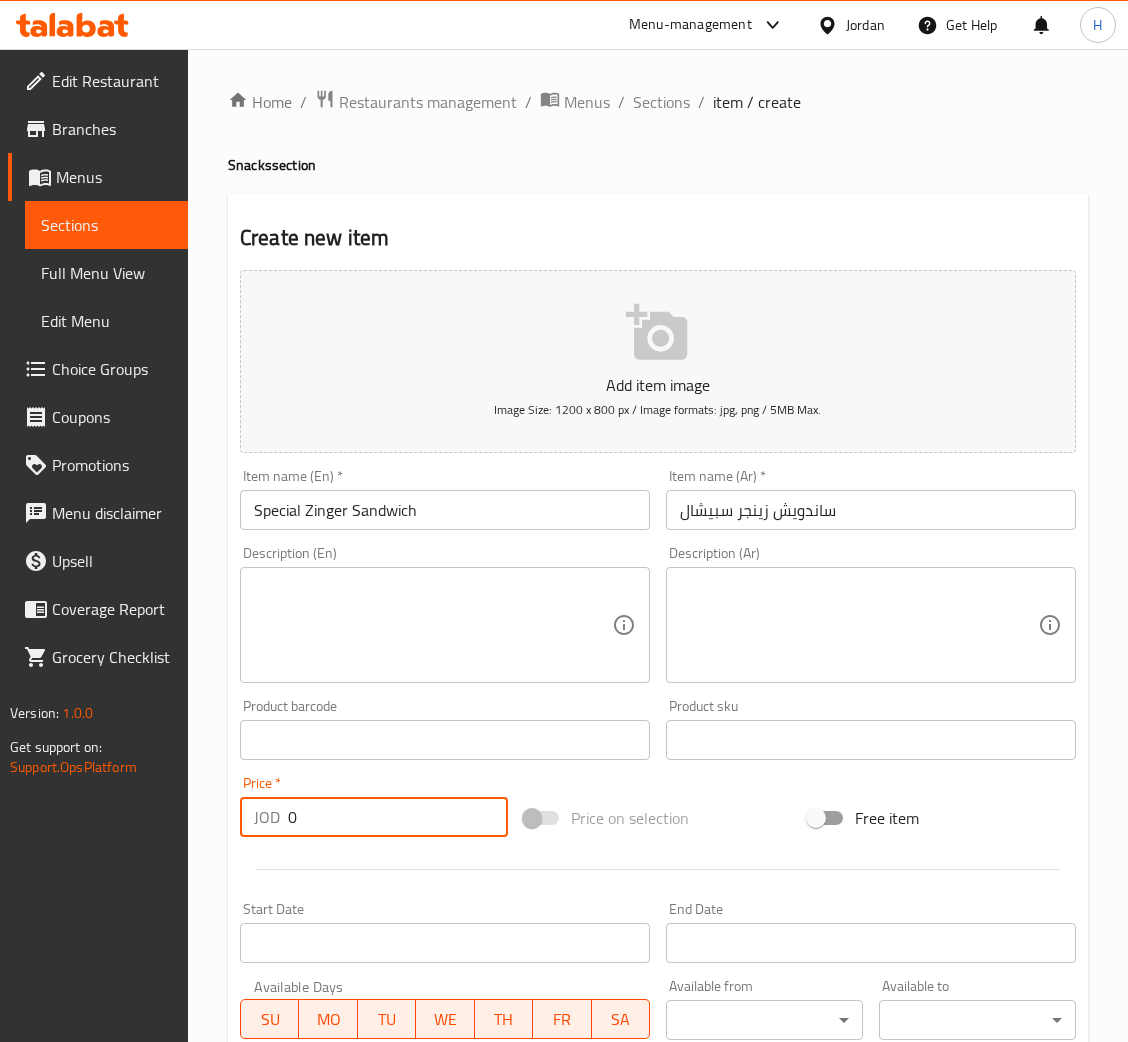 click on "0" at bounding box center (398, 817) 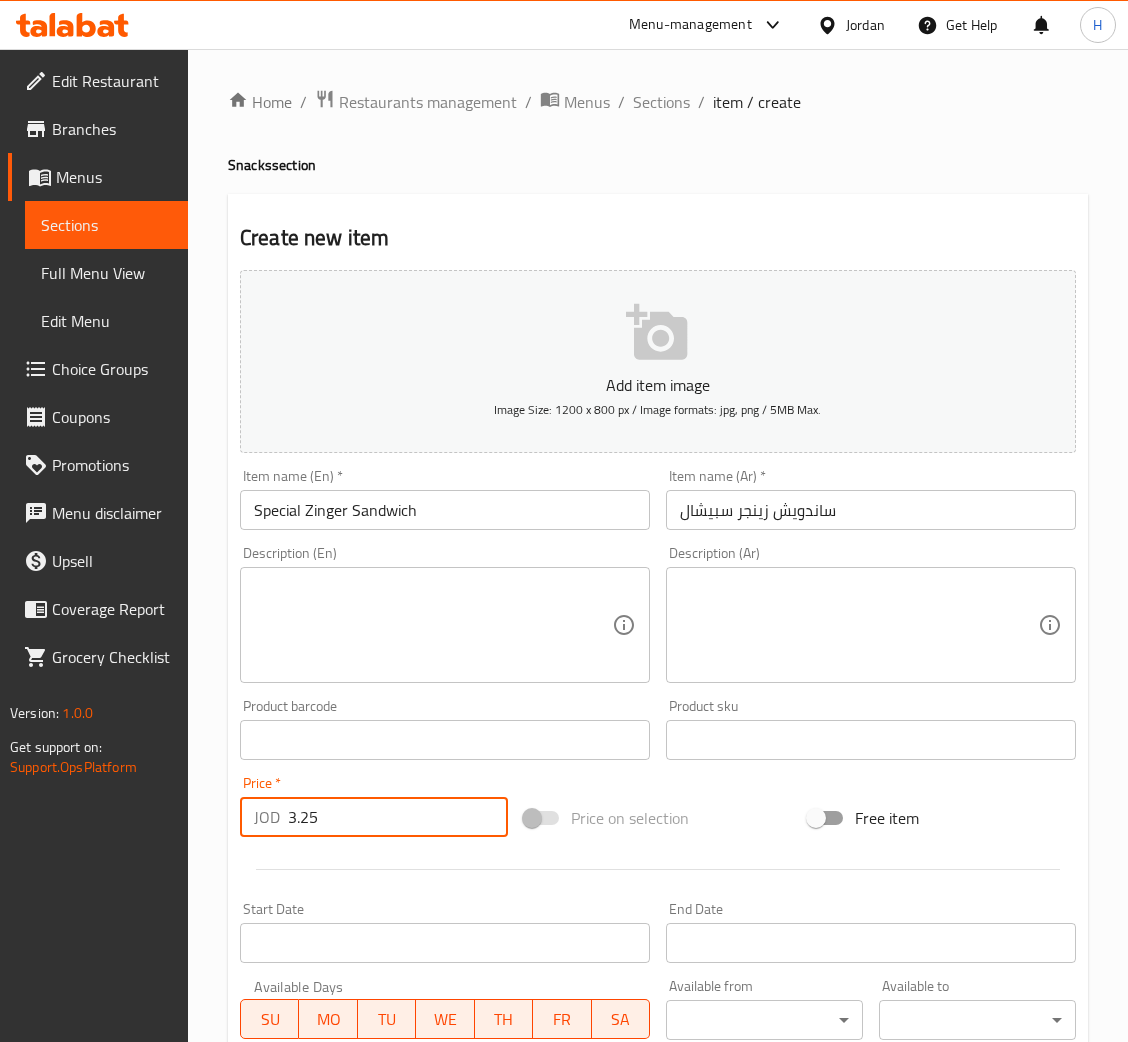 type on "3.25" 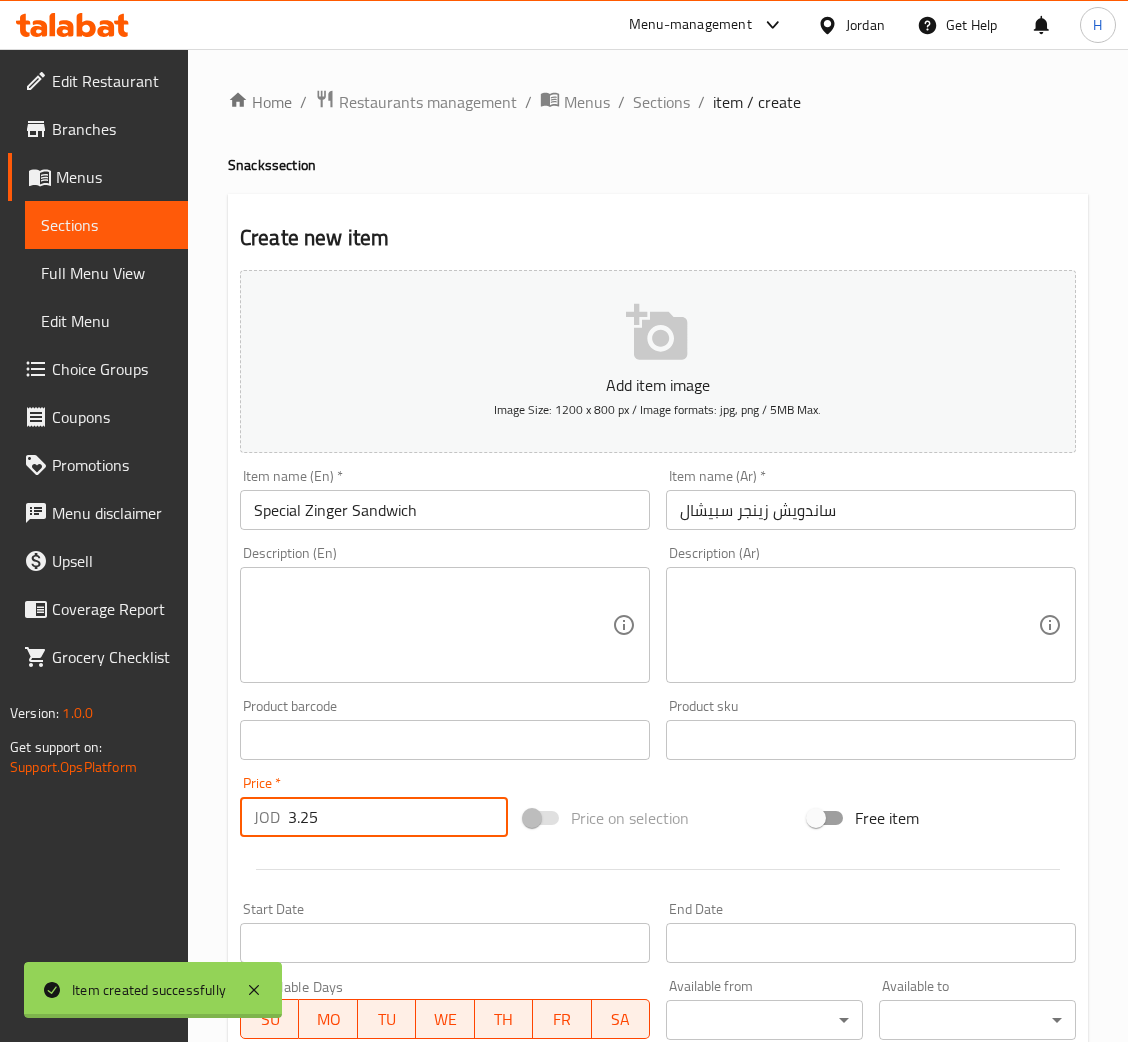 type 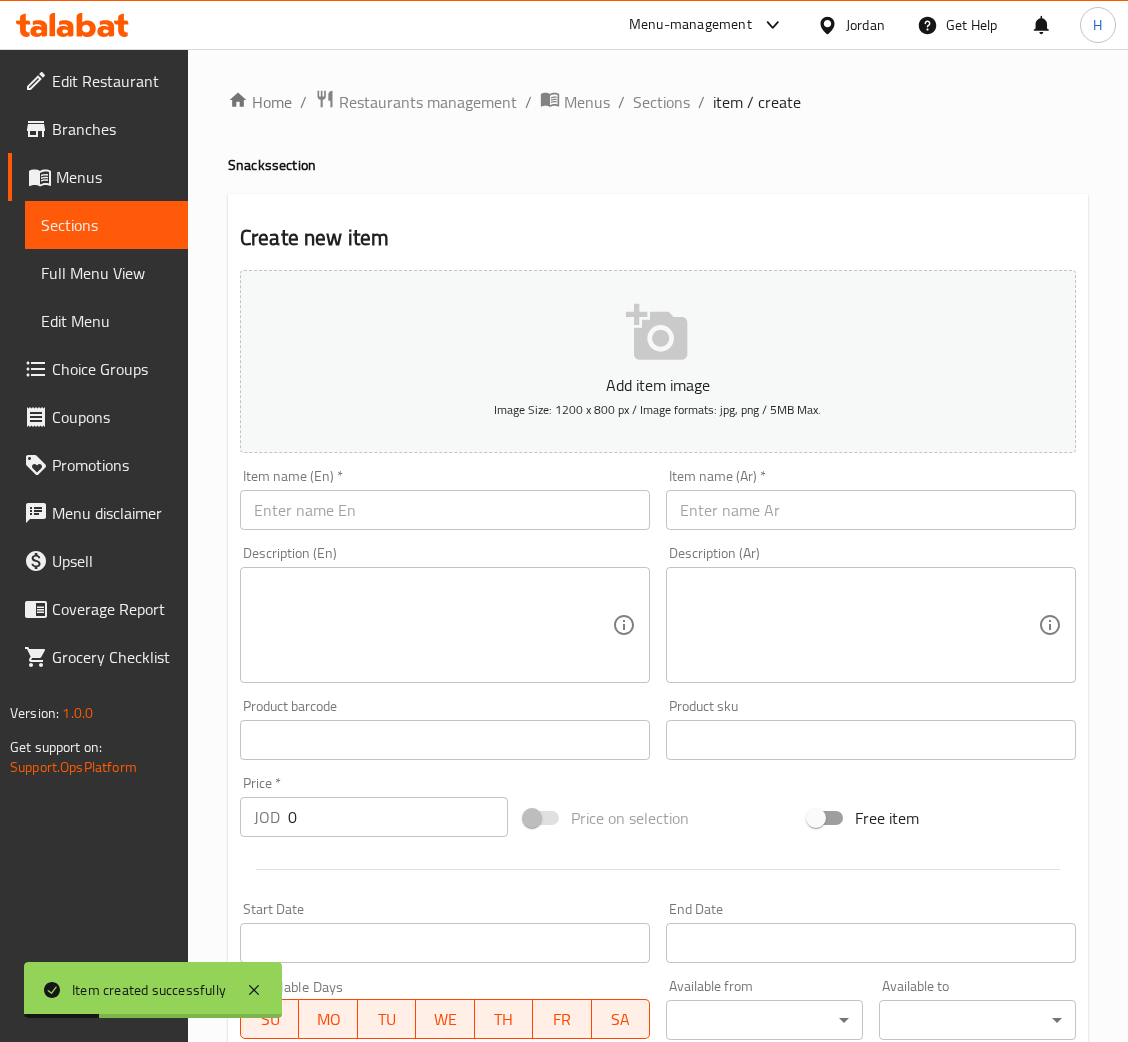 drag, startPoint x: 943, startPoint y: 544, endPoint x: 899, endPoint y: 530, distance: 46.173584 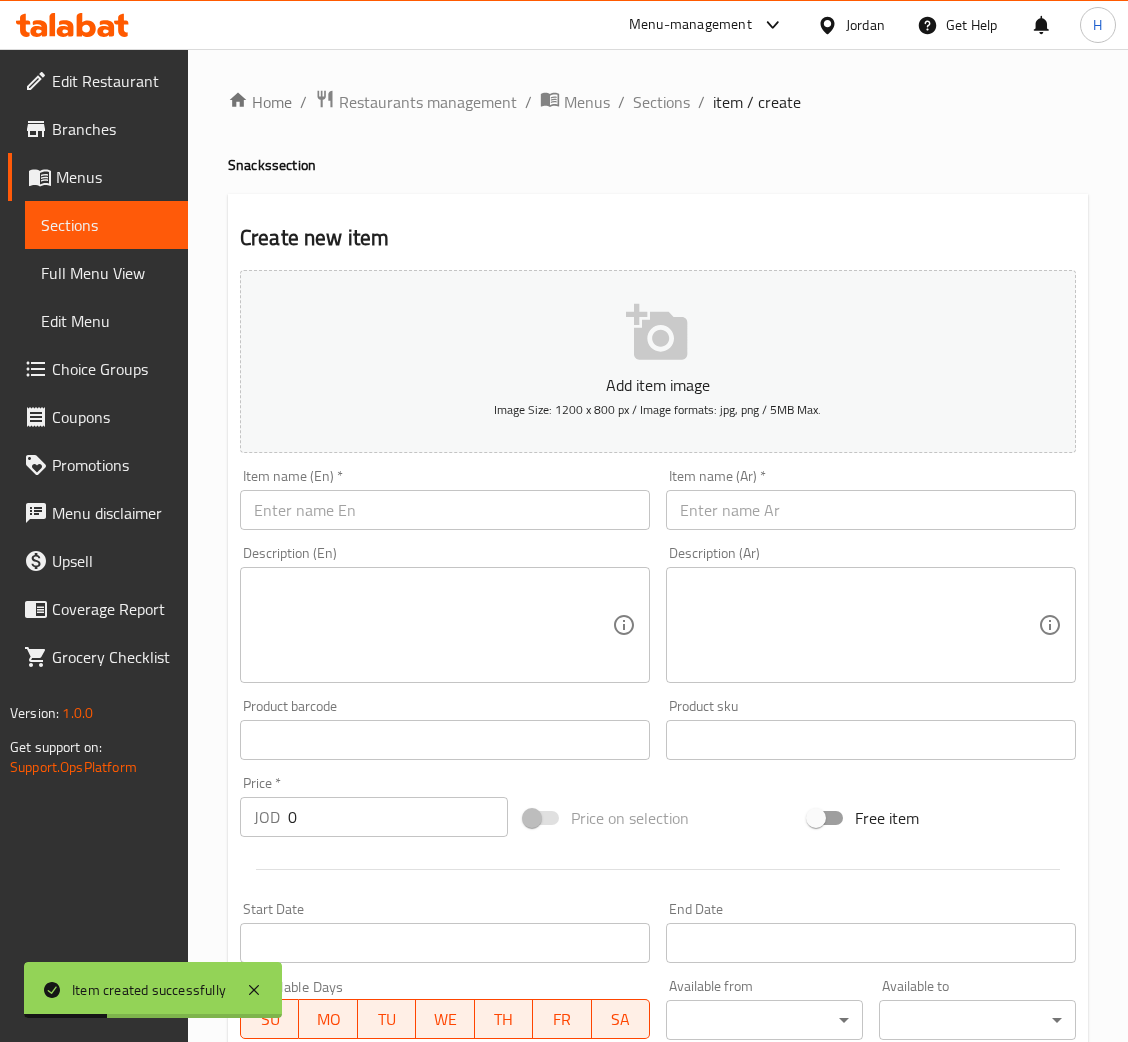 drag, startPoint x: 879, startPoint y: 521, endPoint x: 772, endPoint y: 534, distance: 107.78683 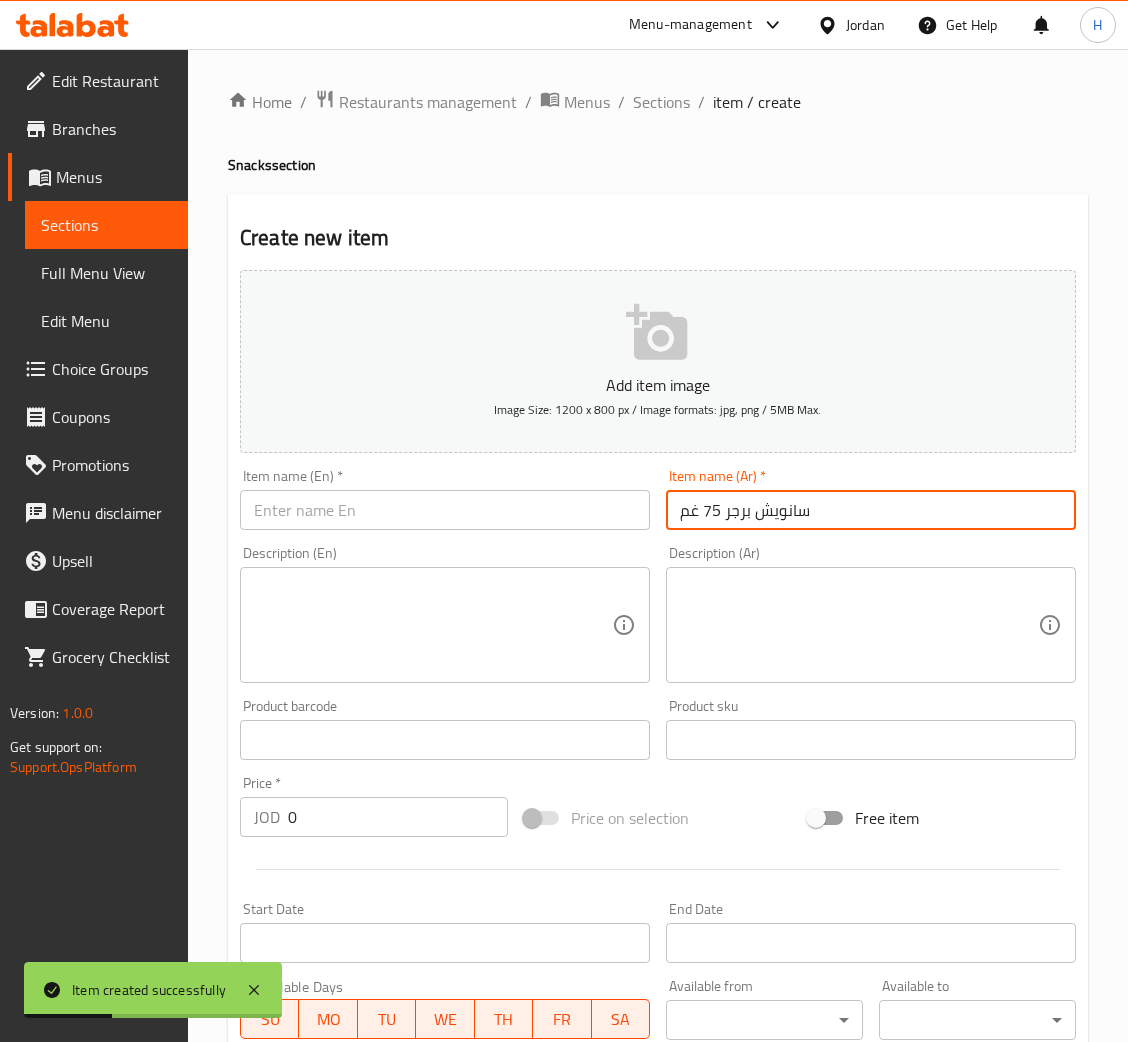type on "سانويش برجر 75 غم" 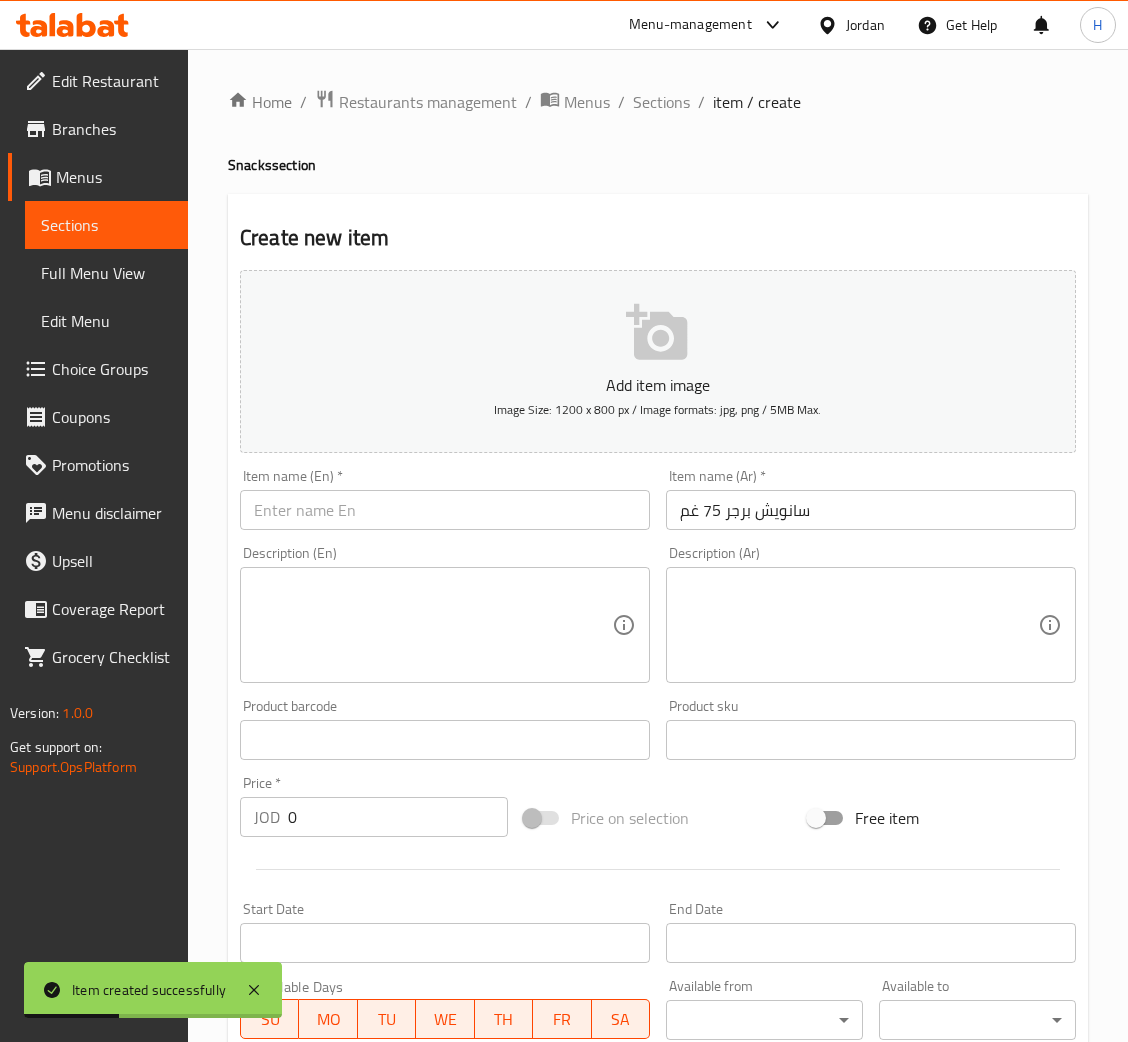 click on "Item name (En)   * Item name (En)  *" at bounding box center (445, 499) 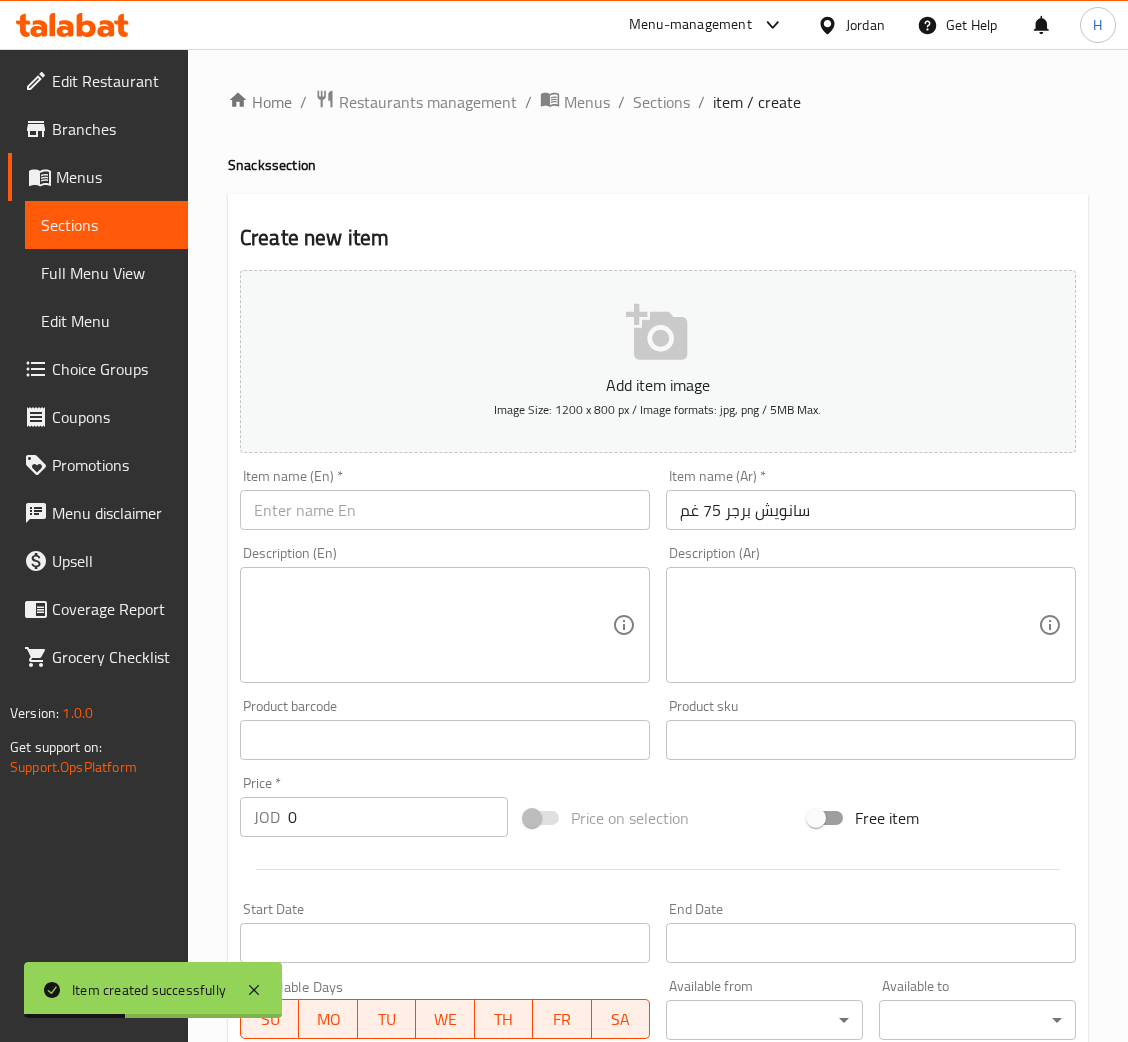 click at bounding box center (445, 510) 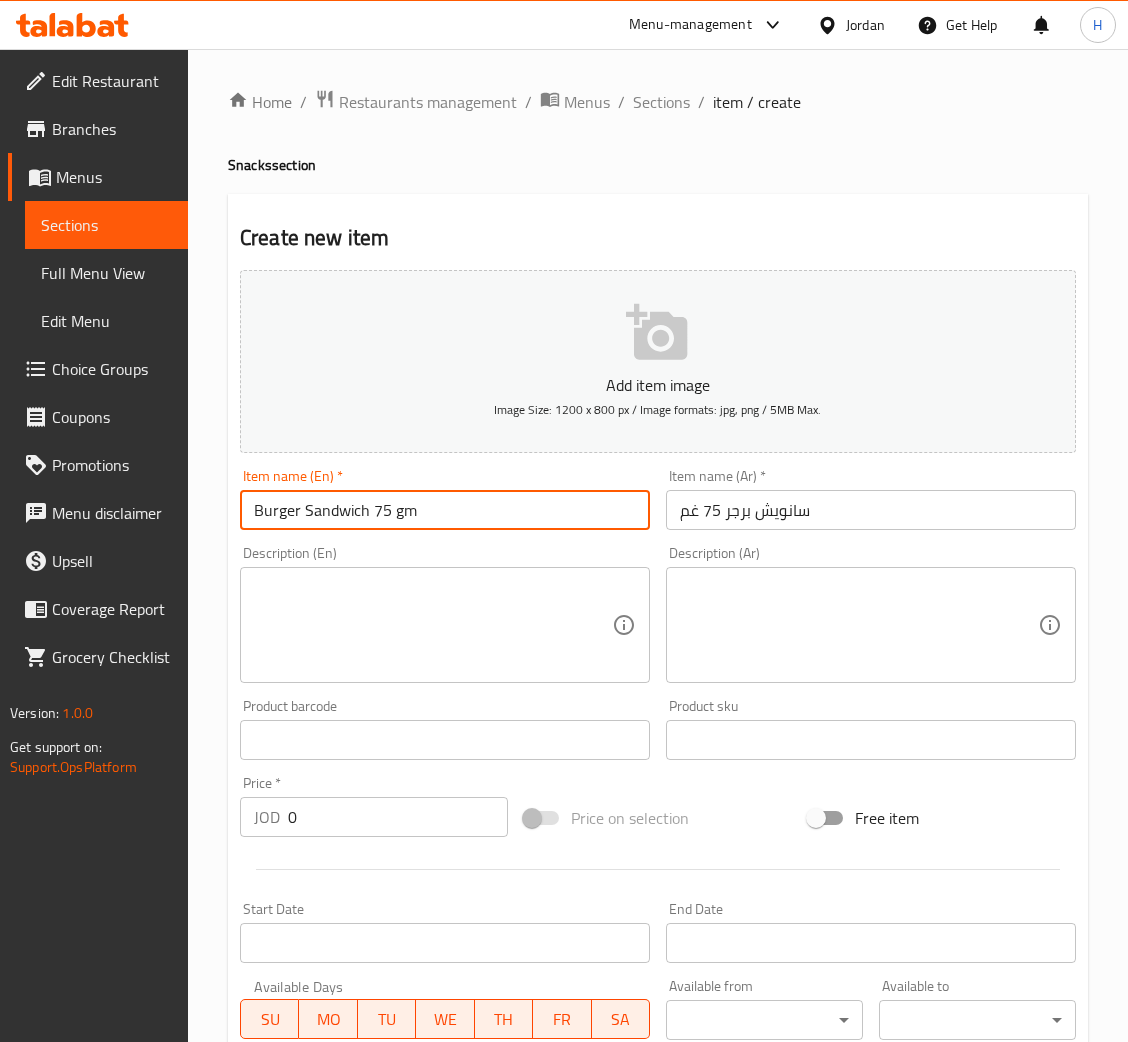 type on "Burger Sandwich 75 gm" 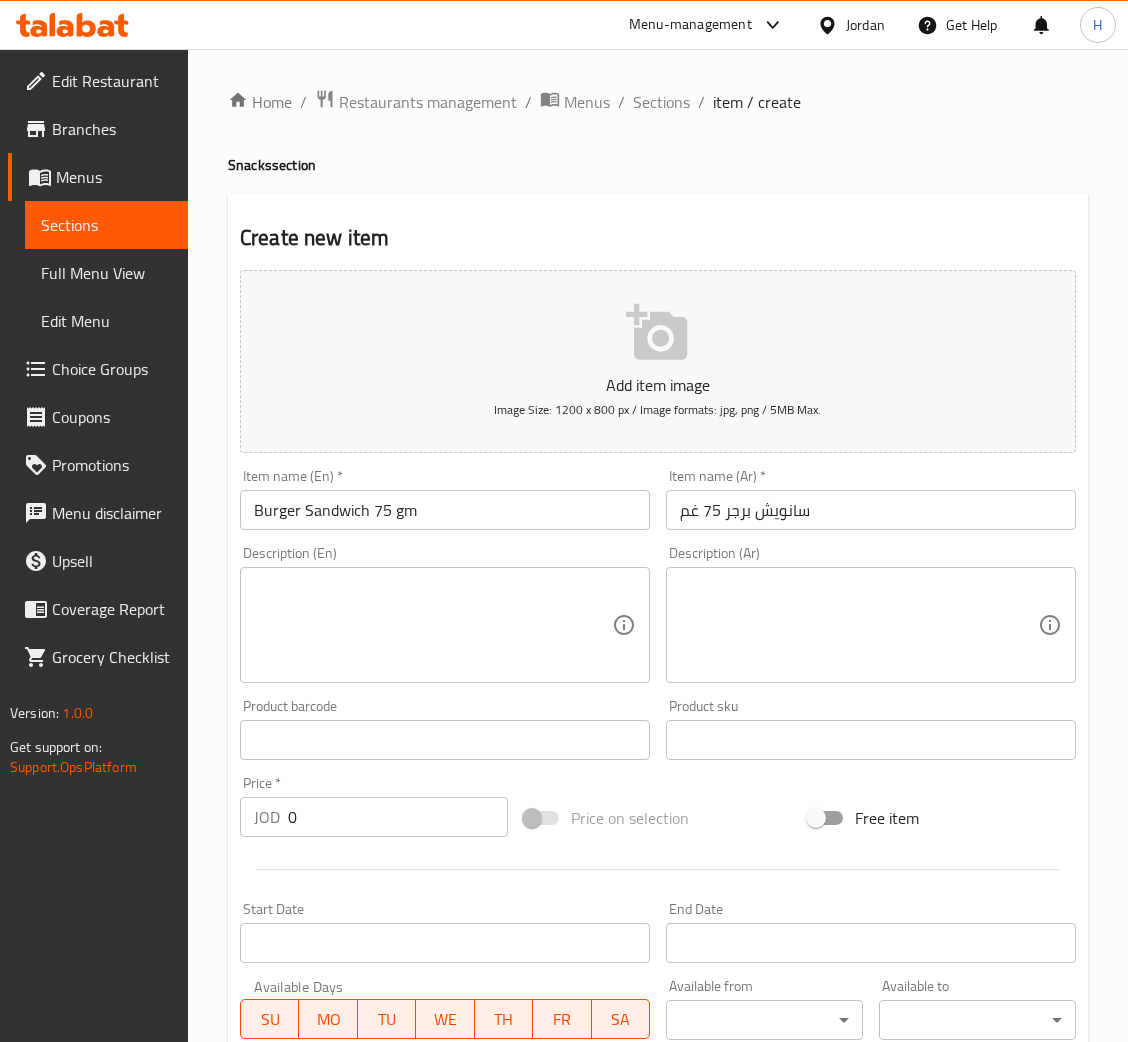 click on "0" at bounding box center [398, 817] 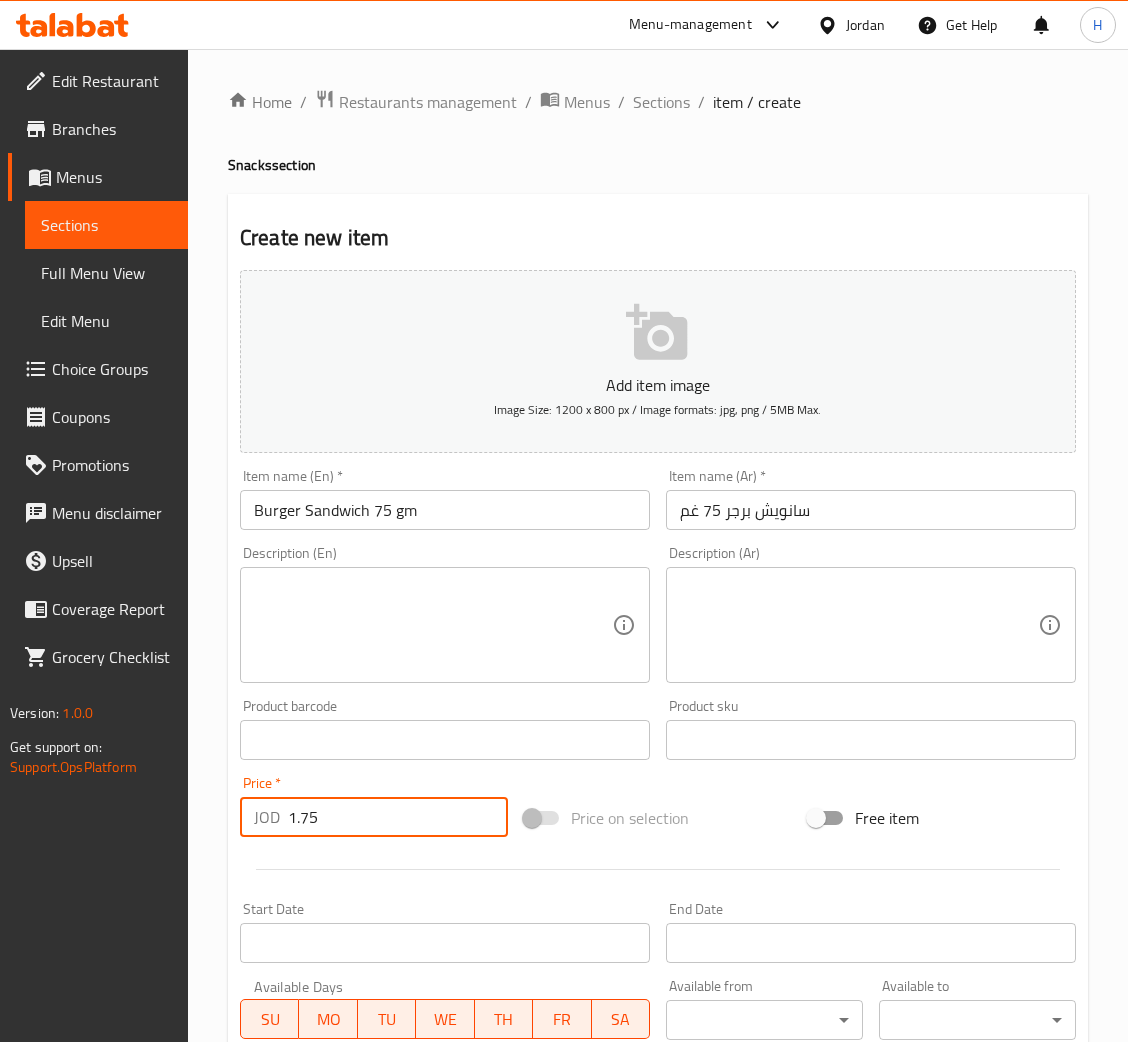 type on "1.75" 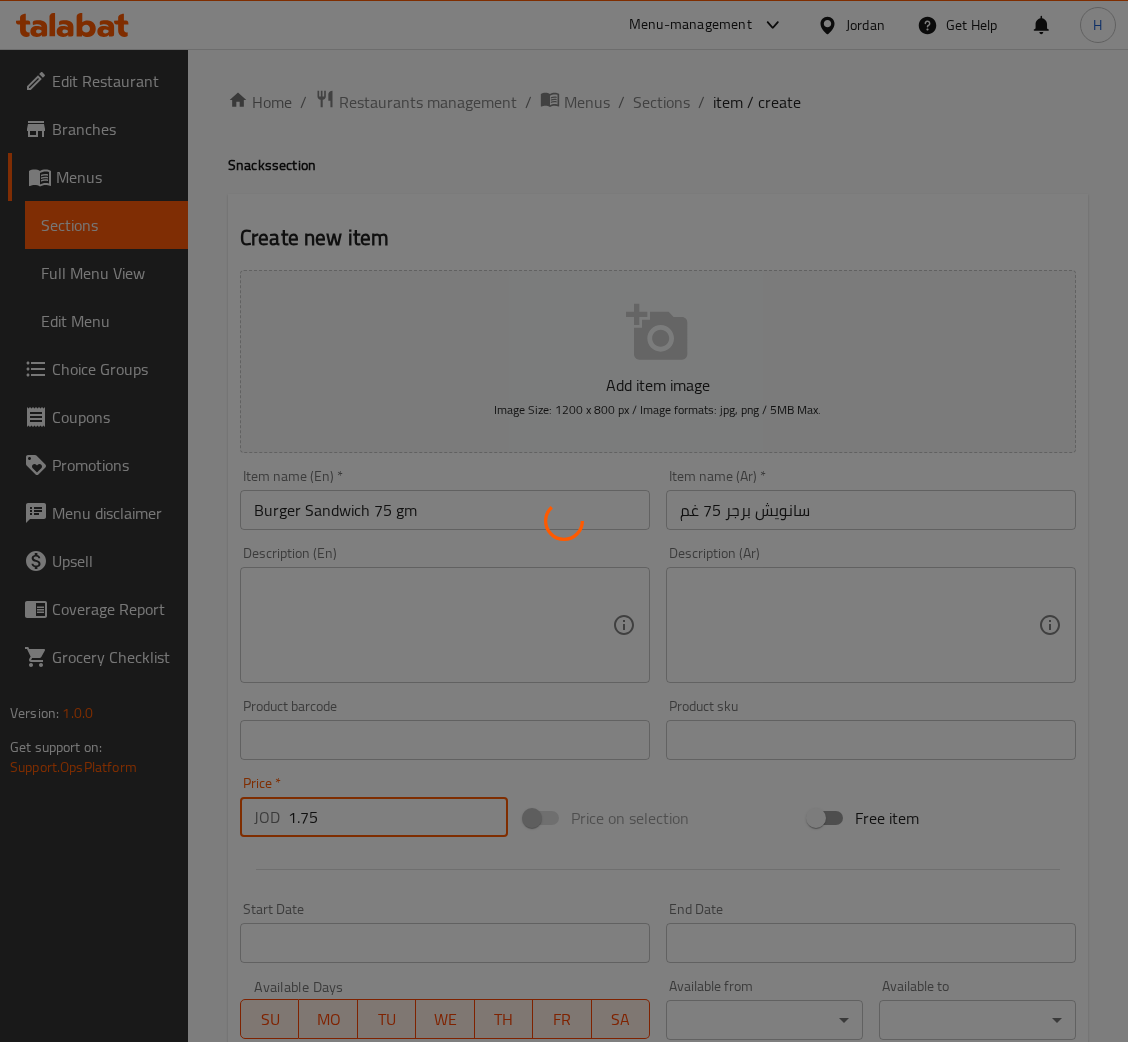 type 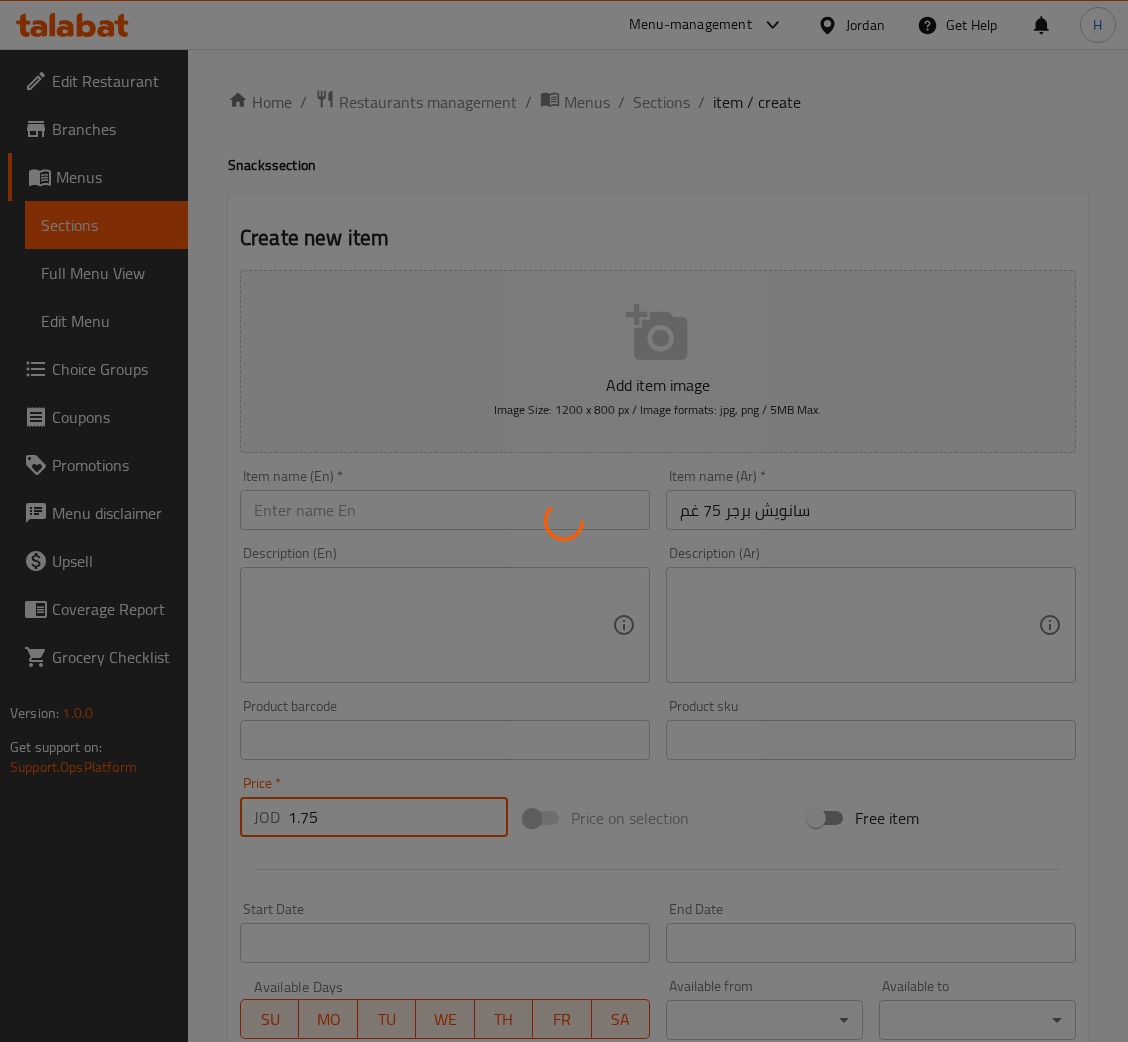 type 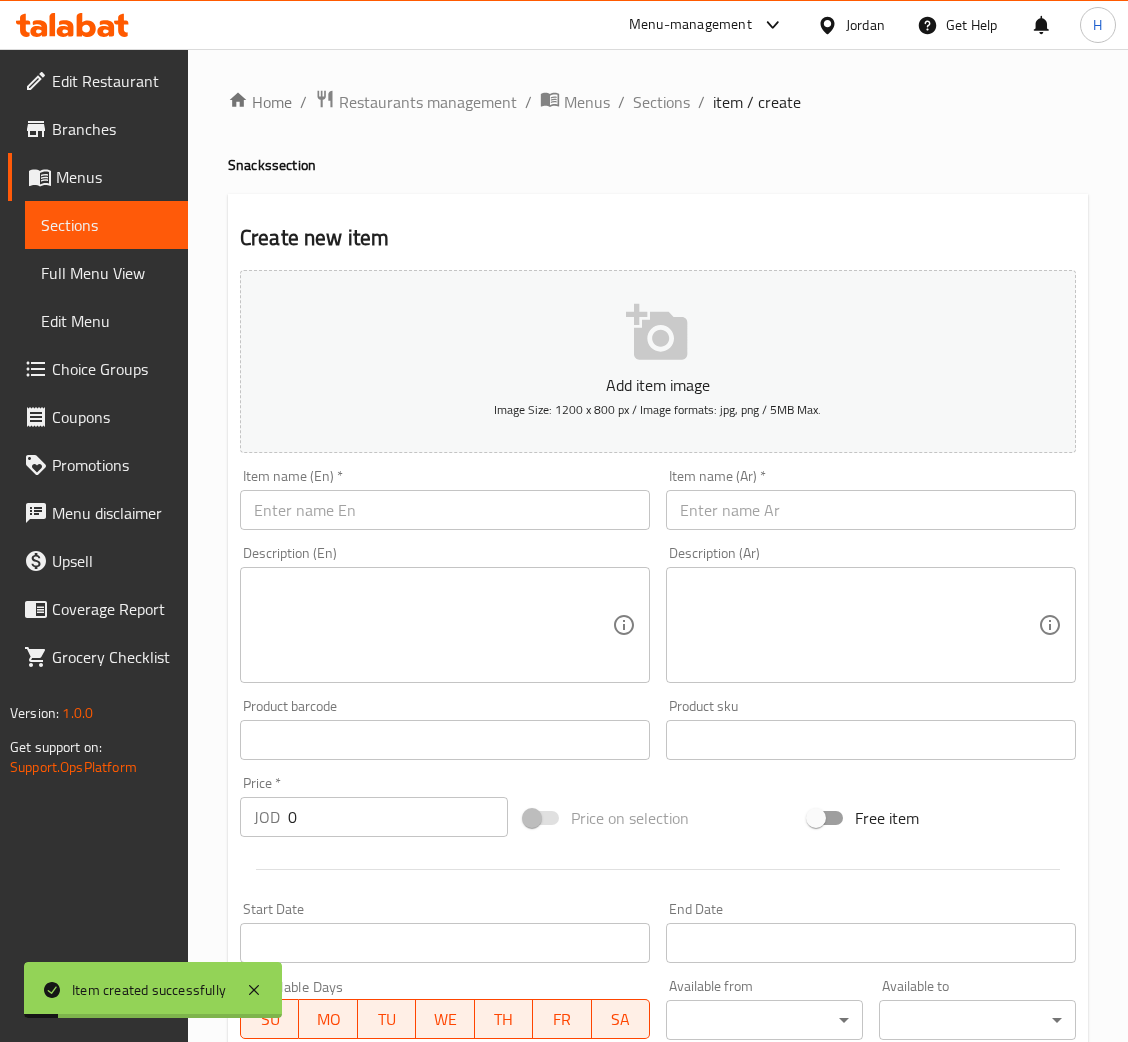 click at bounding box center [871, 510] 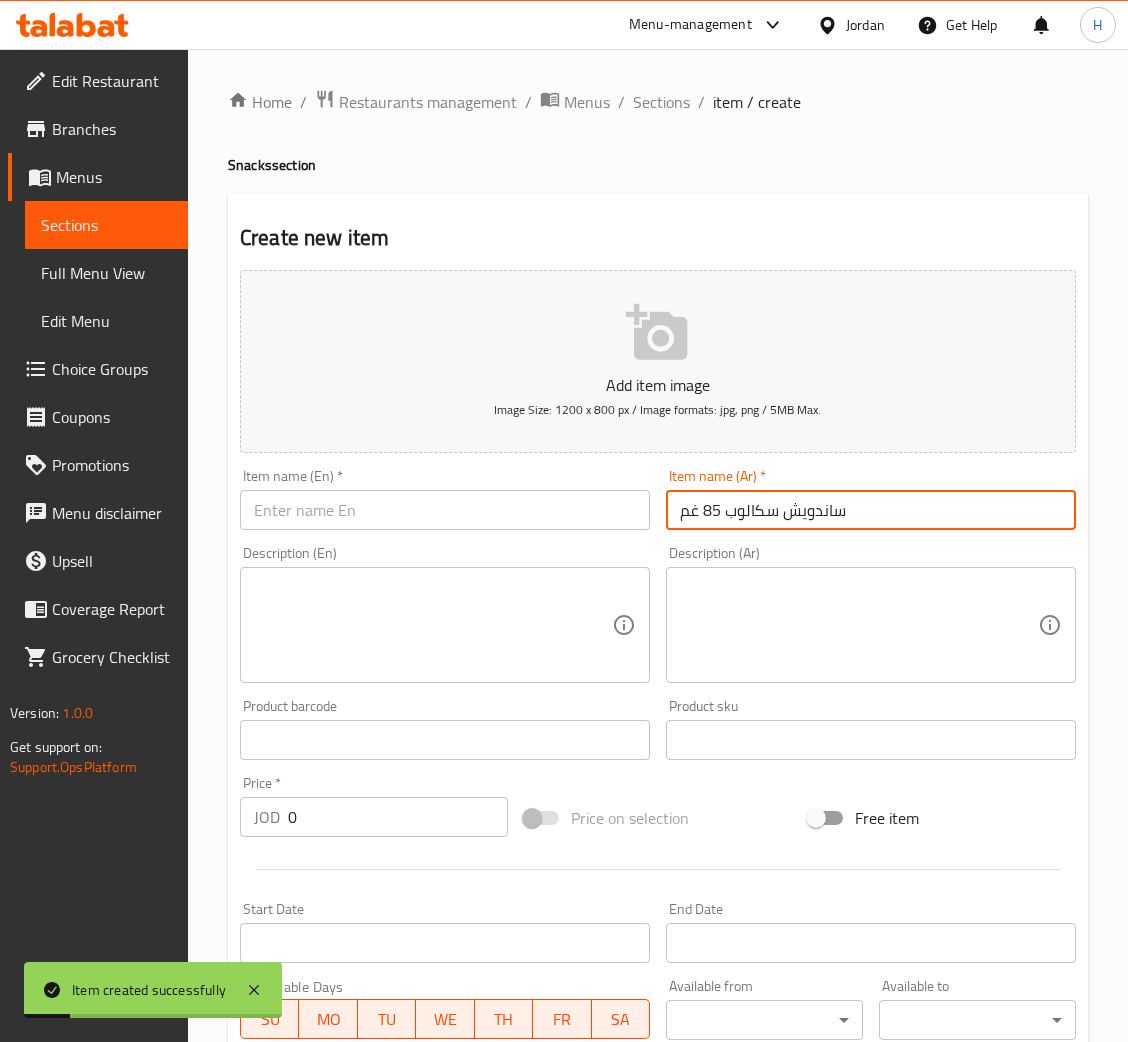 type on "ساندويش سكالوب 85 غم" 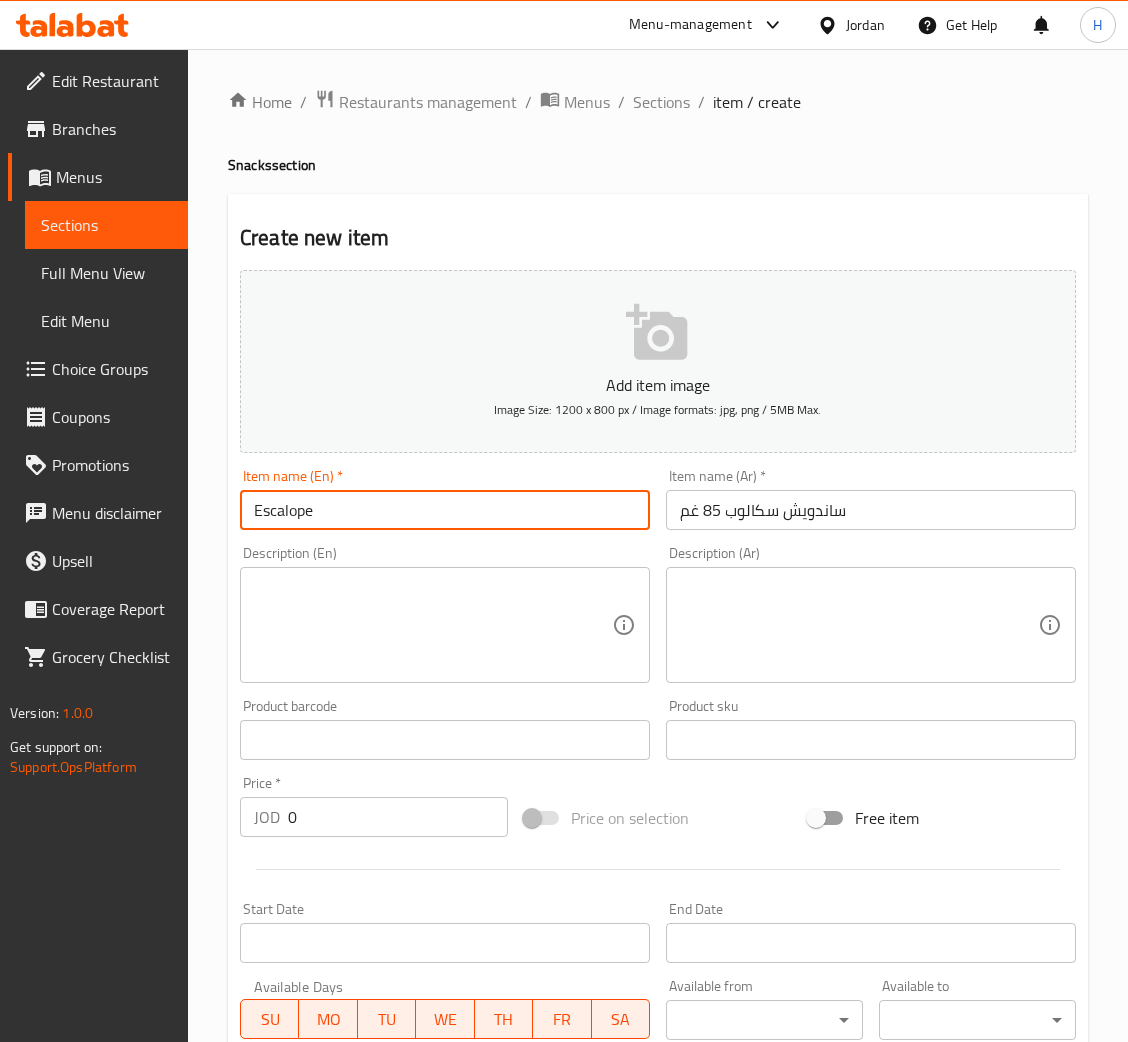 click on "Escalope" at bounding box center (445, 510) 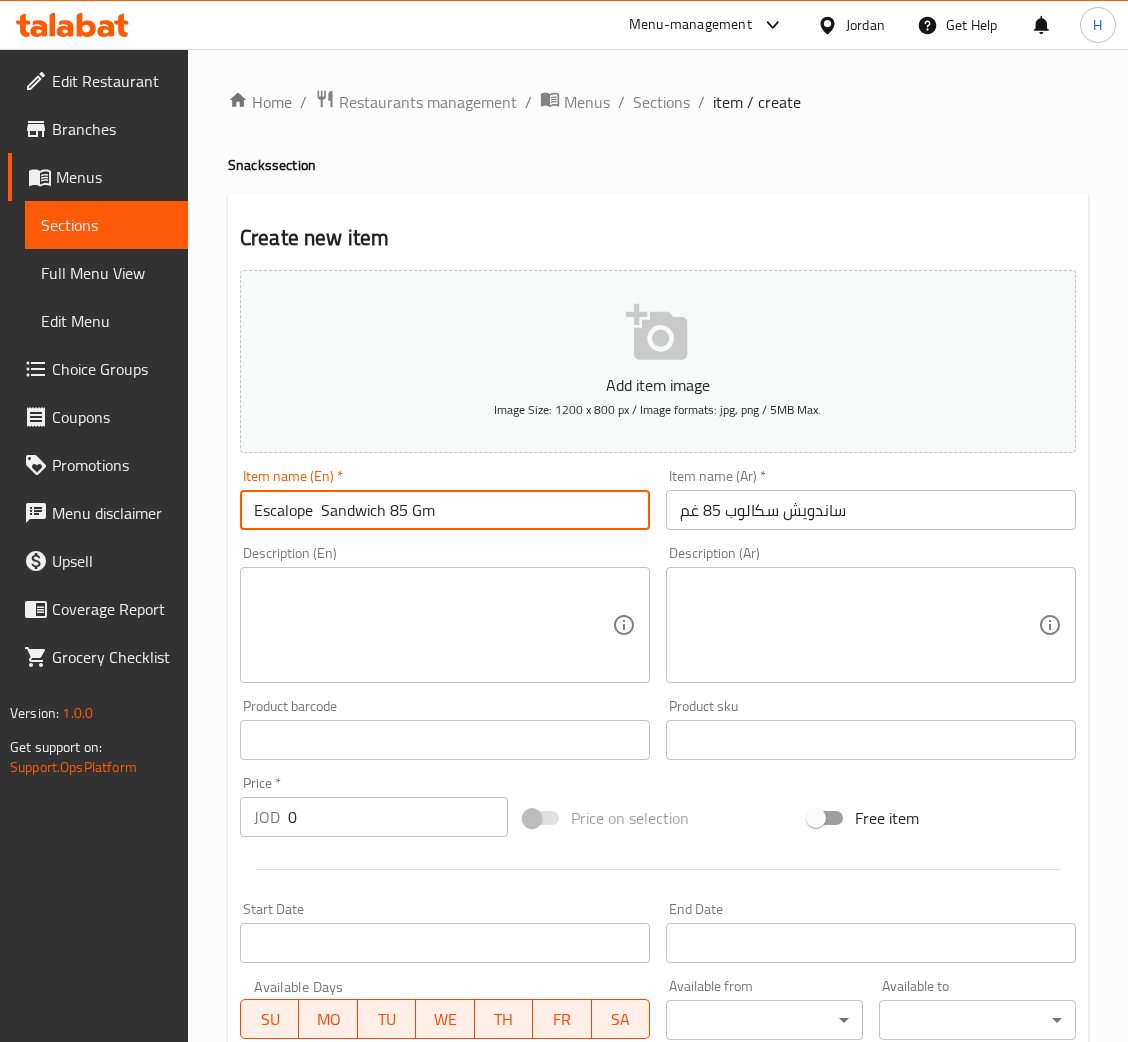 type on "Escalope  Sandwich 85 Gm" 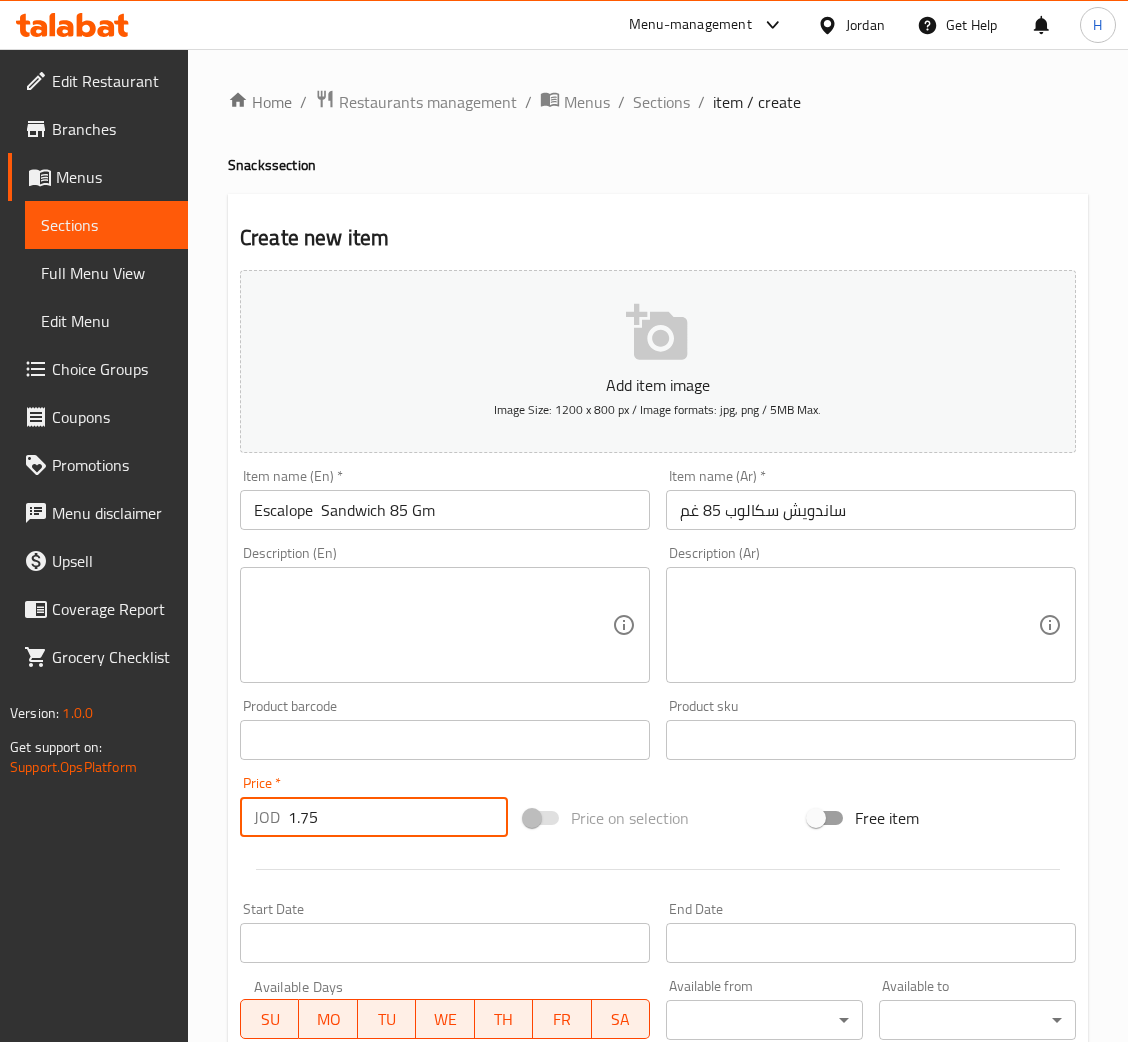 type on "1.75" 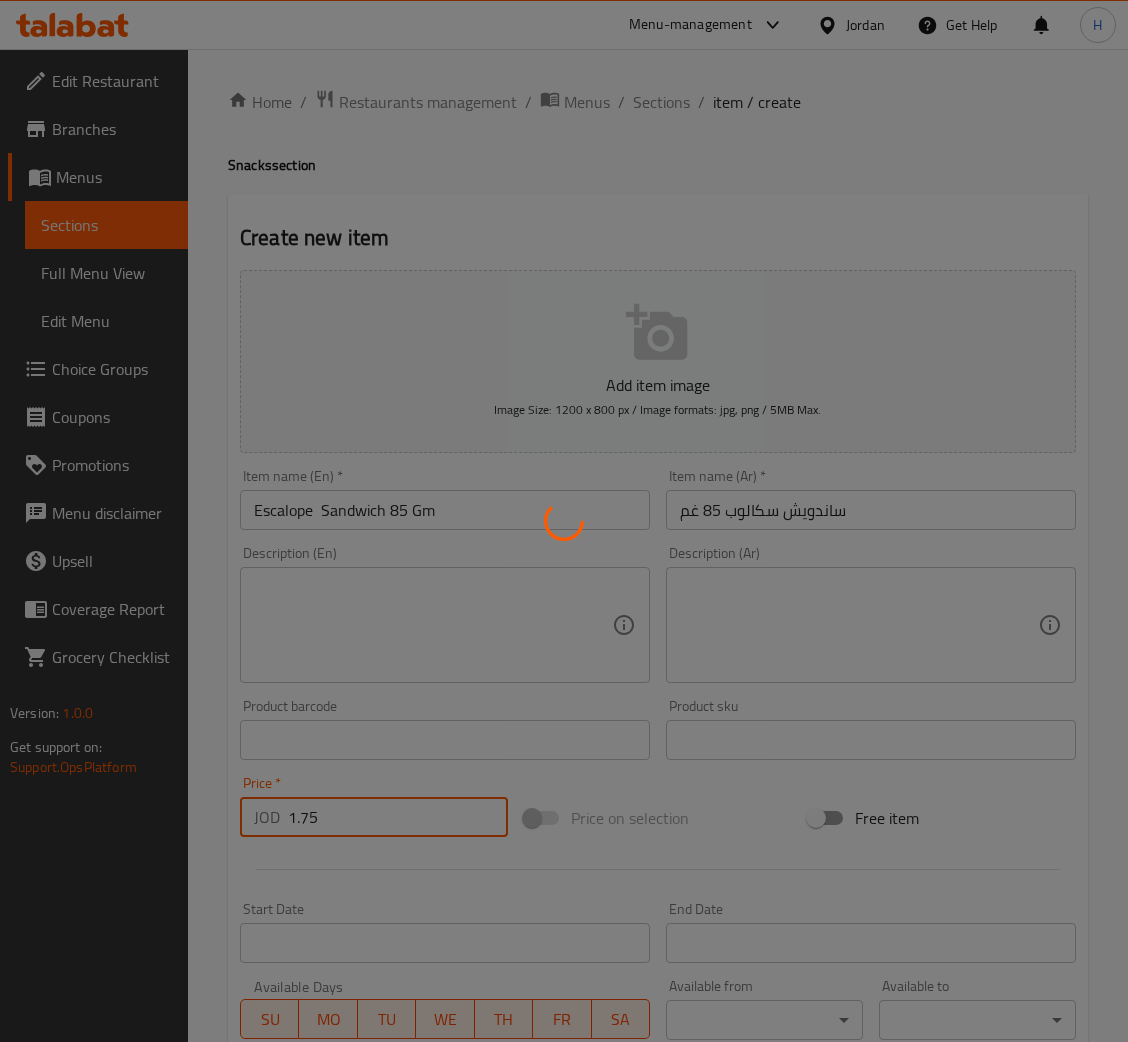 type 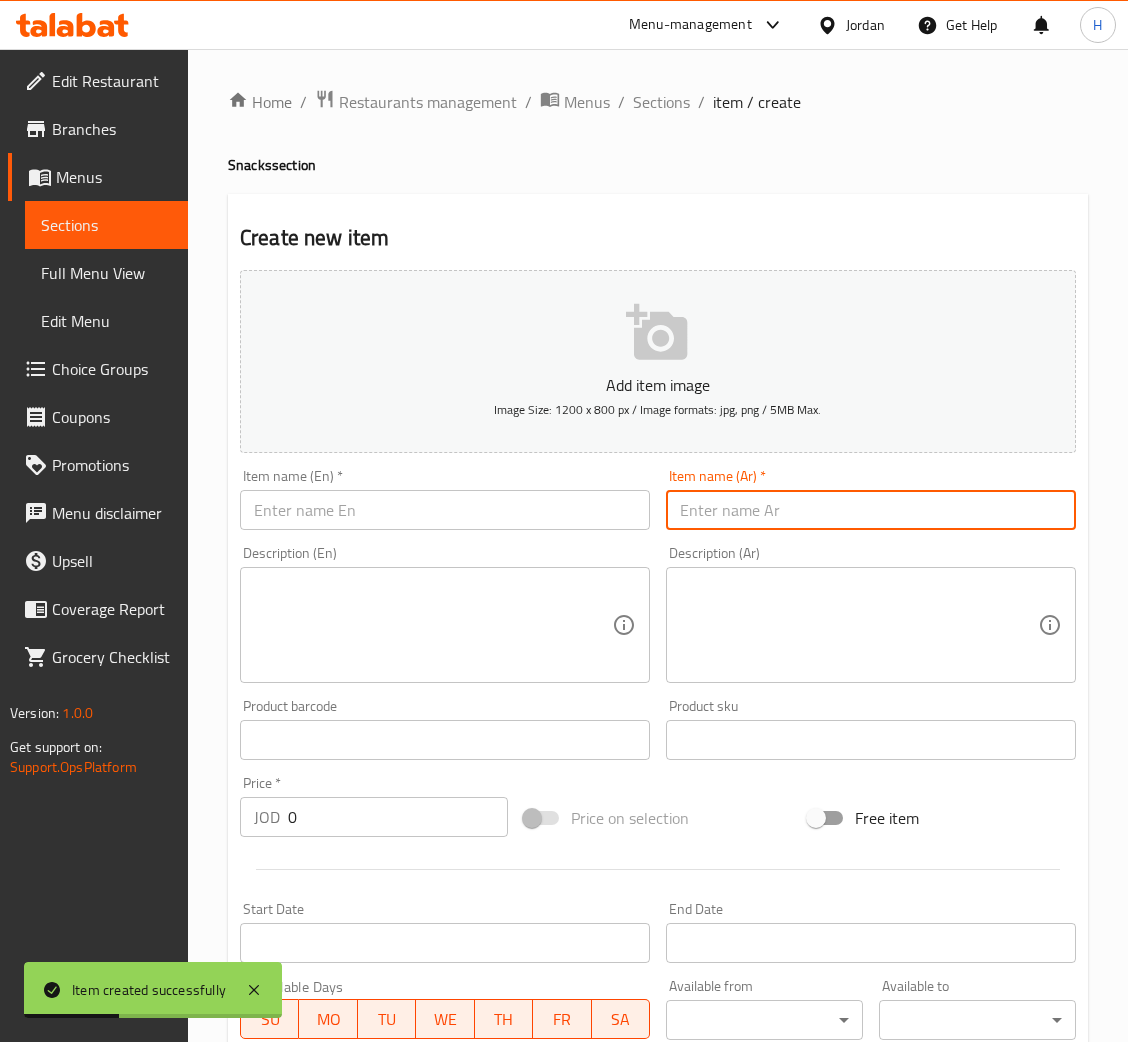 drag, startPoint x: 819, startPoint y: 514, endPoint x: 491, endPoint y: 579, distance: 334.37854 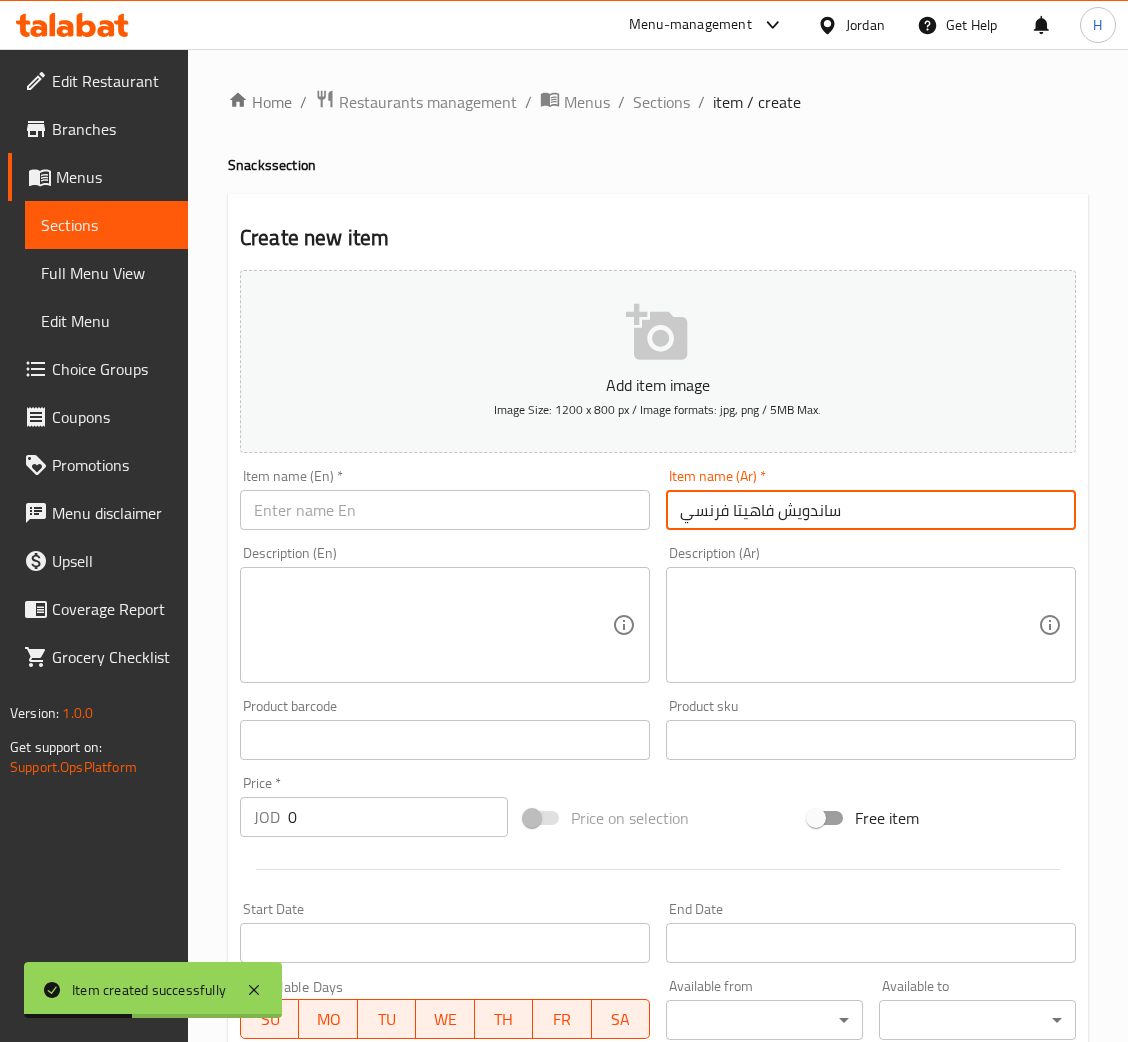 type on "ساندويش فاهيتا فرنسي" 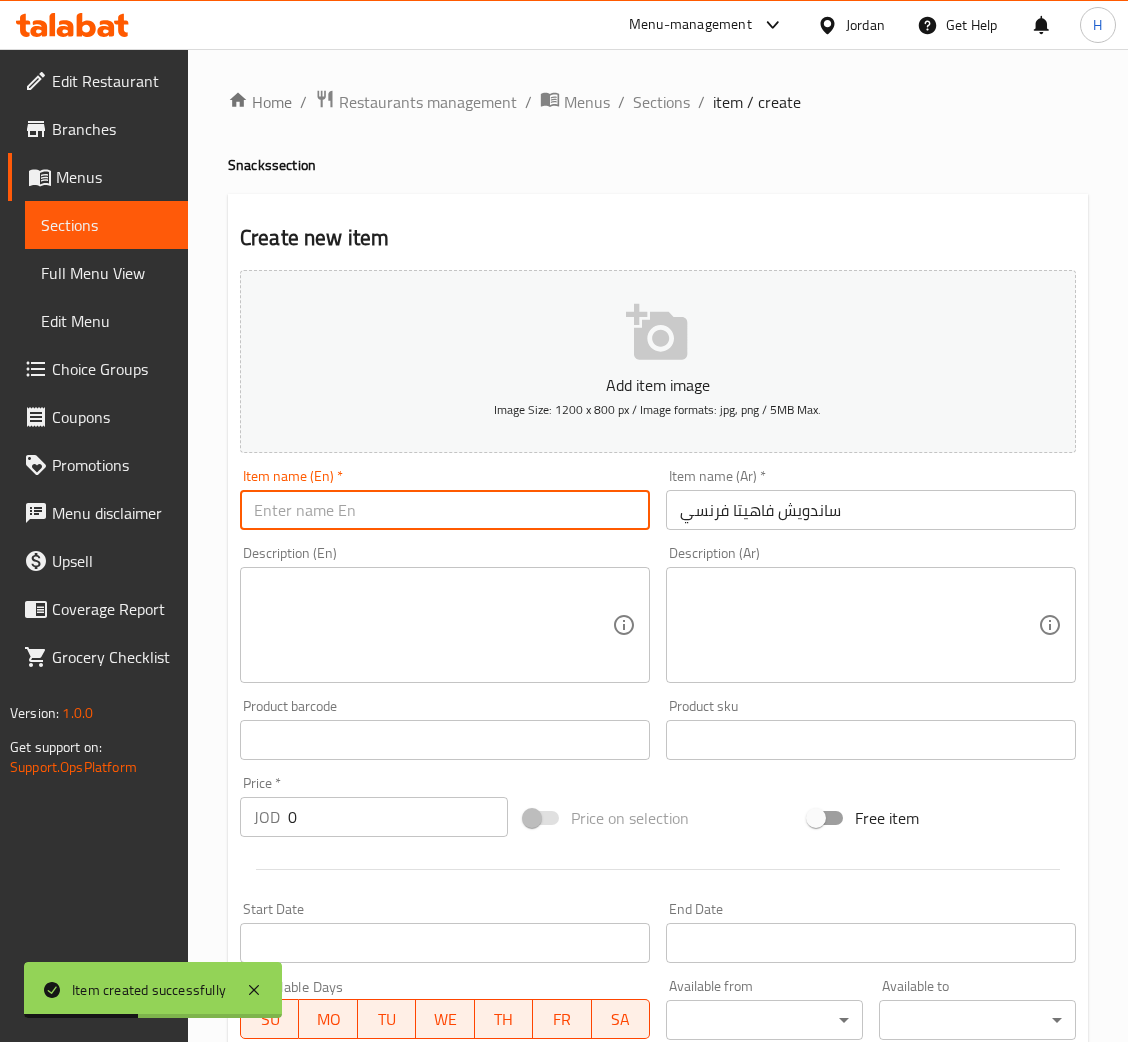 click at bounding box center [445, 510] 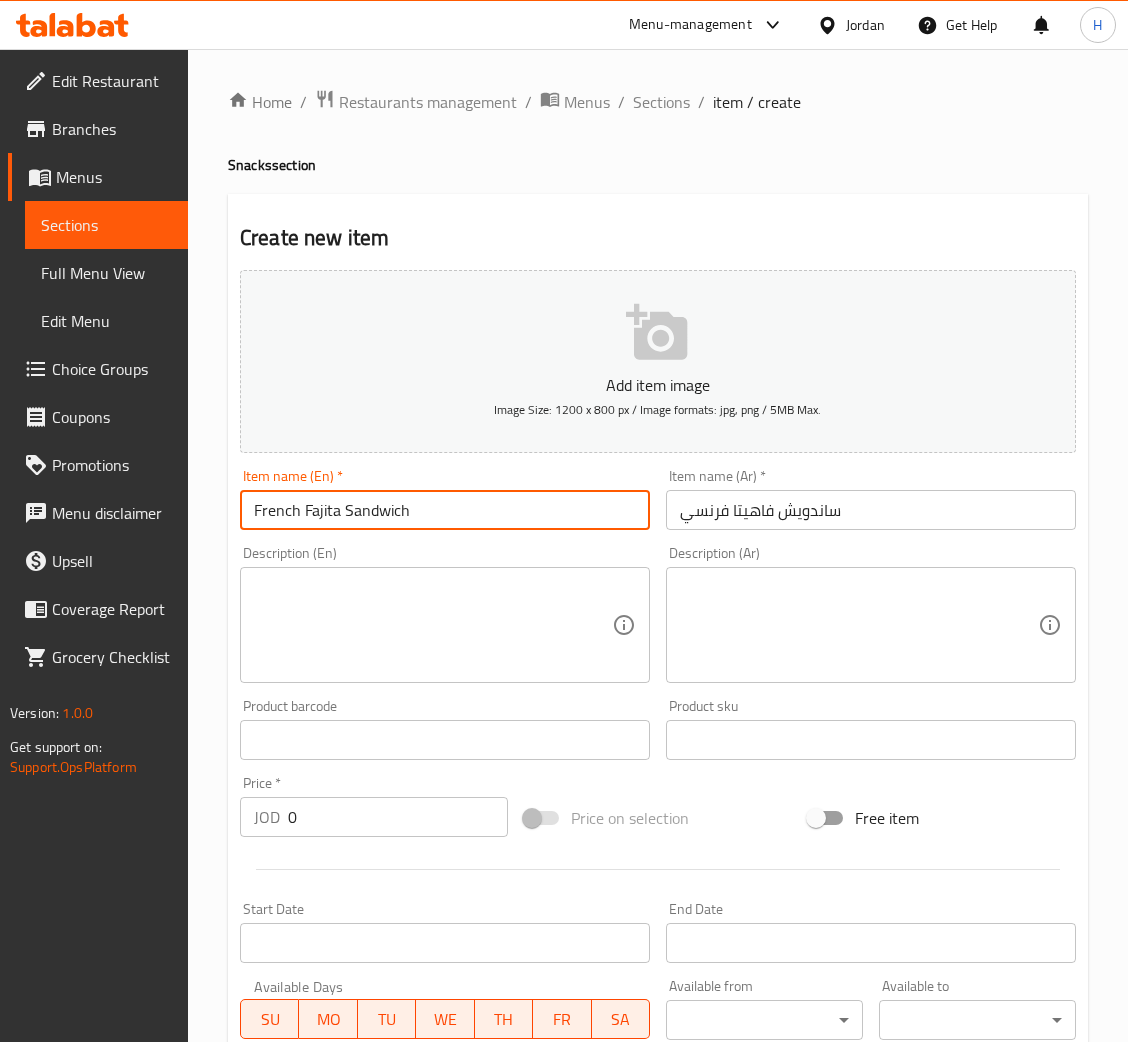 type on "French Fajita Sandwich" 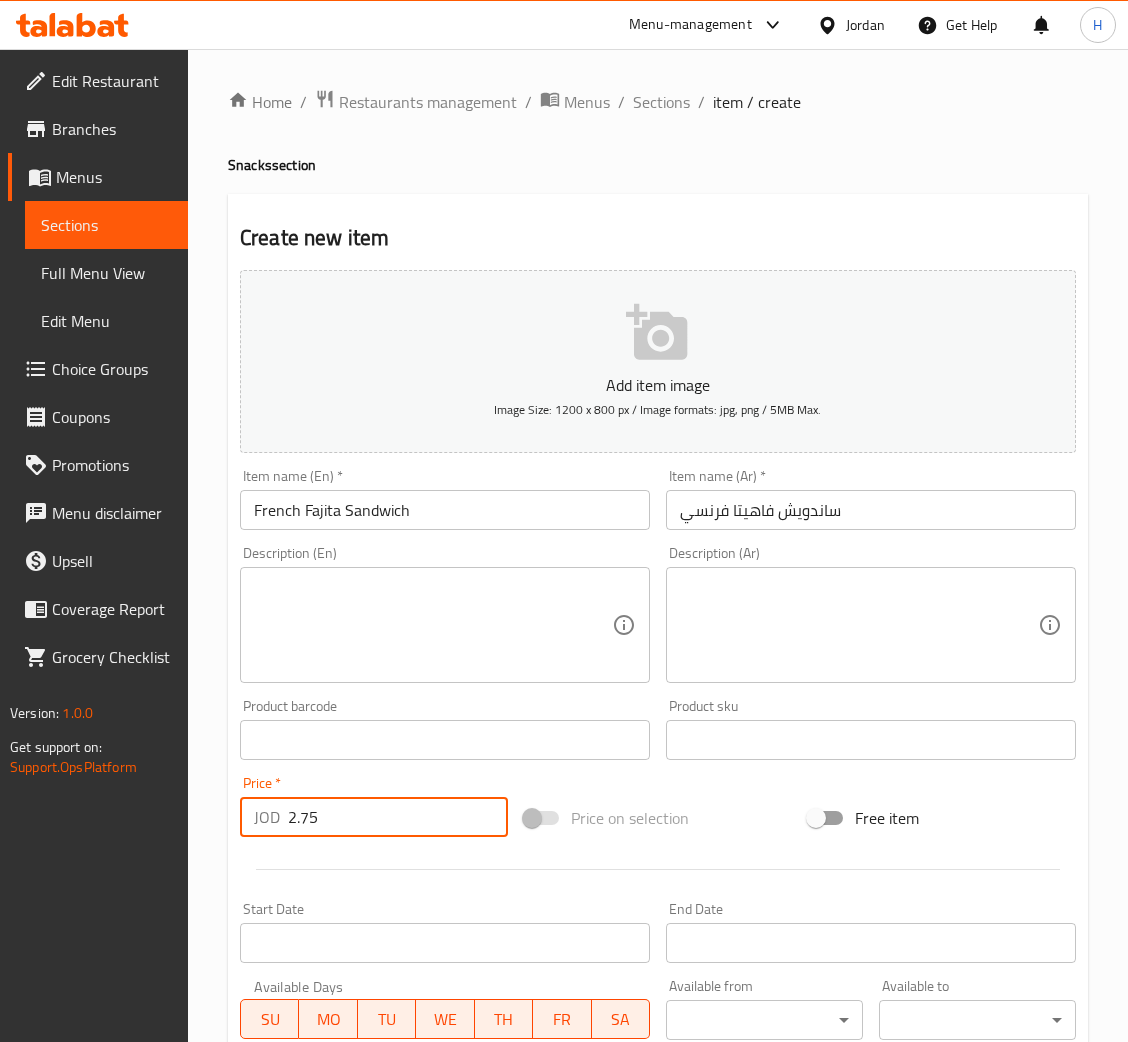 type on "2.75" 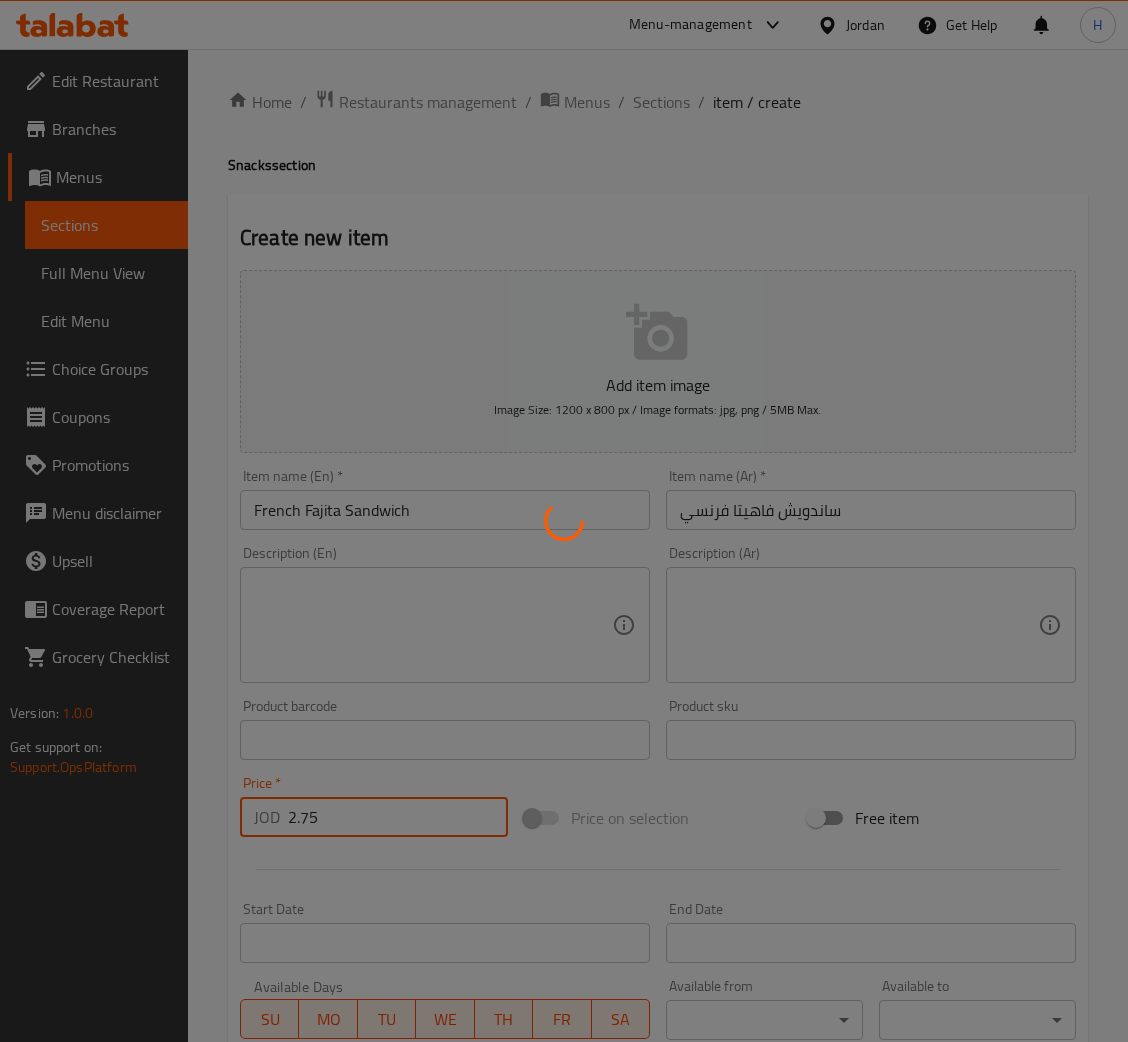 type 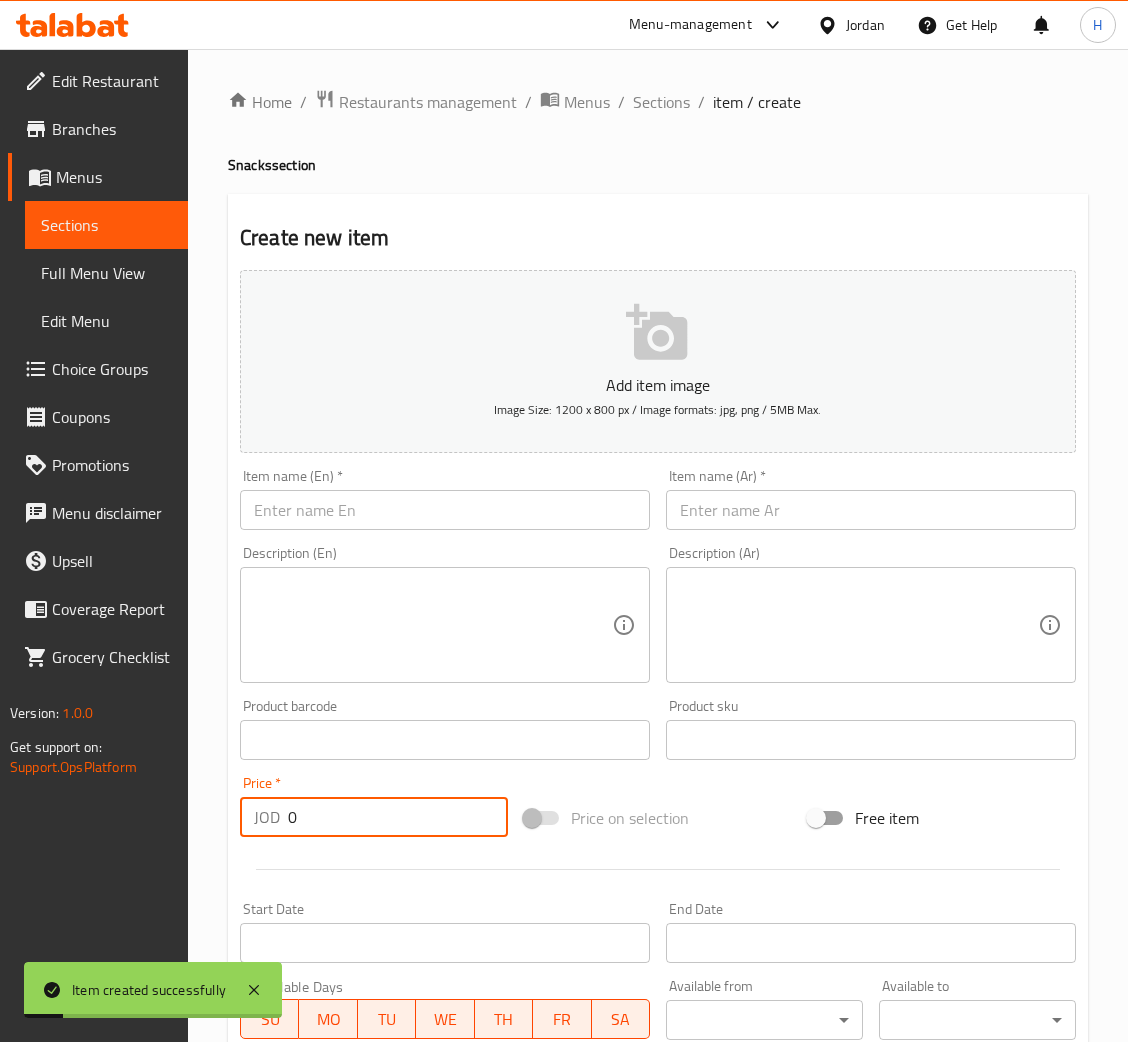 click at bounding box center [445, 510] 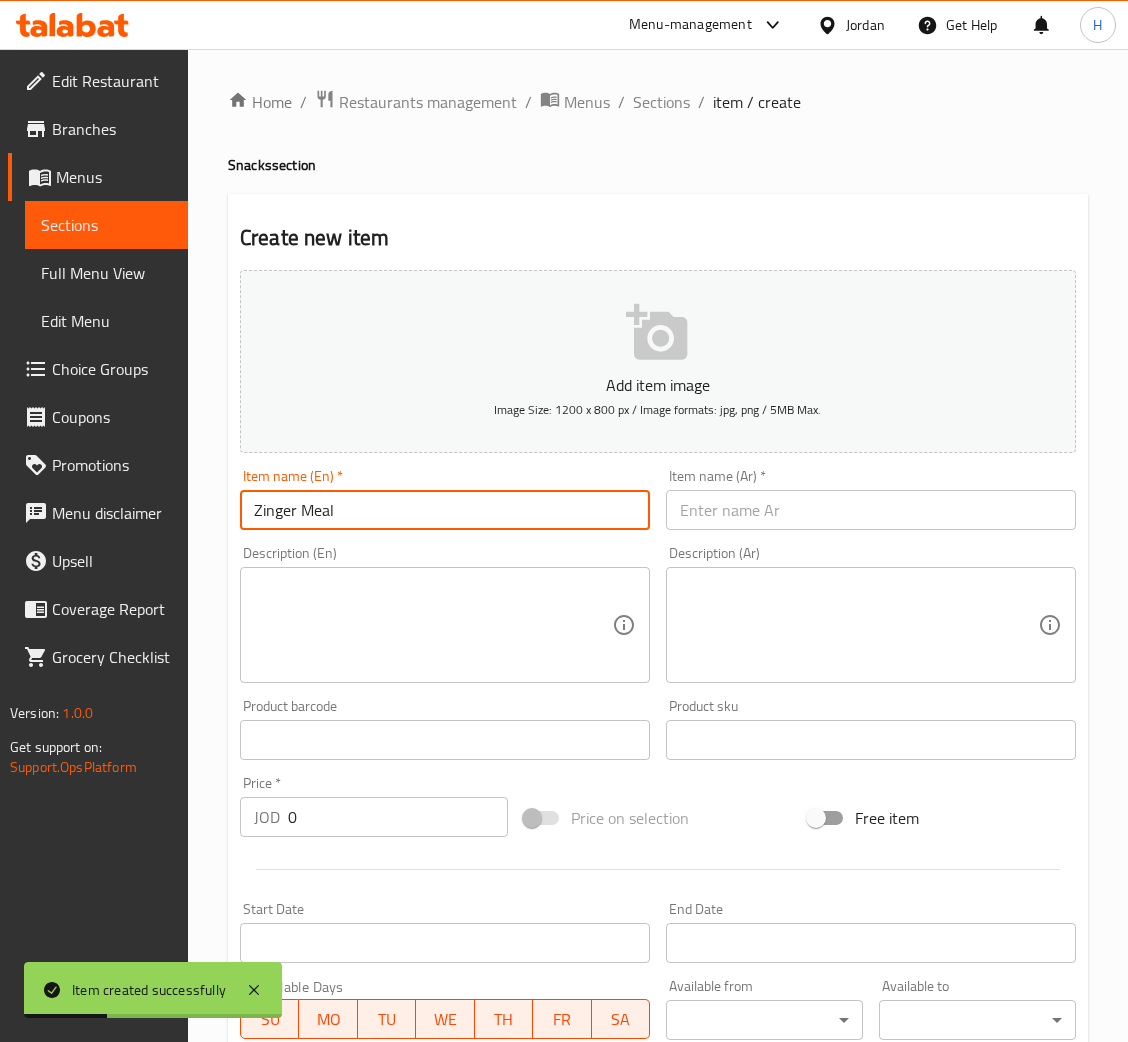 type on "Zinger Meal" 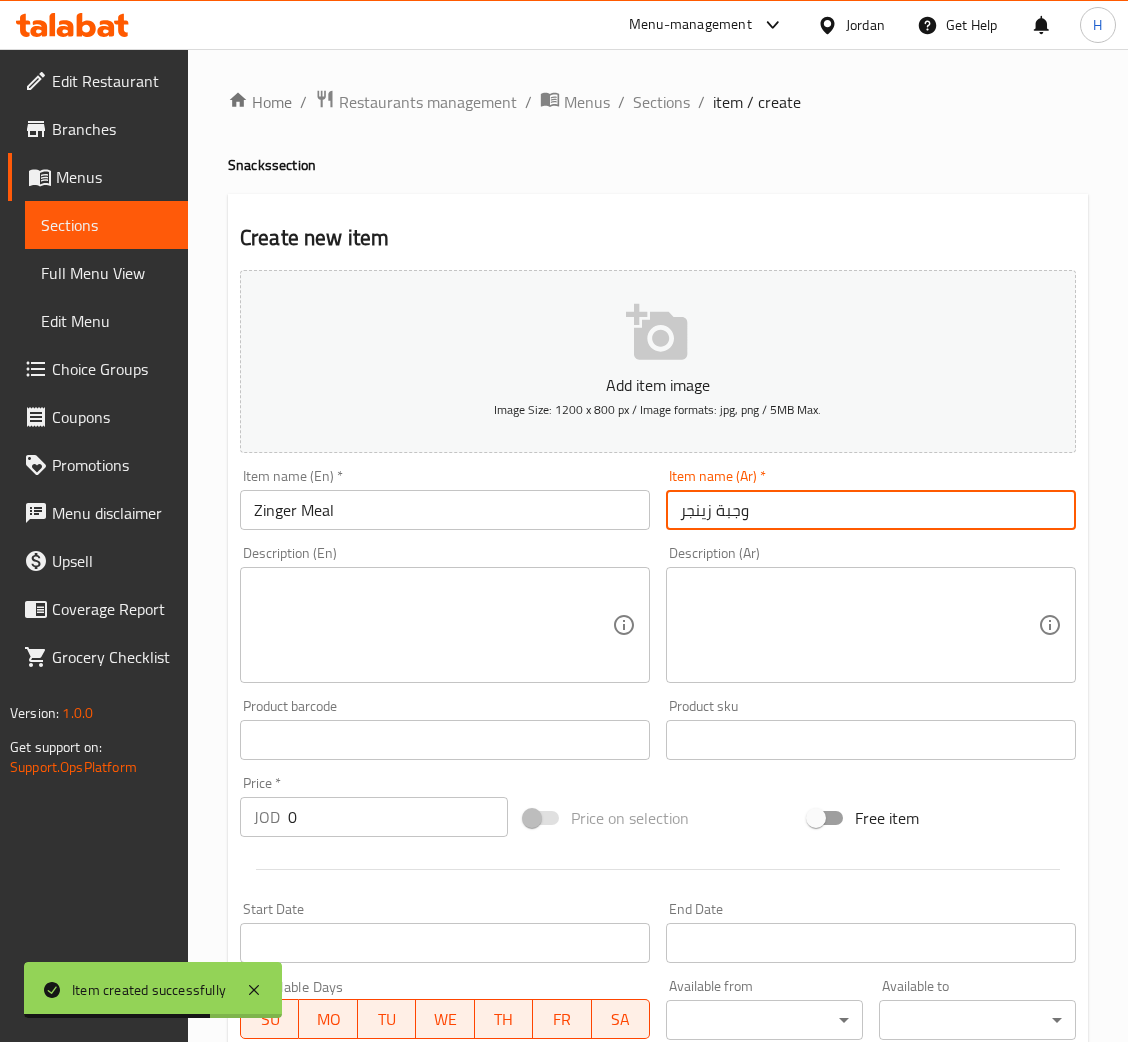 type on "وجبة زينجر" 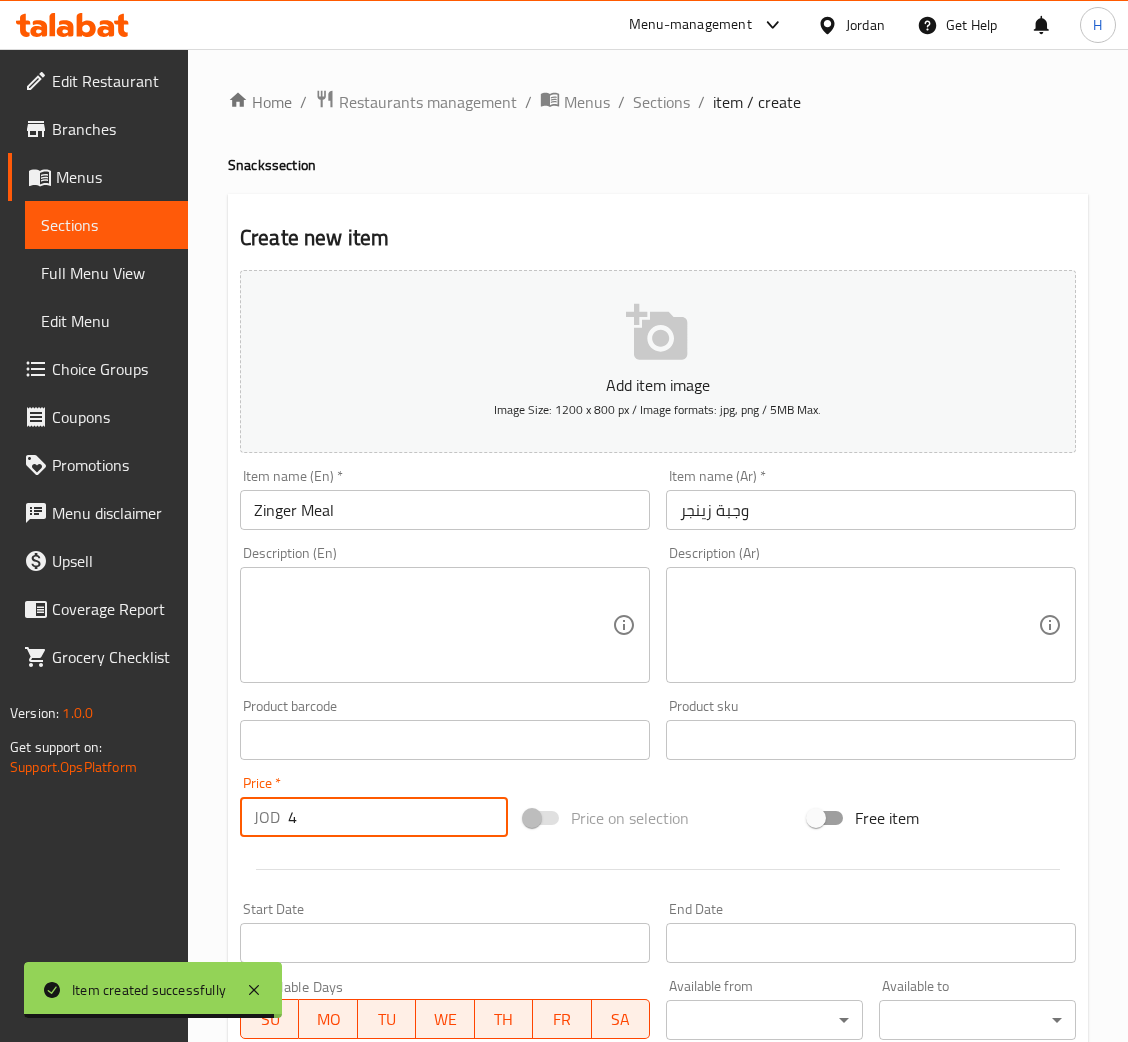 type on "4" 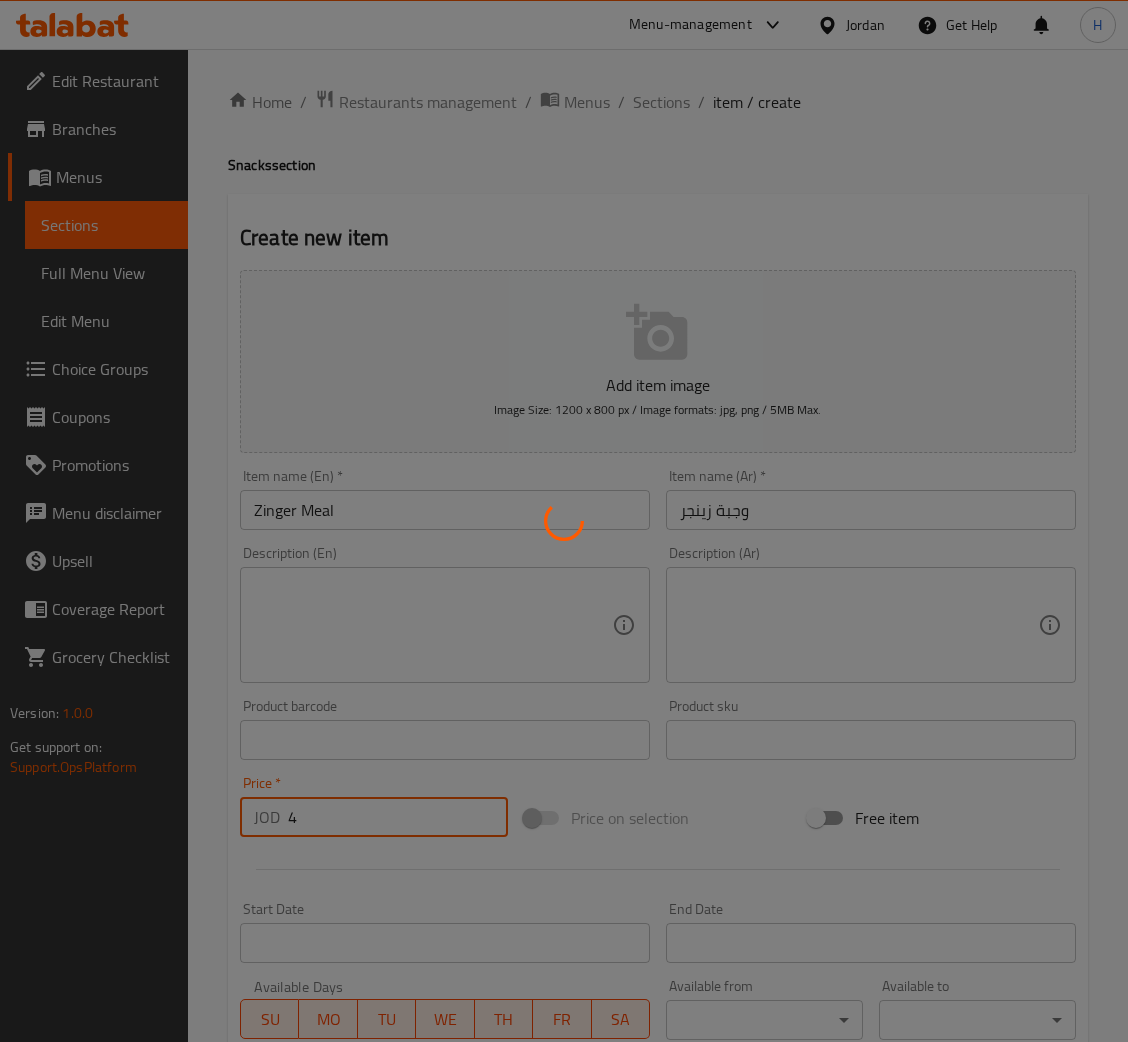type 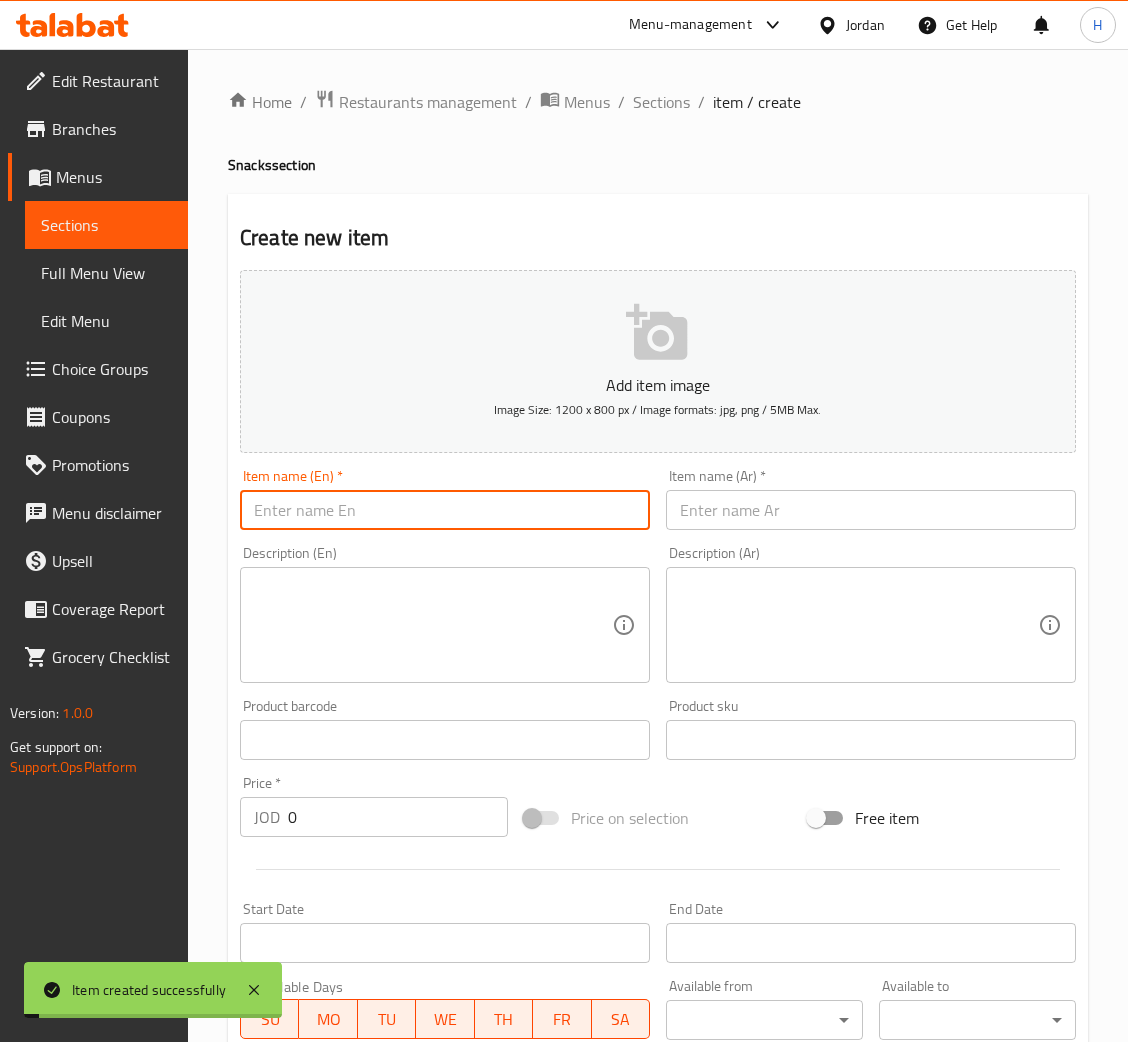 click at bounding box center (445, 510) 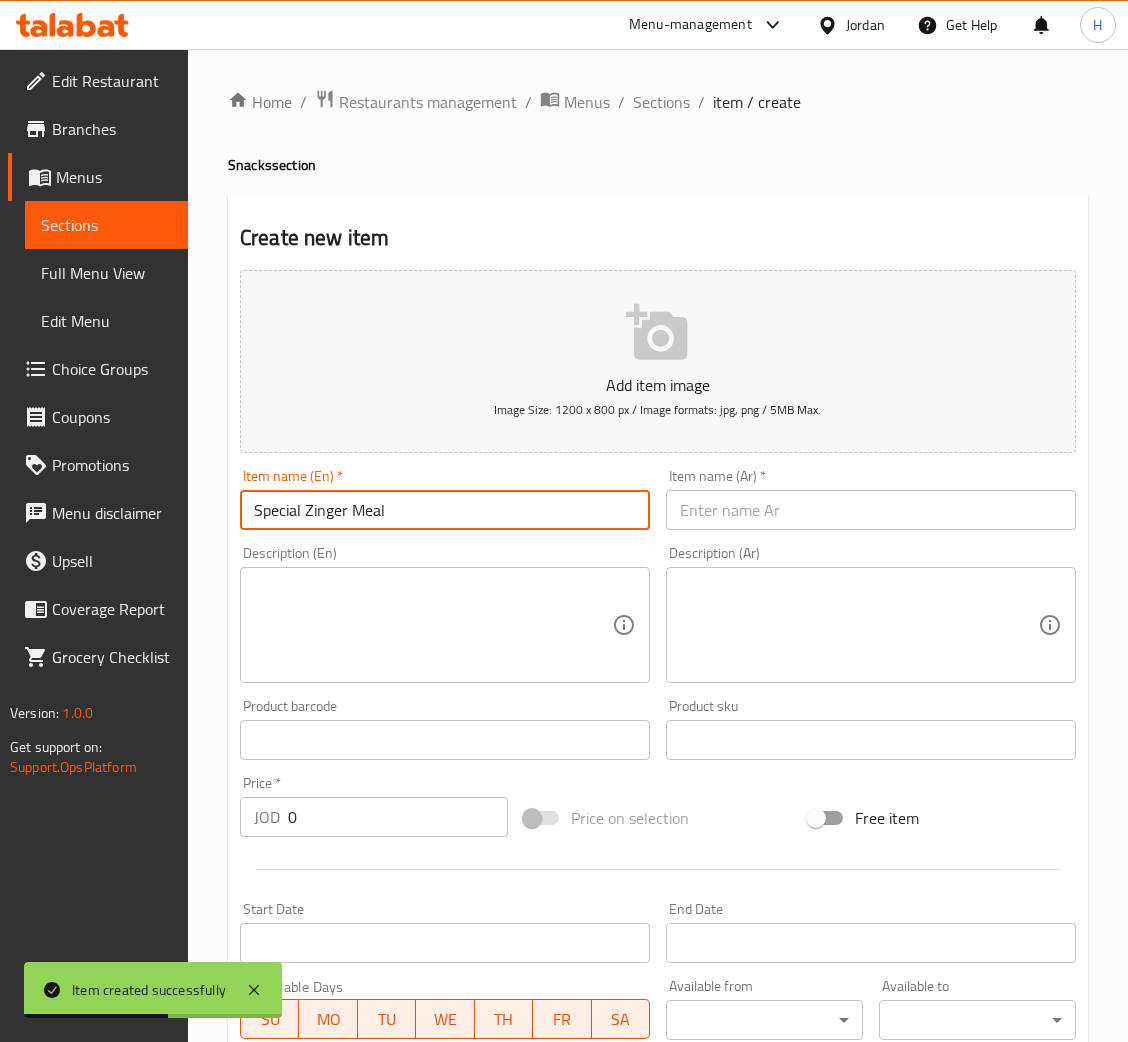 type on "Special Zinger Meal" 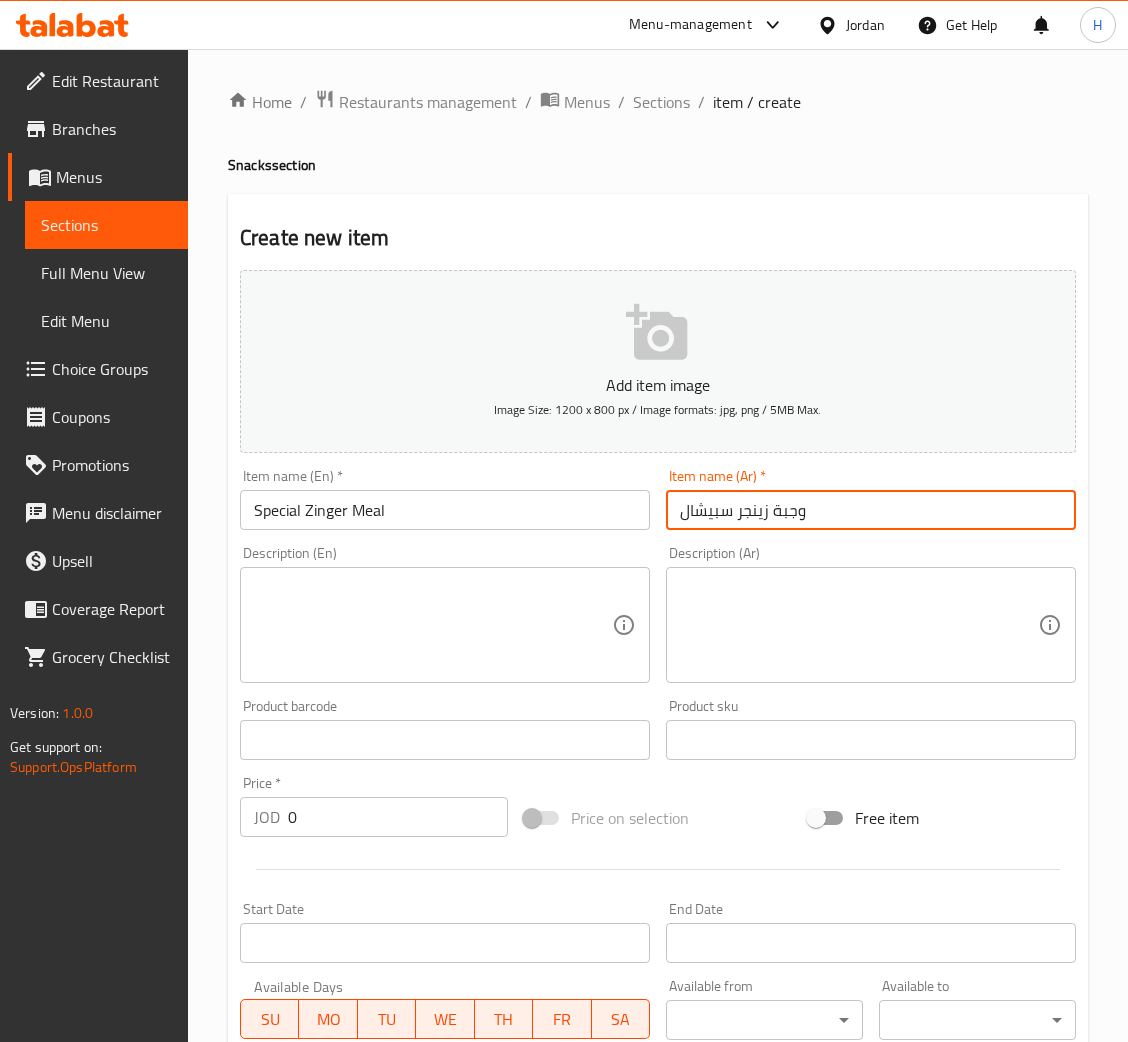 type on "وجبة زينجر سبيشال" 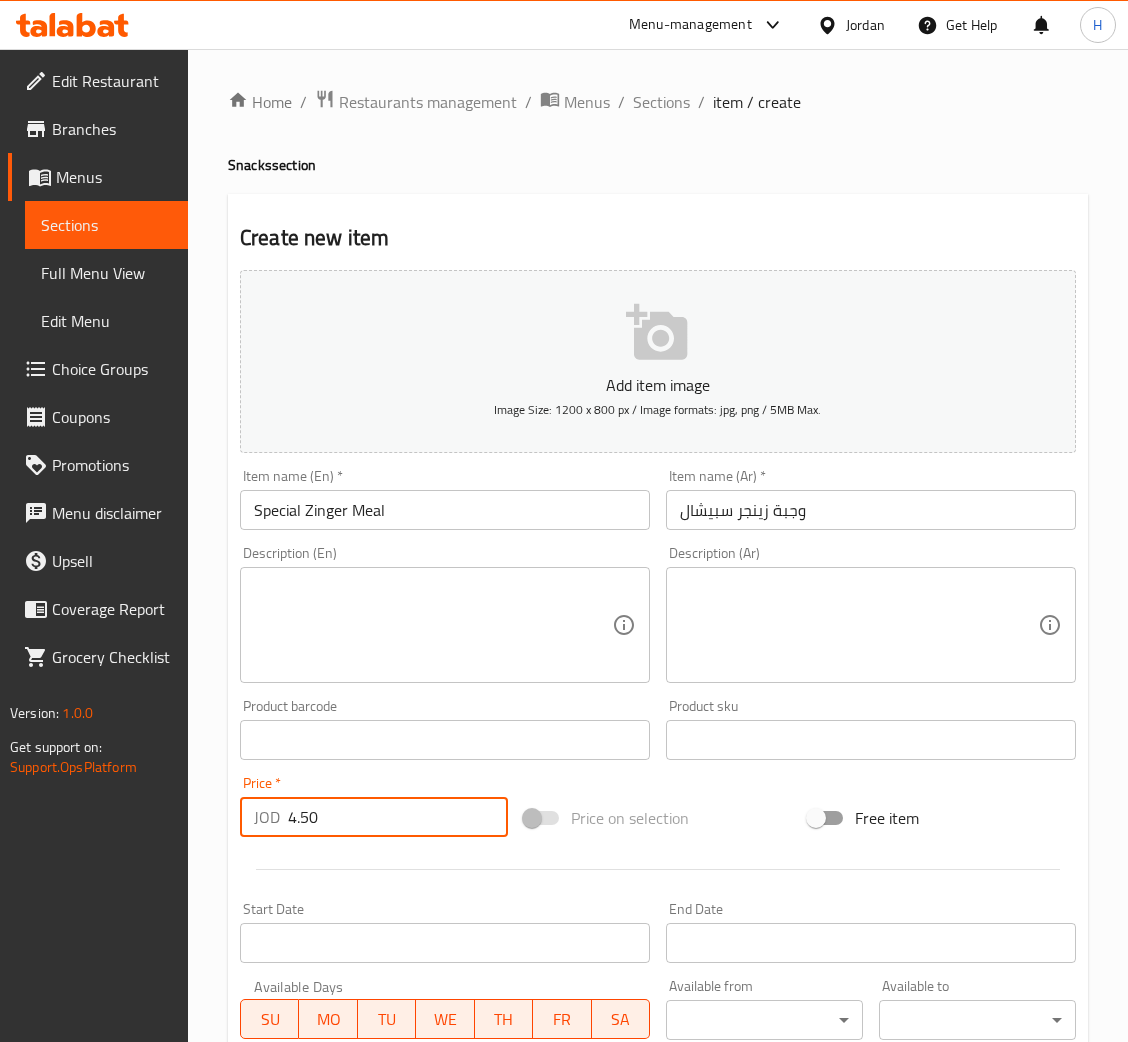 type on "4.50" 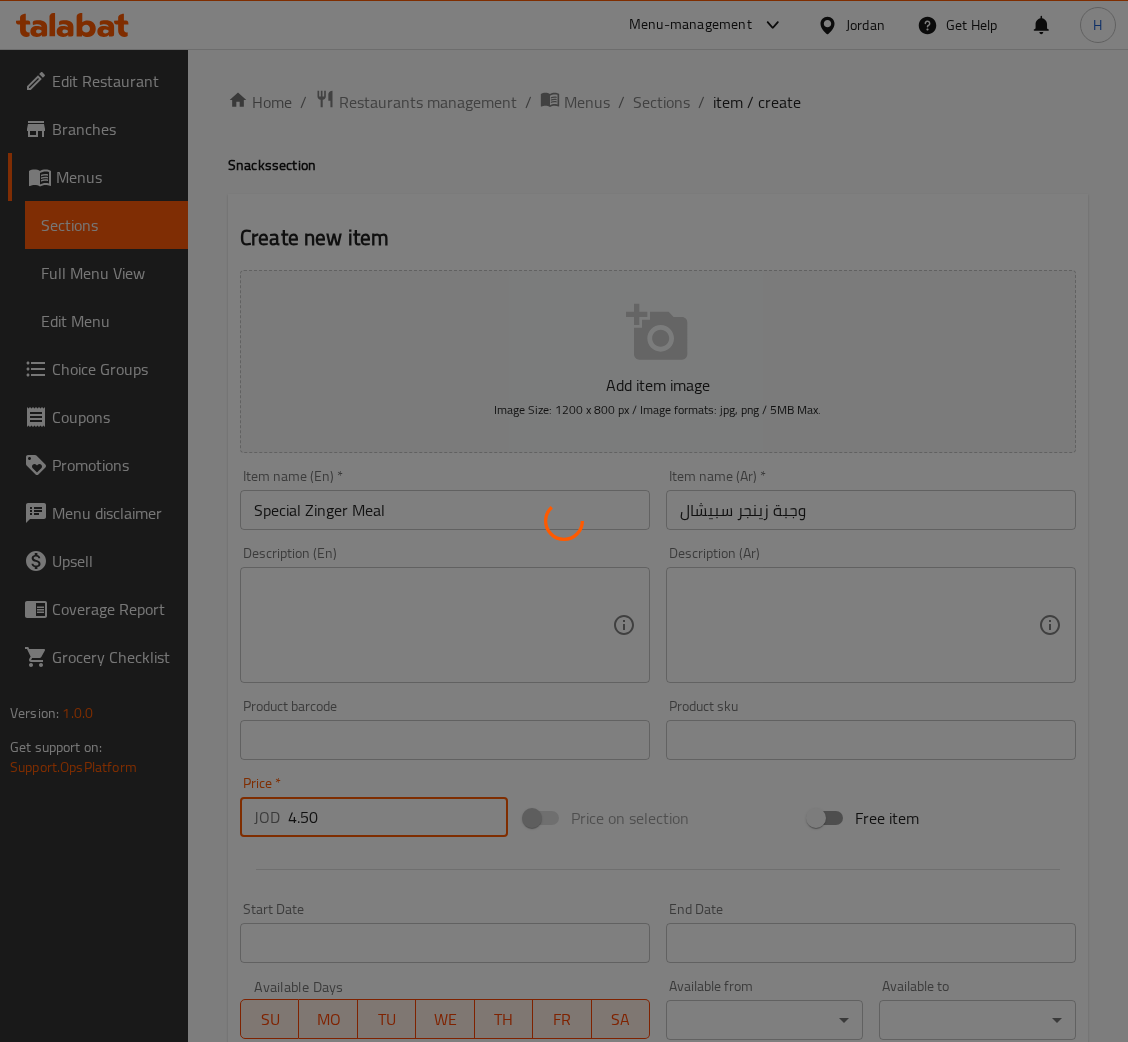 type 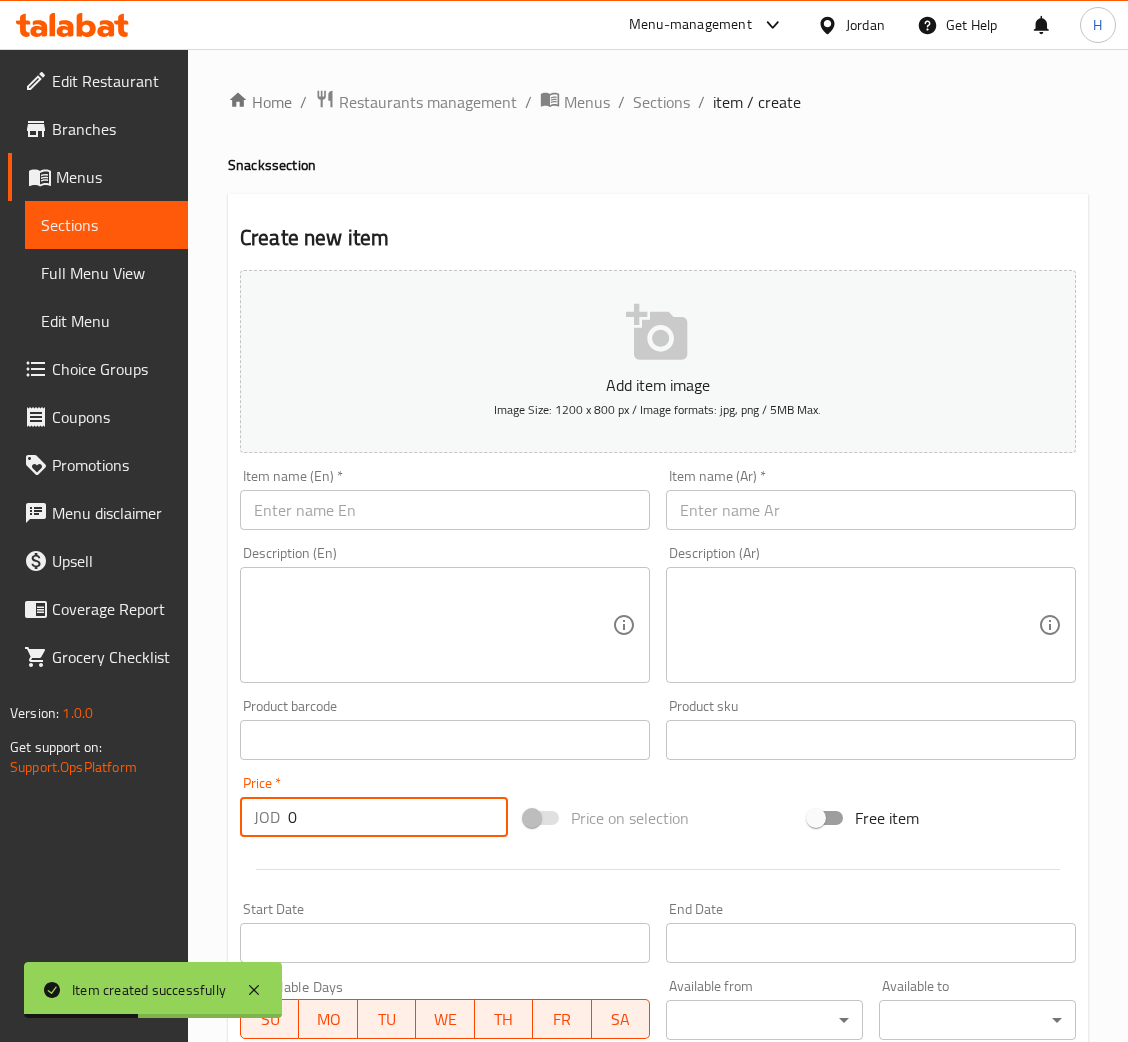 click at bounding box center (445, 510) 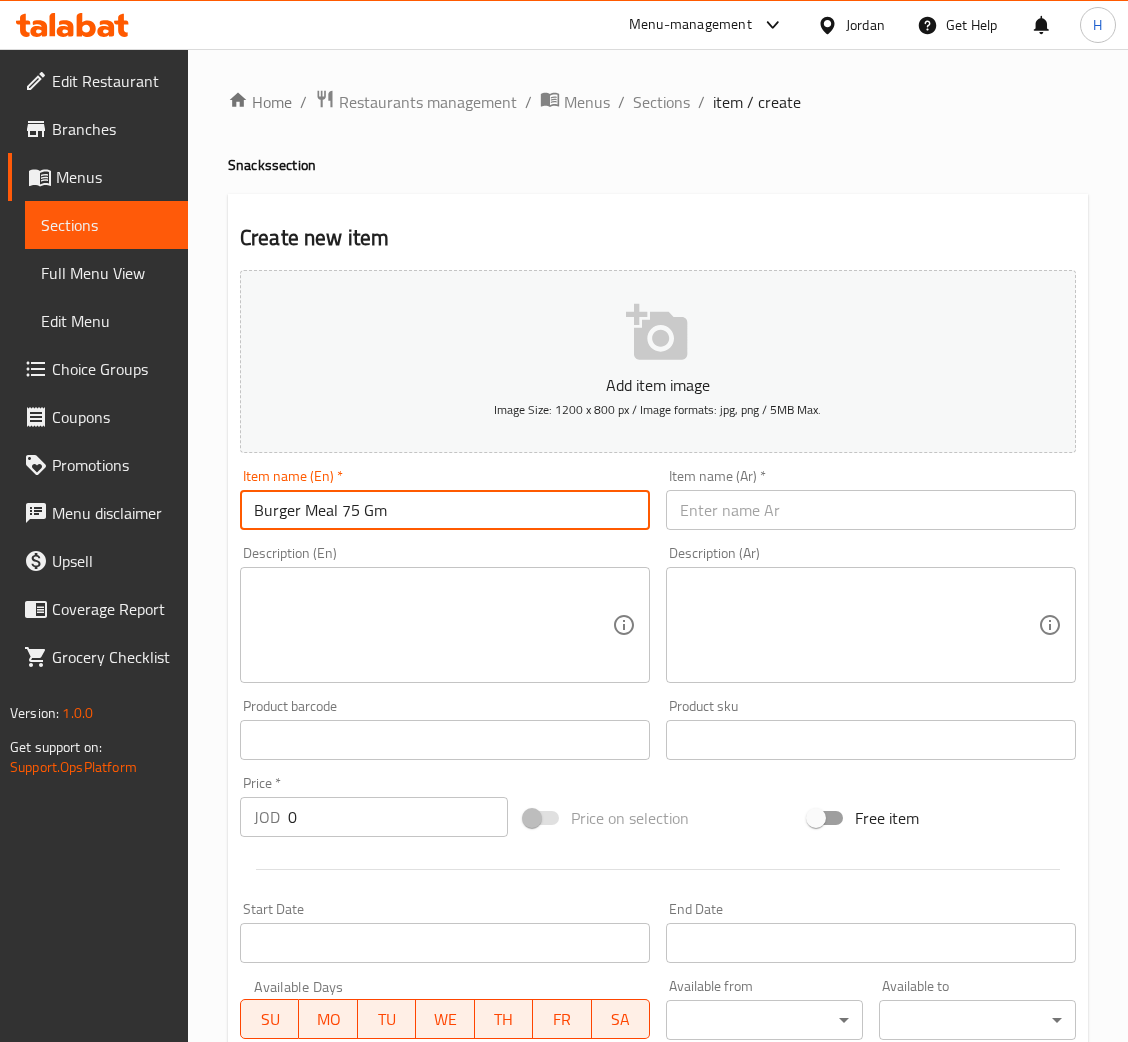 type on "Burger Meal 75 Gm" 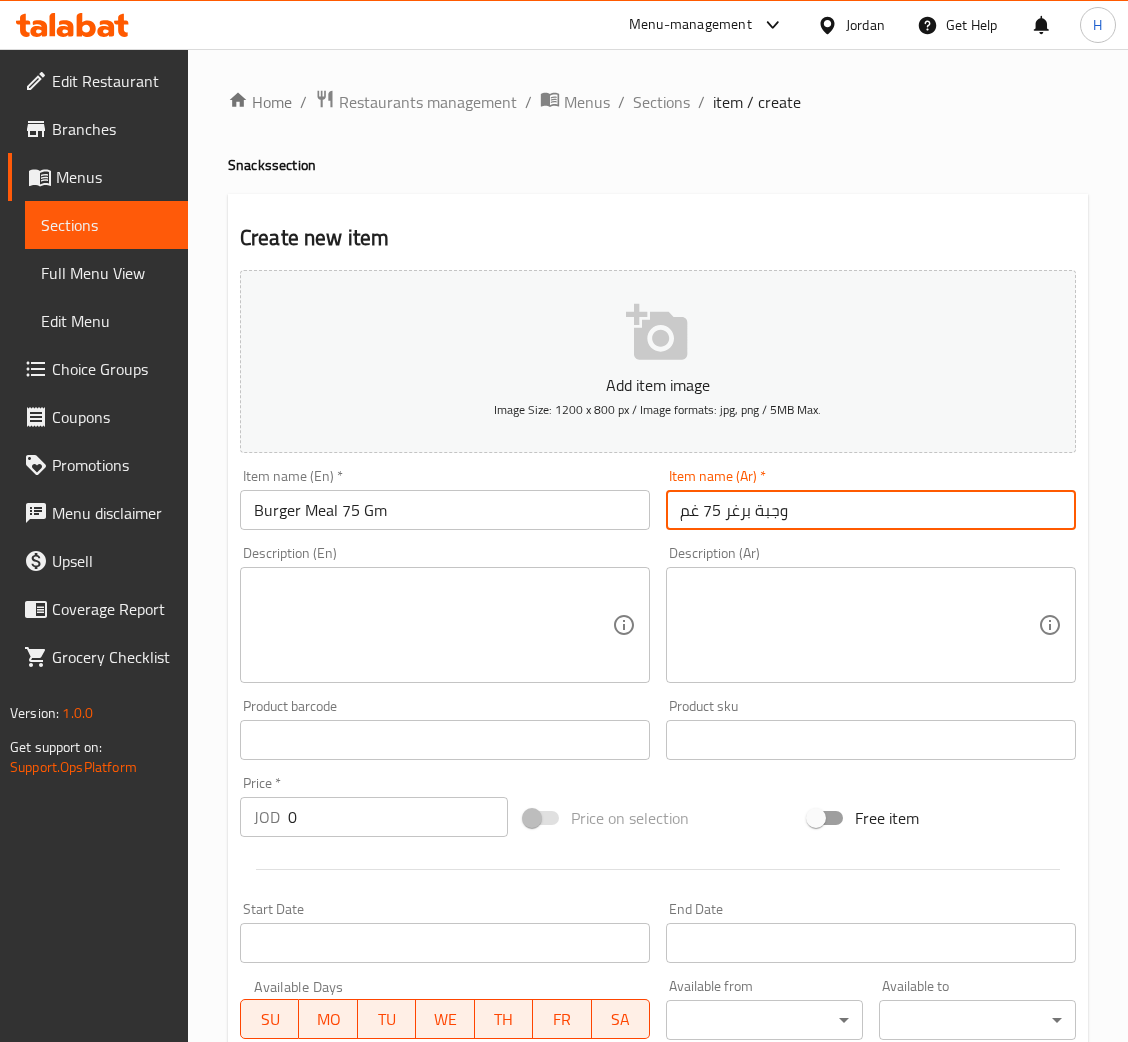type on "وجبة برغر 75 غم" 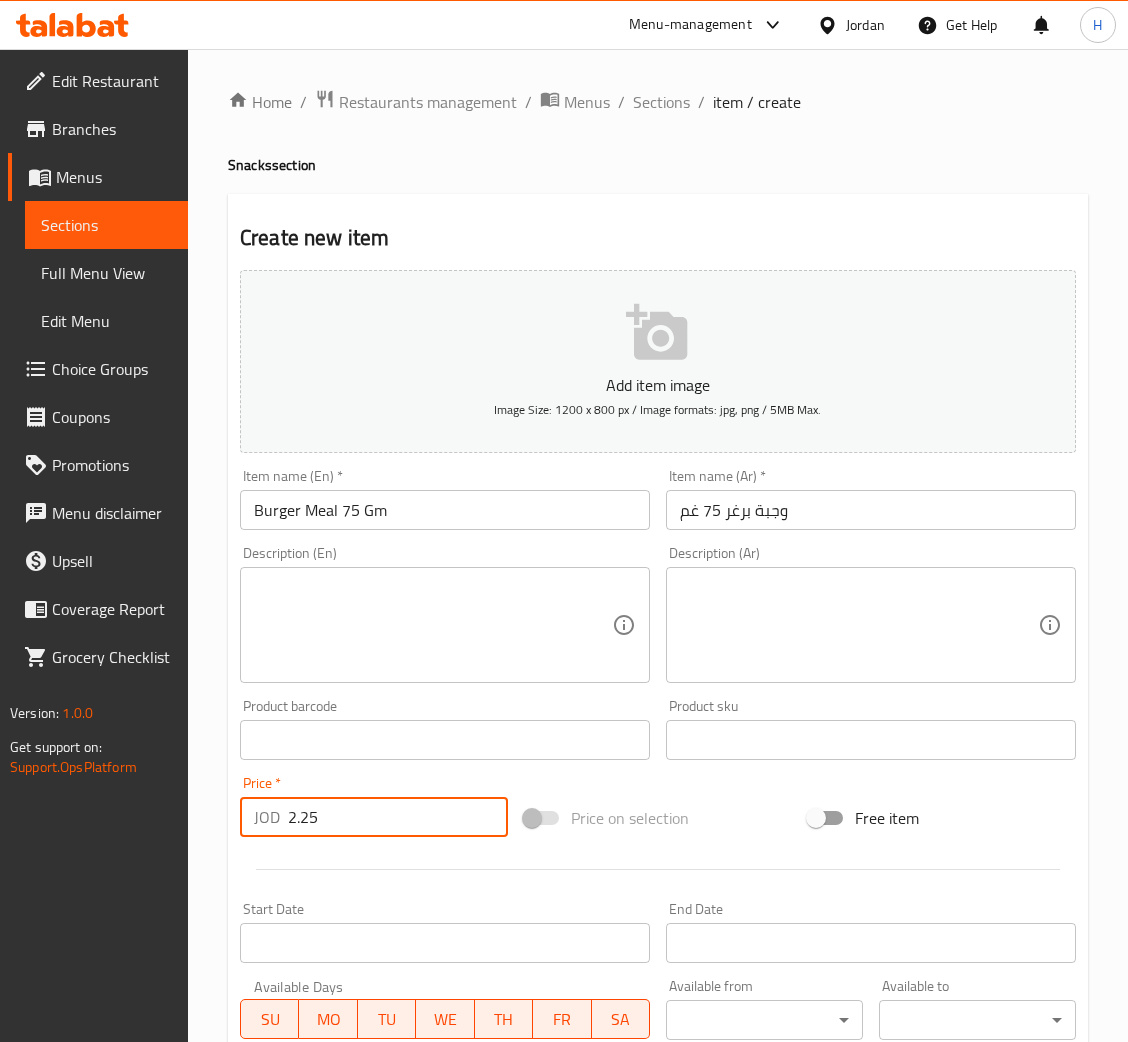 click on "Create" at bounding box center (338, 1326) 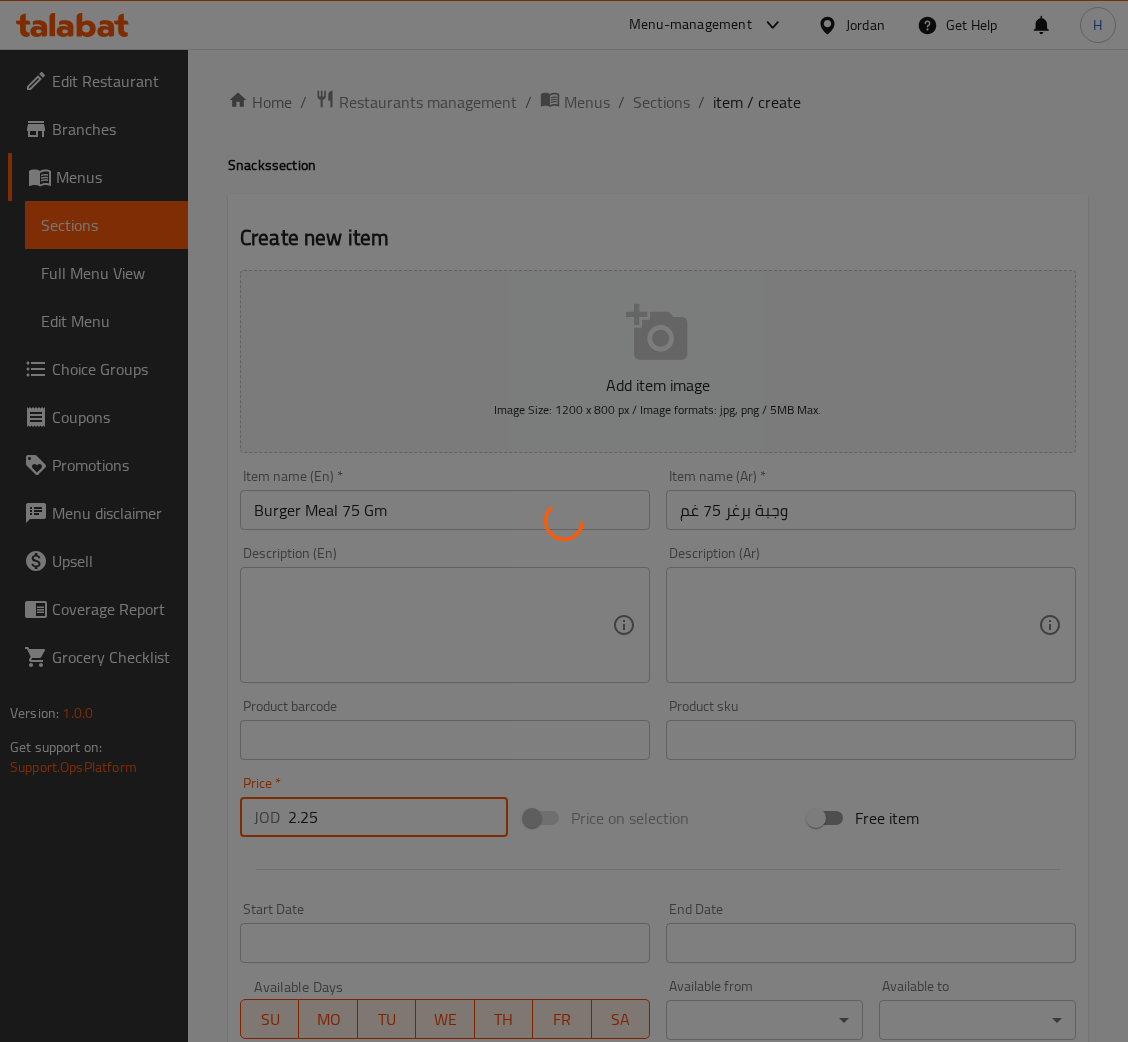 type on "0" 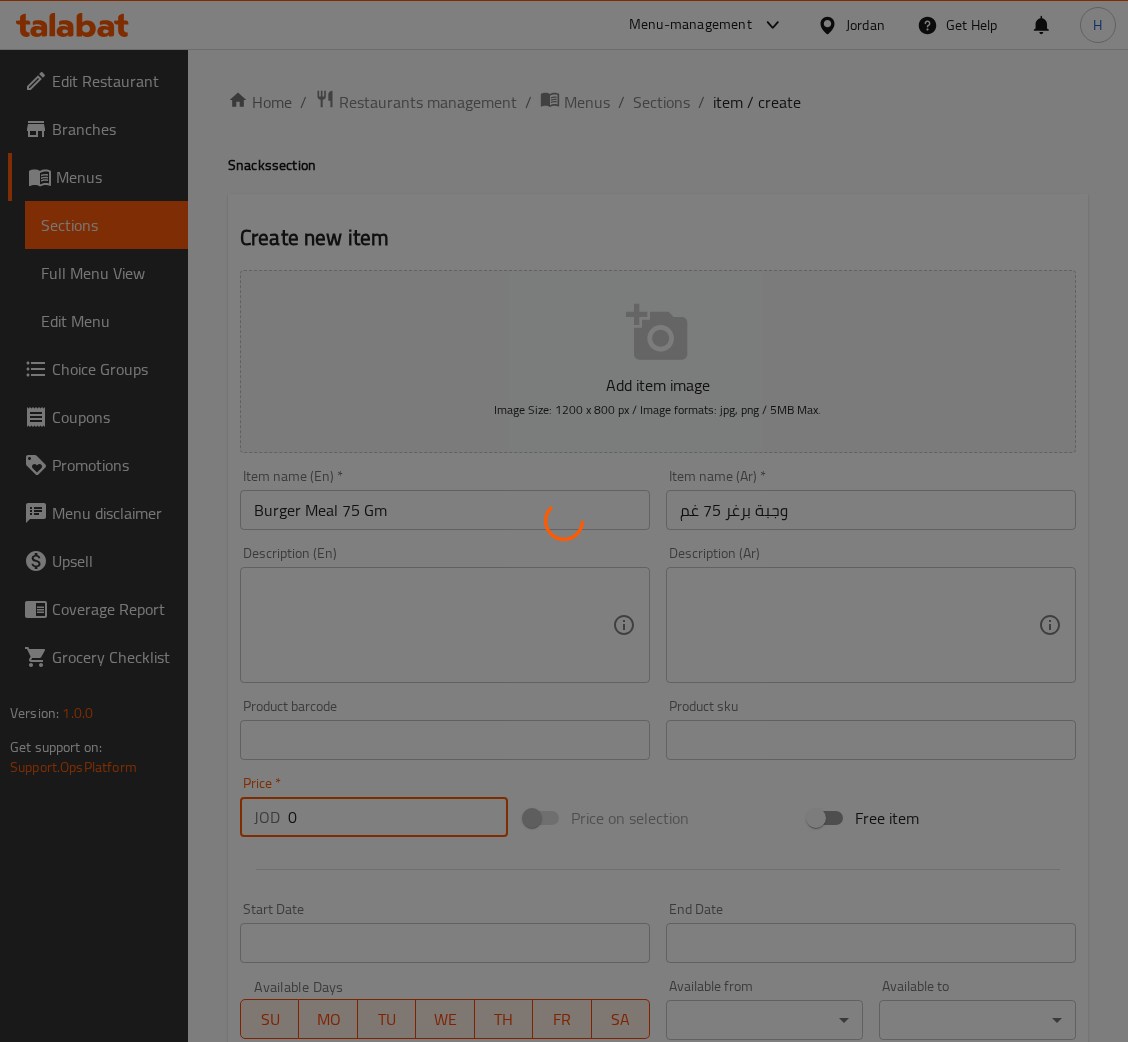 type 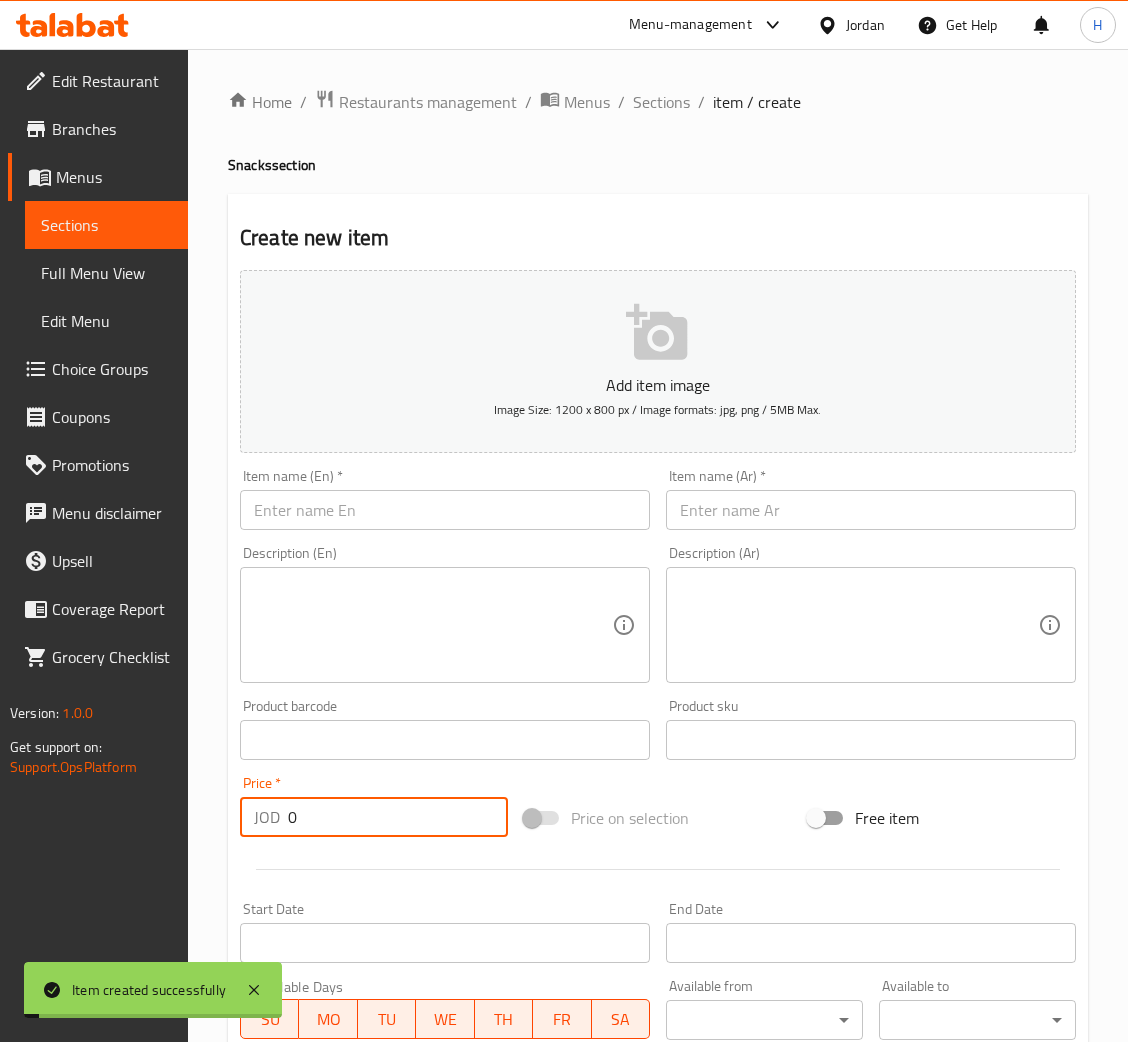 click at bounding box center [445, 510] 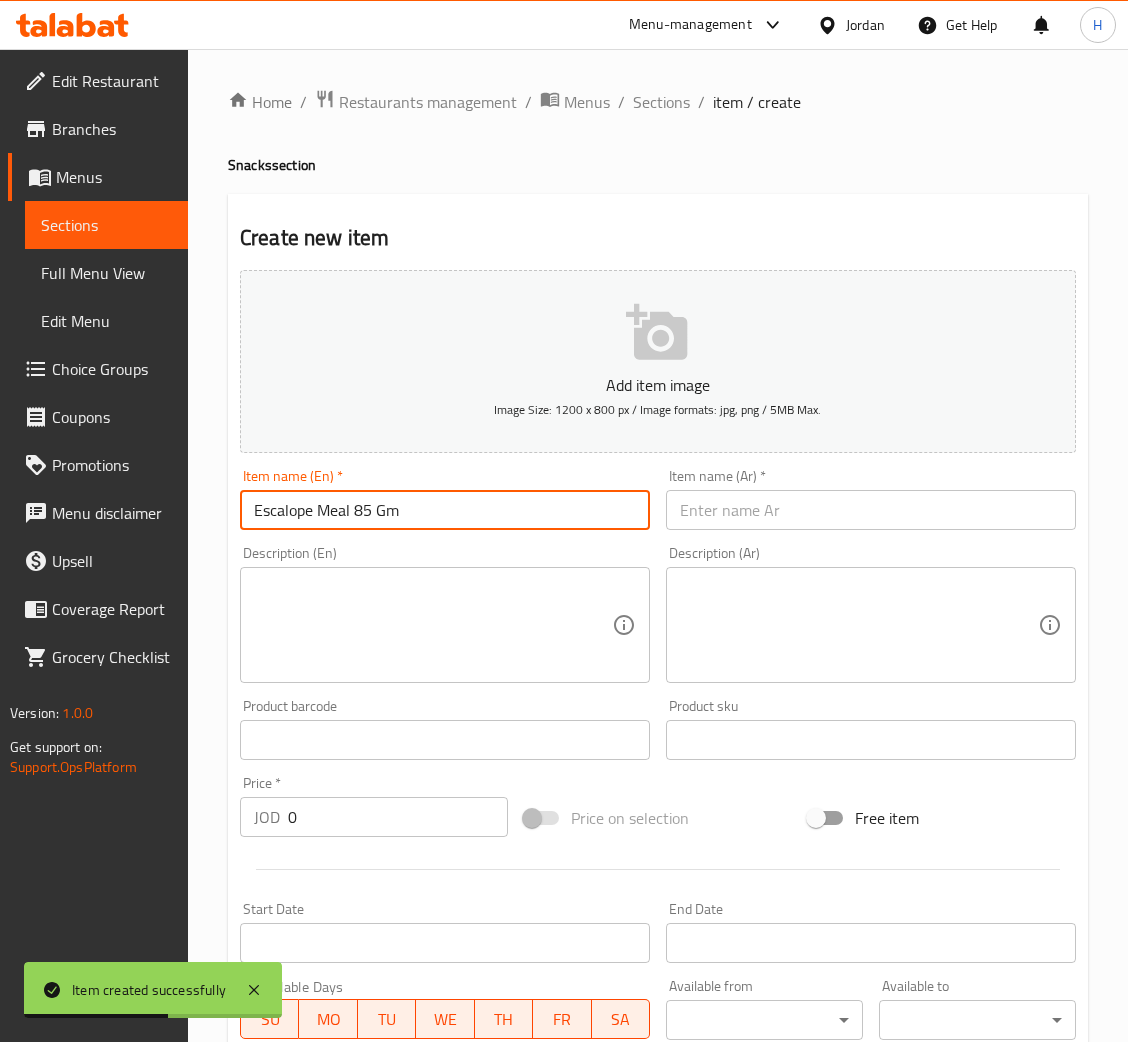type on "Escalope Meal 85 Gm" 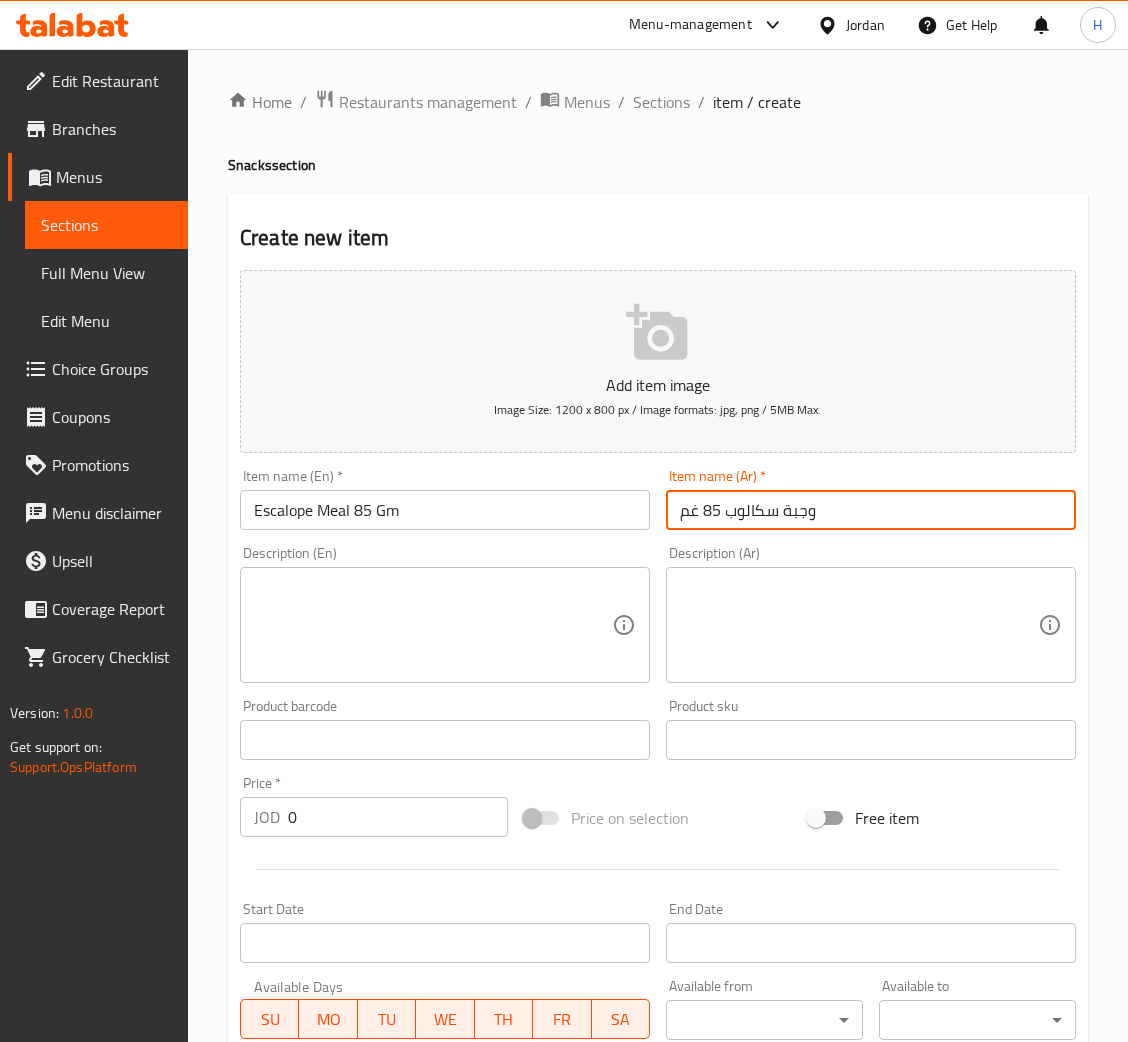 type on "وجبة سكالوب 85 غم" 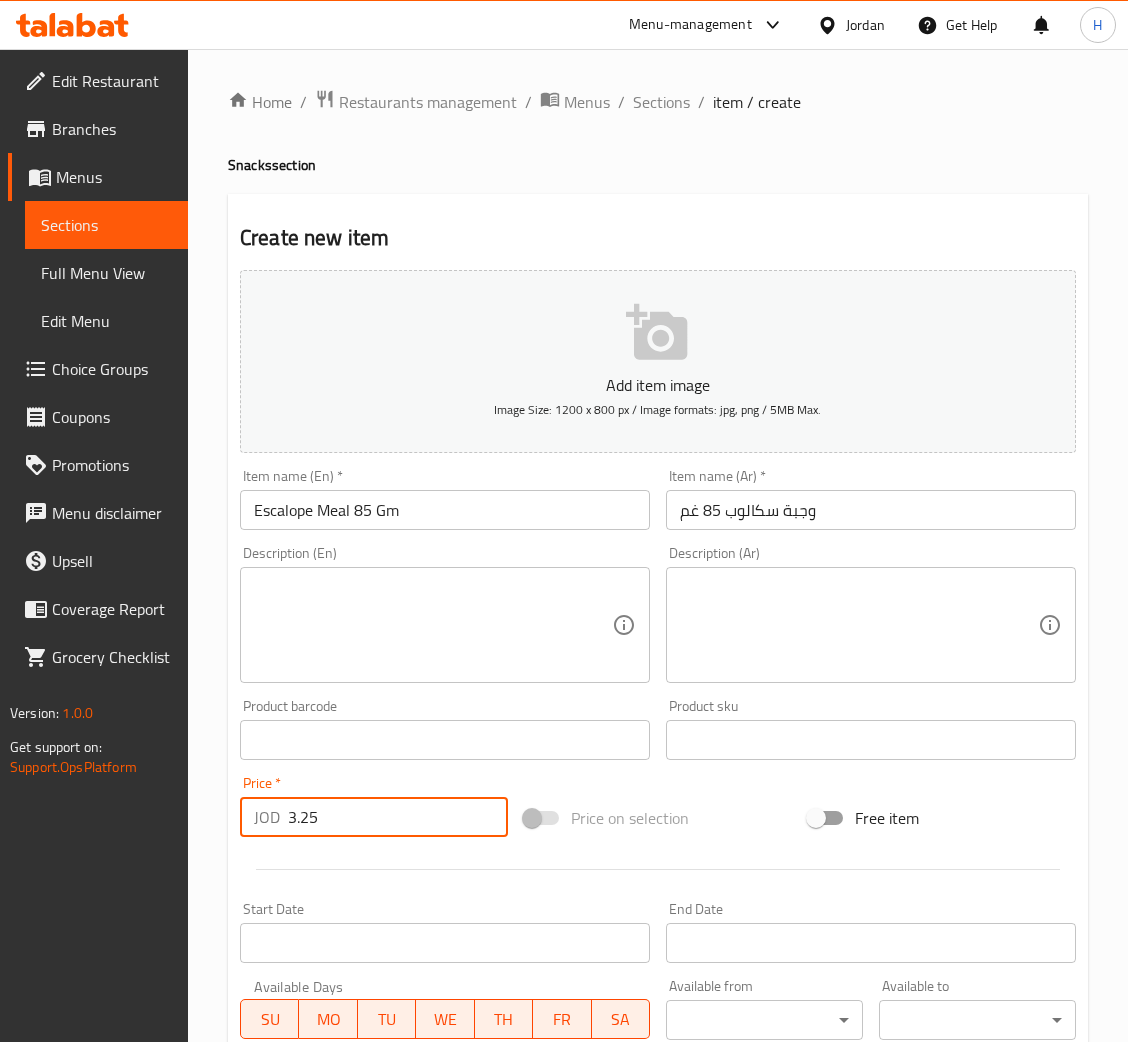 type on "3.25" 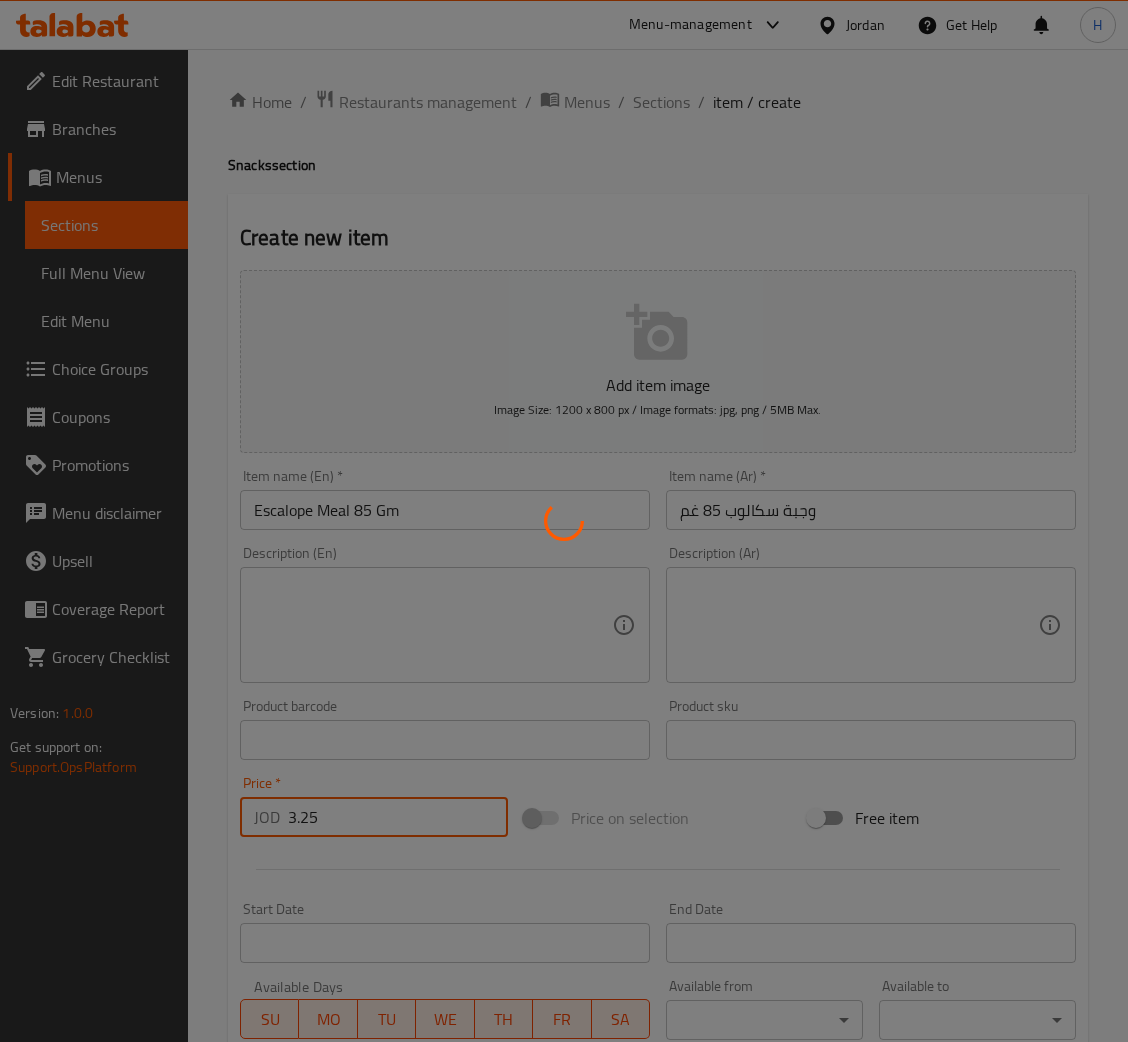 type 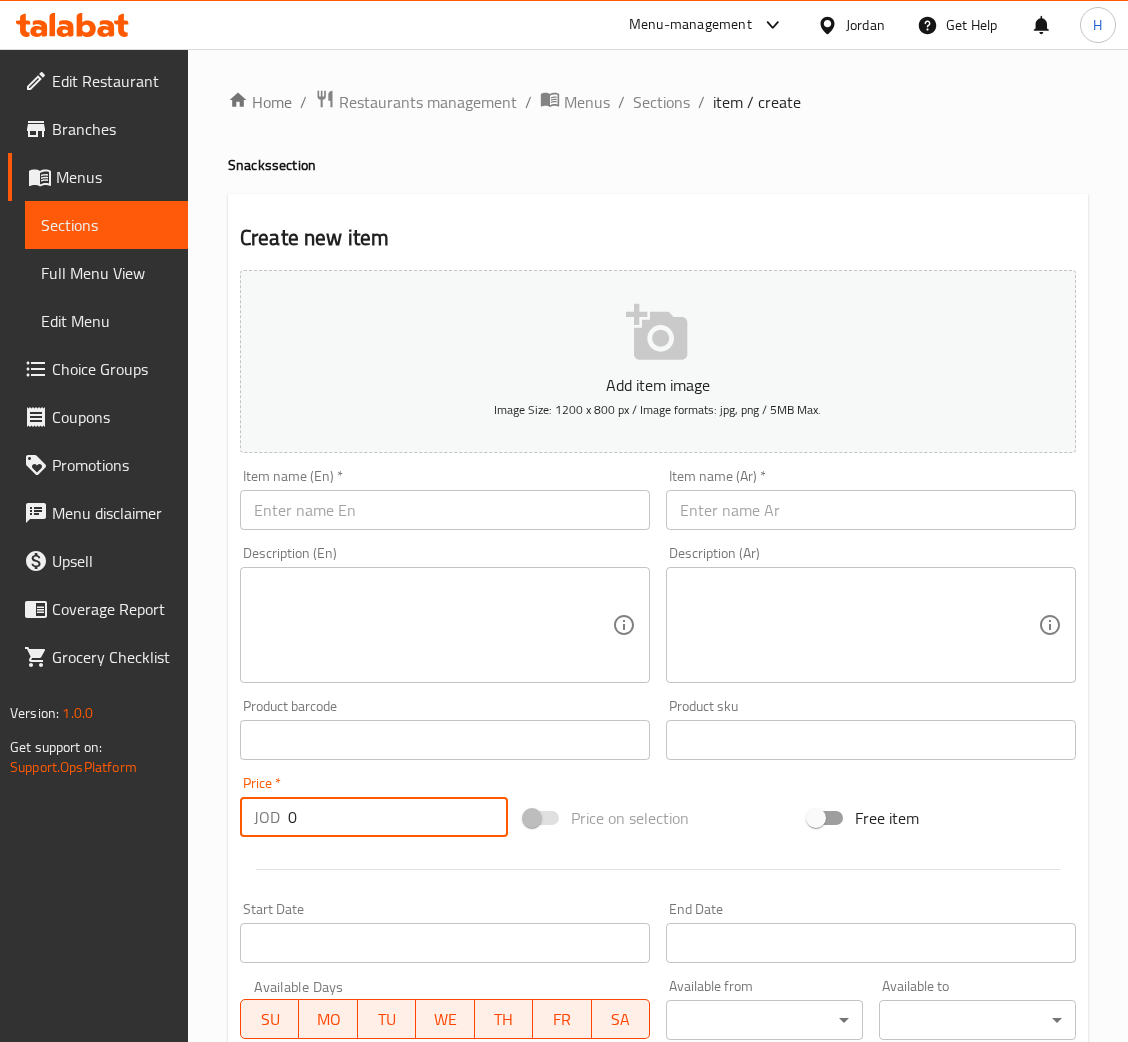 click at bounding box center [445, 510] 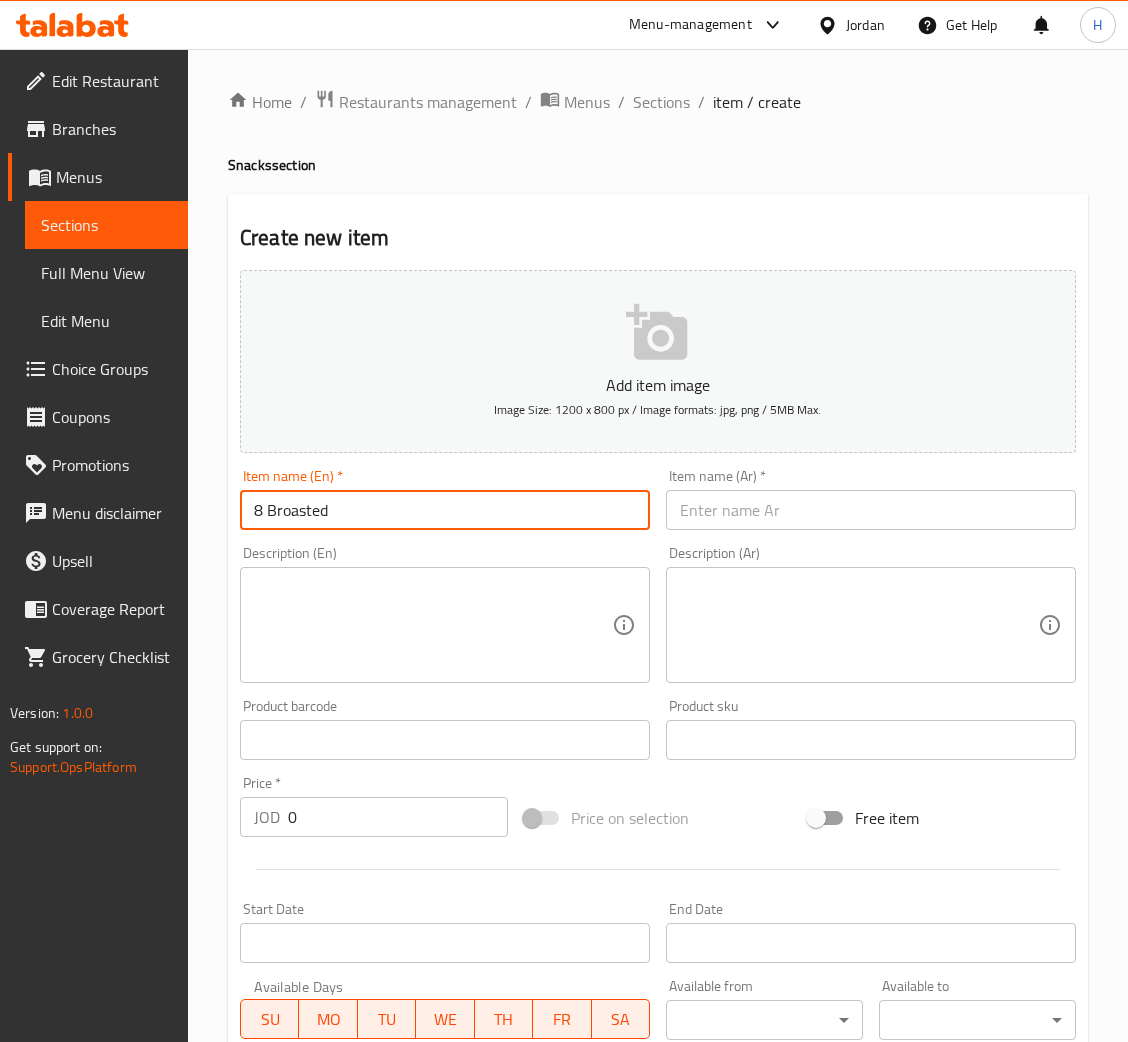 type on "8 Broasted" 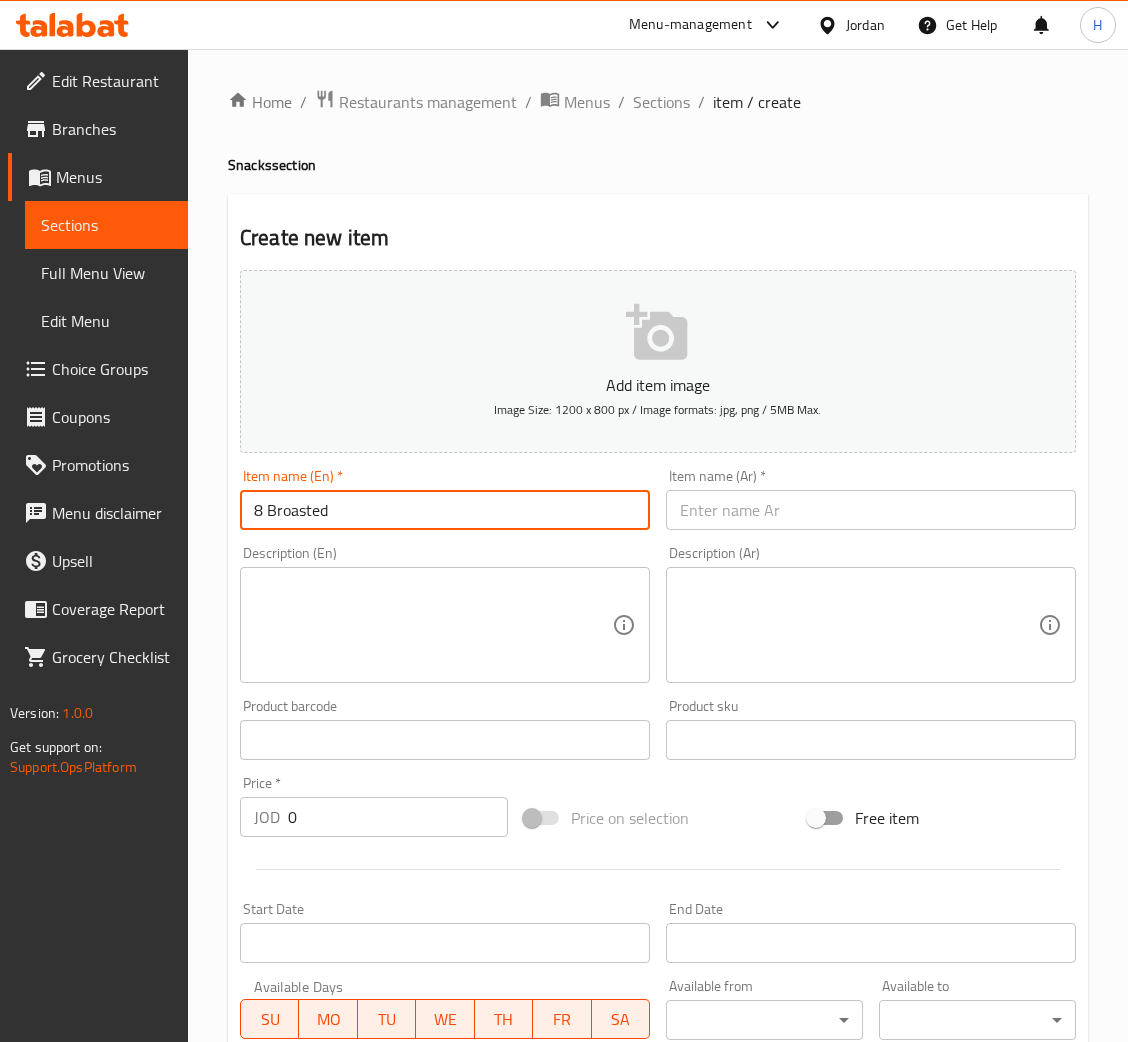 type 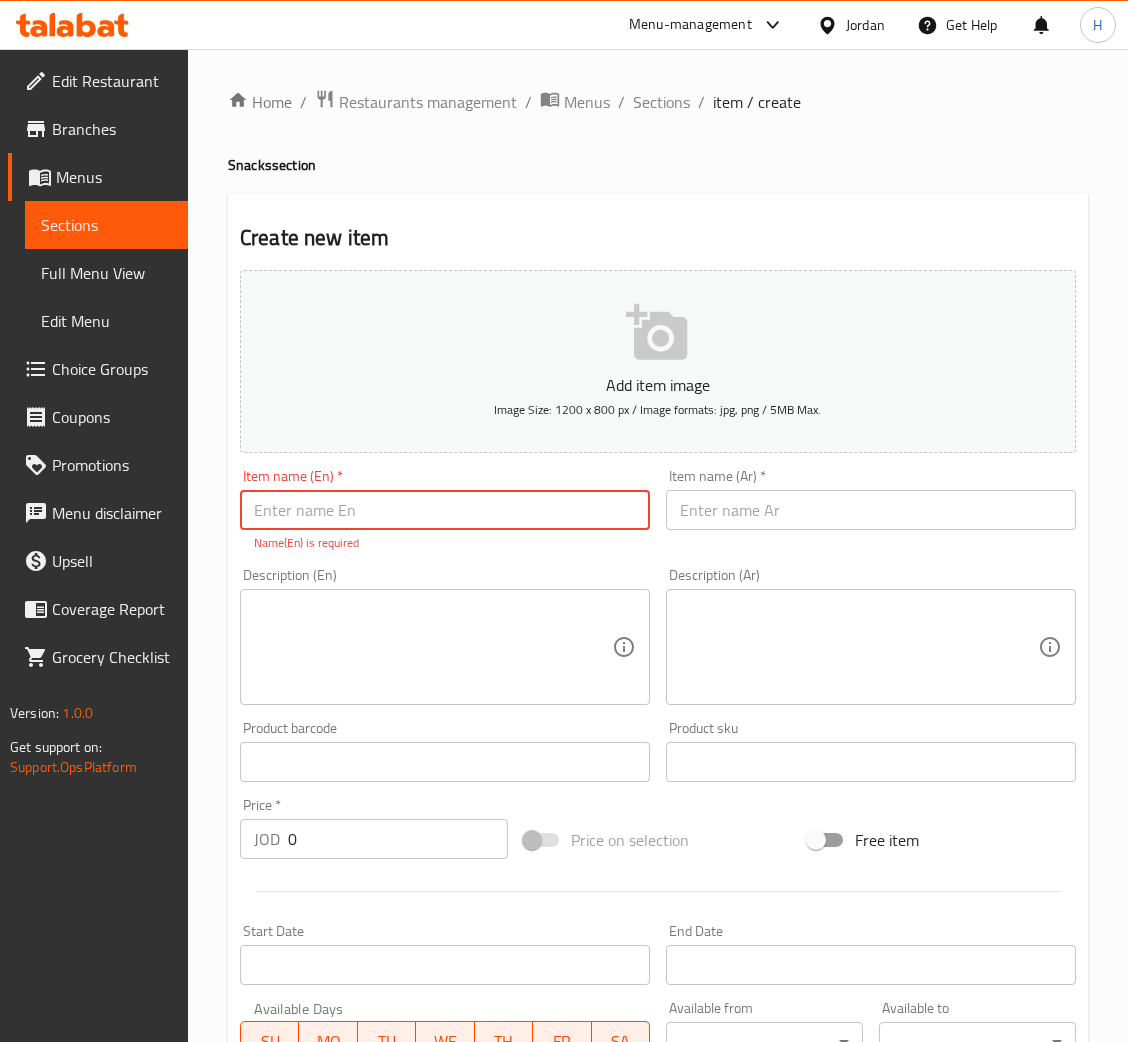 click on "Home / Restaurants management / Menus / Sections / item / create Snacks   section Create new item Add item image Image Size: 1200 x 800 px / Image formats: jpg, png / 5MB Max. Item name (En)   * Item name (En)  * Name(En) is required Item name (Ar)   * Item name (Ar)  * Description (En) Description (En) Description (Ar) Description (Ar) Product barcode Product barcode Product sku Product sku Price   * JOD 0 Price  * Price on selection Free item Start Date Start Date End Date End Date Available Days SU MO TU WE TH FR SA Available from ​ ​ Available to ​ ​ Status Active Inactive Exclude from GEM Variations & Choices Add variant ASSIGN CHOICE GROUP Create" at bounding box center [658, 742] 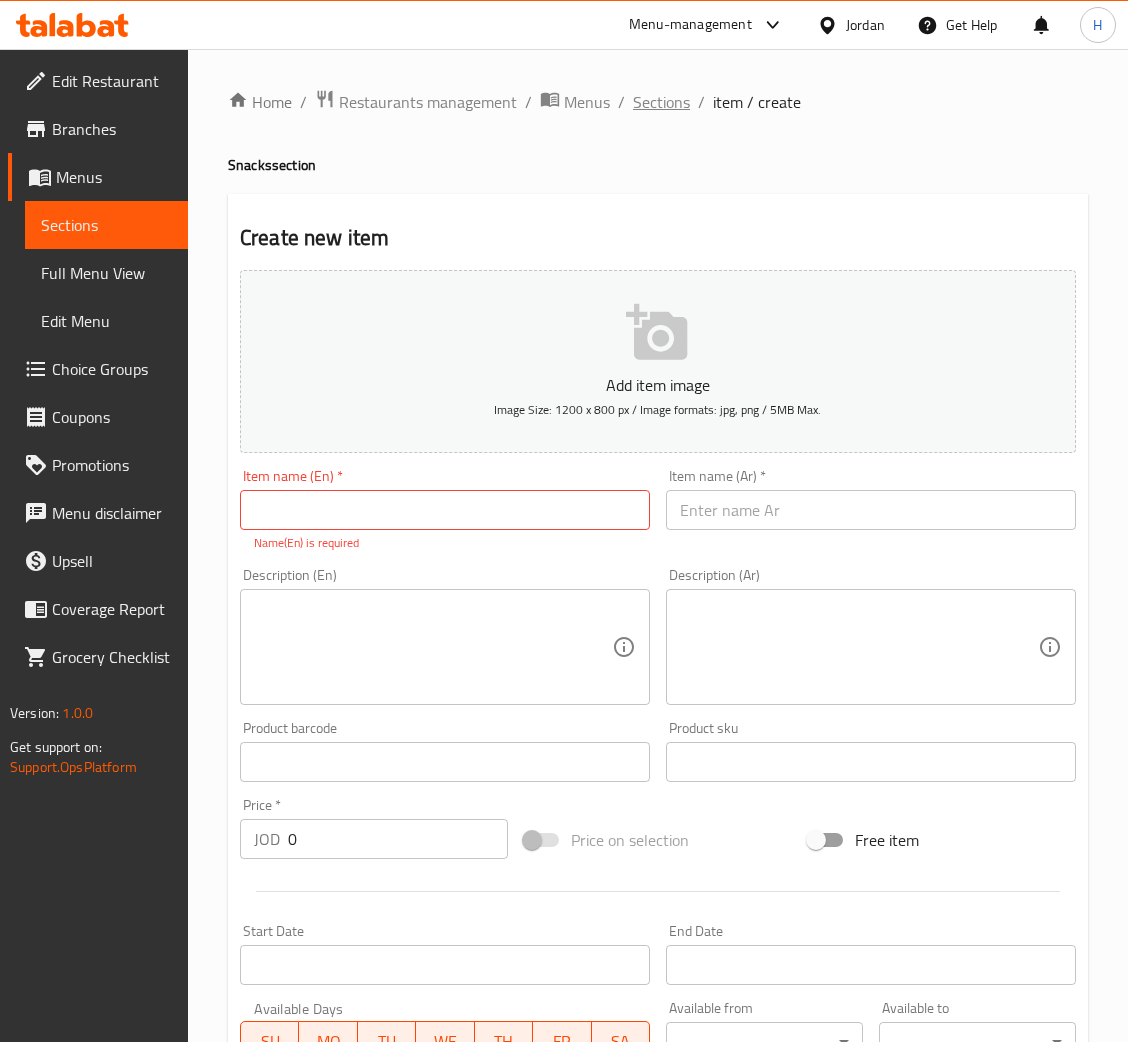 click on "Sections" at bounding box center (661, 102) 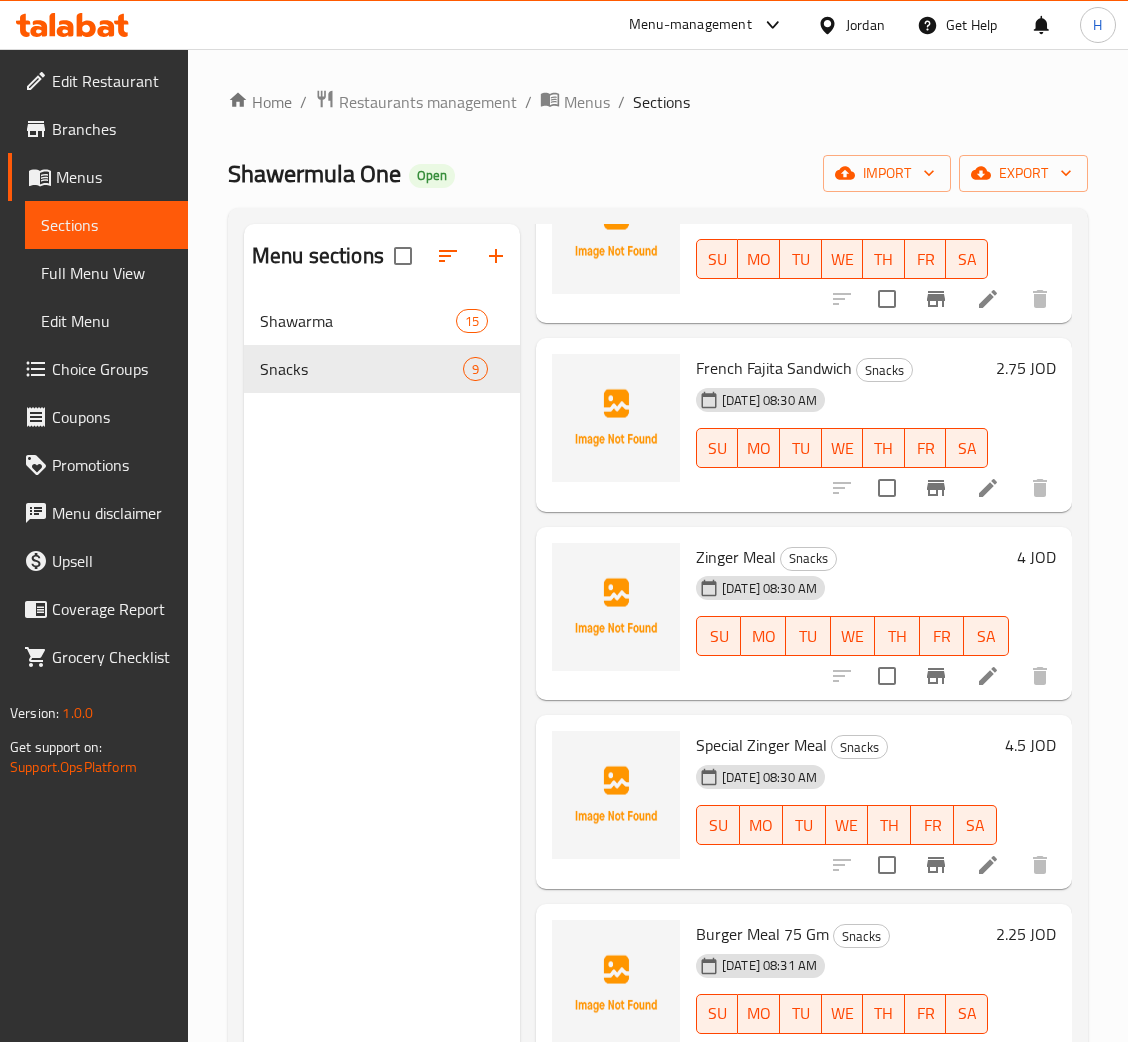 scroll, scrollTop: 755, scrollLeft: 0, axis: vertical 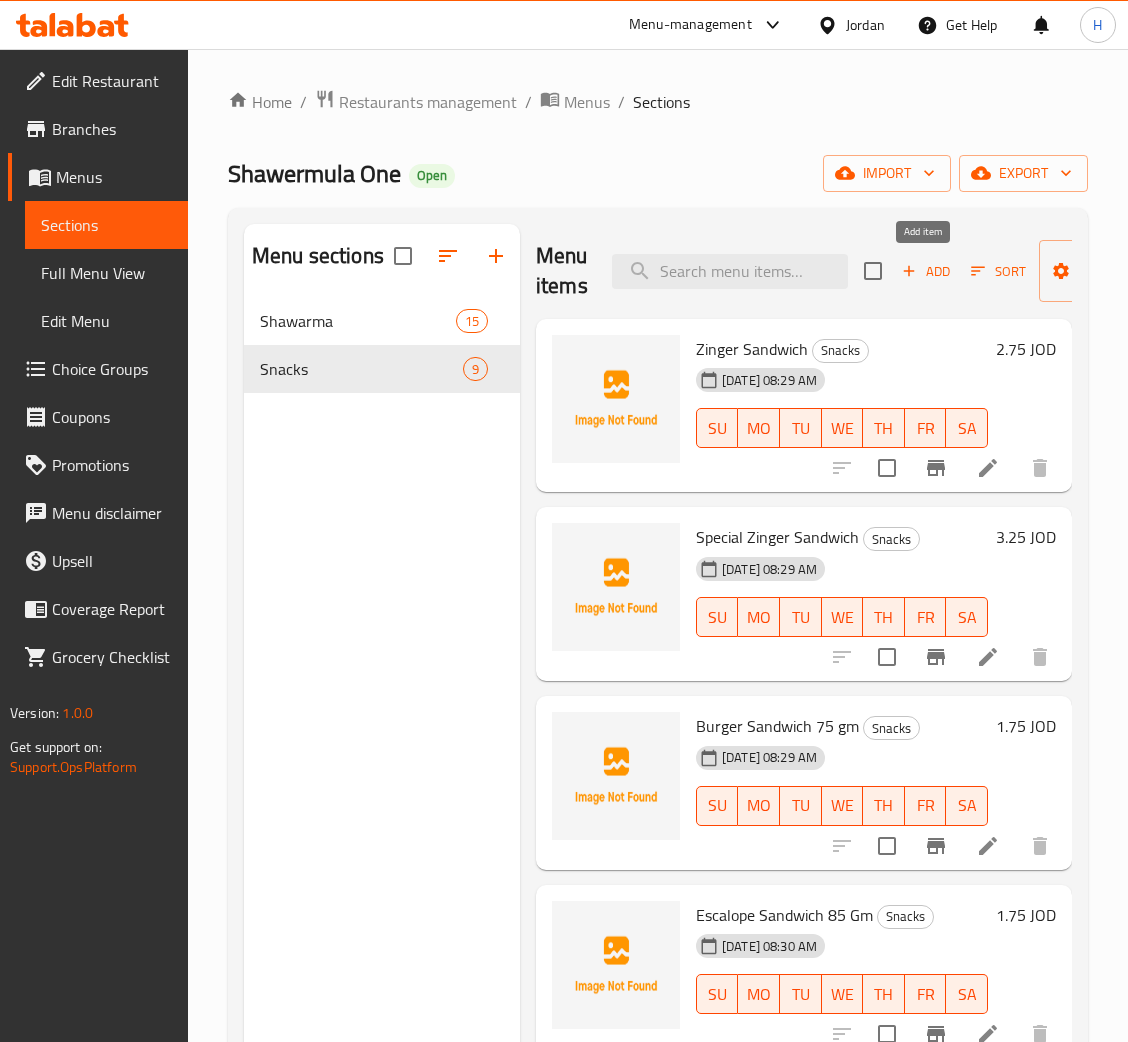 click on "Add" at bounding box center (926, 271) 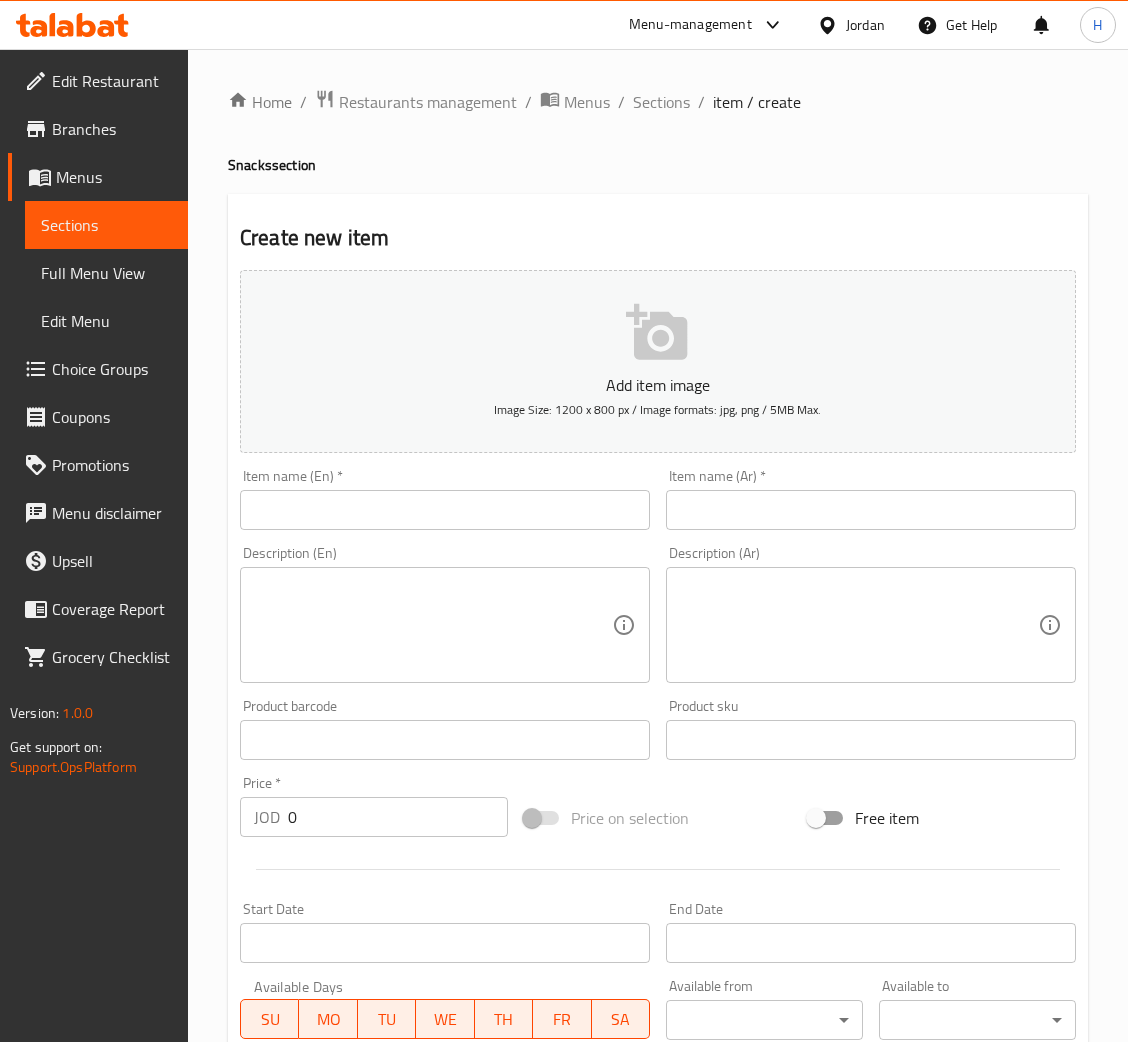 click at bounding box center (445, 510) 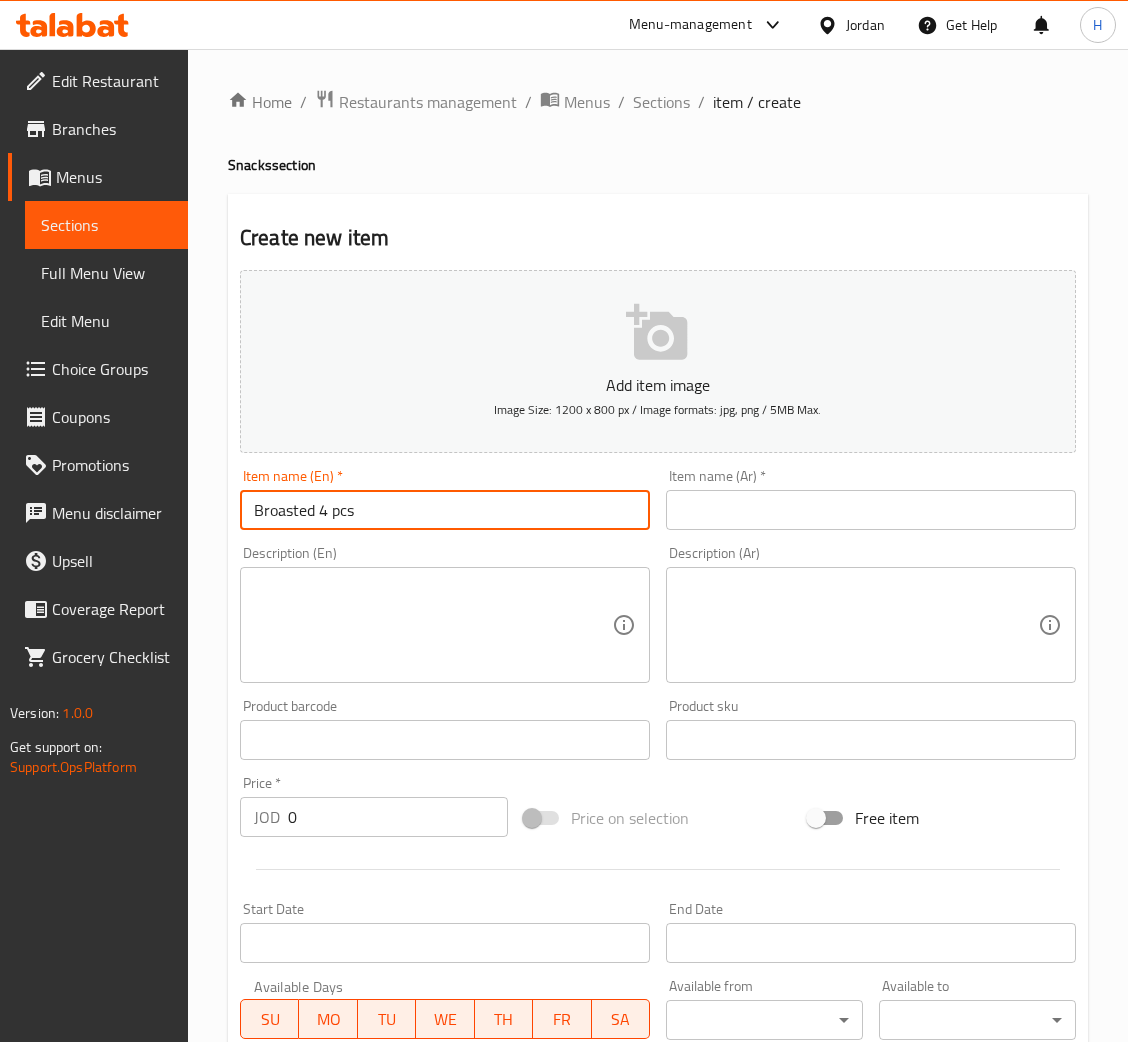 type on "Broasted 4 pcs" 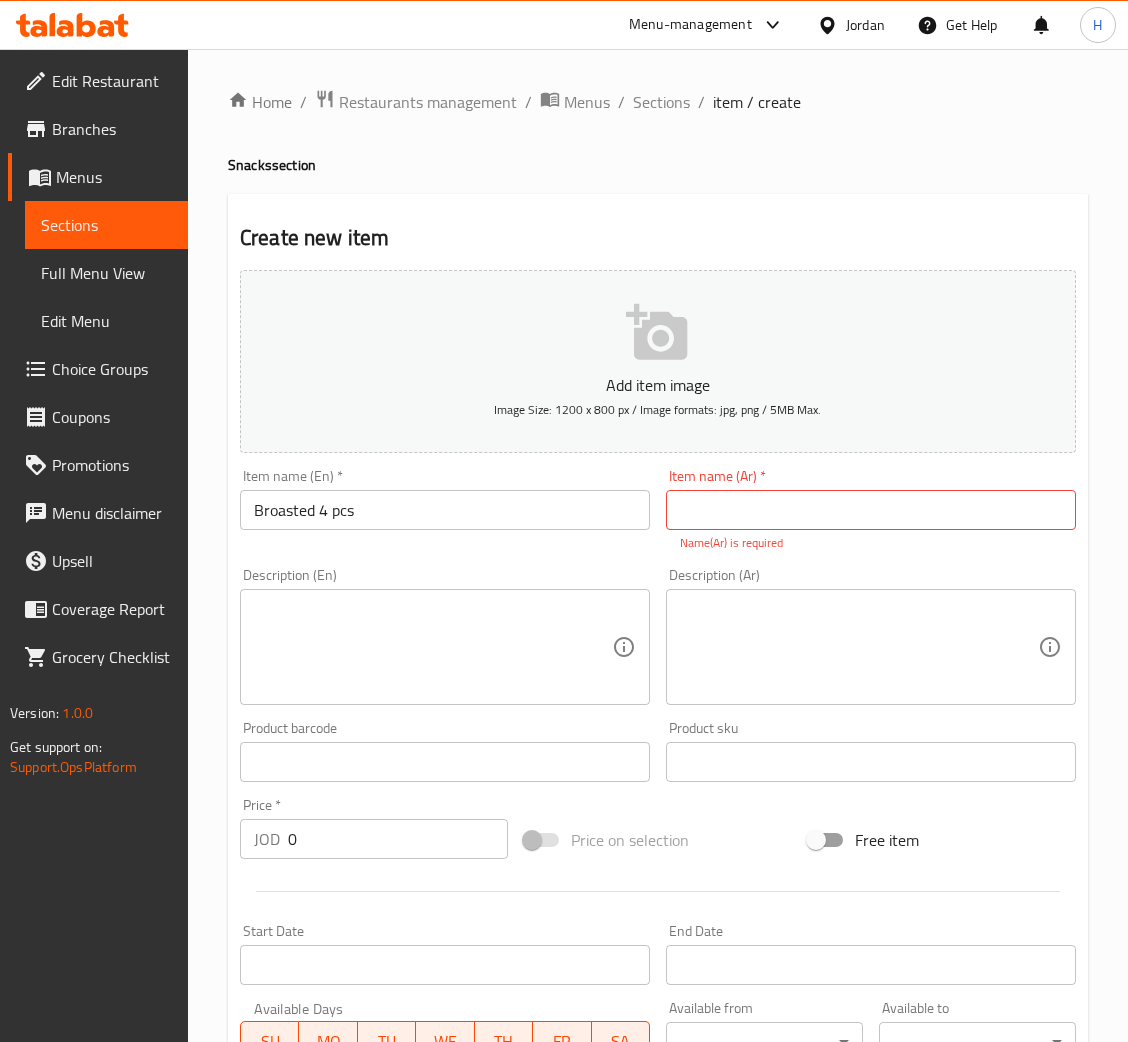 click at bounding box center [871, 510] 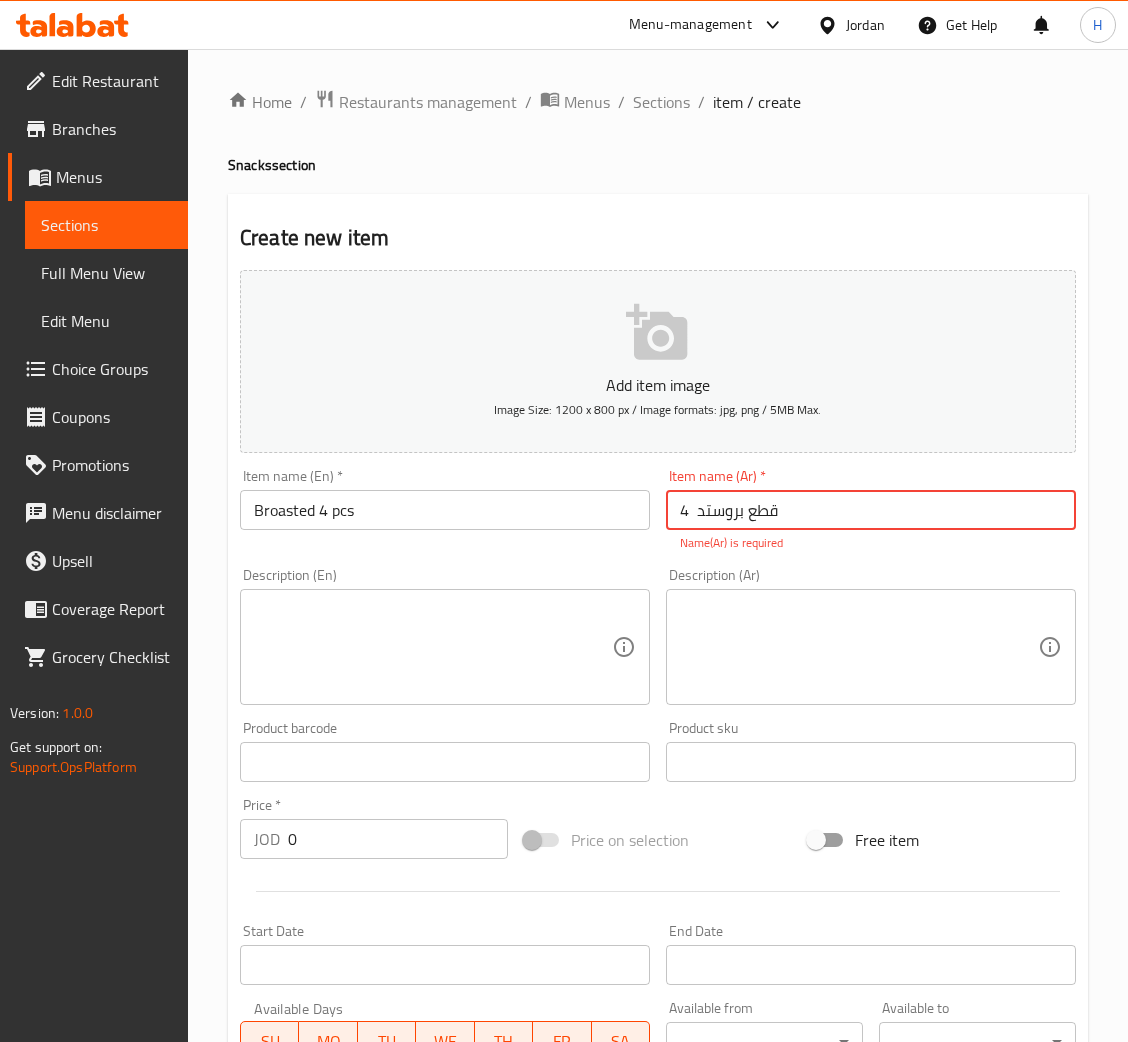 type on "4  قطع بروستد" 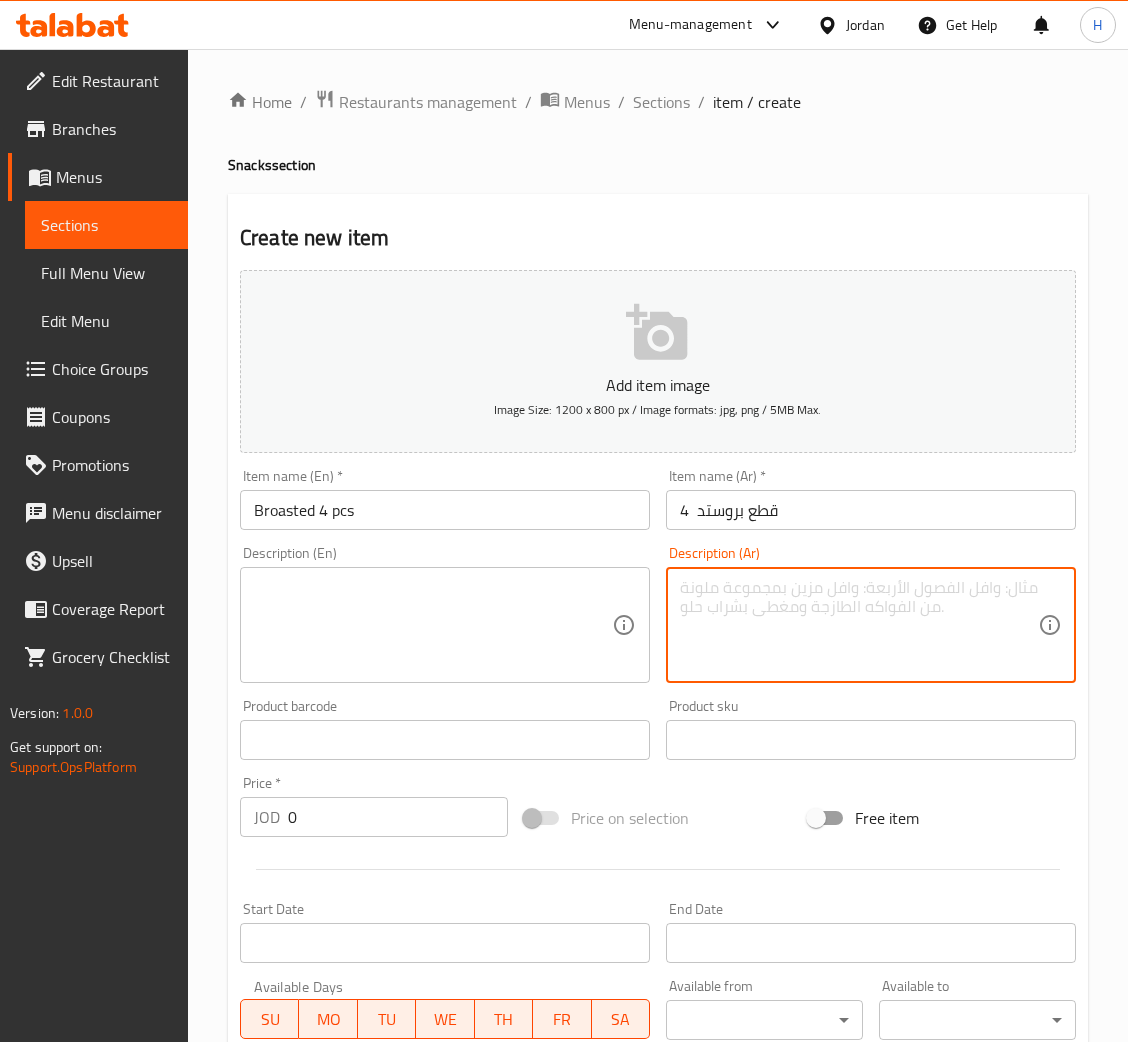 drag, startPoint x: 745, startPoint y: 618, endPoint x: 769, endPoint y: 644, distance: 35.383614 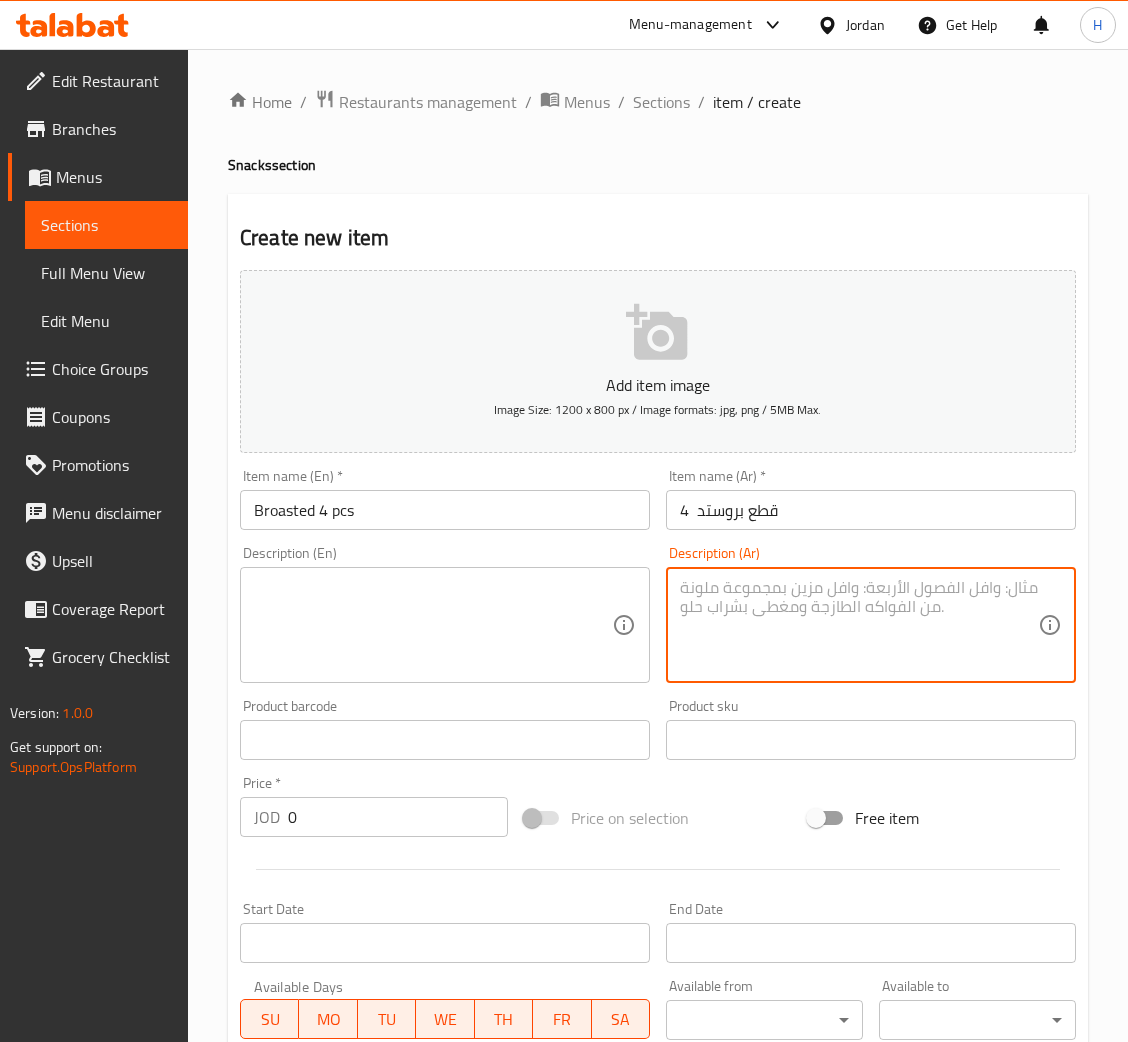 click at bounding box center (859, 625) 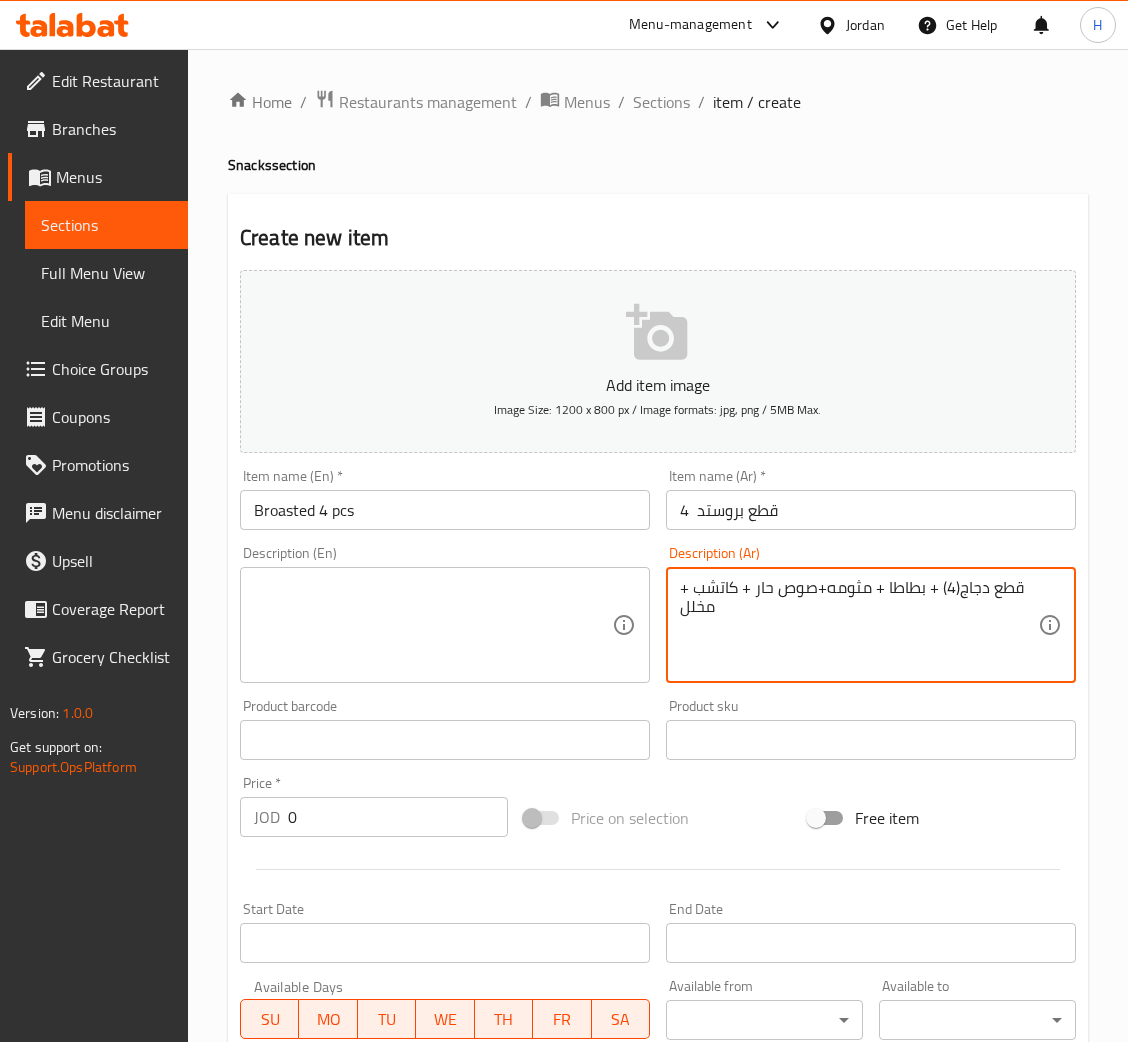 type on "قطع دجاج(4) + بطاطا + مثومه+صوص حار + كاتشب + مخلل" 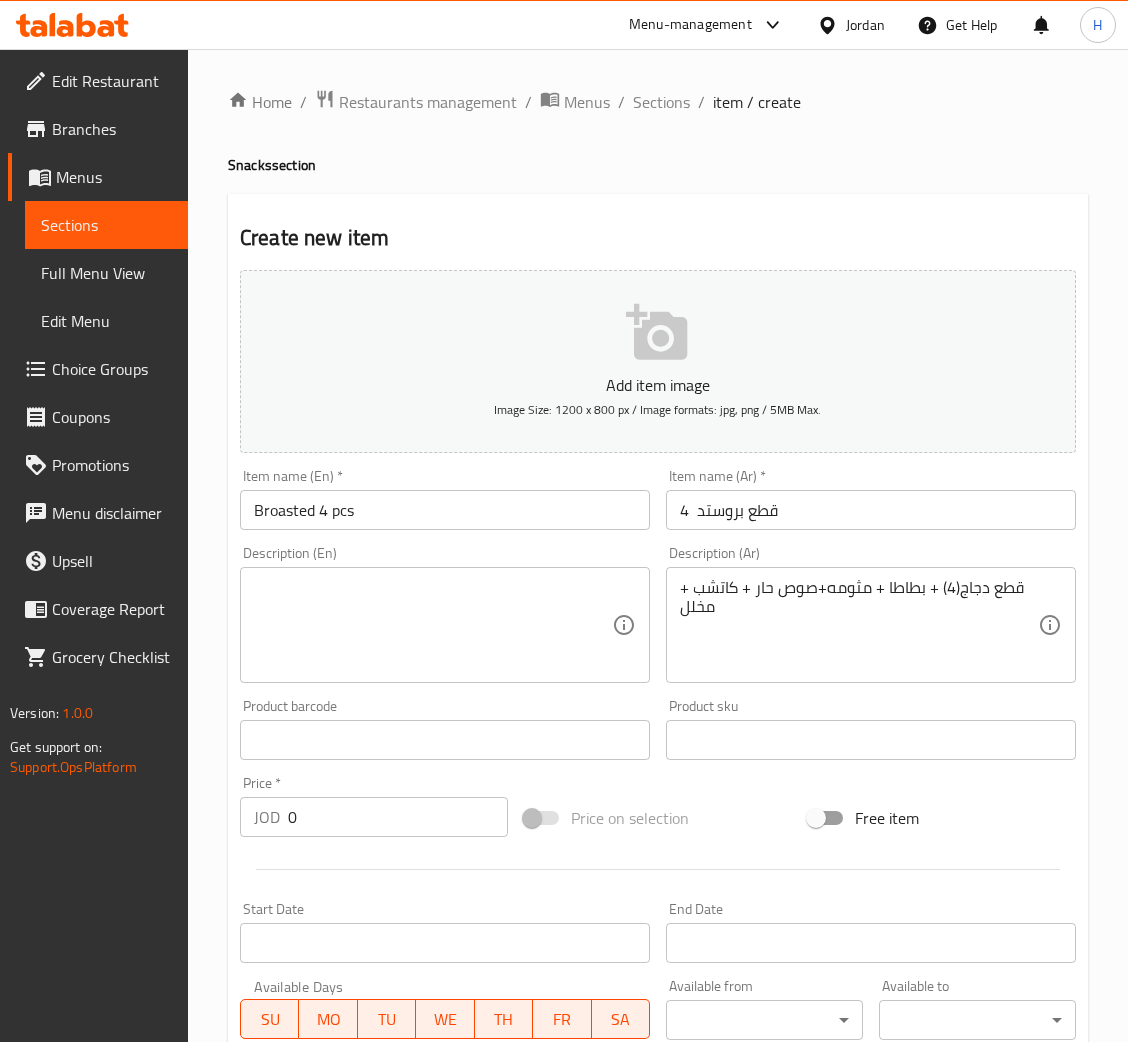 click at bounding box center (433, 625) 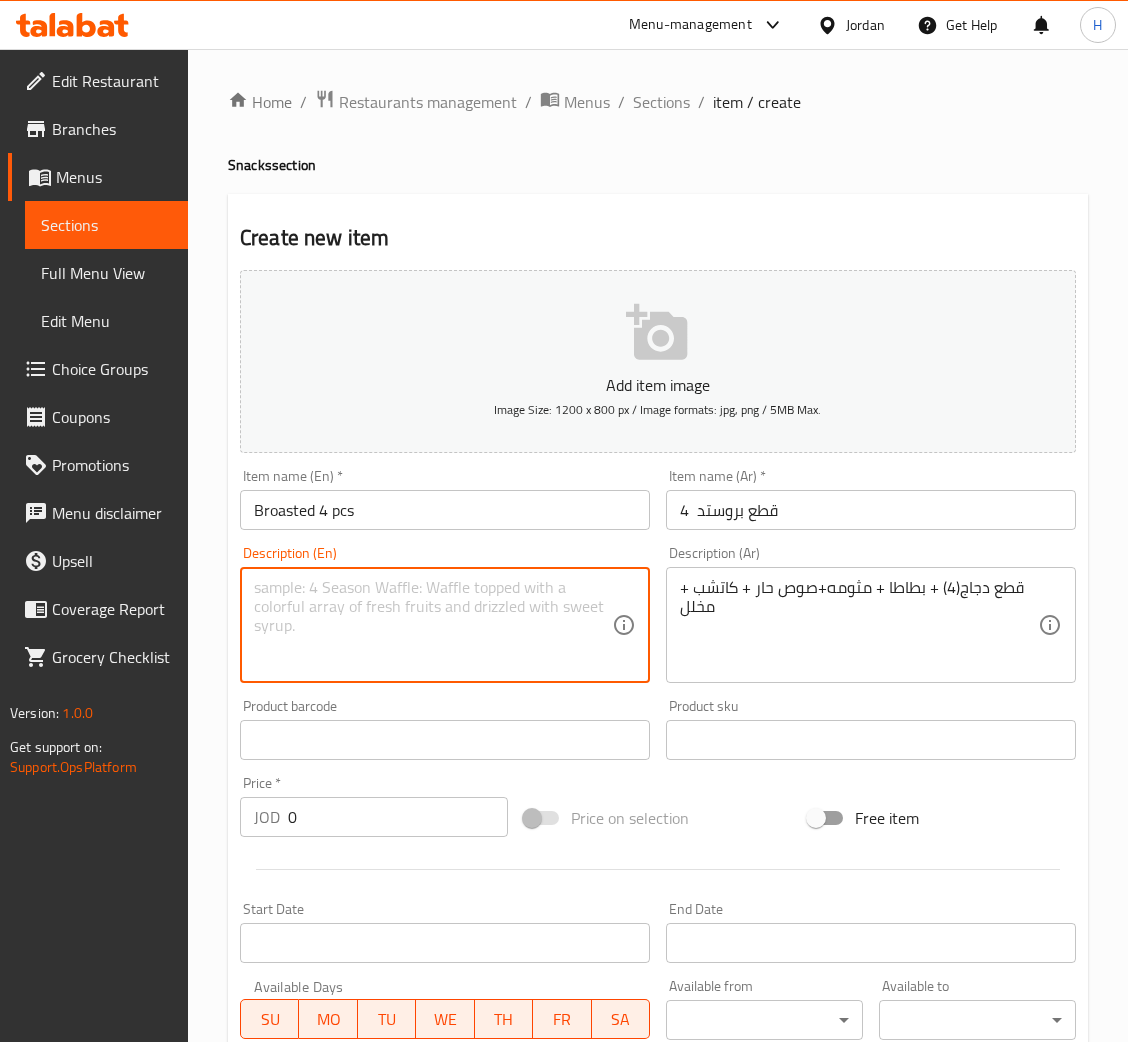 paste on "Chicken pieces (4) + potatoes + garlic + hot sauce + ketchup + pickles" 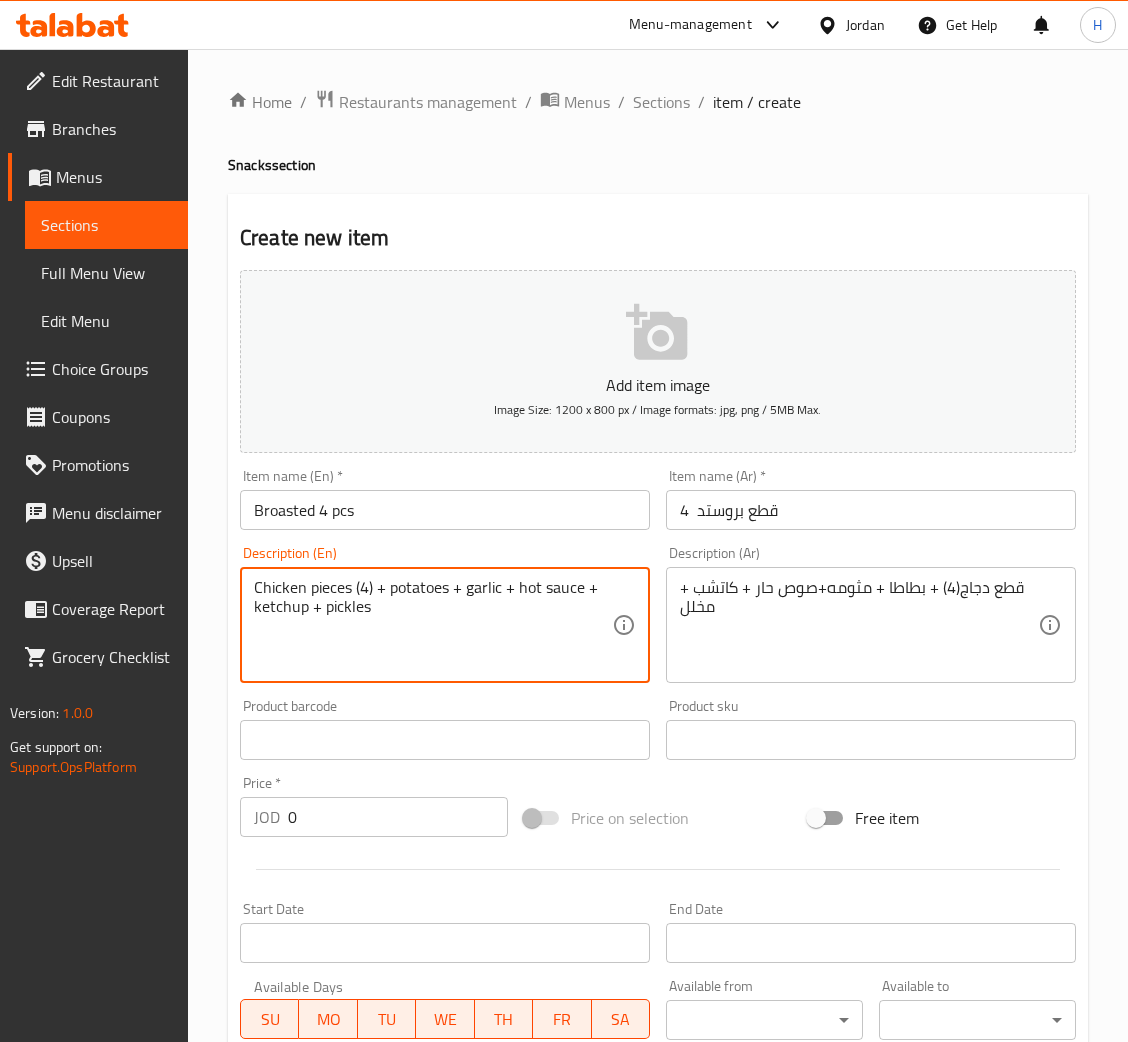 type on "Chicken pieces (4) + potatoes + garlic + hot sauce + ketchup + pickles" 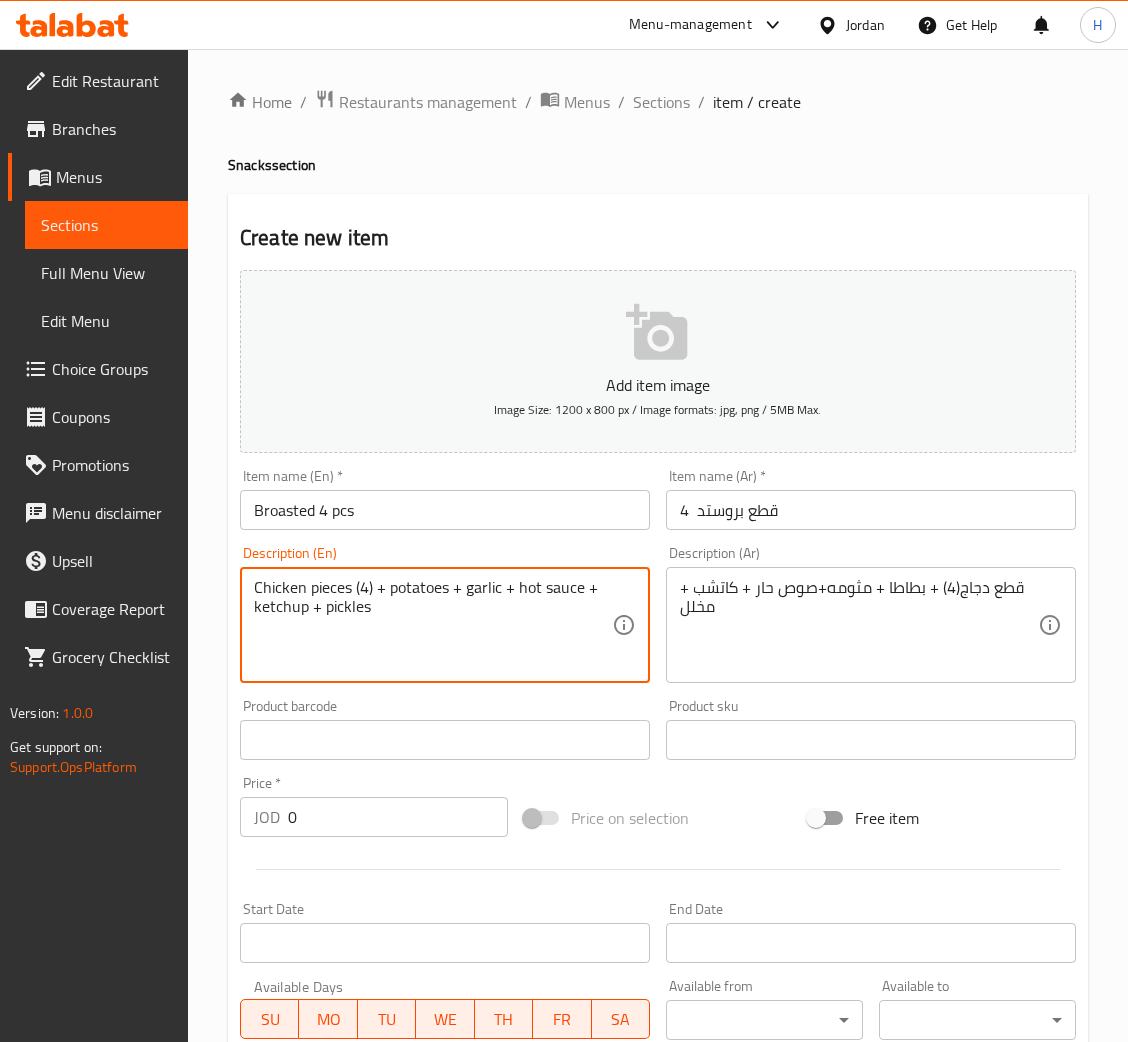 click on "0" at bounding box center (398, 817) 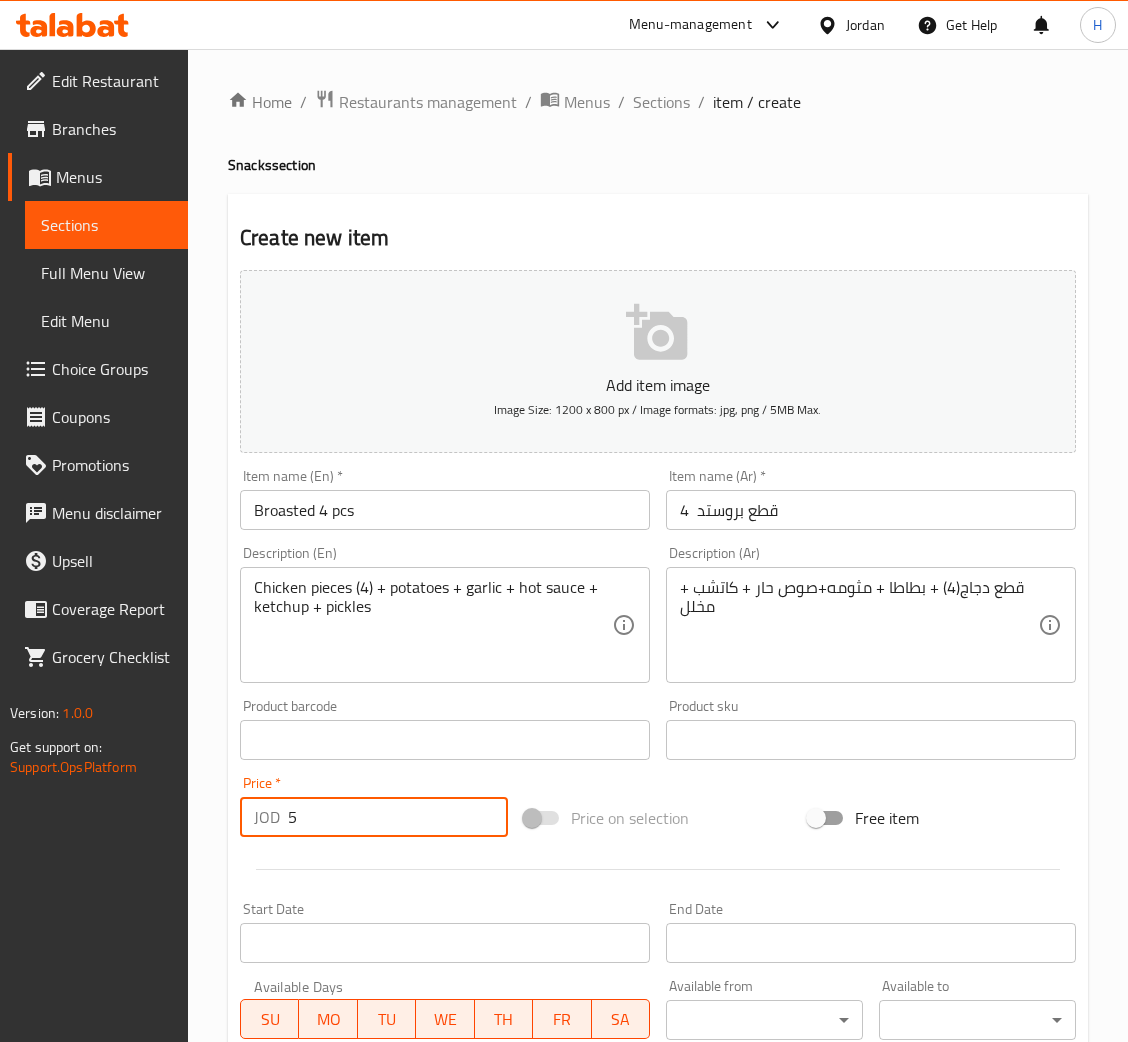 type on "5" 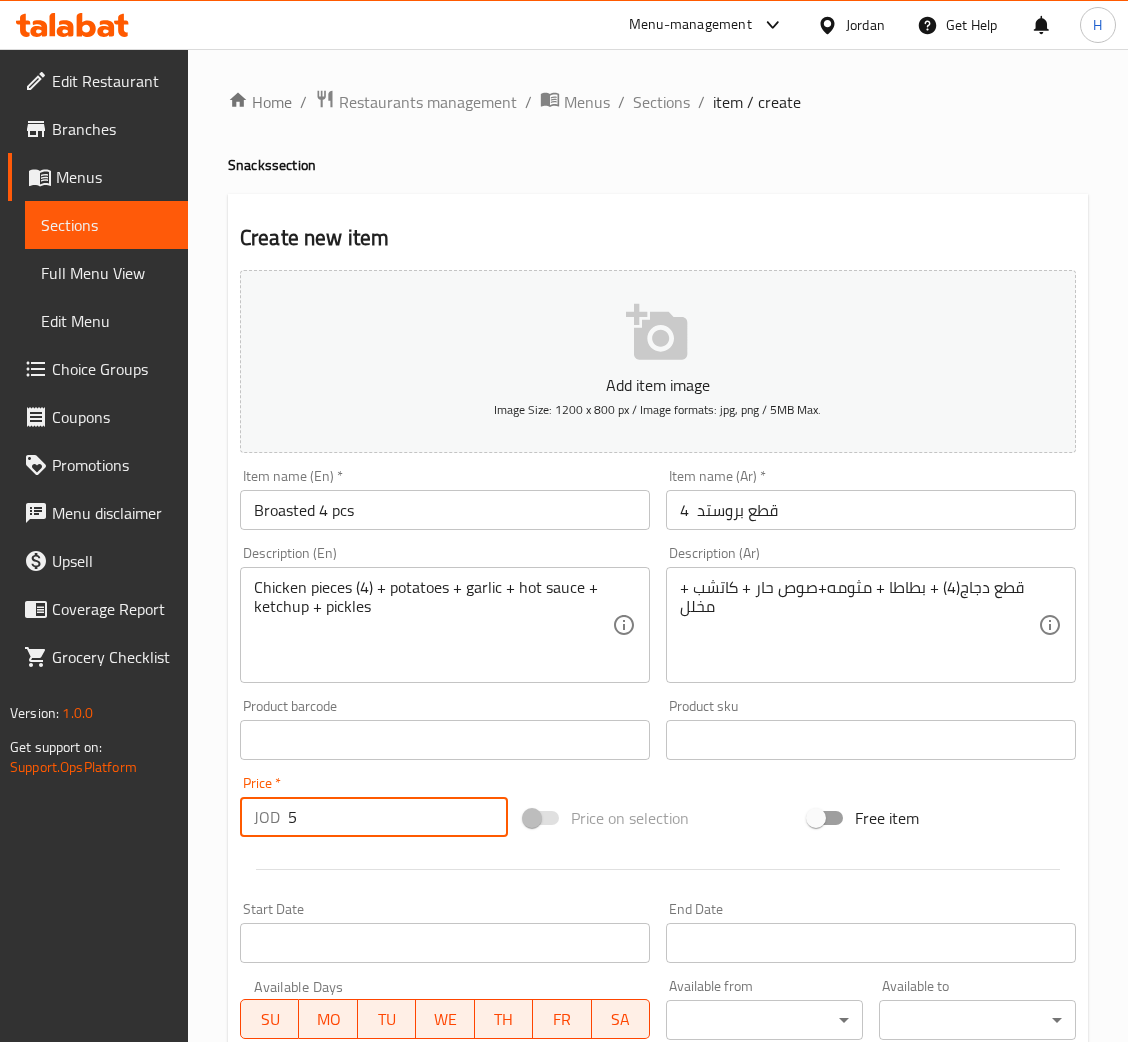 click on "Create" at bounding box center [338, 1326] 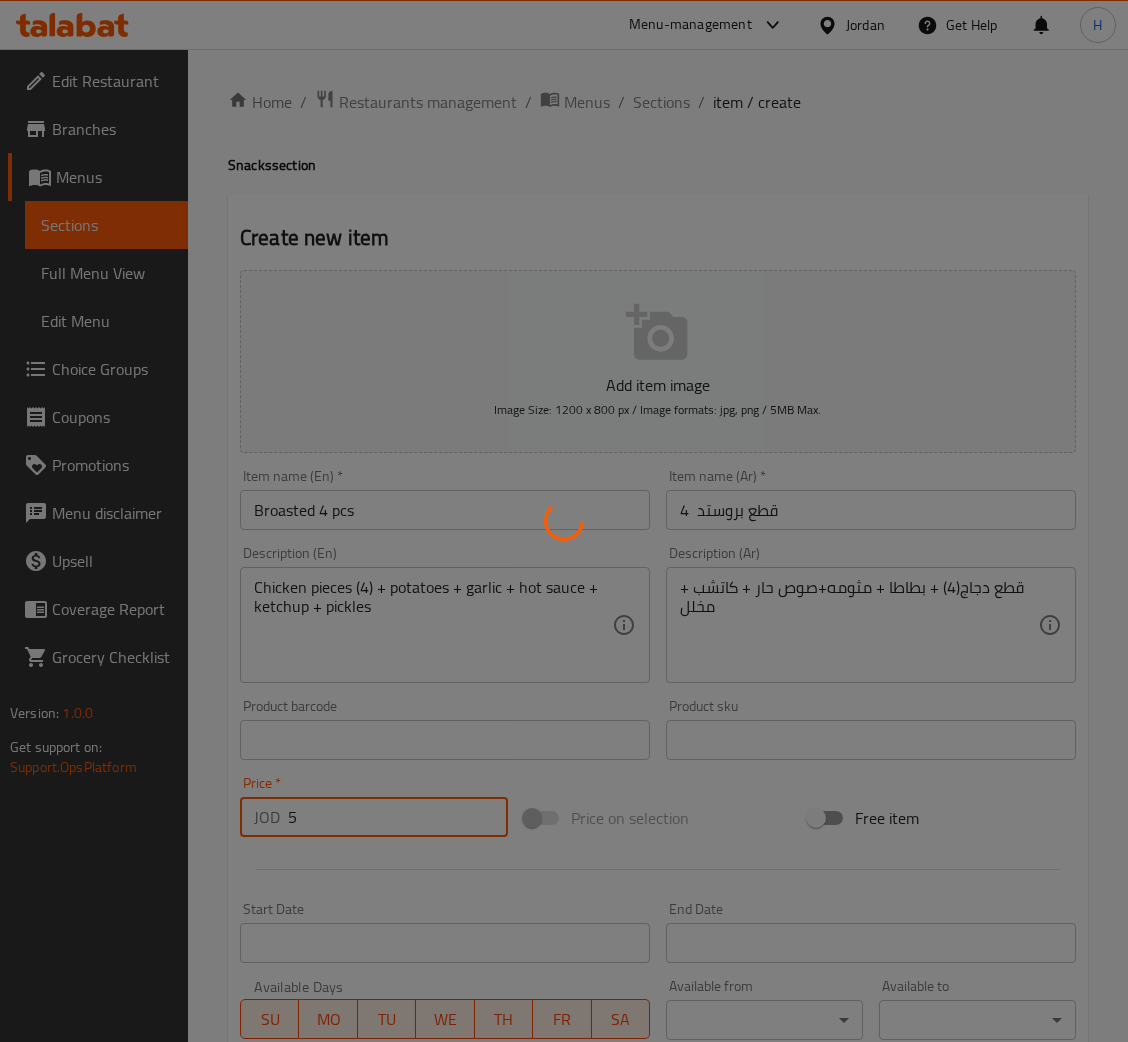 type 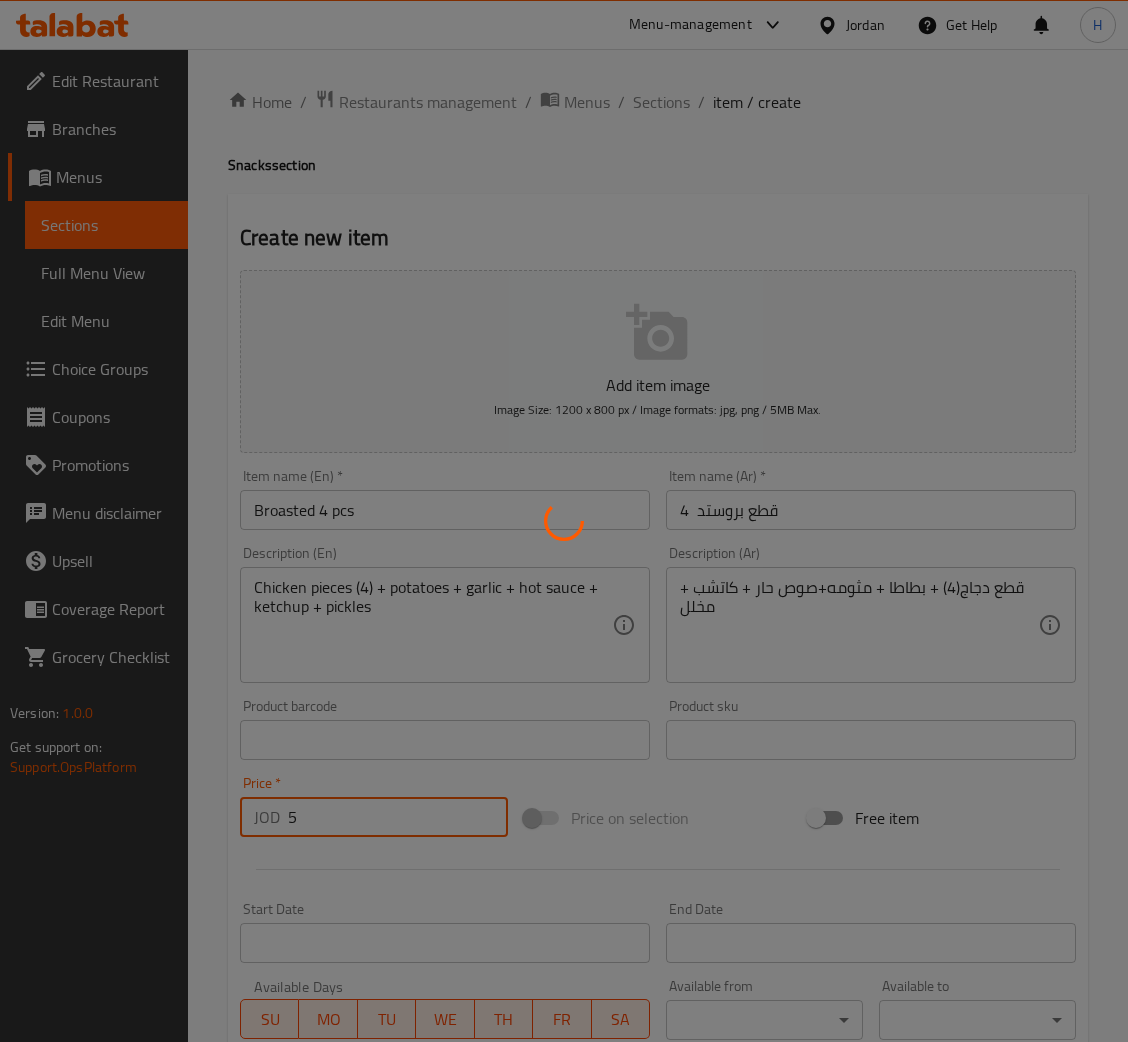 type 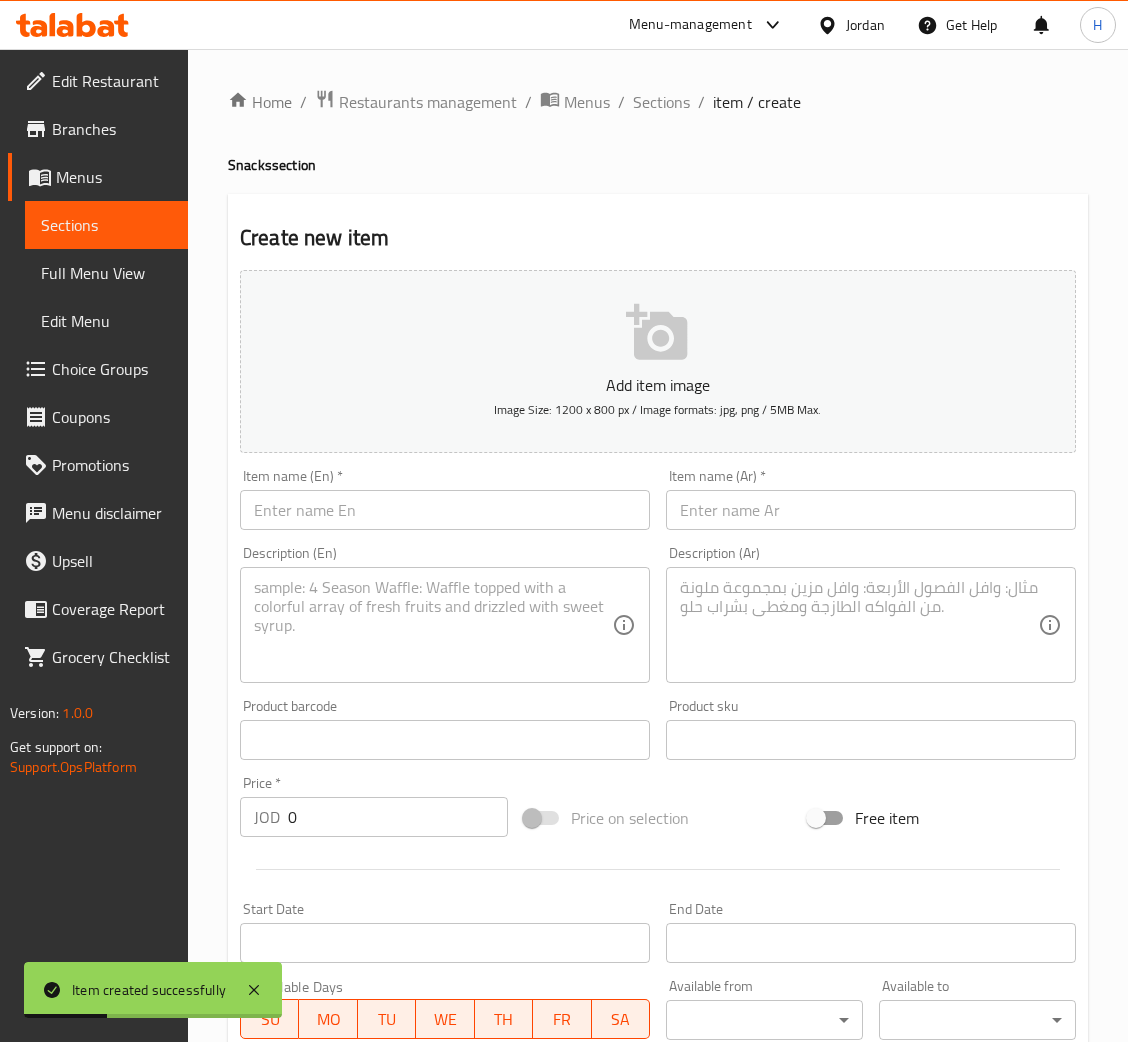 click at bounding box center [871, 510] 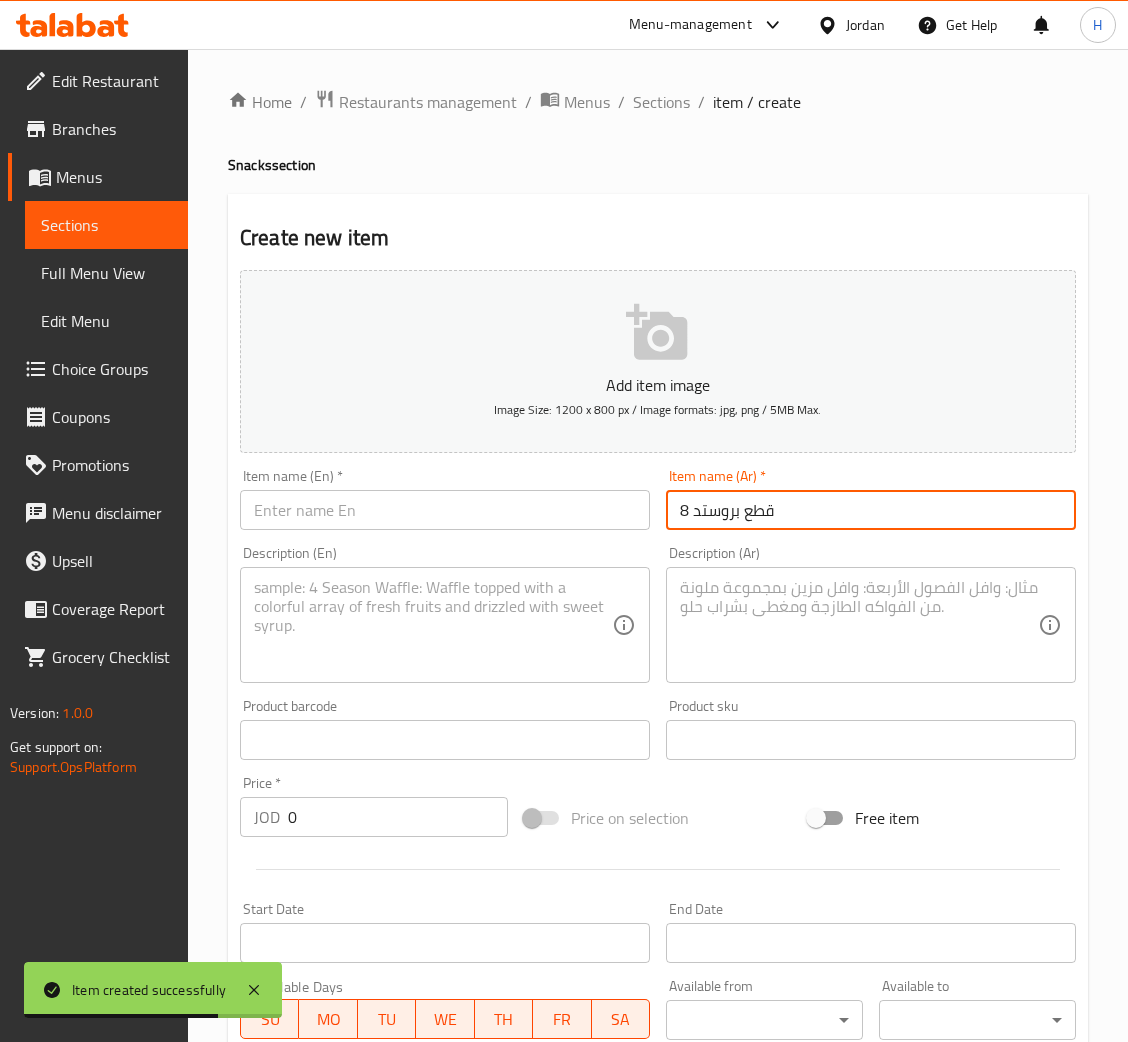 type on "8 قطع بروستد" 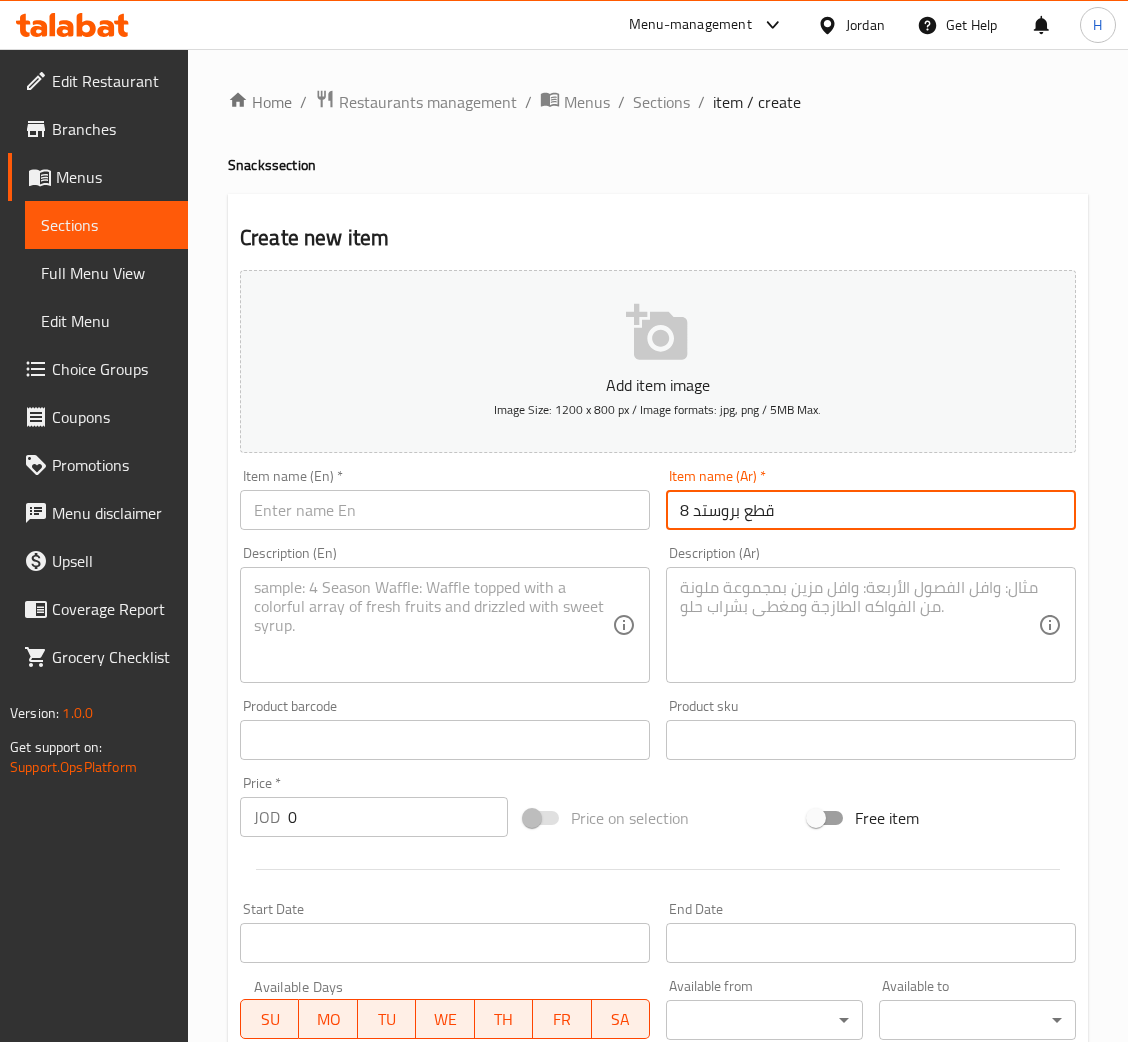 click at bounding box center (445, 510) 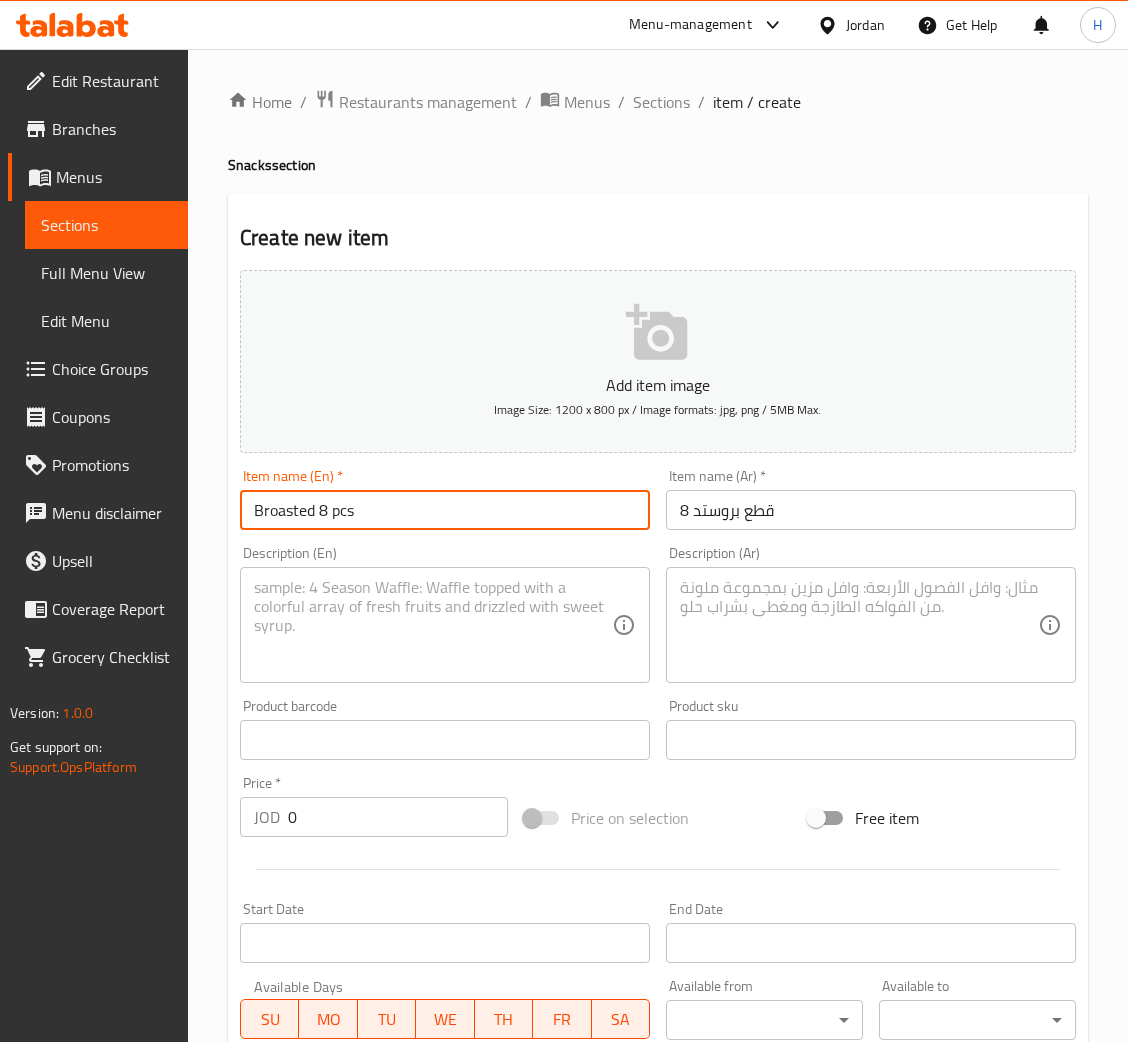 type on "Broasted 8 pcs" 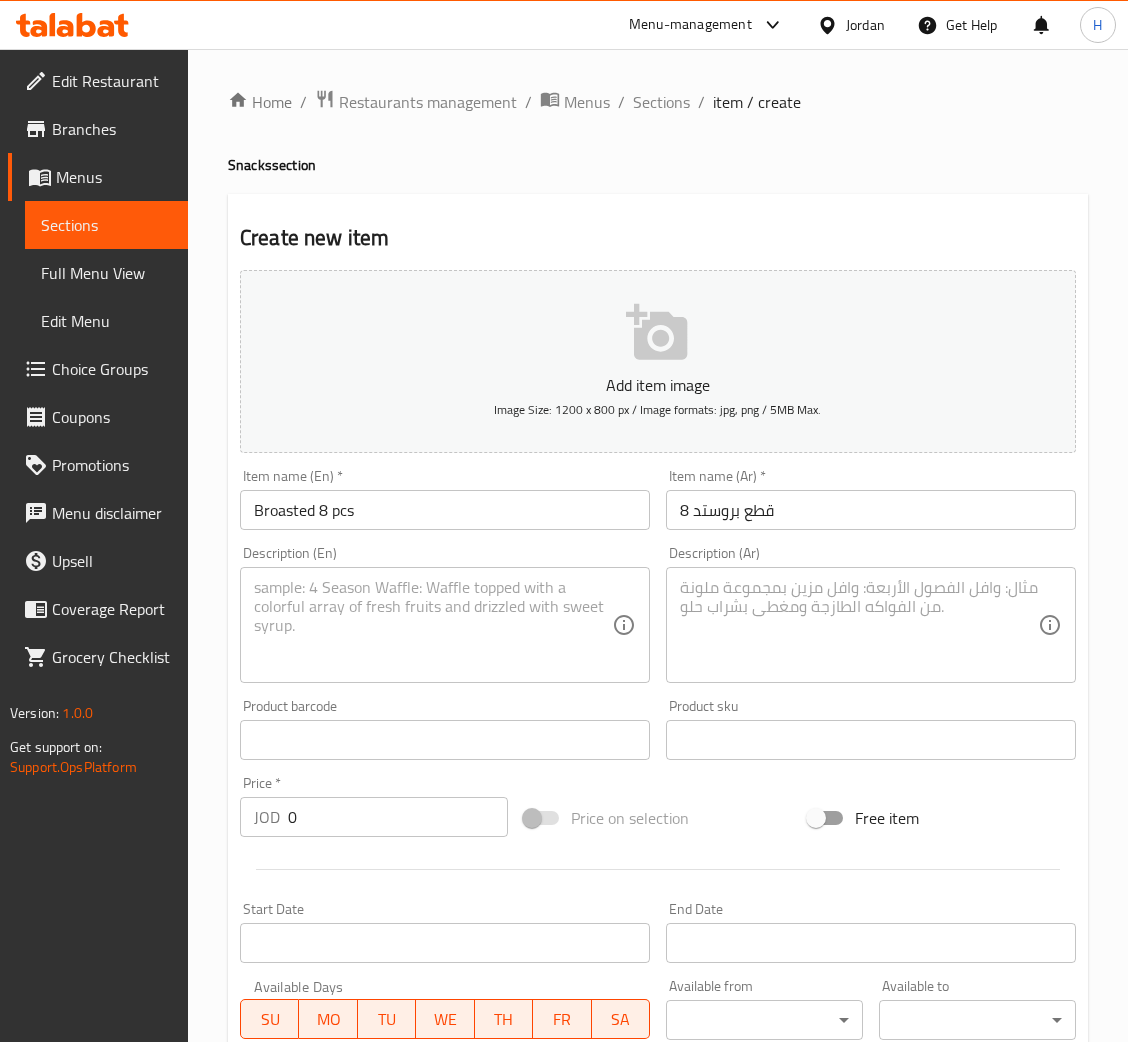 click at bounding box center [859, 625] 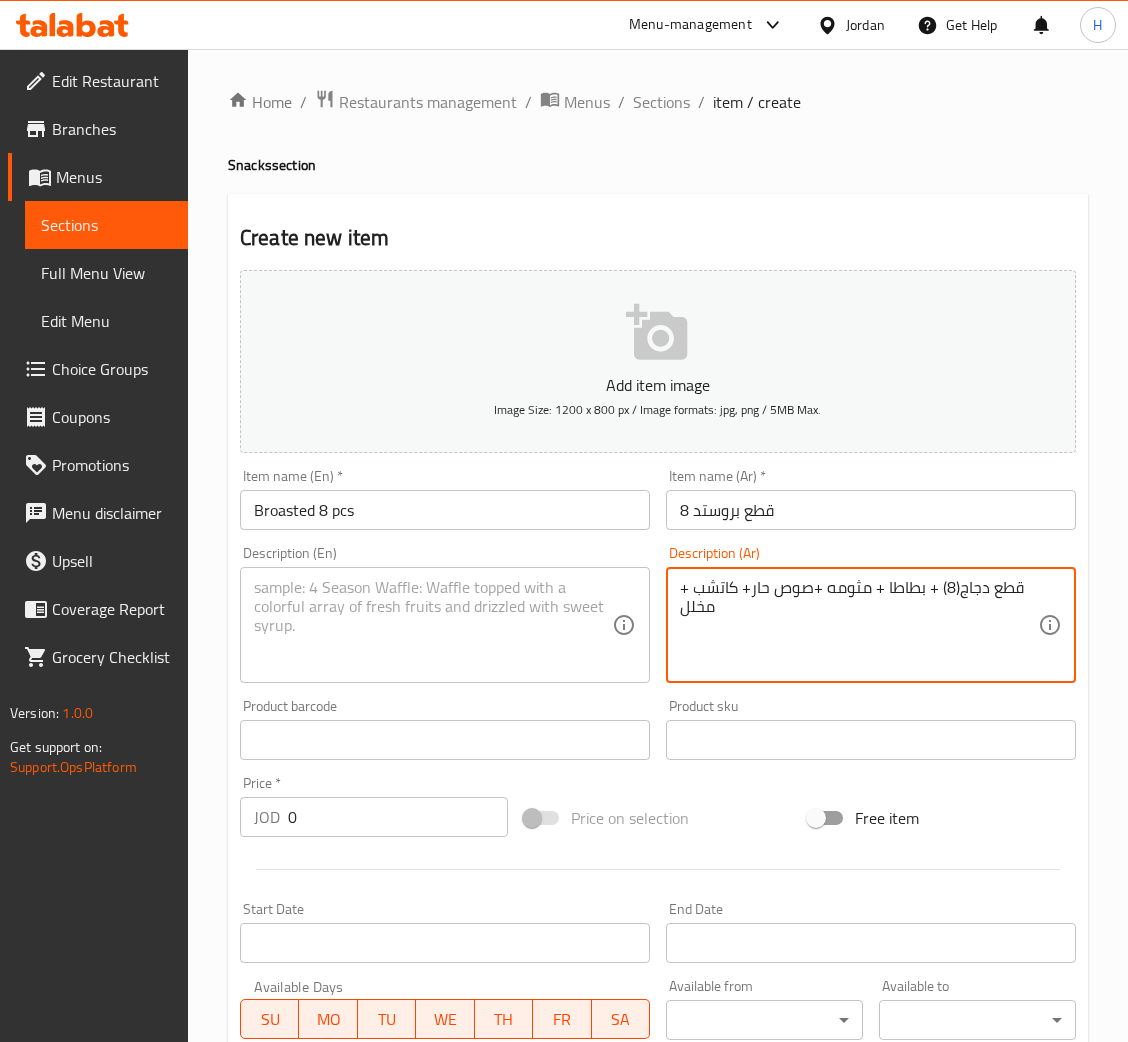 type on "قطع دجاج(8) + بطاطا + مثومه +صوص حار+ كاتشب + مخلل" 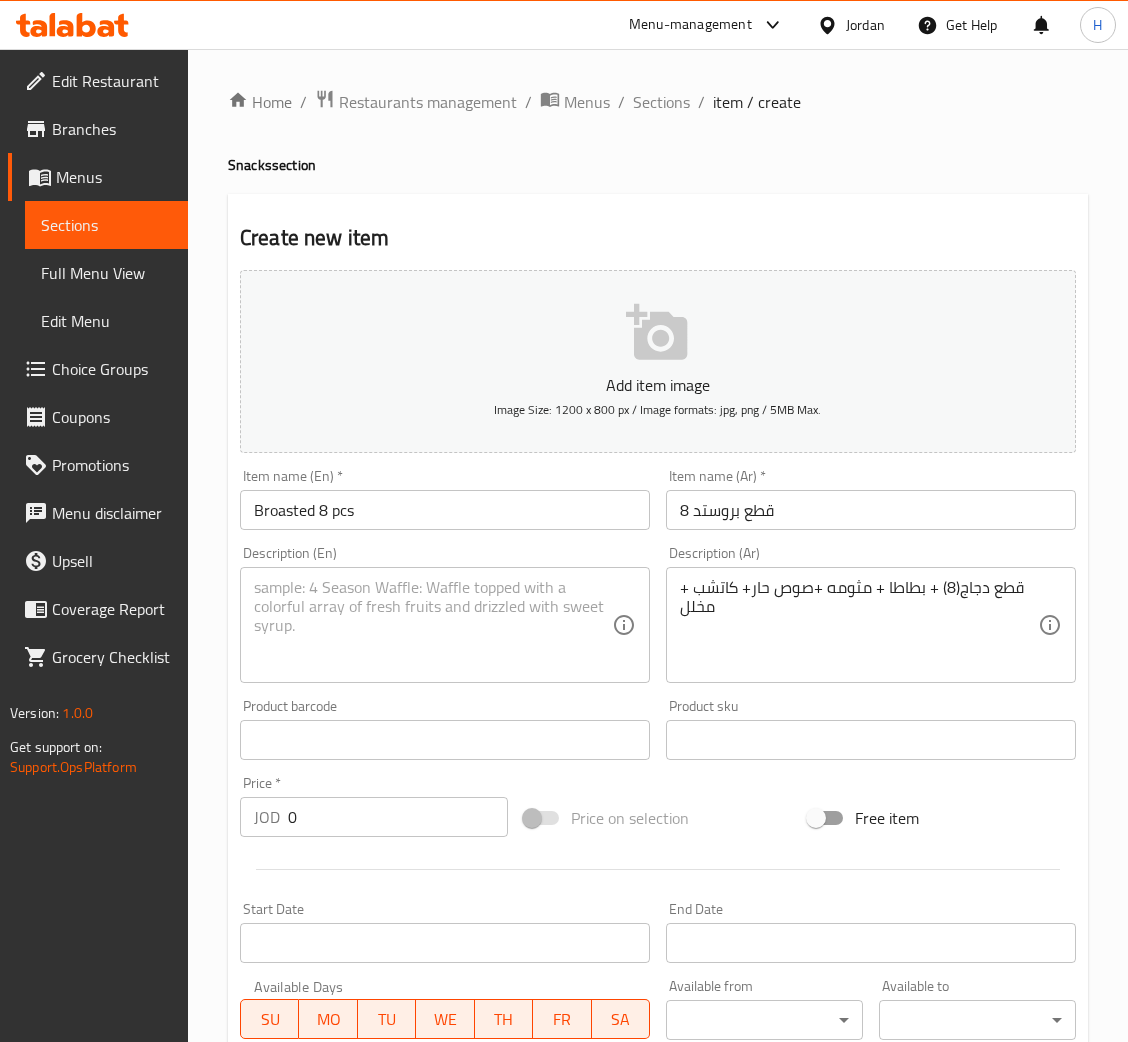 click at bounding box center (433, 625) 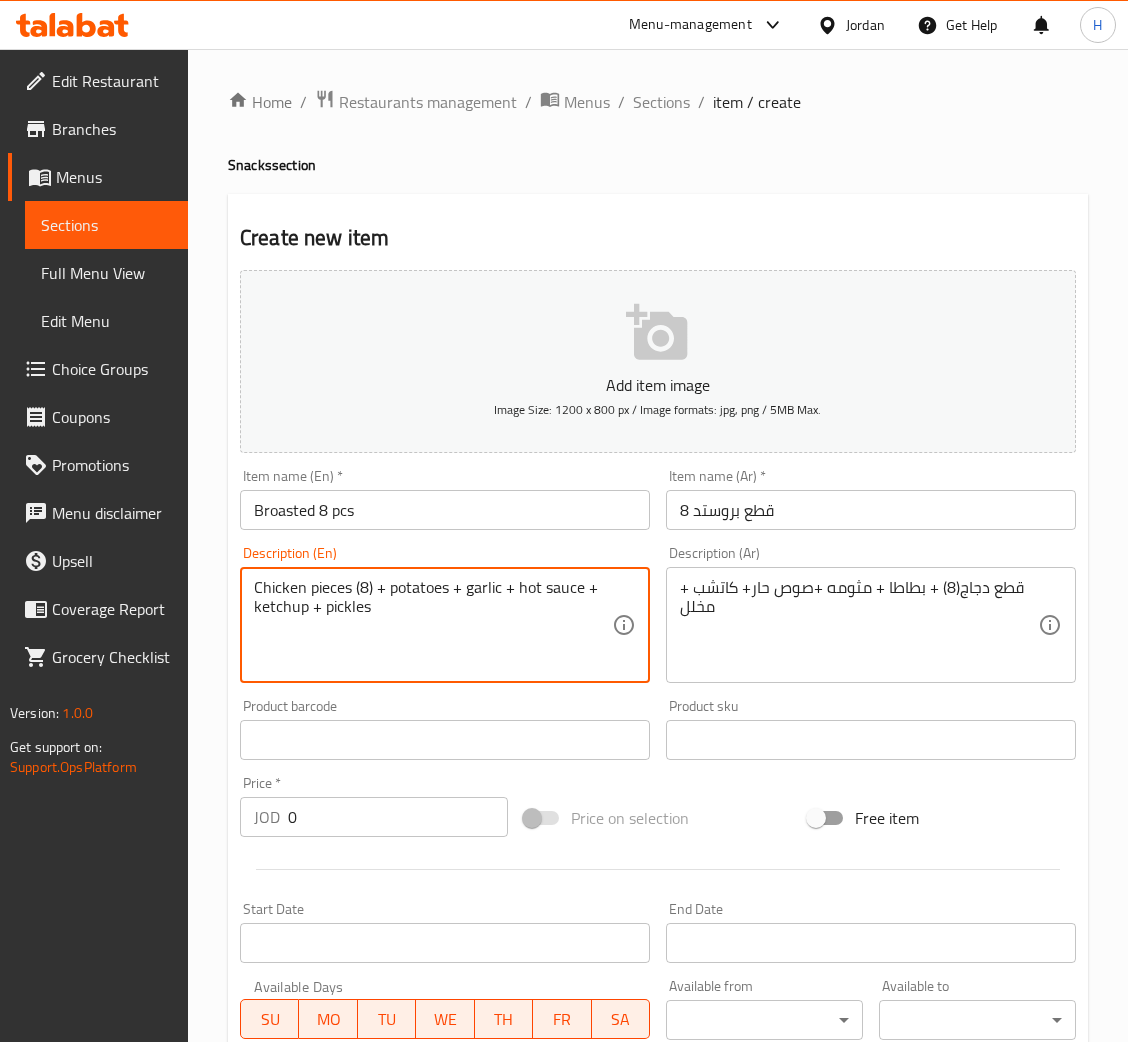 type on "Chicken pieces (8) + potatoes + garlic + hot sauce + ketchup + pickles" 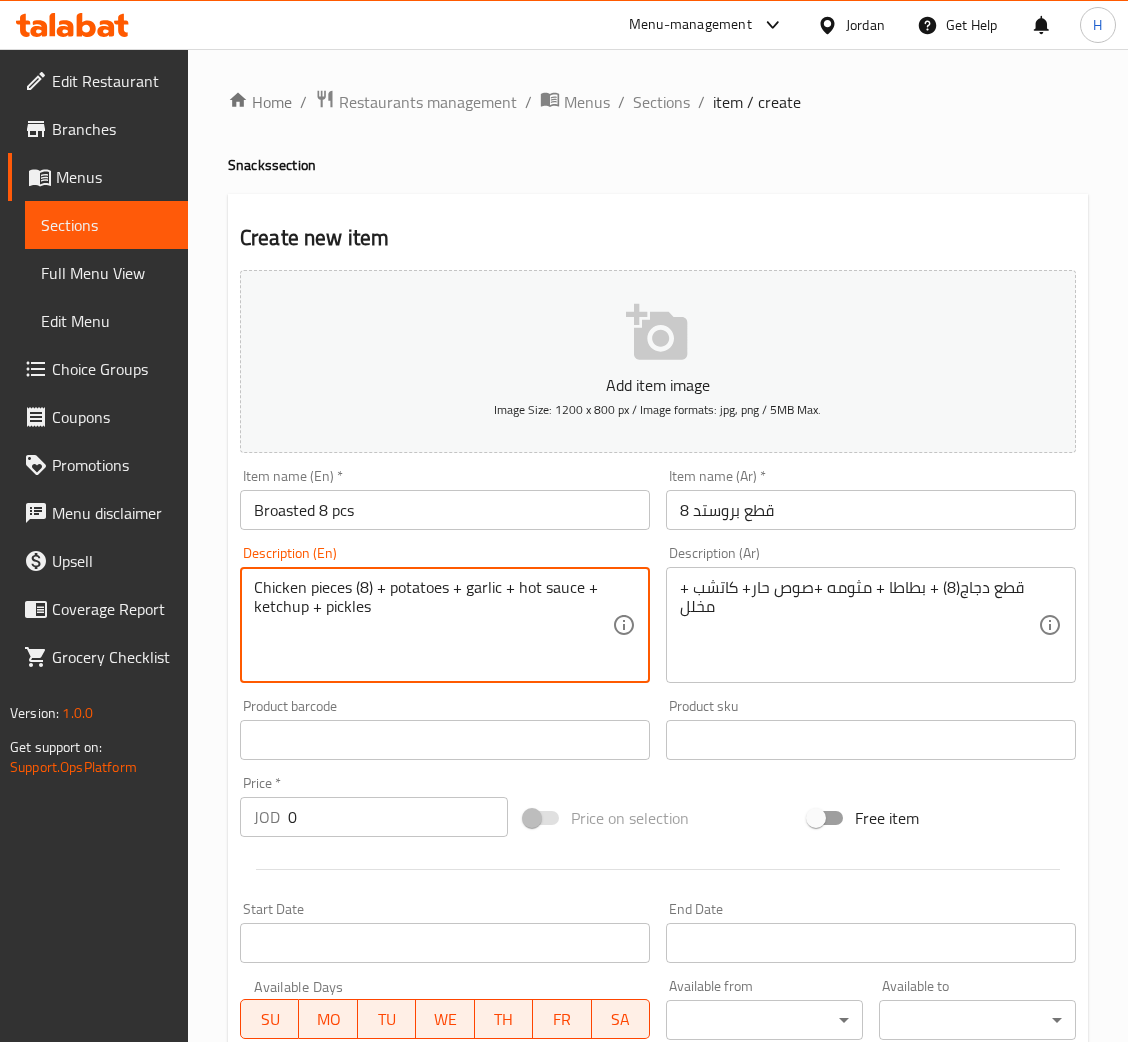 click on "0" at bounding box center (398, 817) 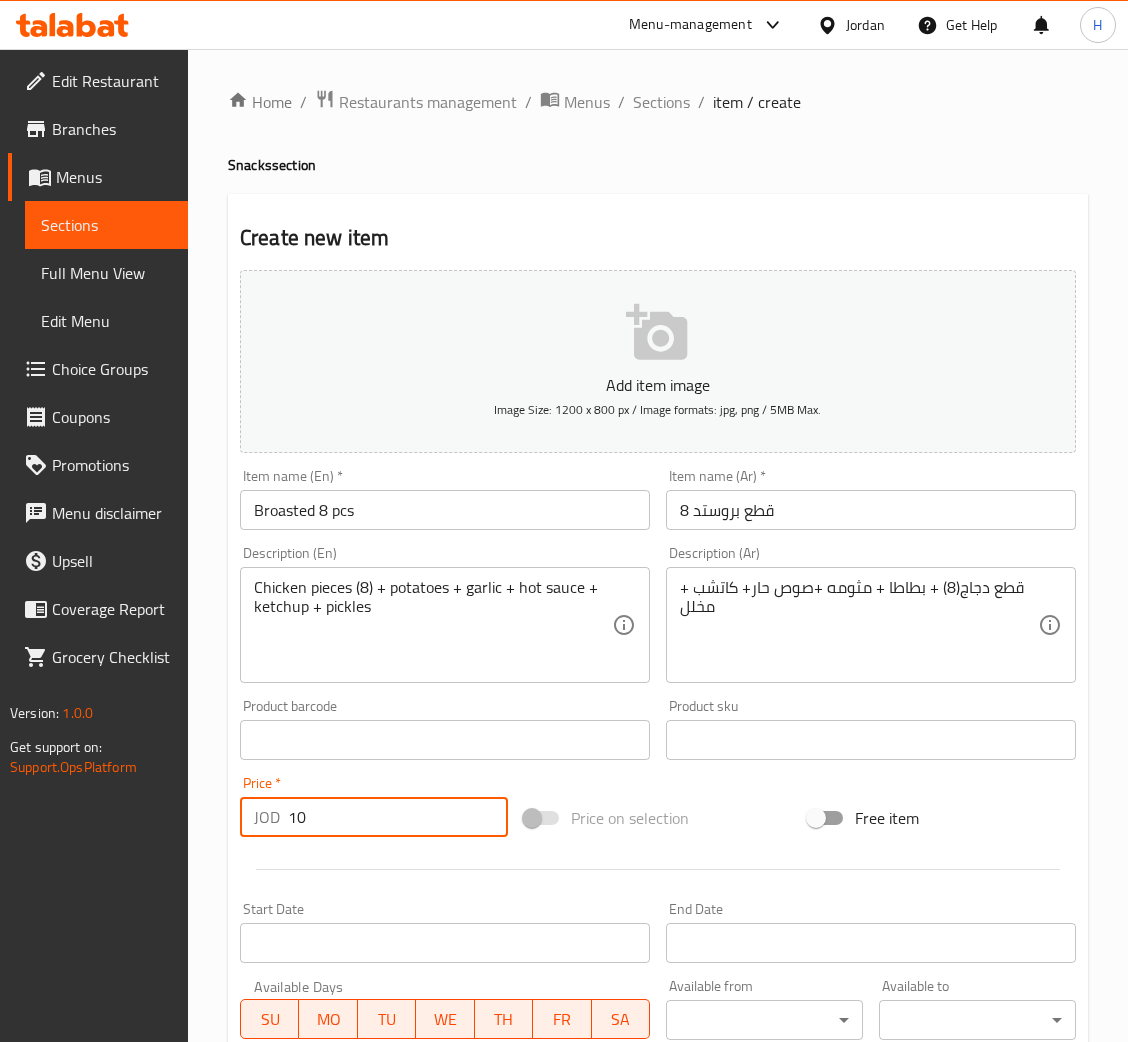 type on "10" 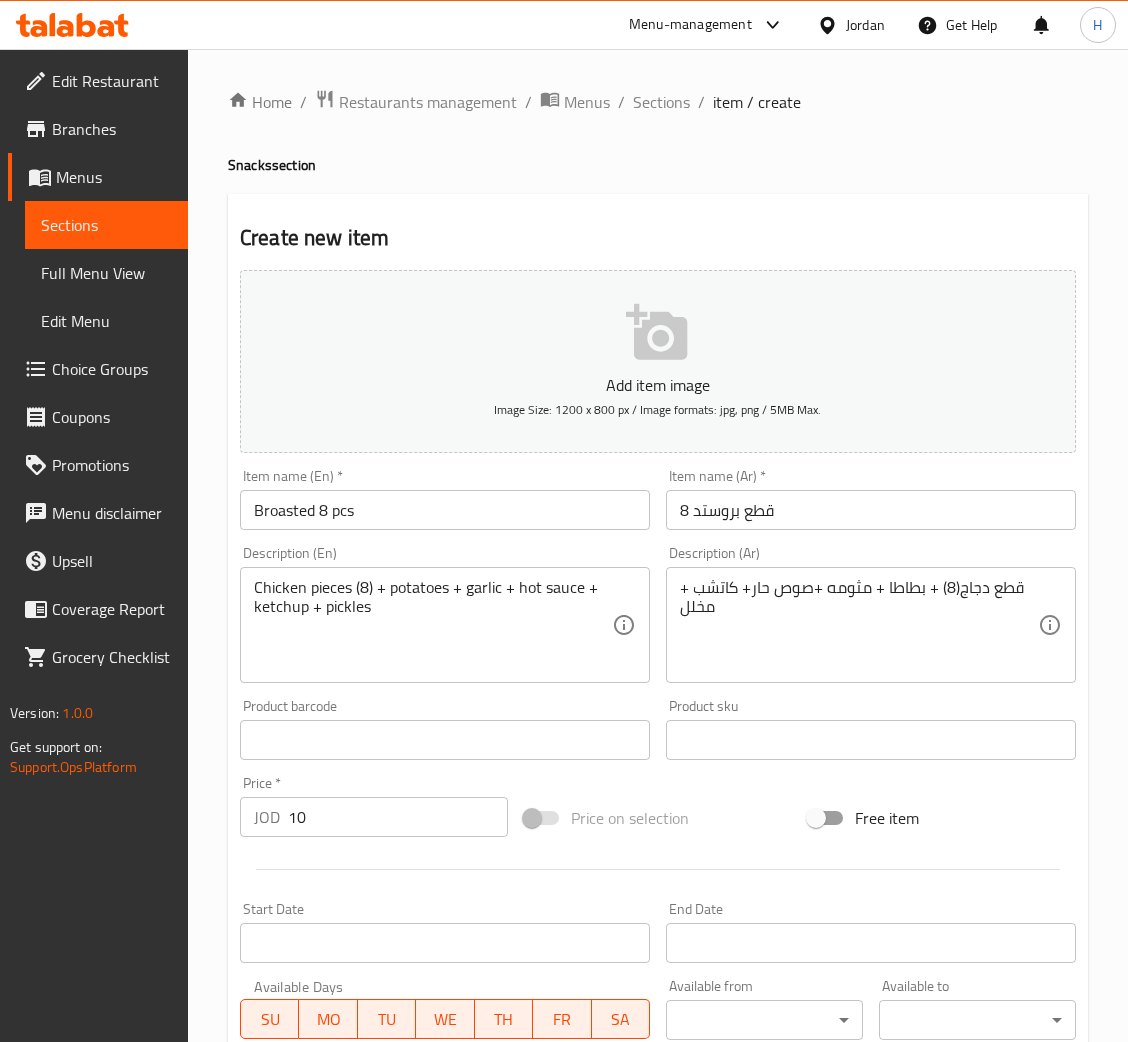 click on "10" at bounding box center [398, 817] 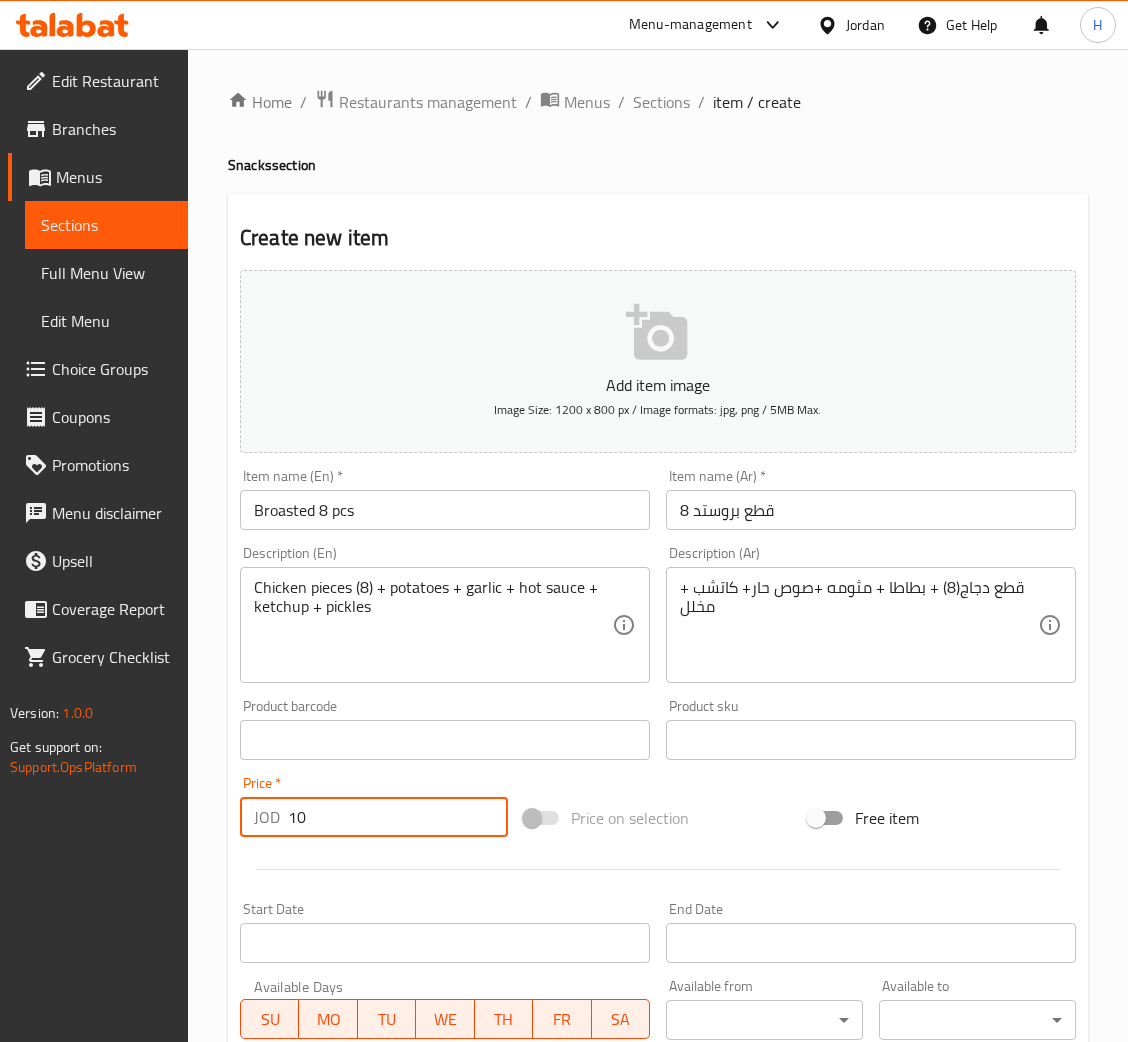 click on "Create" at bounding box center [338, 1326] 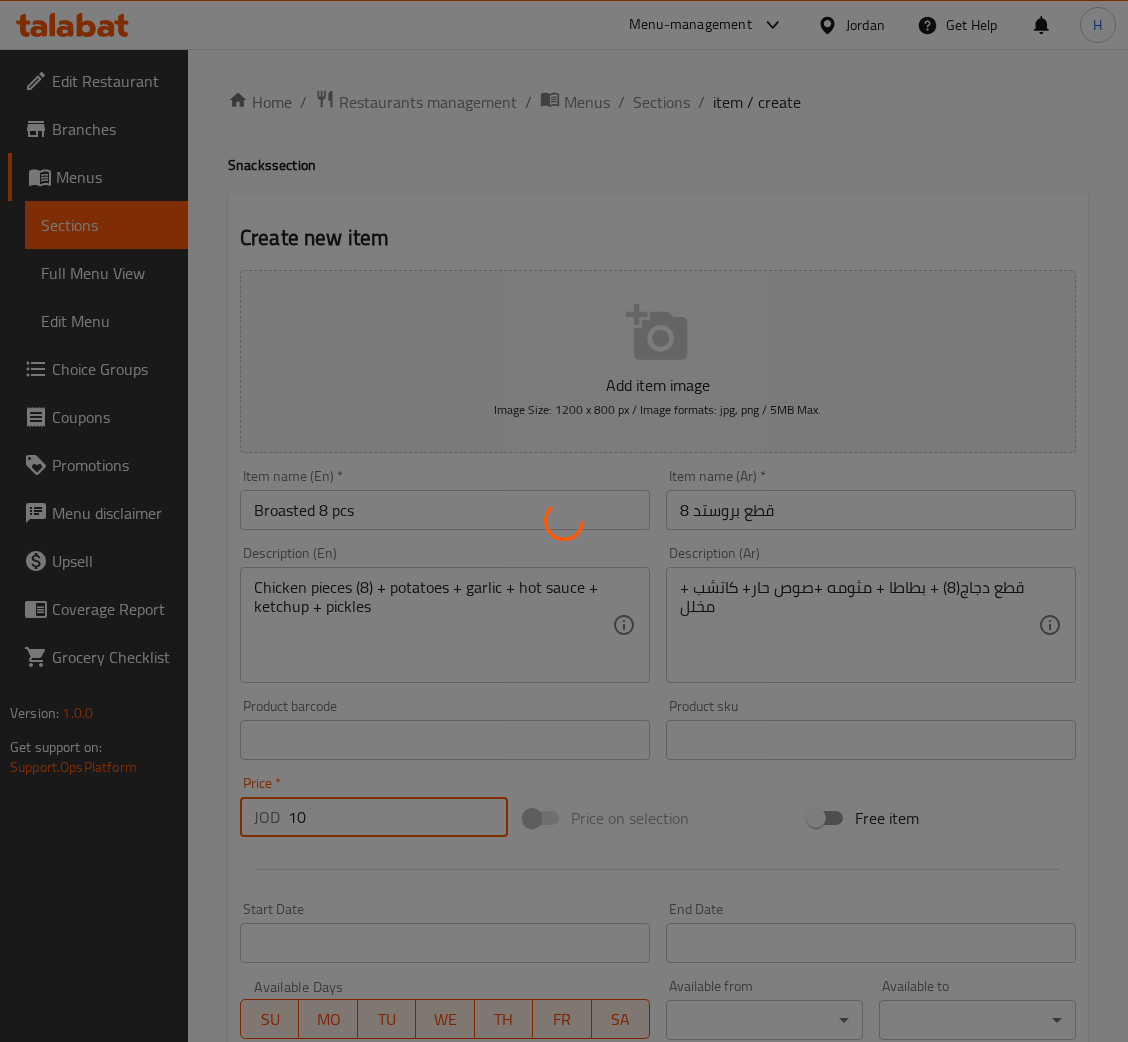 type 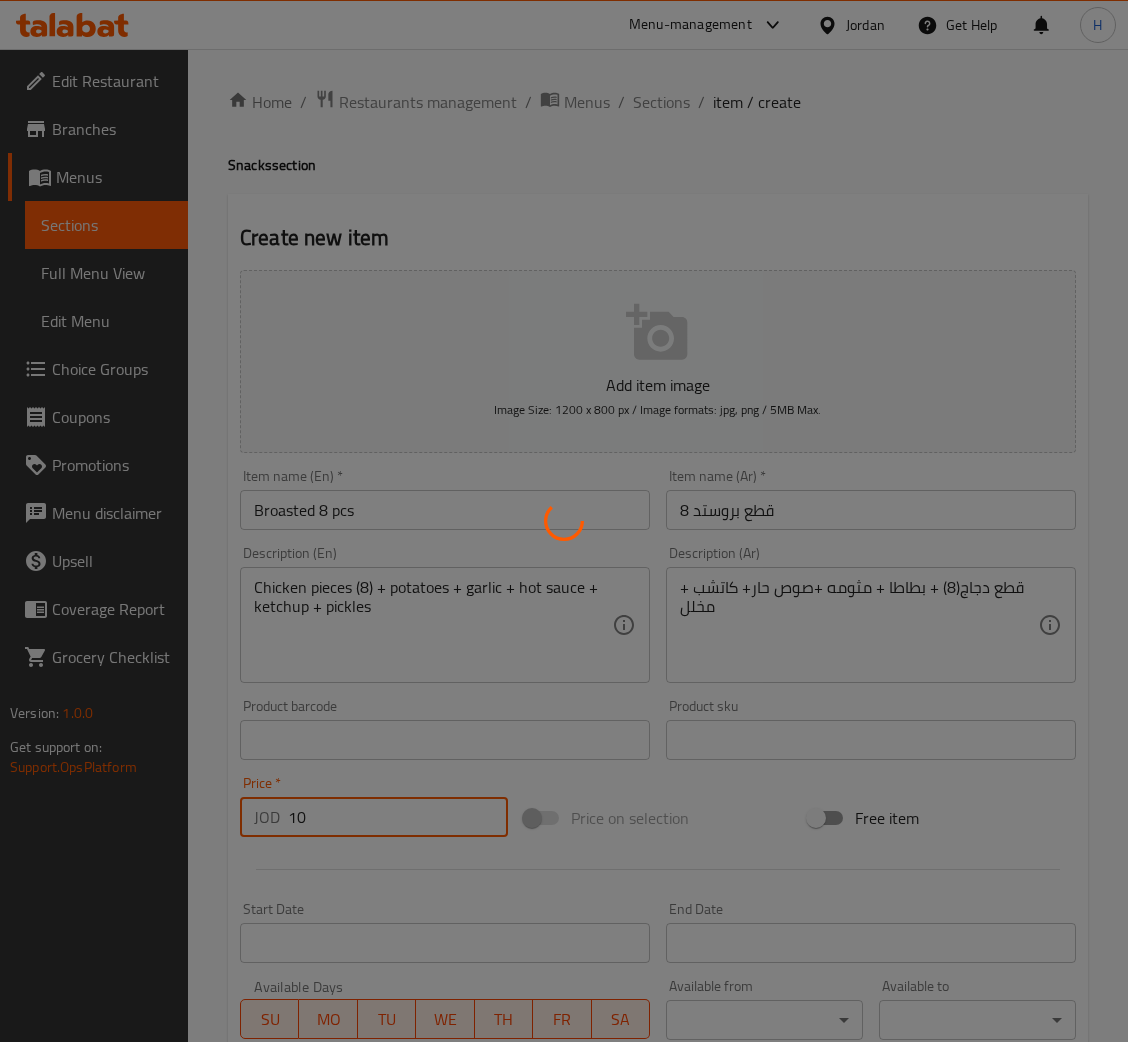 type 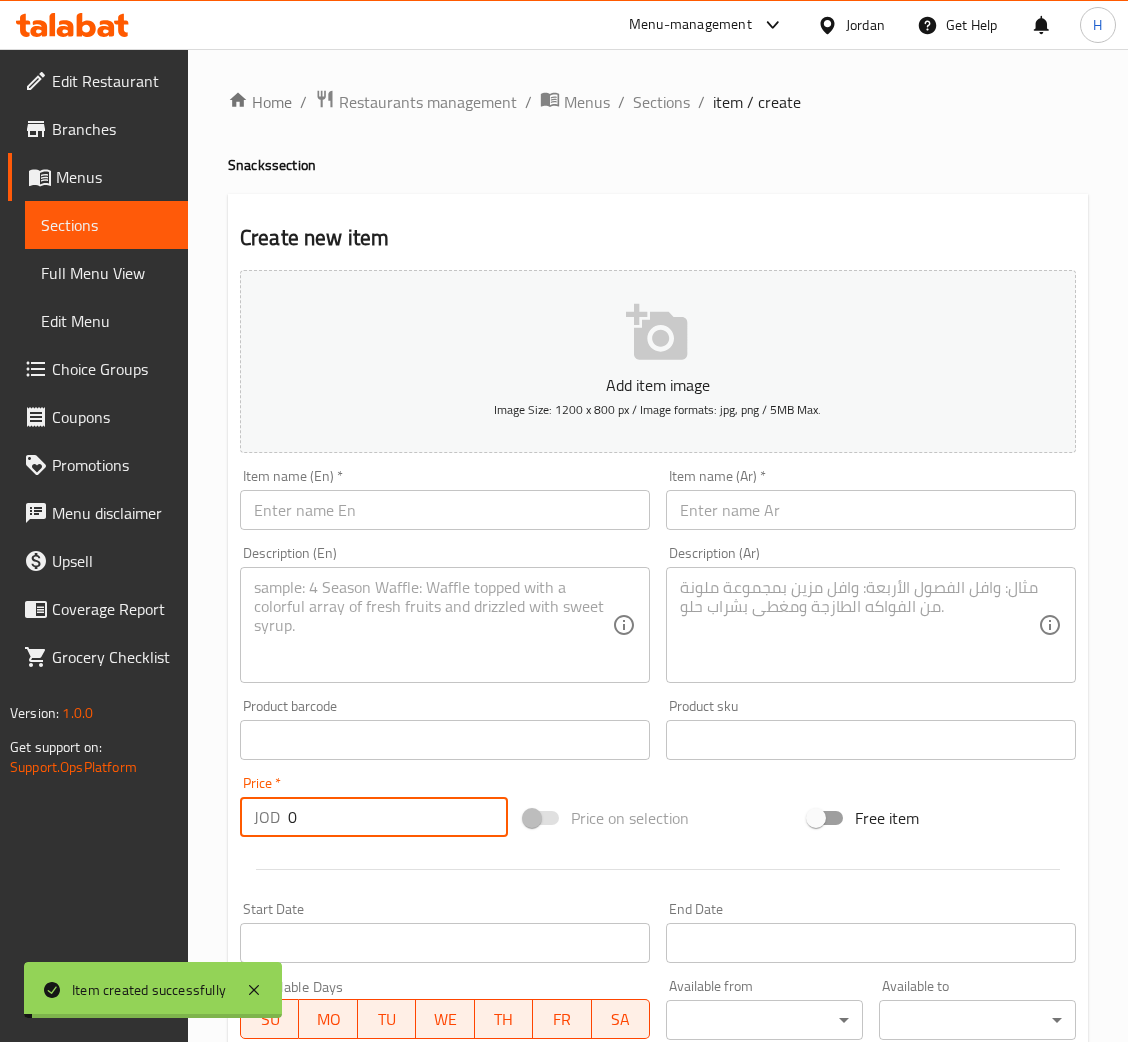 click at bounding box center (445, 510) 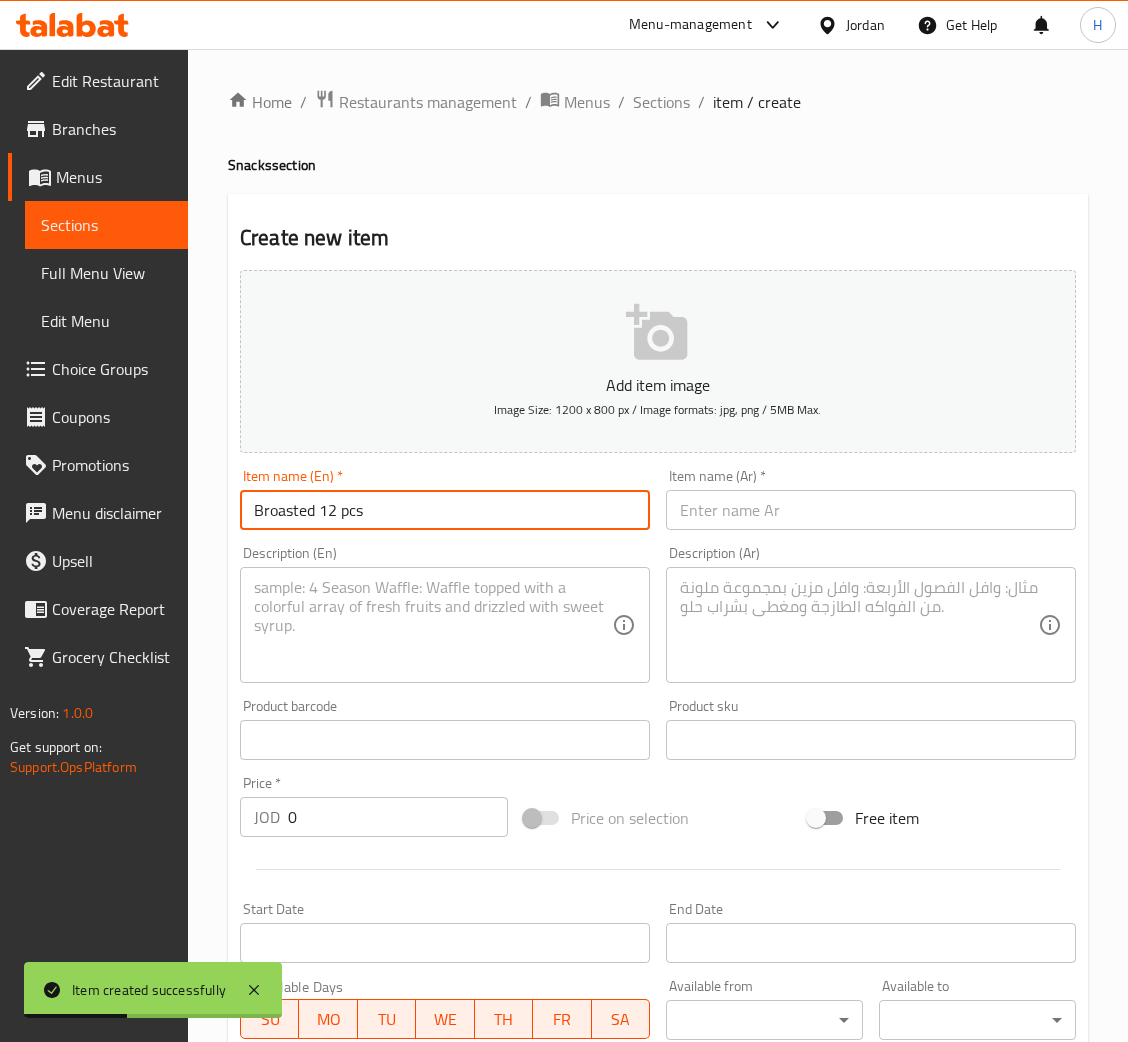 type on "Broasted 12 pcs" 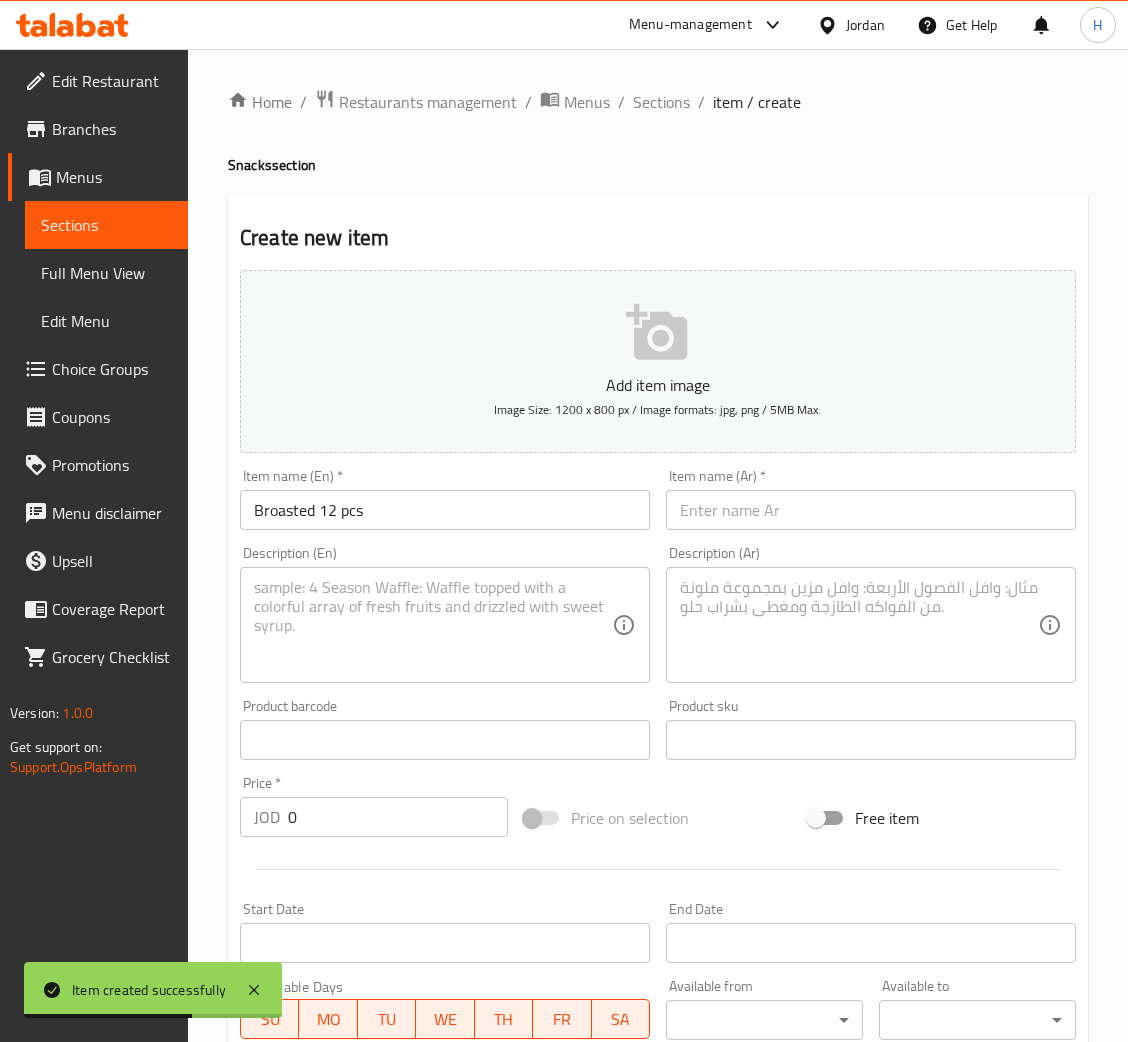 click at bounding box center [871, 510] 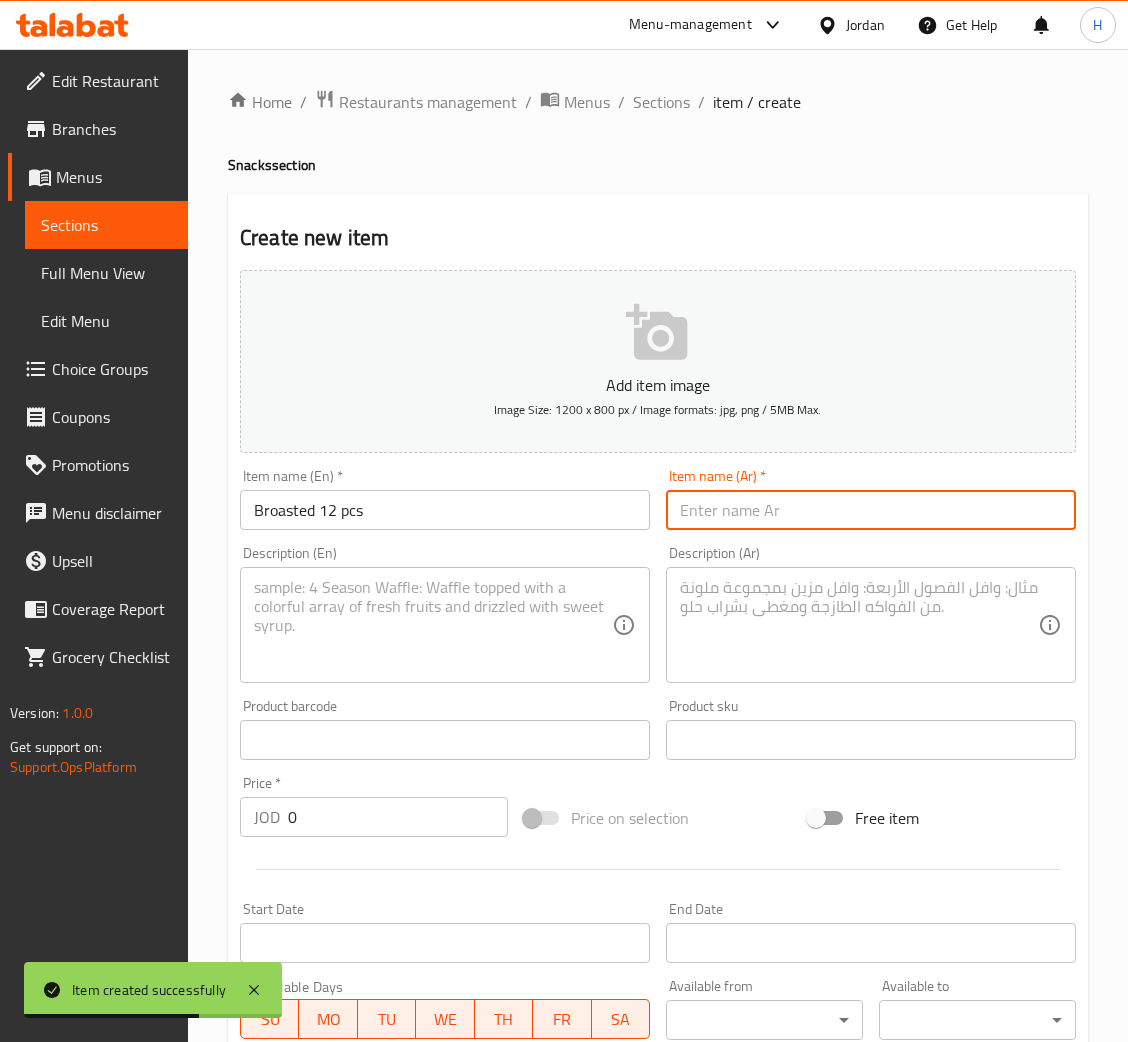 paste on "12 قطعة بروستد" 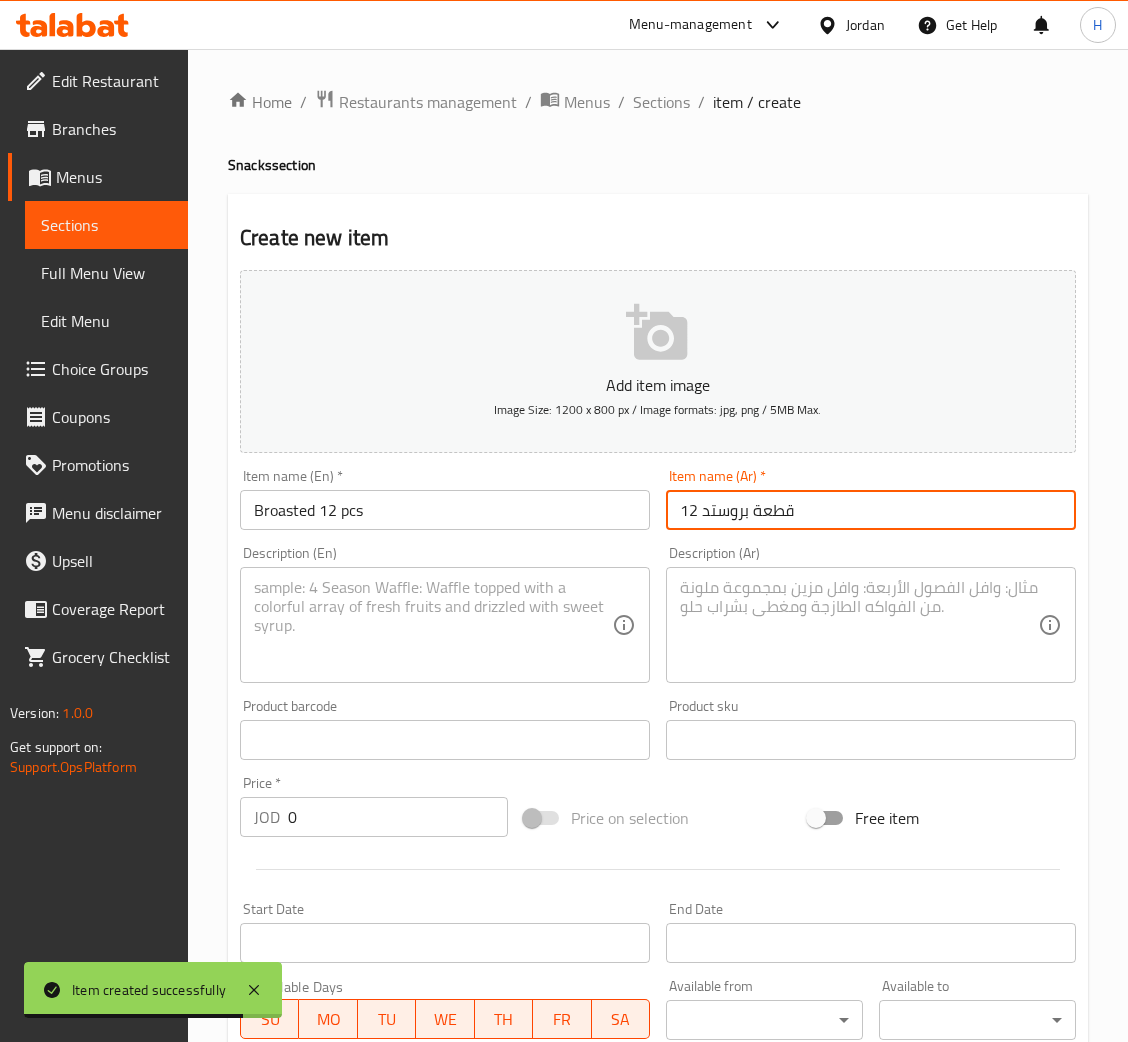 type on "12 قطعة بروستد" 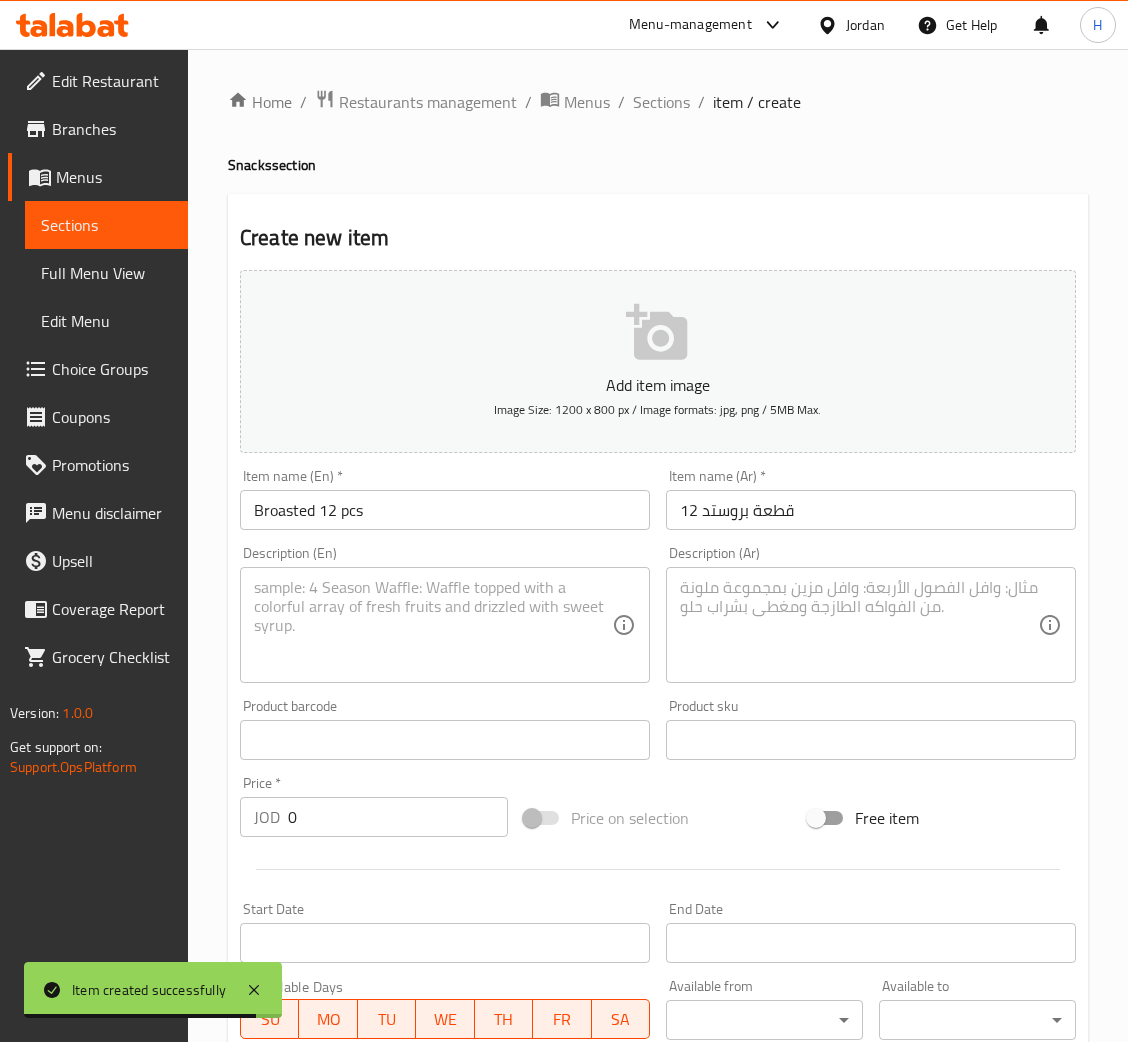 click at bounding box center [859, 625] 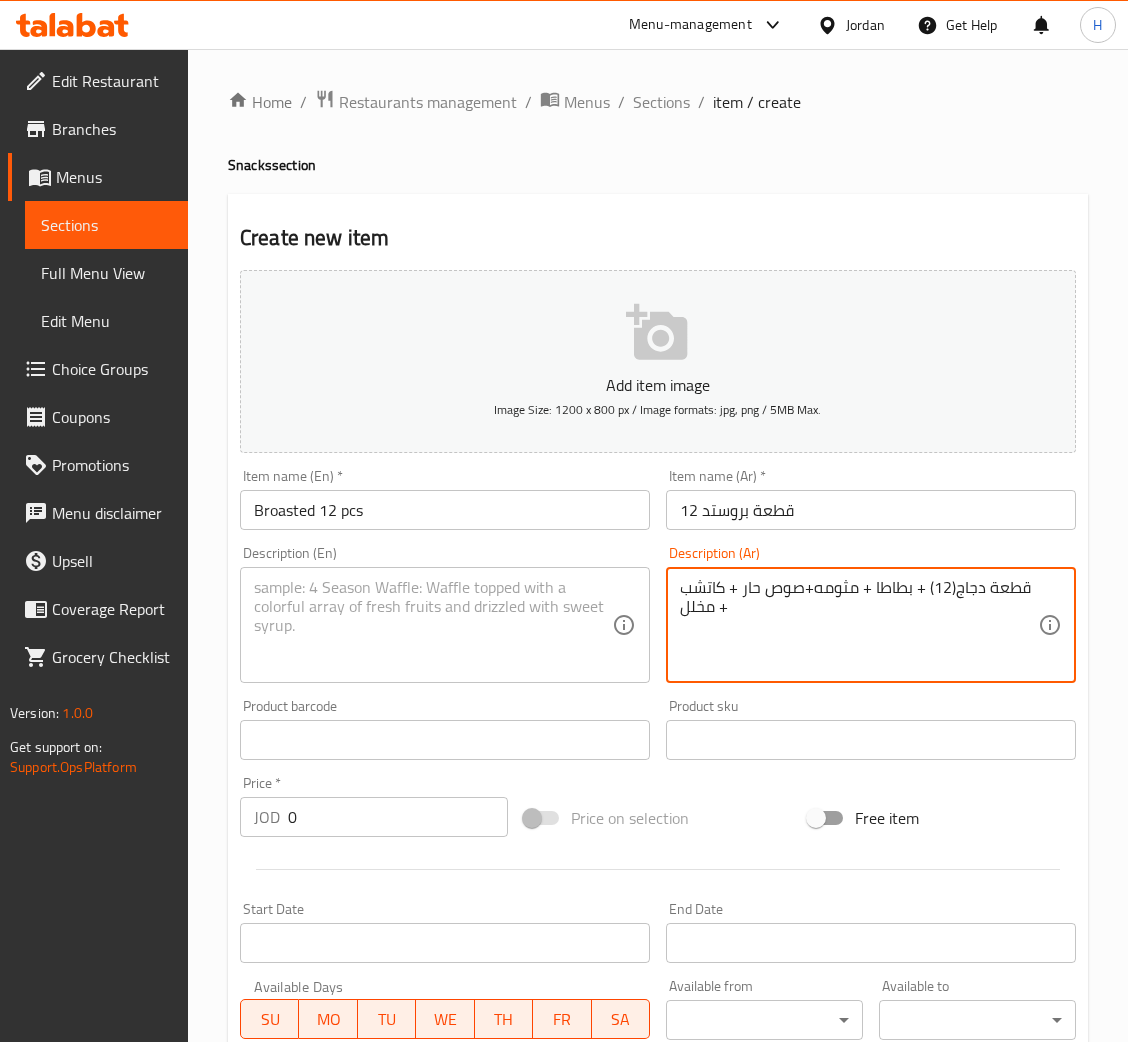 type on "قطعة دجاج(12) + بطاطا + مثومه+صوص حار + كاتشب + مخلل" 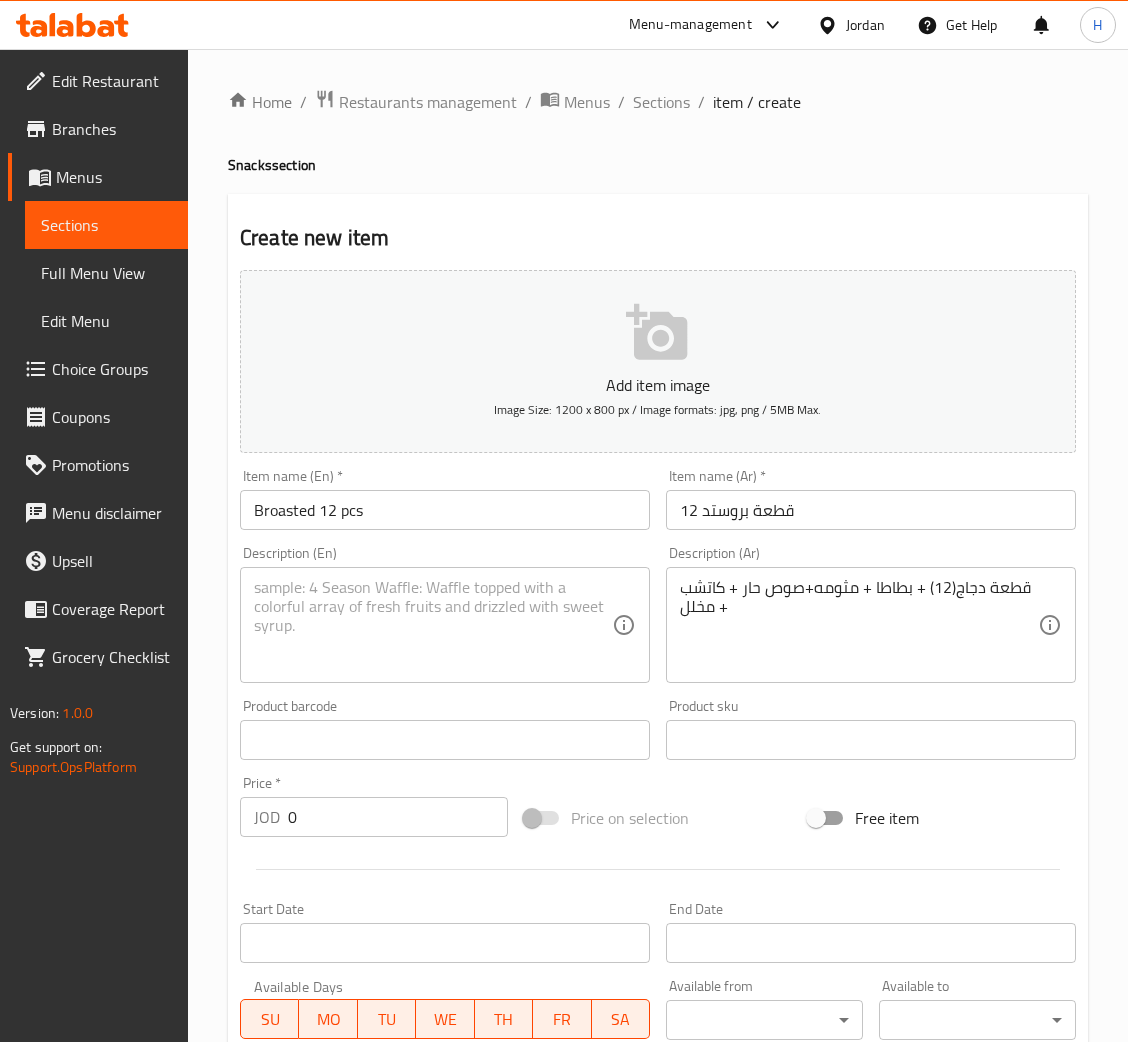 click at bounding box center (433, 625) 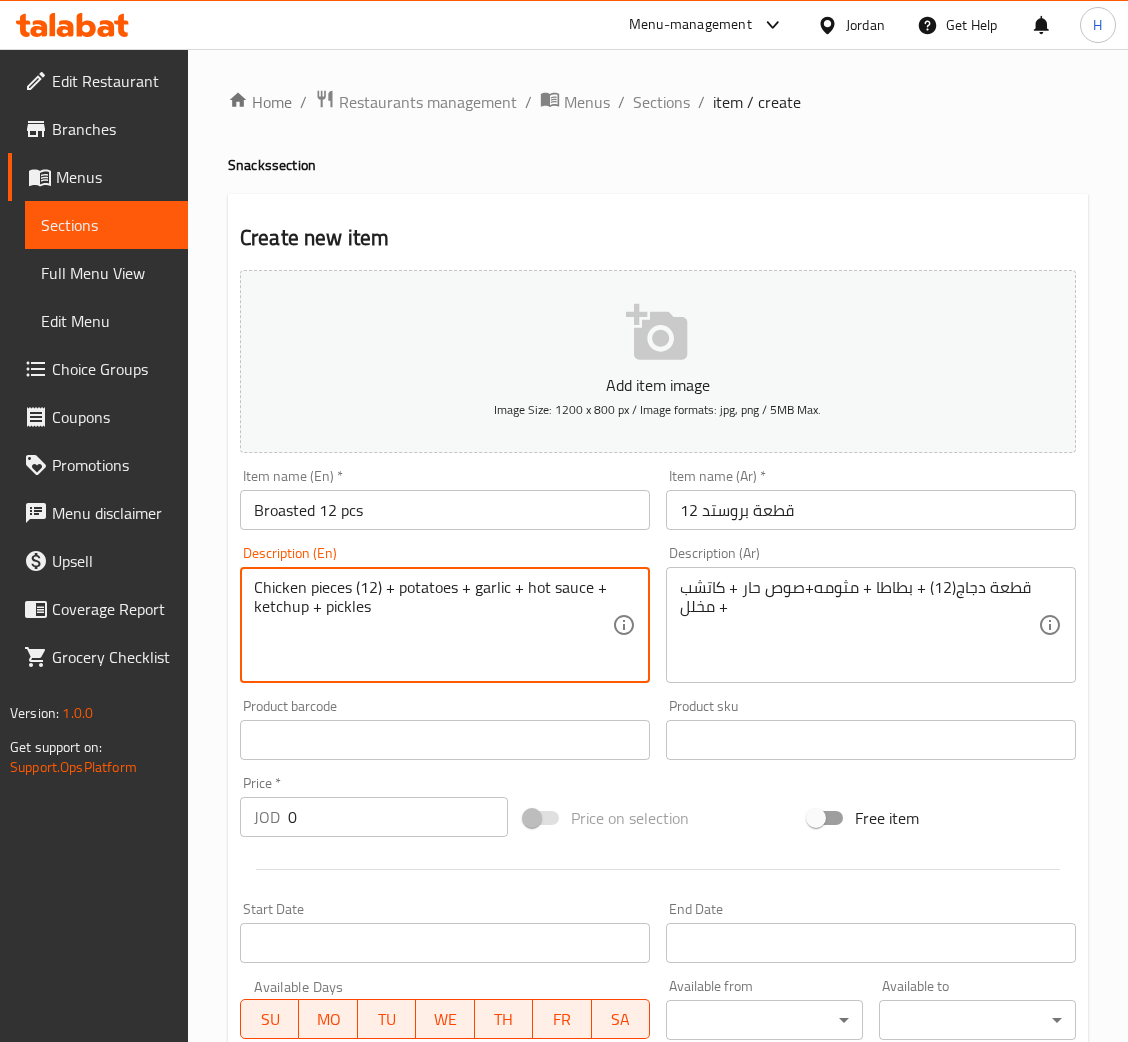 type on "Chicken pieces (12) + potatoes + garlic + hot sauce + ketchup + pickles" 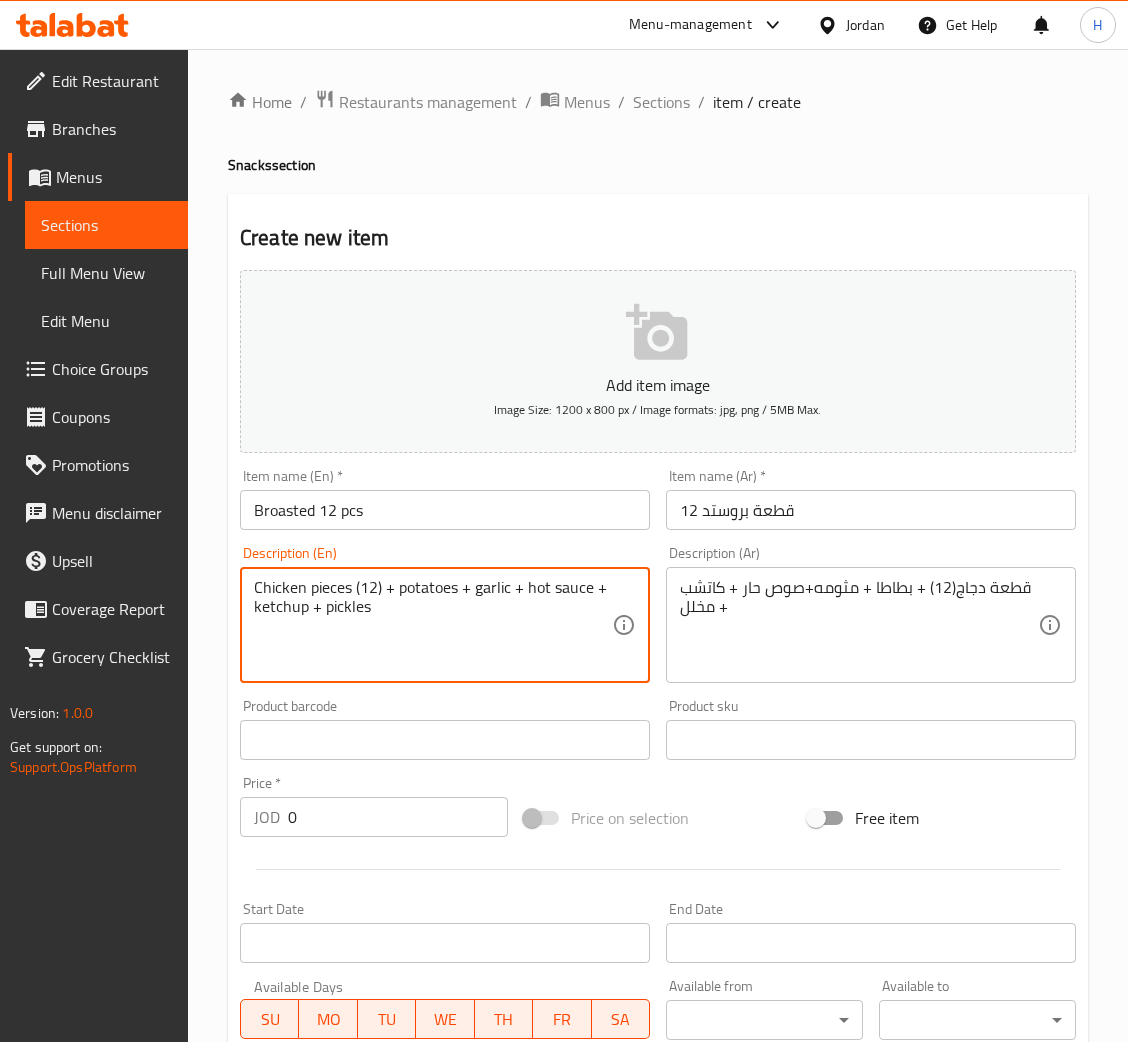 click on "0" at bounding box center [398, 817] 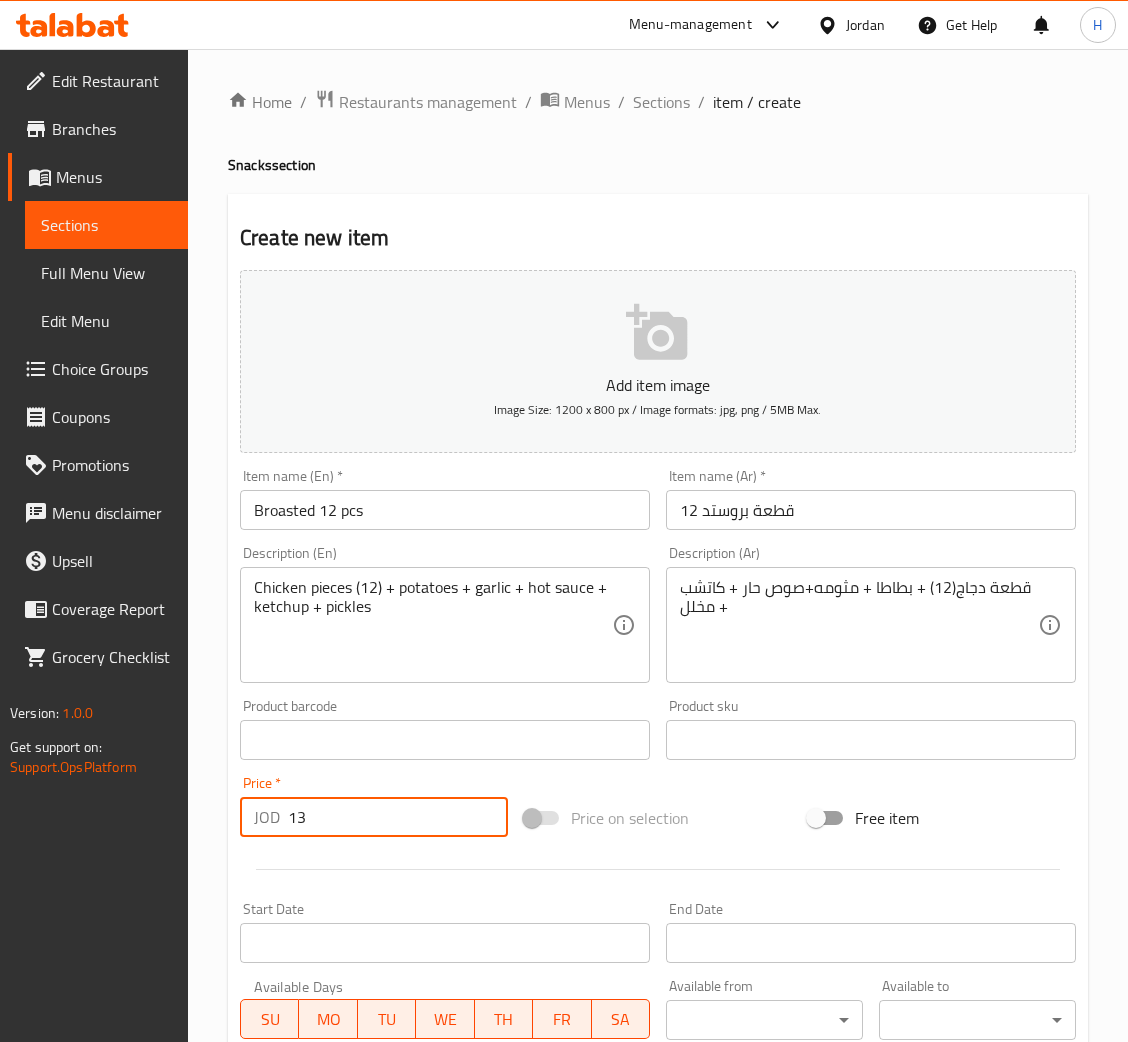 type on "13" 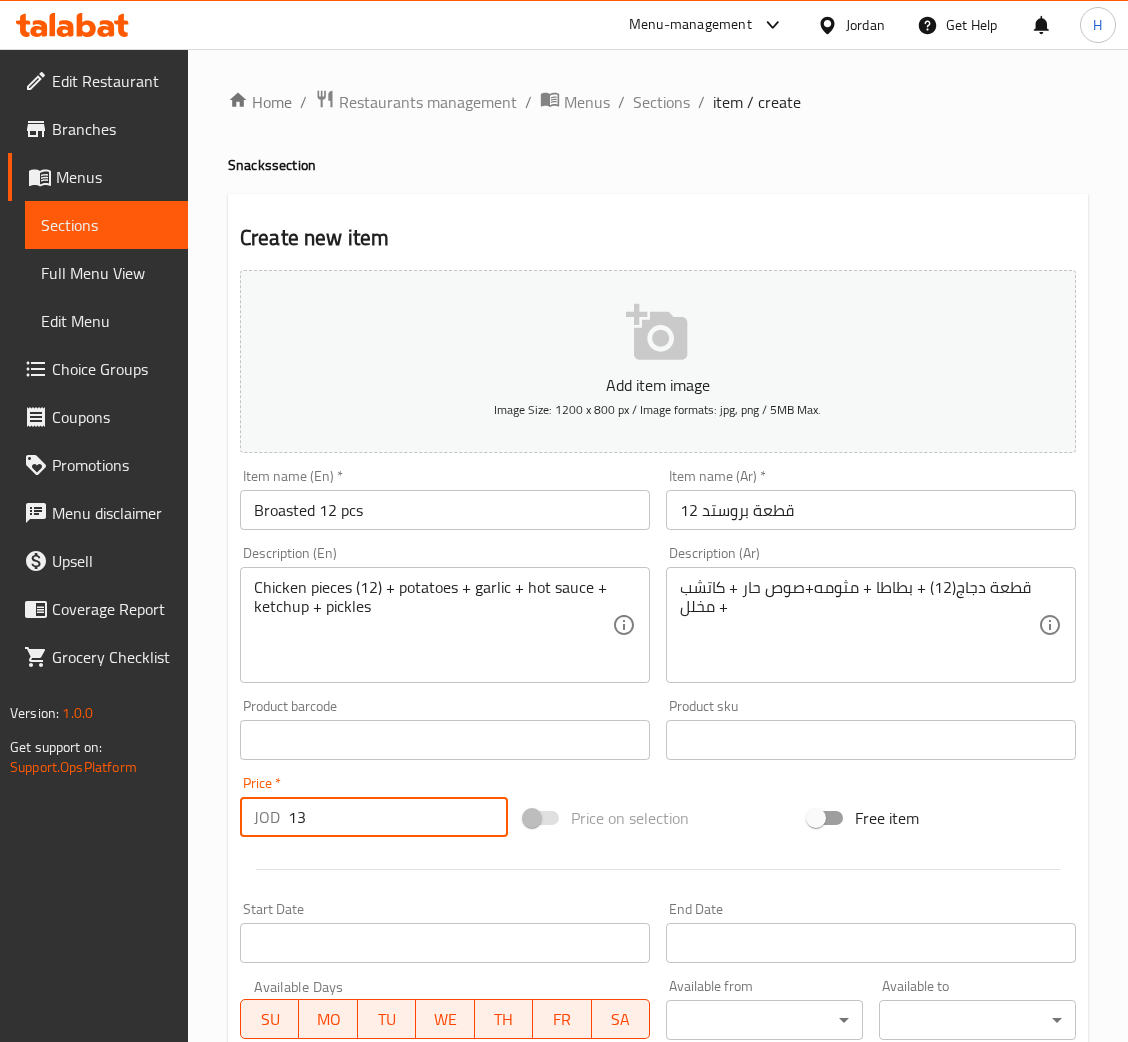 click on "Create" at bounding box center [338, 1326] 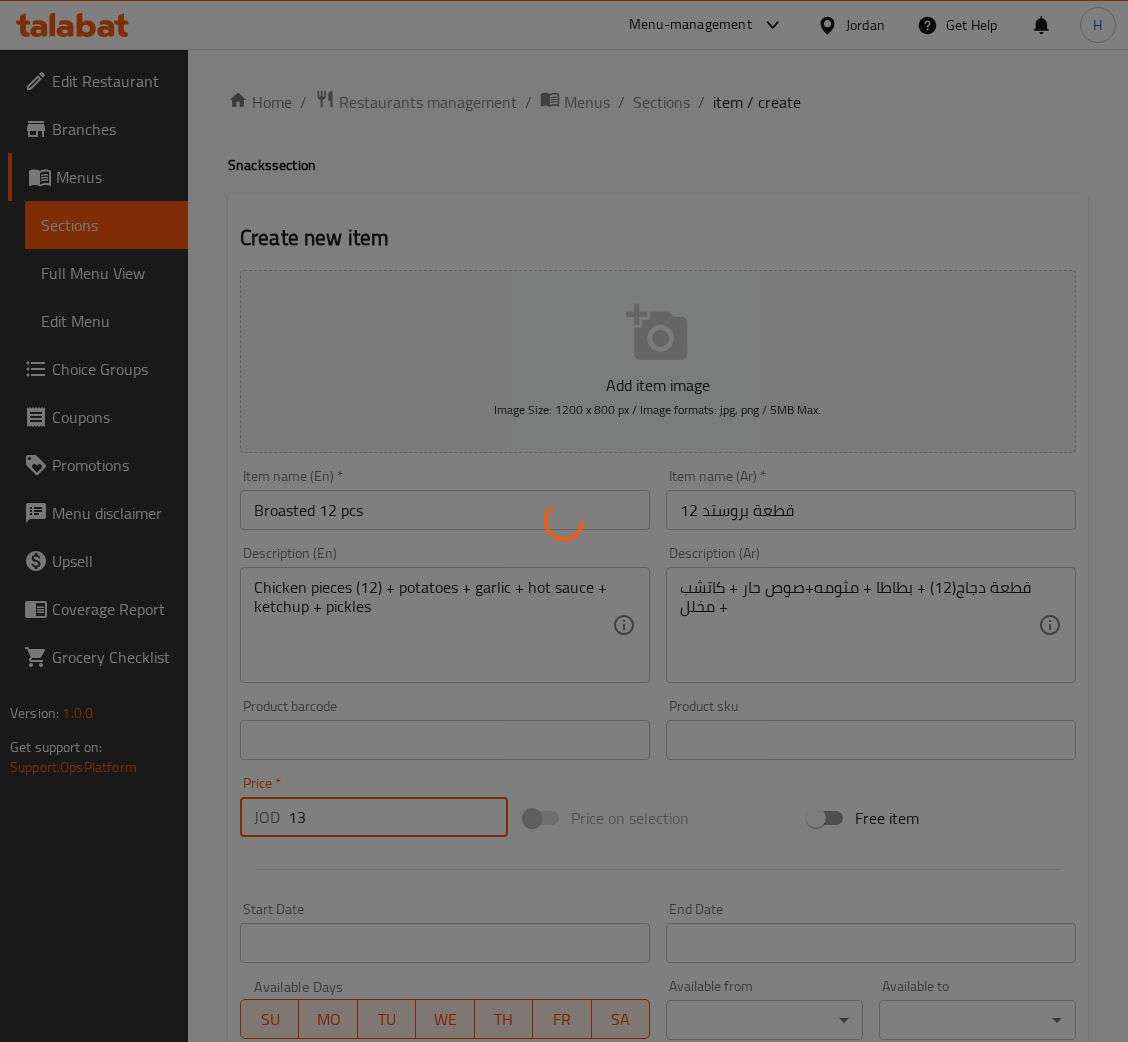 type 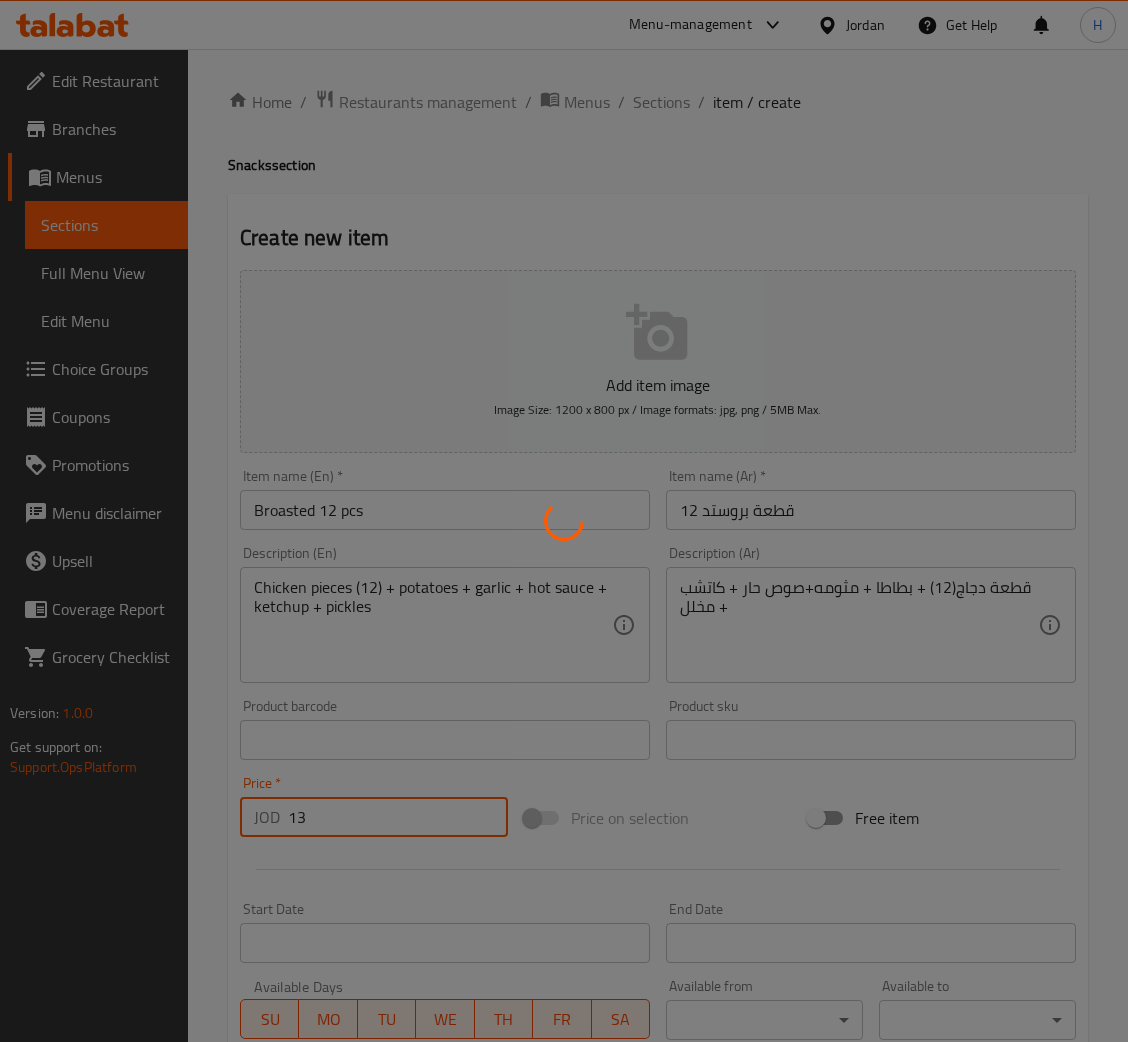 type 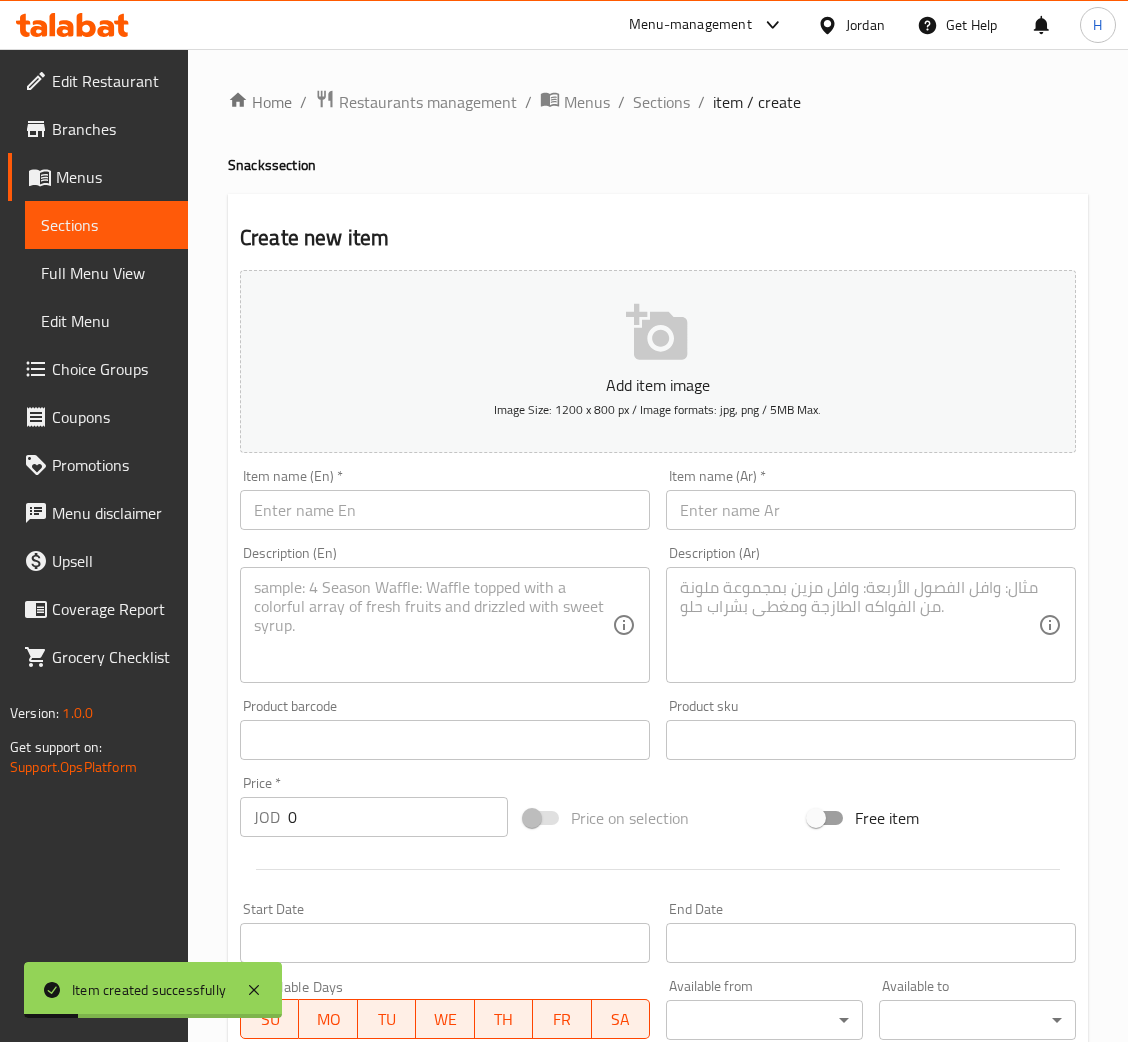 click at bounding box center [871, 510] 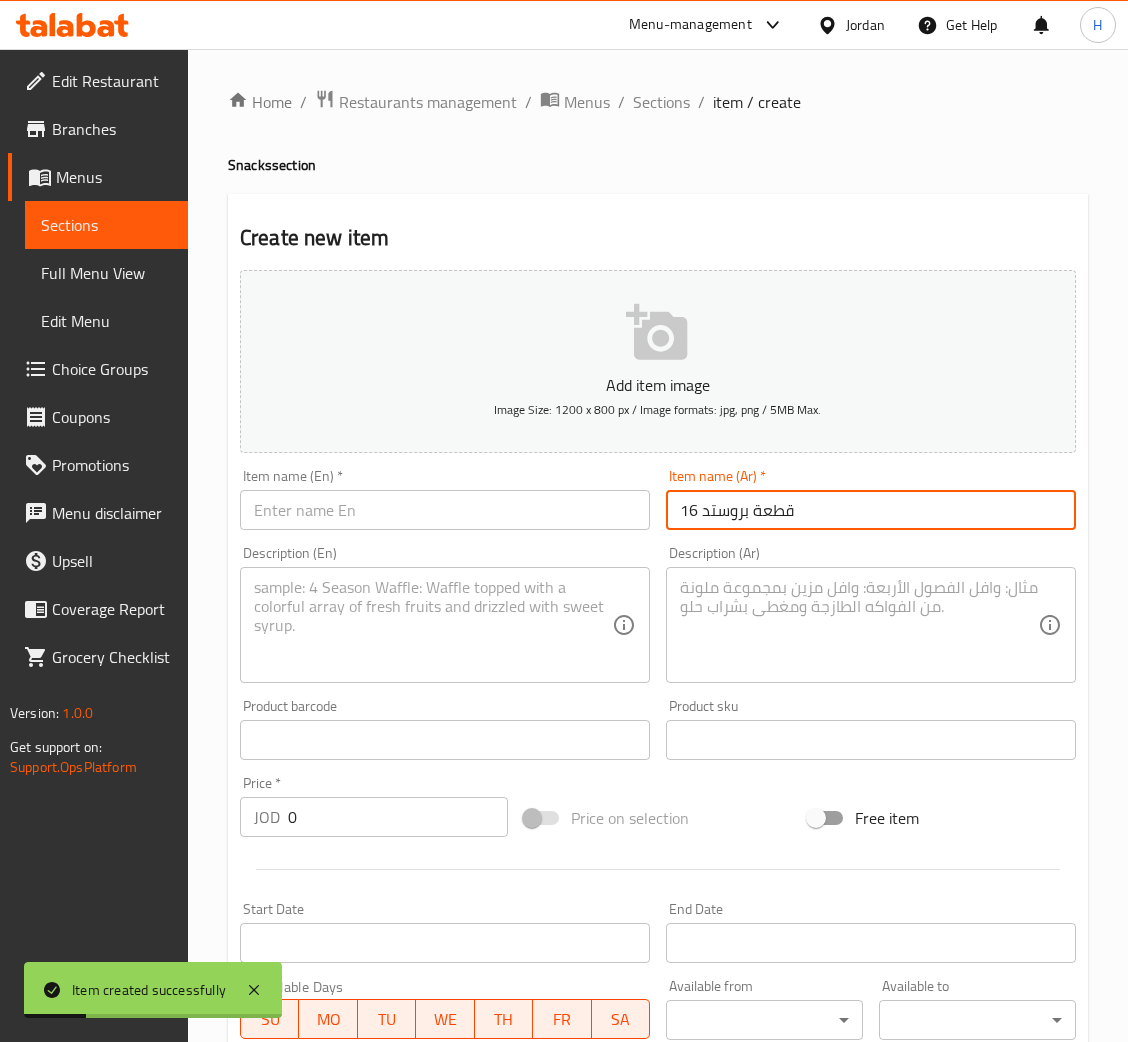 type on "16 قطعة بروستد" 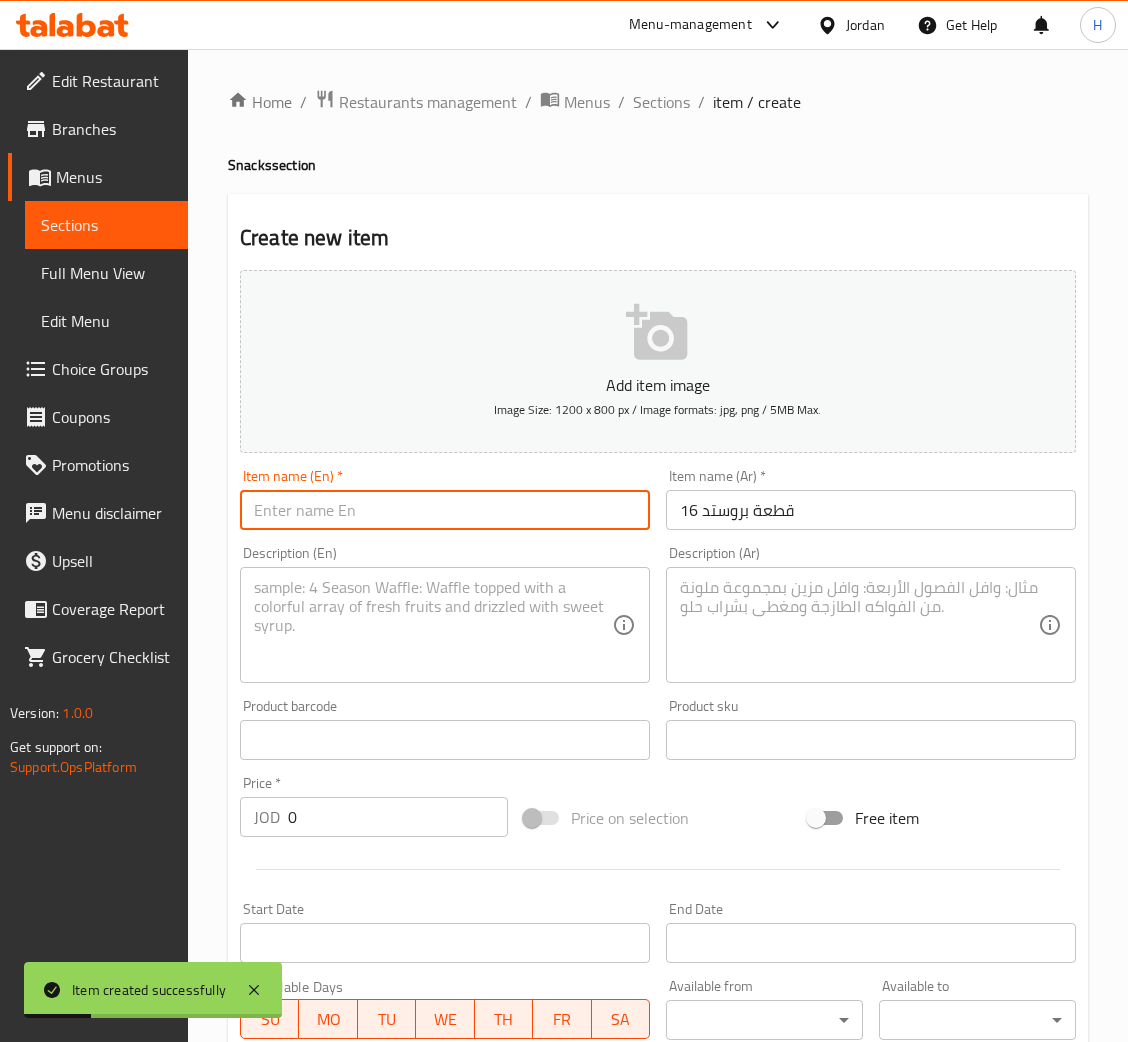 click at bounding box center [445, 510] 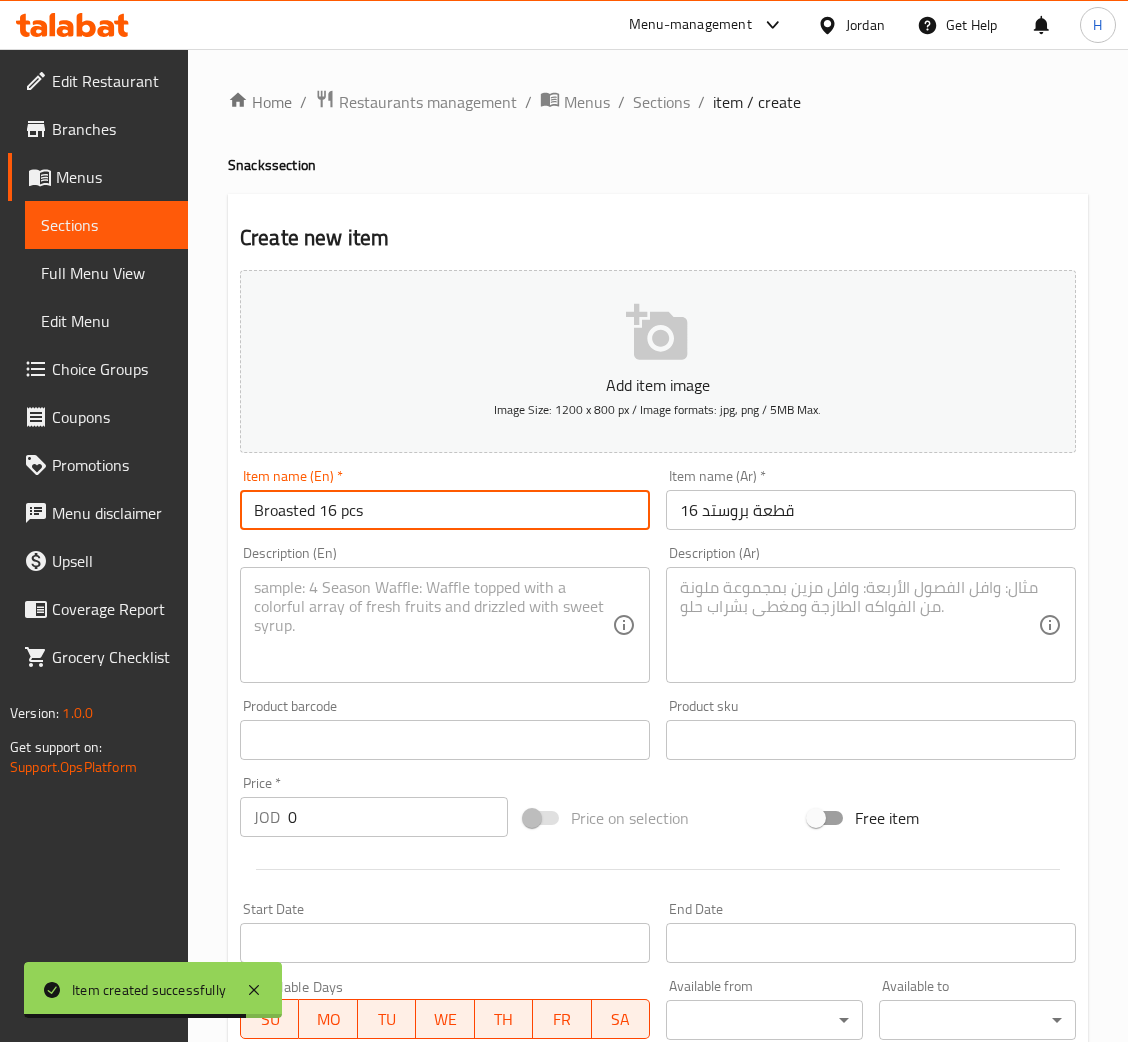 type on "Broasted 16 pcs" 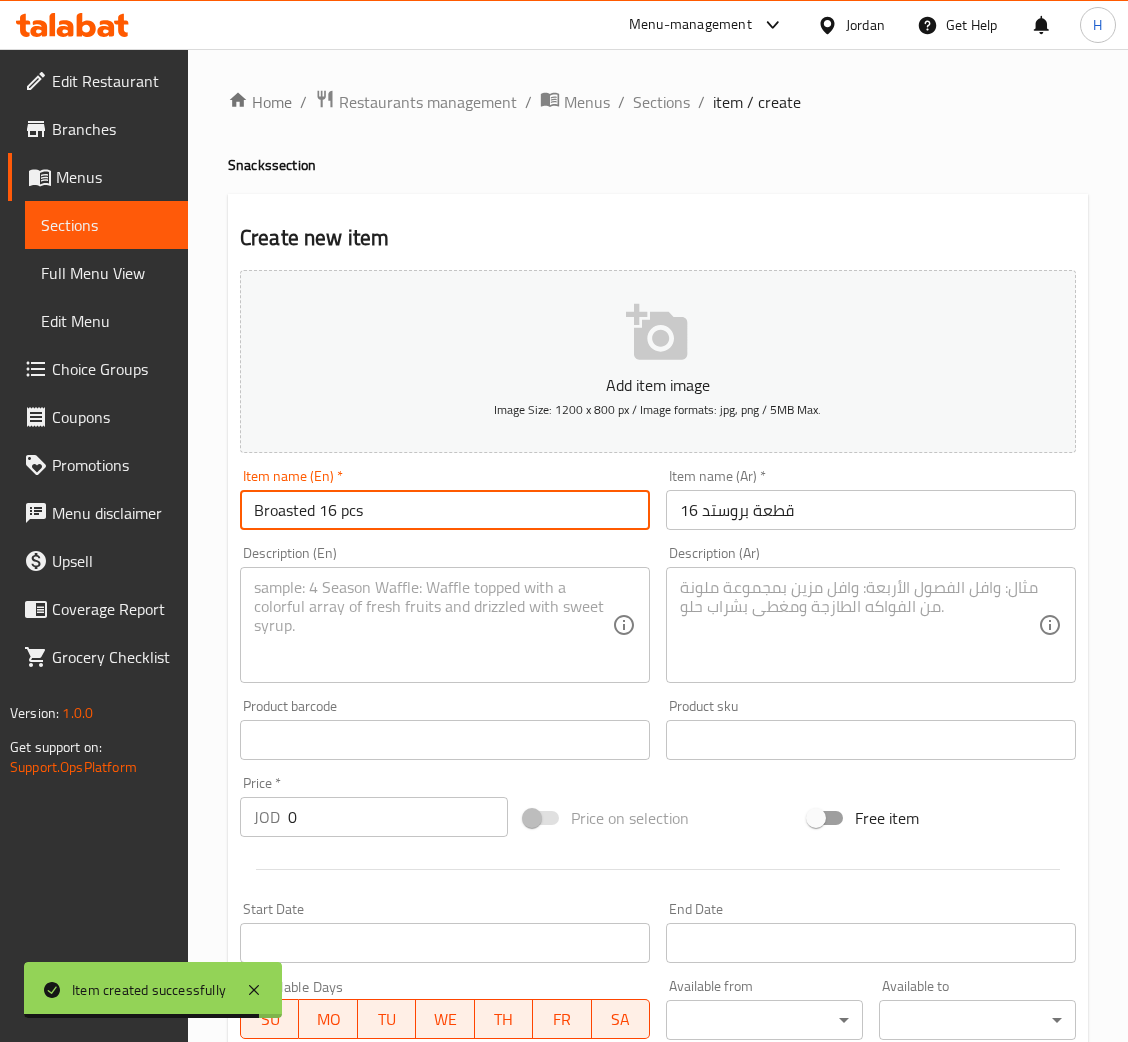 click on "Description (Ar)" at bounding box center (871, 625) 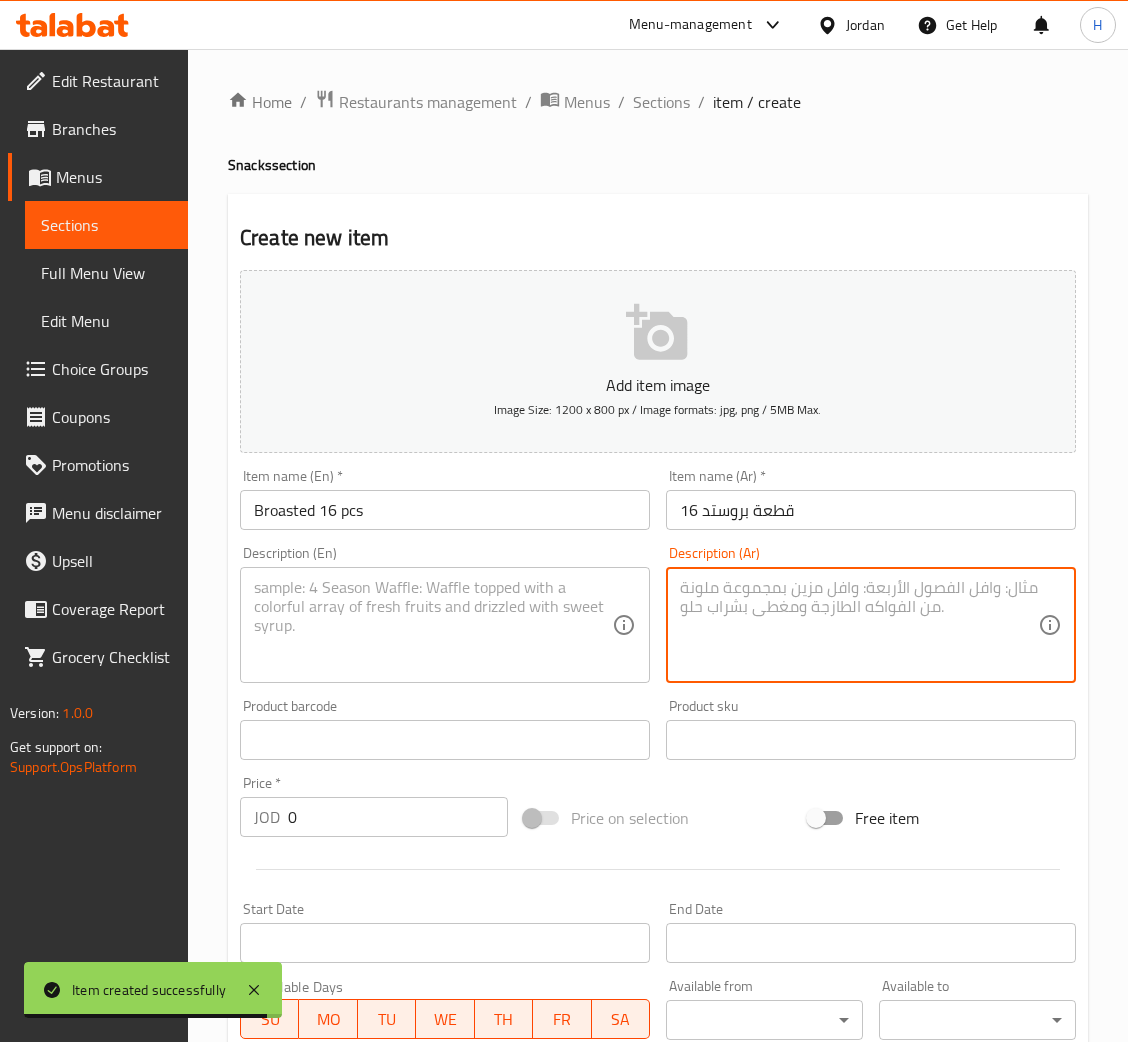 paste on "قطعة دجاج(16) + بطاطا + مثومه+صوص حار  + كاتشب + مخلل" 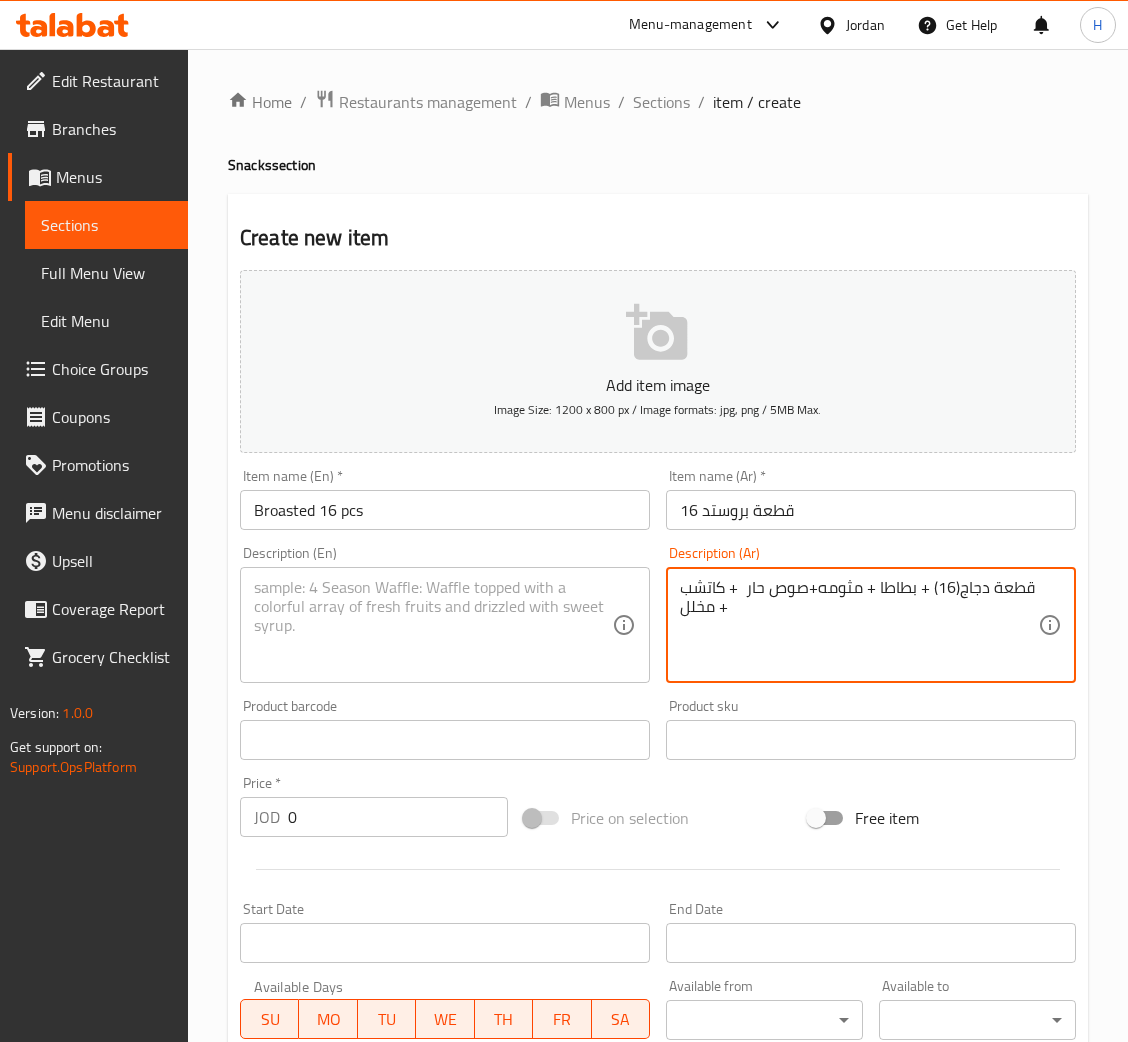 type on "قطعة دجاج(16) + بطاطا + مثومه+صوص حار  + كاتشب + مخلل" 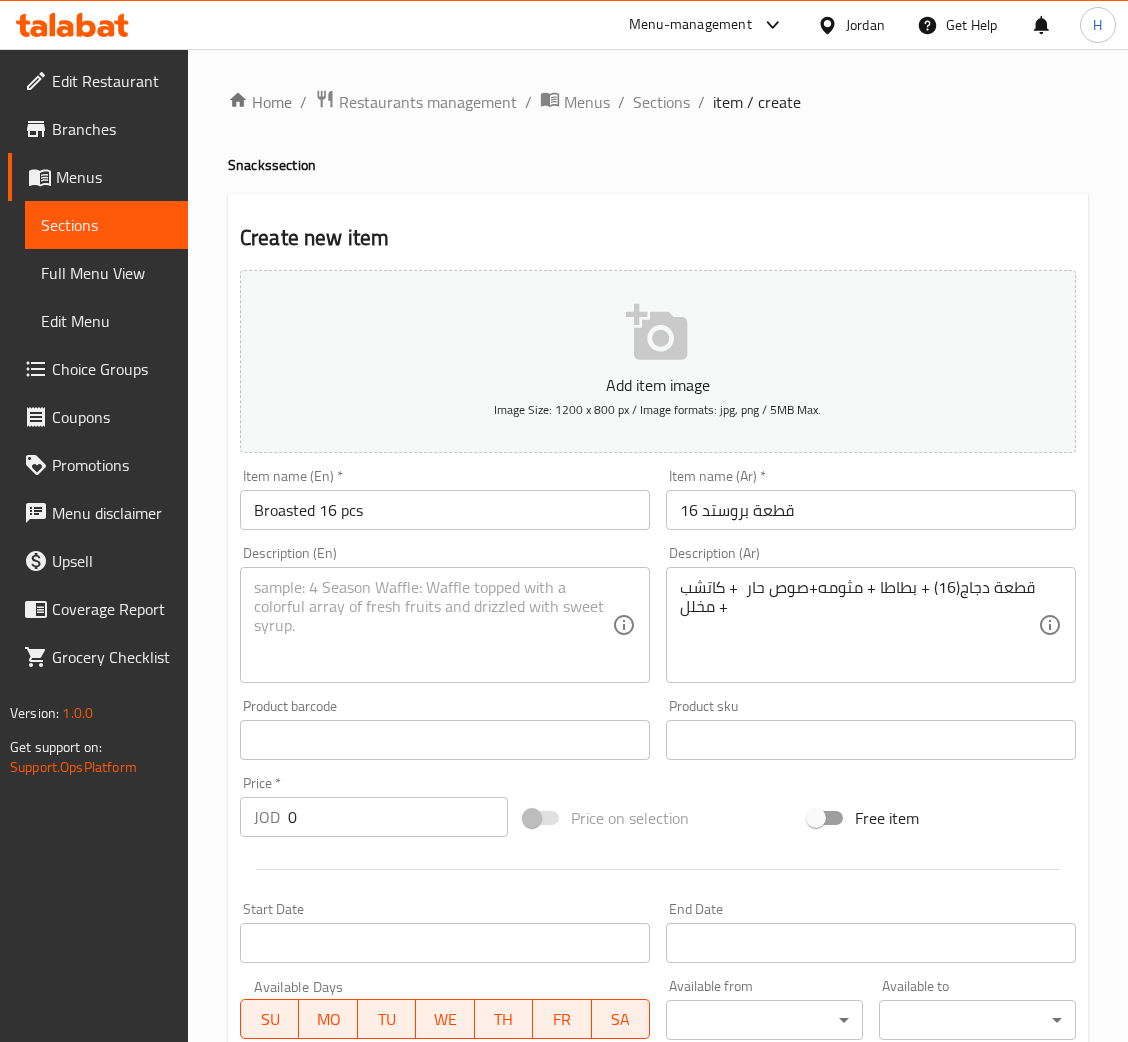 click at bounding box center (433, 625) 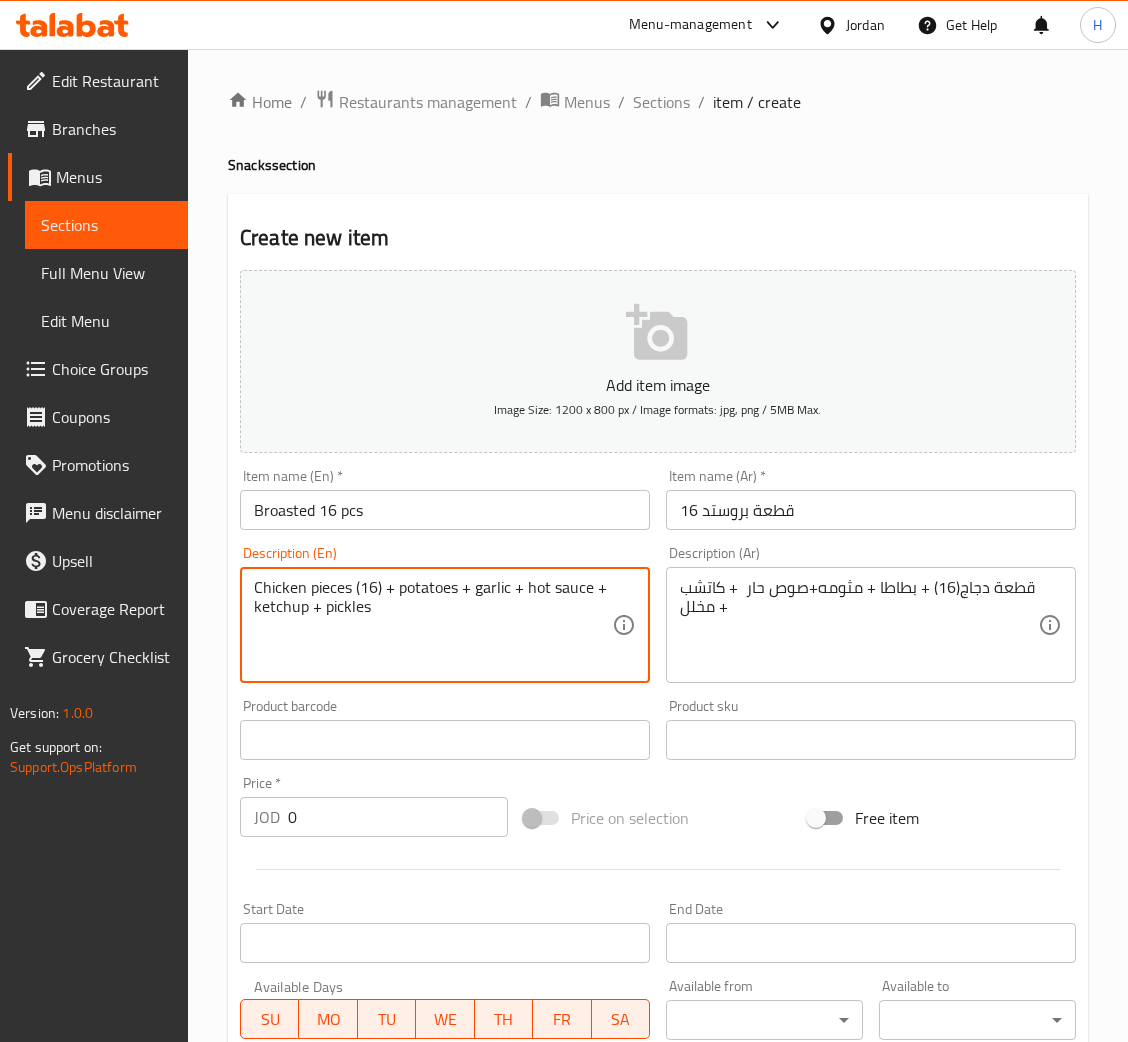 type on "Chicken pieces (16) + potatoes + garlic + hot sauce + ketchup + pickles" 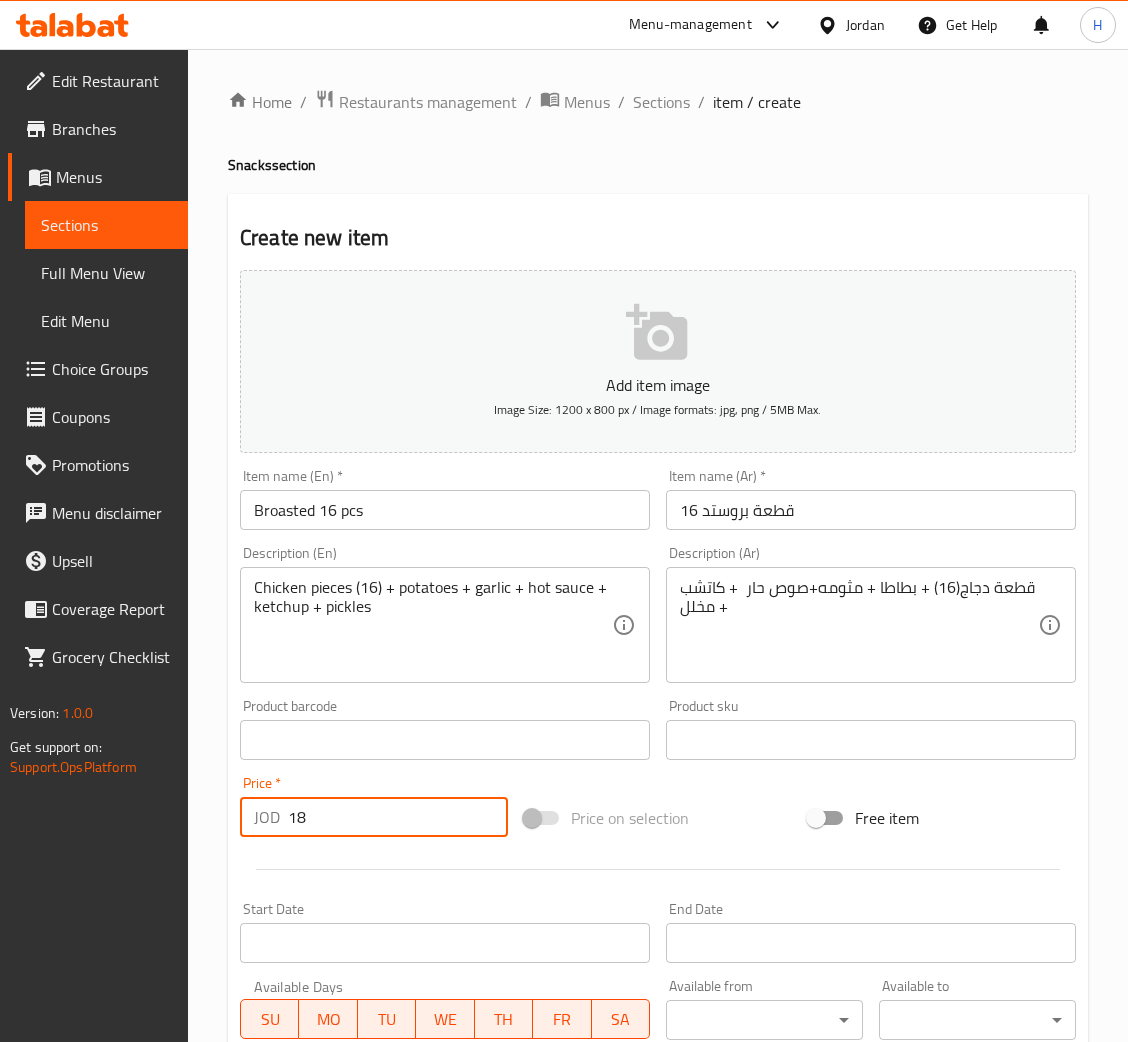 type on "18" 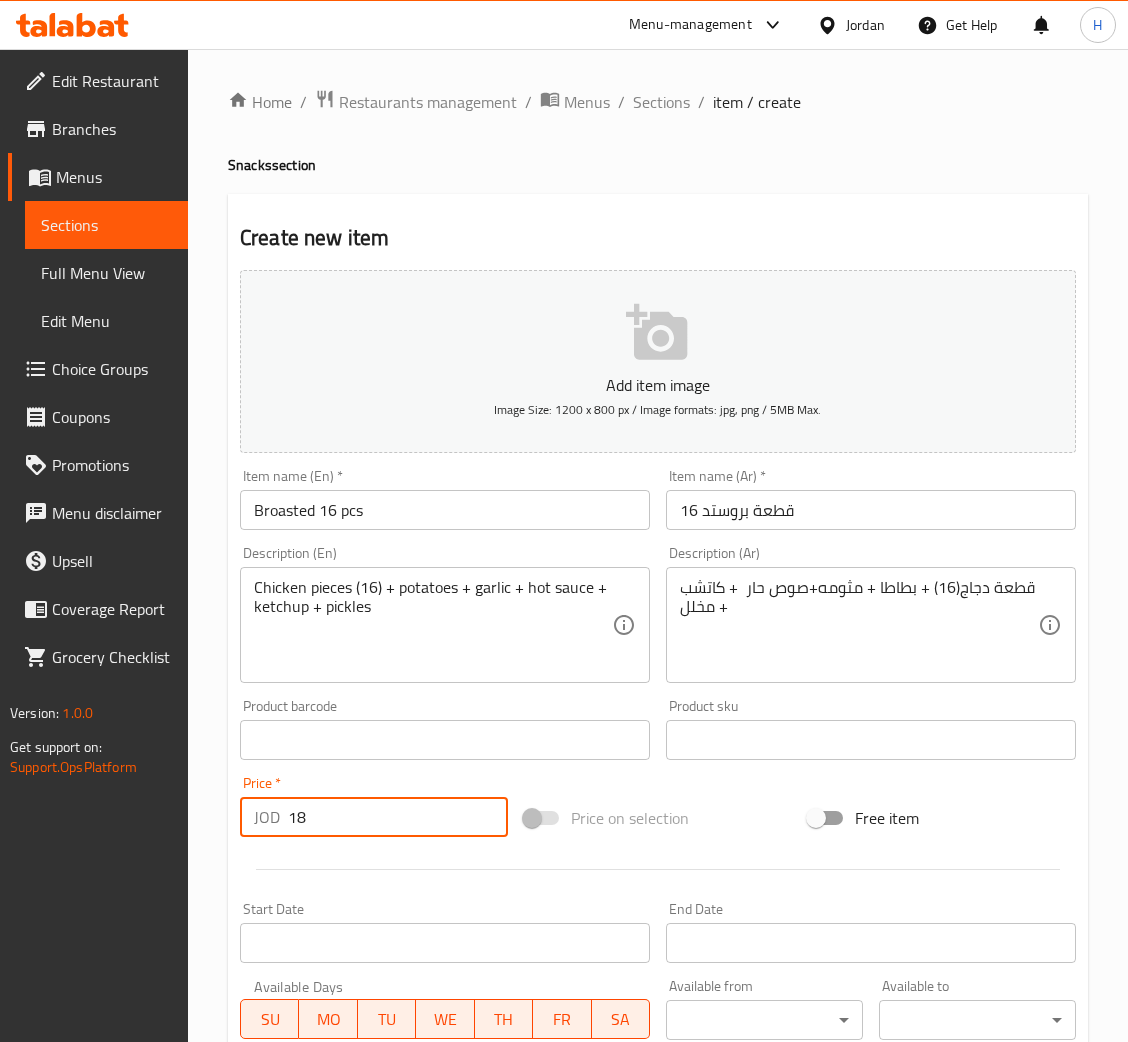 click on "18" at bounding box center (398, 817) 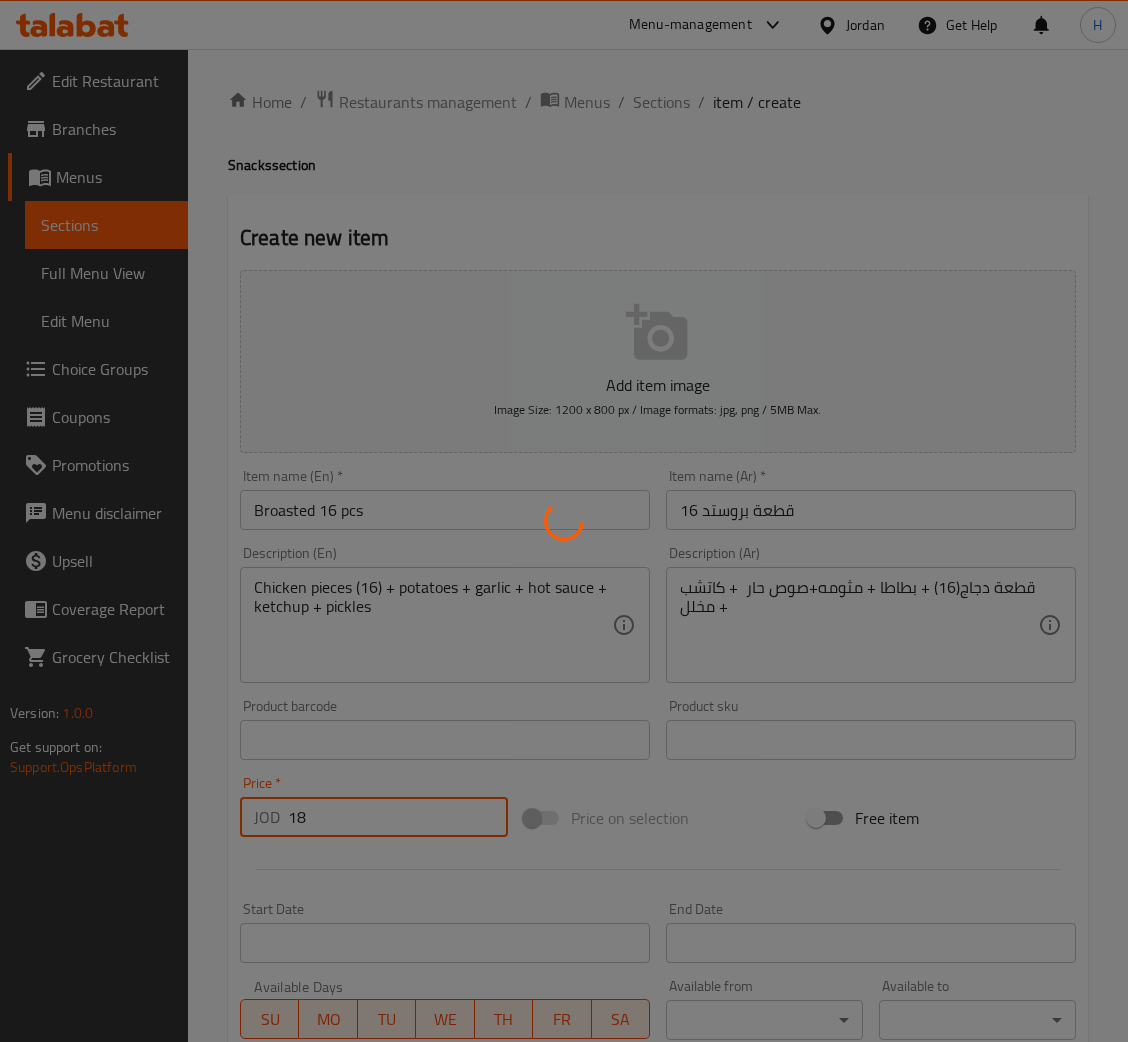type 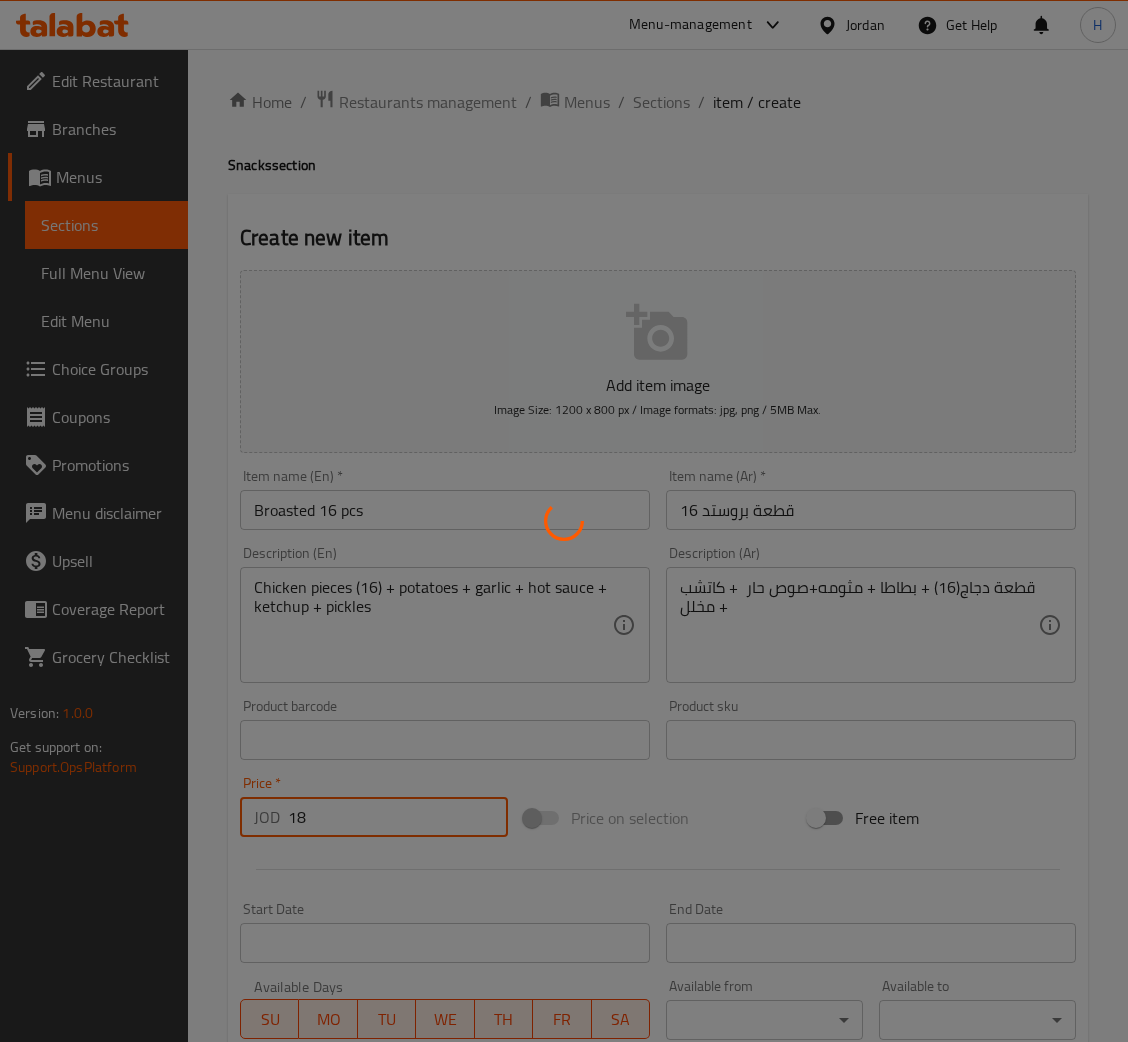 type 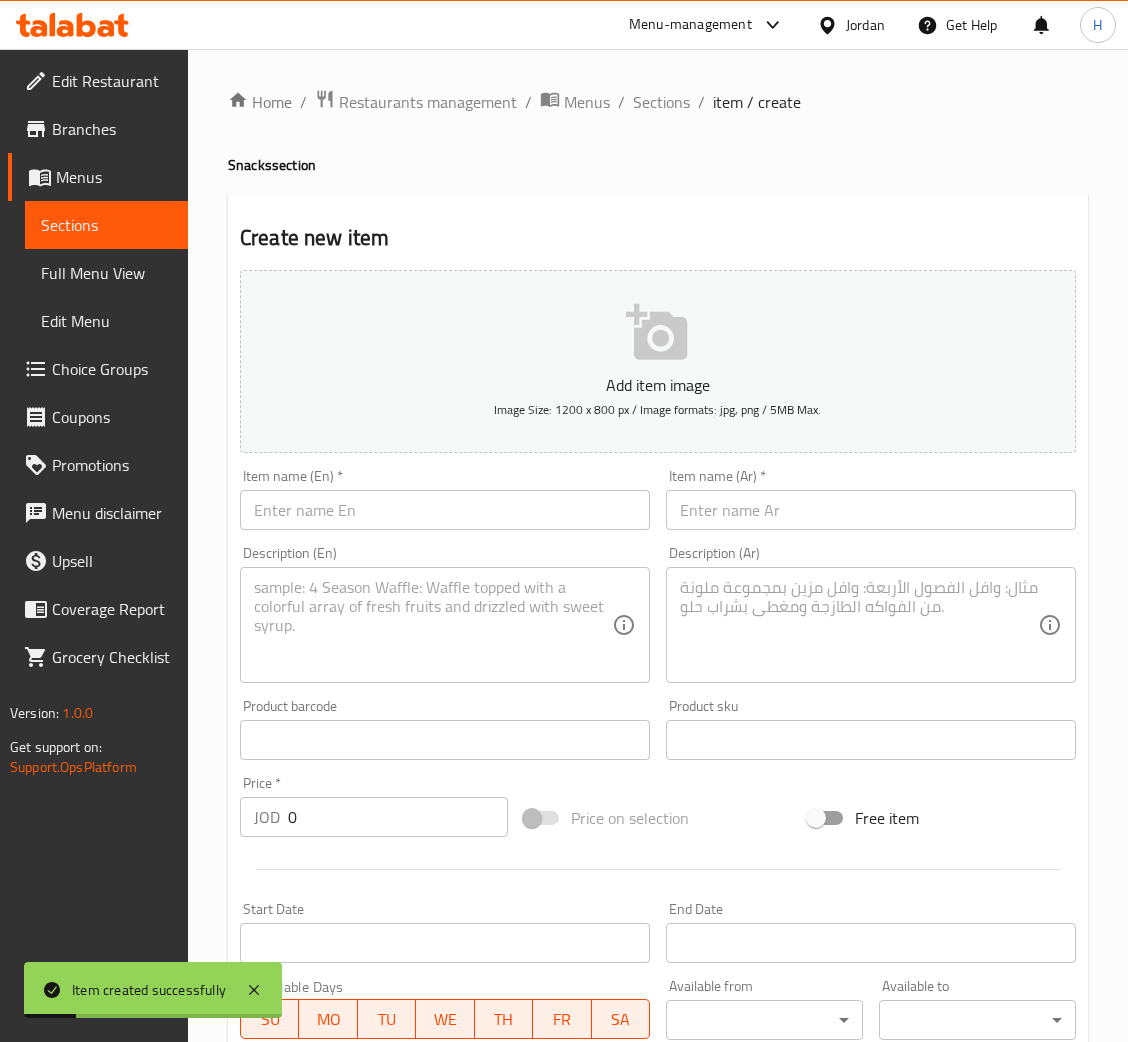 click at bounding box center (871, 510) 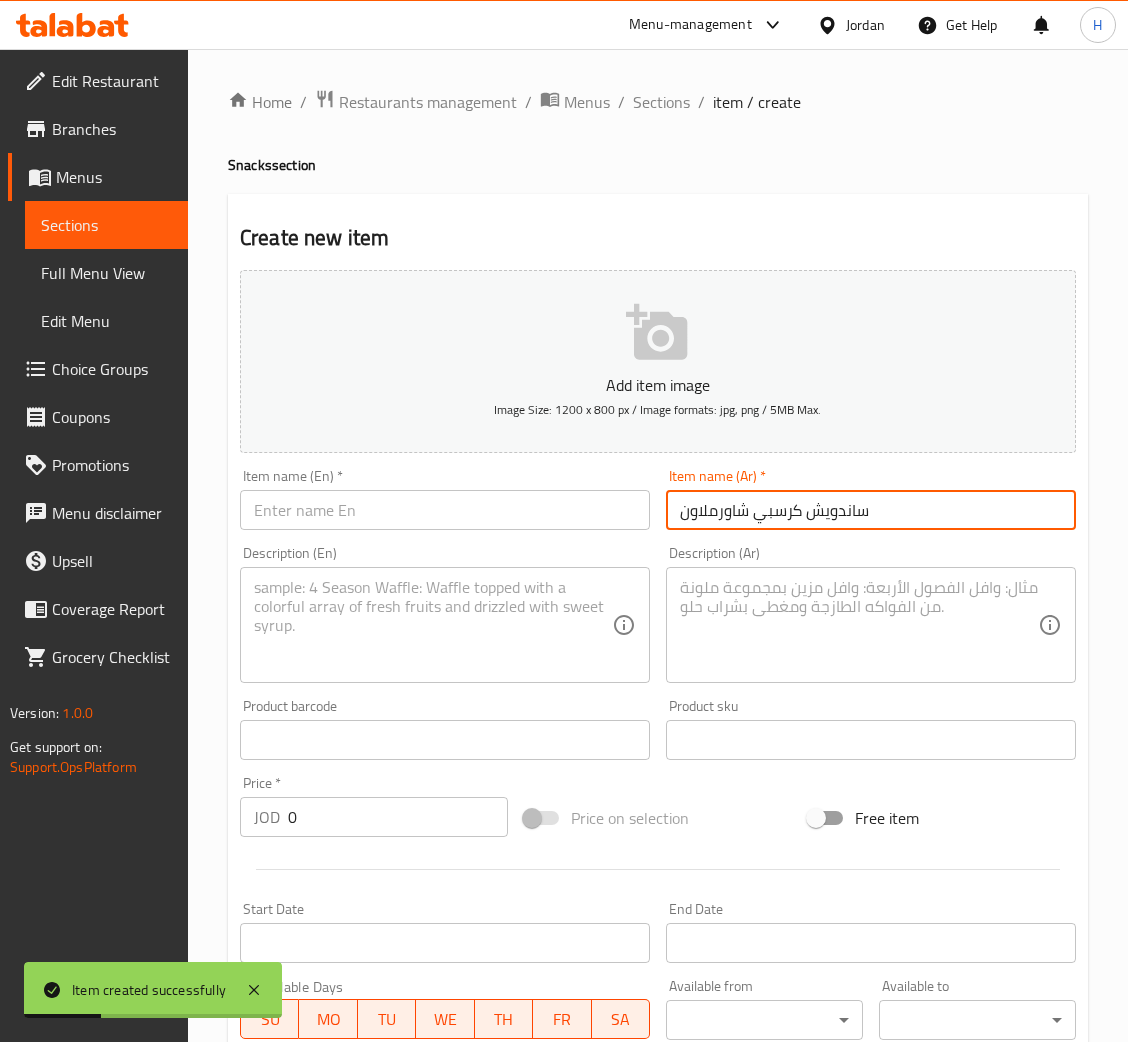 type on "ساندويش كرسبي شاورملاون" 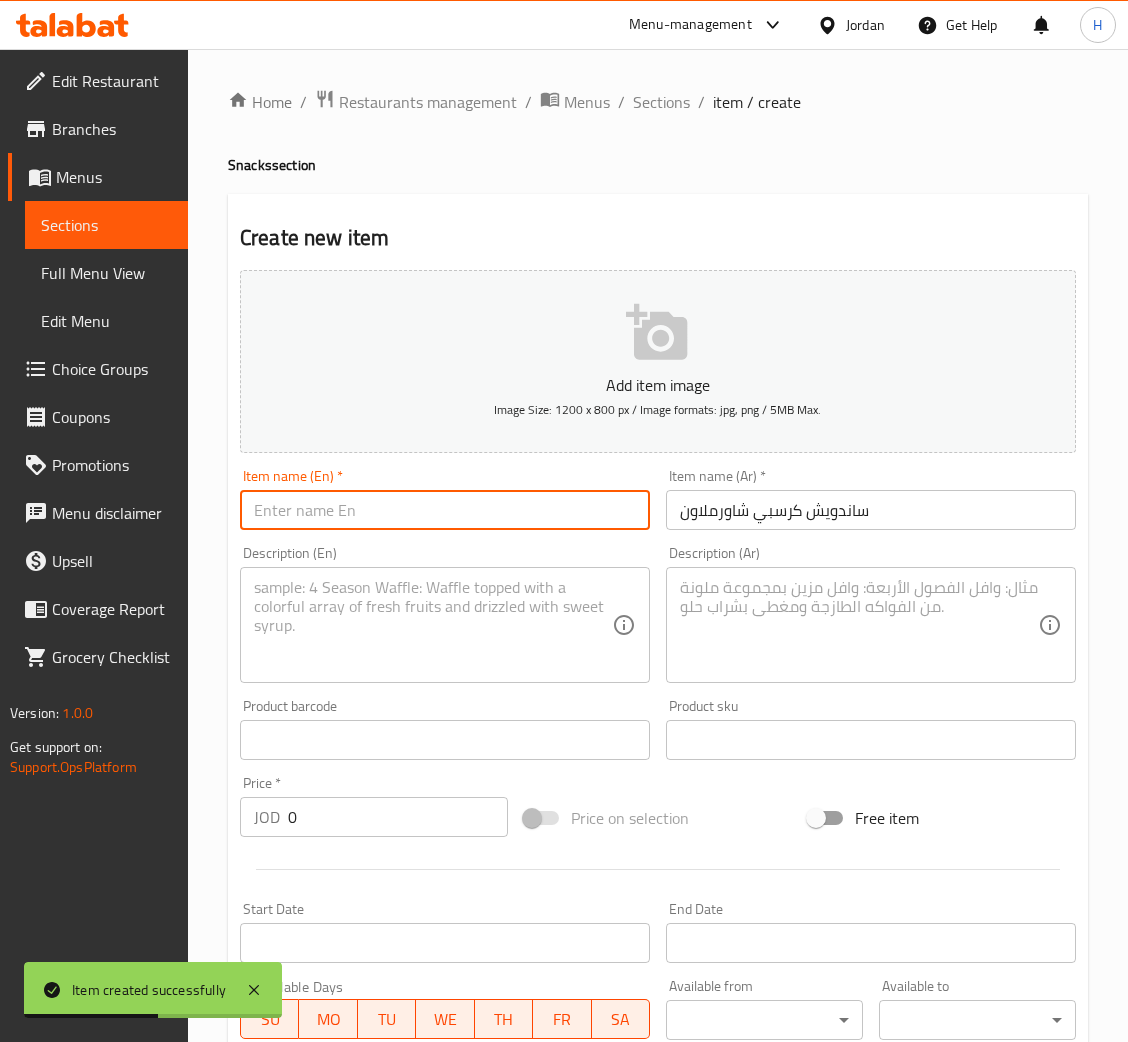 click on "Create" at bounding box center [338, 1326] 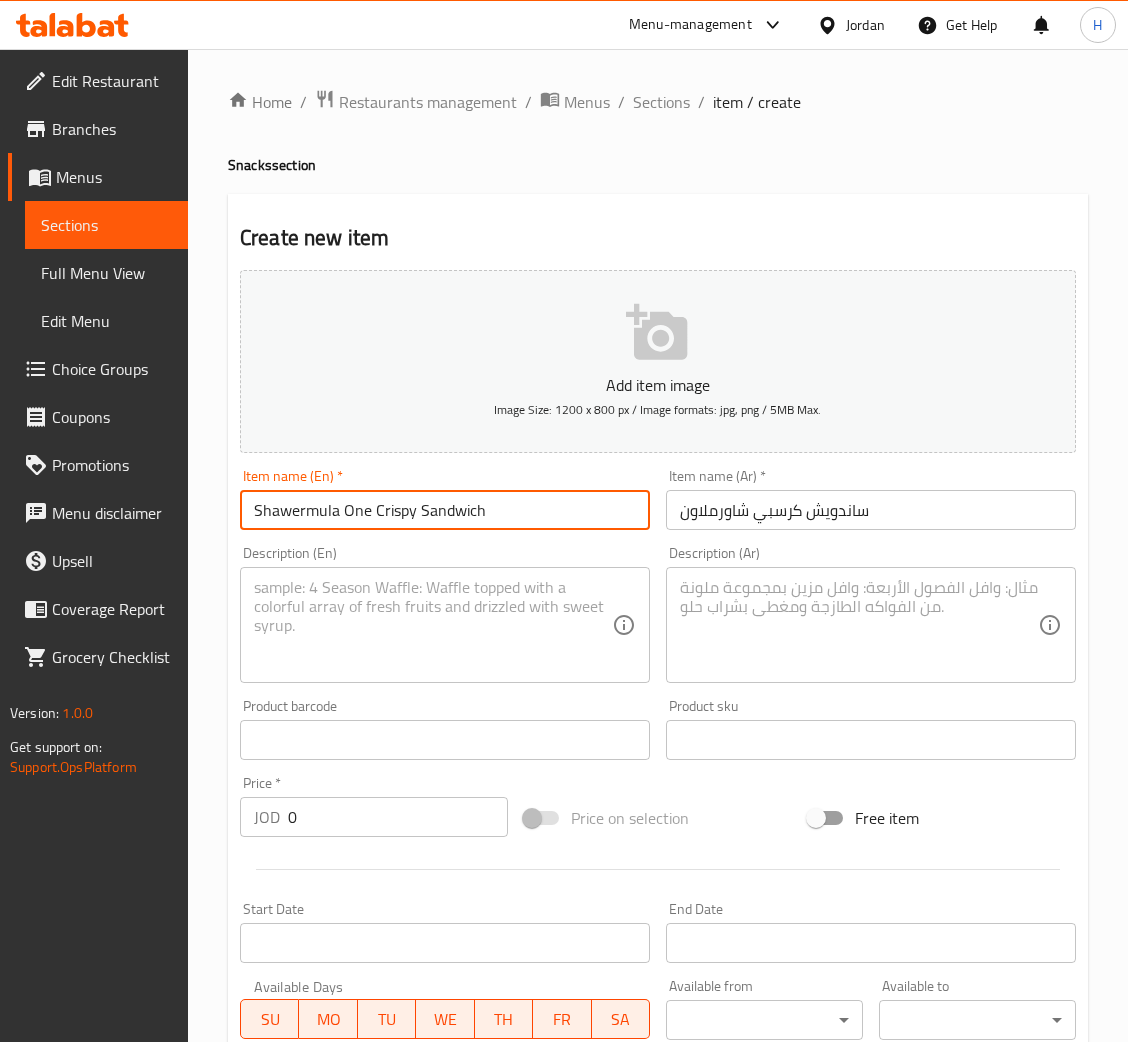 type on "Shawermula One Crispy Sandwich" 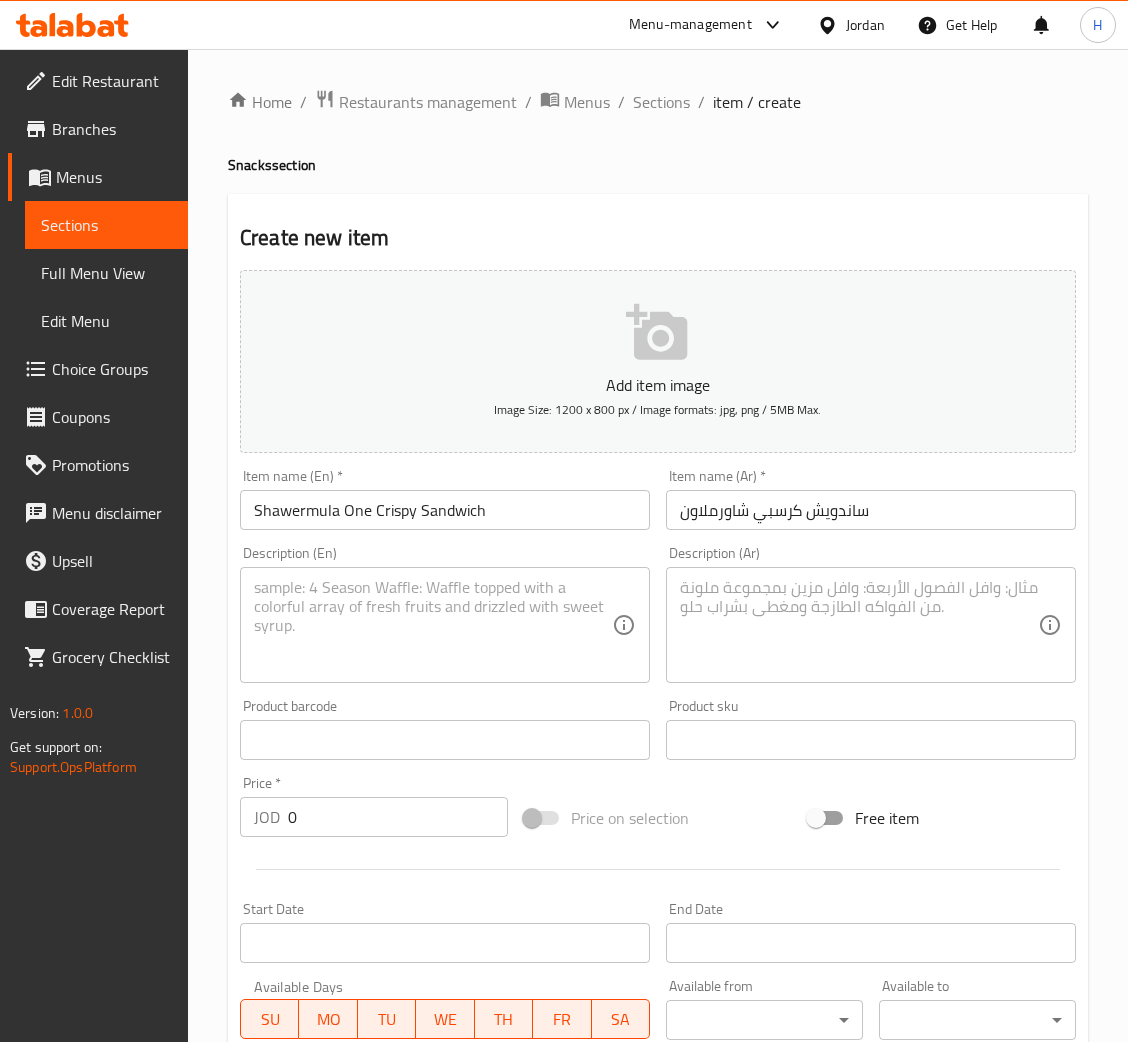 click at bounding box center (859, 625) 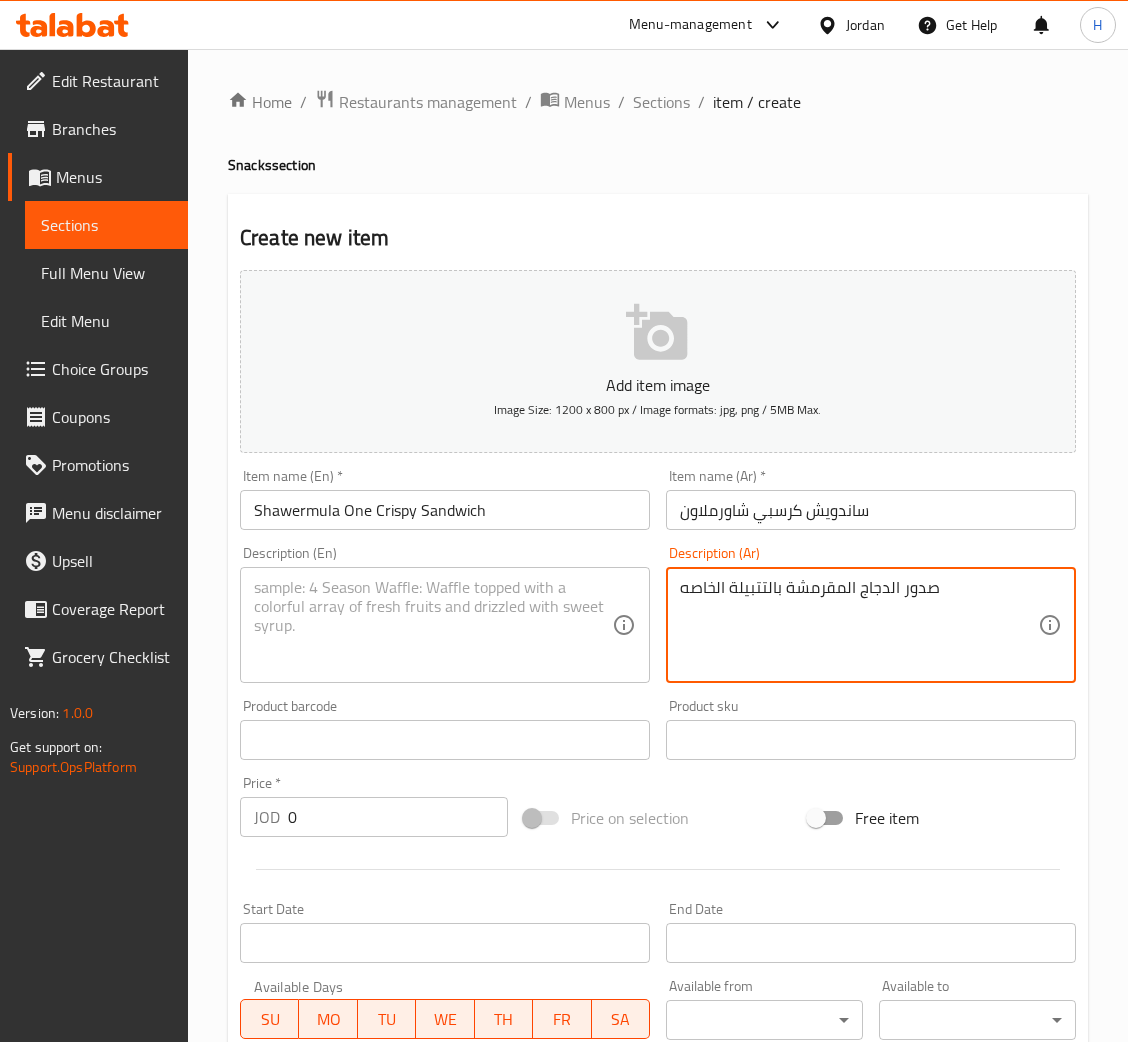 type on "صدور الدجاج المقرمشة بالتتبيلة الخاصه" 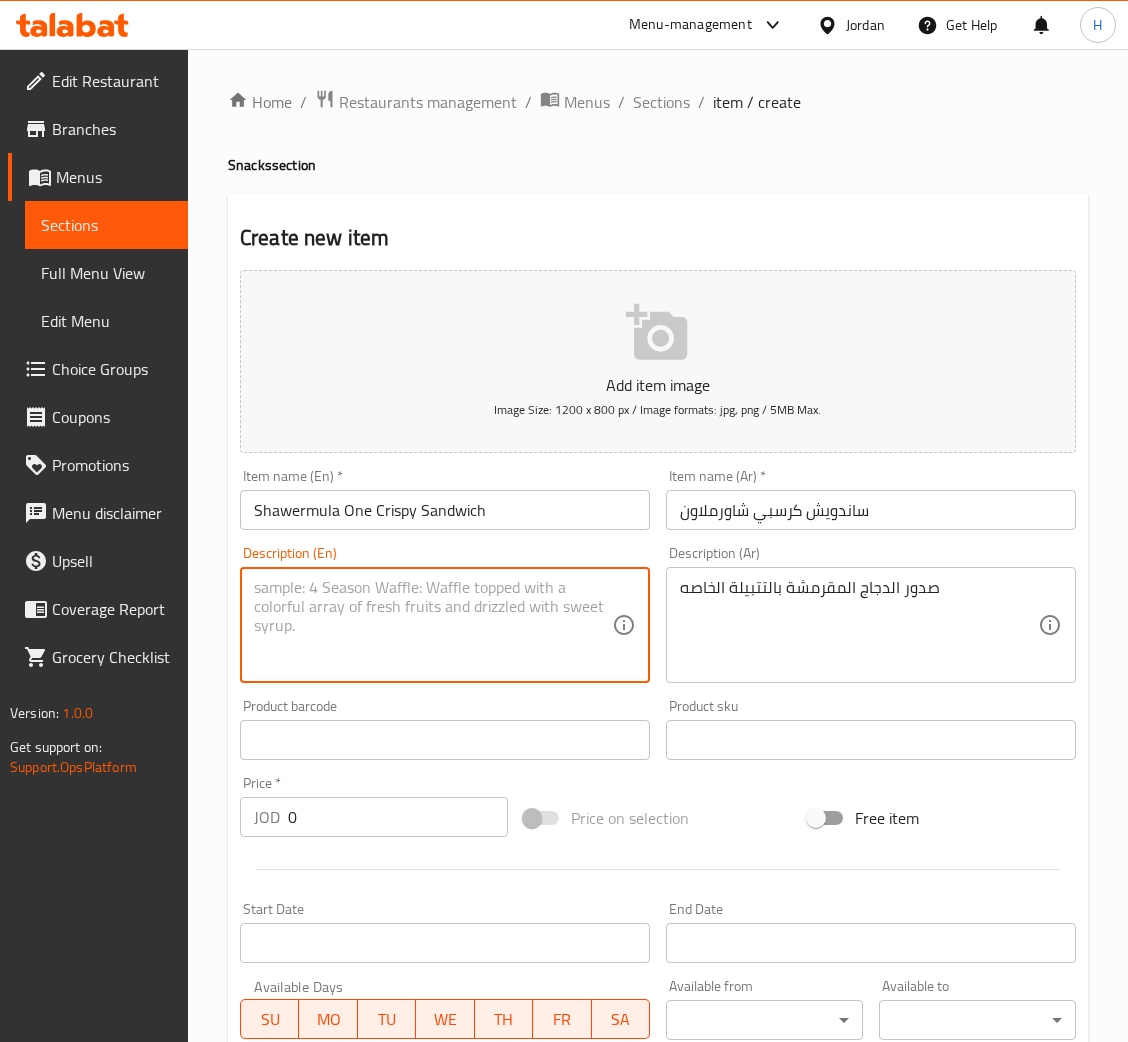 click at bounding box center (433, 625) 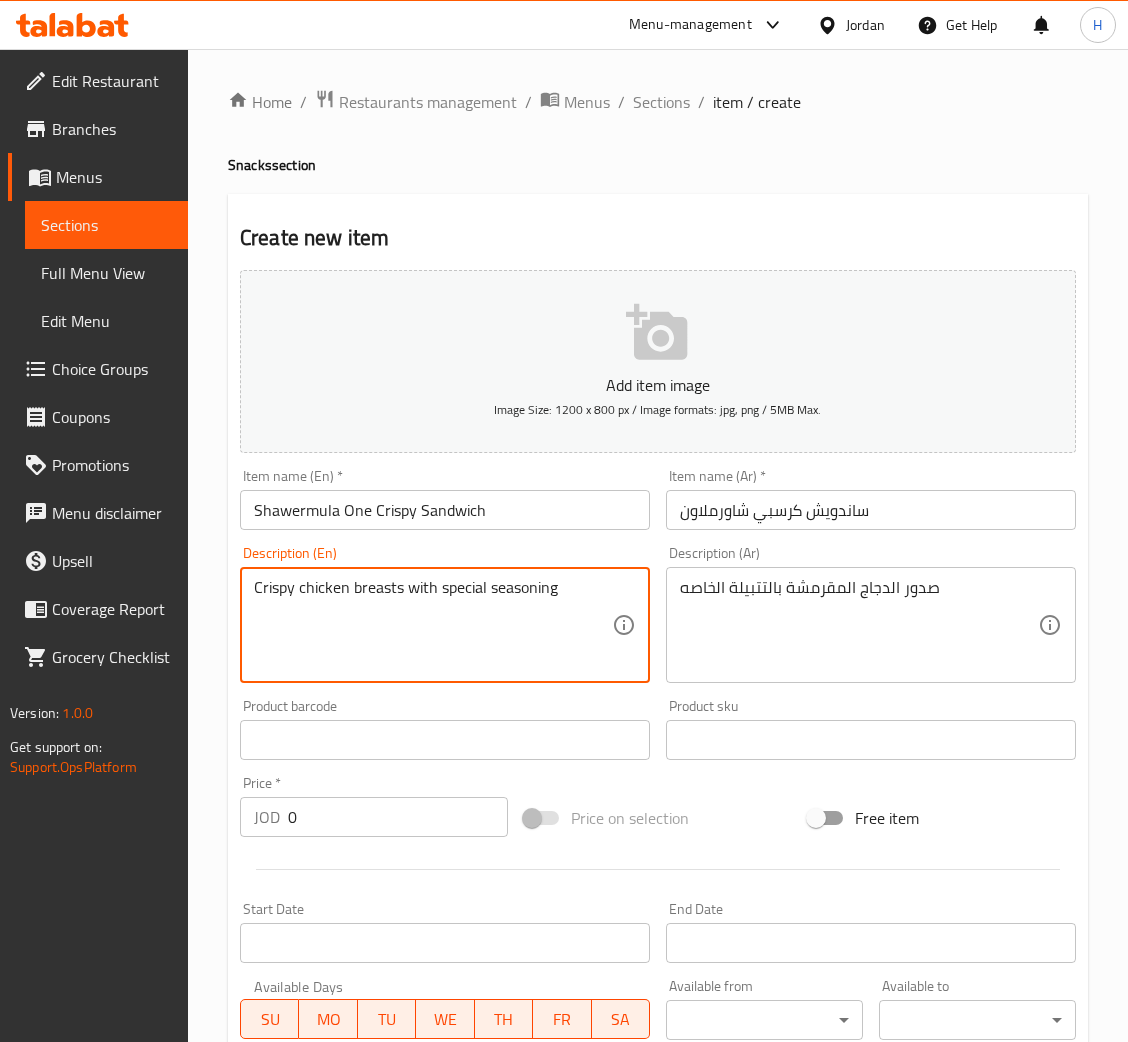 type on "Crispy chicken breasts with special seasoning" 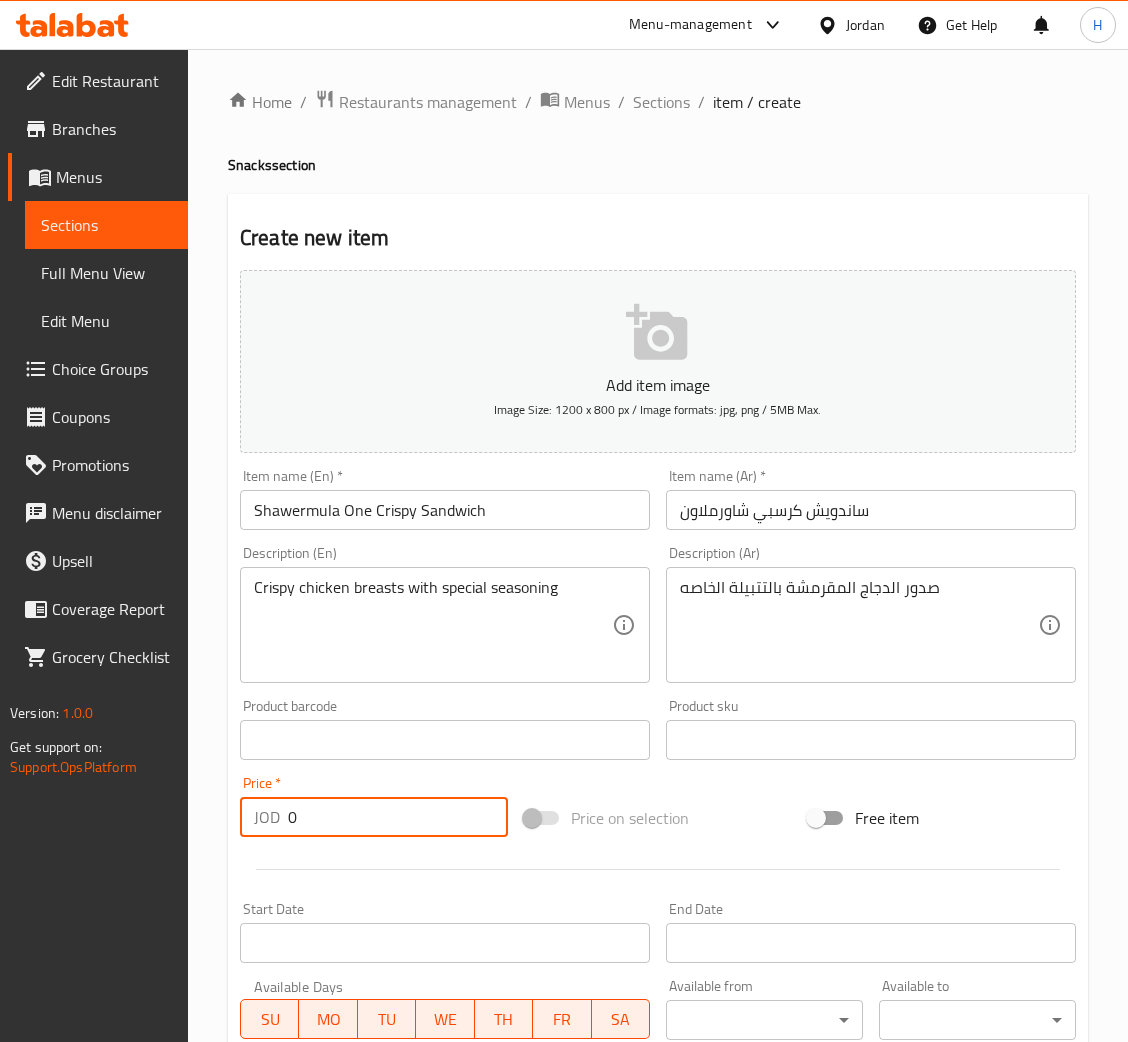 click on "0" at bounding box center (398, 817) 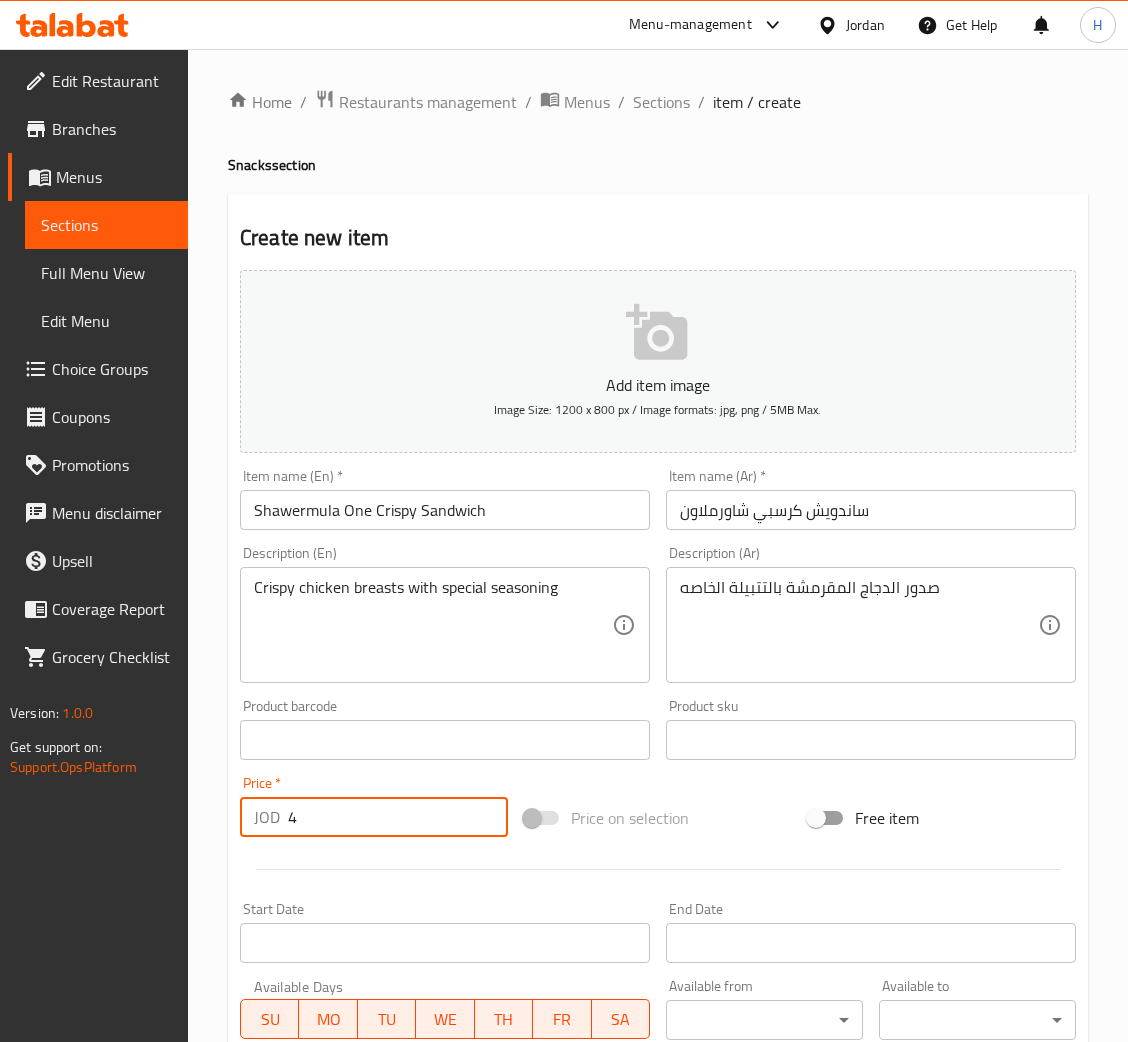 type on "4" 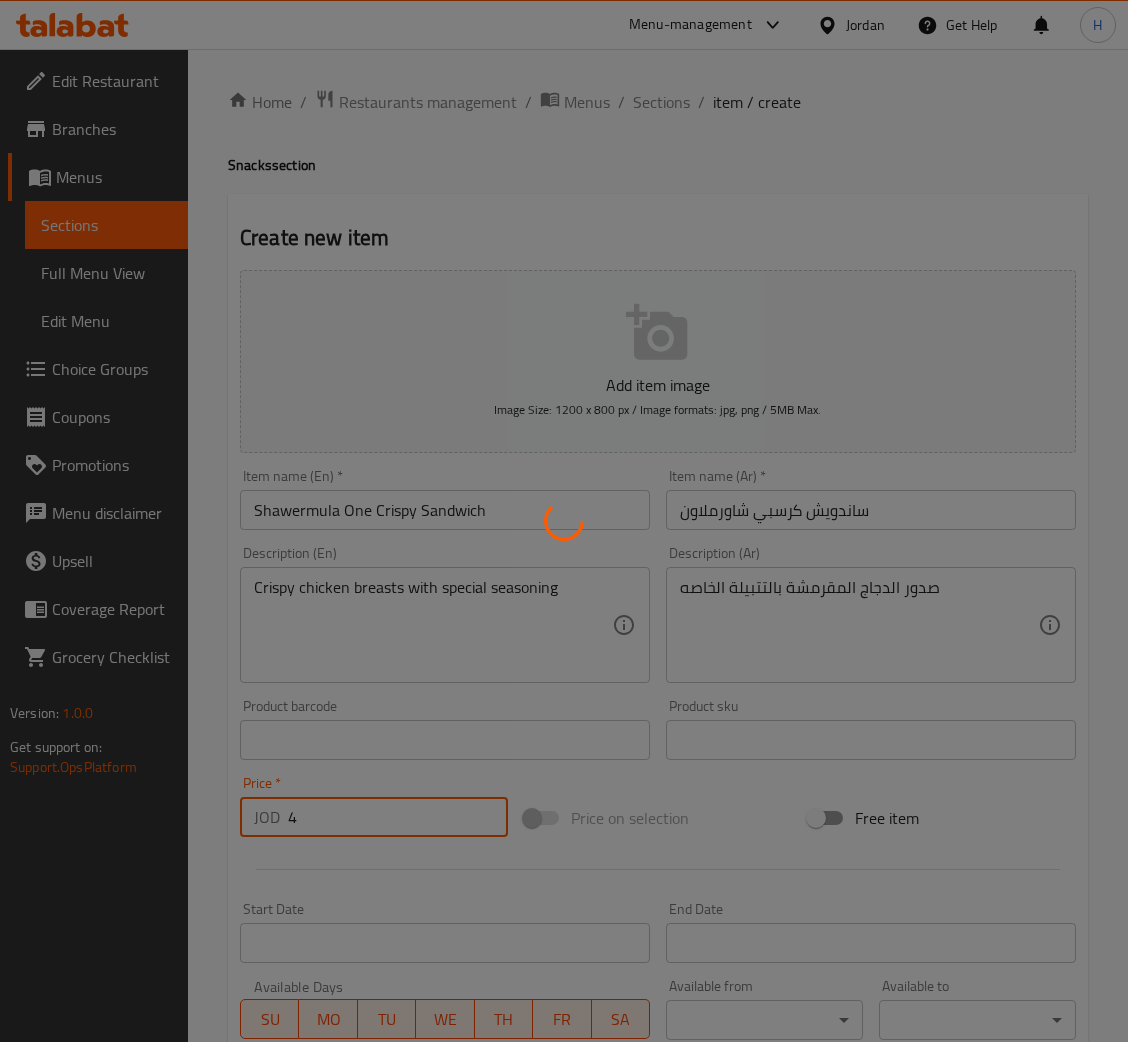 type 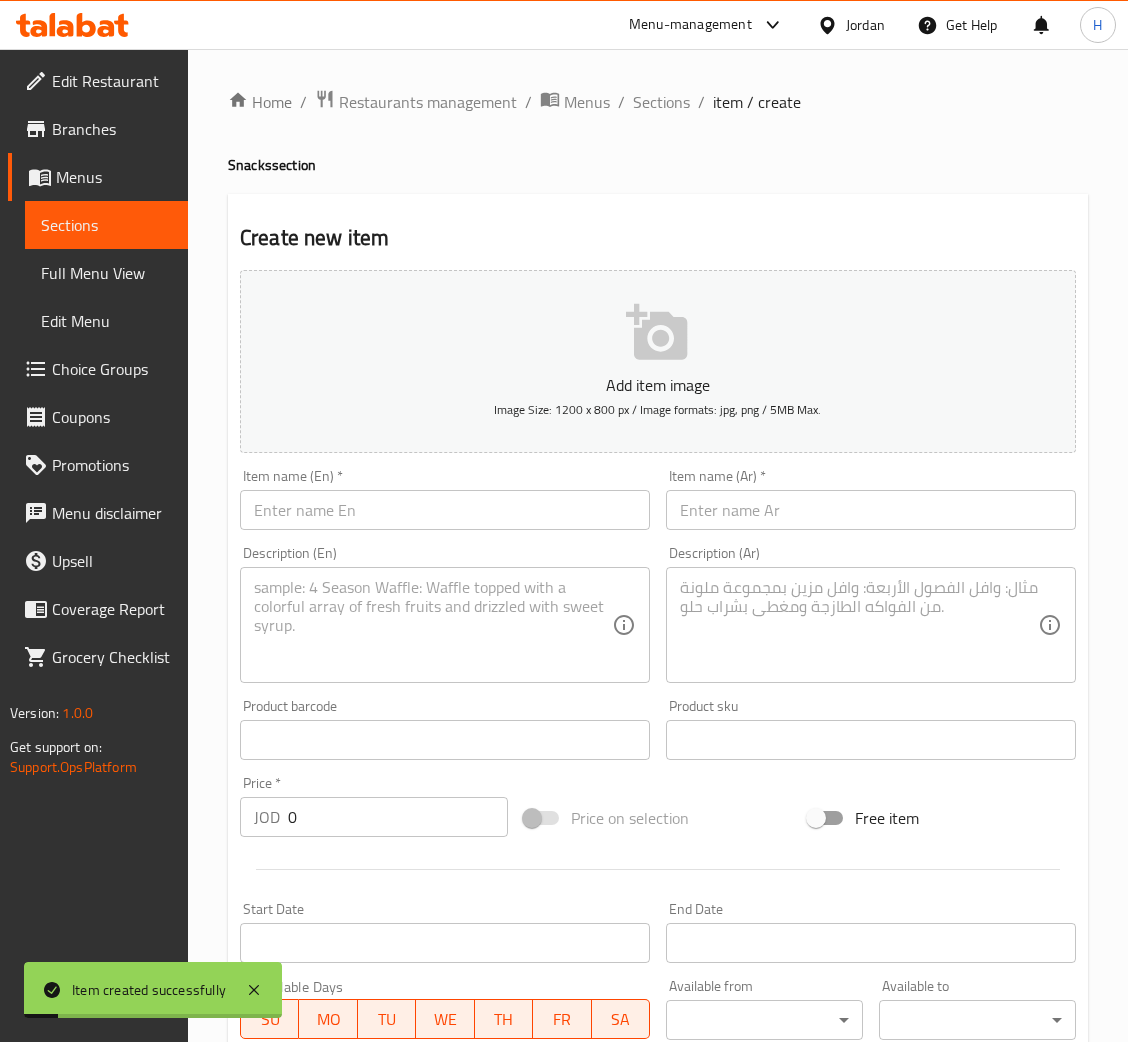 drag, startPoint x: 919, startPoint y: 518, endPoint x: 602, endPoint y: 545, distance: 318.14777 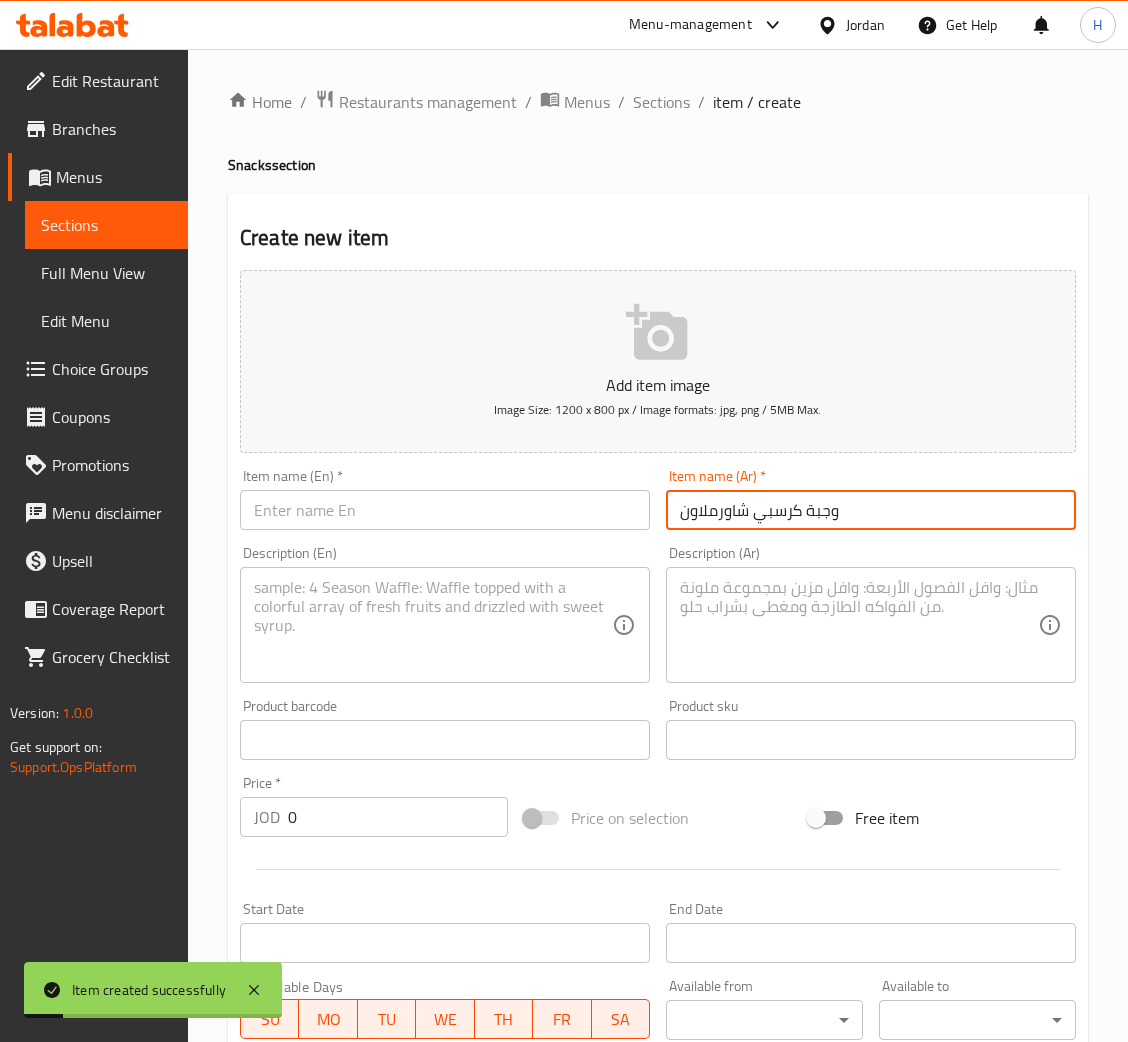 type on "وجبة كرسبي شاورملاون" 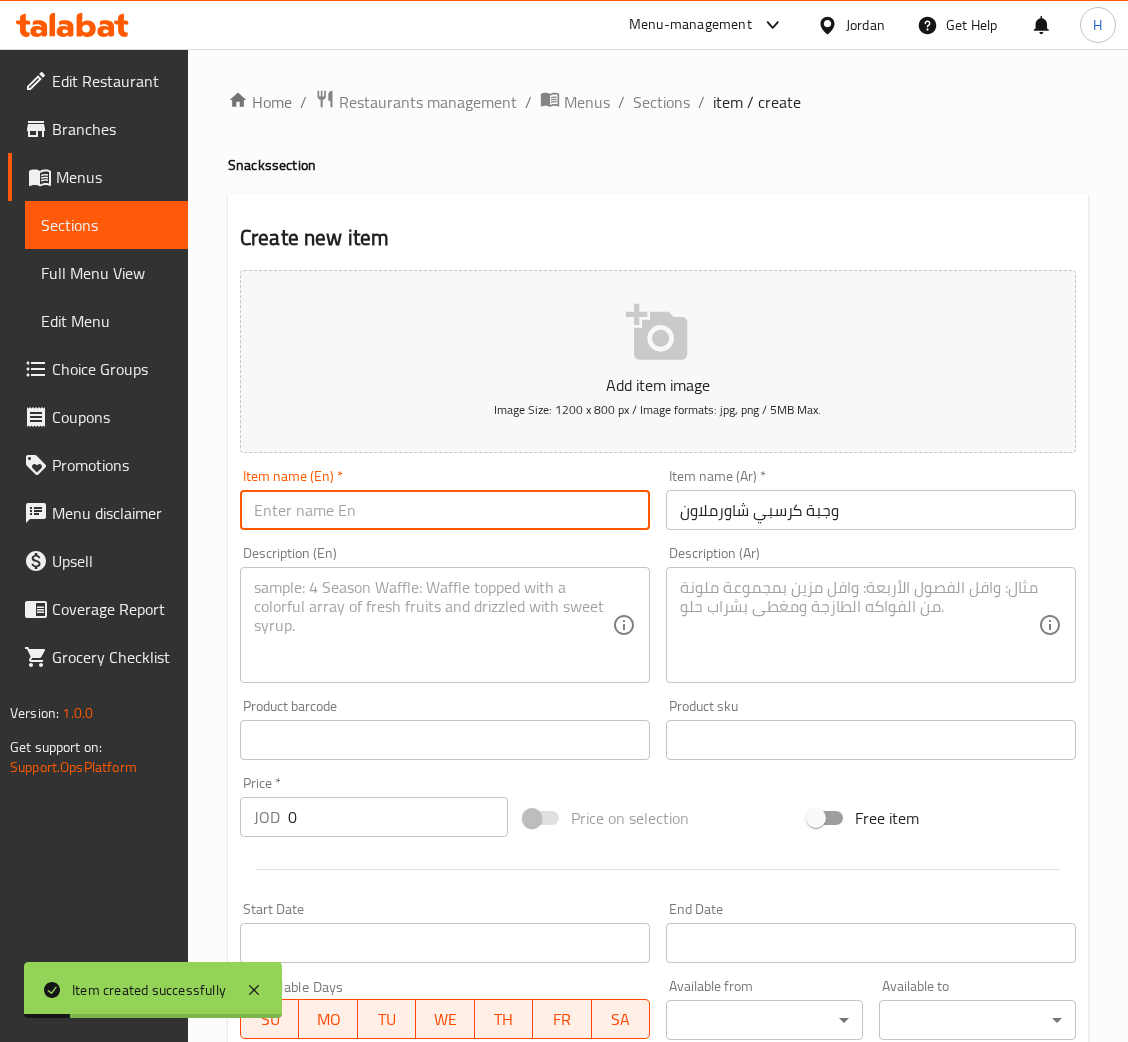 click at bounding box center (445, 510) 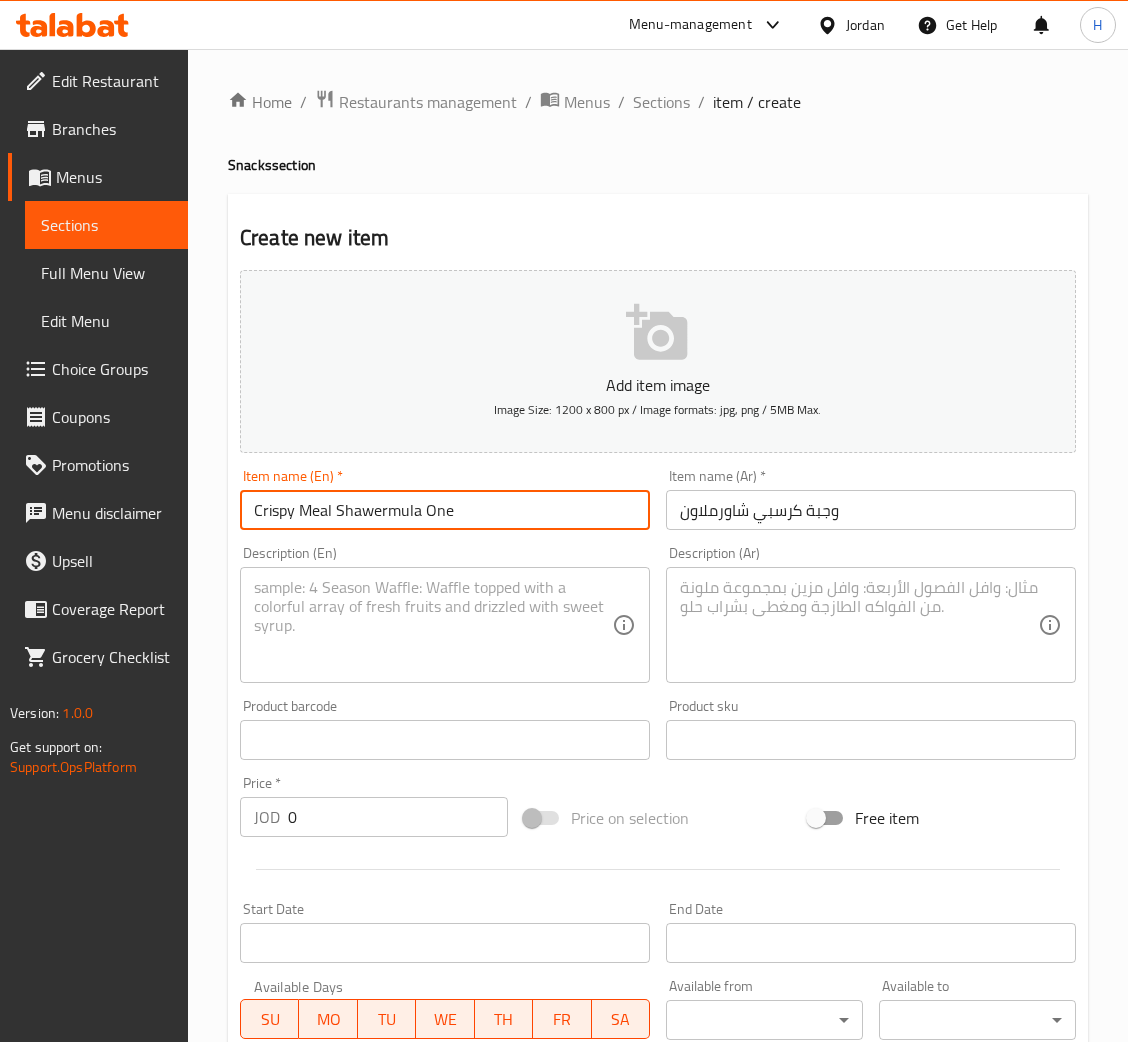 type on "Crispy Meal Shawermula One" 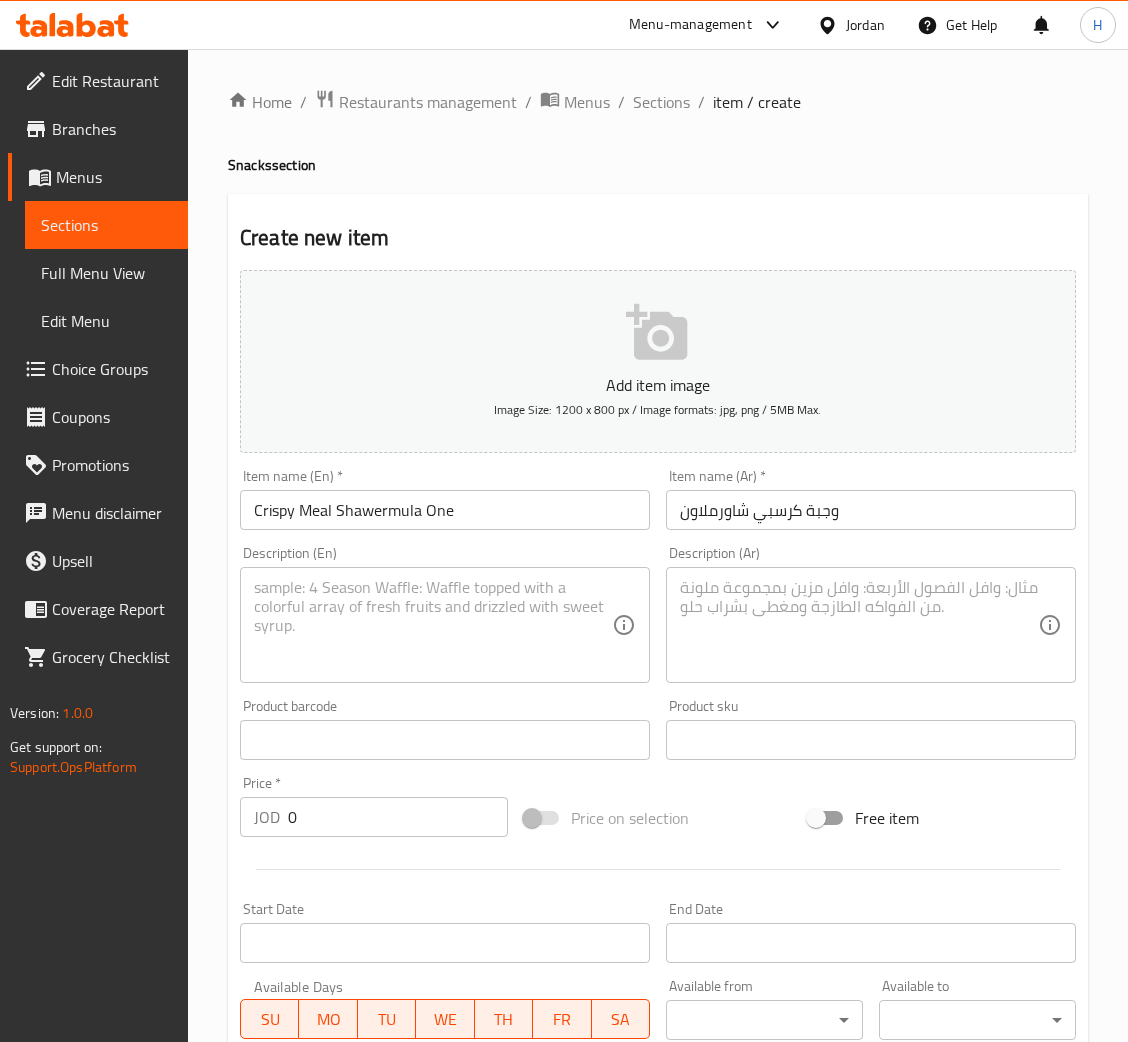 click at bounding box center [859, 625] 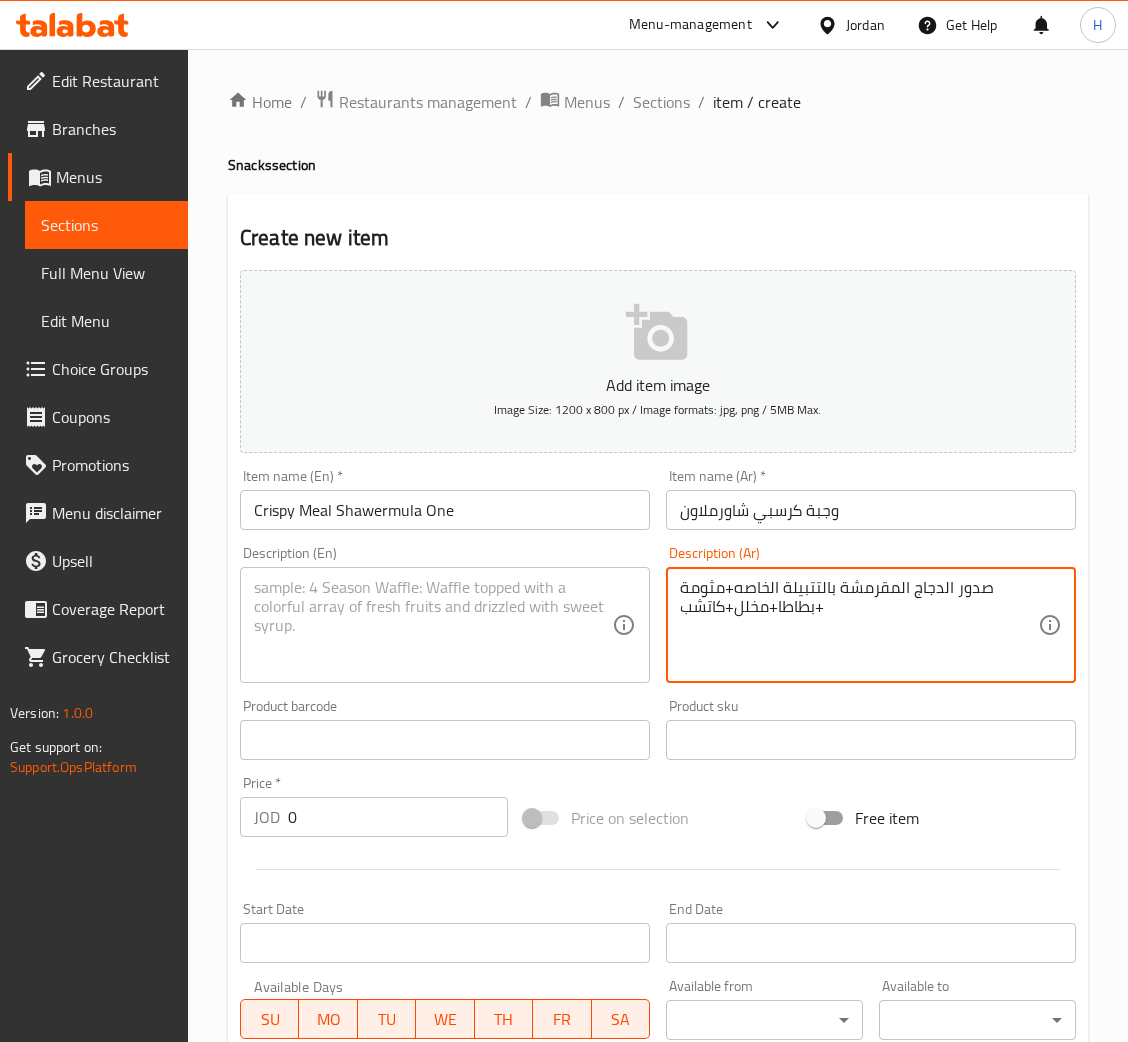 type on "صدور الدجاج المقرمشة بالتتبيلة الخاصه+مثومة +بطاطا+مخلل+كاتشب" 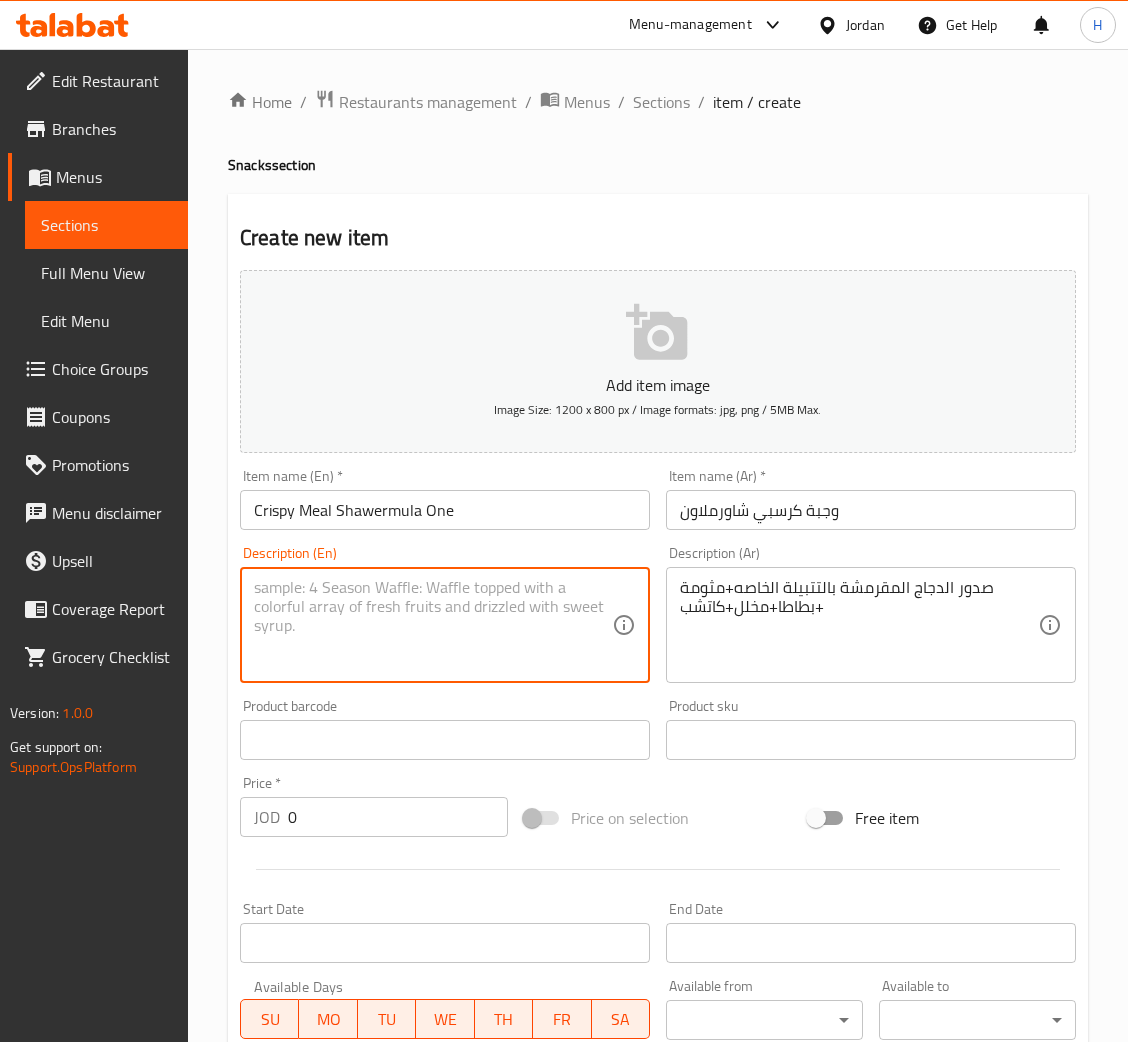 click at bounding box center (433, 625) 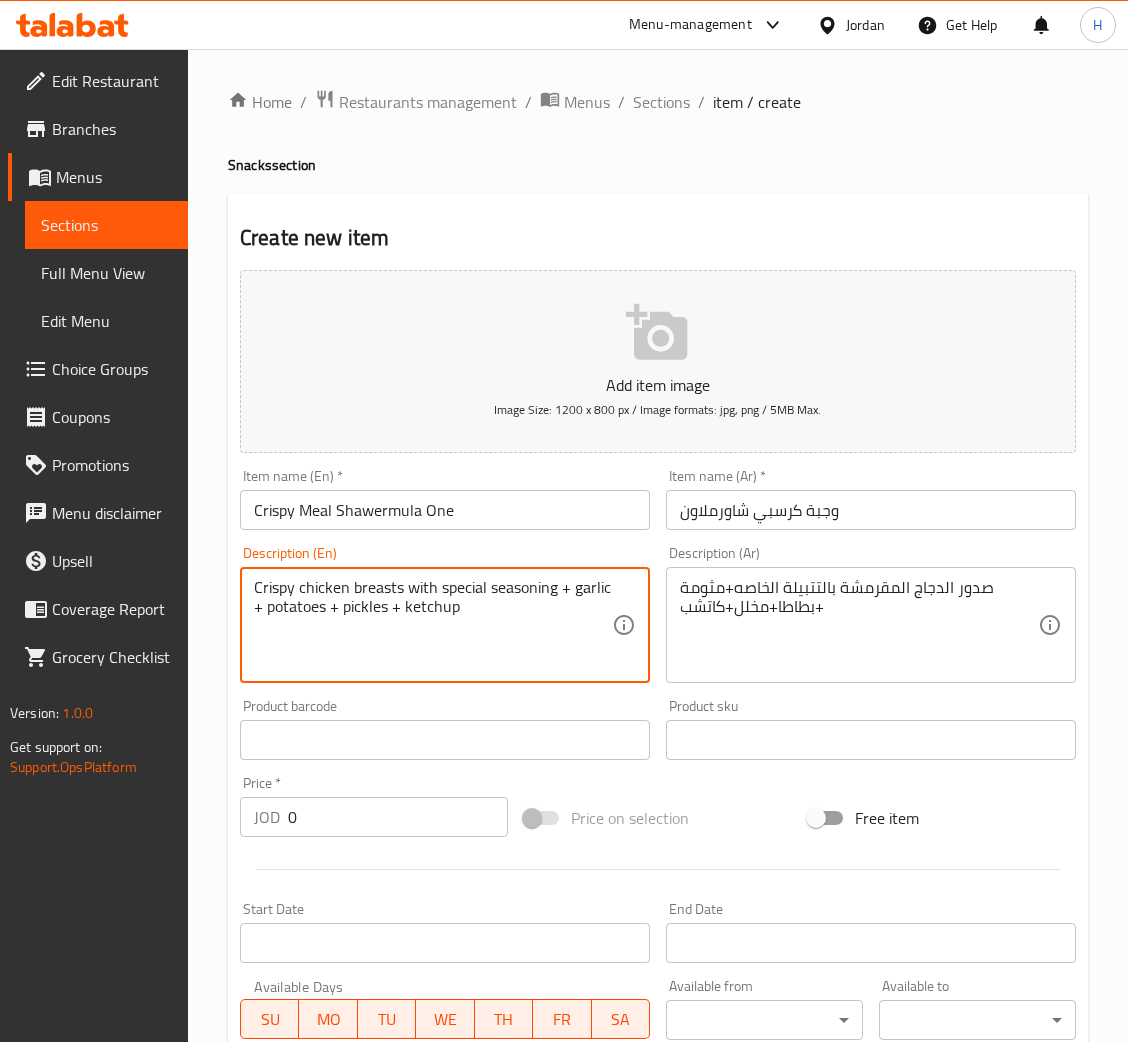 type on "Crispy chicken breasts with special seasoning + garlic + potatoes + pickles + ketchup" 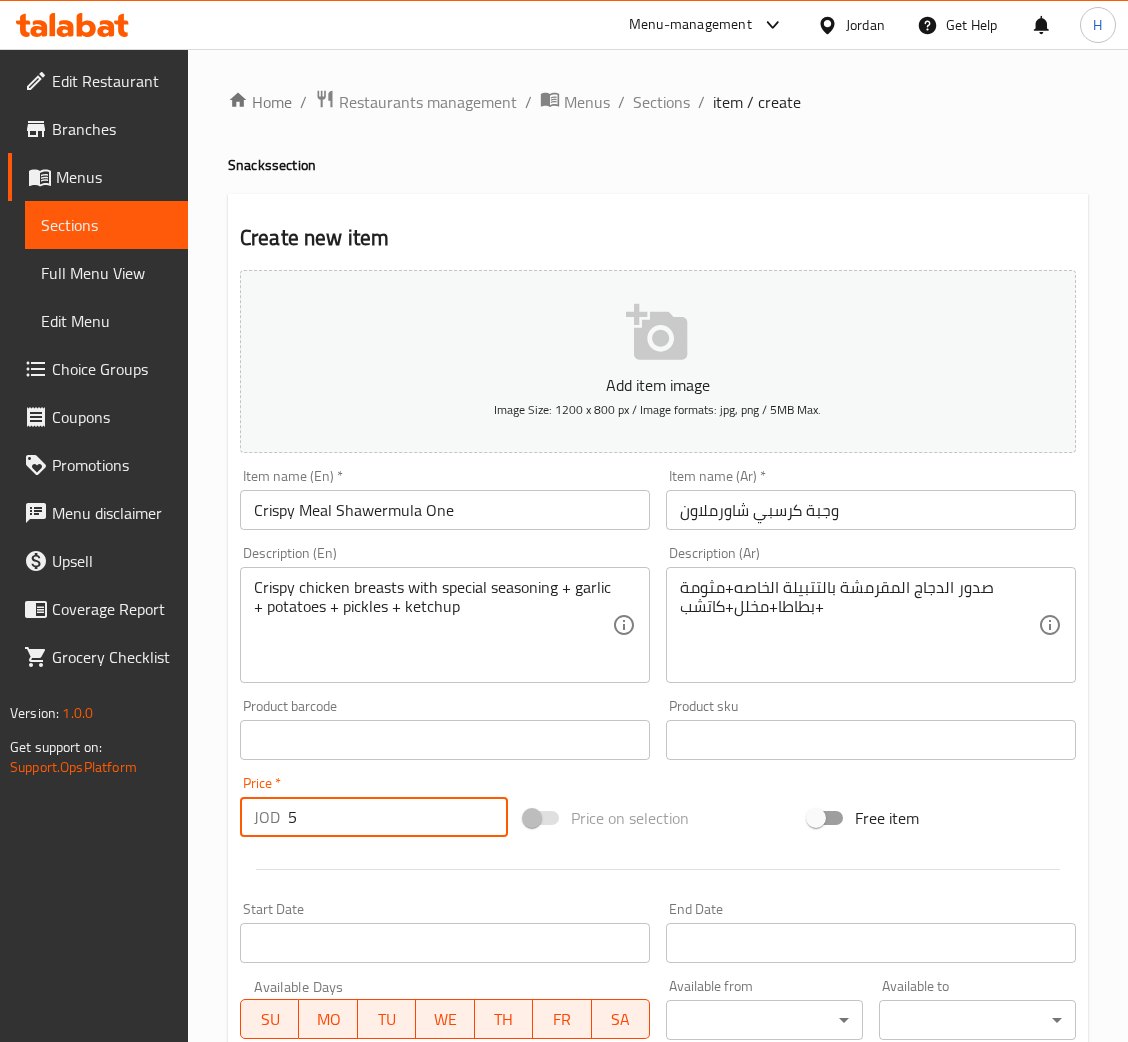 type on "5" 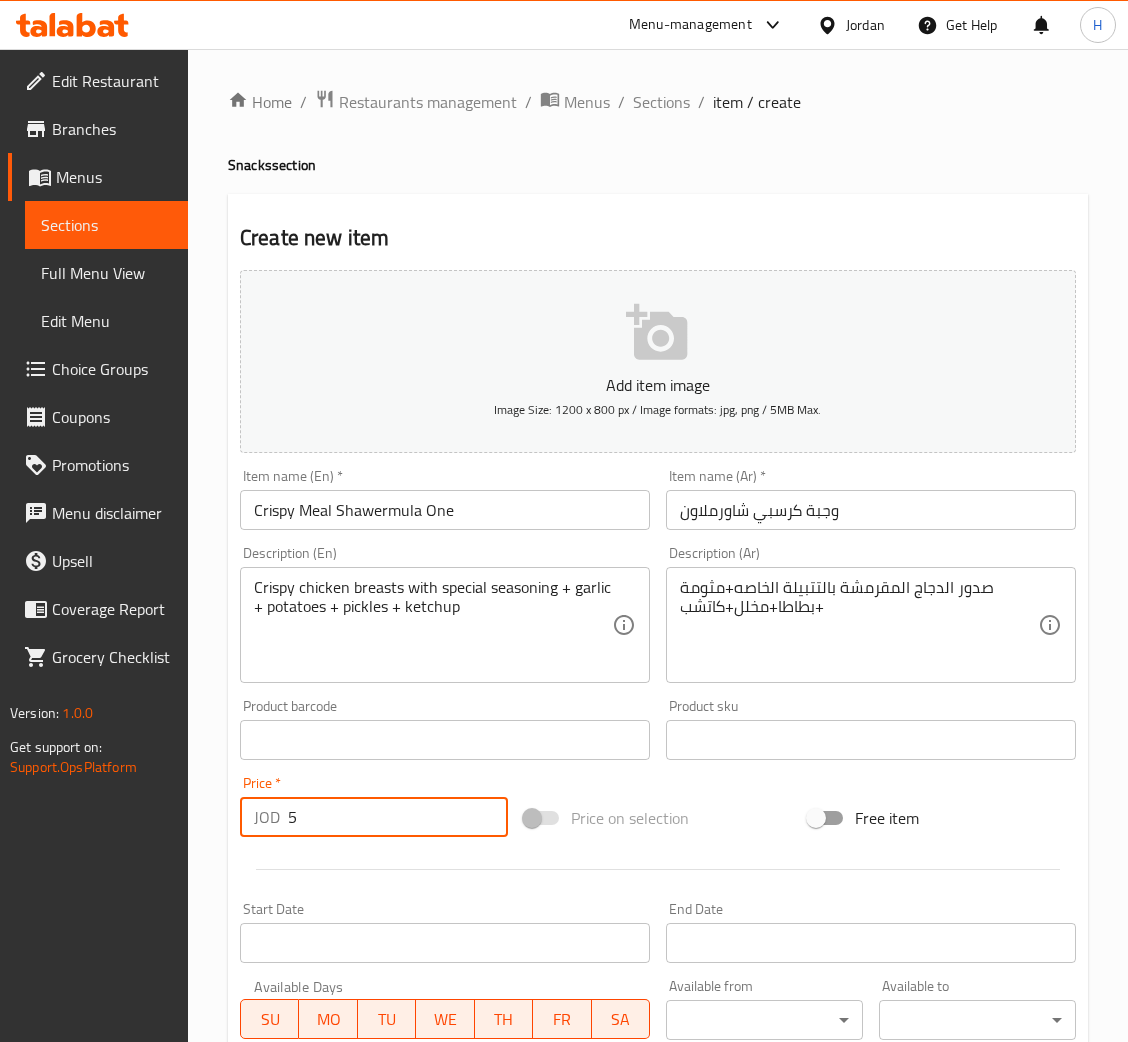 click on "Create" at bounding box center (338, 1326) 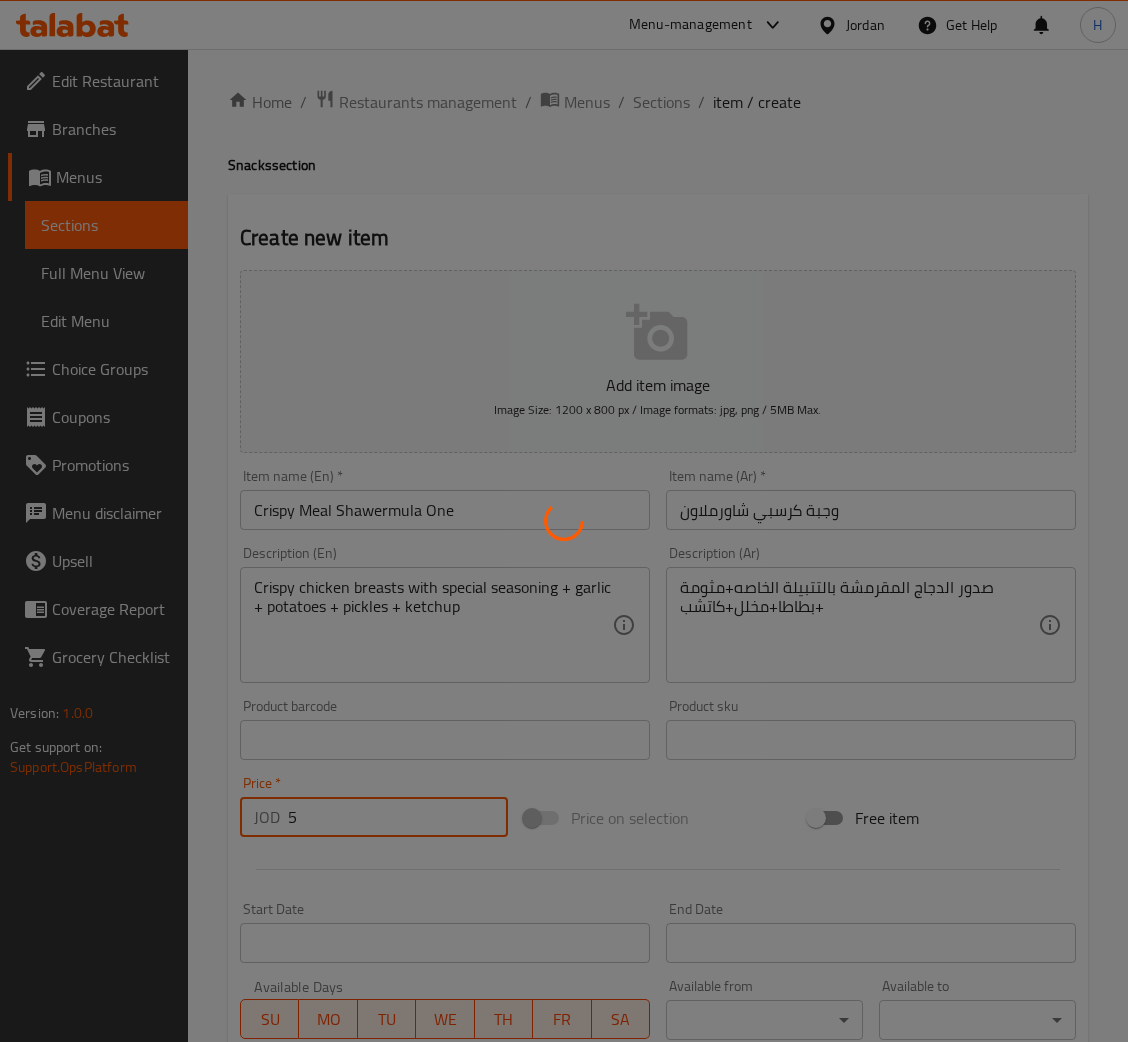 type 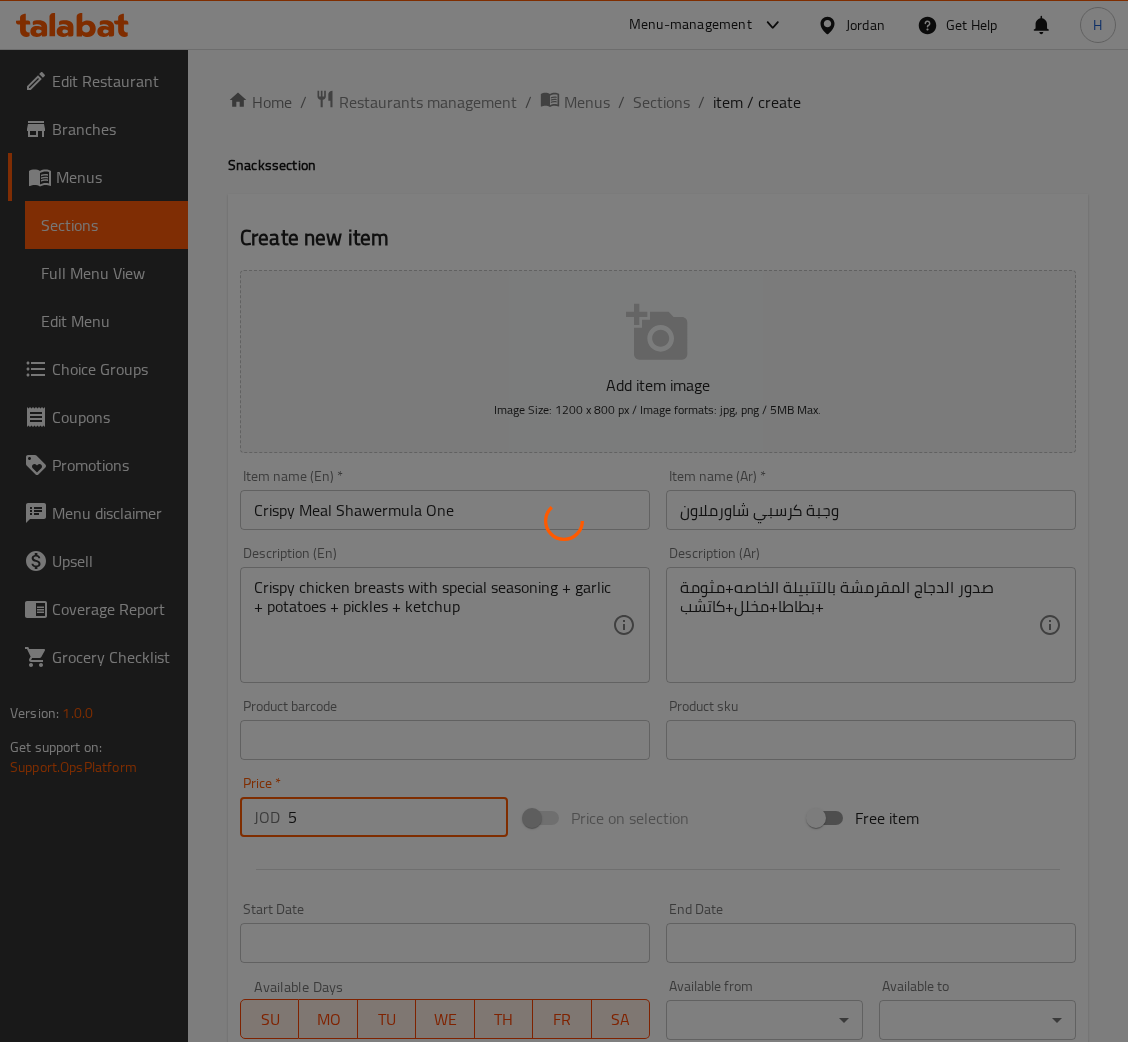 type 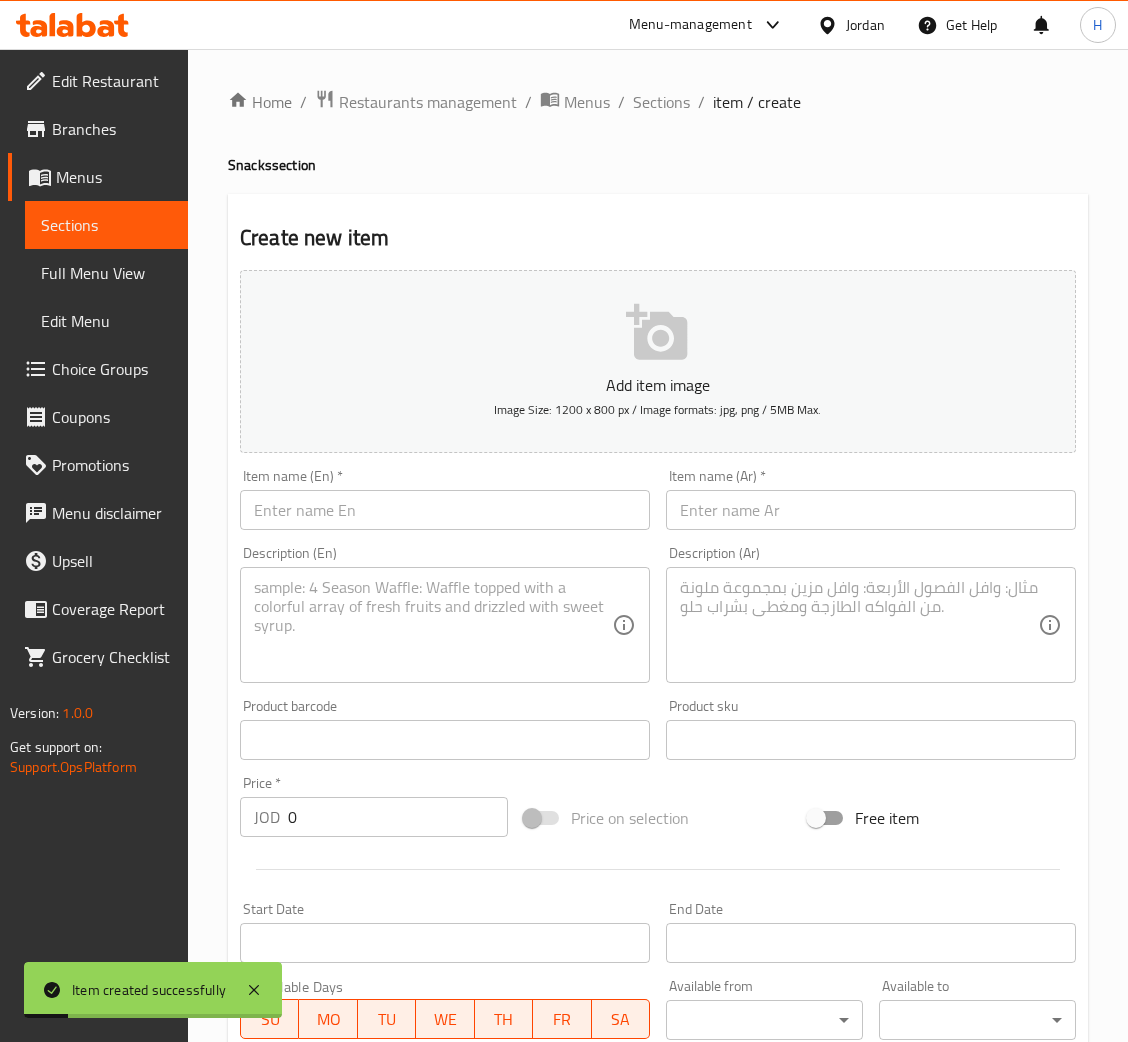 click at bounding box center [871, 510] 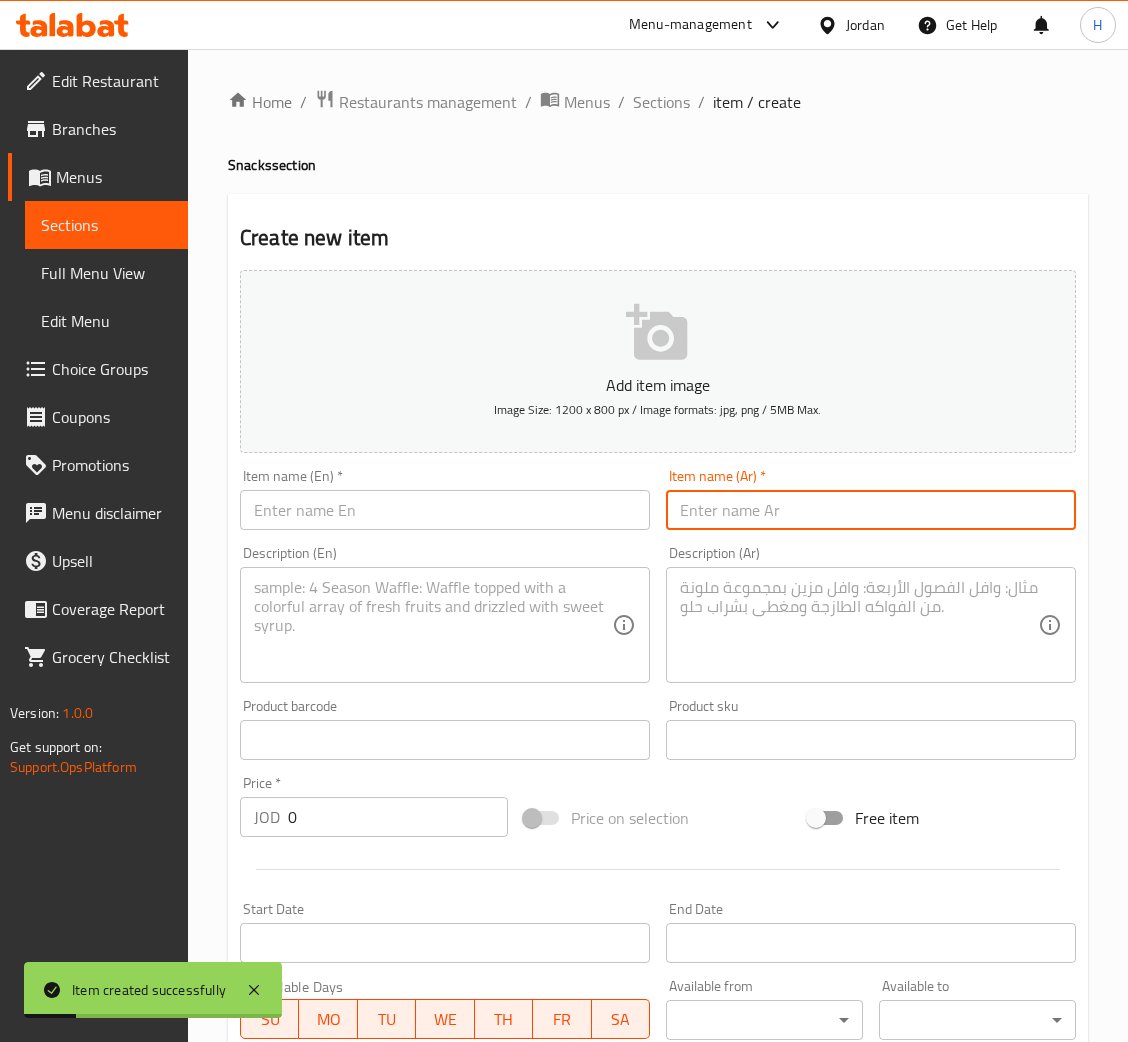 paste on "كريزي شاورملاون" 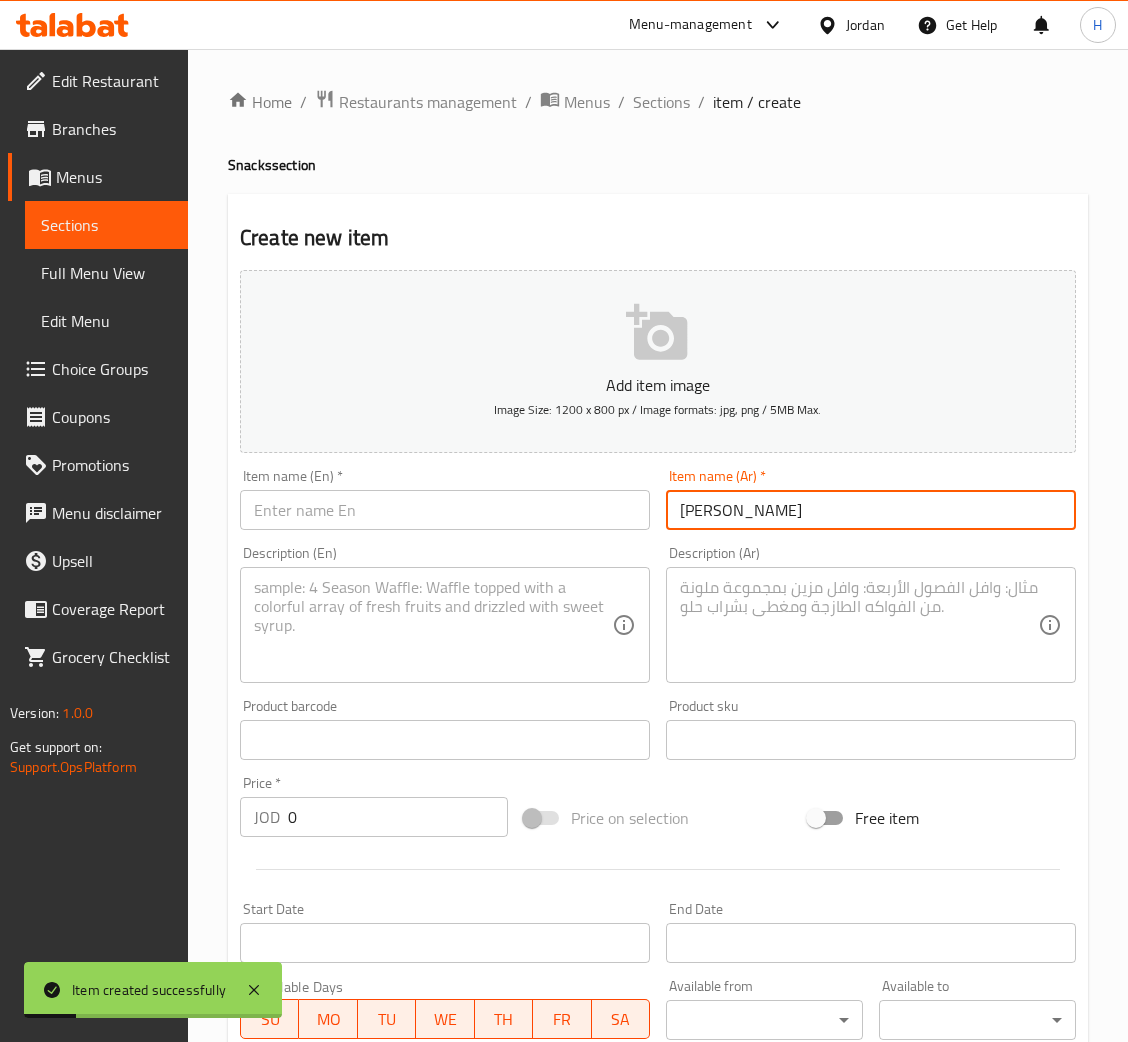 type on "كريزي شاورملاون" 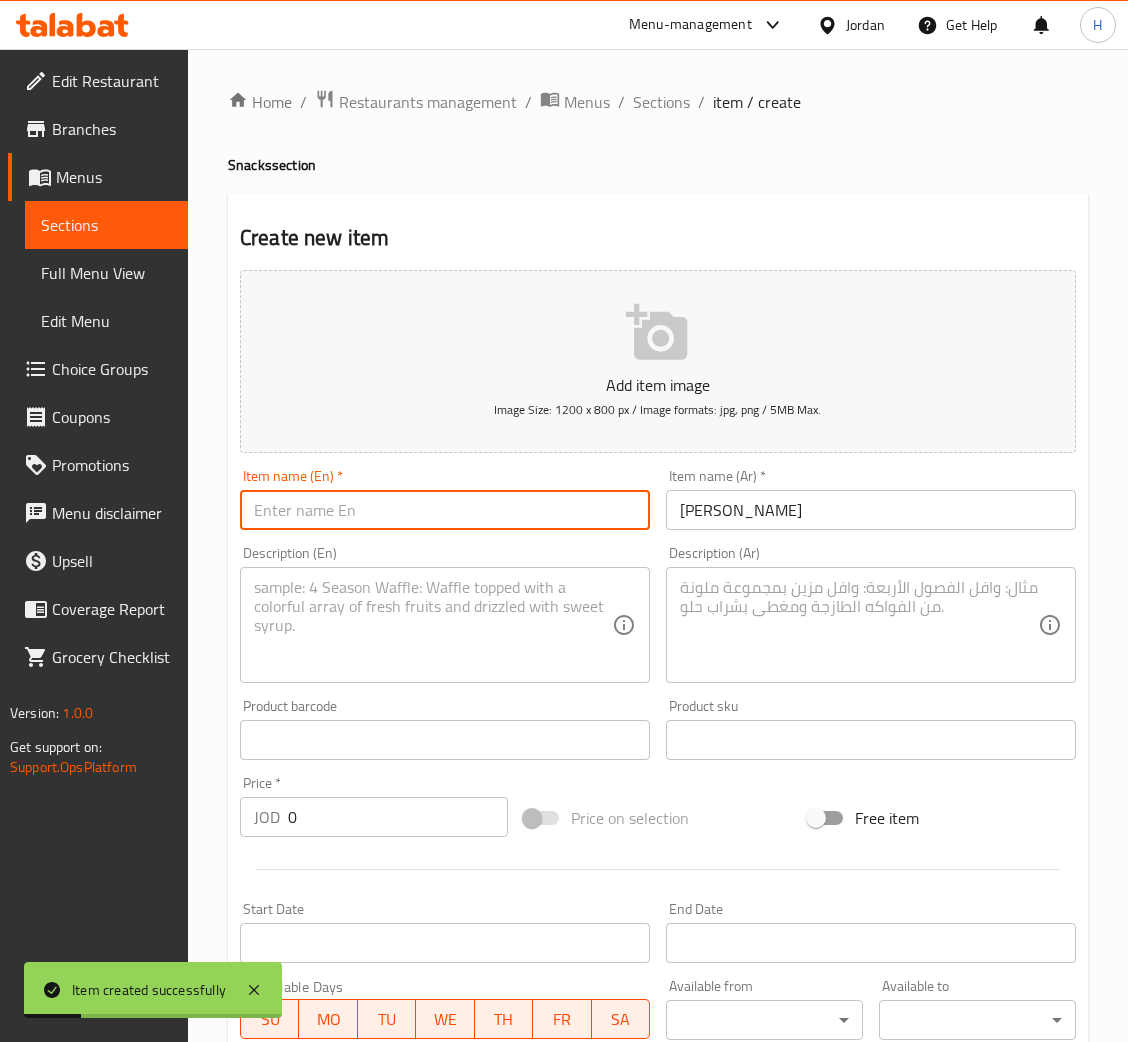 click at bounding box center [445, 510] 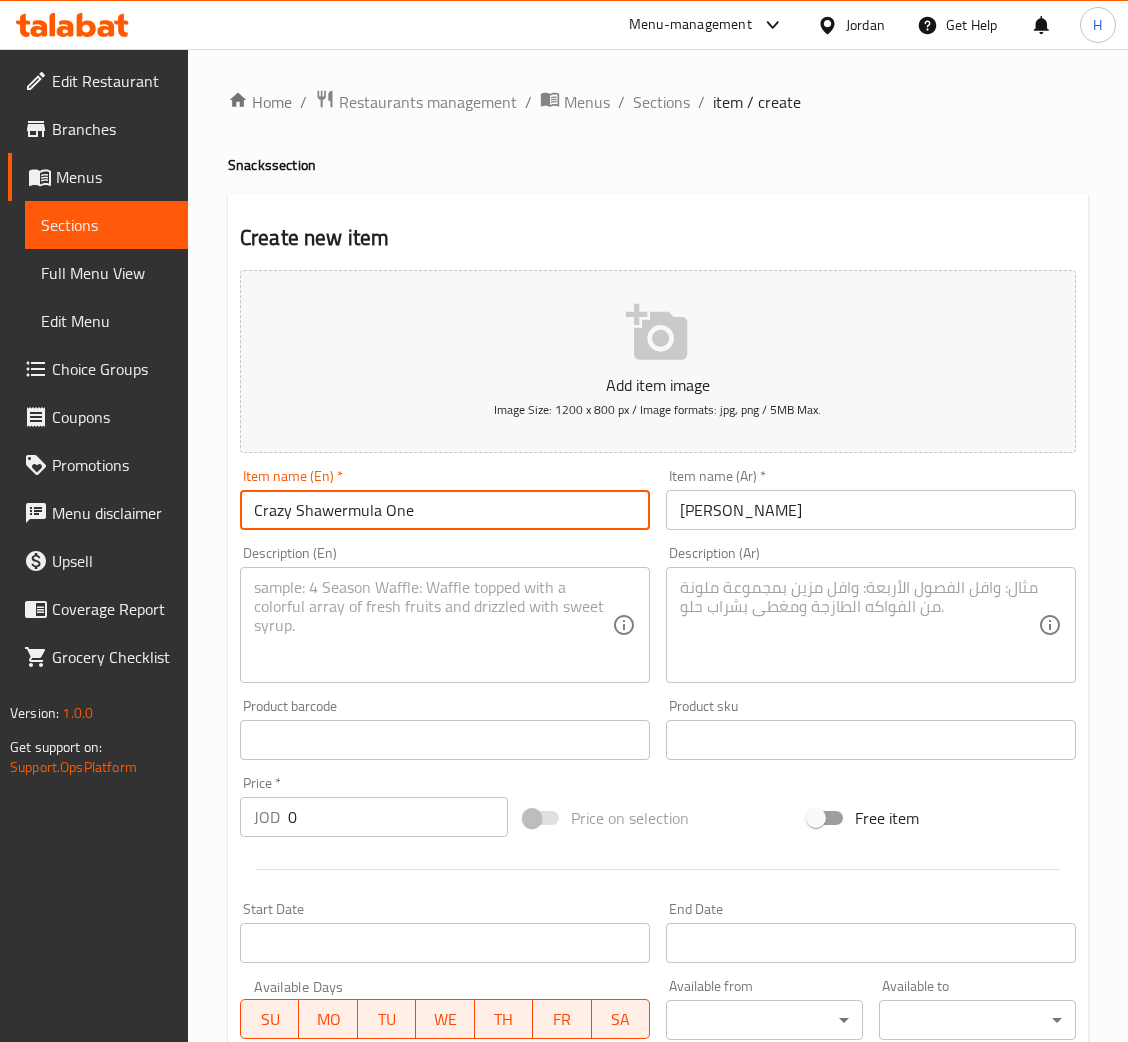 type on "Crazy Shawermula One" 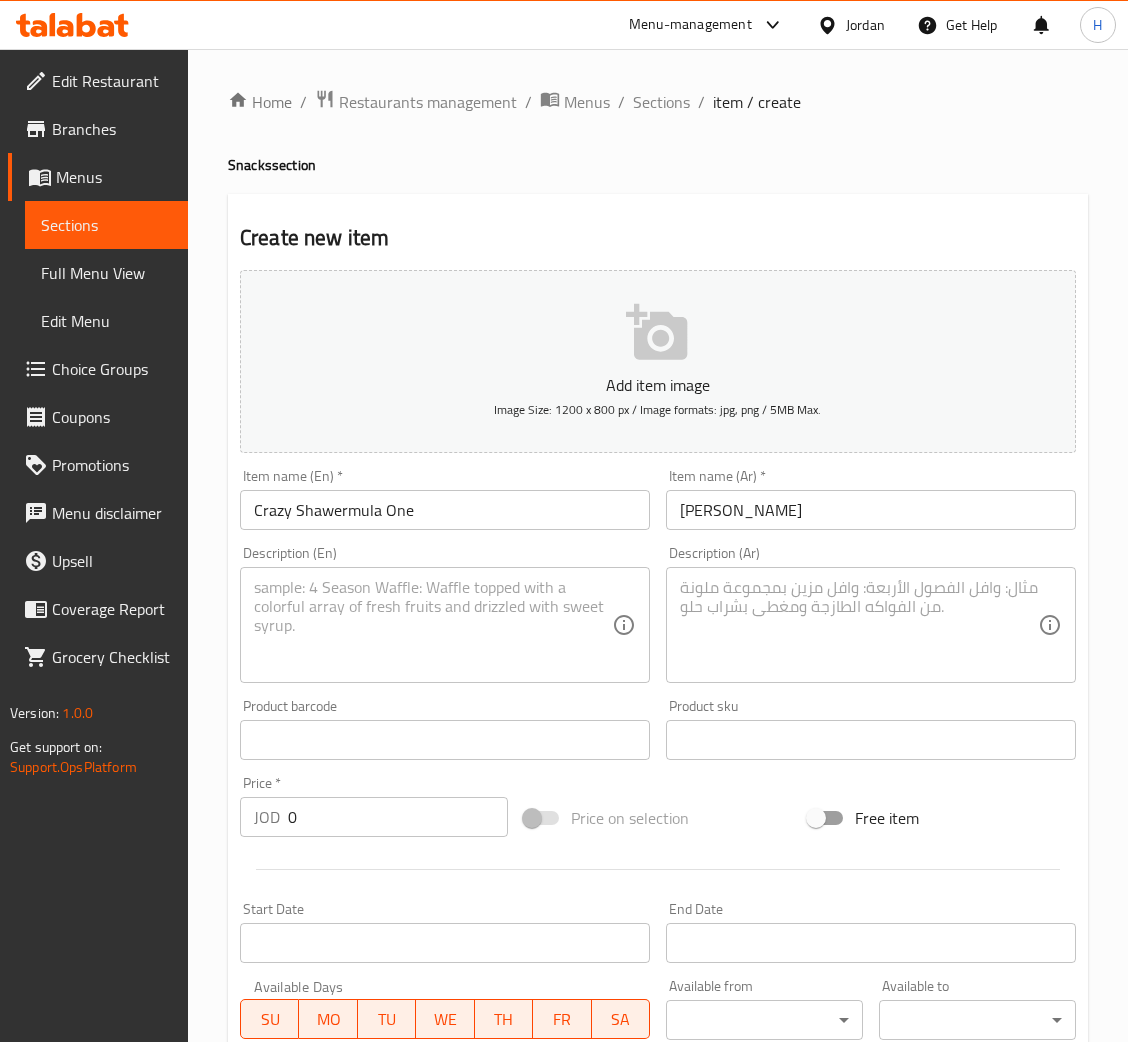 drag, startPoint x: 773, startPoint y: 632, endPoint x: 868, endPoint y: 741, distance: 144.58907 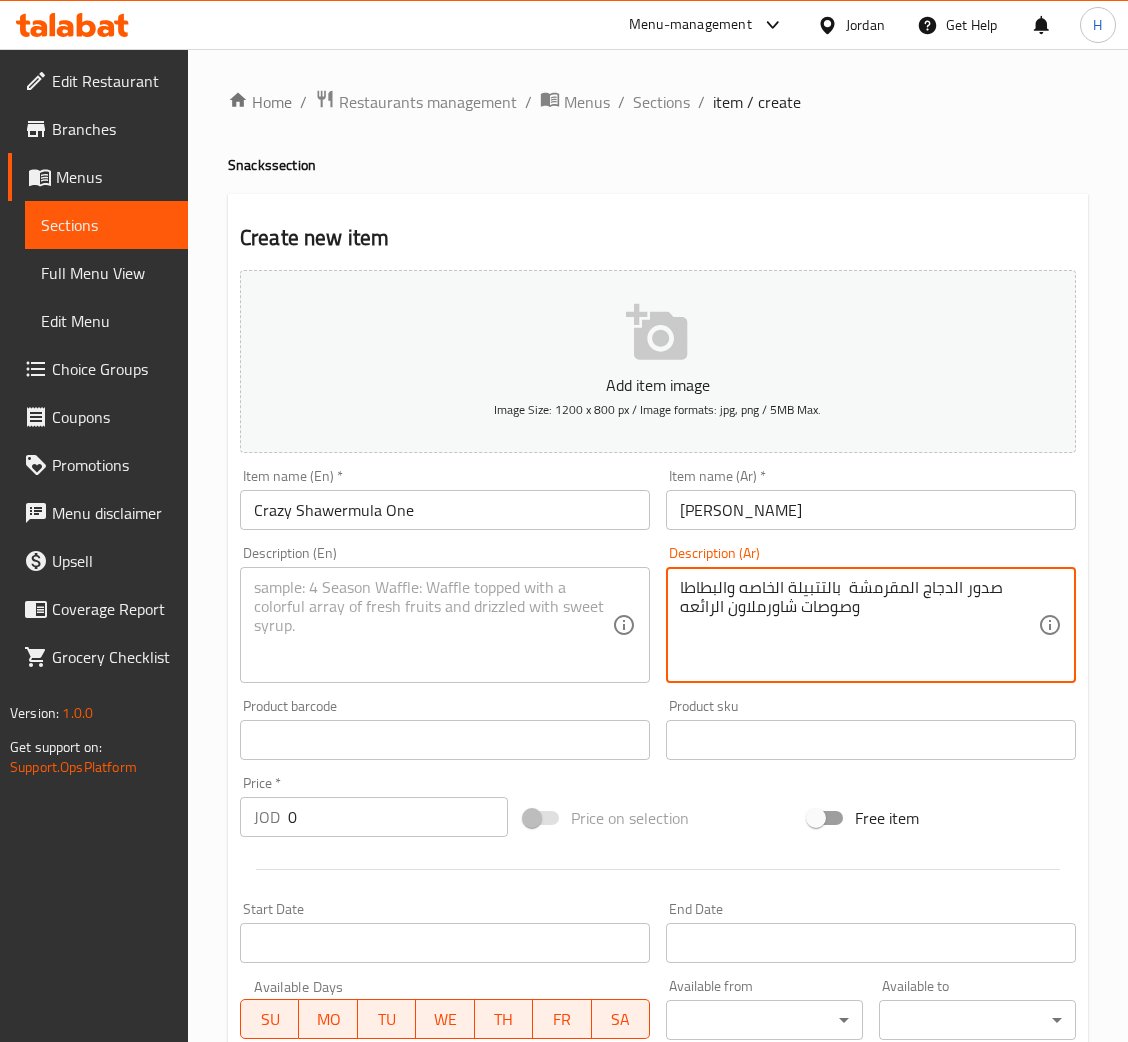 type on "صدور الدجاج المقرمشة  بالتتبيلة الخاصه والبطاطا وصوصات شاورملاون الرائعه" 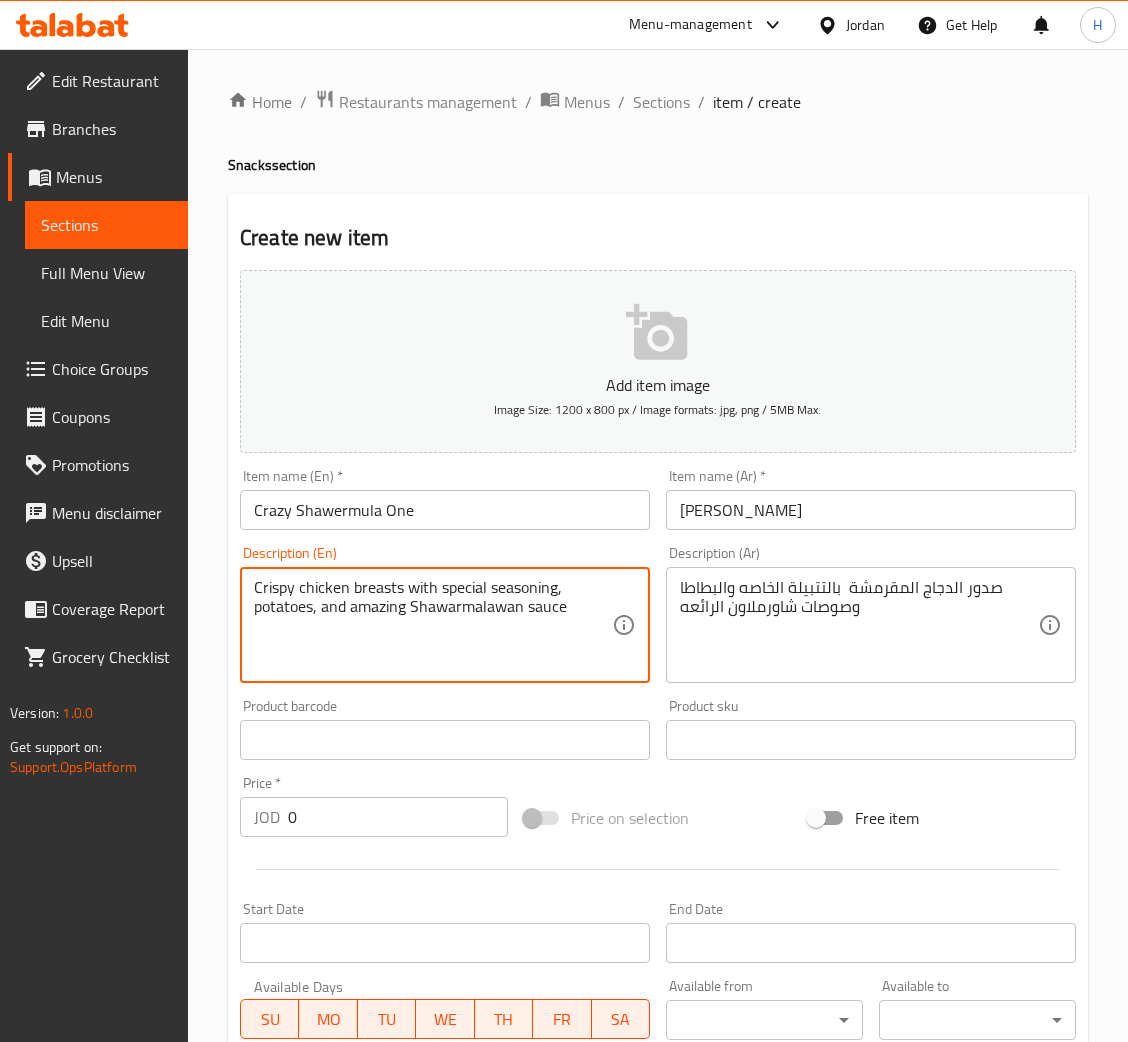 type on "Crispy chicken breasts with special seasoning, potatoes, and amazing Shawarmalawan sauce" 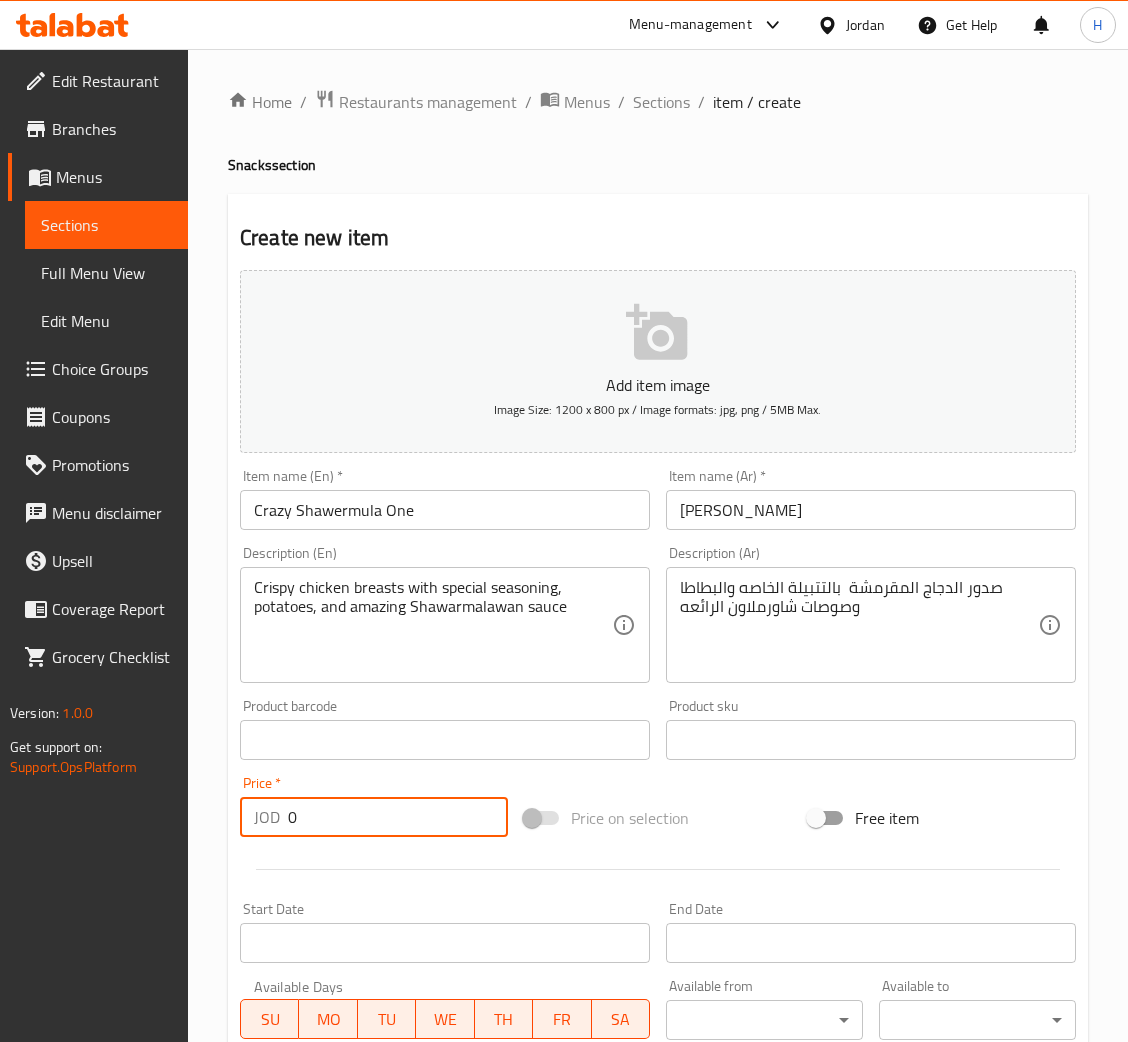 click on "0" at bounding box center (398, 817) 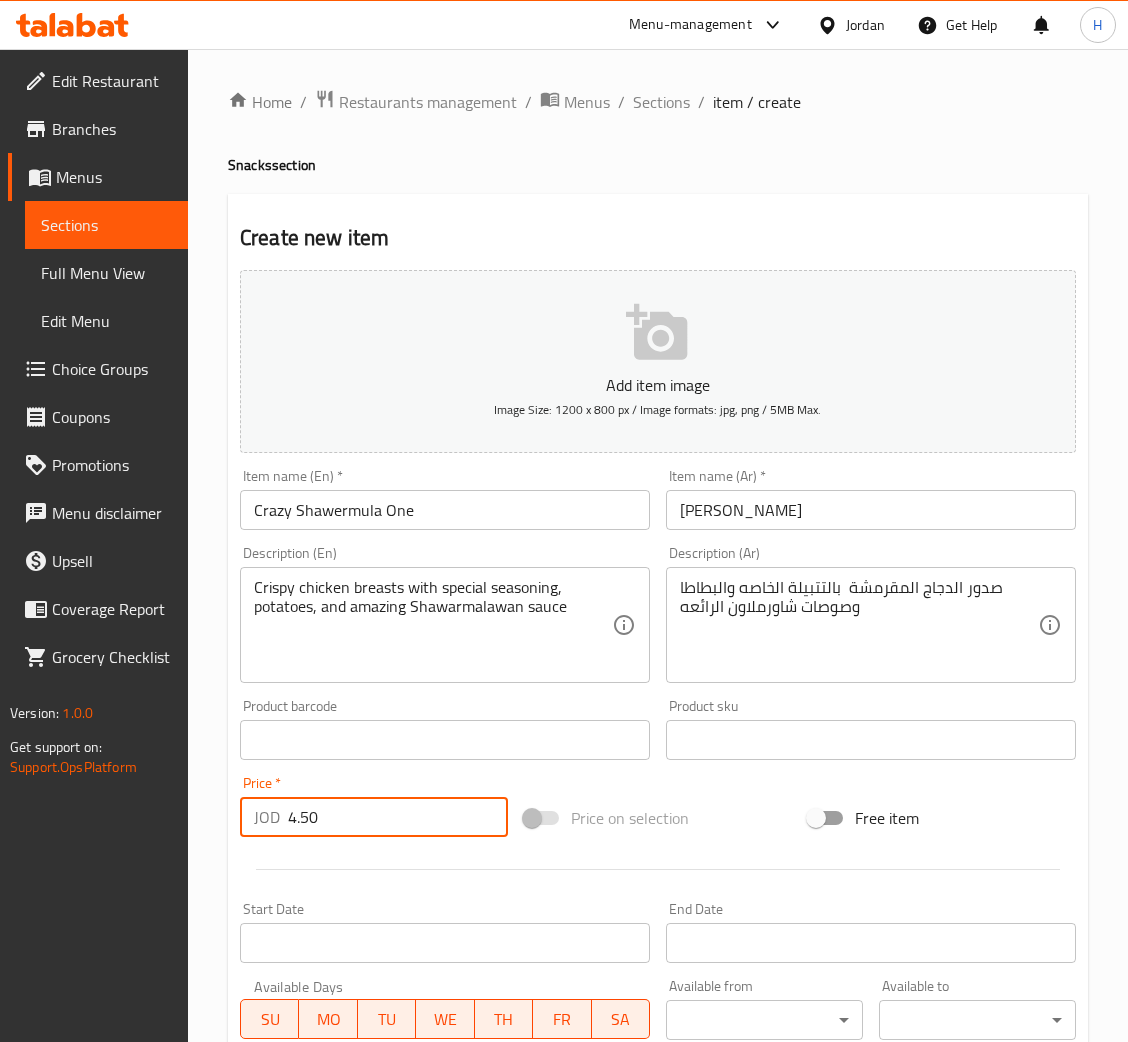type on "4.50" 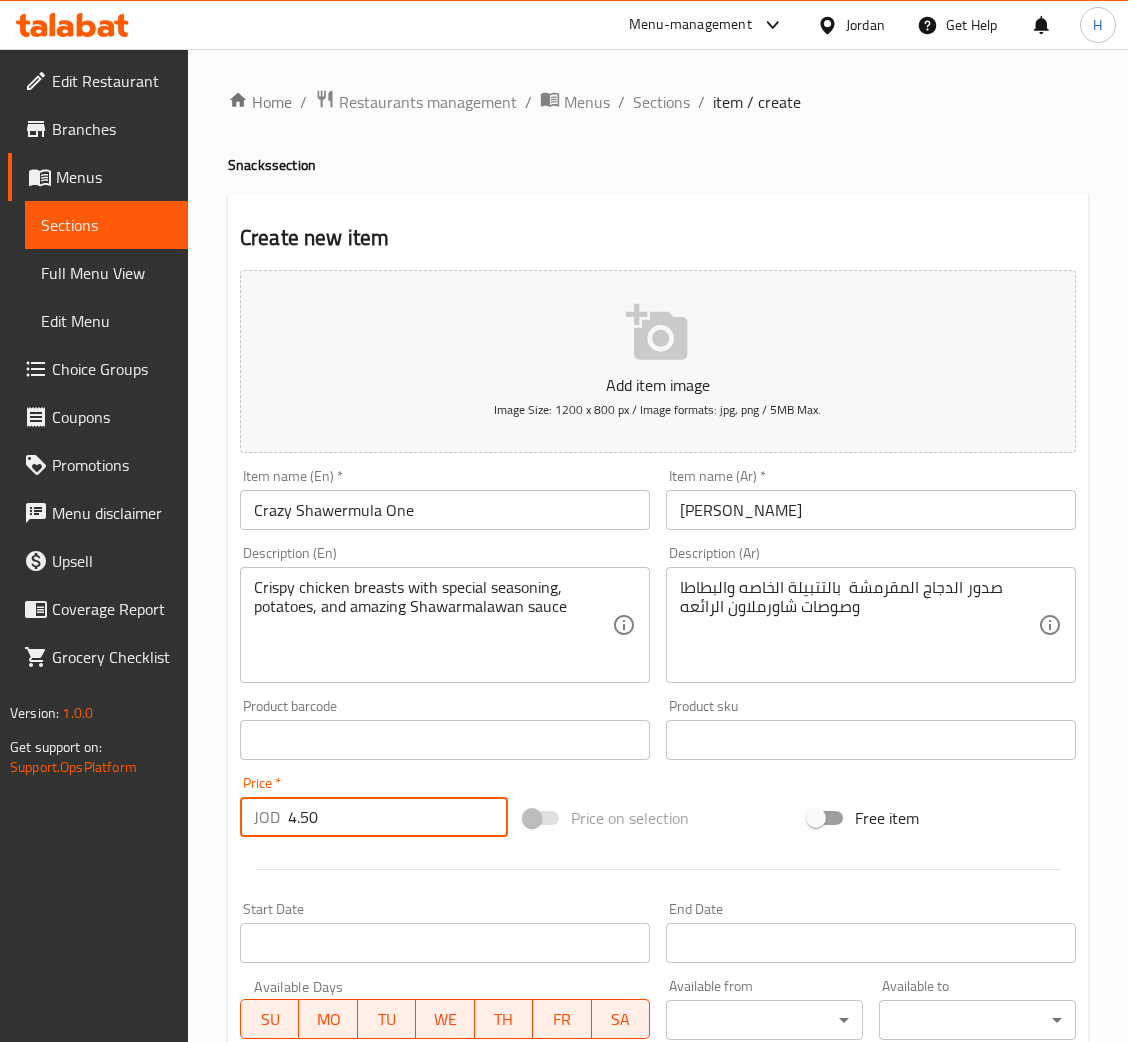 click on "Create" at bounding box center [338, 1326] 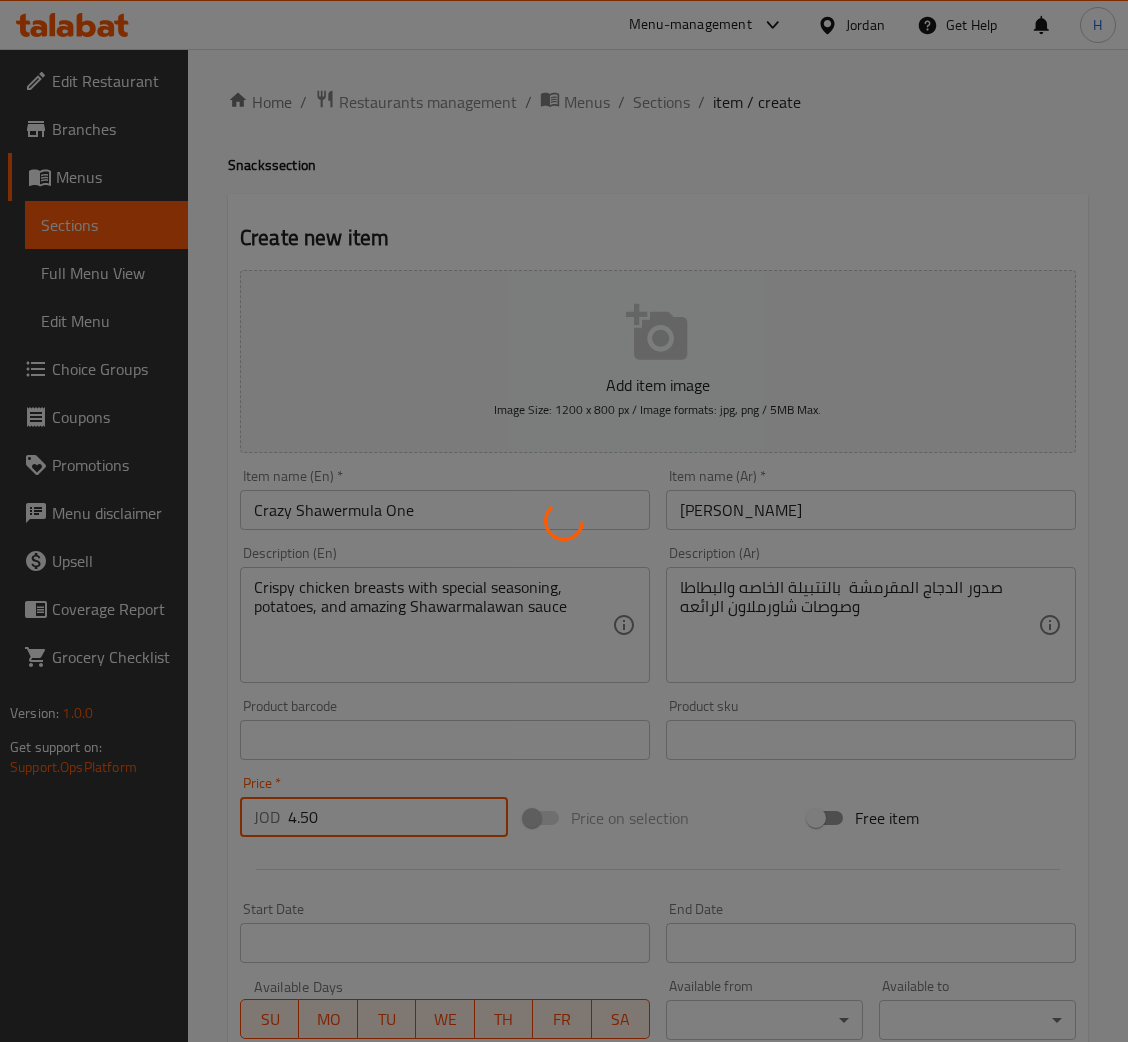 type 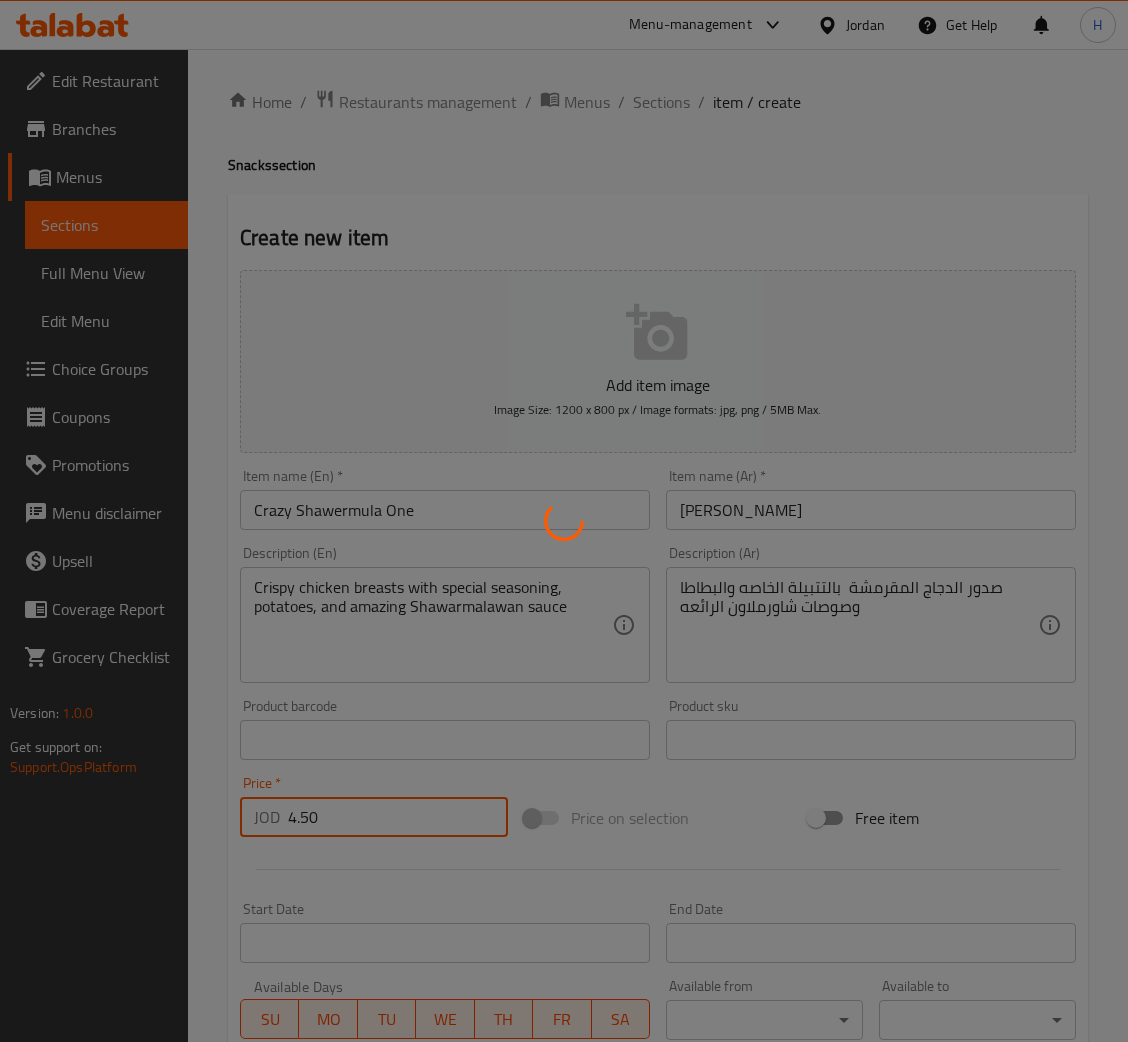 type 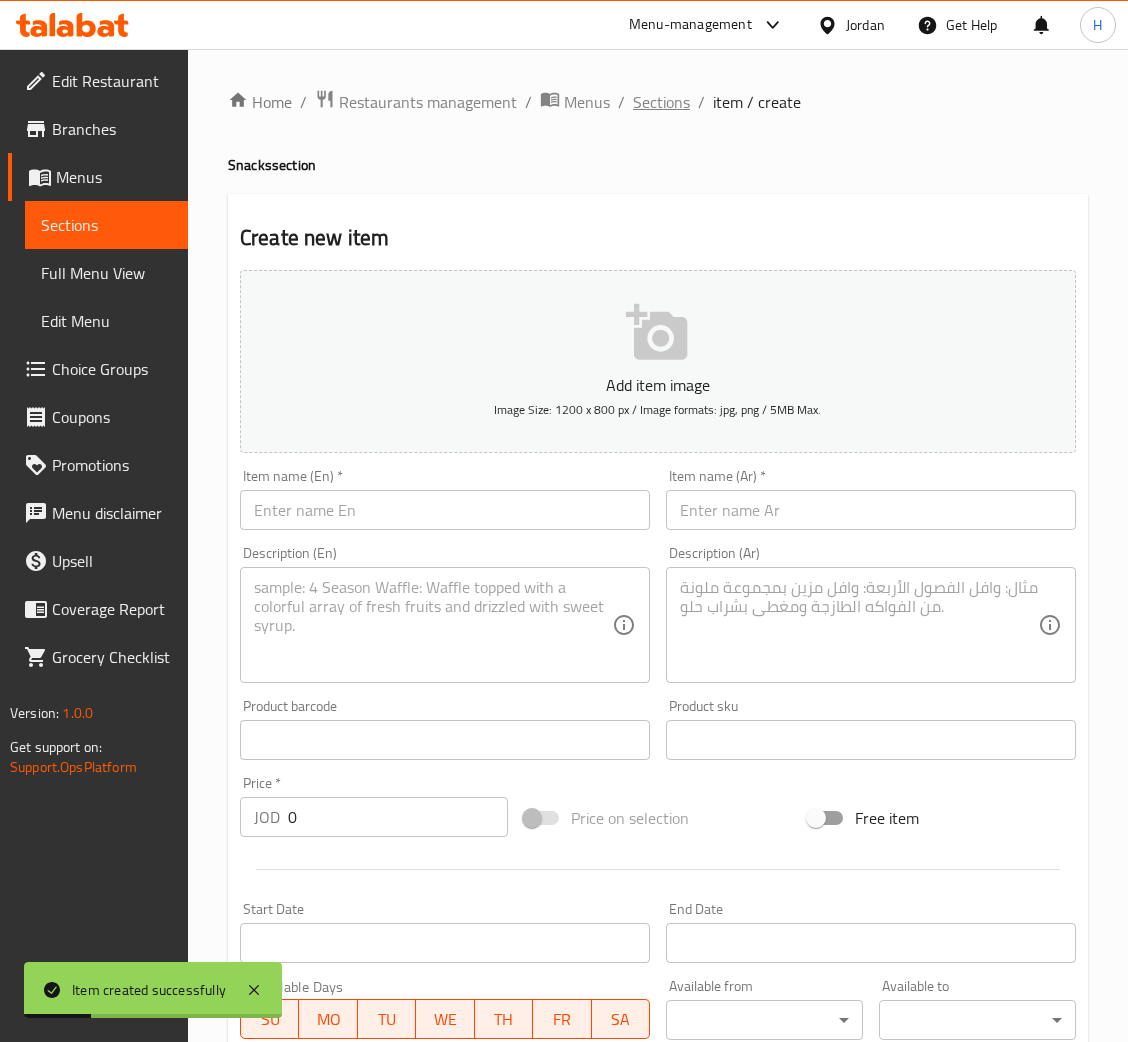 click on "Sections" at bounding box center (661, 102) 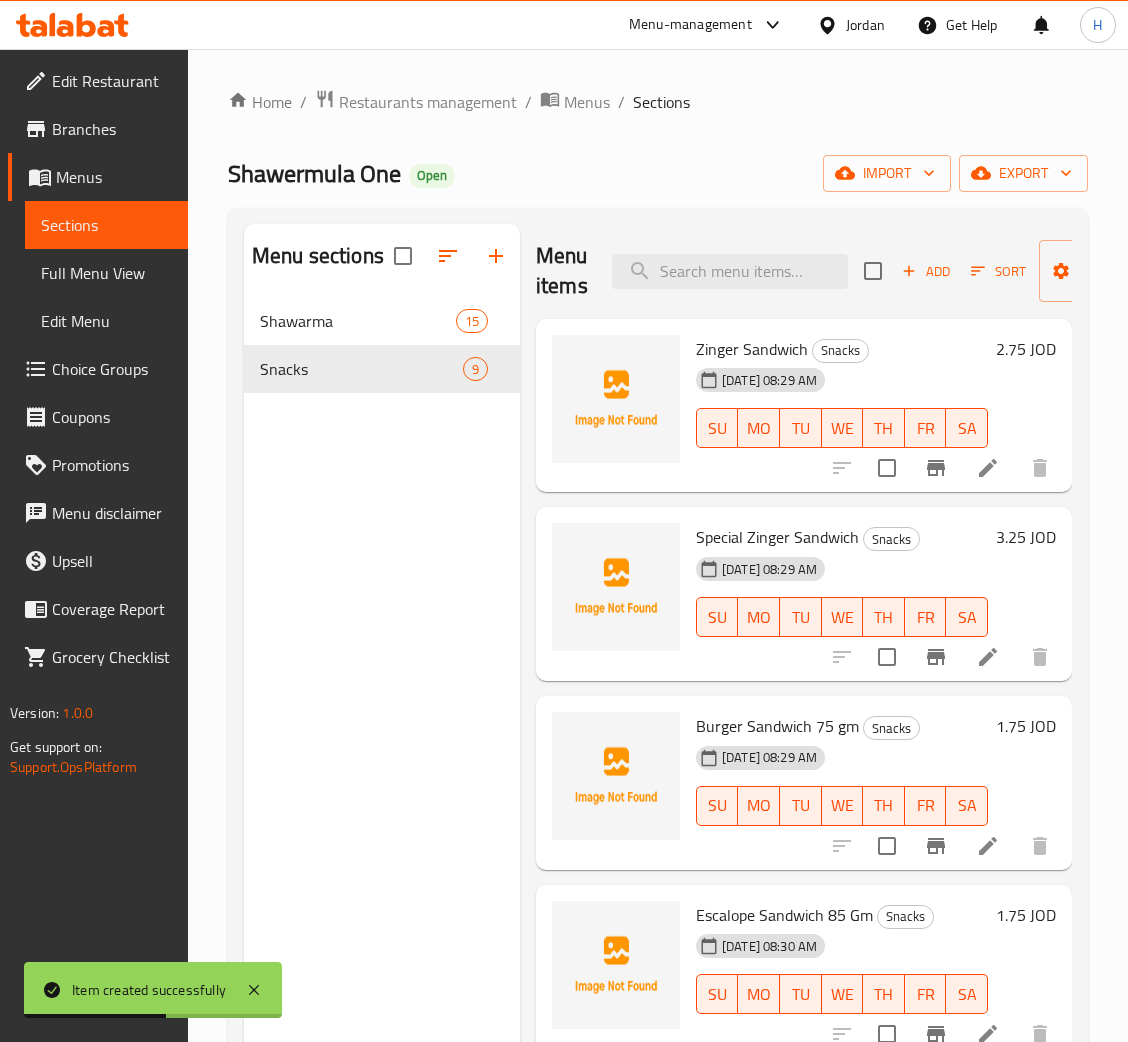 click 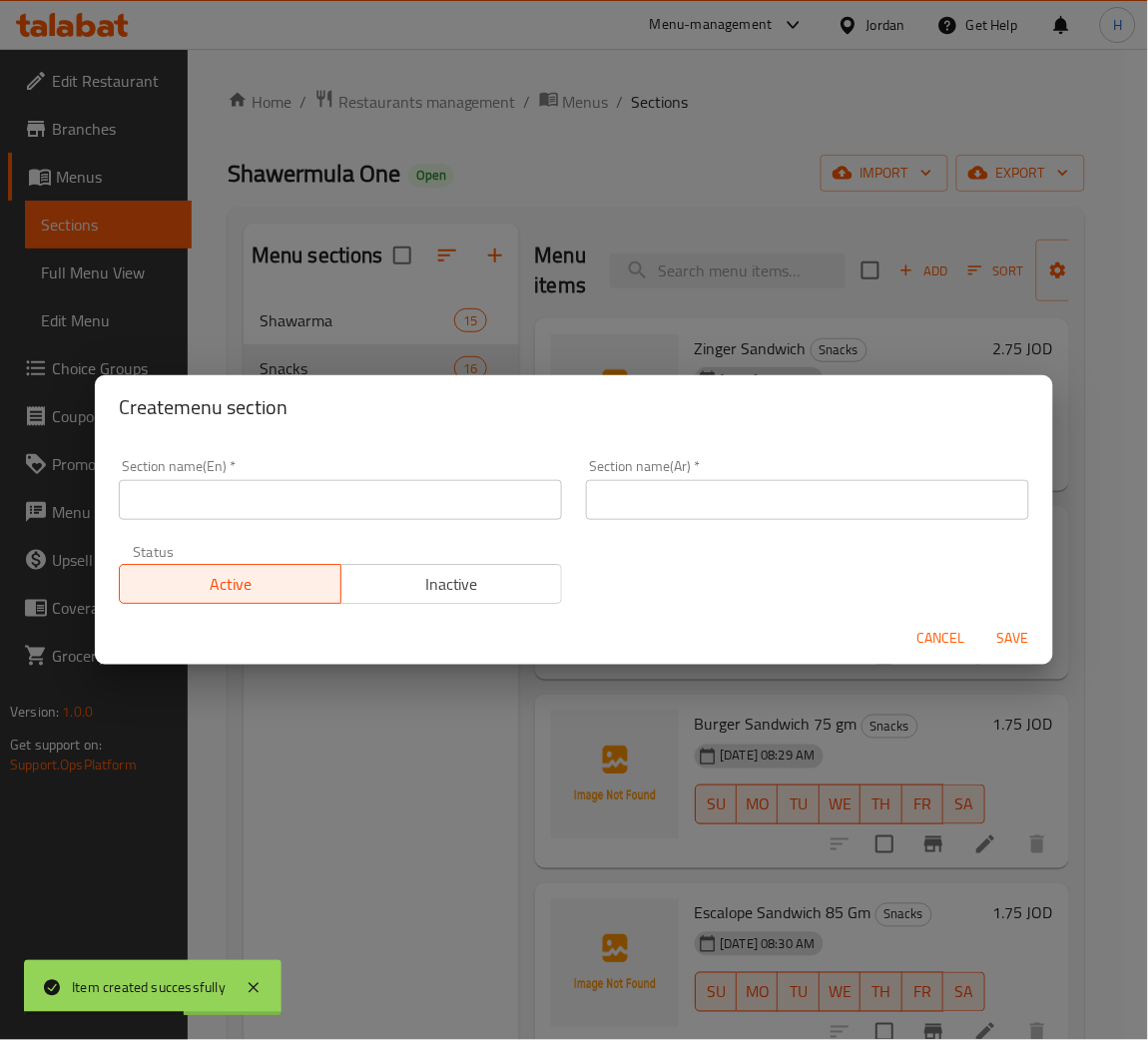 click at bounding box center (340, 500) 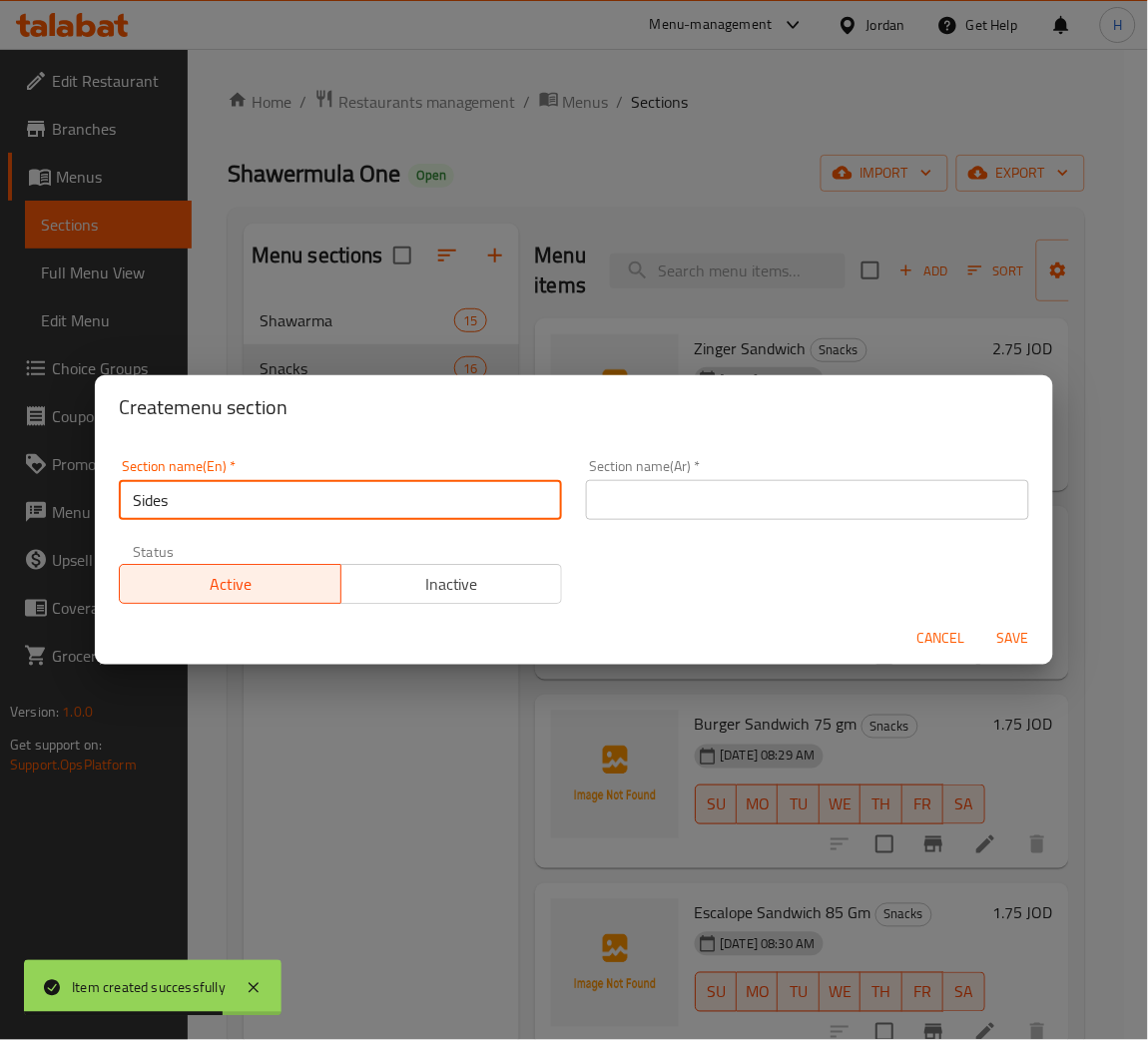 type on "Sides" 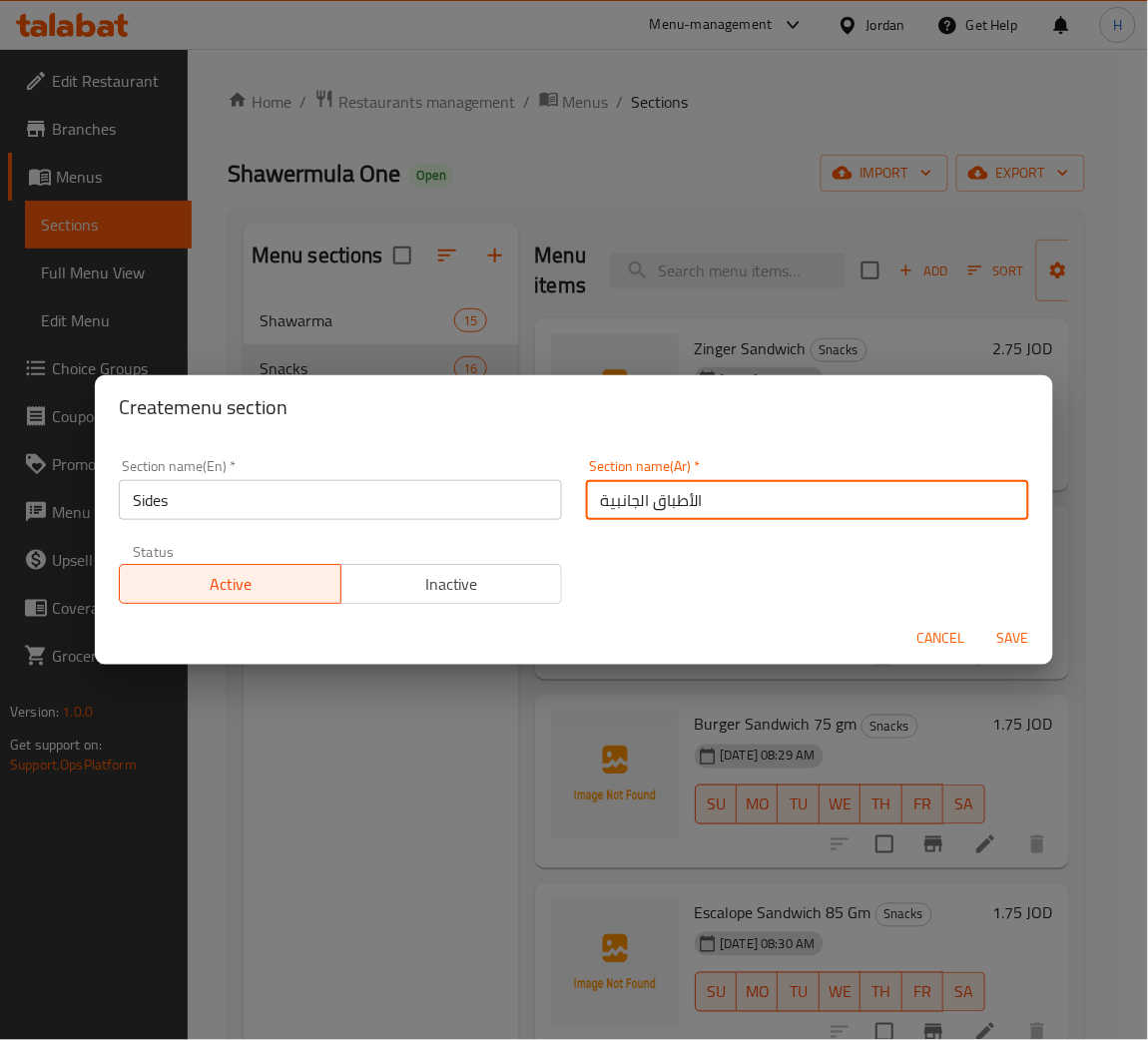 type on "الأطباق الجانبية" 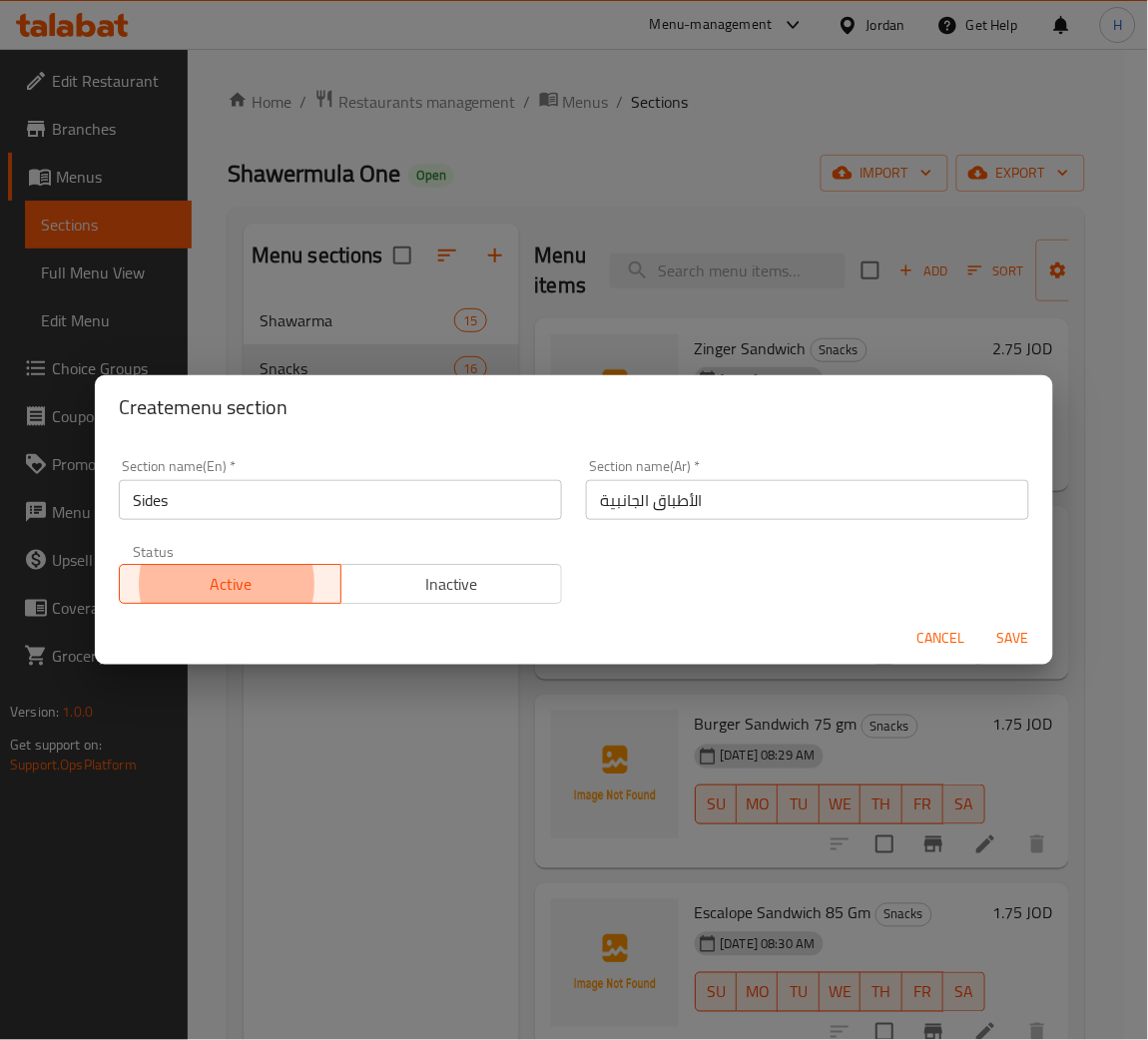 type on "0" 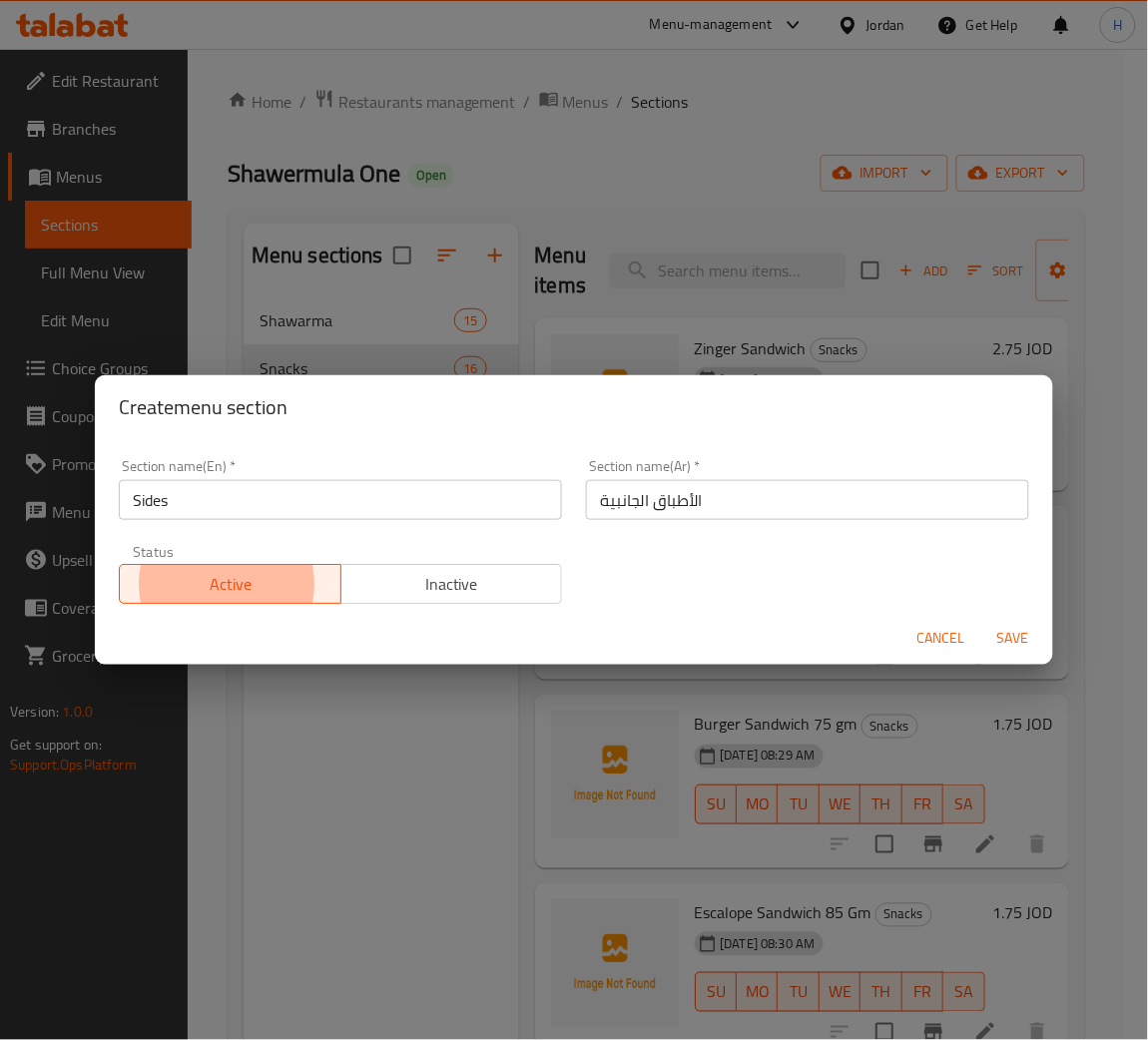 type on "1" 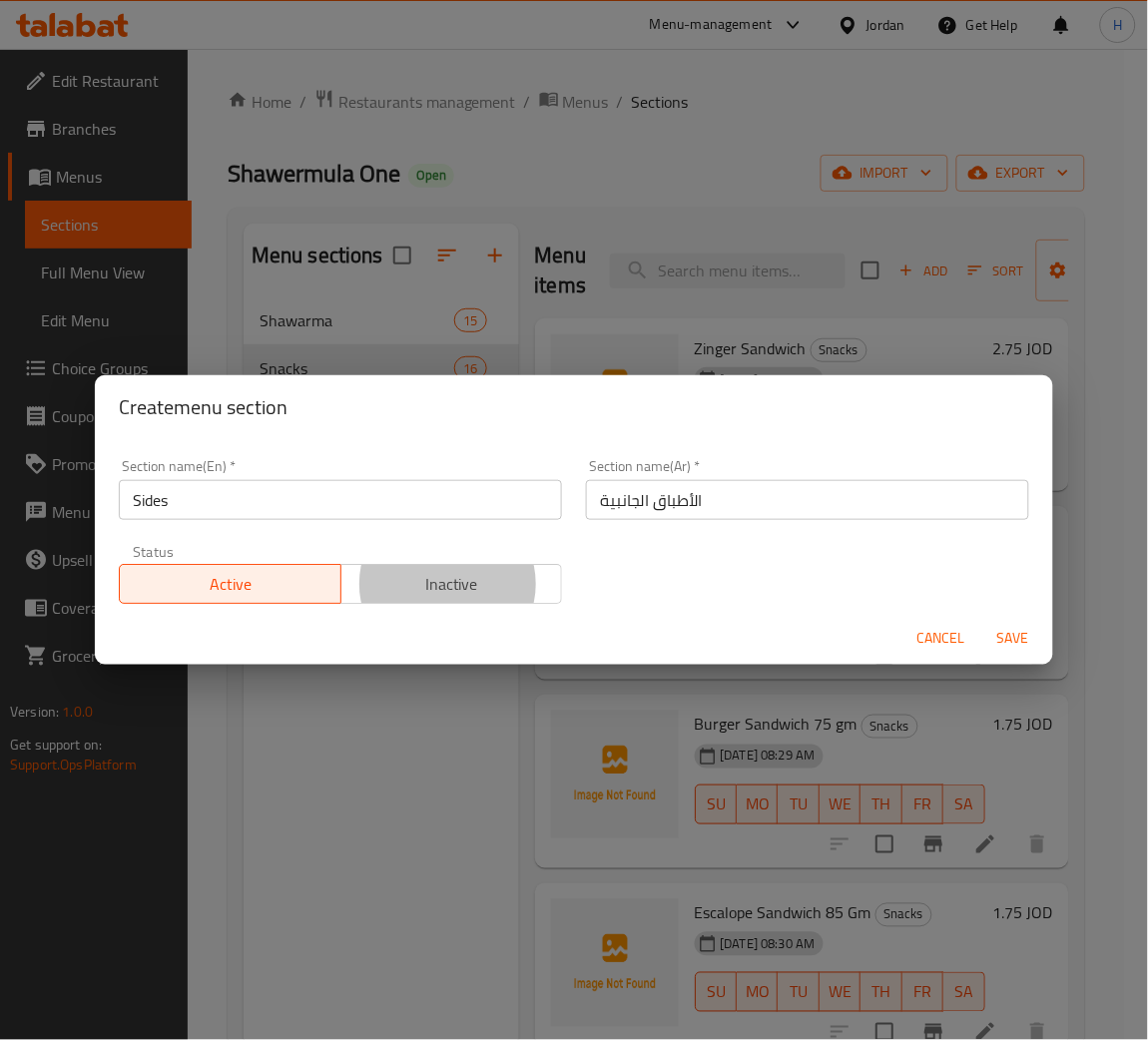 type 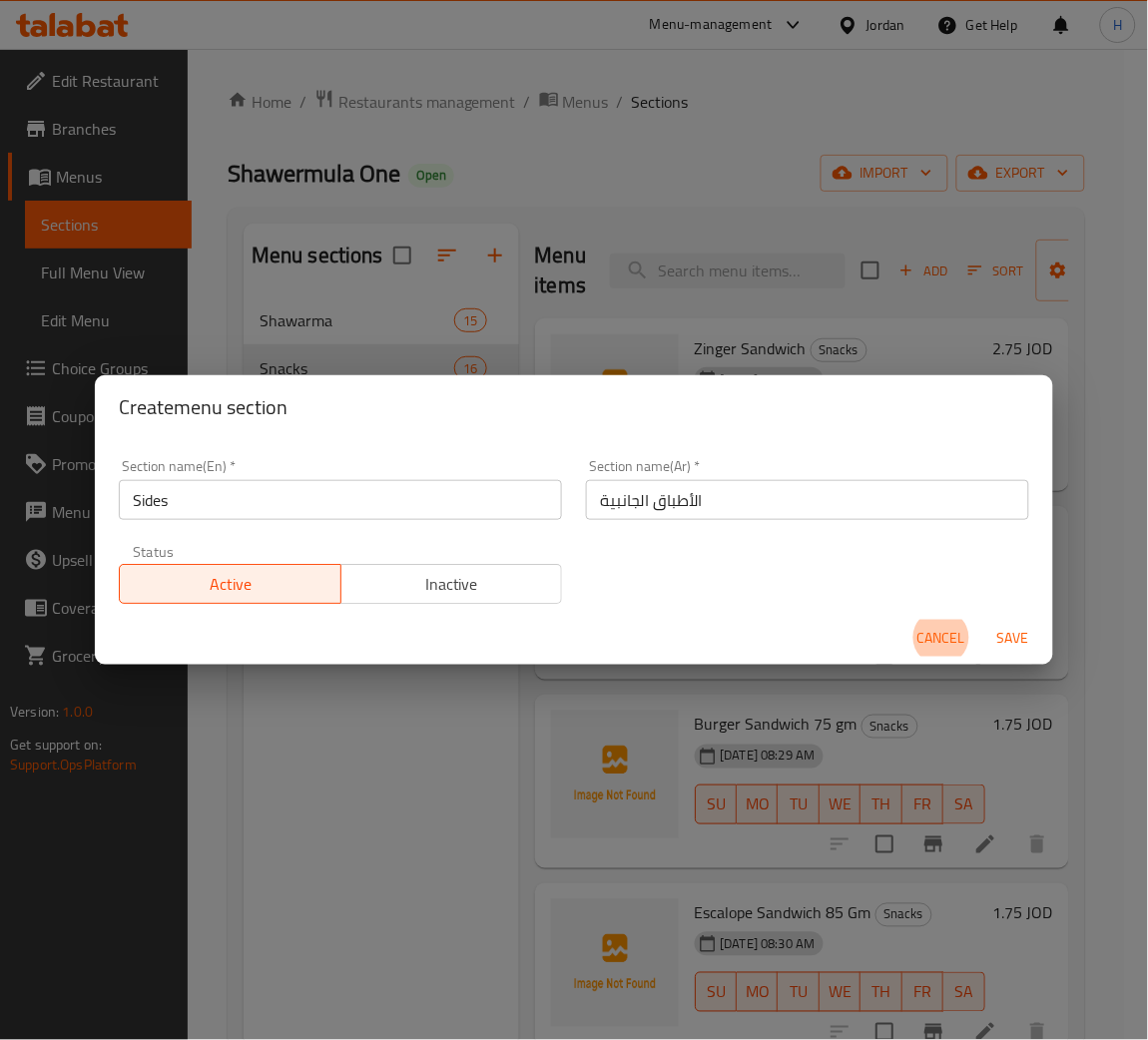type 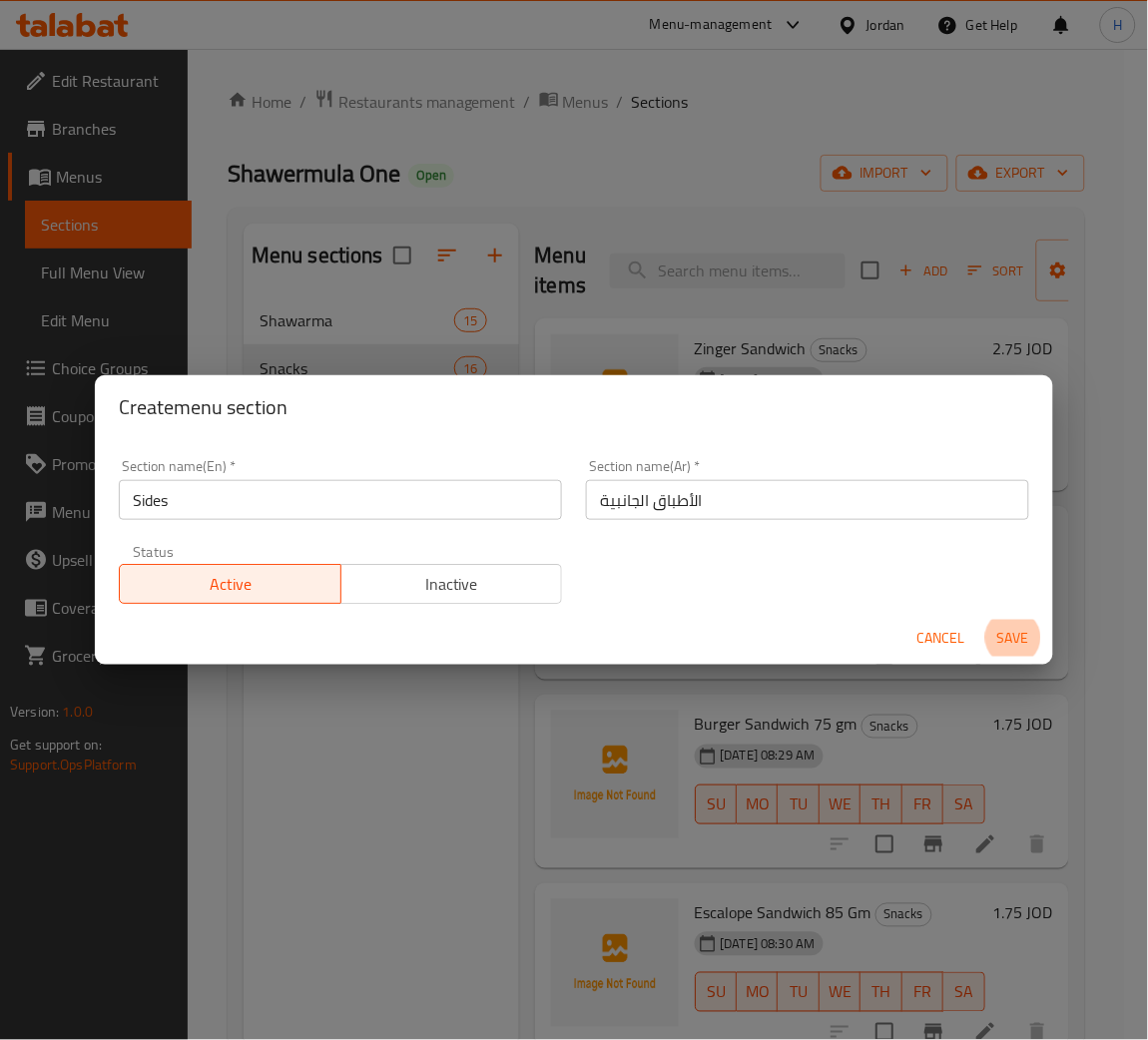 click on "Save" at bounding box center (1013, 638) 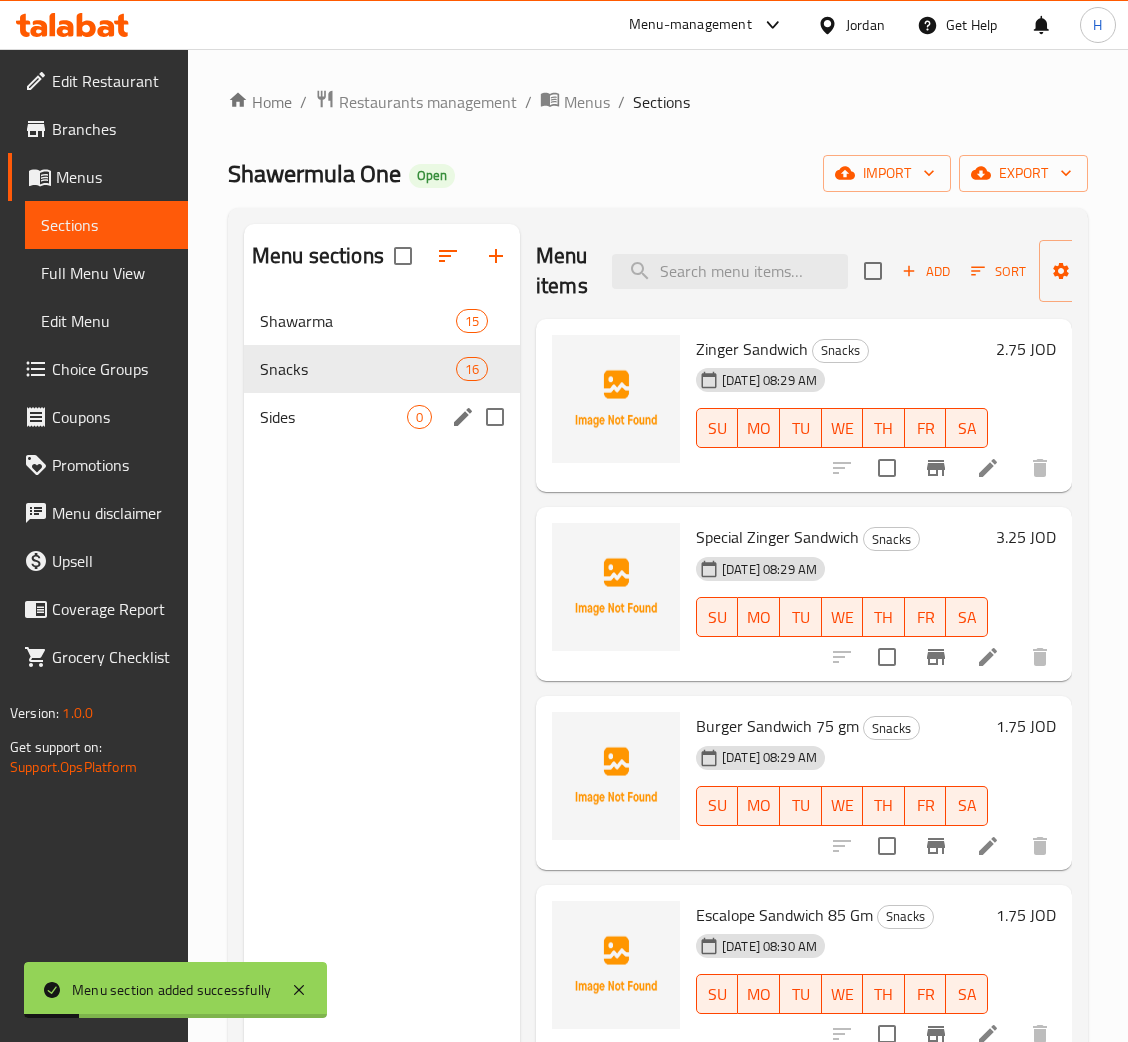 click on "Sides 0" at bounding box center (382, 417) 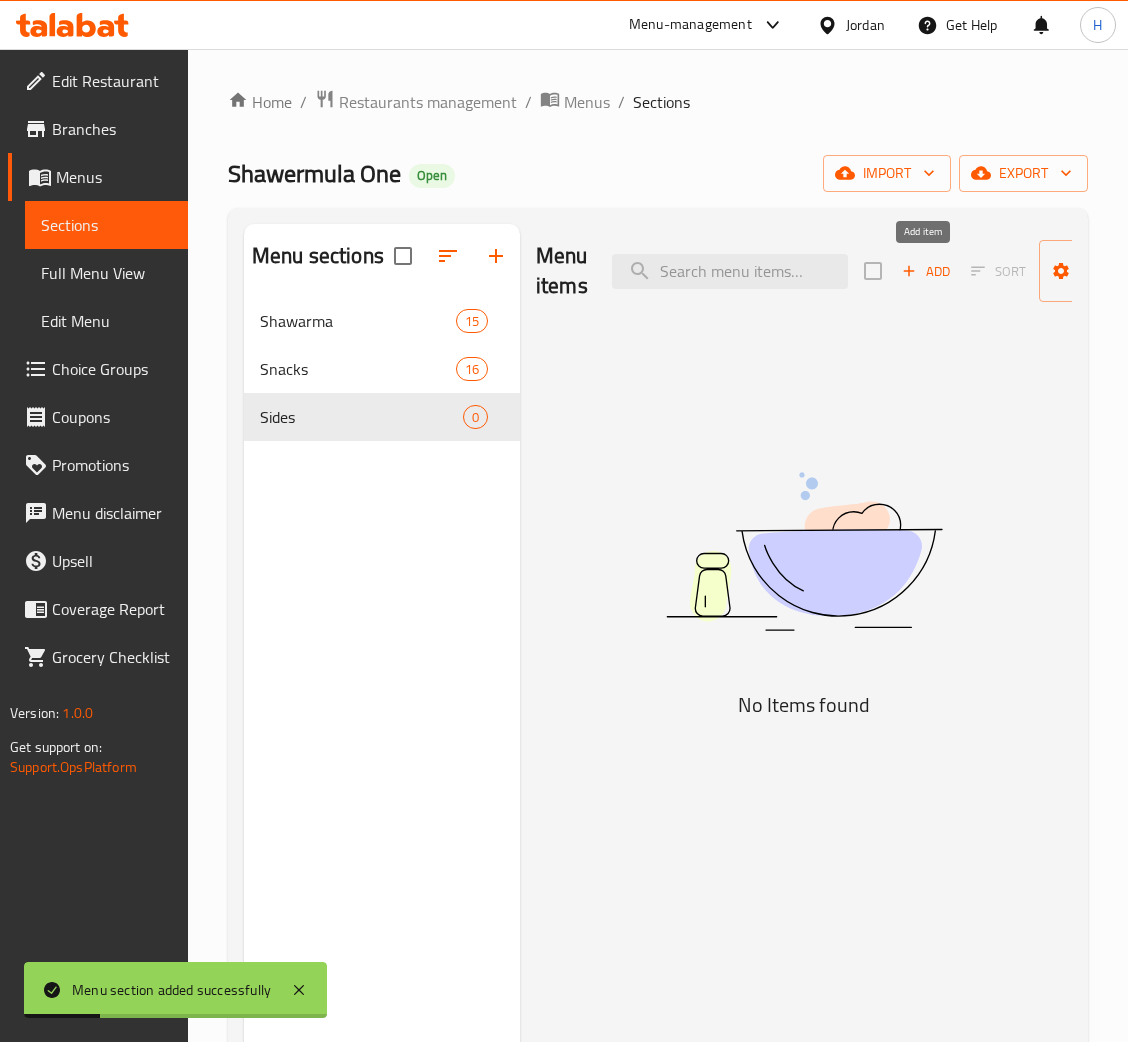 click on "Add" at bounding box center [926, 271] 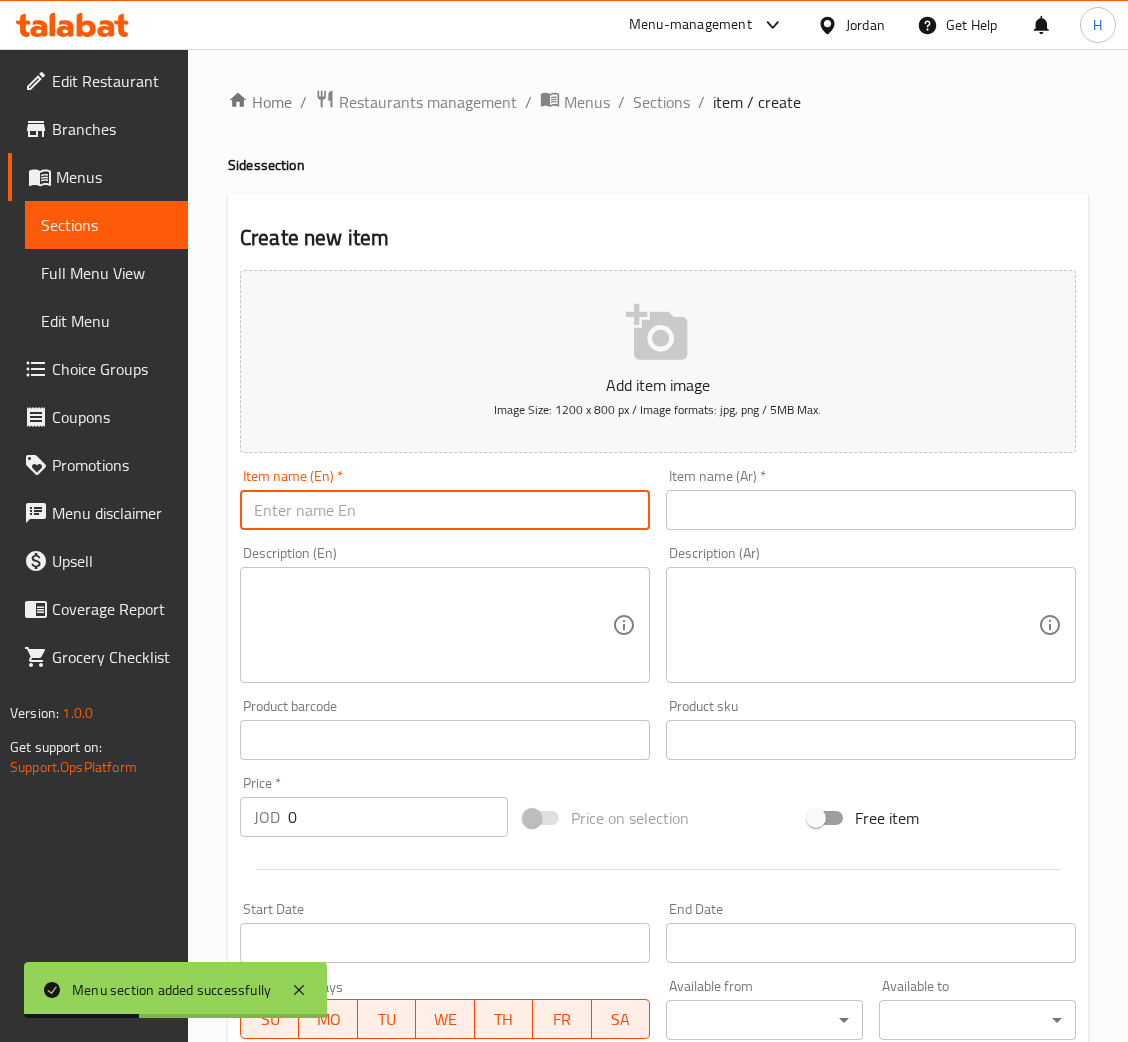 click at bounding box center [445, 510] 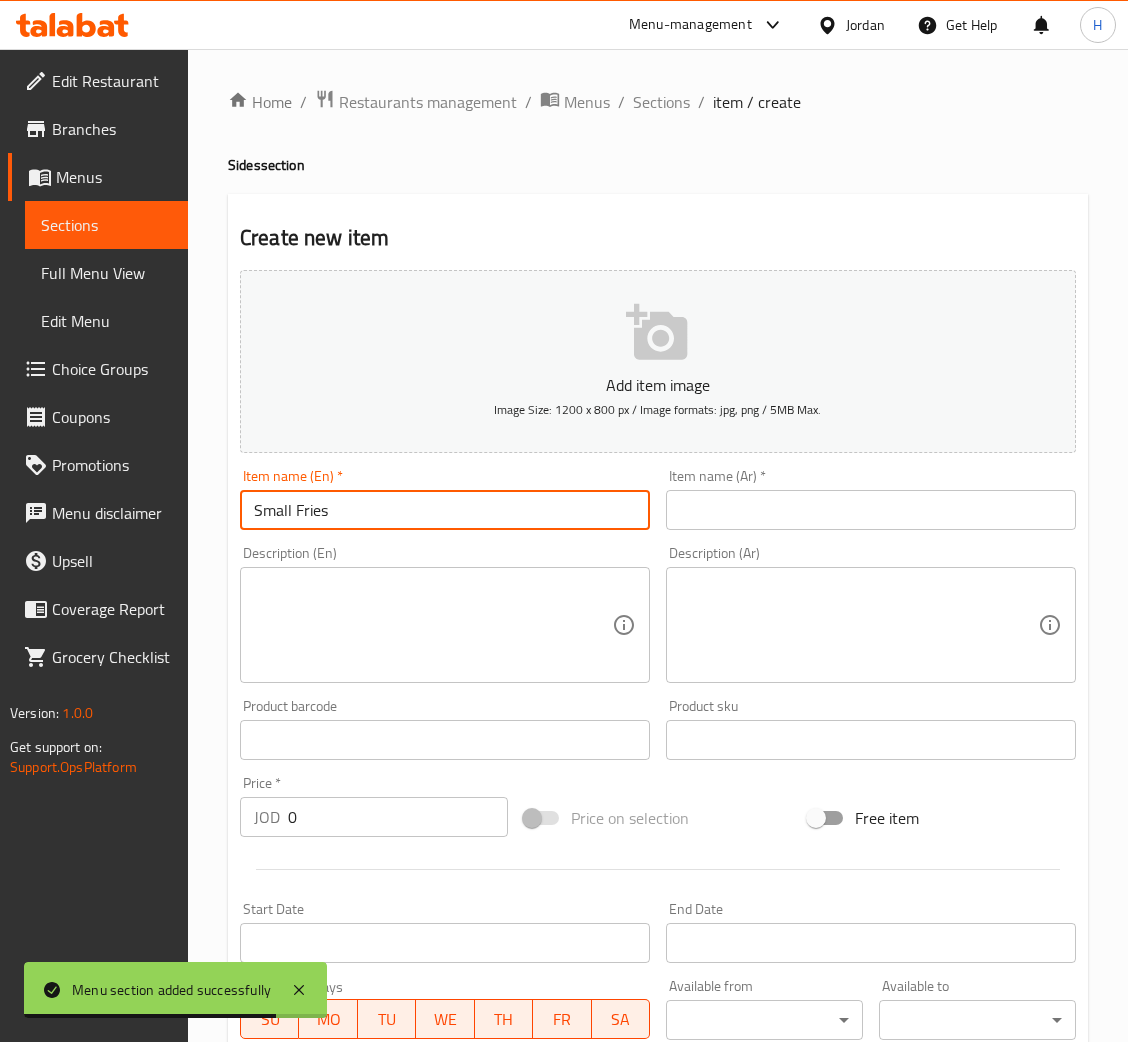 type on "Small Fries" 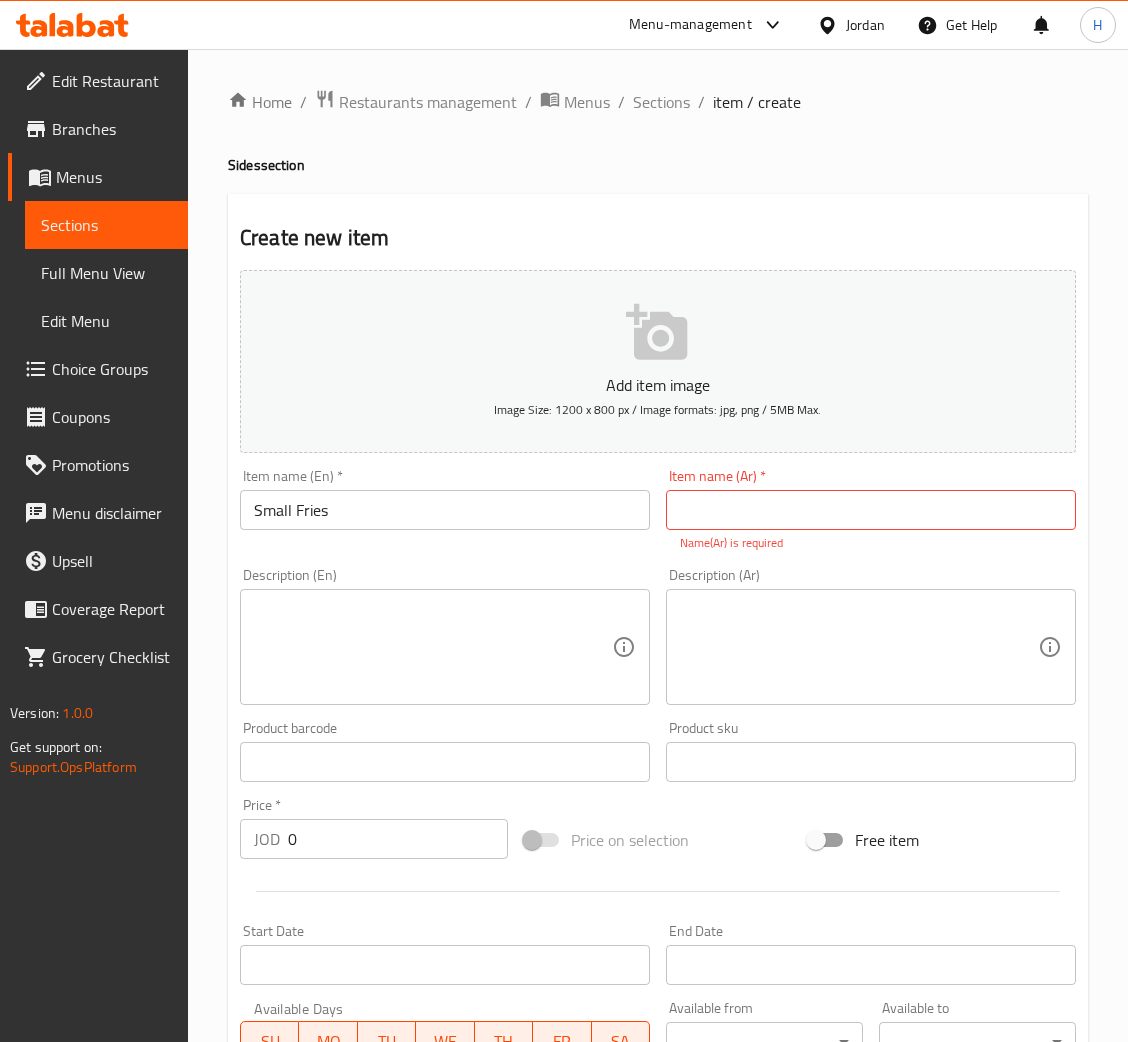 click at bounding box center [871, 510] 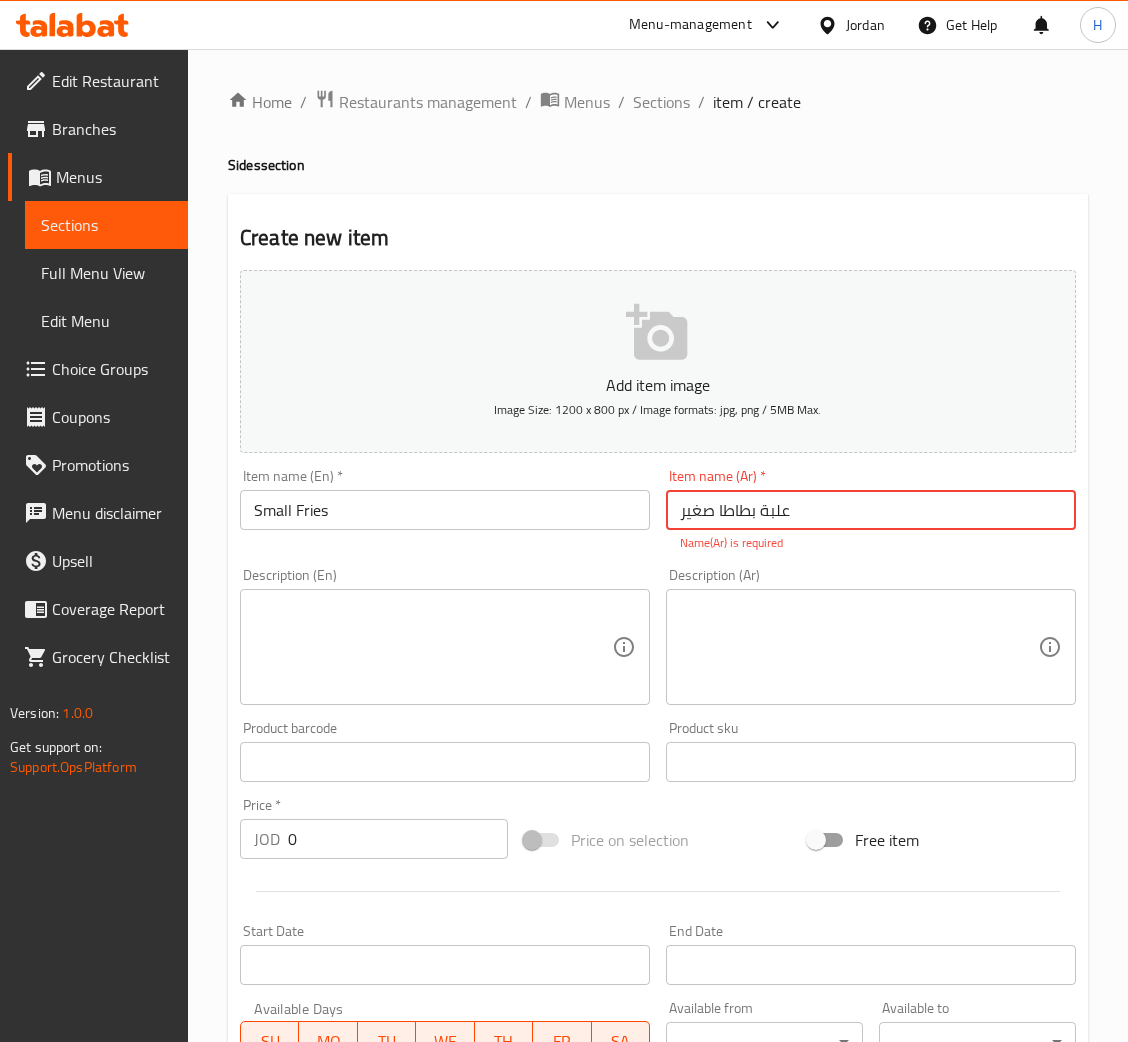 type on "علبة بطاطا صغير" 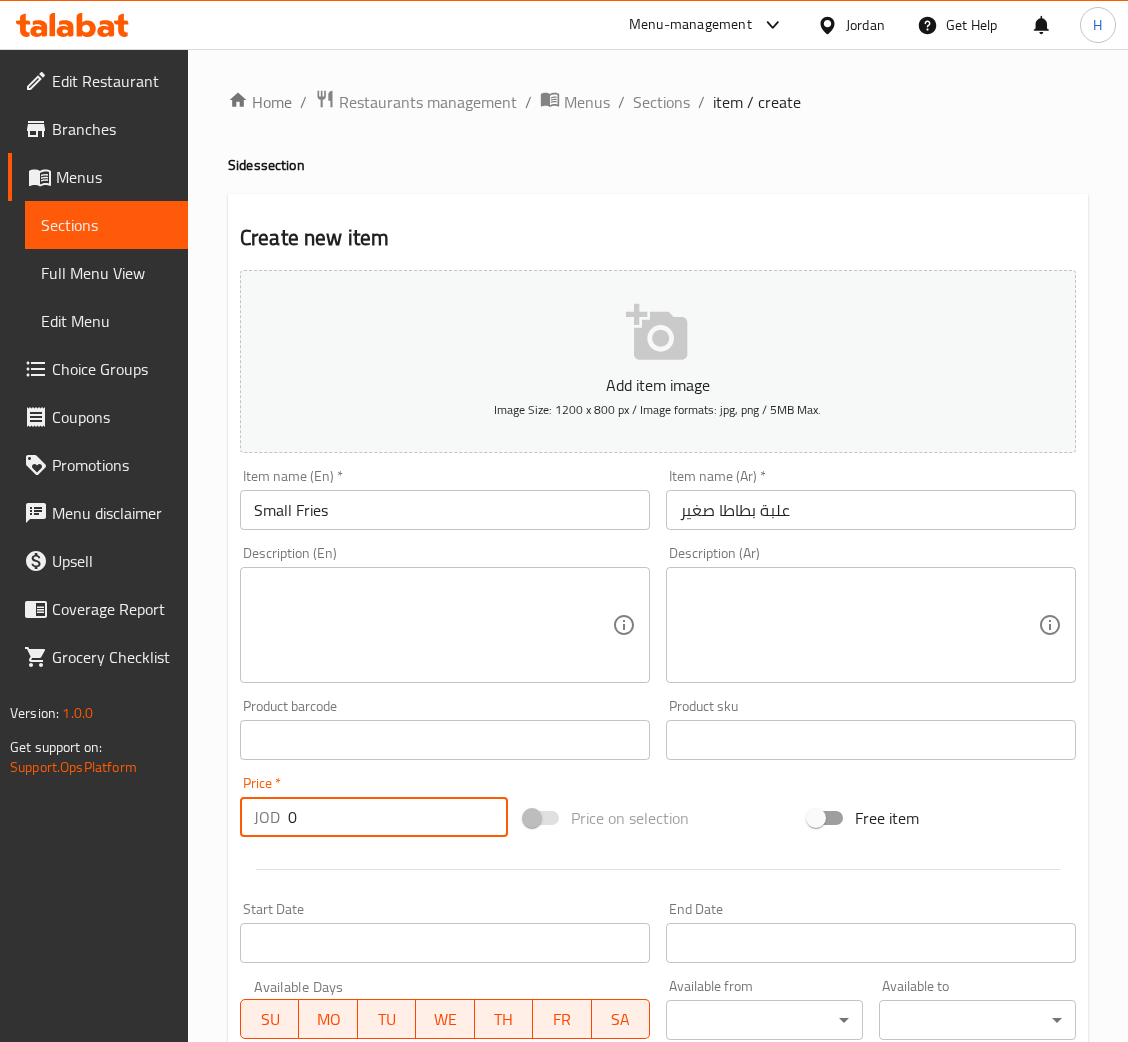 click on "Price   * JOD 0 Price  *" at bounding box center (374, 806) 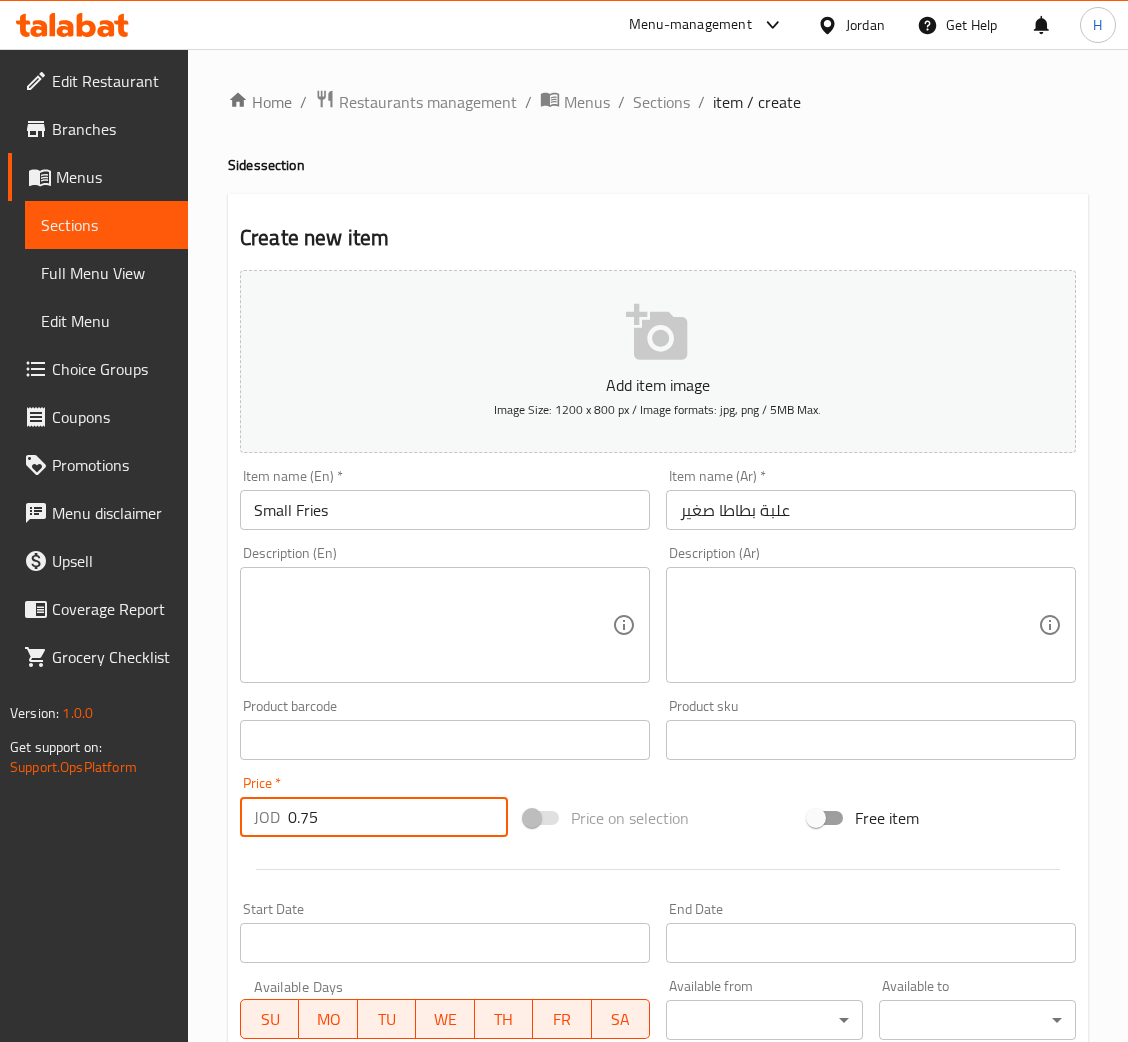 type on "0.75" 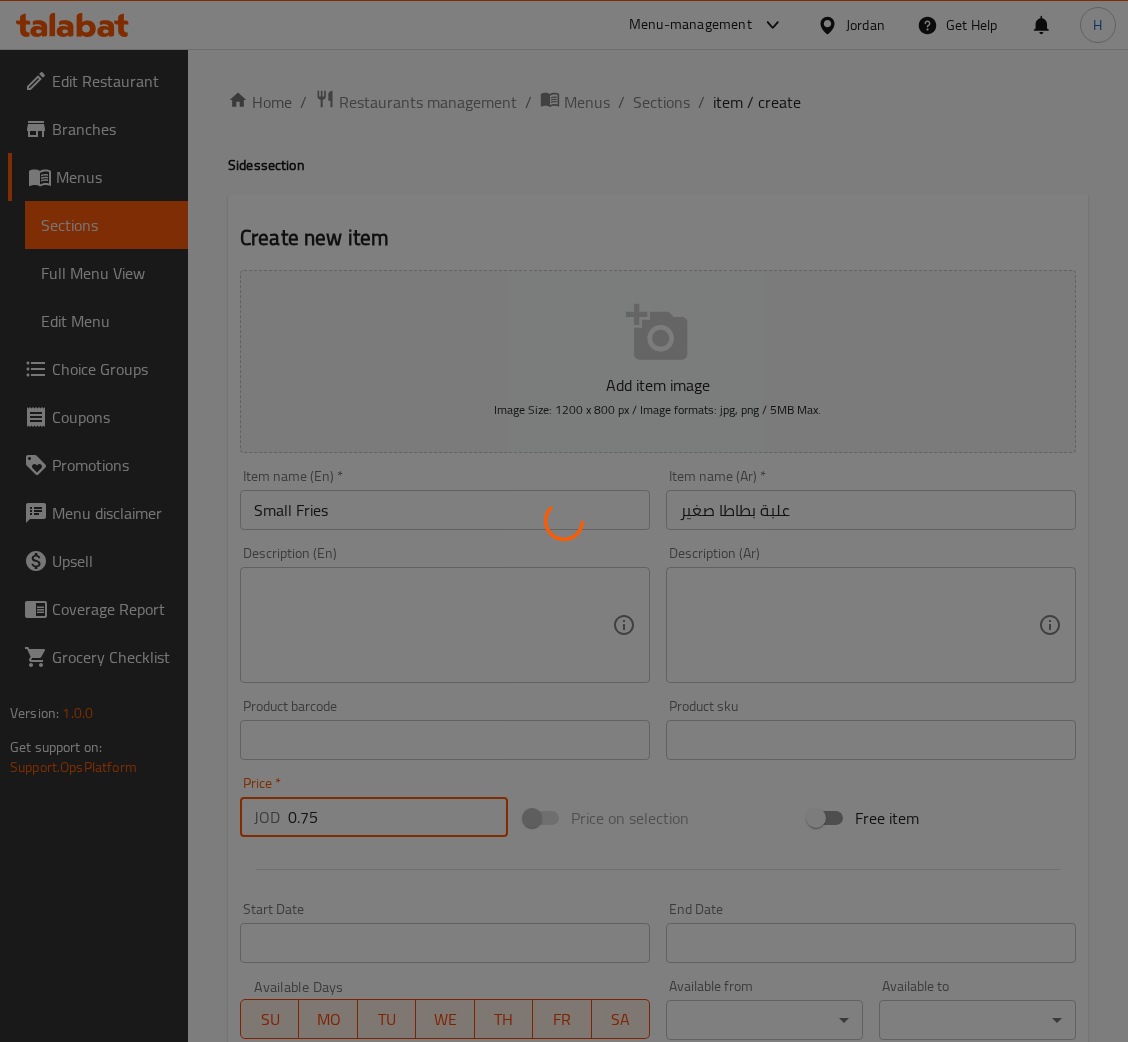 type 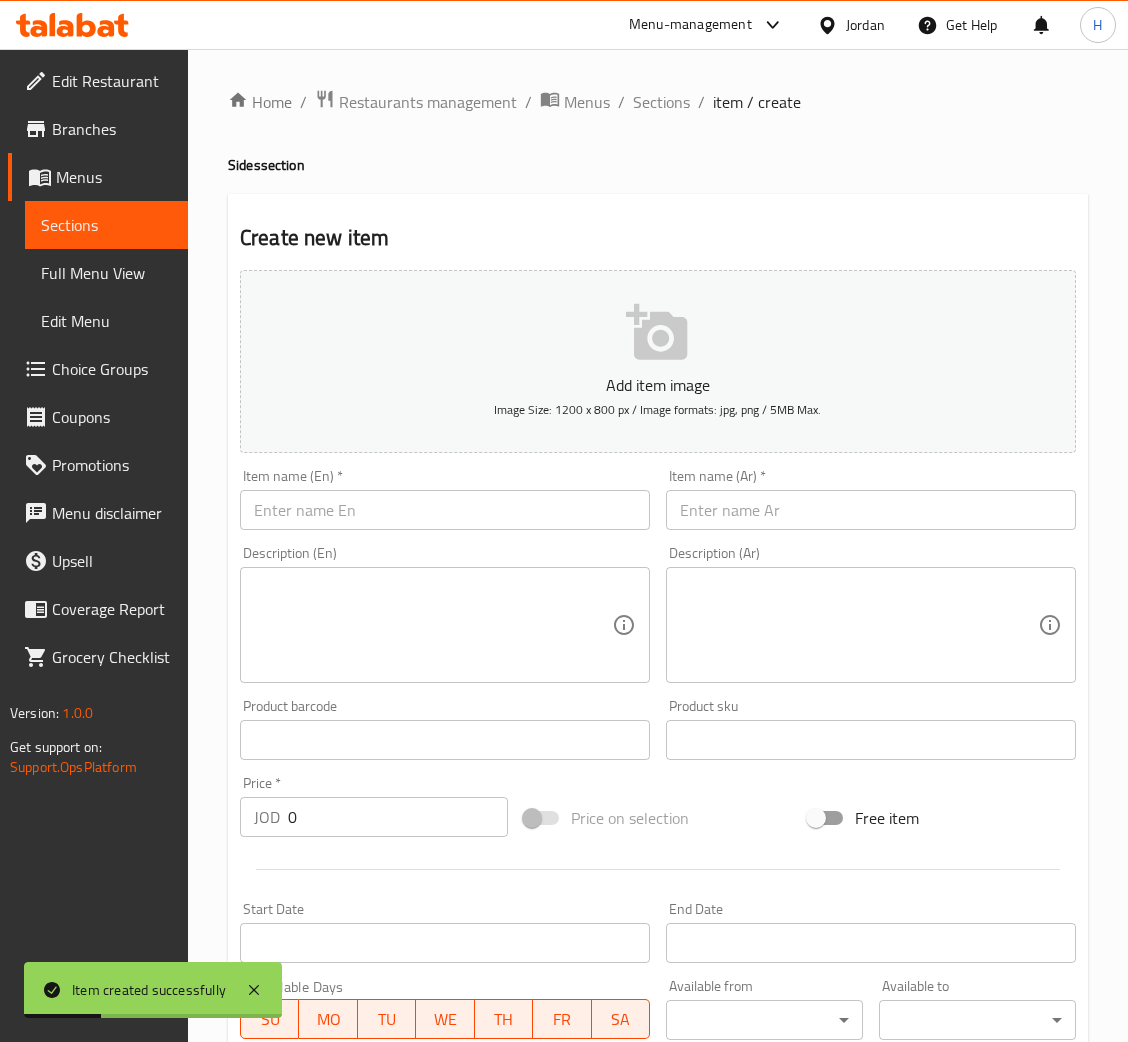 click on "Description (Ar) Description (Ar)" at bounding box center (871, 614) 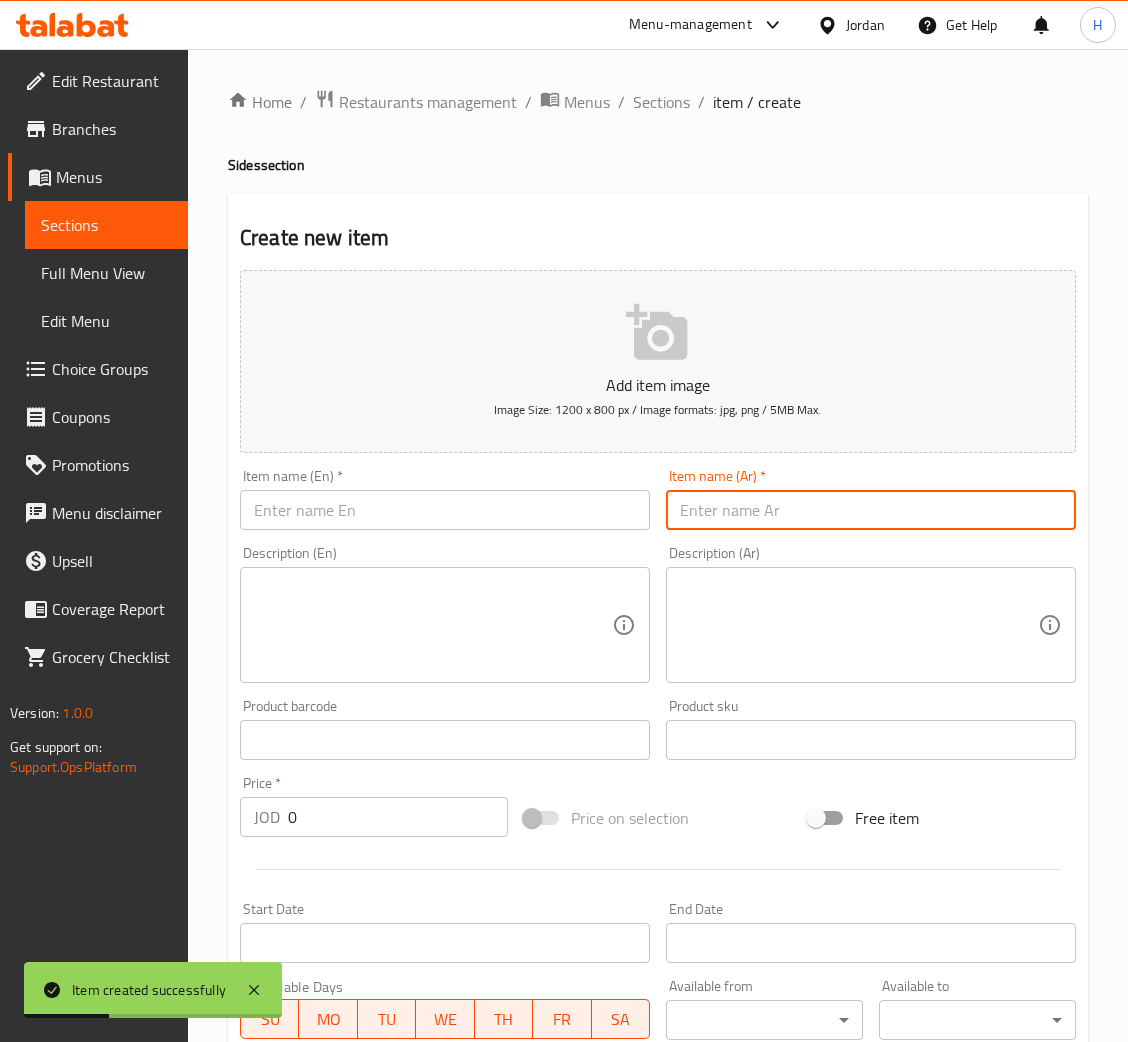 click at bounding box center [871, 510] 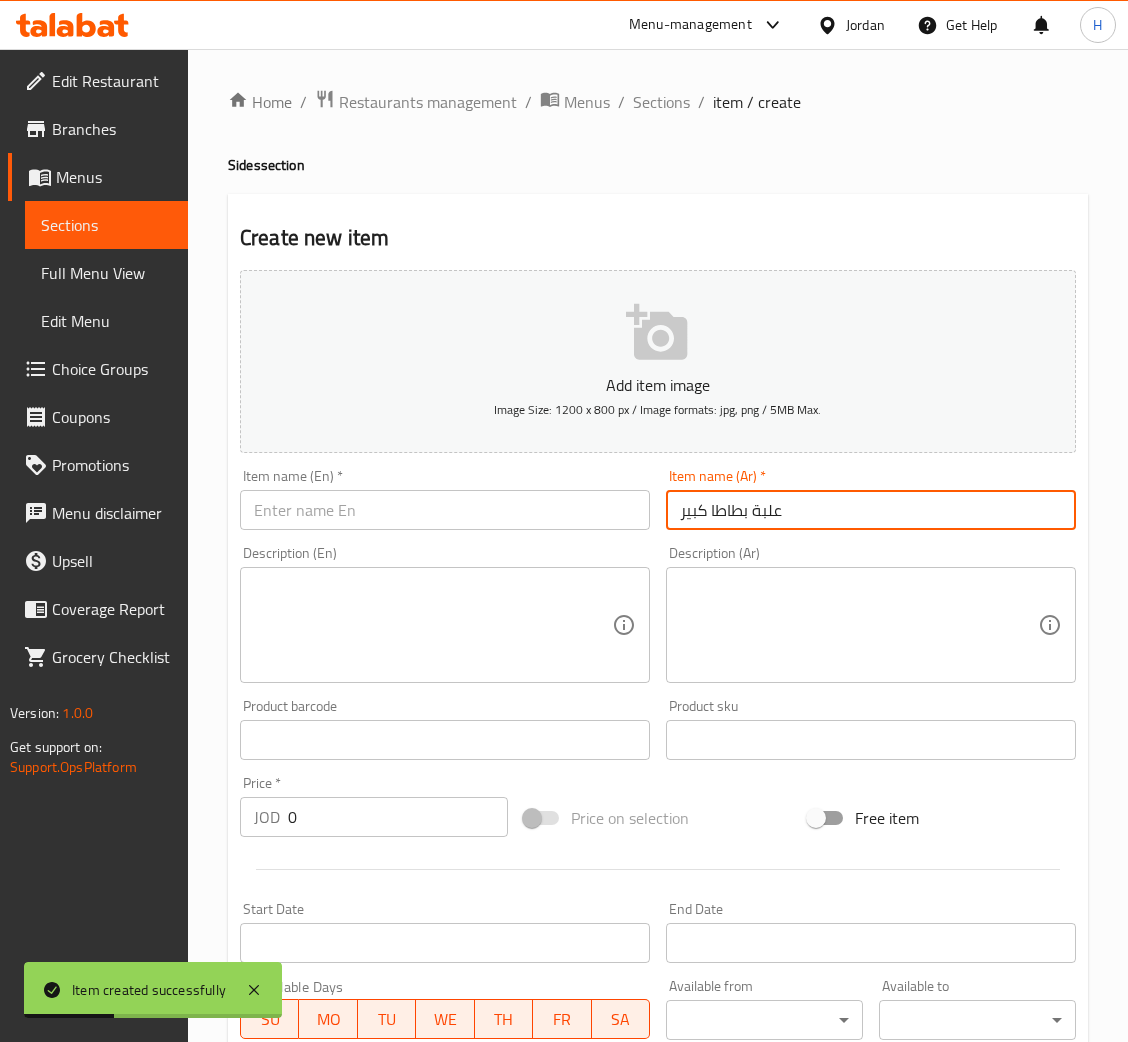 type on "علبة بطاطا كبير" 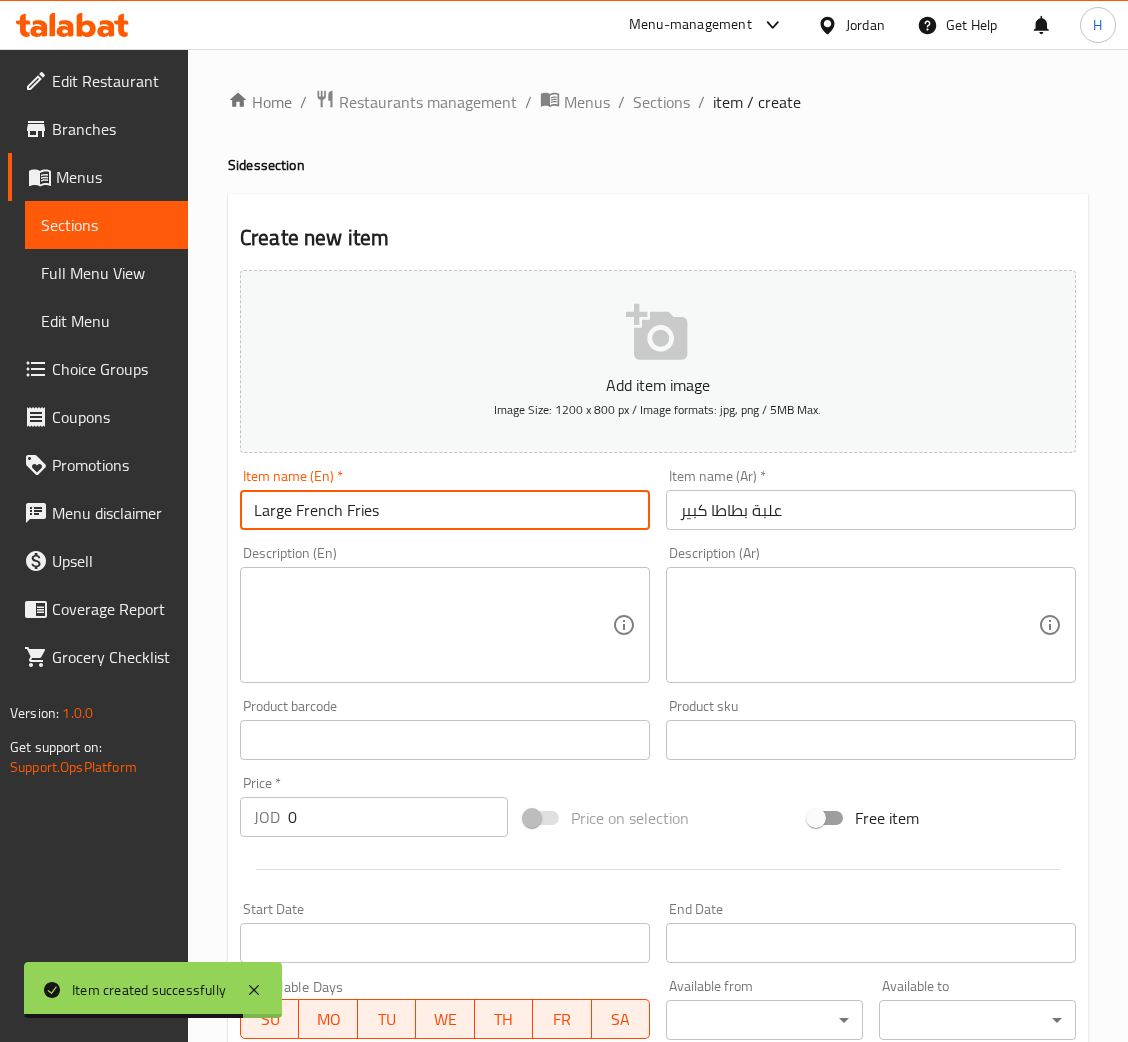 type on "Large French Fries" 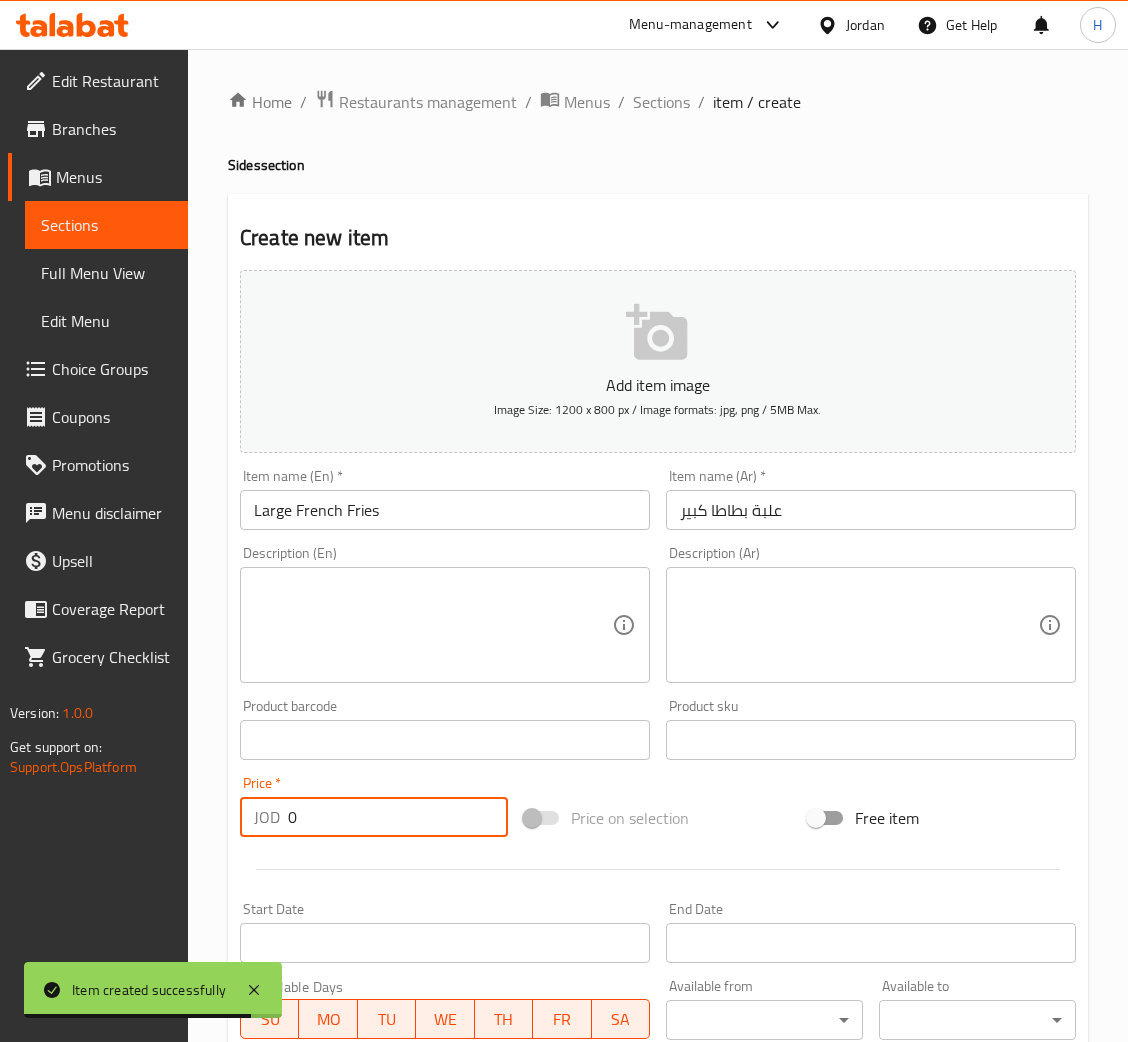 click on "0" at bounding box center (398, 817) 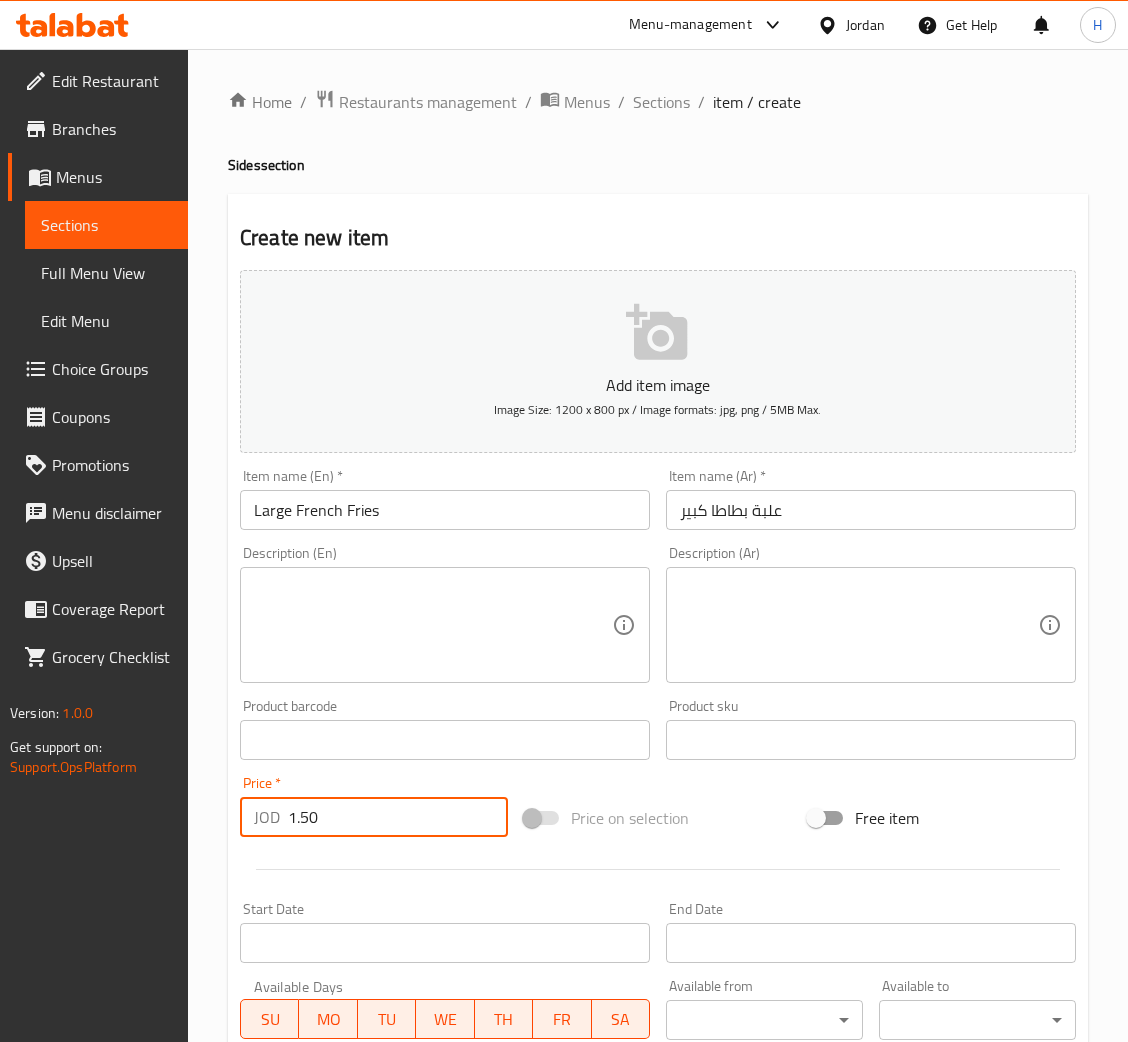 type on "1.50" 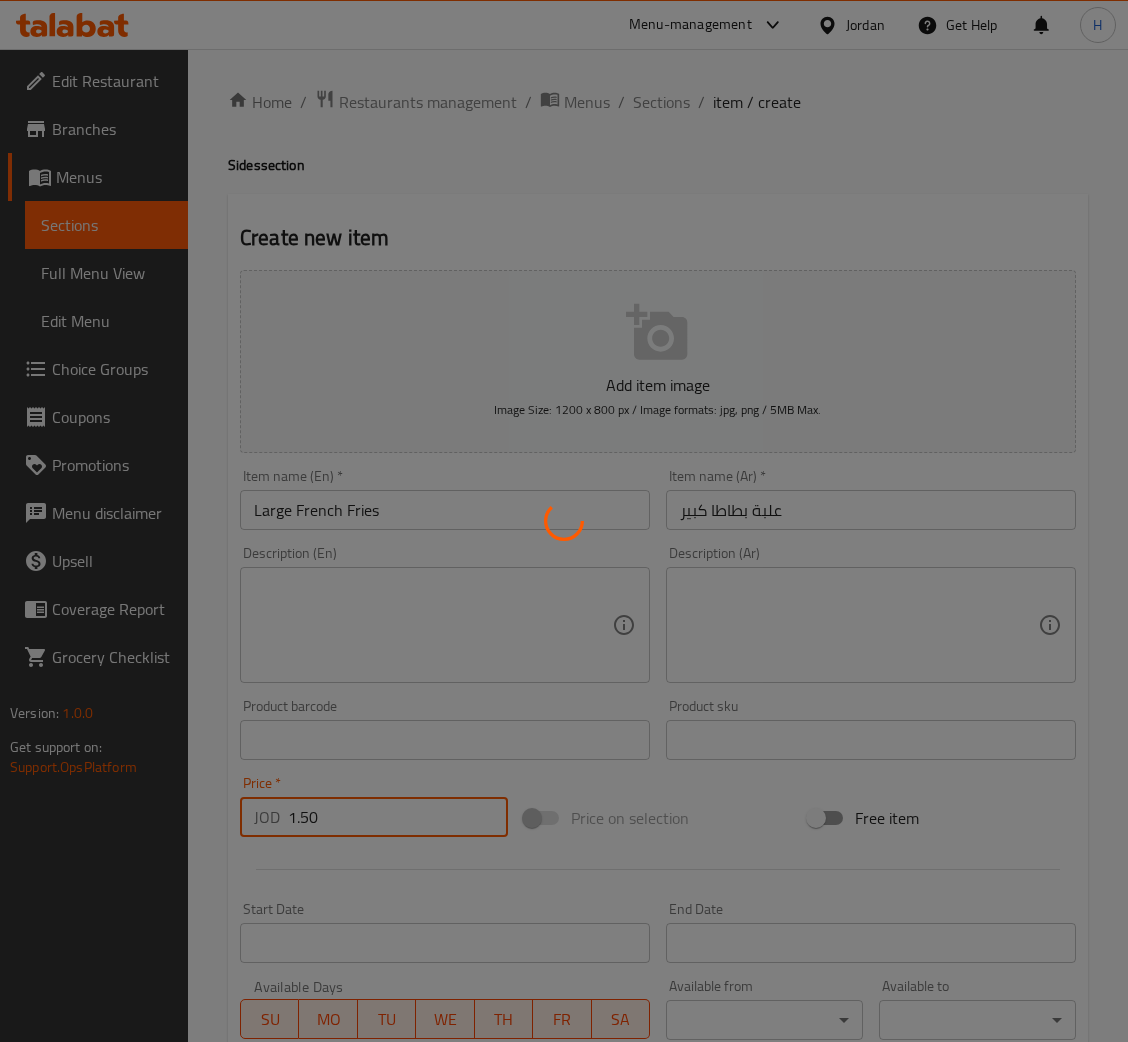 type 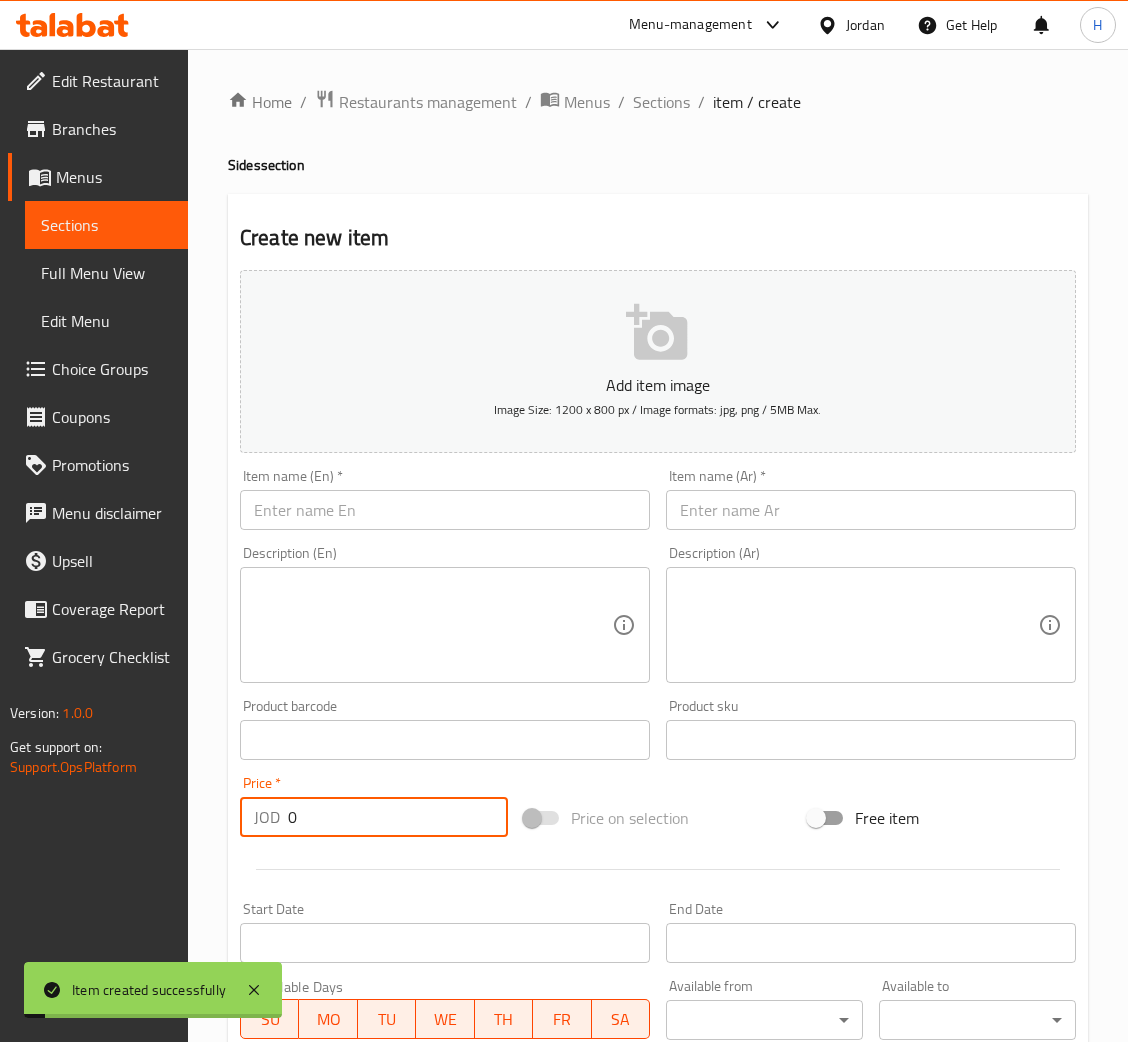 click at bounding box center (445, 510) 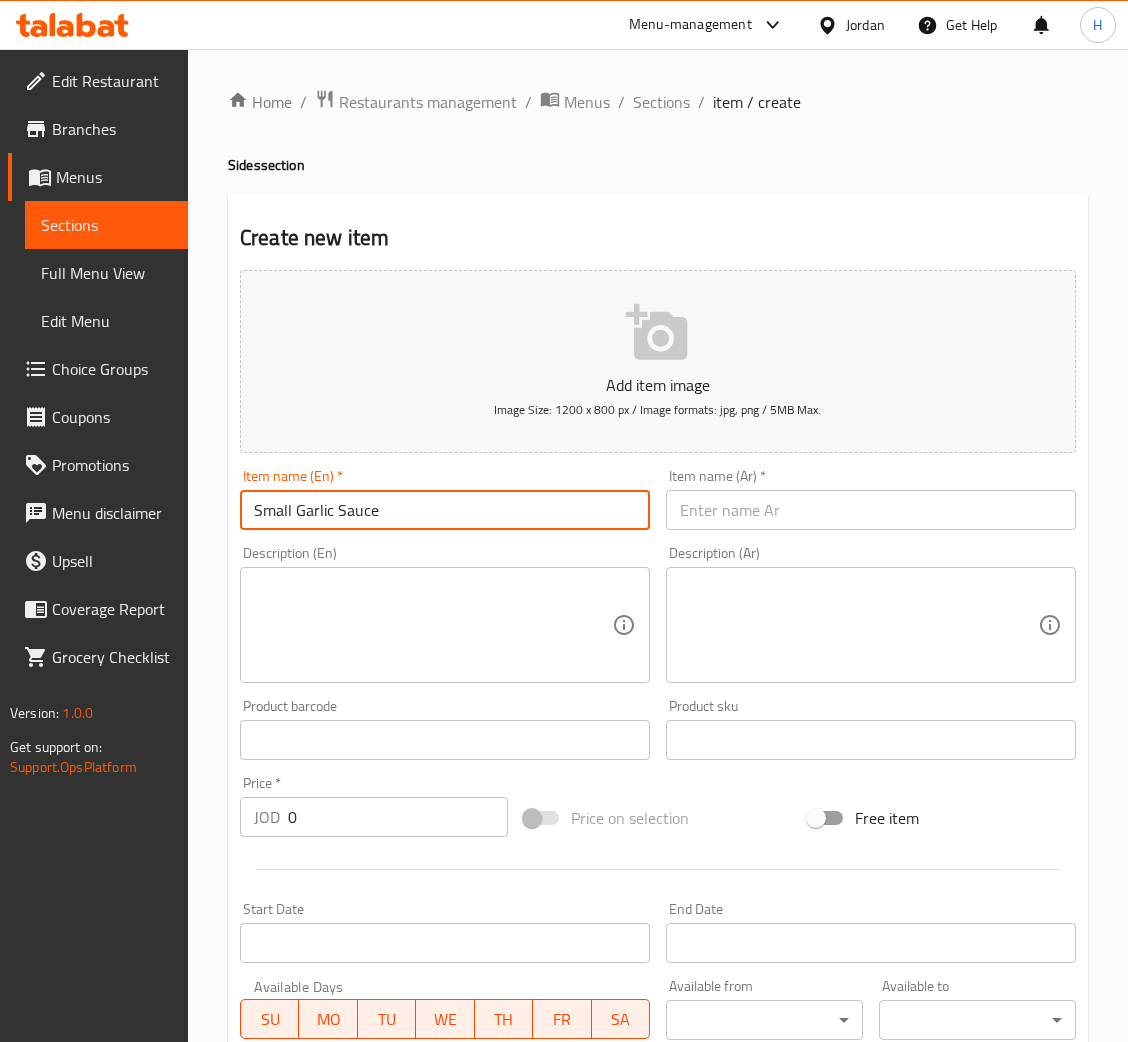 type on "Small Garlic Sauce" 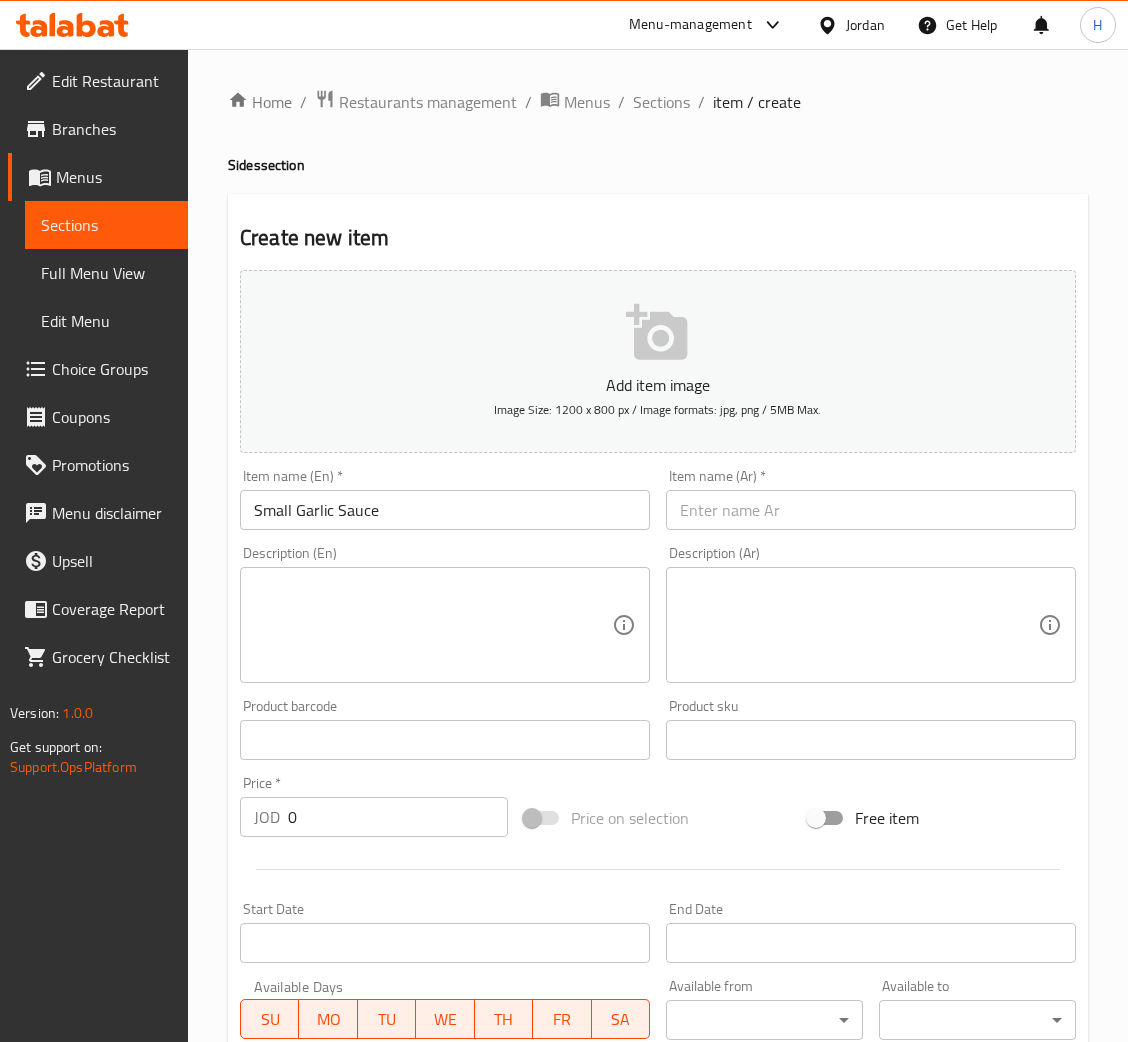 drag, startPoint x: 850, startPoint y: 503, endPoint x: 769, endPoint y: 590, distance: 118.869675 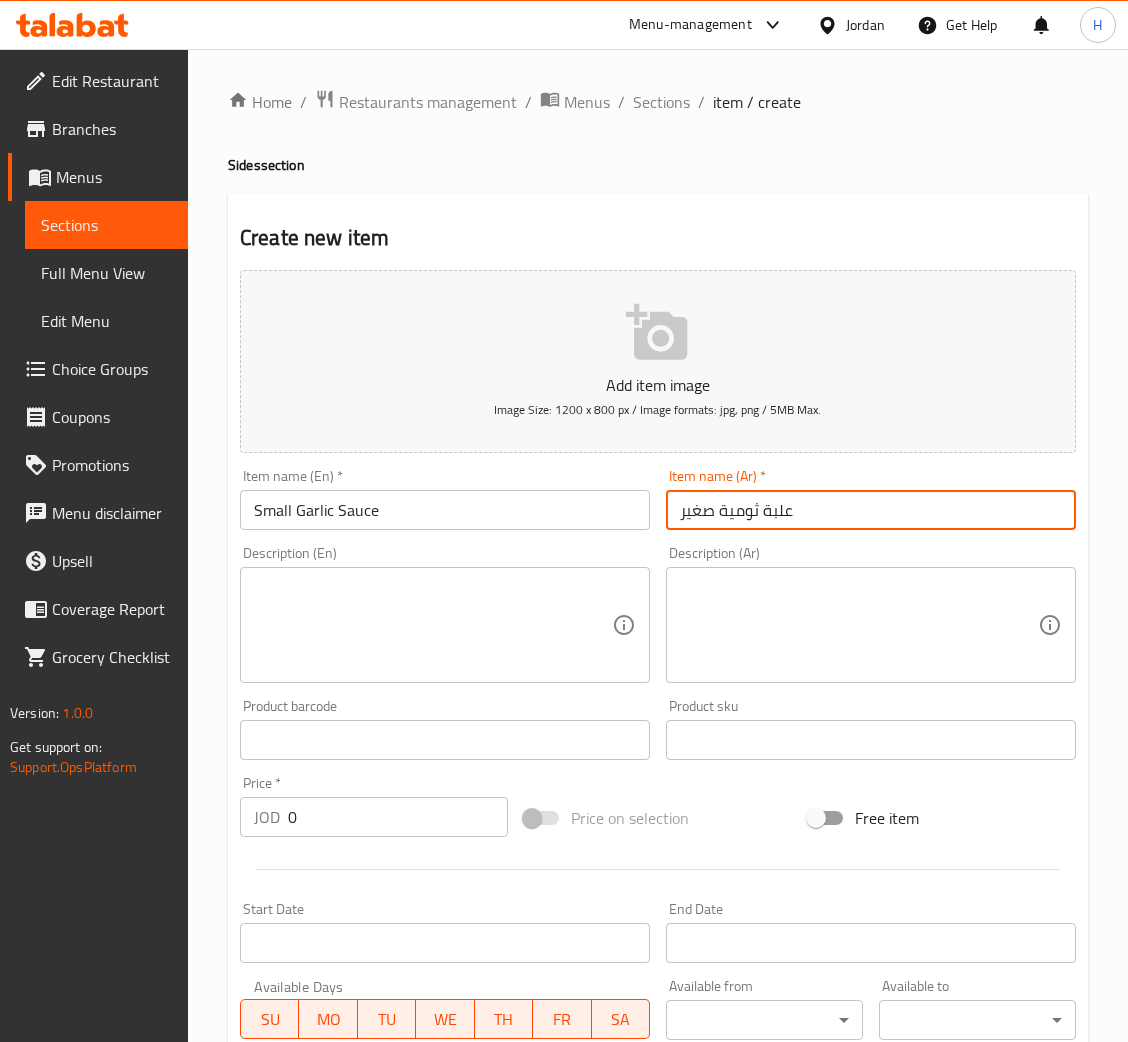 type on "علبة ثومية صغير" 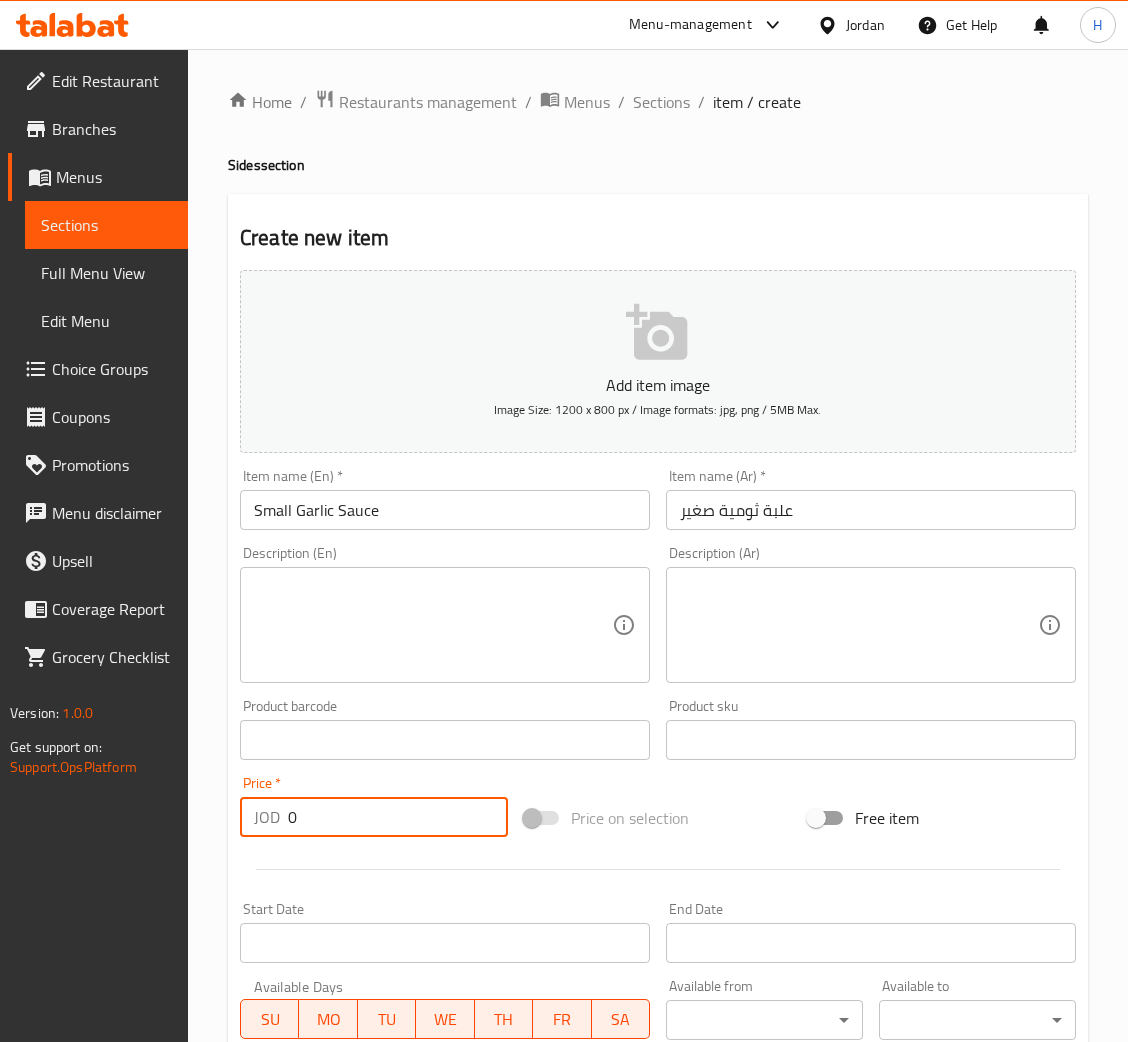 click on "0" at bounding box center [398, 817] 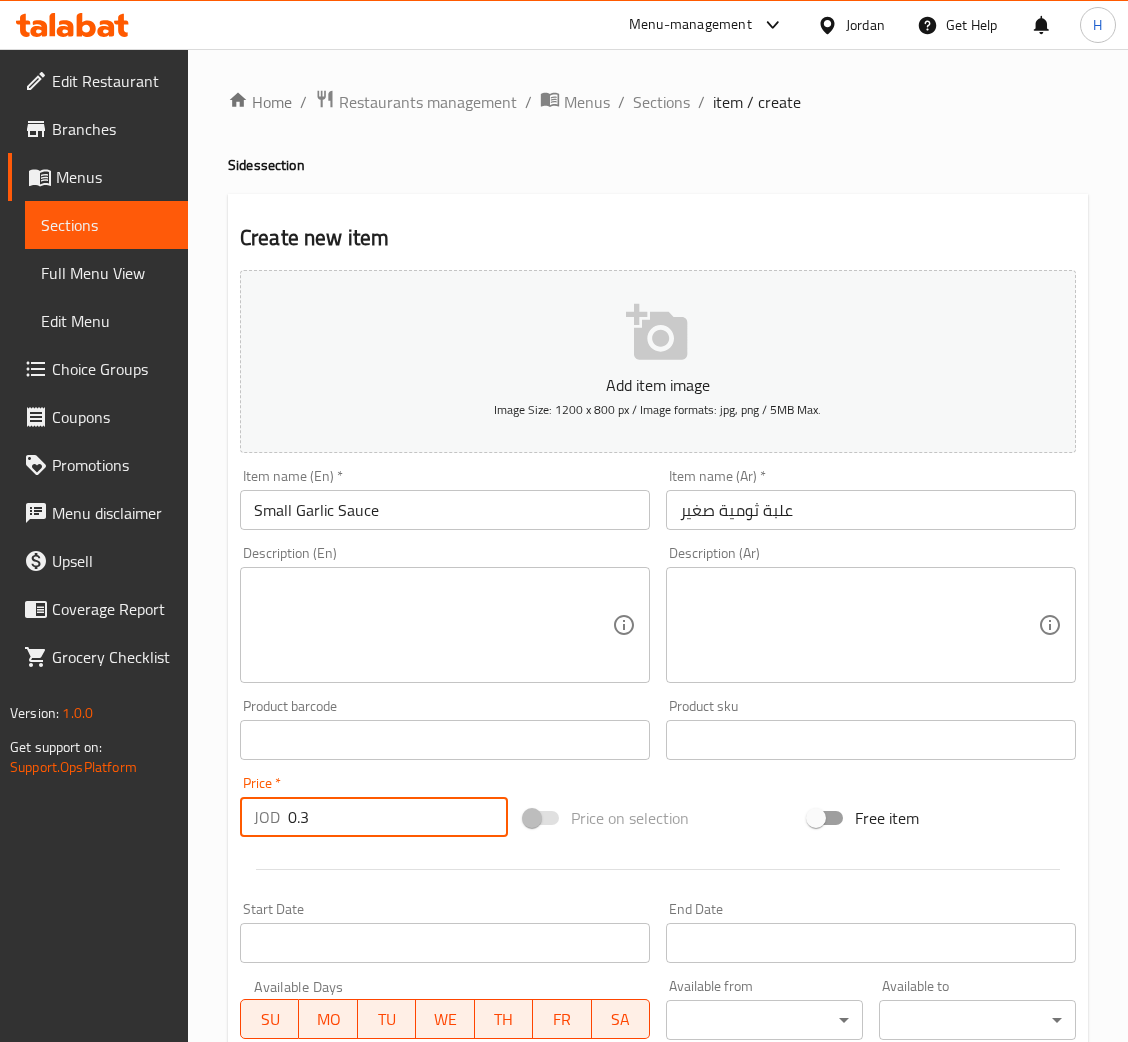 type on "0.3" 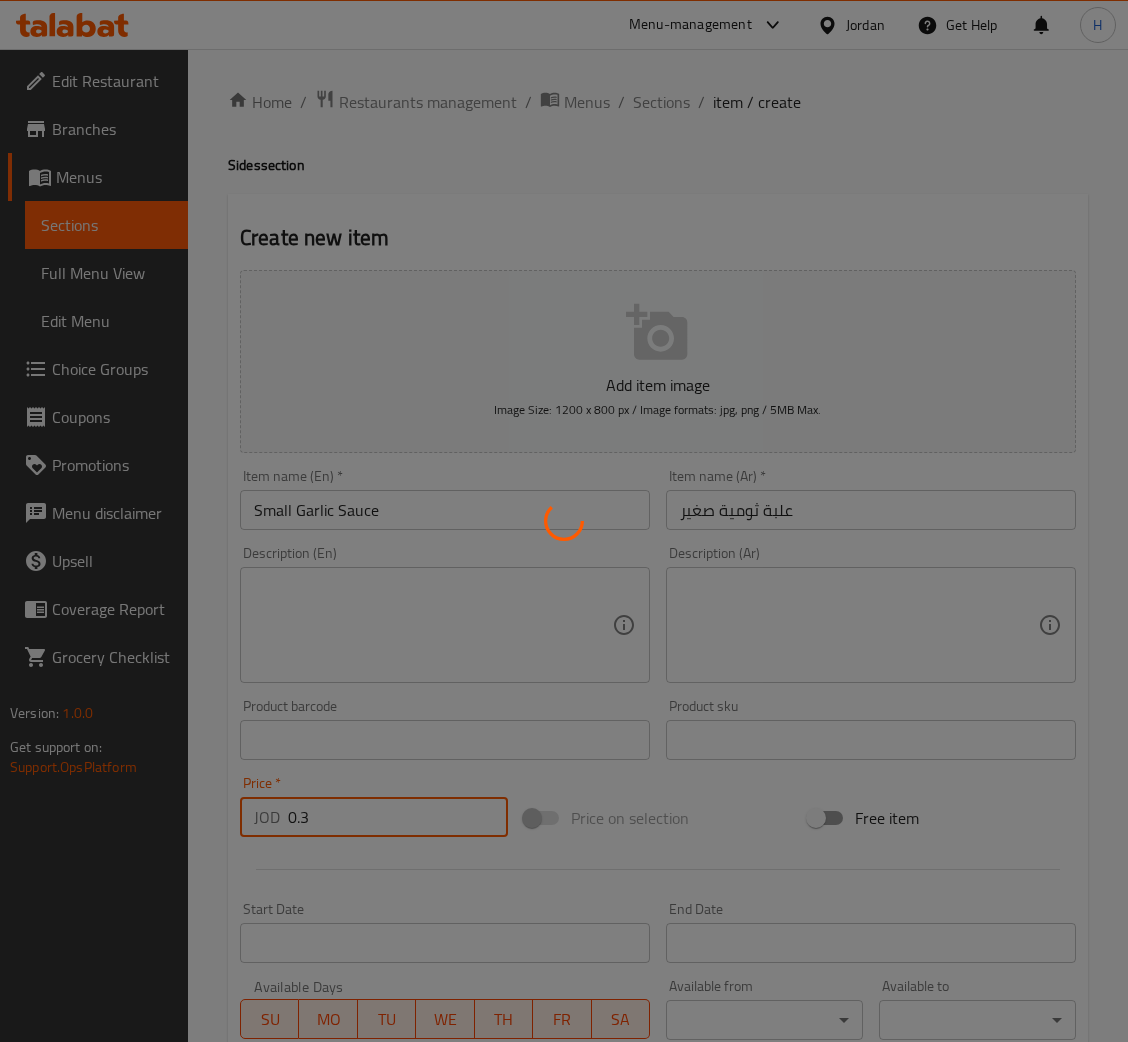 type 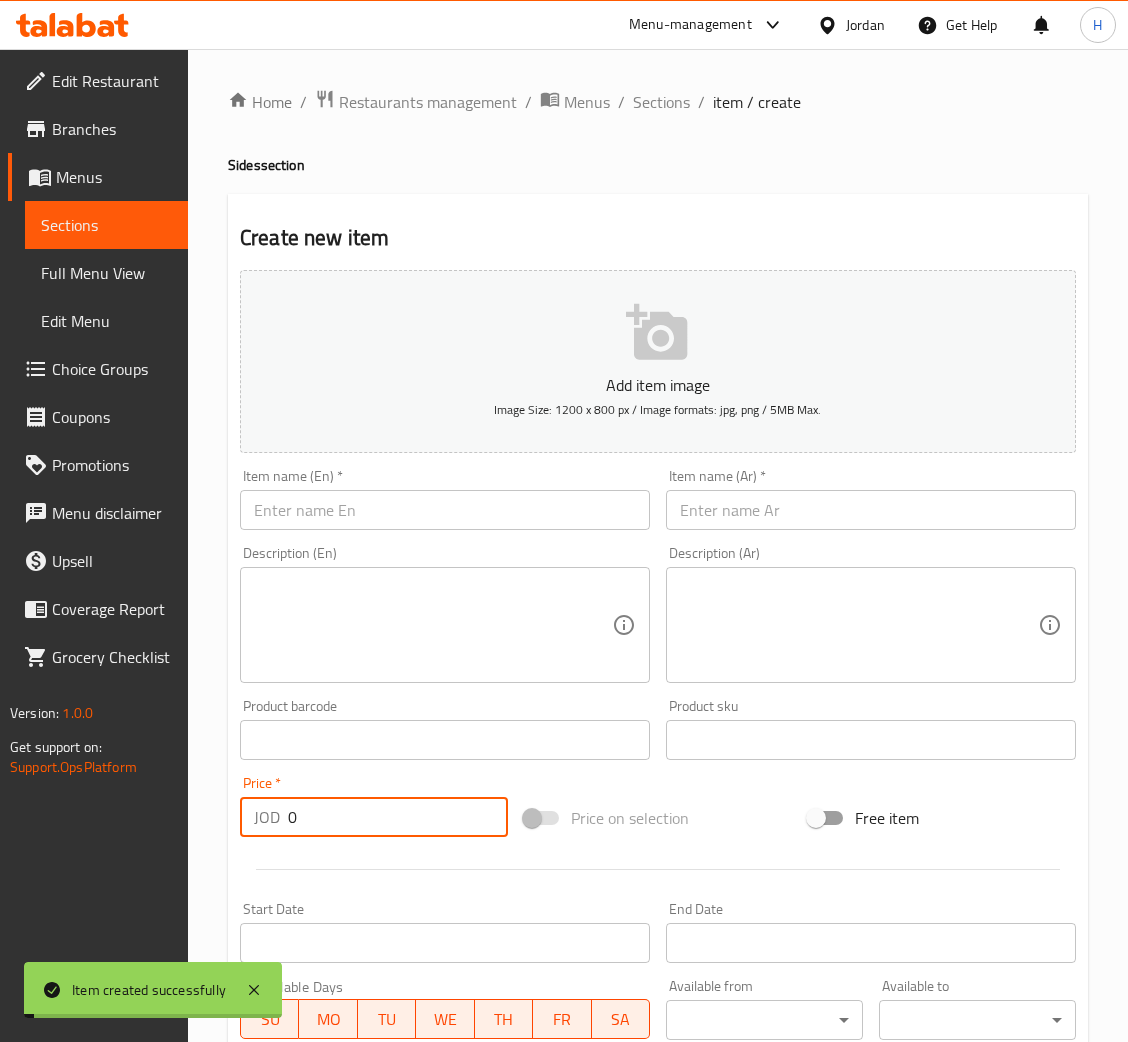 drag, startPoint x: 577, startPoint y: 482, endPoint x: 556, endPoint y: 484, distance: 21.095022 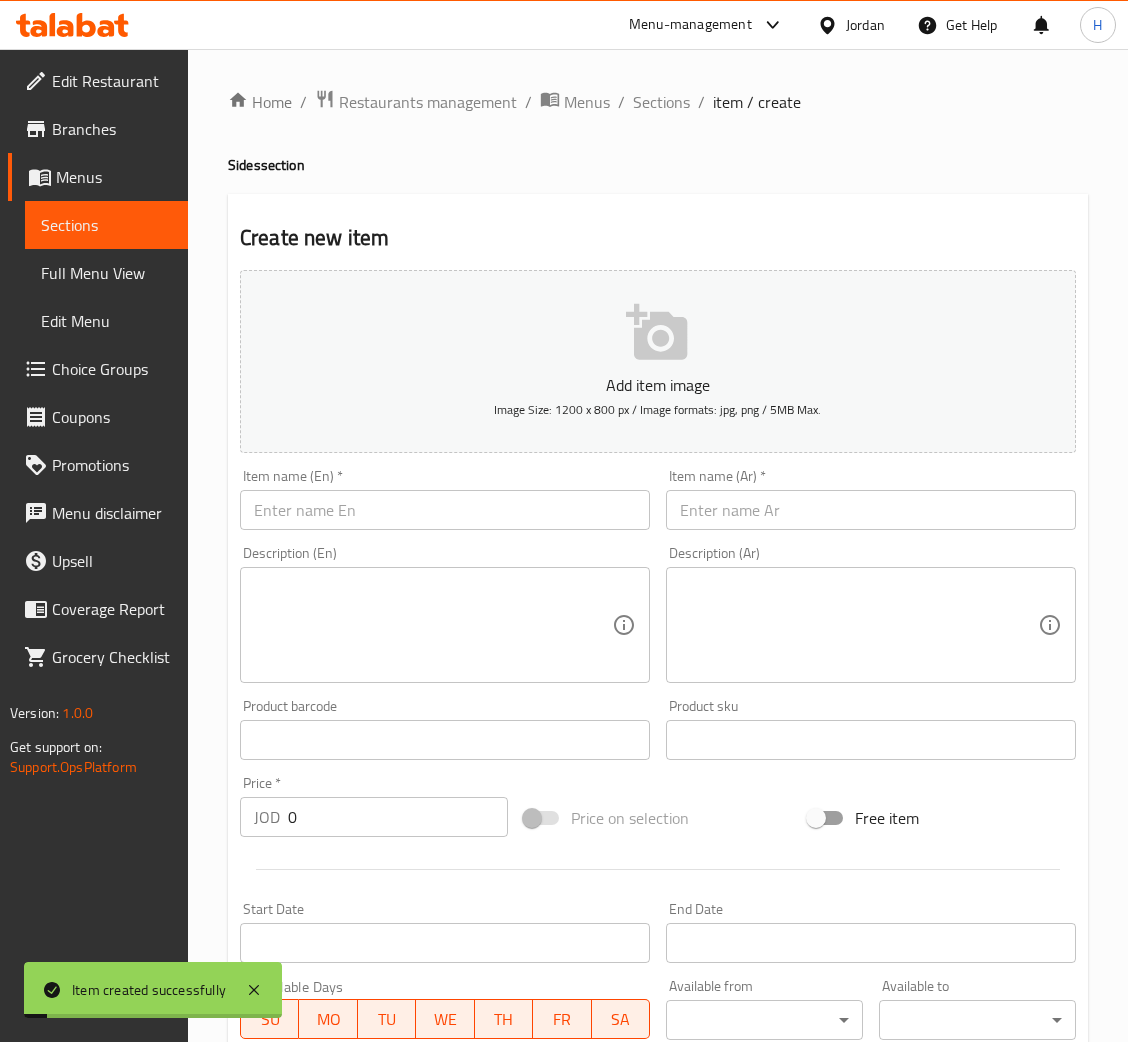 click at bounding box center (445, 510) 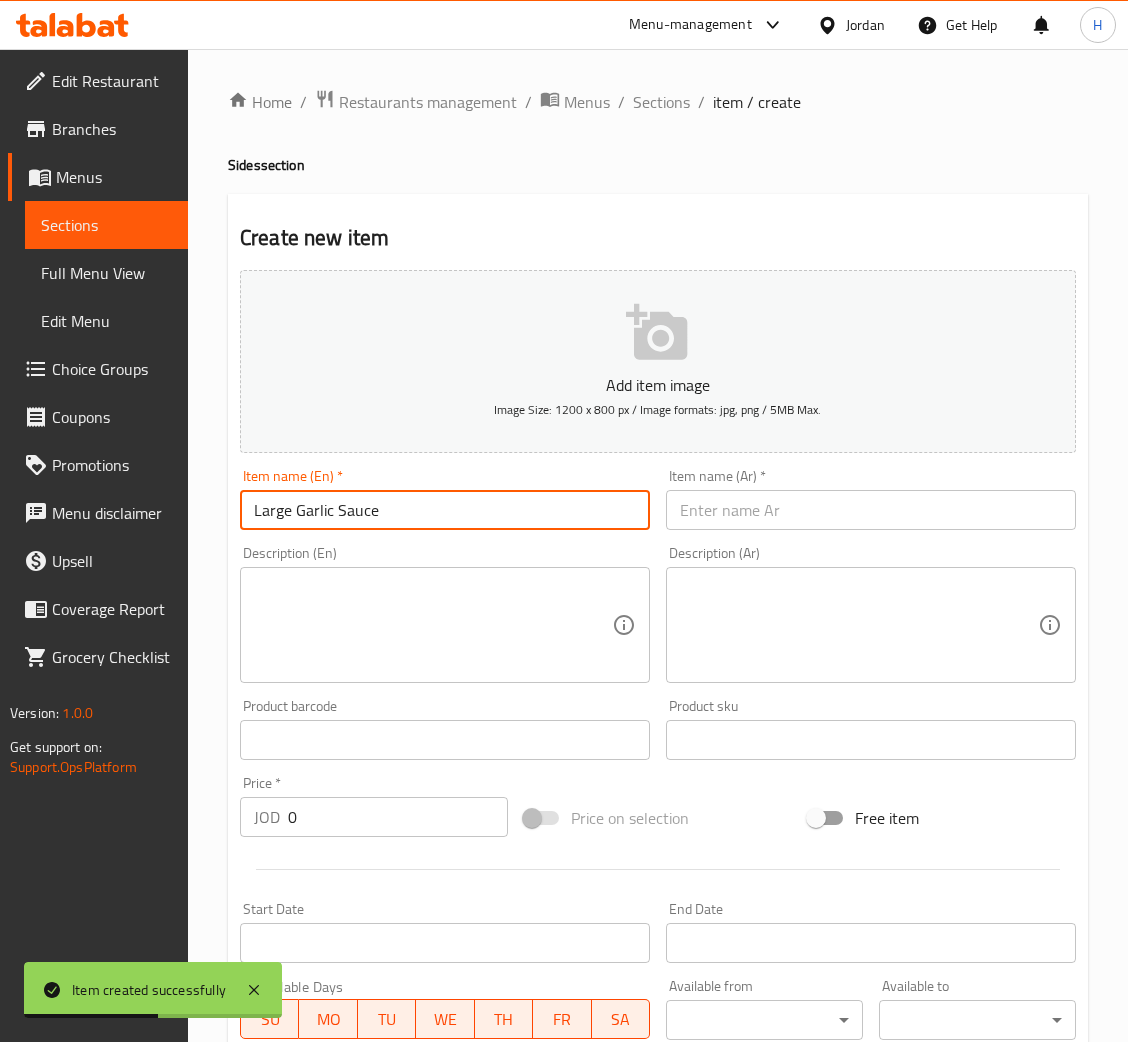 type on "Large Garlic Sauce" 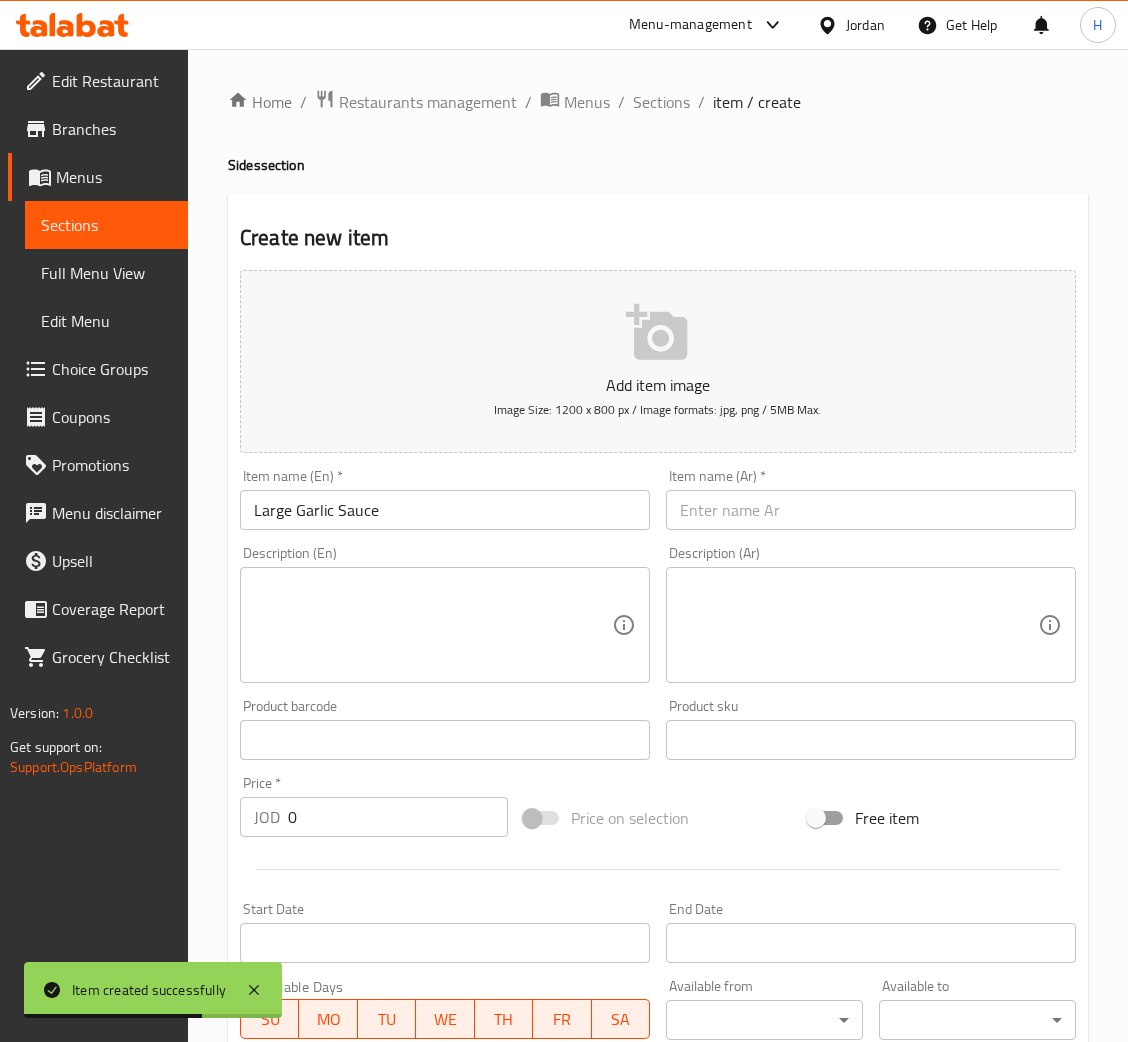 click at bounding box center (871, 510) 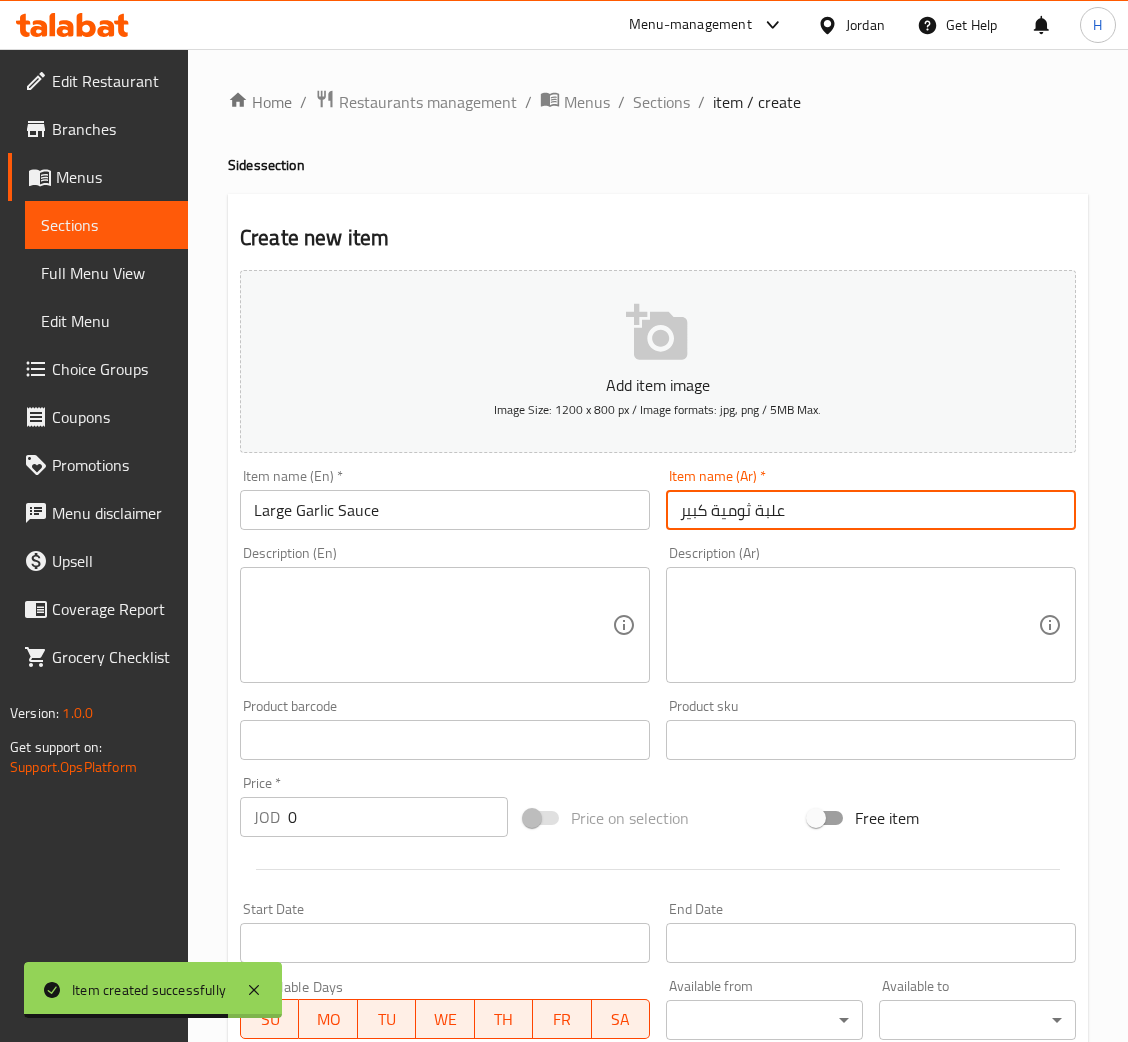 type on "علبة ثومية كبير" 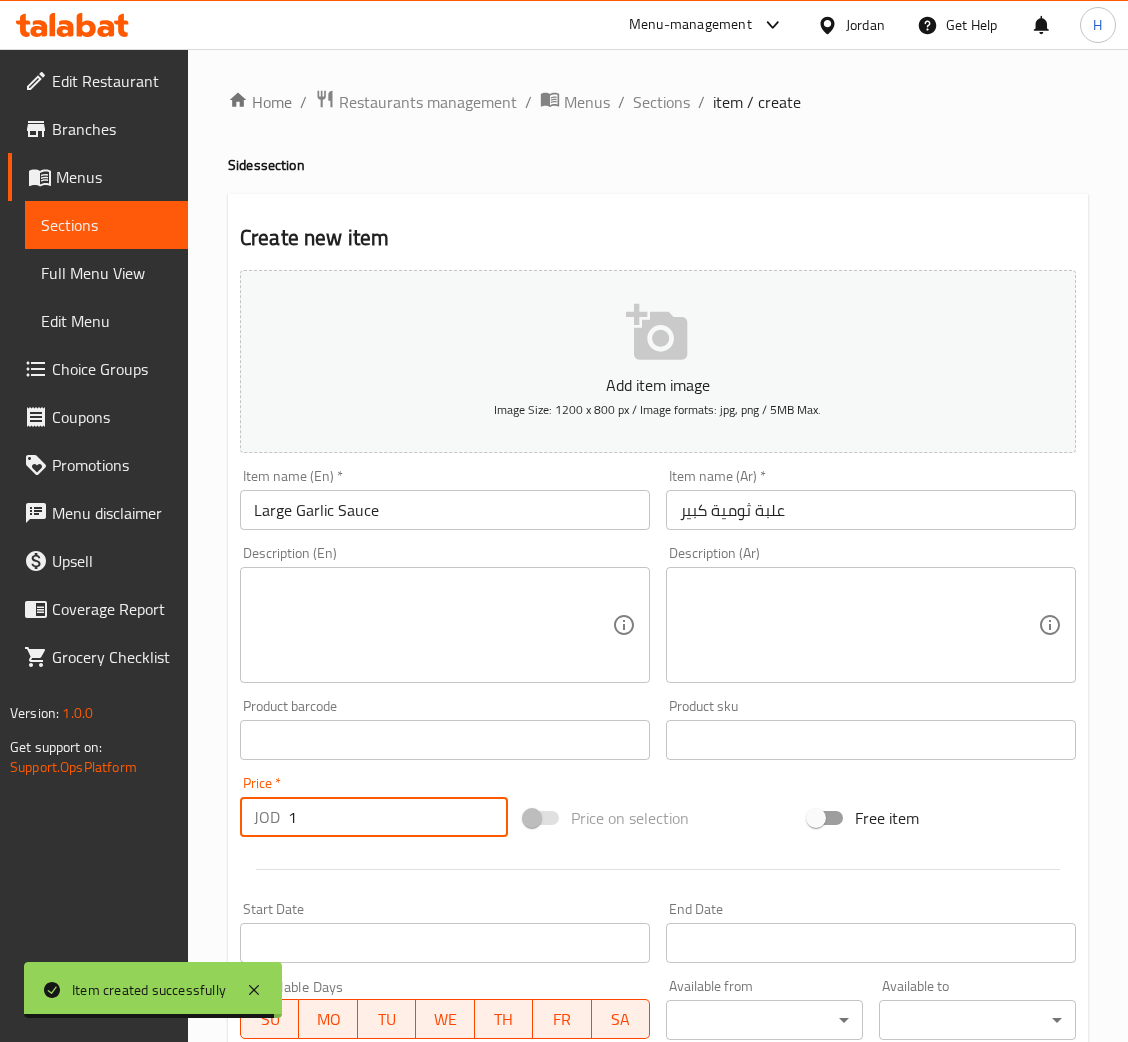 type on "1" 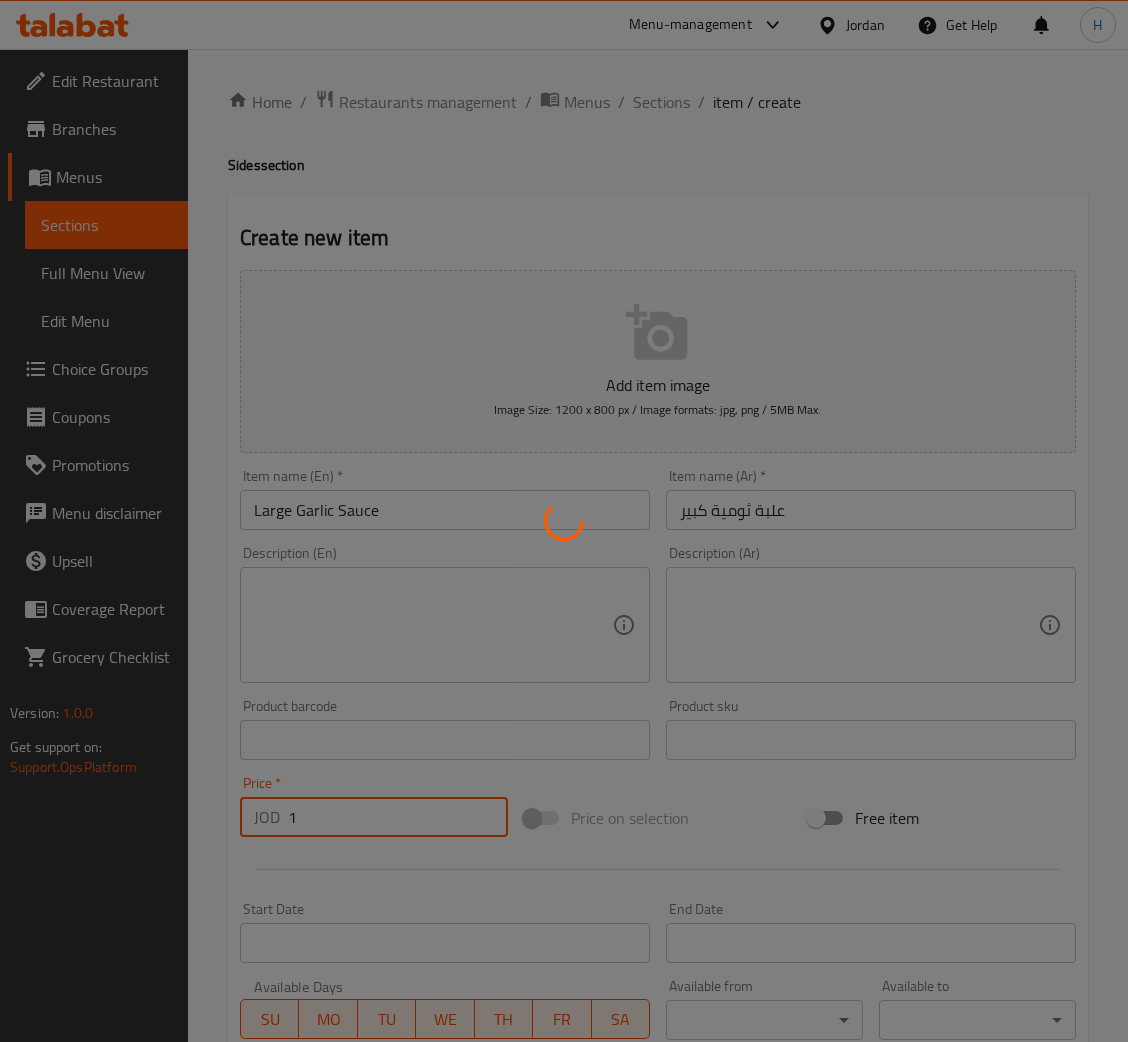 type 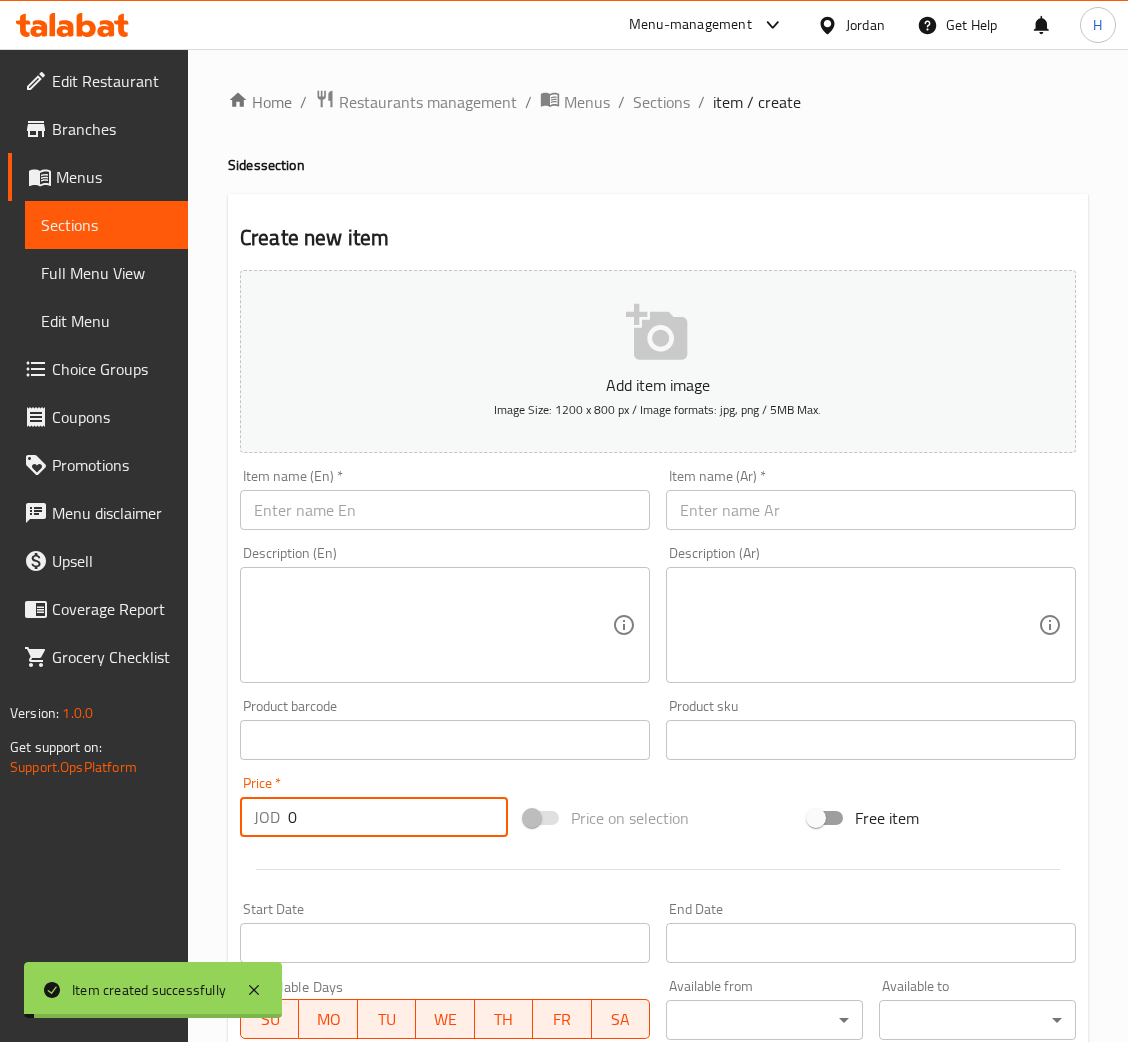 click at bounding box center [445, 510] 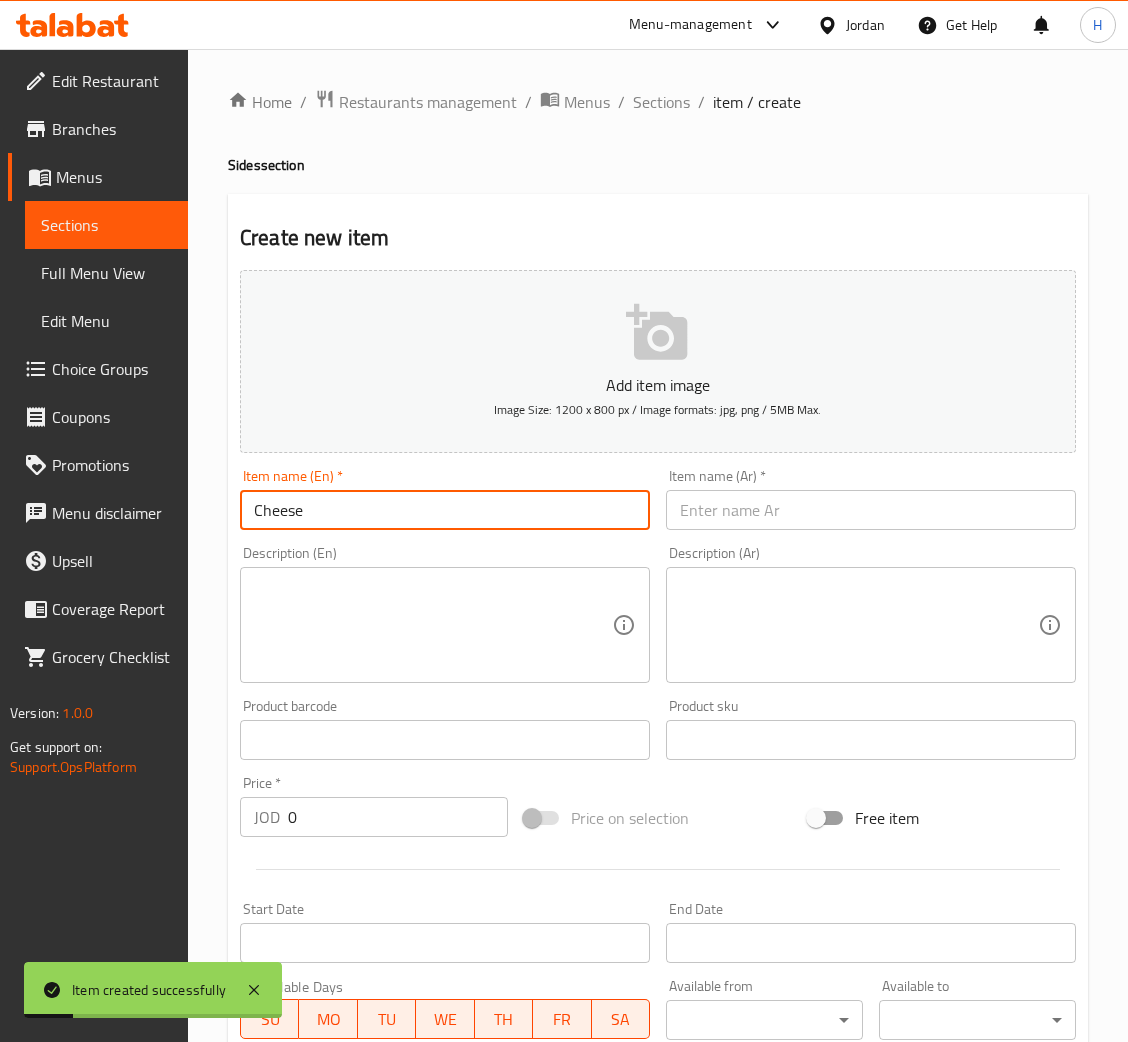 type on "Cheese" 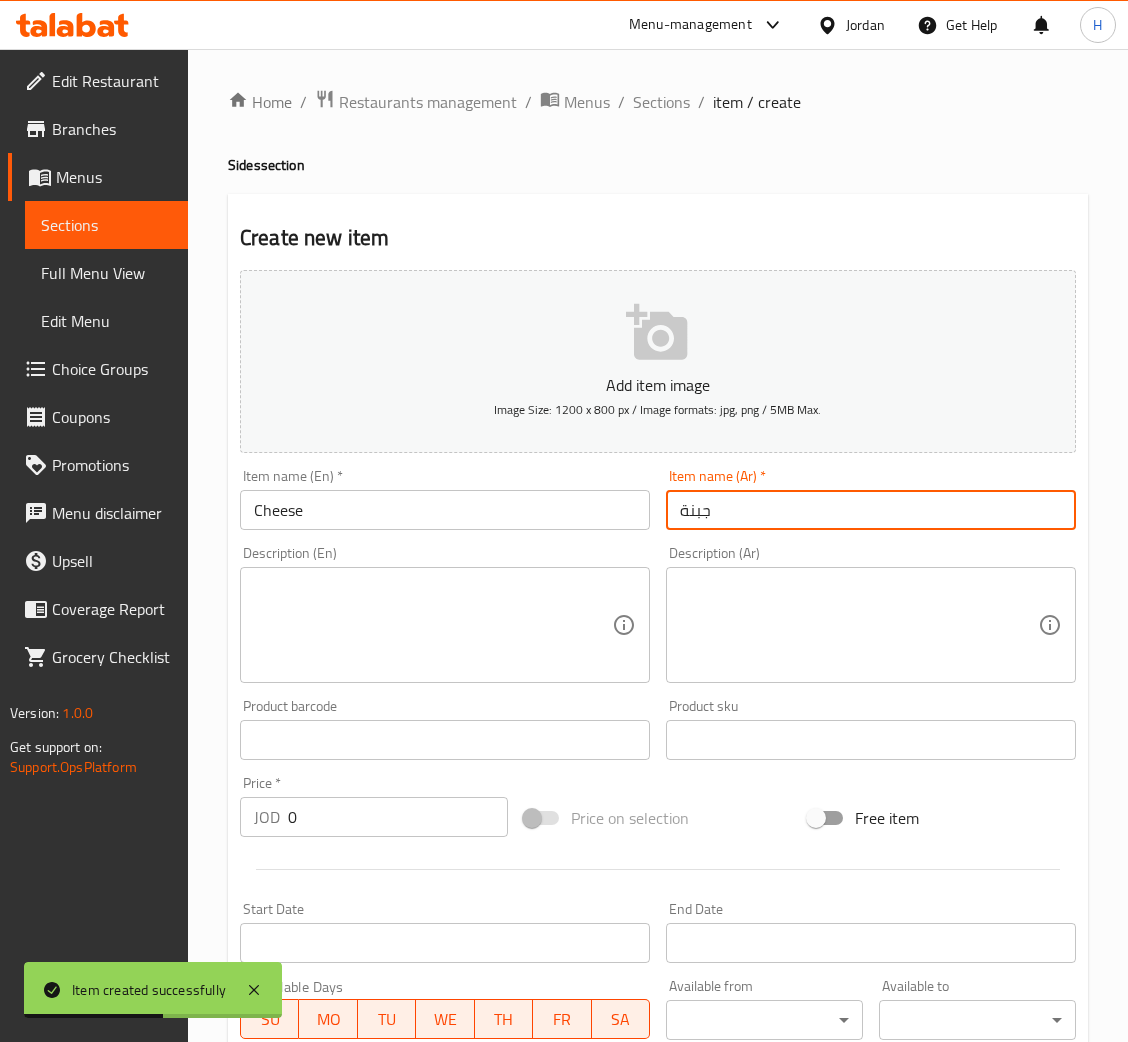 type on "جبنة" 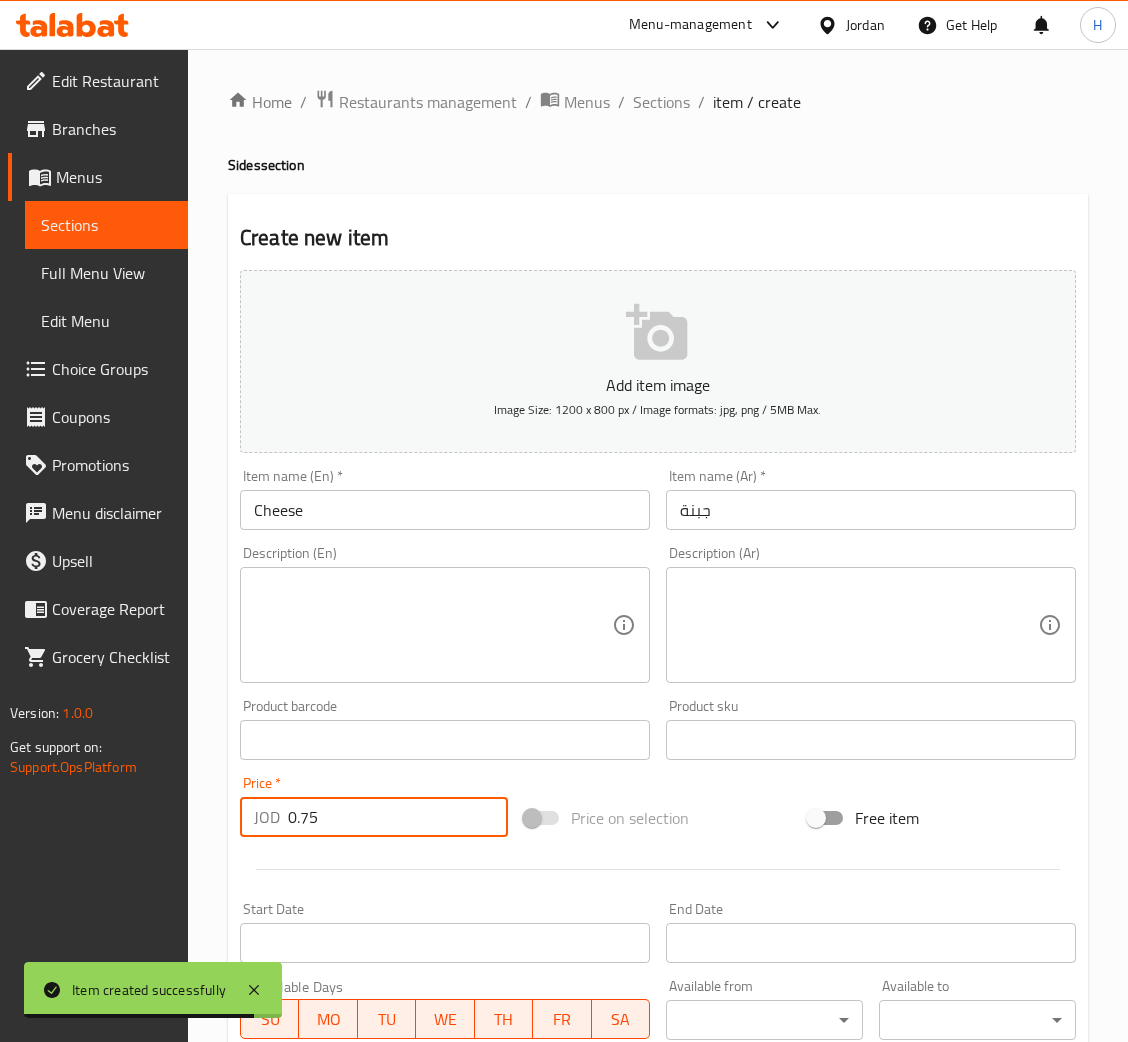 type on "0.75" 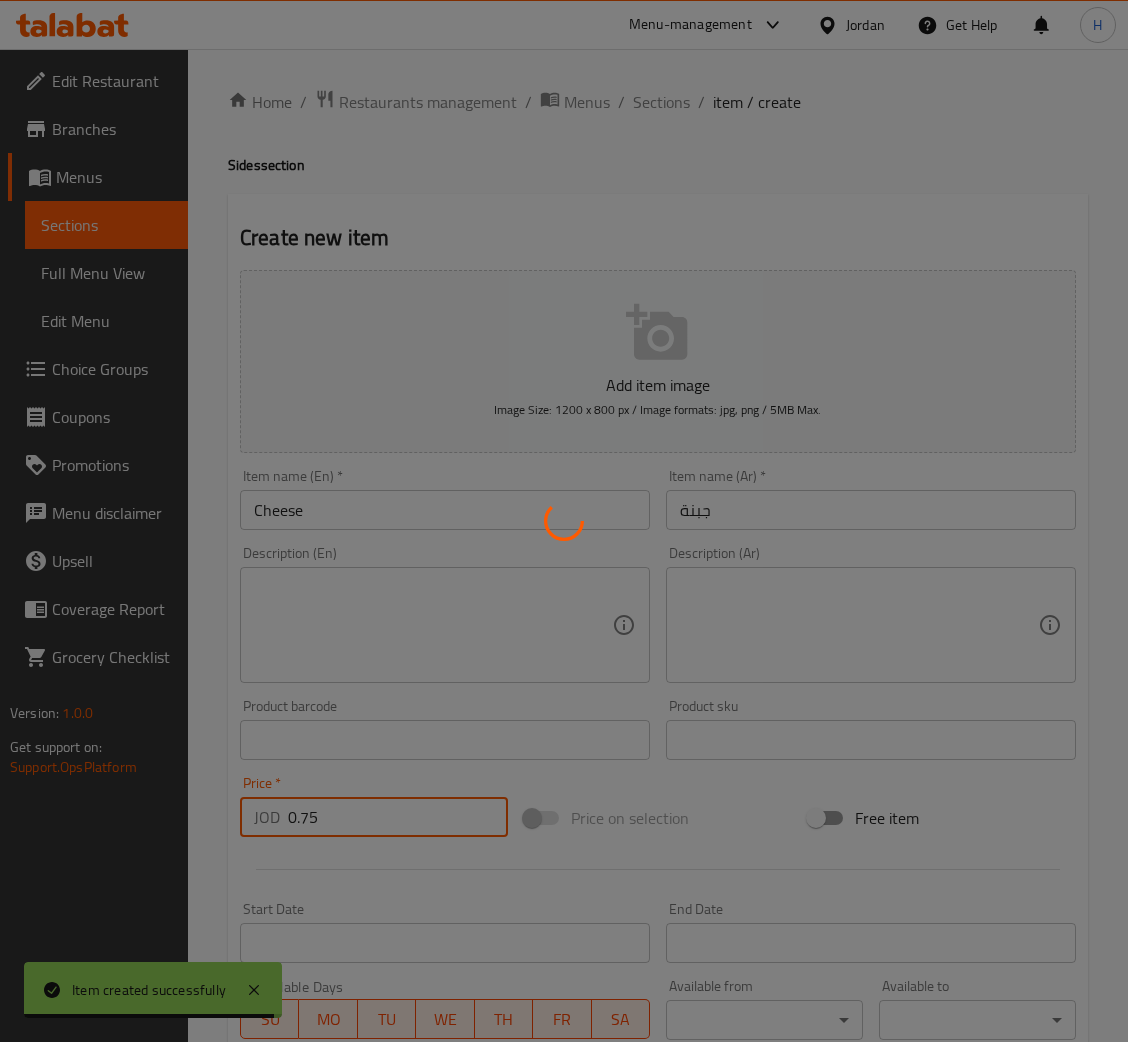 type 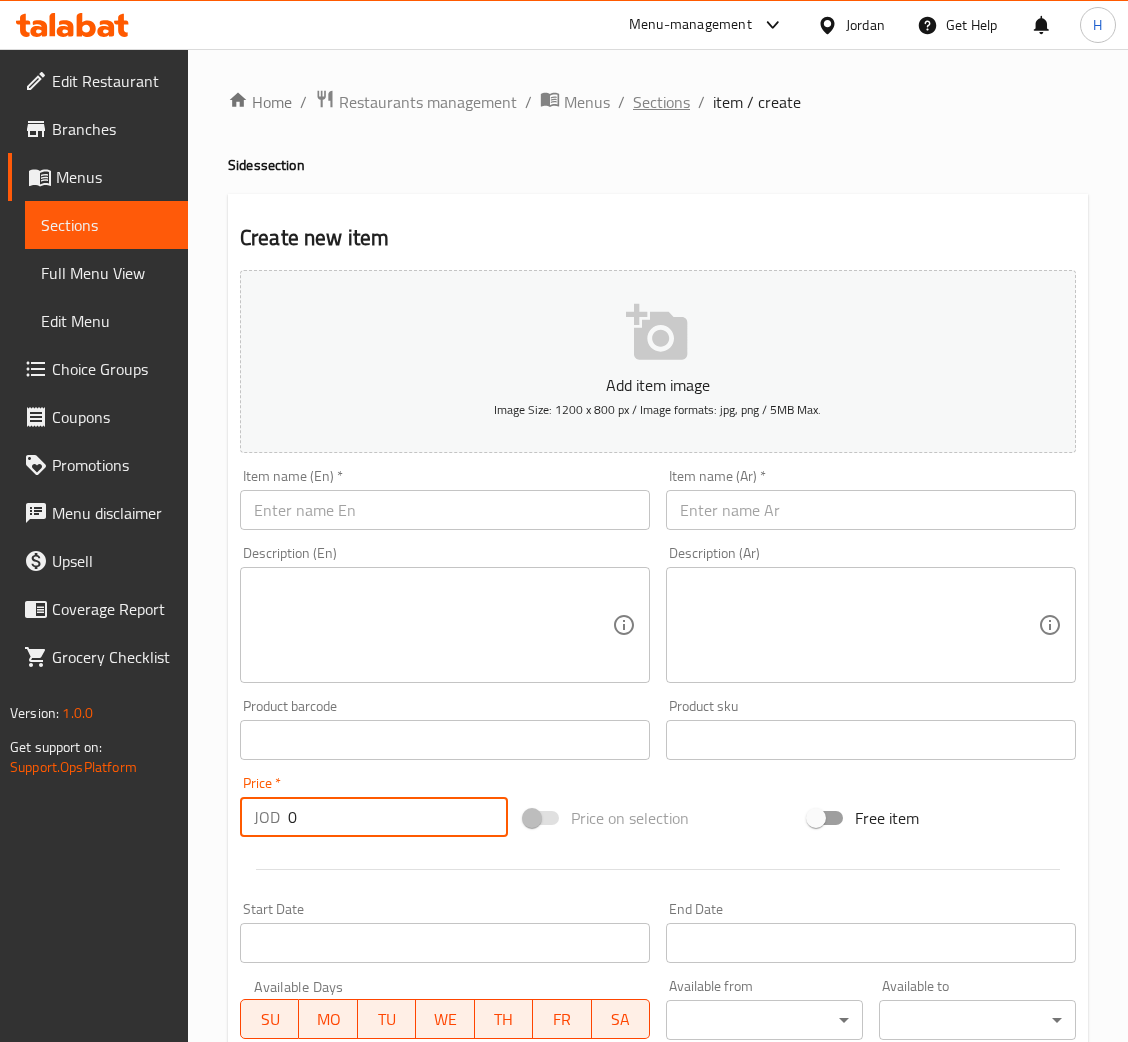 click on "Sections" at bounding box center (661, 102) 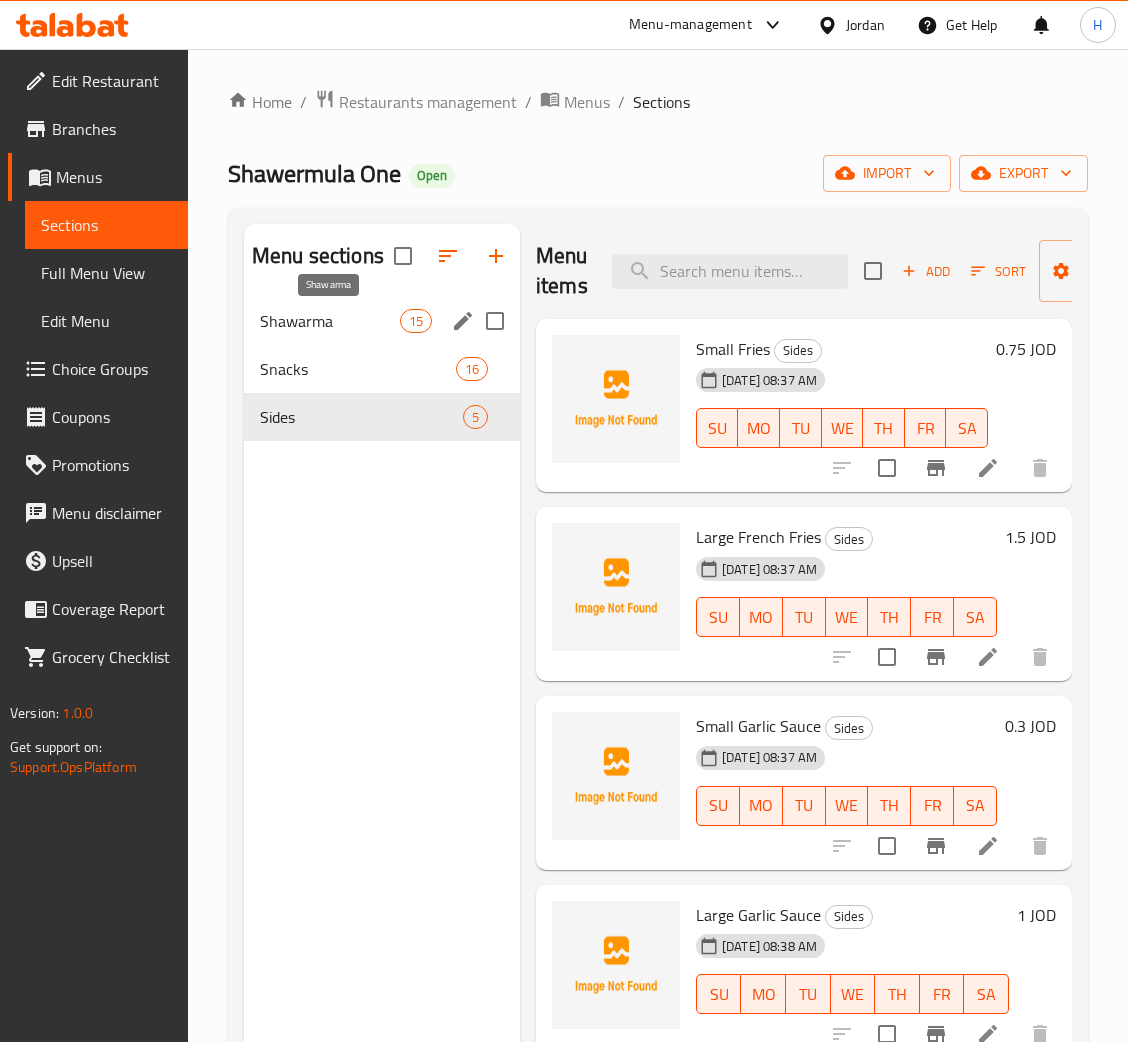 click on "Shawarma" at bounding box center (330, 321) 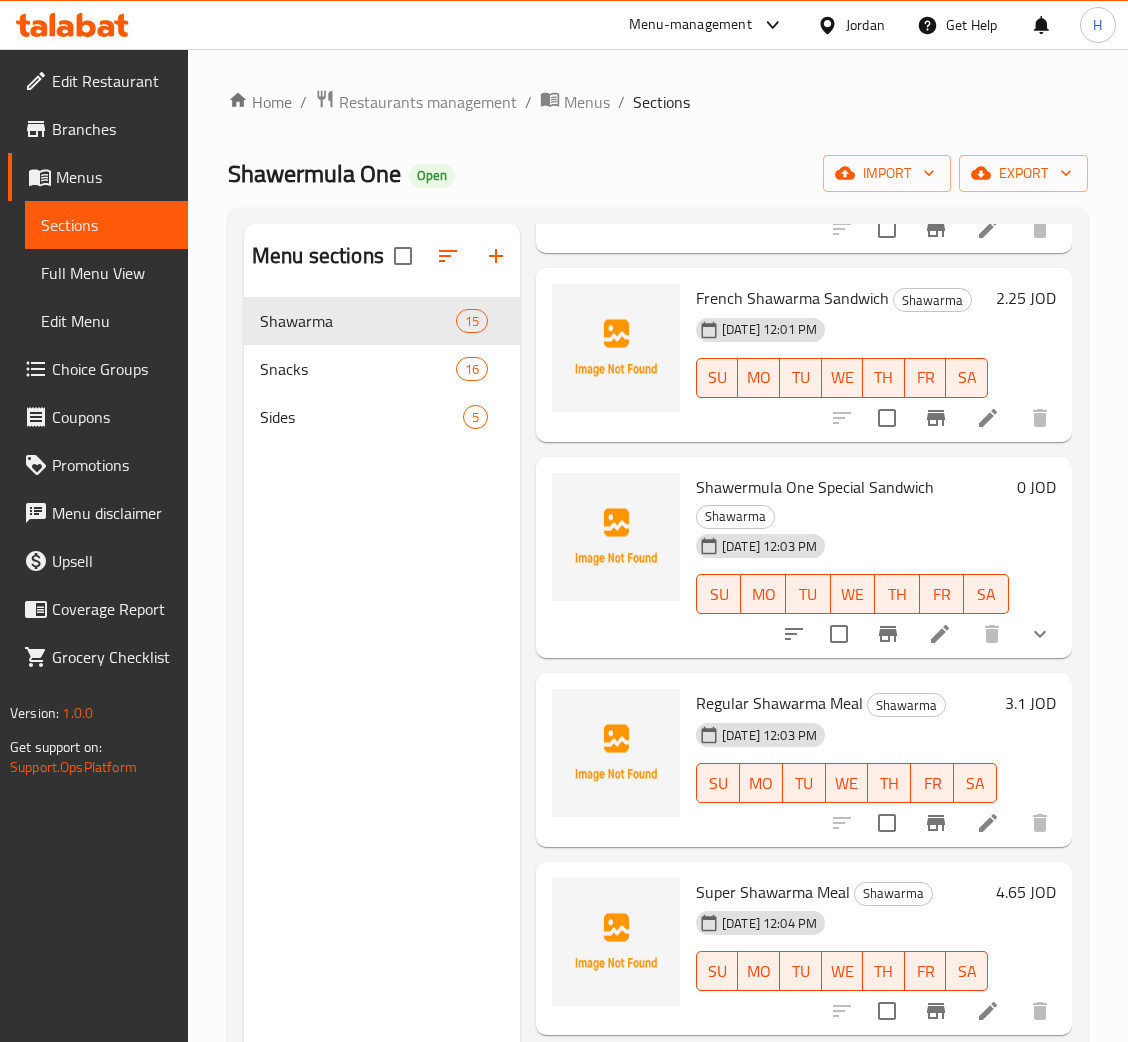 scroll, scrollTop: 449, scrollLeft: 0, axis: vertical 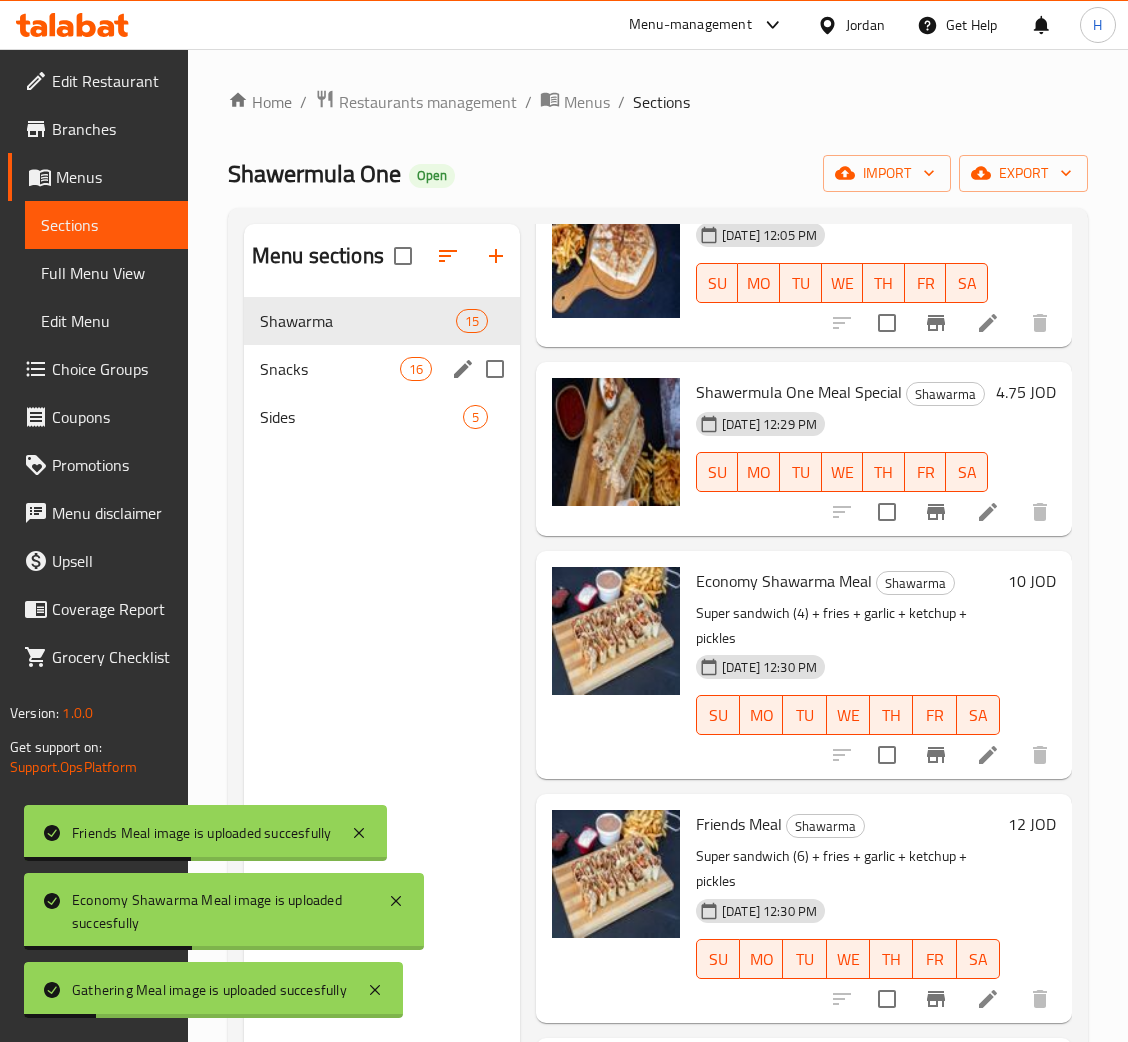 click on "Snacks" at bounding box center [330, 369] 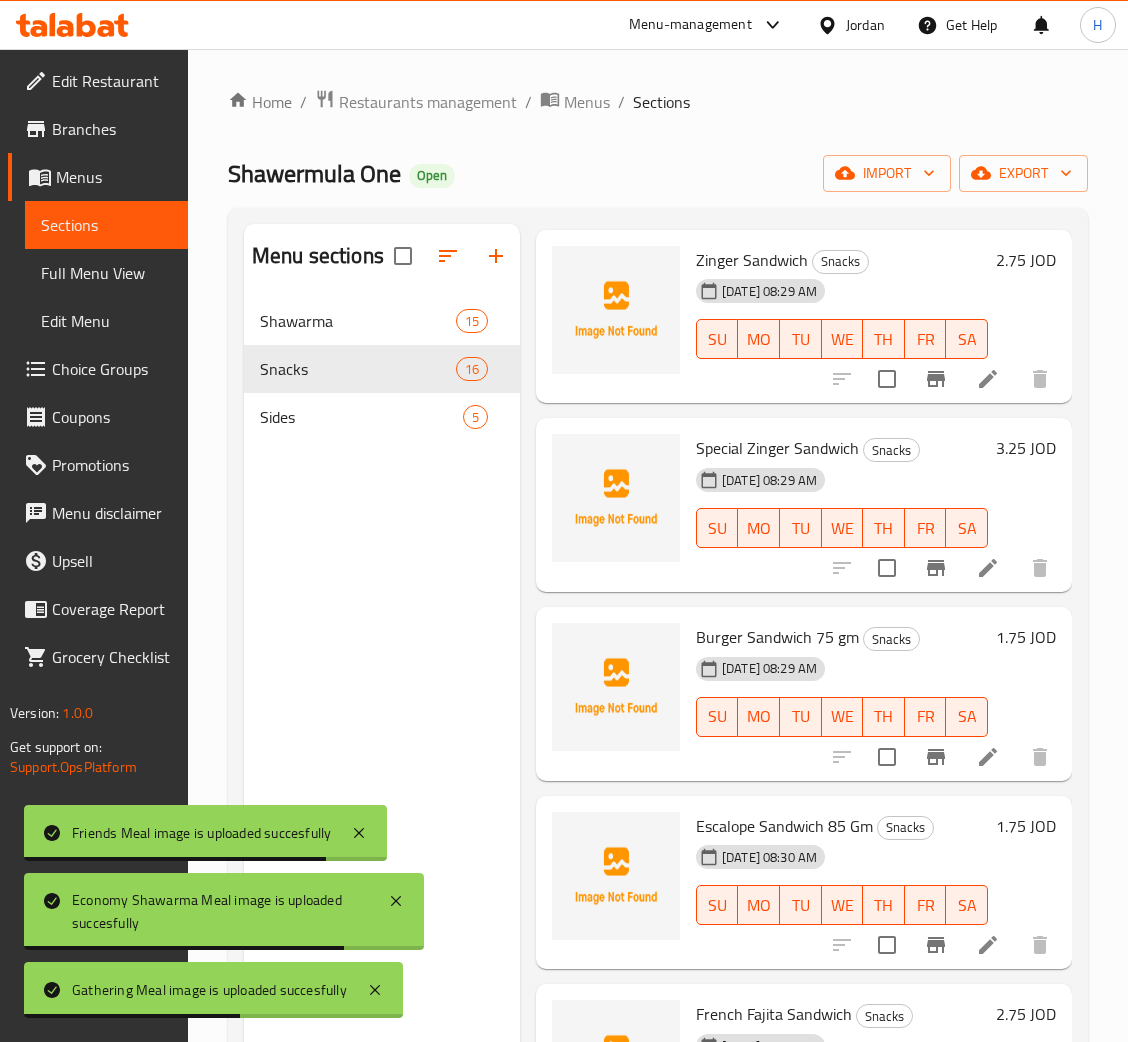 scroll, scrollTop: 0, scrollLeft: 0, axis: both 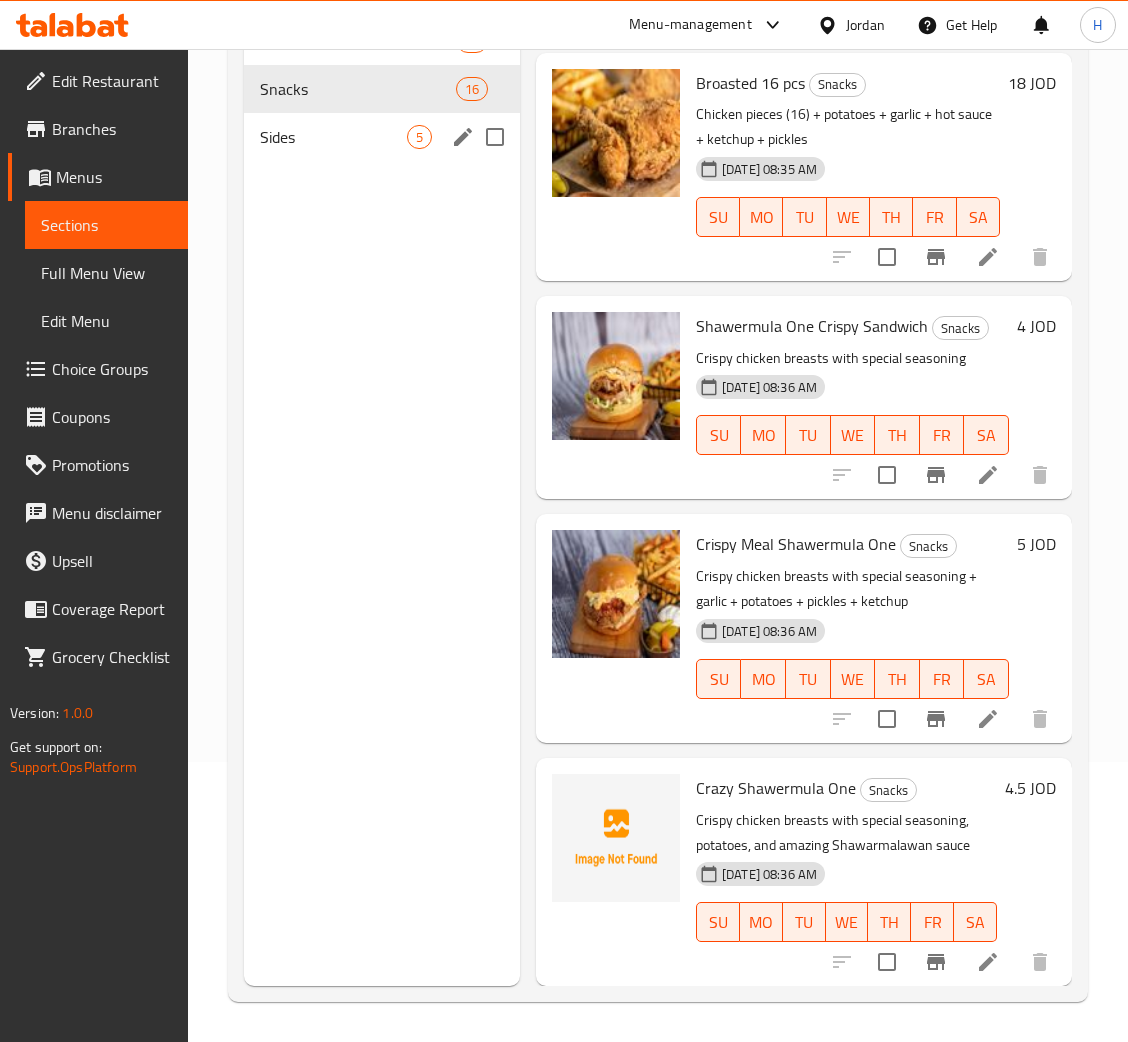 click on "Sides" at bounding box center (333, 137) 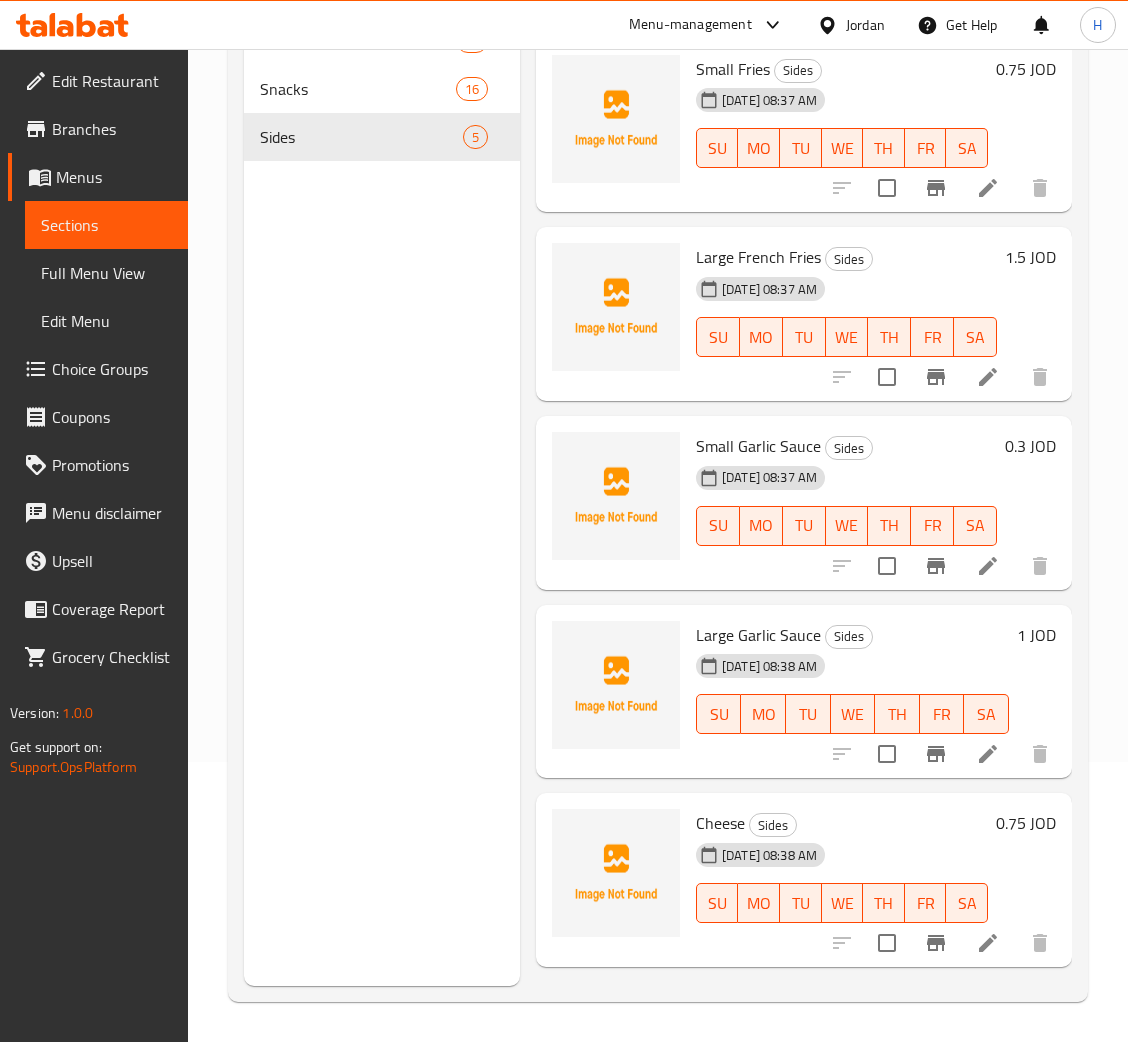 scroll, scrollTop: 0, scrollLeft: 0, axis: both 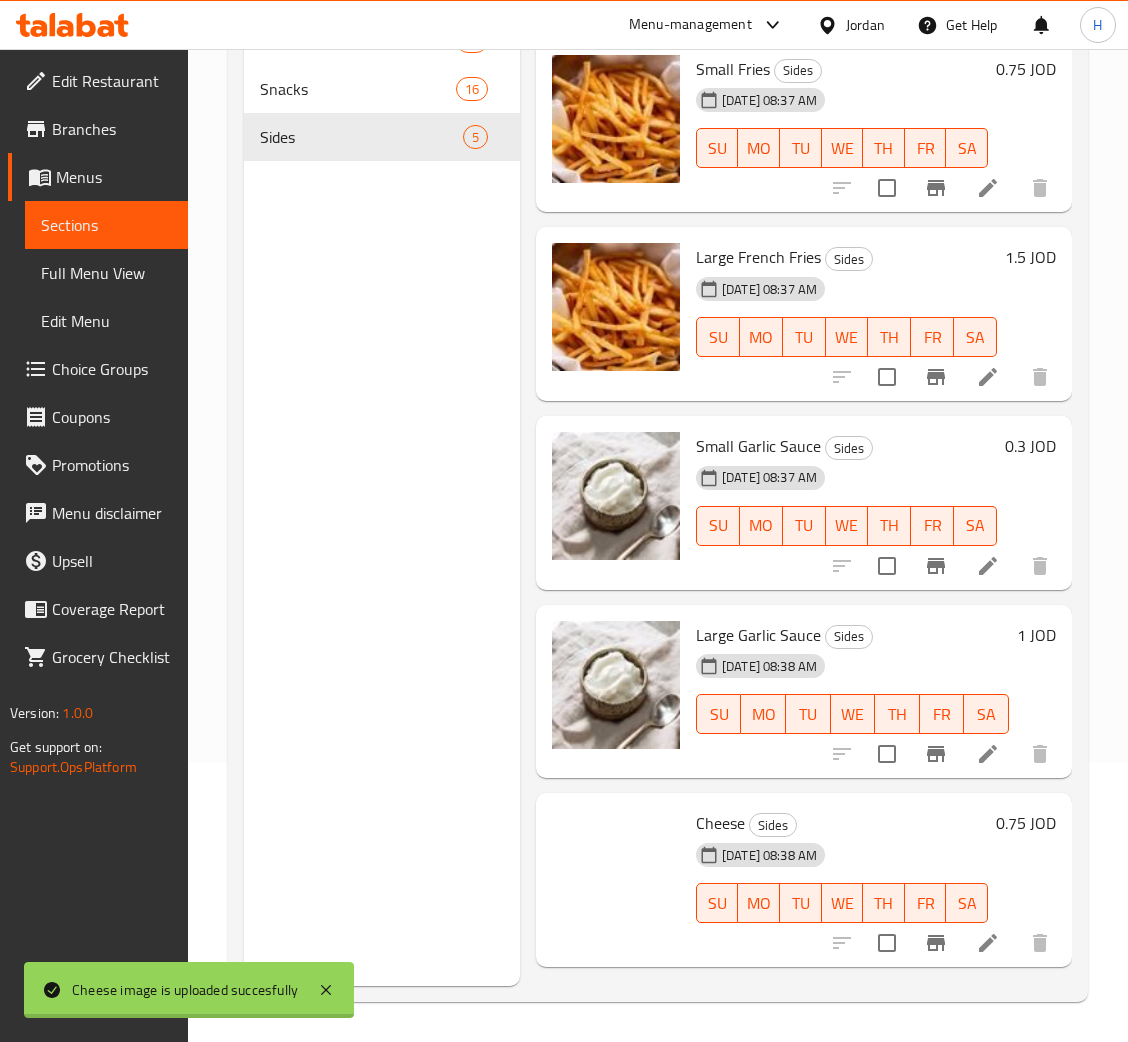 click on "Menu sections Shawarma  15 Snacks  16 Sides 5" at bounding box center [382, 465] 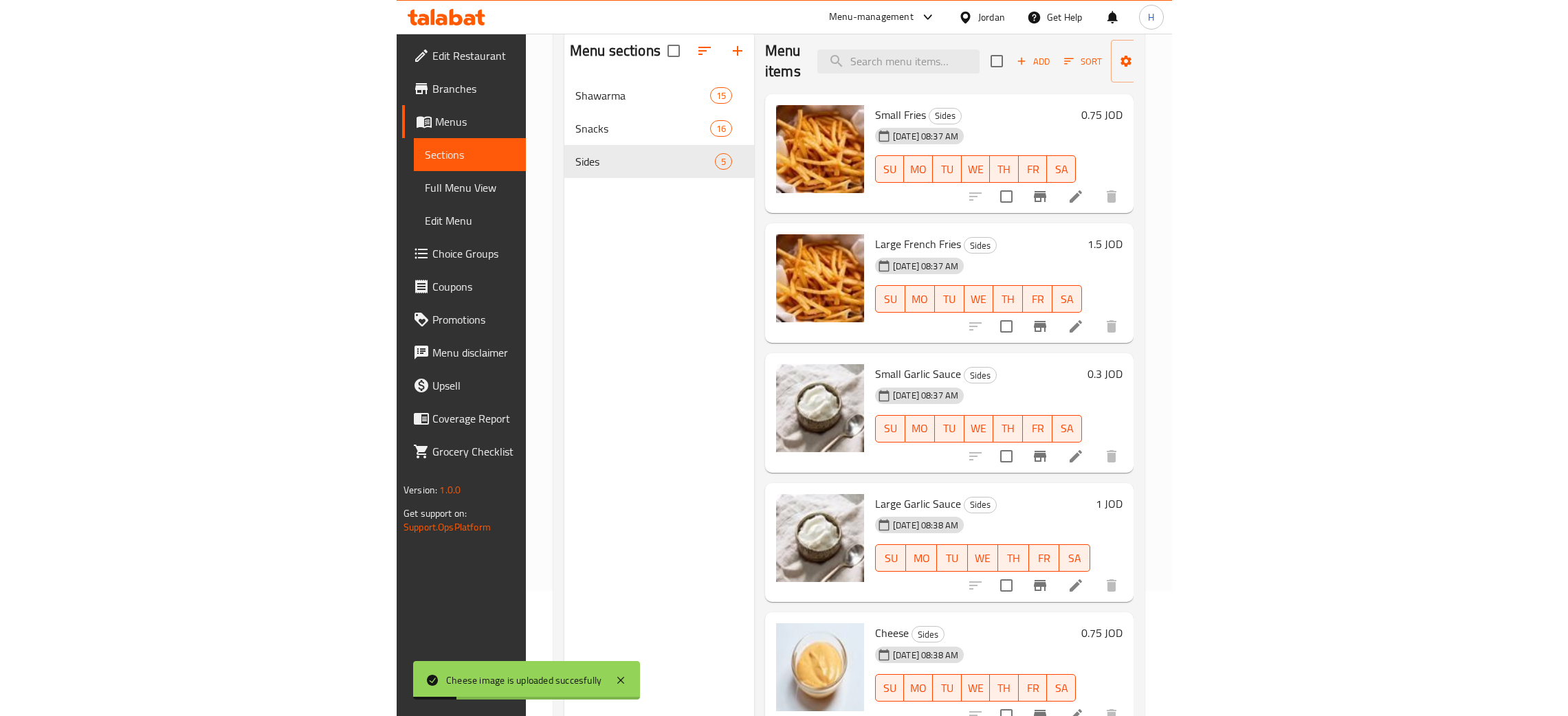 scroll, scrollTop: 91, scrollLeft: 0, axis: vertical 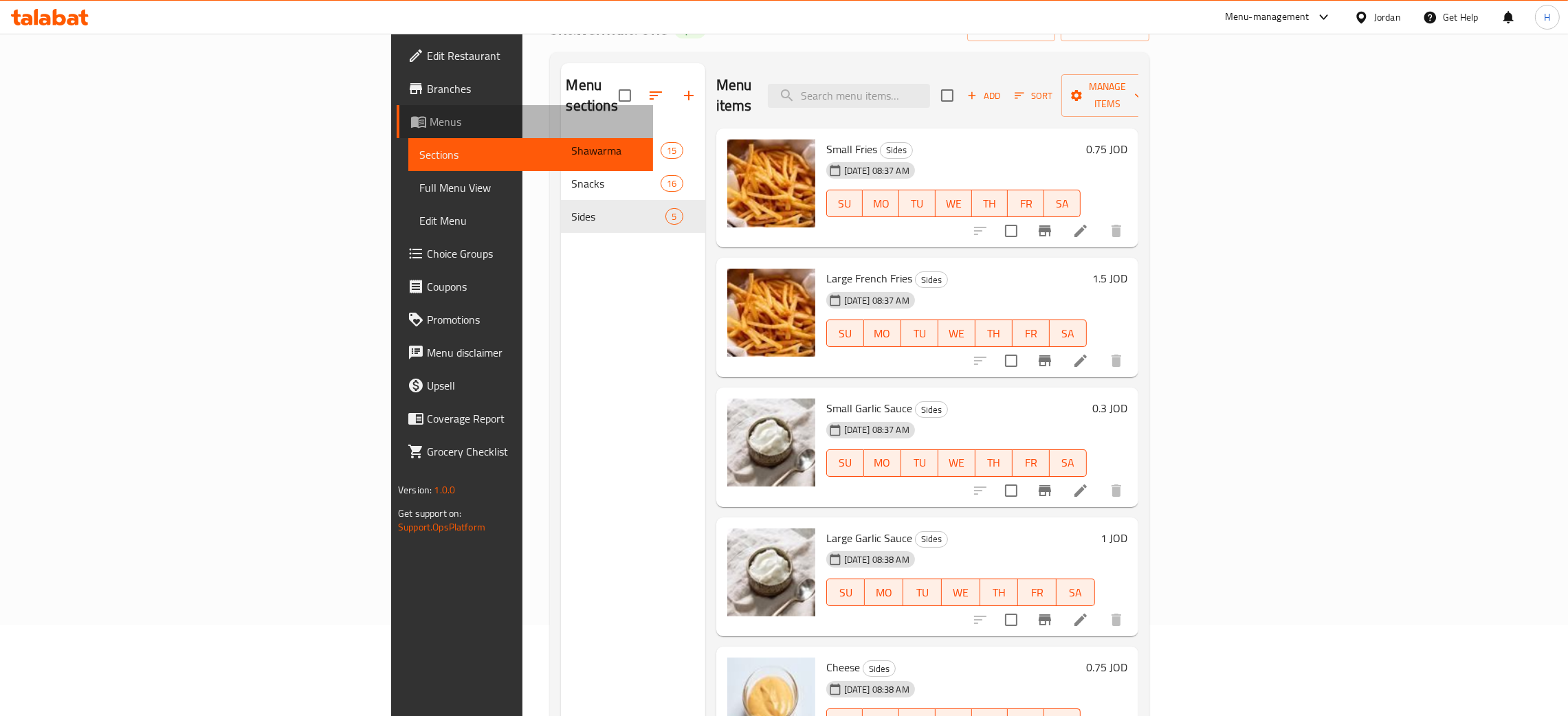 click on "Menus" 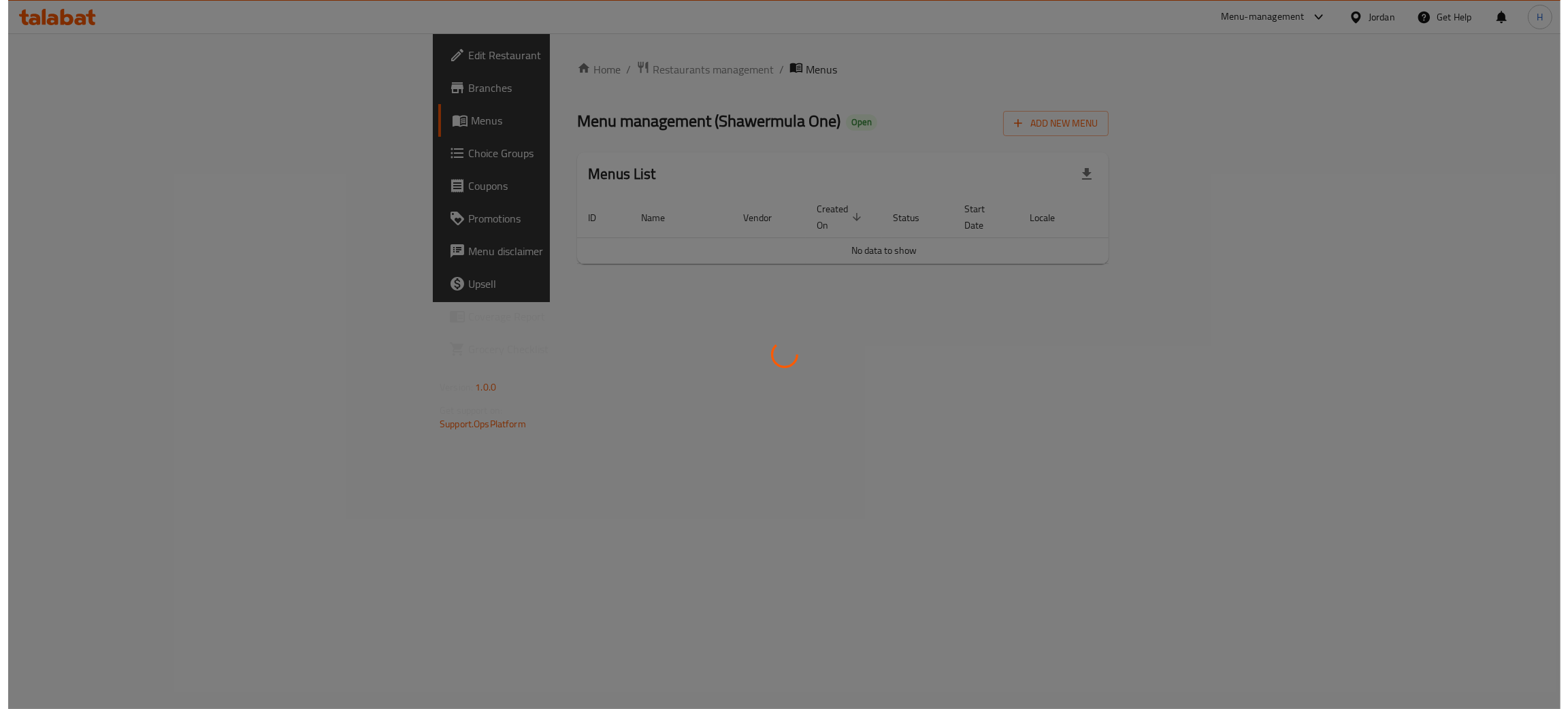 scroll, scrollTop: 0, scrollLeft: 0, axis: both 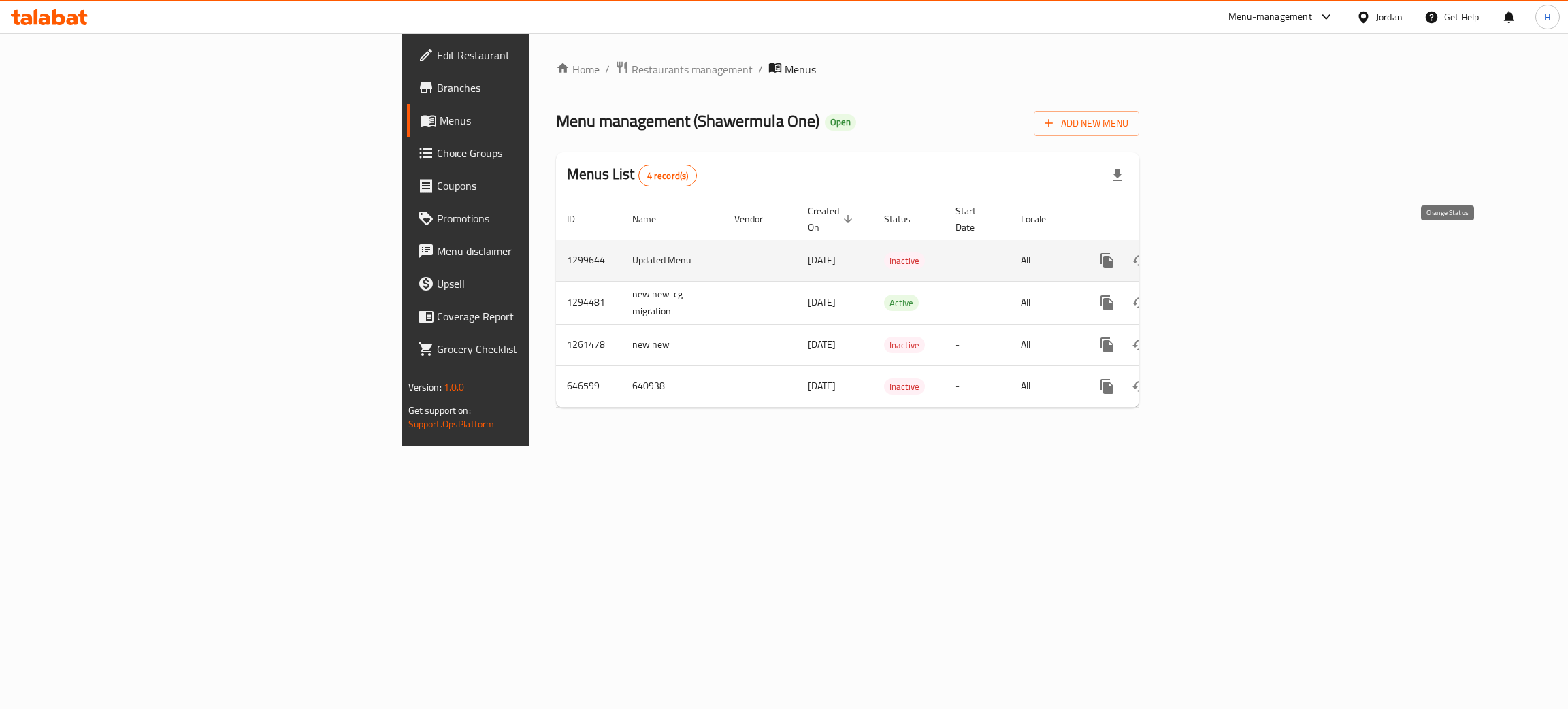 click 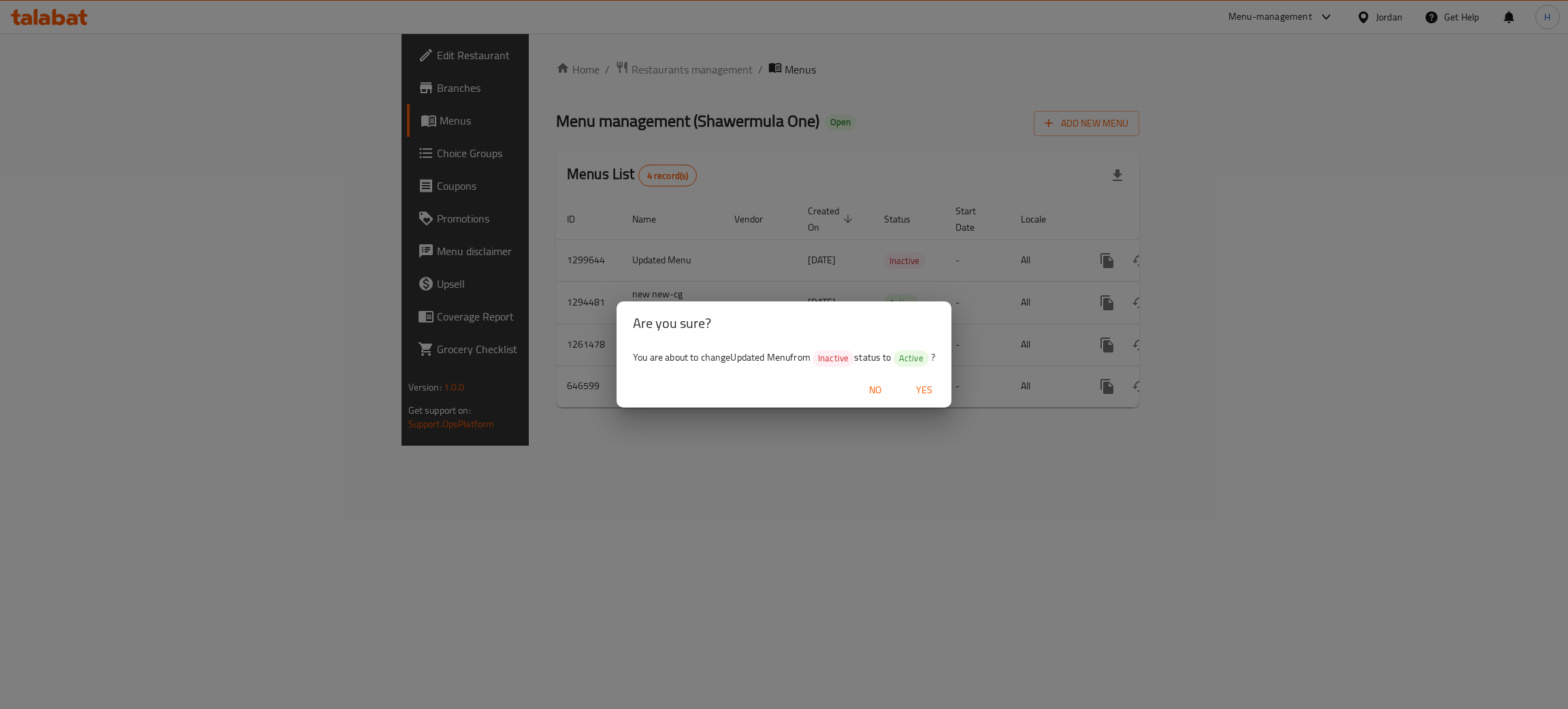 click on "Yes" 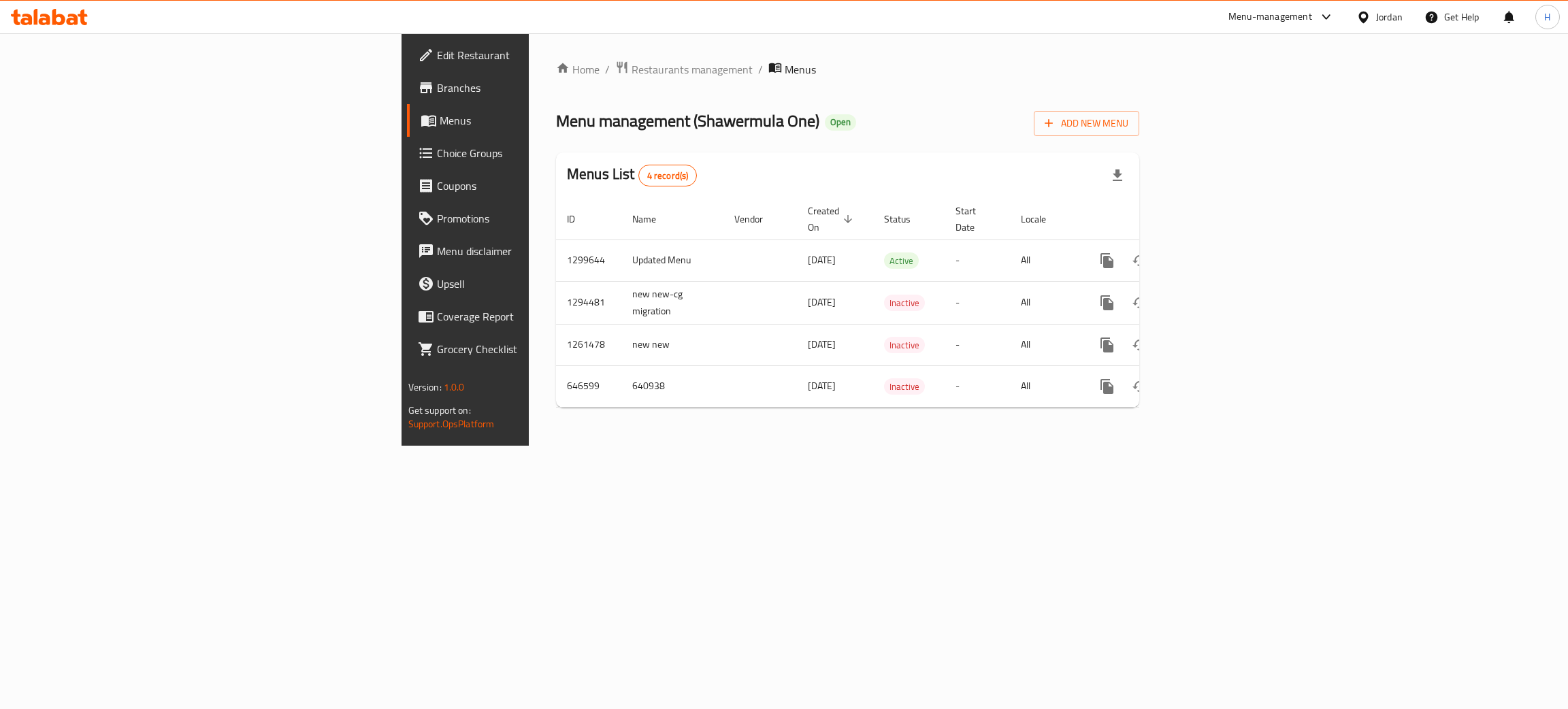 click 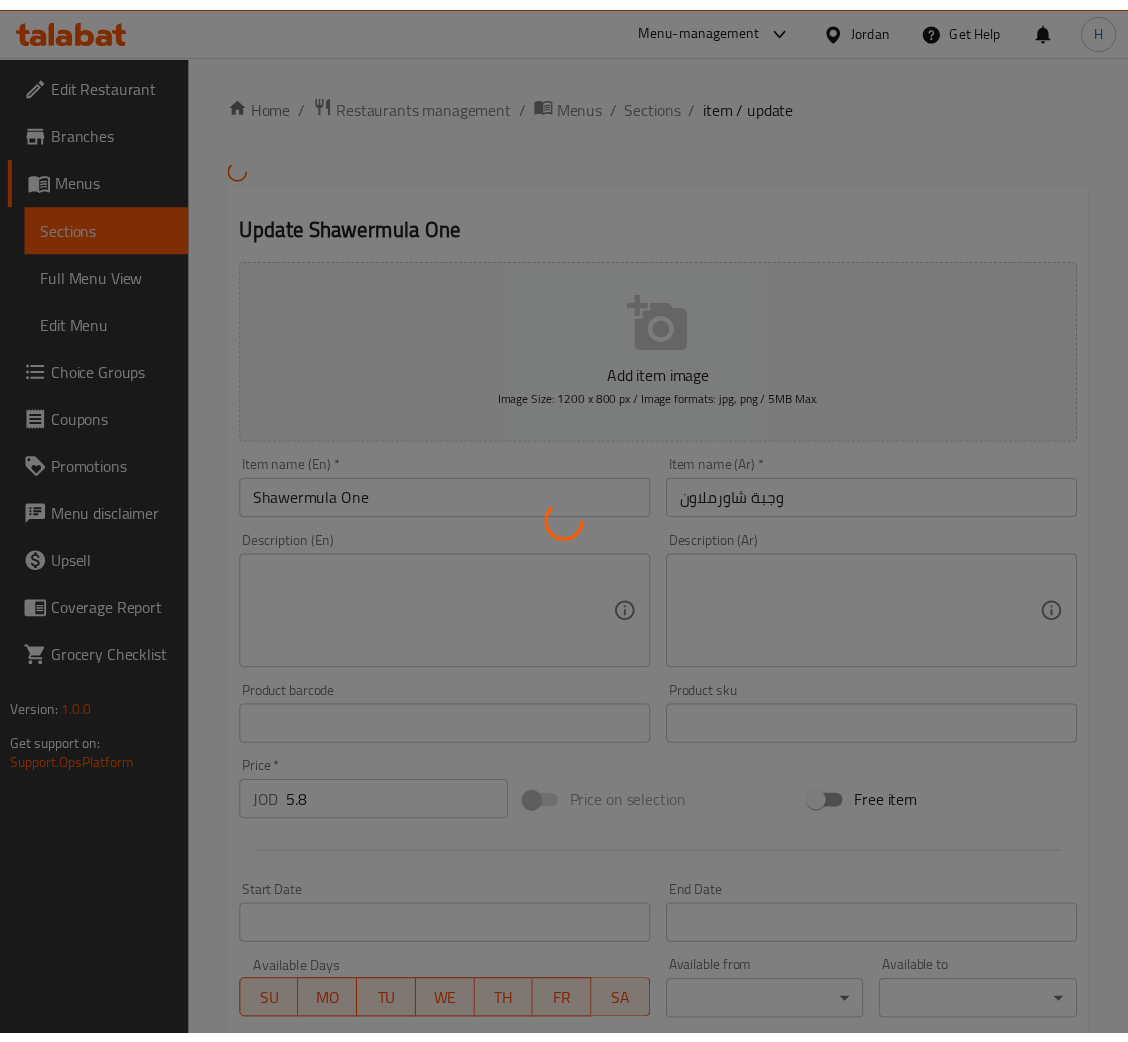 scroll, scrollTop: 0, scrollLeft: 0, axis: both 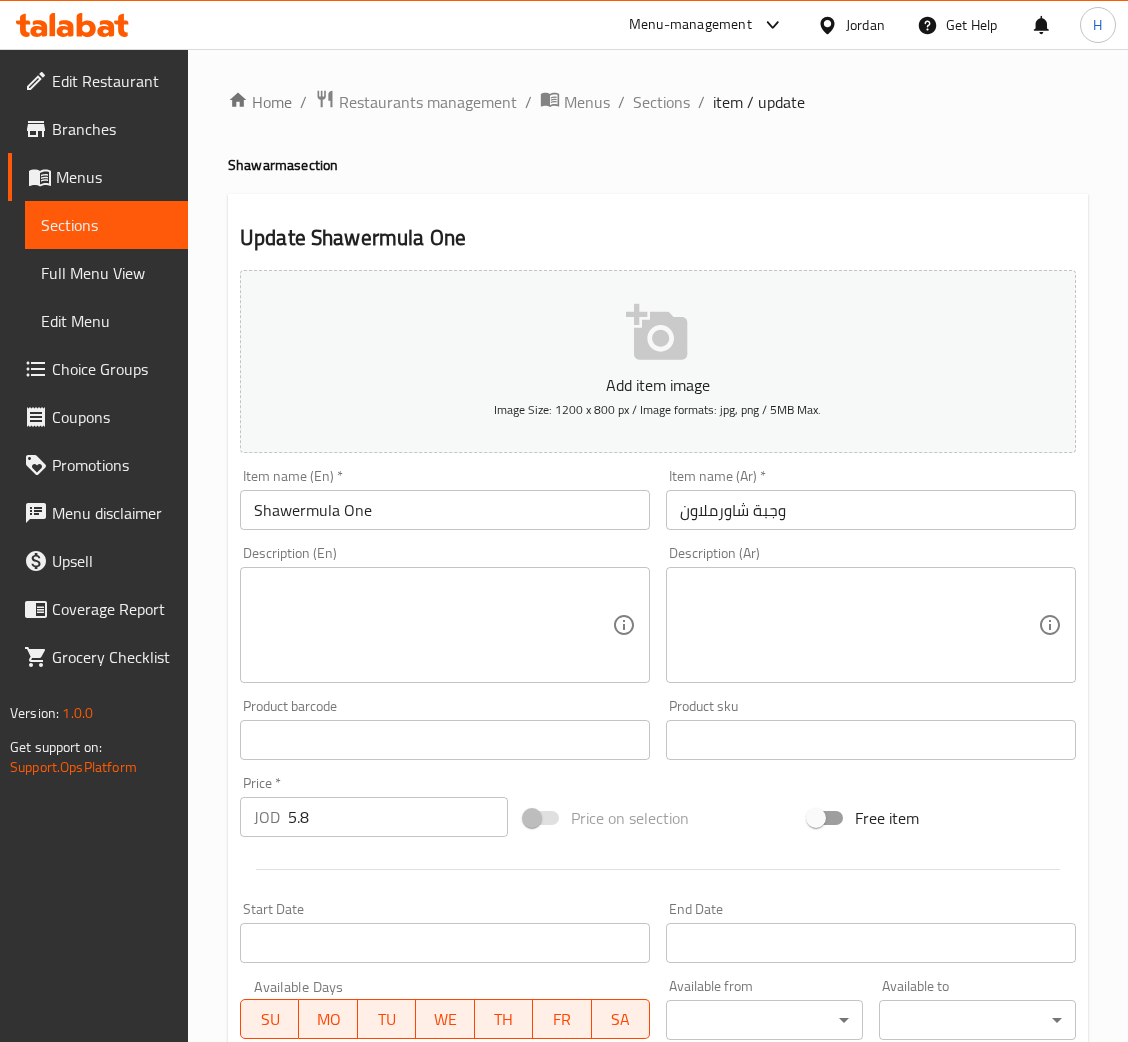 click on "Description (En) Description (En)" at bounding box center [445, 614] 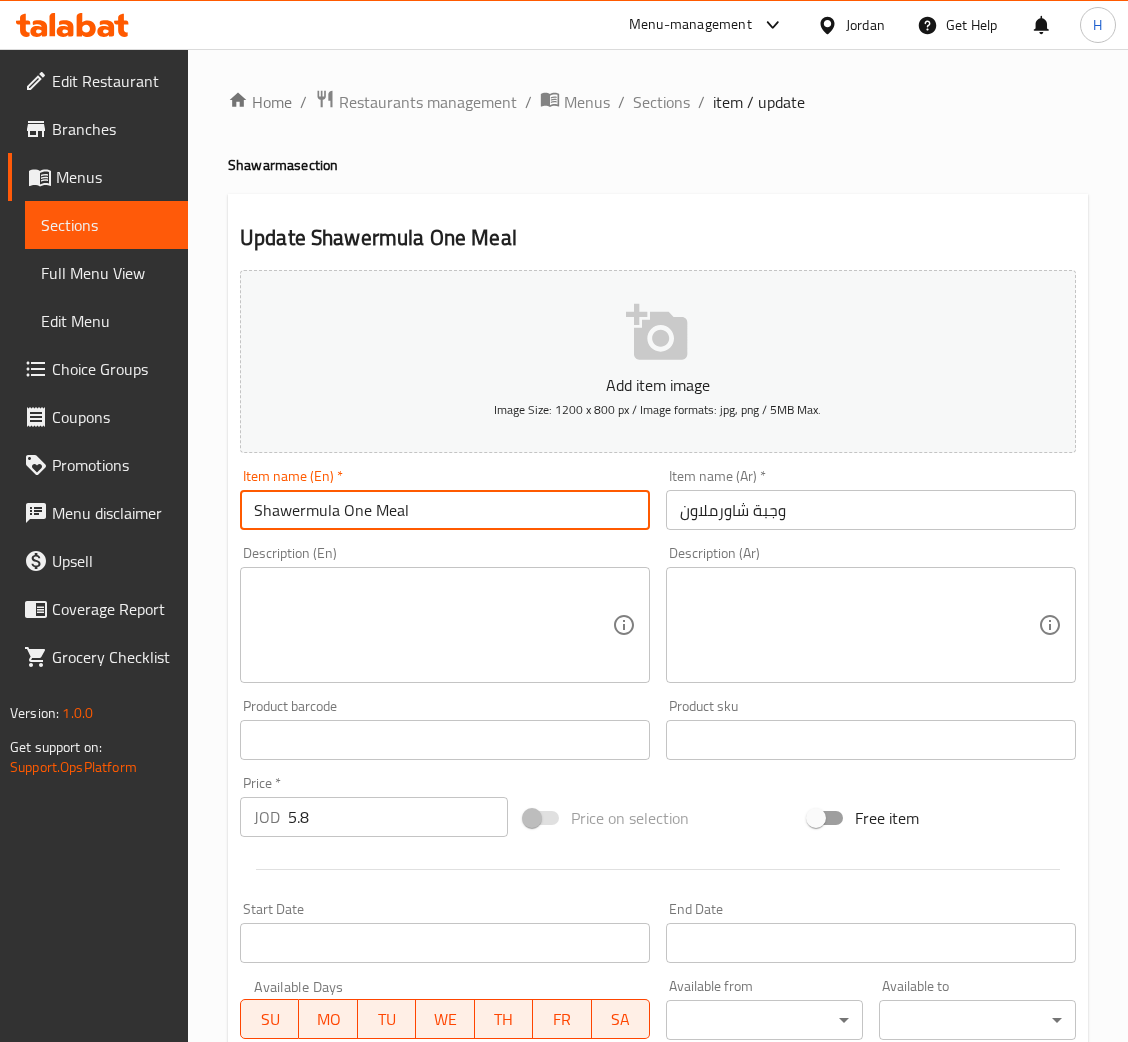 type on "Shawermula One Meal" 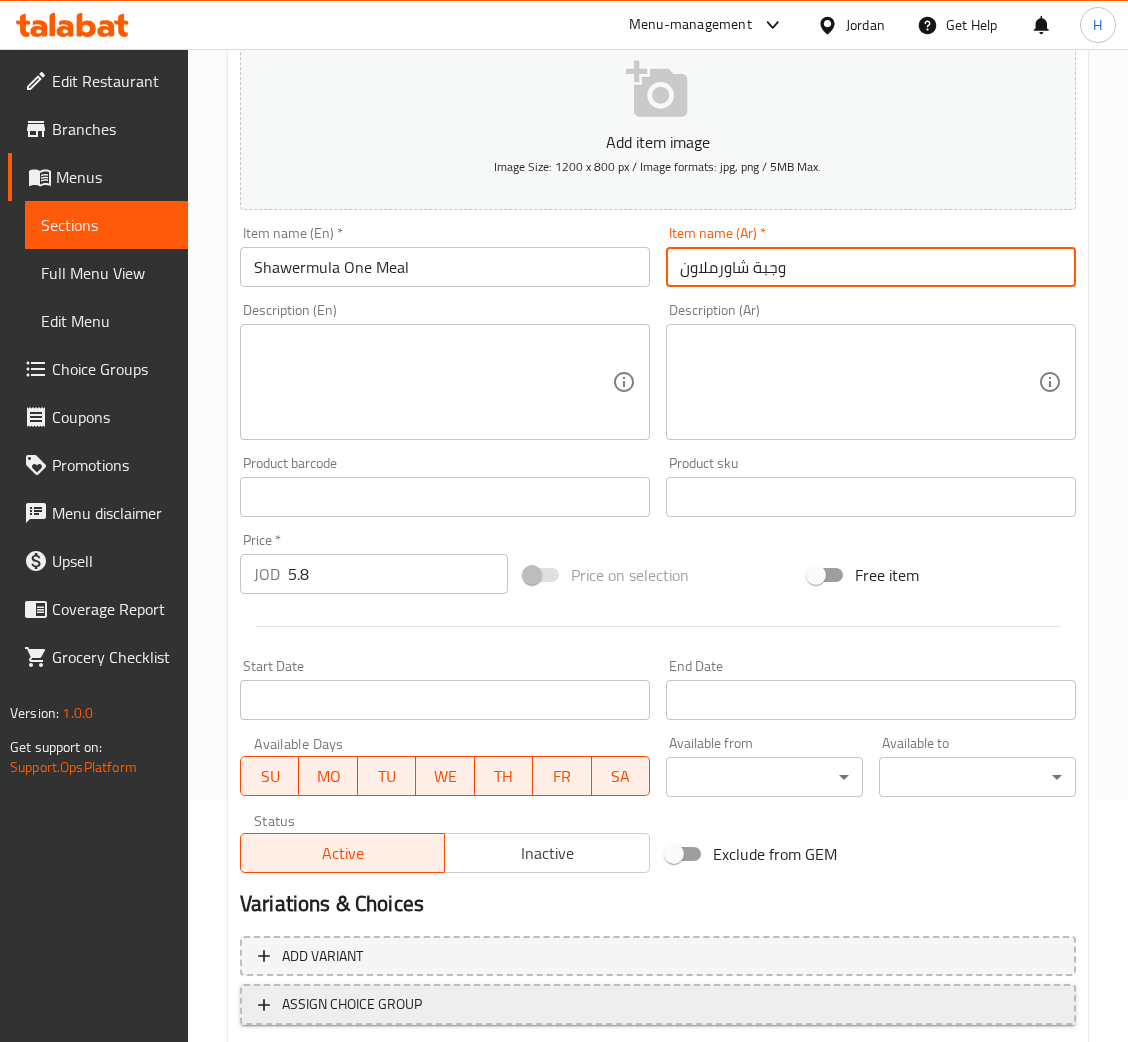 scroll, scrollTop: 367, scrollLeft: 0, axis: vertical 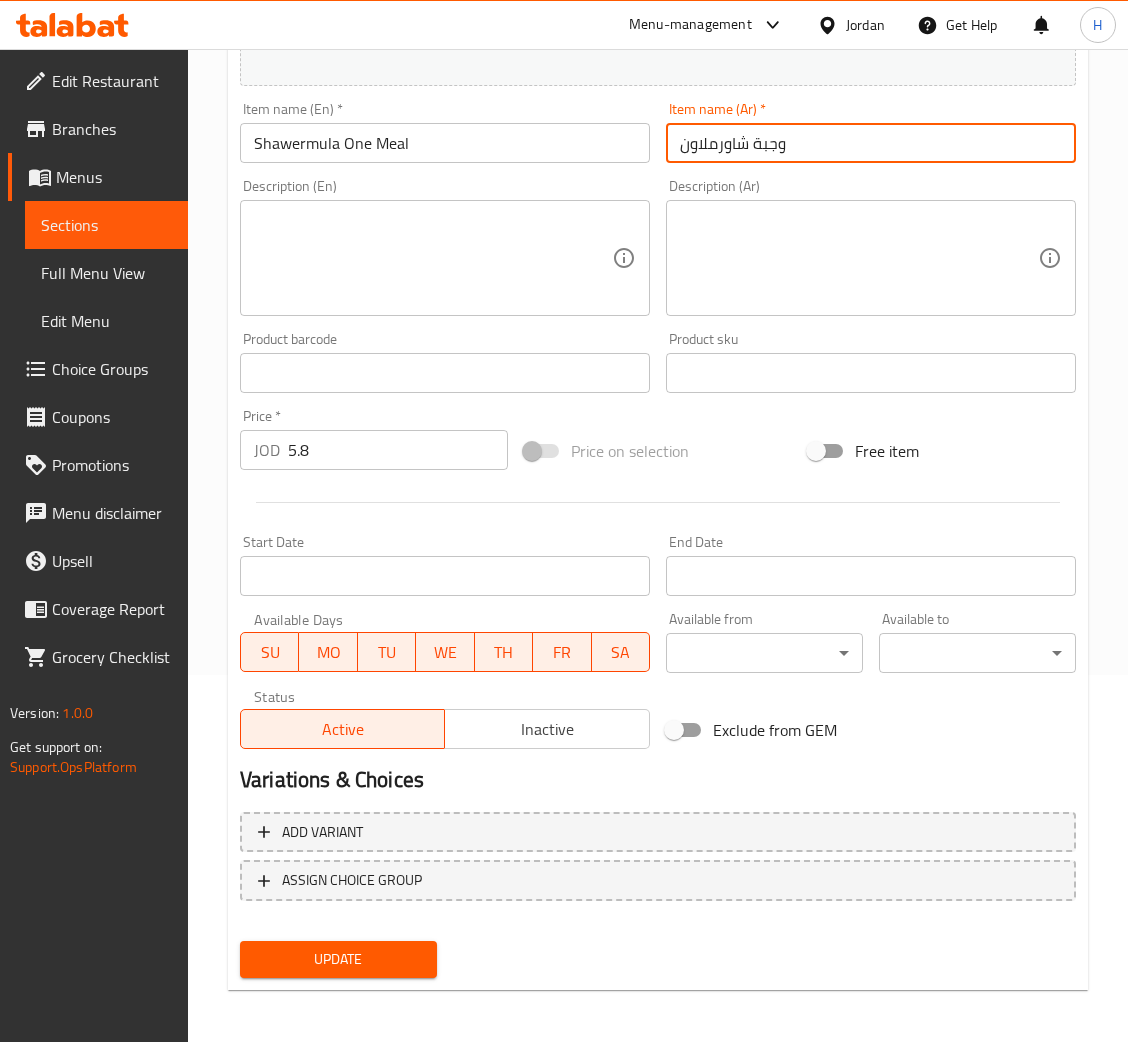 click on "Update" at bounding box center (338, 959) 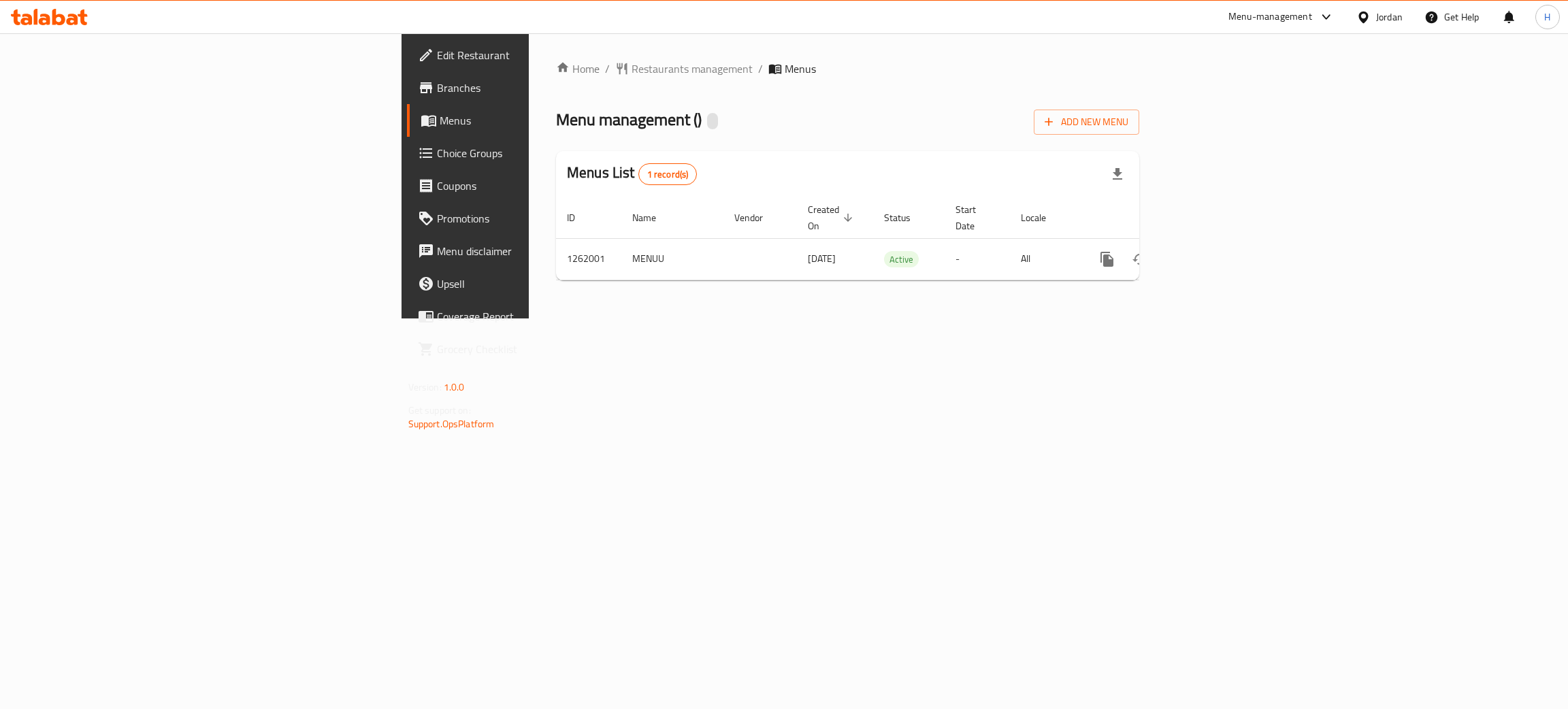 scroll, scrollTop: 0, scrollLeft: 0, axis: both 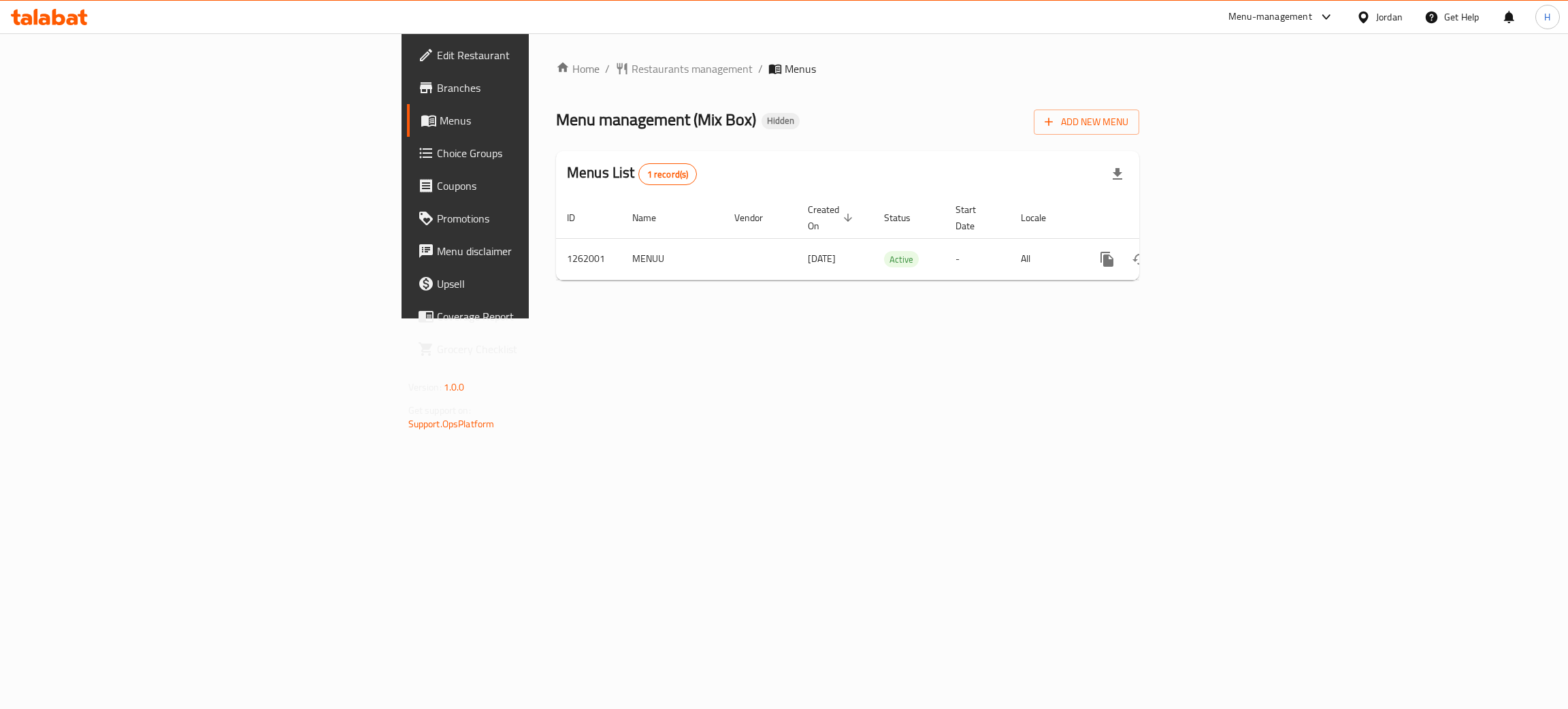 click 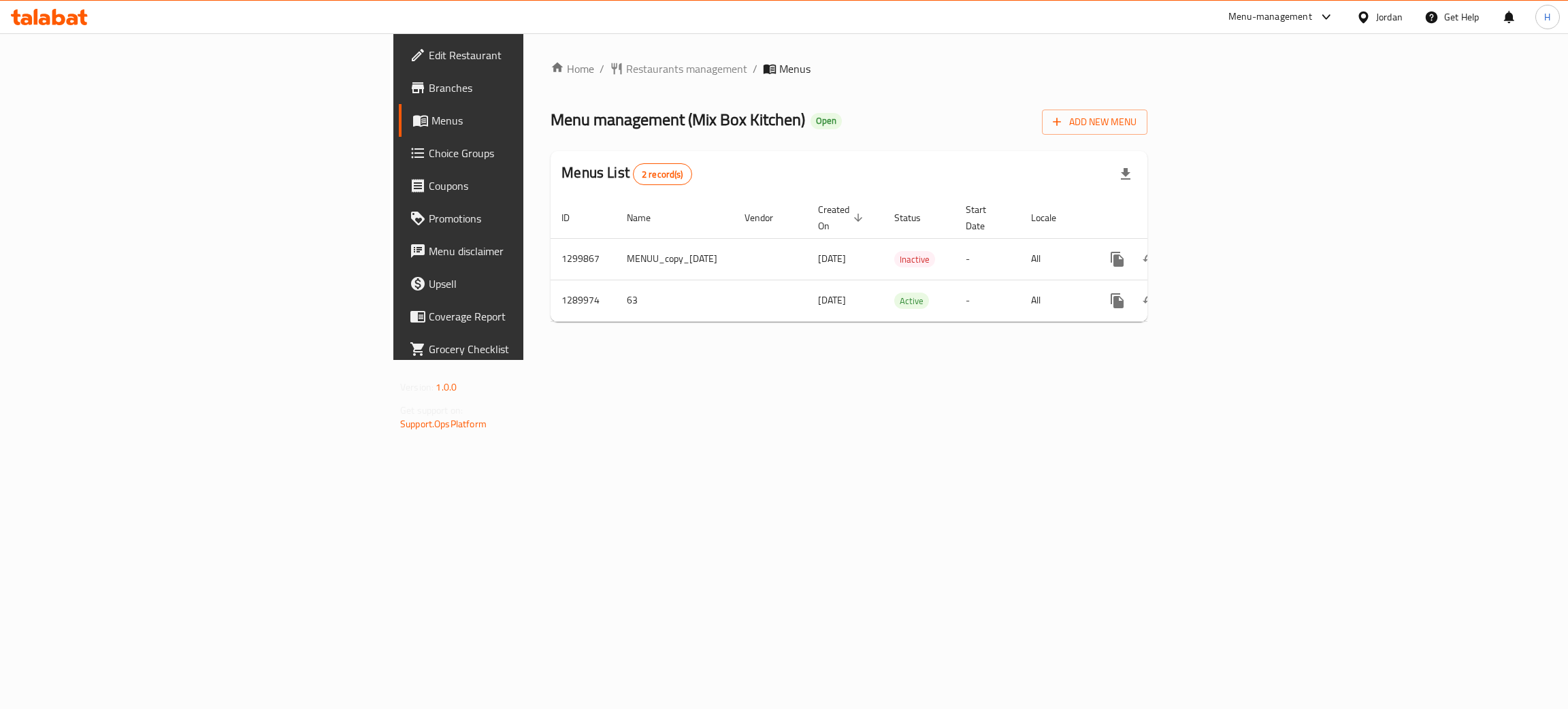 scroll, scrollTop: 0, scrollLeft: 0, axis: both 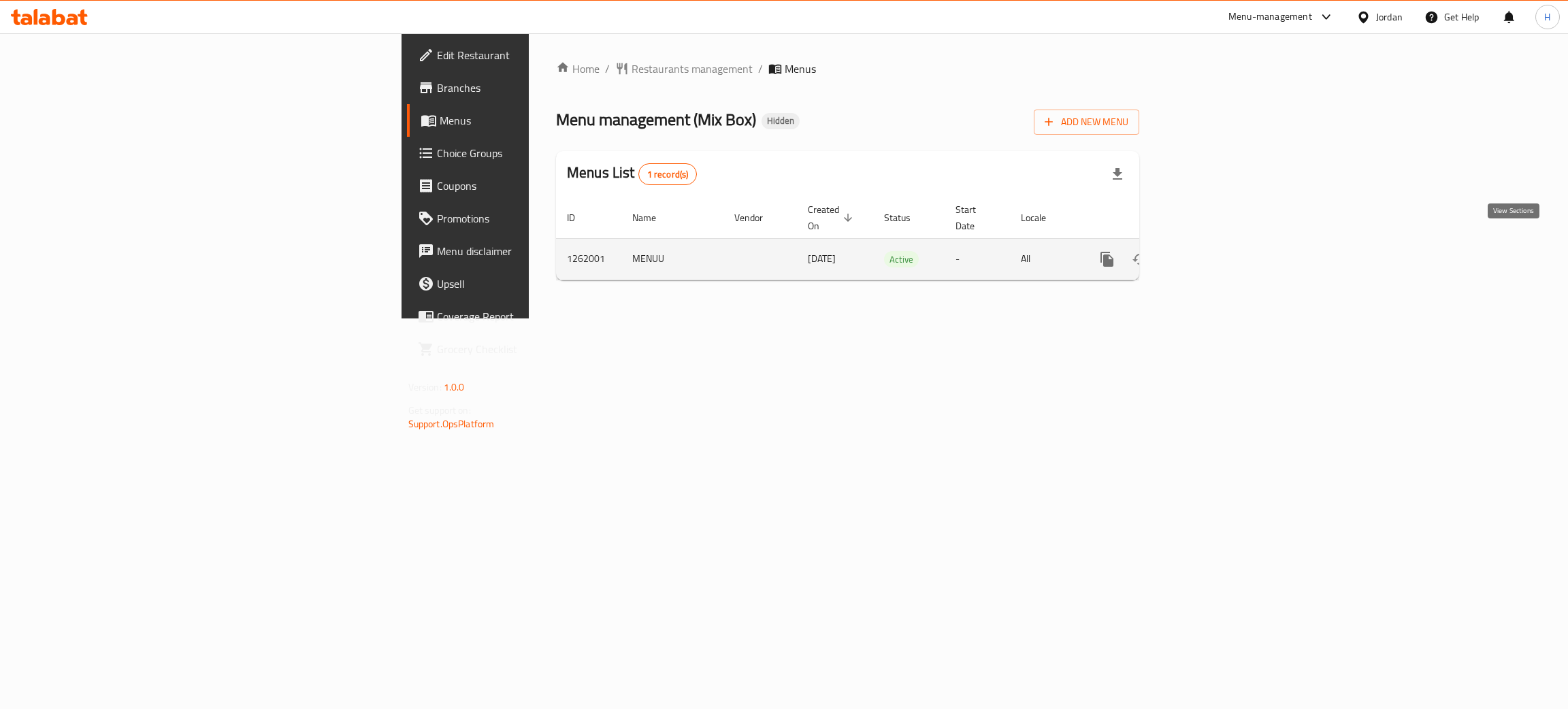 click 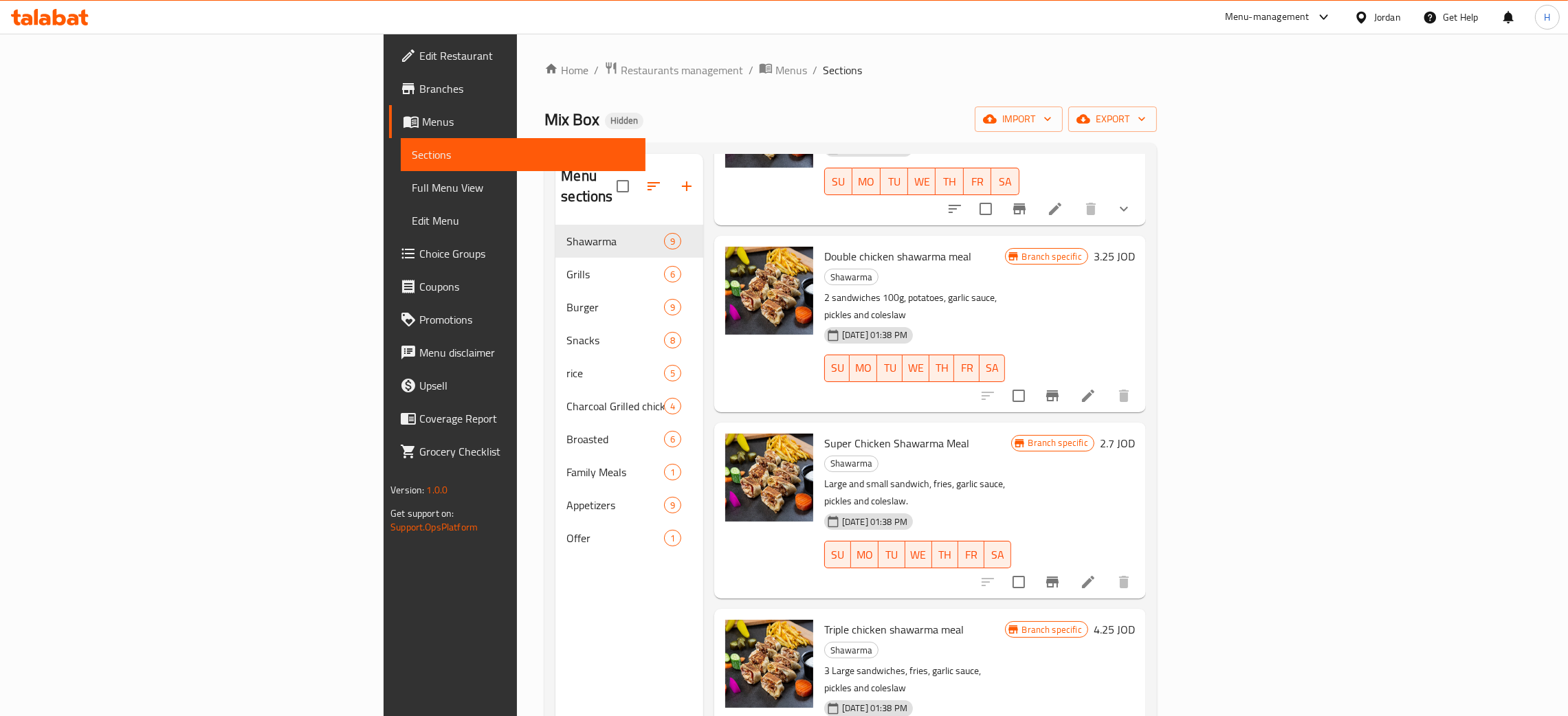 scroll, scrollTop: 667, scrollLeft: 0, axis: vertical 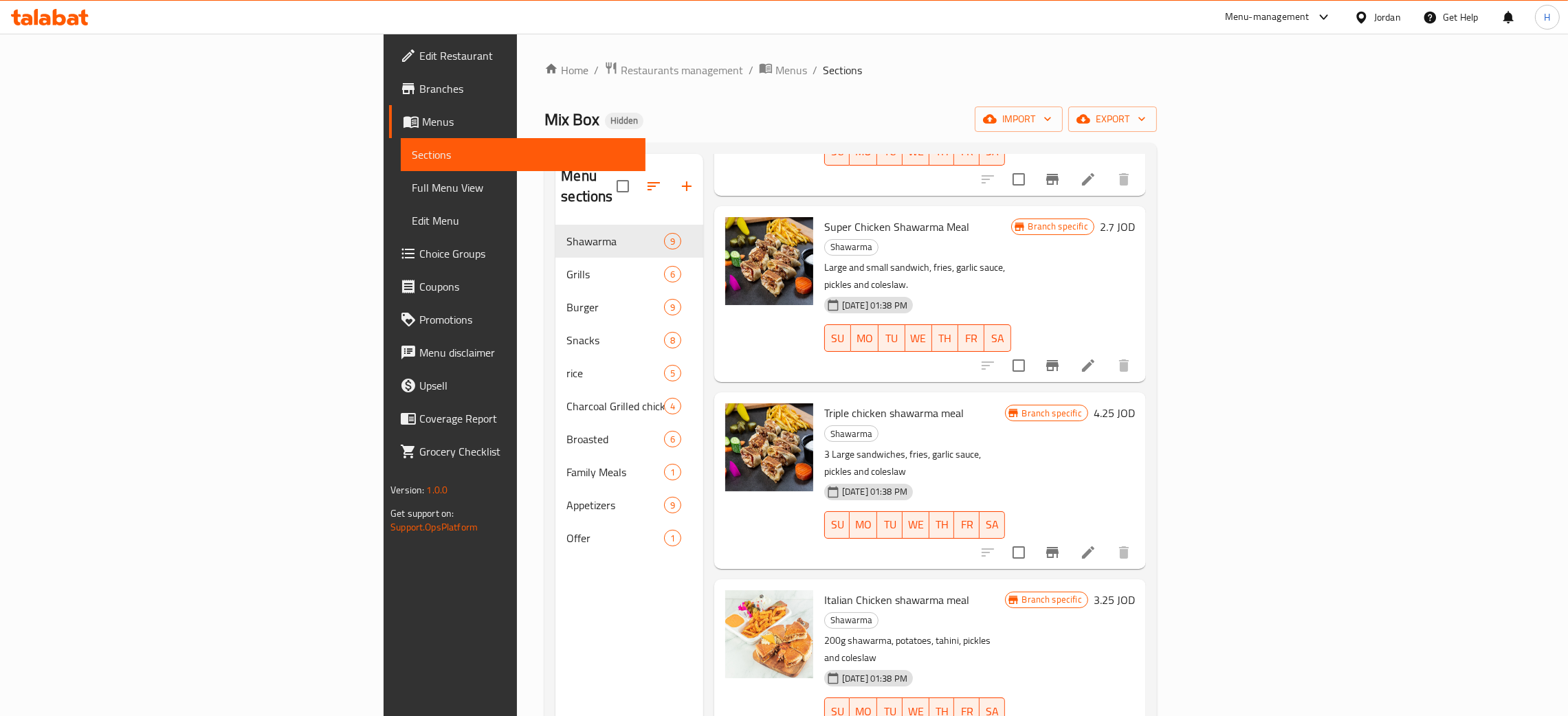 drag, startPoint x: 753, startPoint y: 496, endPoint x: 820, endPoint y: 494, distance: 67.02984 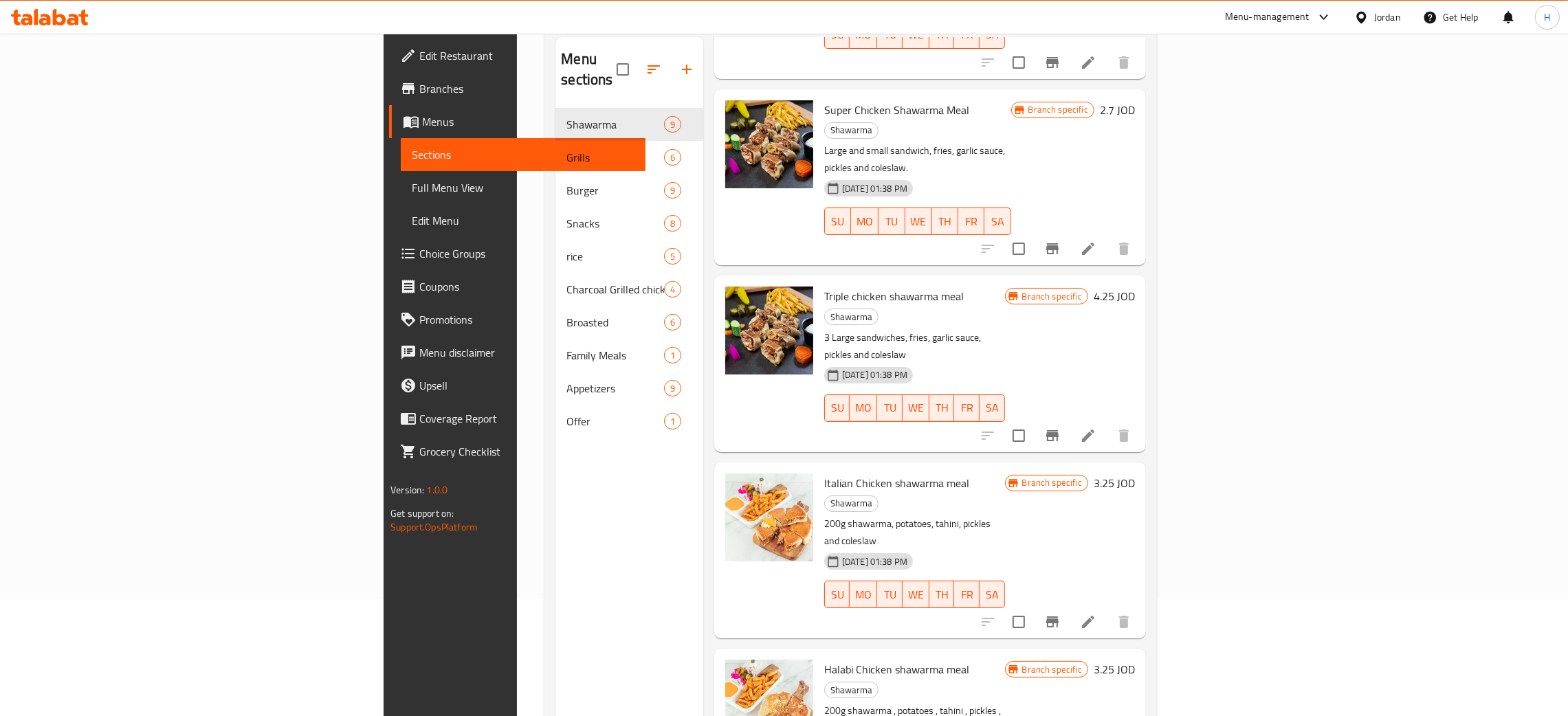 scroll, scrollTop: 194, scrollLeft: 0, axis: vertical 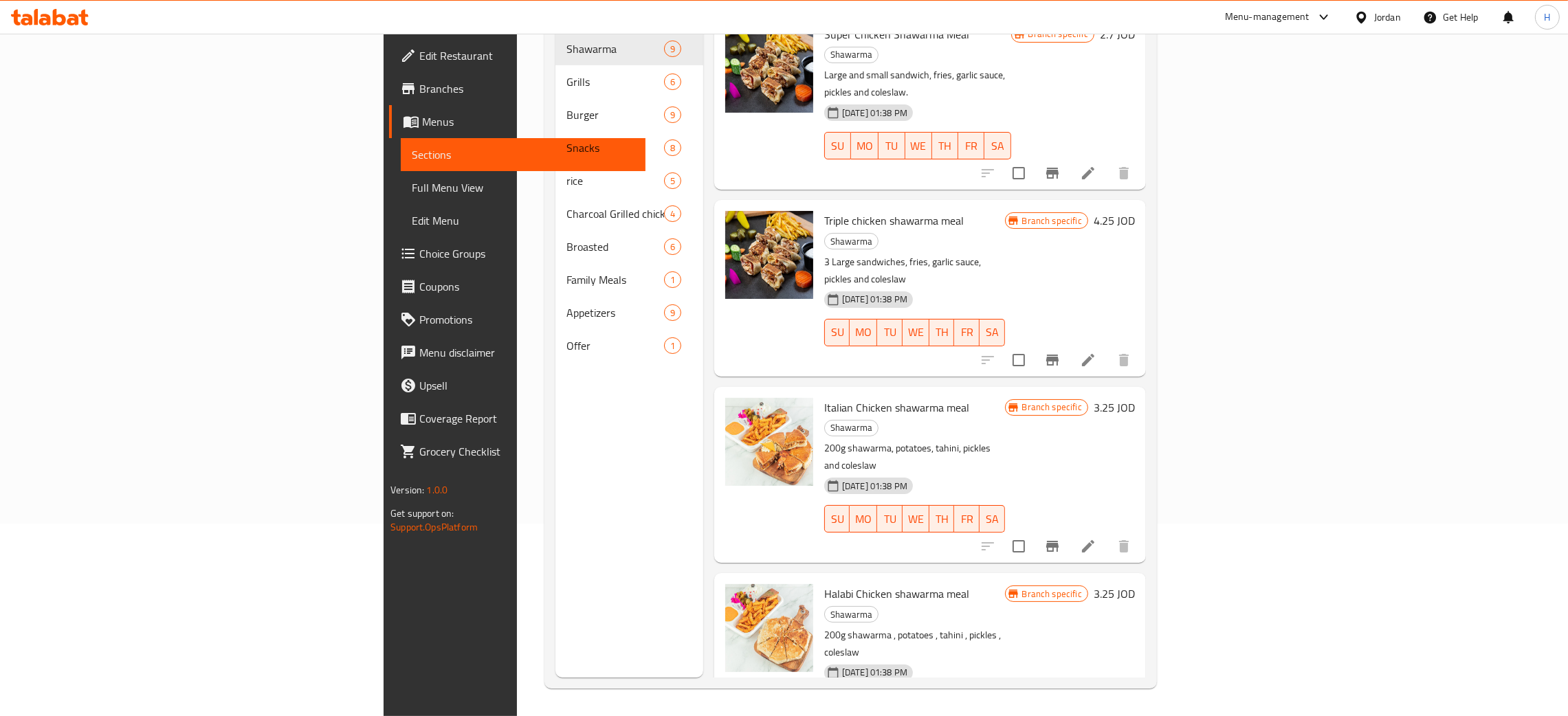 click on "Very Delicious" at bounding box center [918, 802] 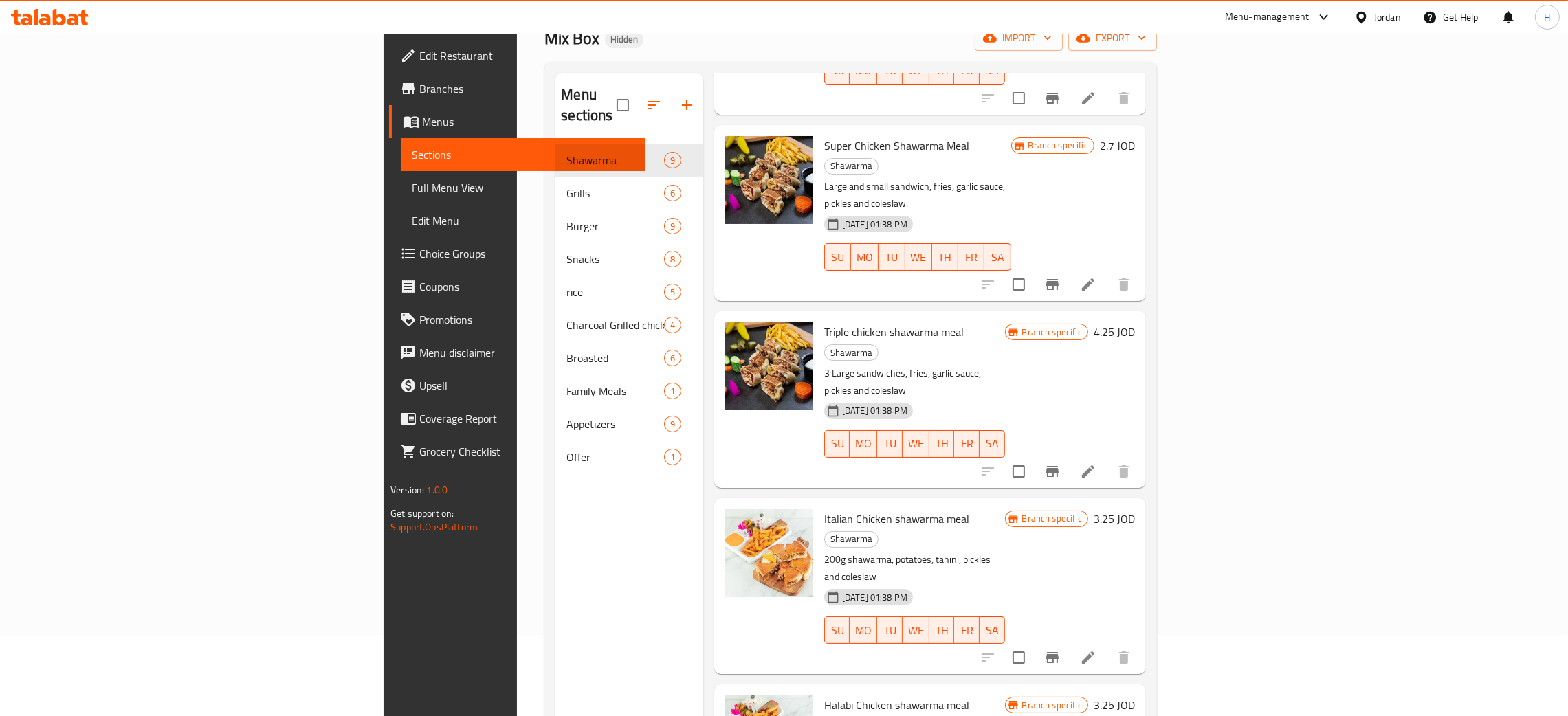 scroll, scrollTop: 0, scrollLeft: 0, axis: both 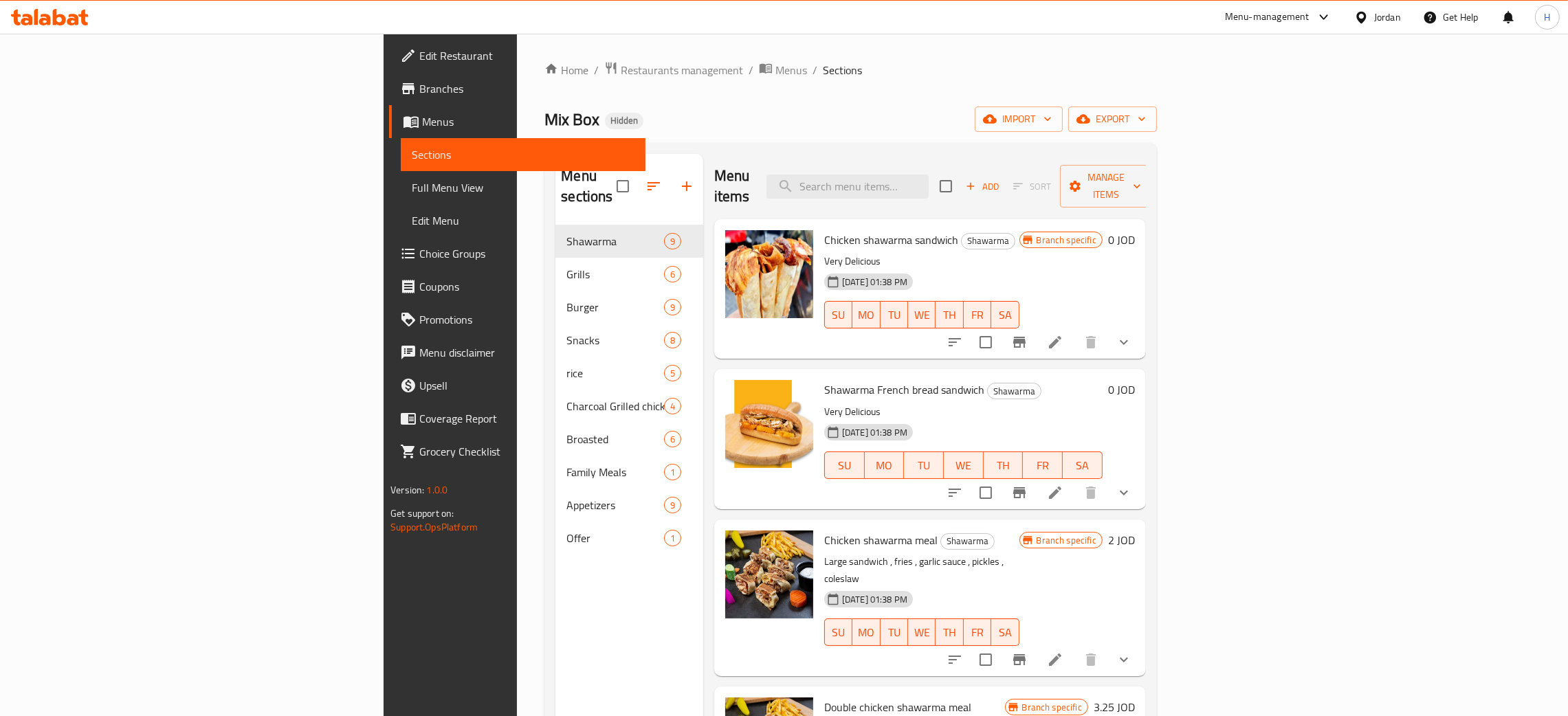 click on "Home / Restaurants management / Menus / Sections Mix Box Hidden import export Menu sections Shawarma 9 Grills 6 Burger 9 Snacks 8 rice 5 Charcoal Grilled chicken 4 Broasted 6 Family Meals 1 Appetizers 9 Offer 1 Menu items Add Sort Manage items Chicken shawarma sandwich   Shawarma Very Delicious 19-10-2024 01:38 PM SU MO TU WE TH FR SA Branch specific 0   JOD Shawarma French bread sandwich    Shawarma Very Delicious 19-10-2024 01:38 PM SU MO TU WE TH FR SA 0   JOD Chicken shawarma meal   Shawarma Large sandwich , fries , garlic sauce , pickles , coleslaw 19-10-2024 01:38 PM SU MO TU WE TH FR SA Branch specific 2   JOD Double chicken shawarma meal   Shawarma 2 sandwiches 100g, potatoes, garlic sauce, pickles and coleslaw 19-10-2024 01:38 PM SU MO TU WE TH FR SA Branch specific 3.25   JOD Super Chicken Shawarma Meal   Shawarma Large and small sandwich, fries, garlic sauce, pickles and coleslaw. 19-10-2024 01:38 PM SU MO TU WE TH FR SA Branch specific 2.7   JOD Triple chicken shawarma meal   Shawarma SU MO TU WE" at bounding box center (850, 471) 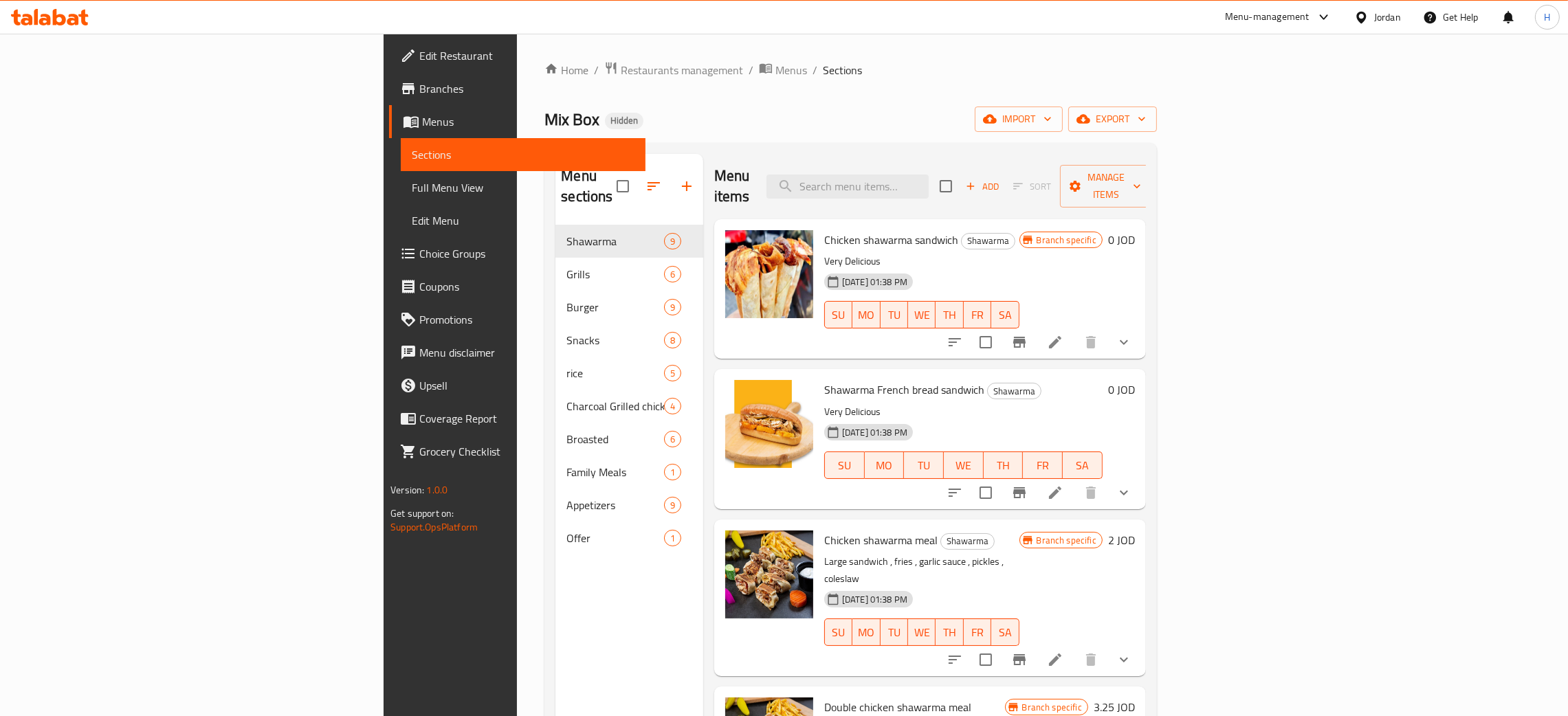 click 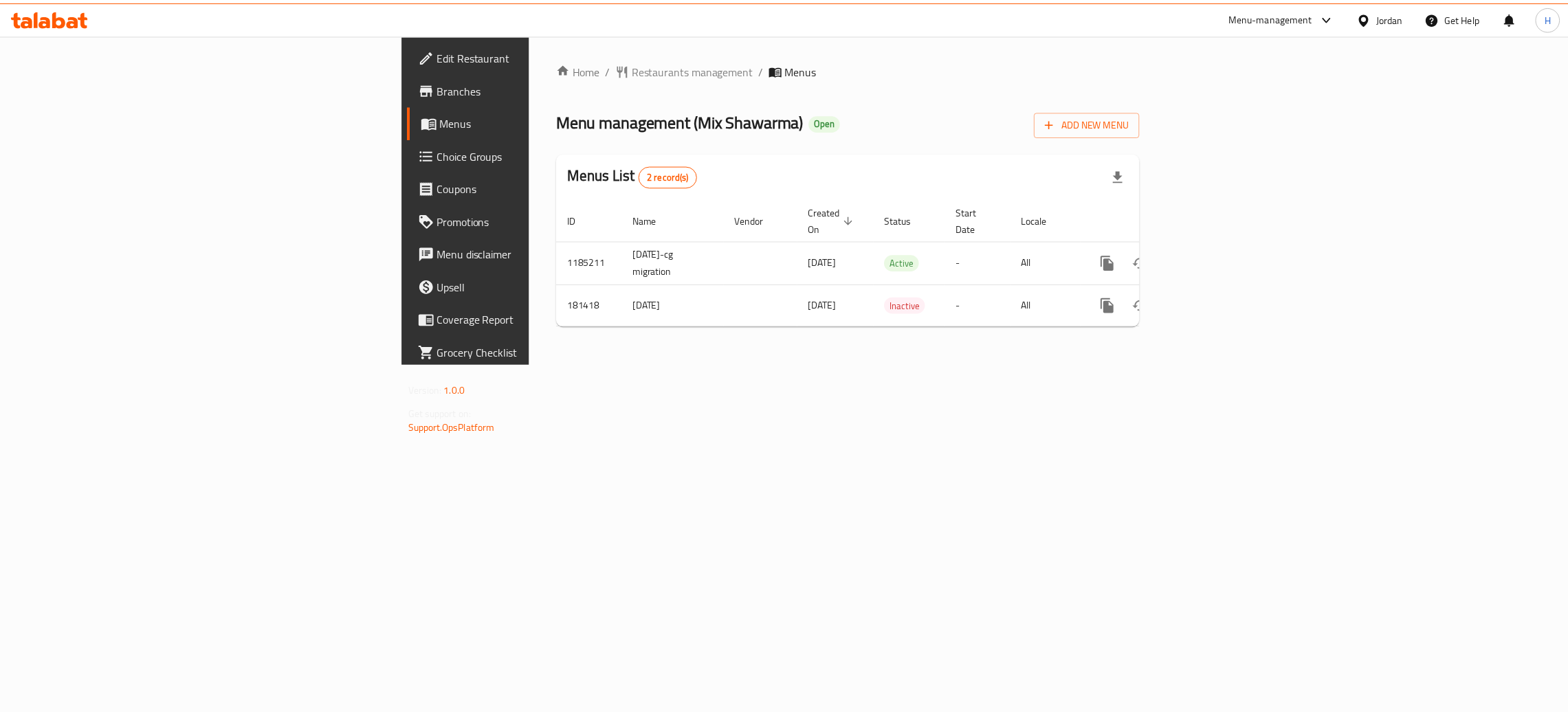 scroll, scrollTop: 0, scrollLeft: 0, axis: both 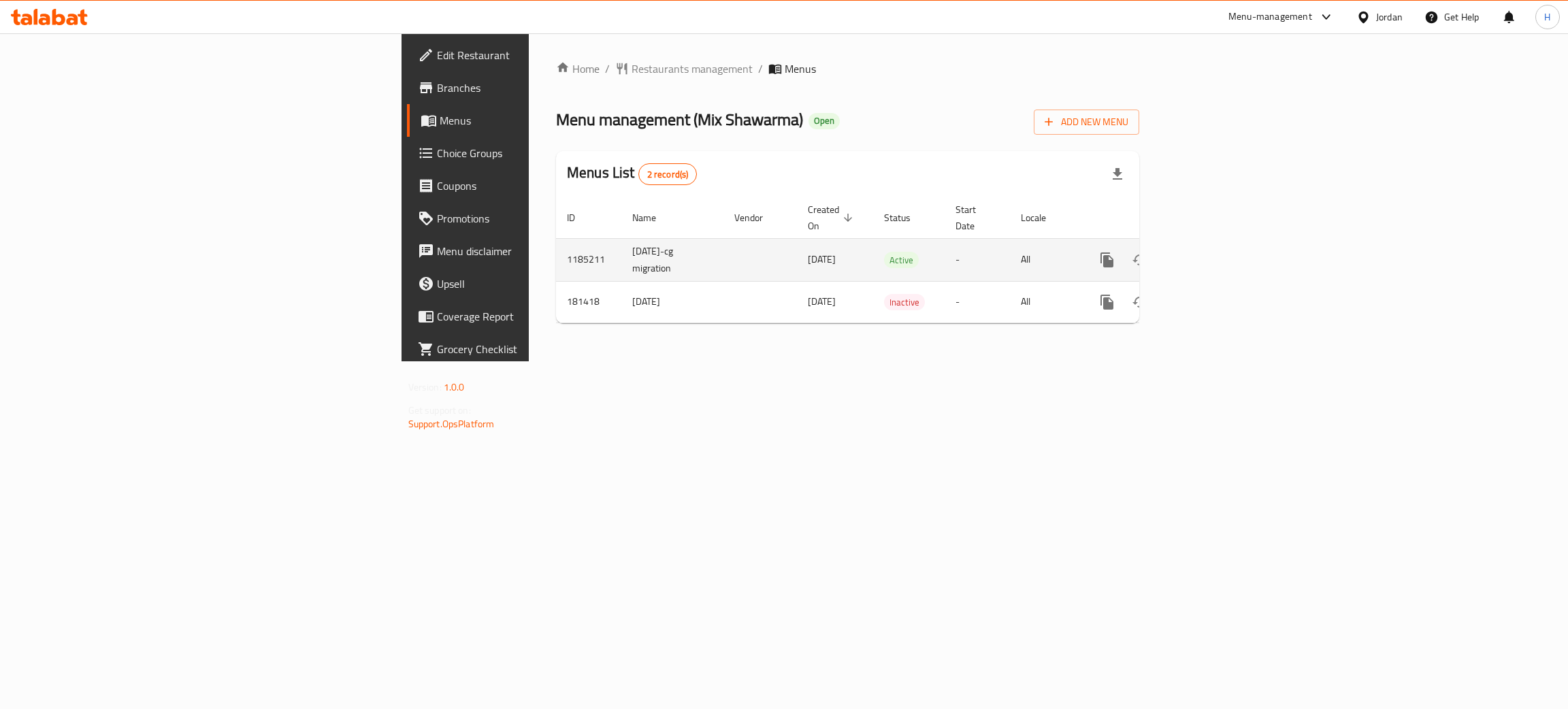 click 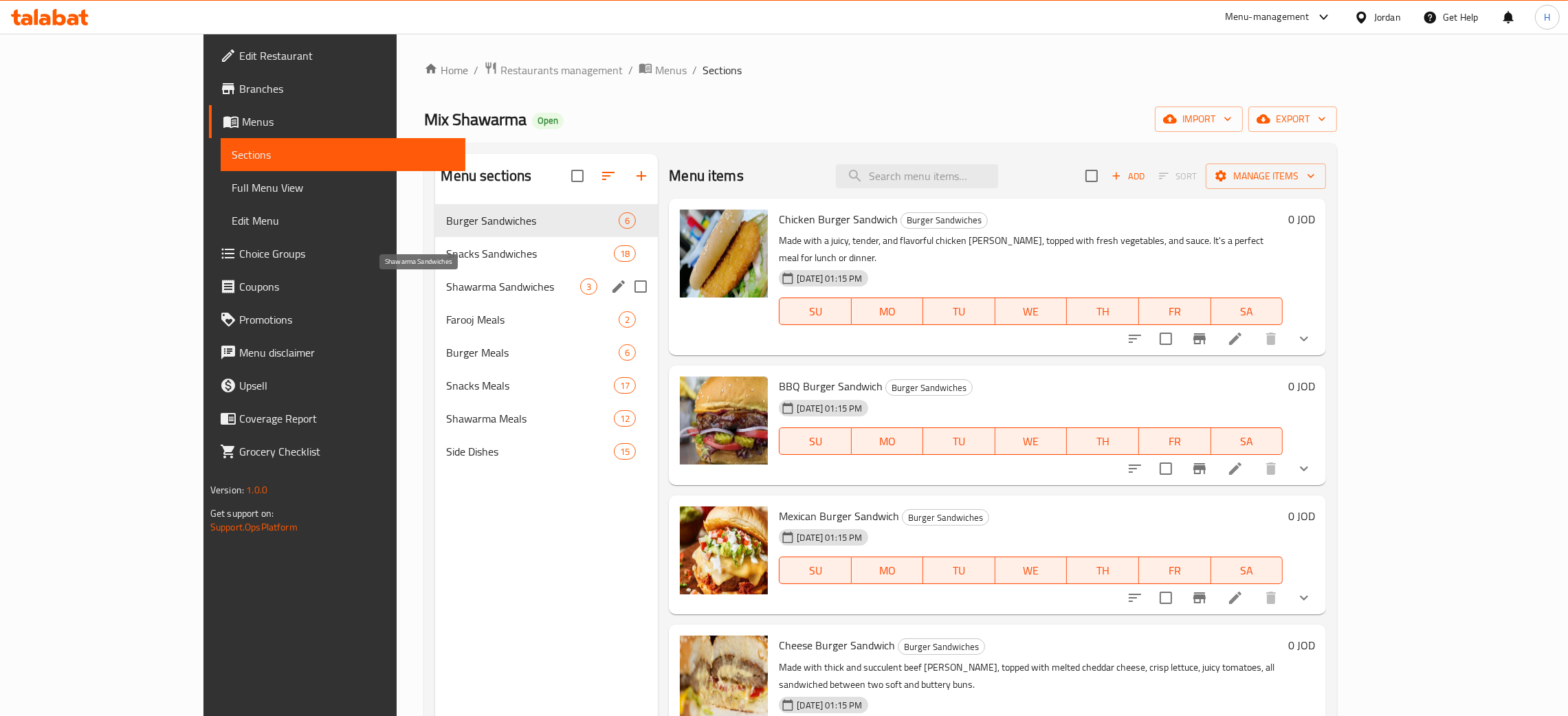 click on "Shawarma Sandwiches" at bounding box center (513, 287) 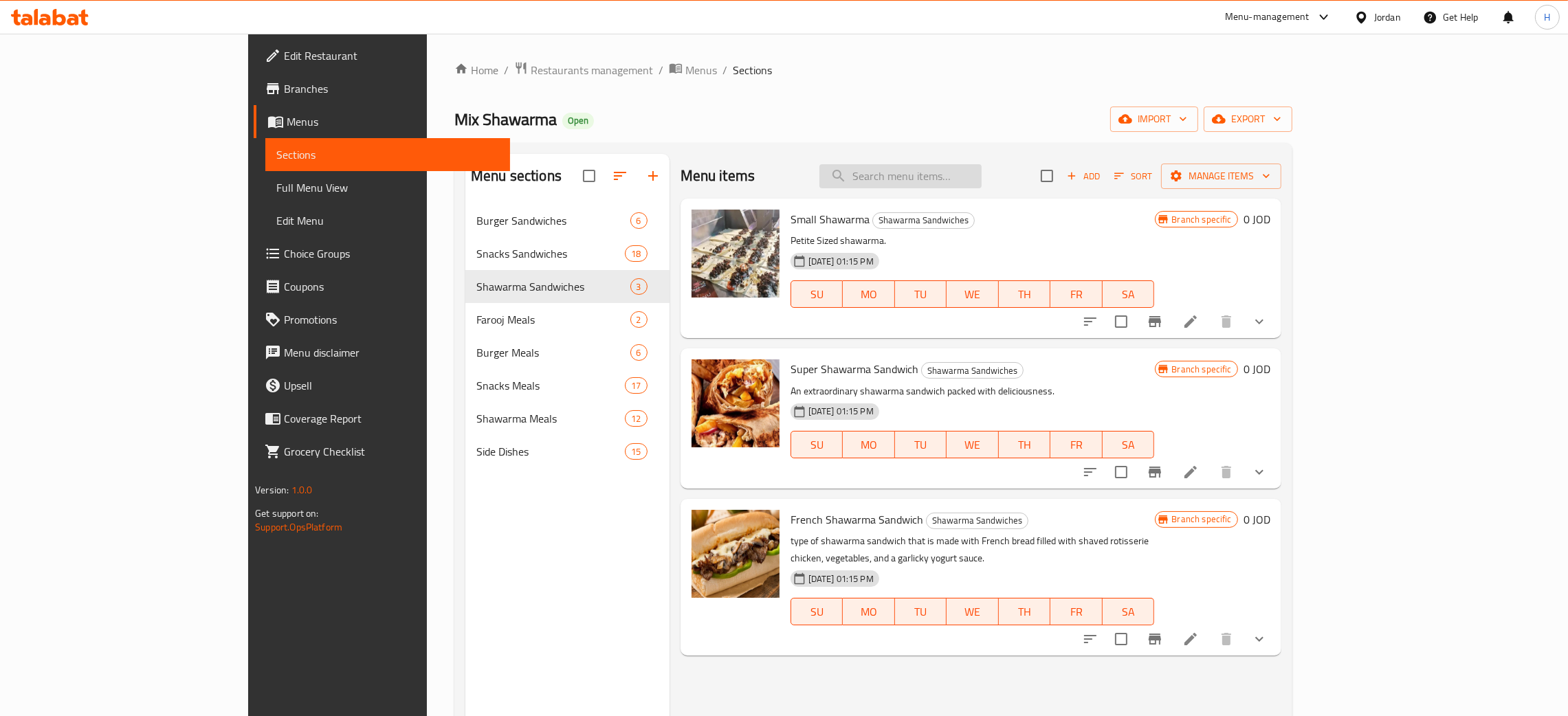 click at bounding box center [901, 176] 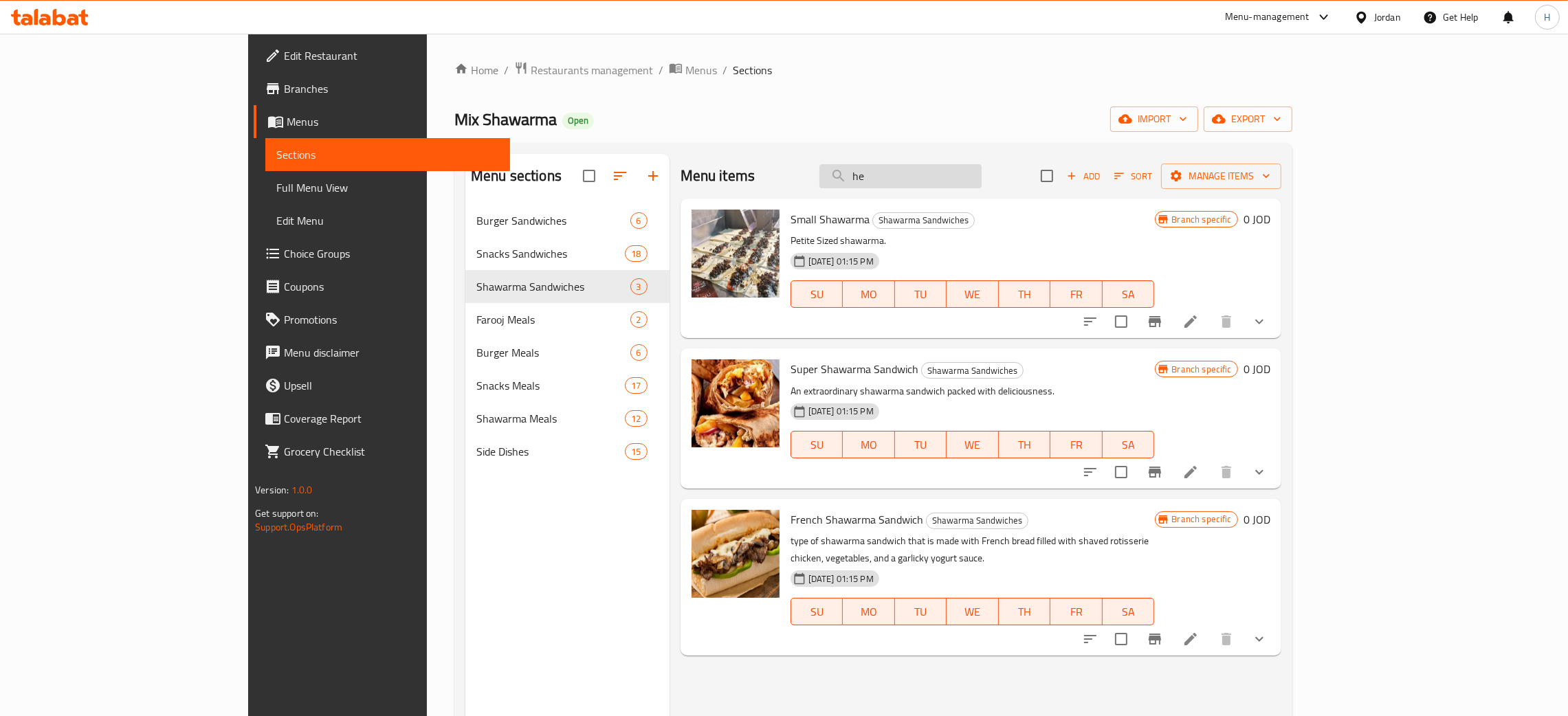 type on "her" 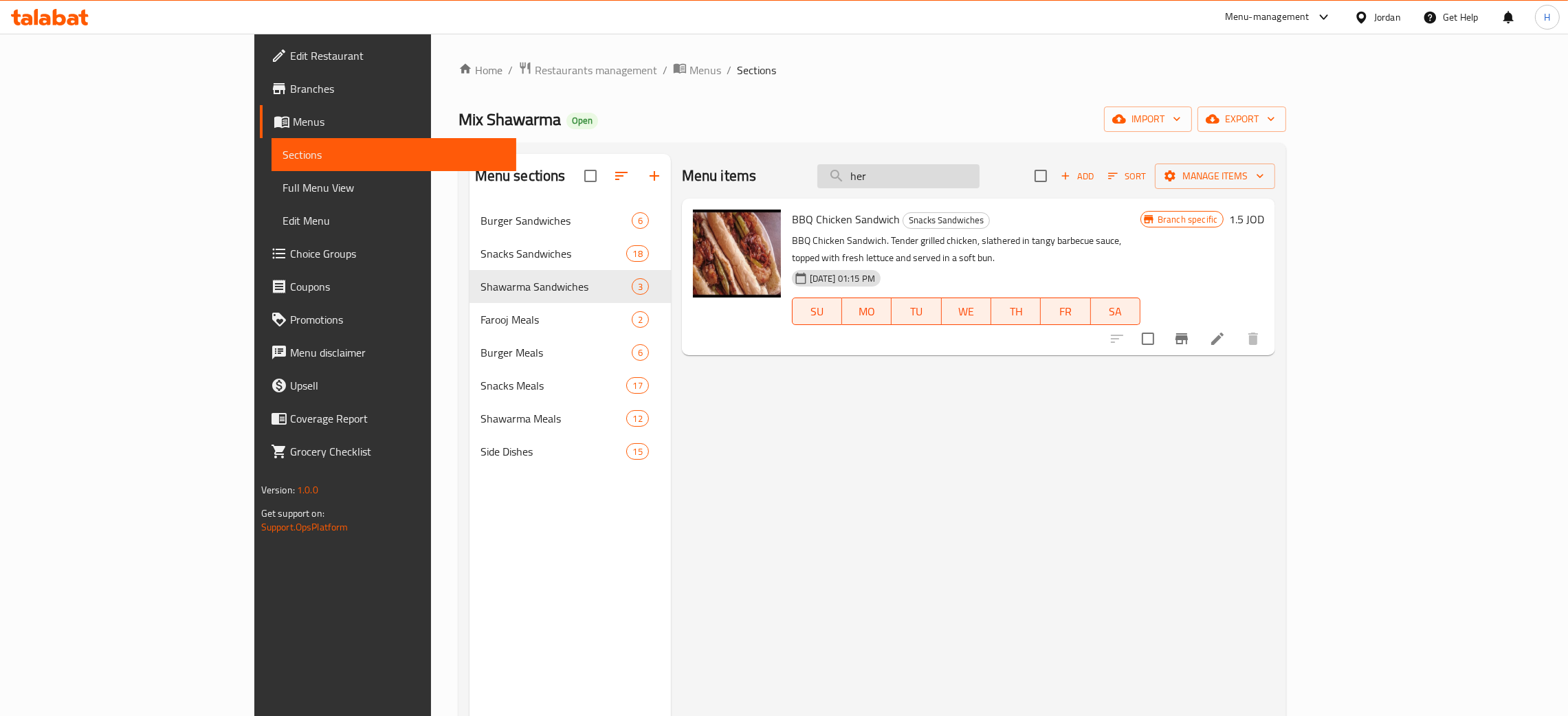 type 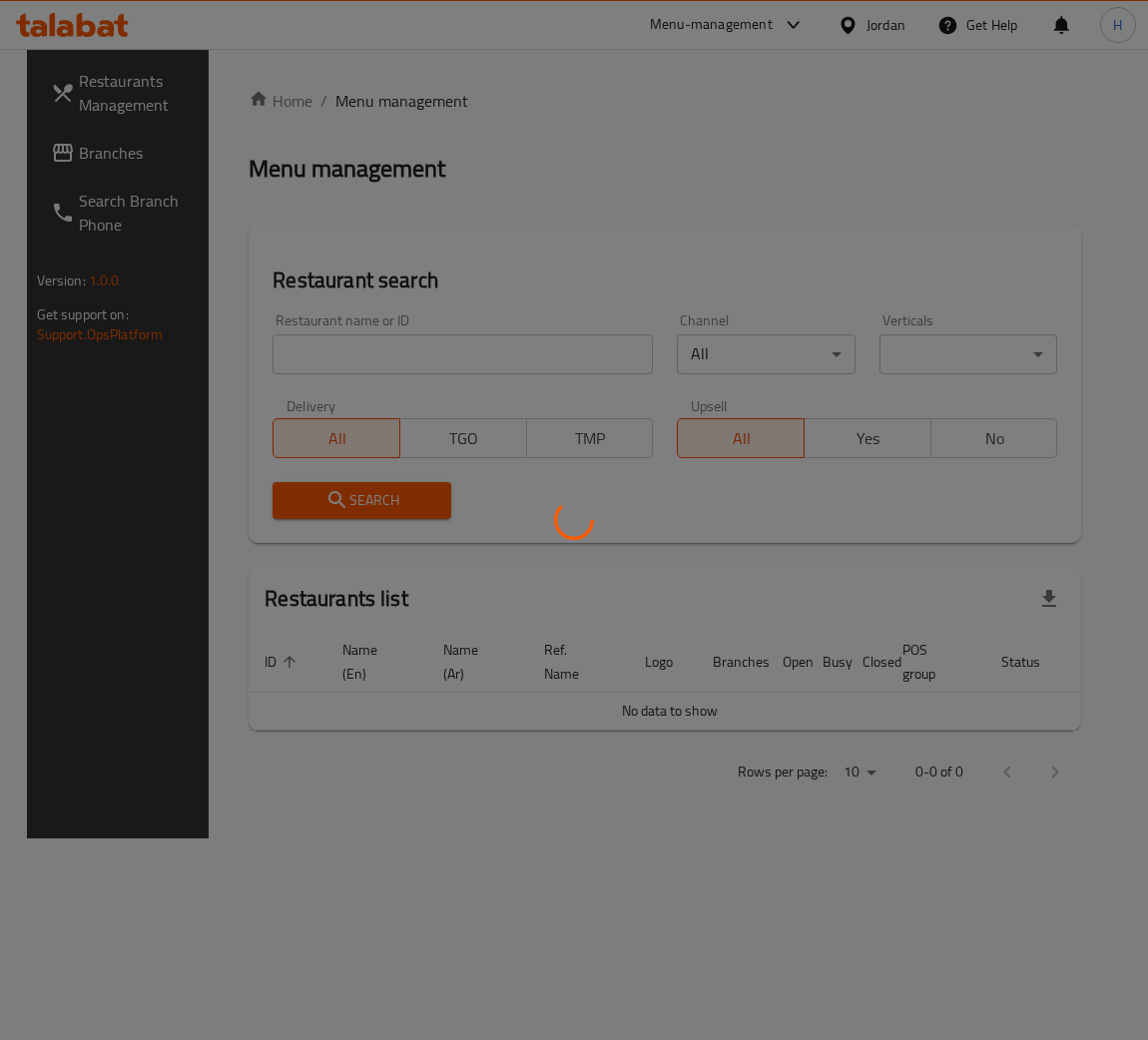 scroll, scrollTop: 0, scrollLeft: 0, axis: both 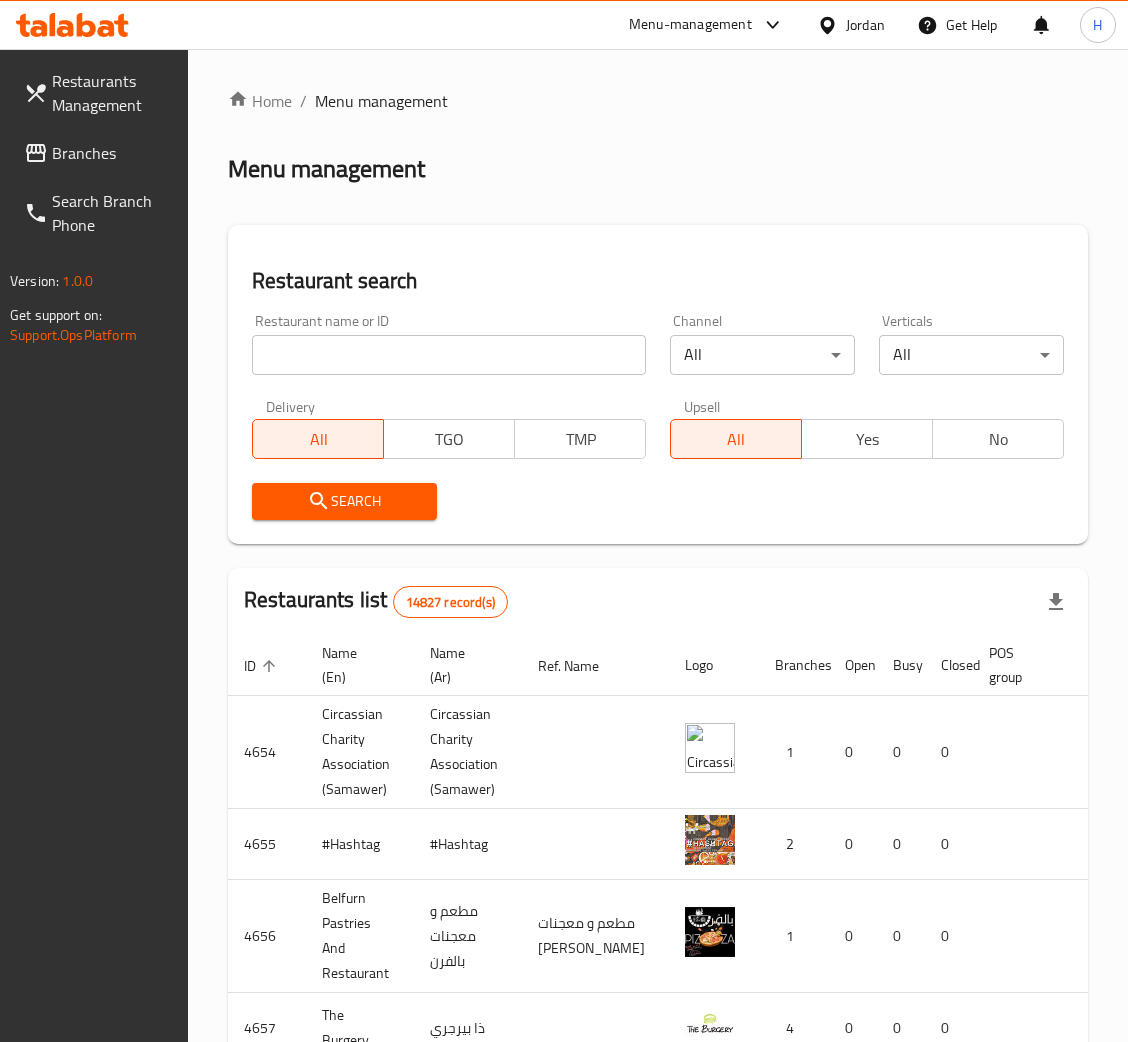 click at bounding box center [449, 355] 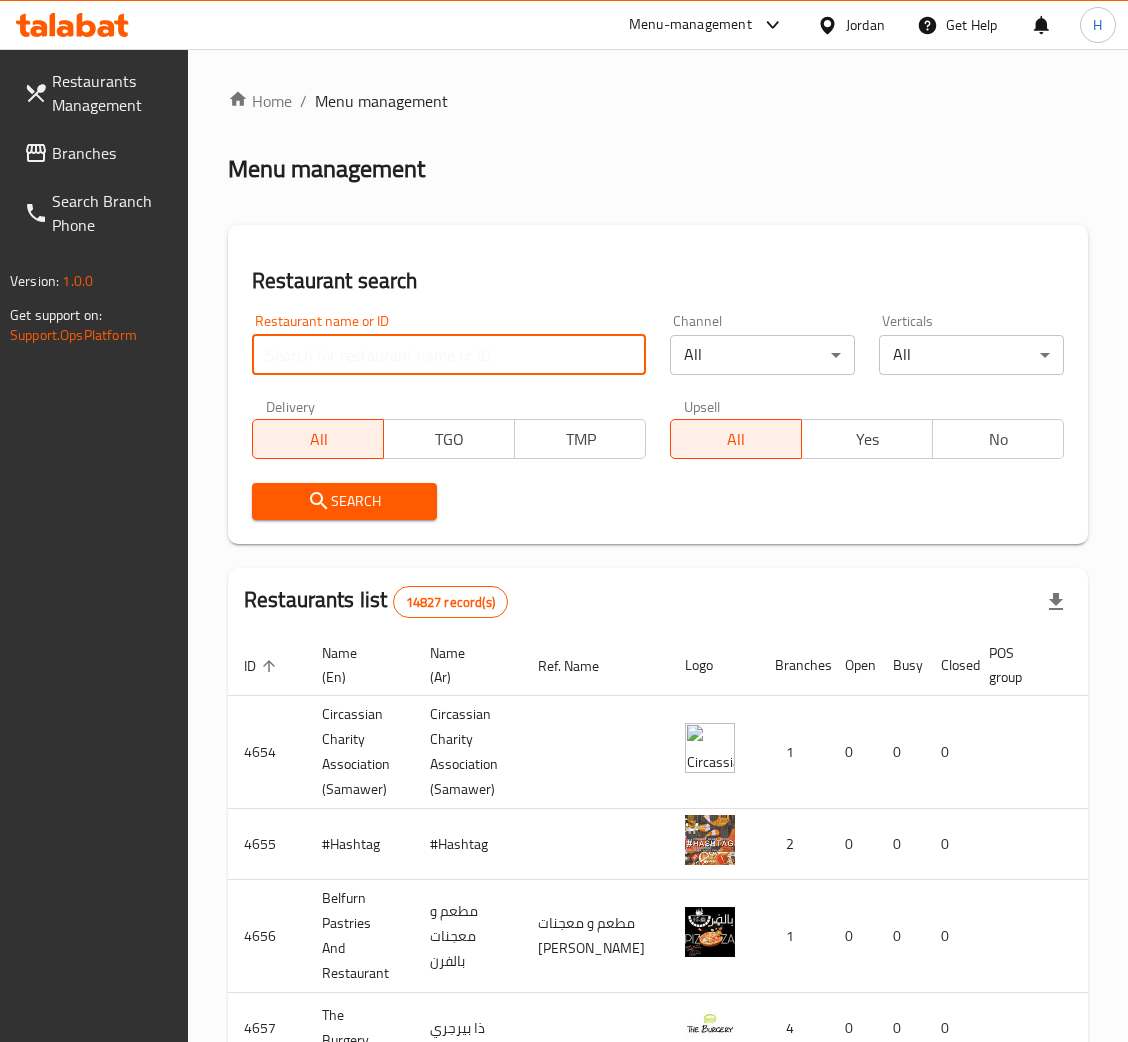 paste on "729816" 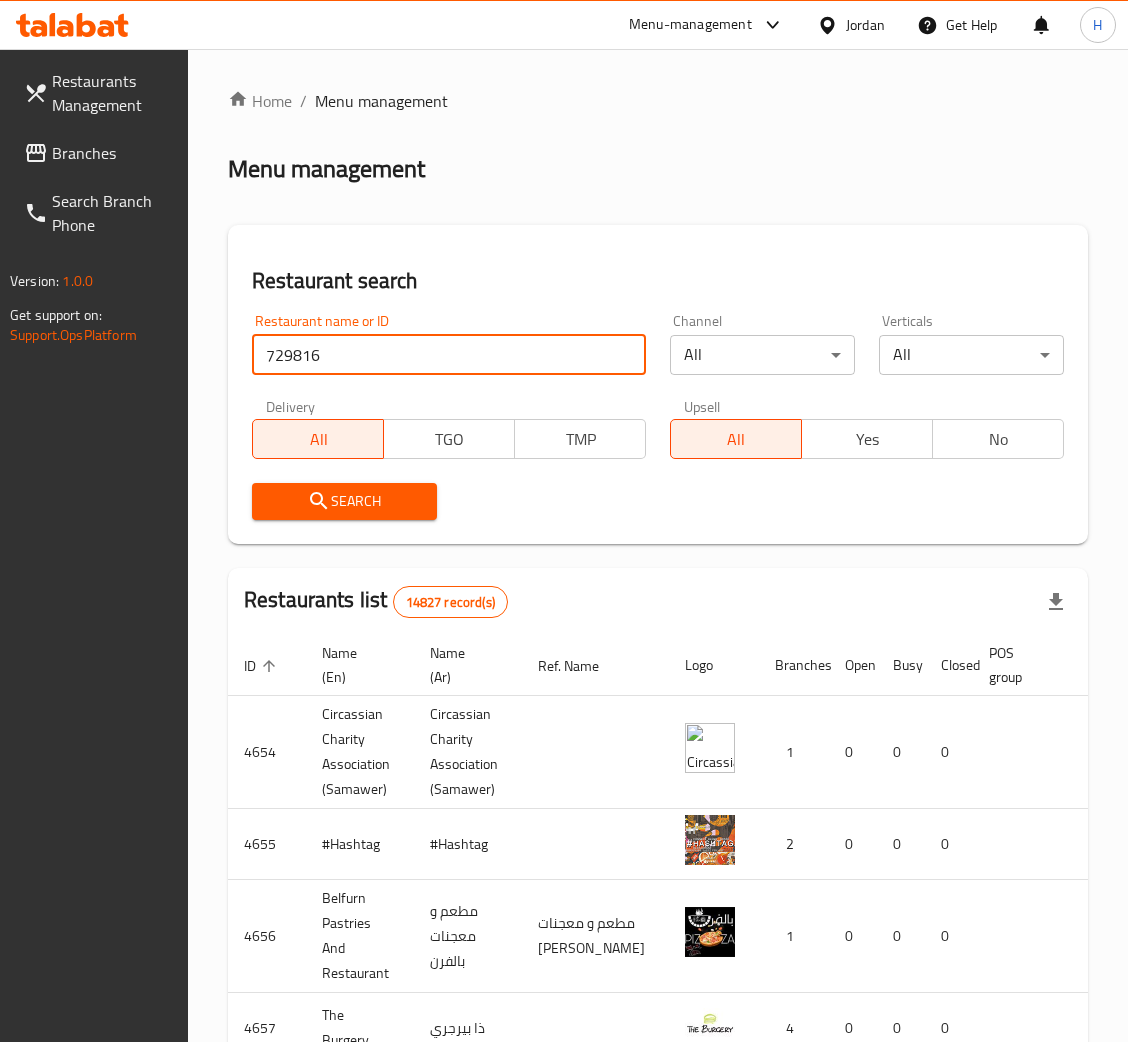 type on "729816" 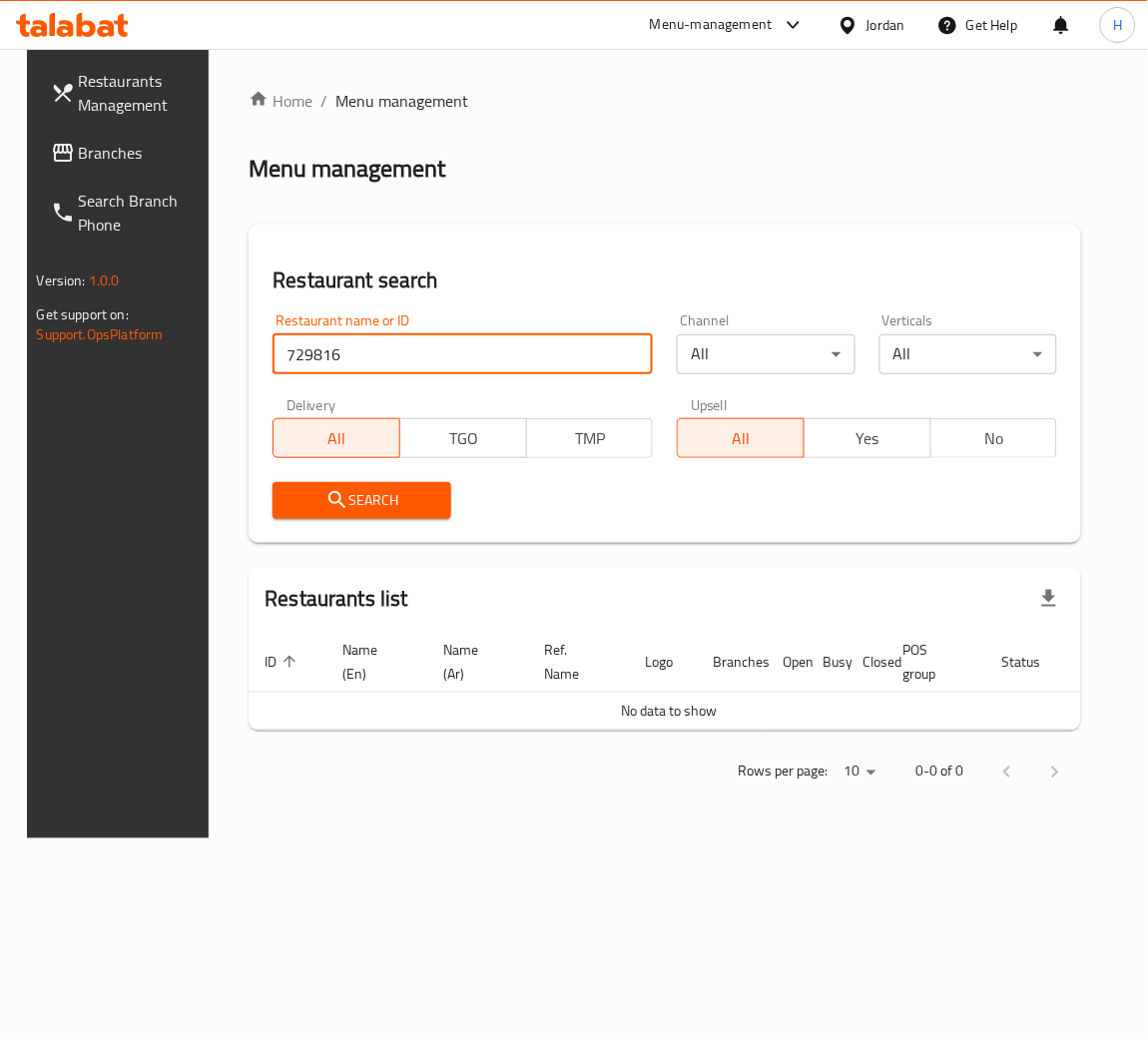 click on "Branches" at bounding box center (141, 153) 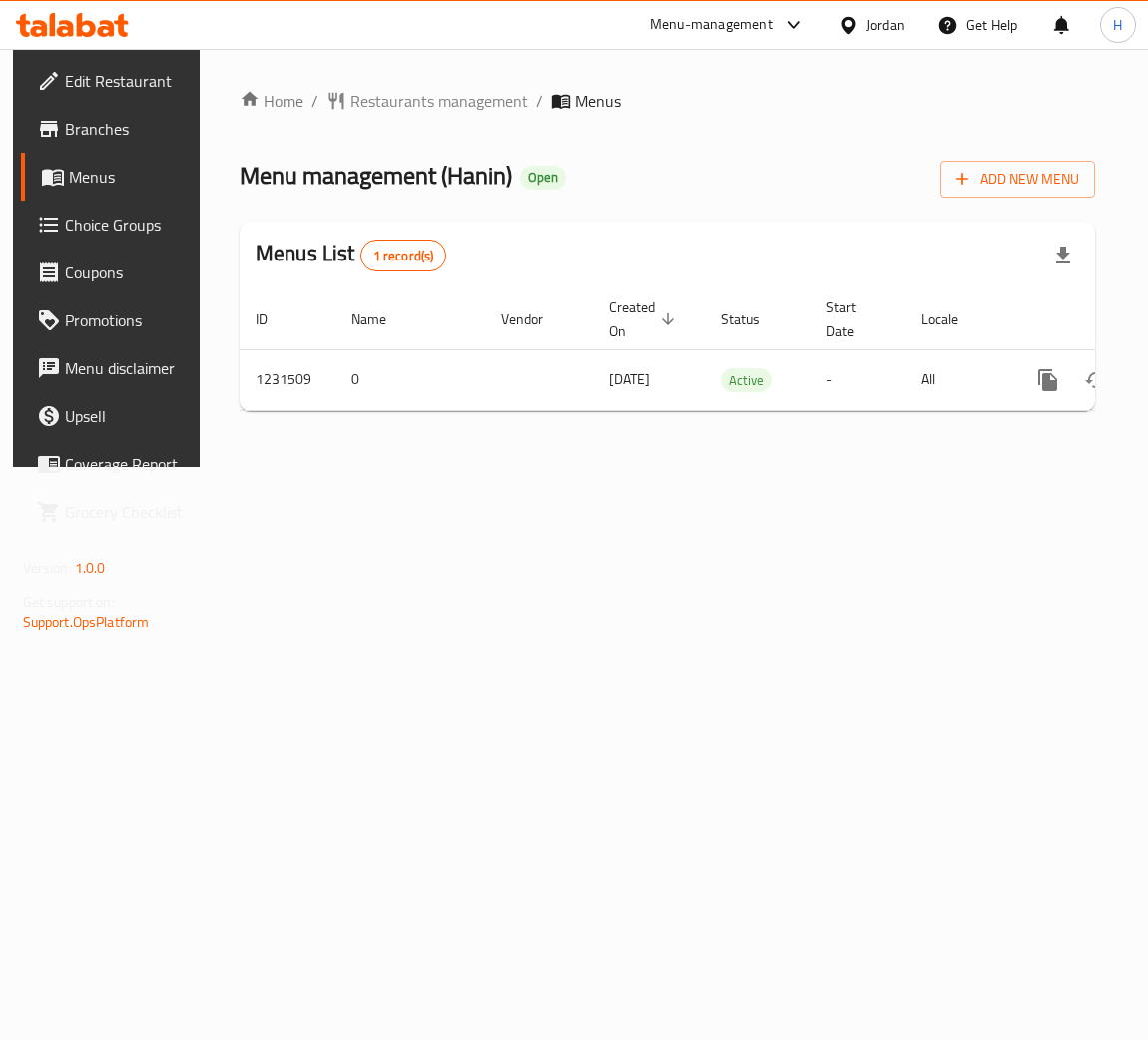 scroll, scrollTop: 0, scrollLeft: 0, axis: both 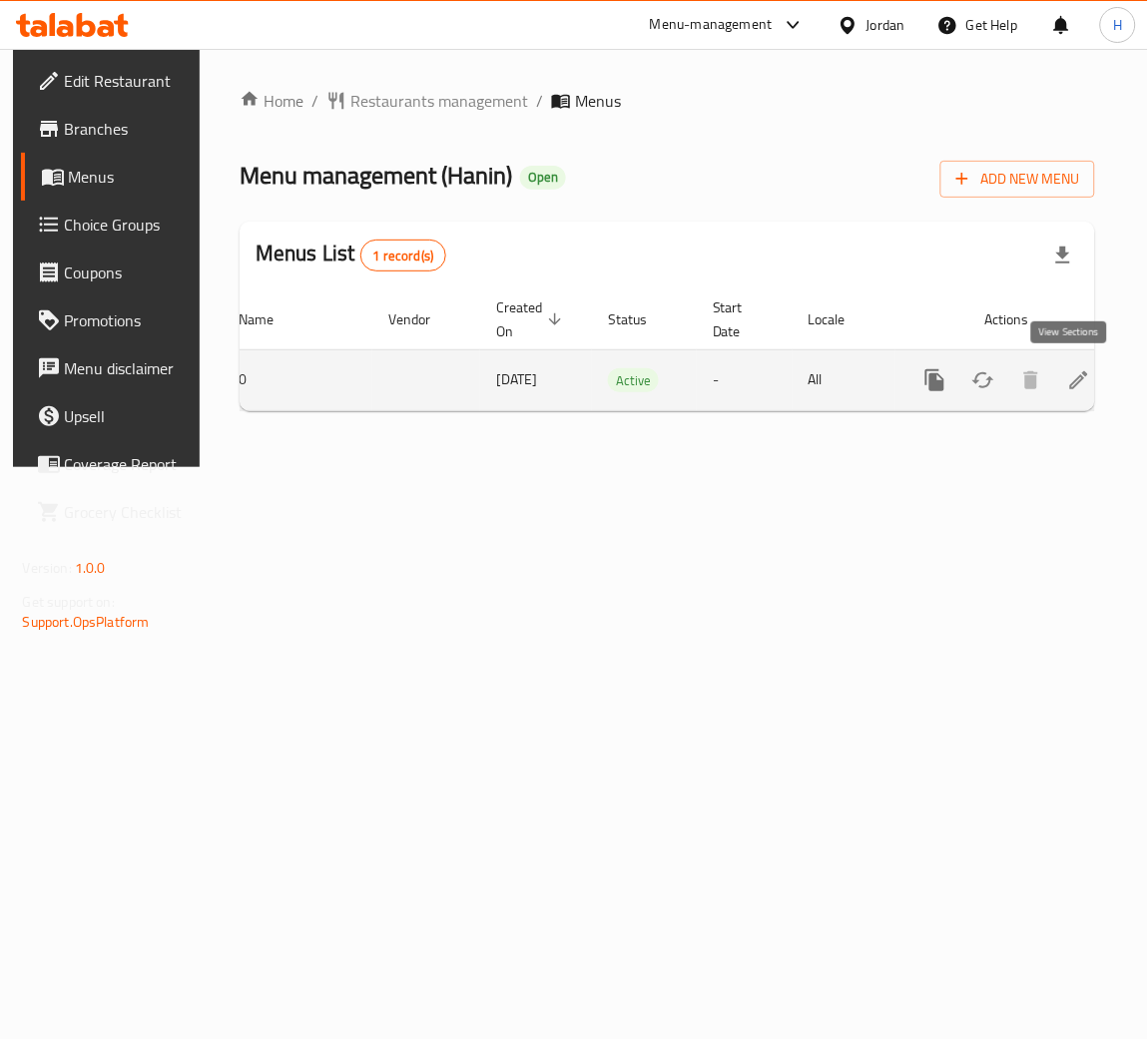 click 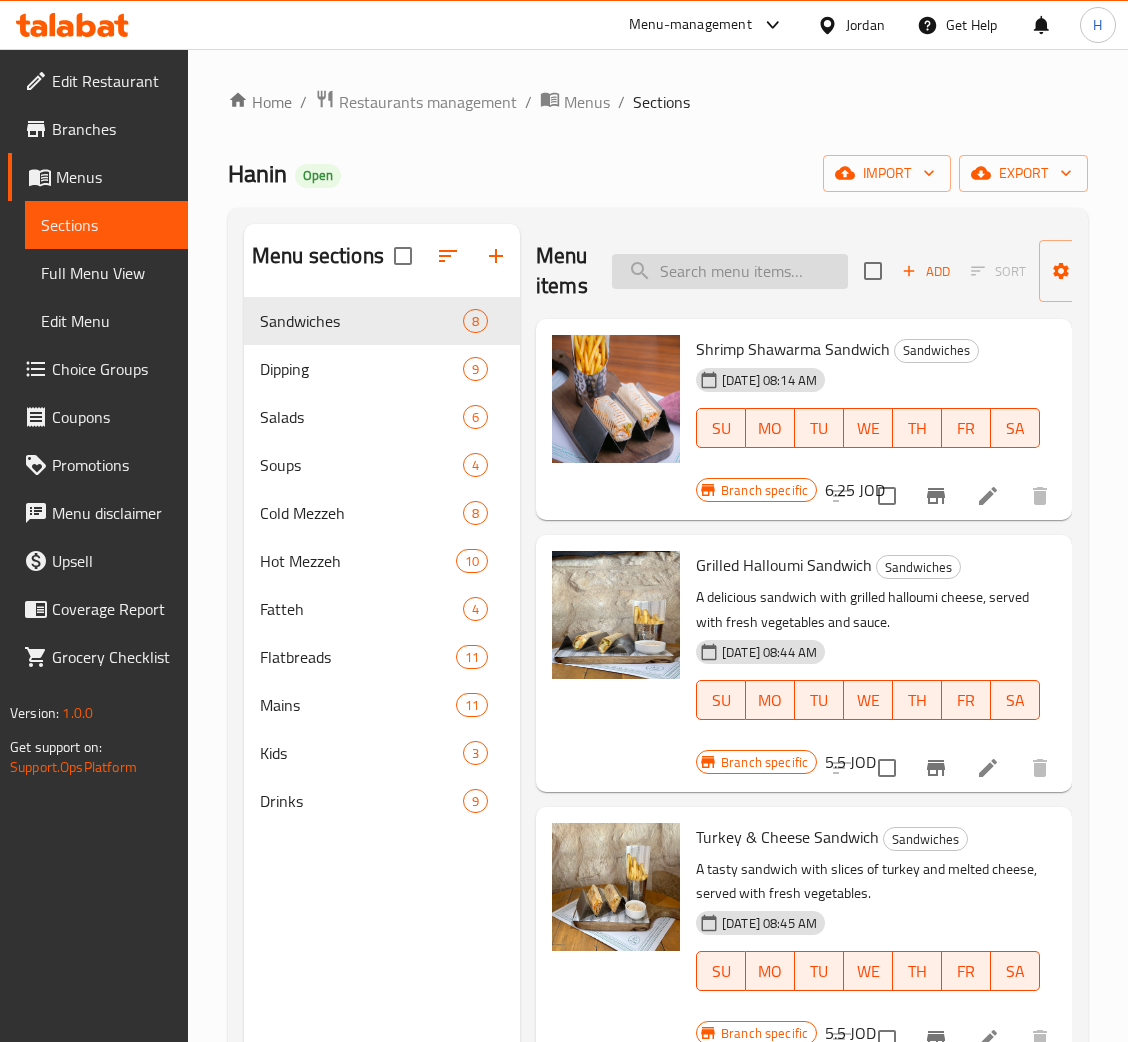 click at bounding box center (730, 271) 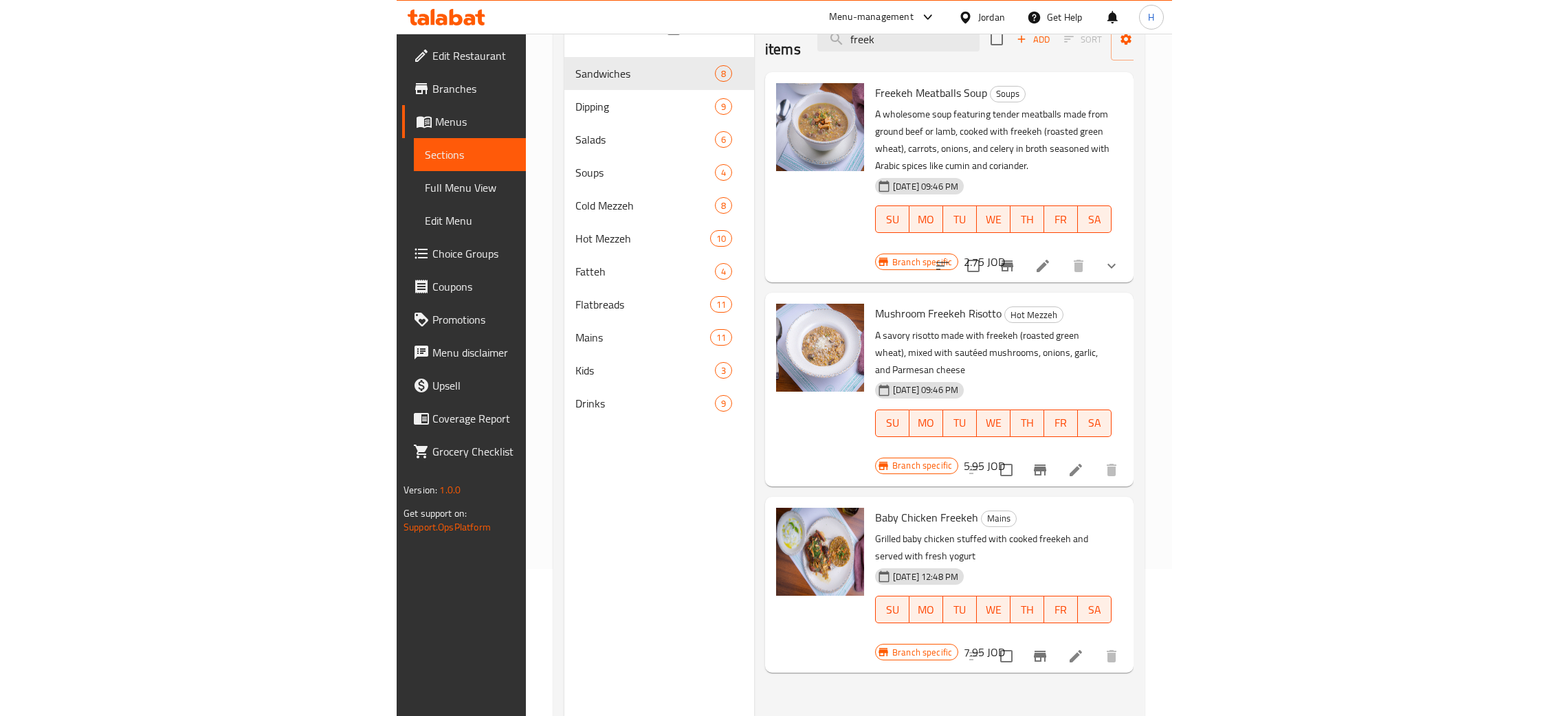 scroll, scrollTop: 194, scrollLeft: 0, axis: vertical 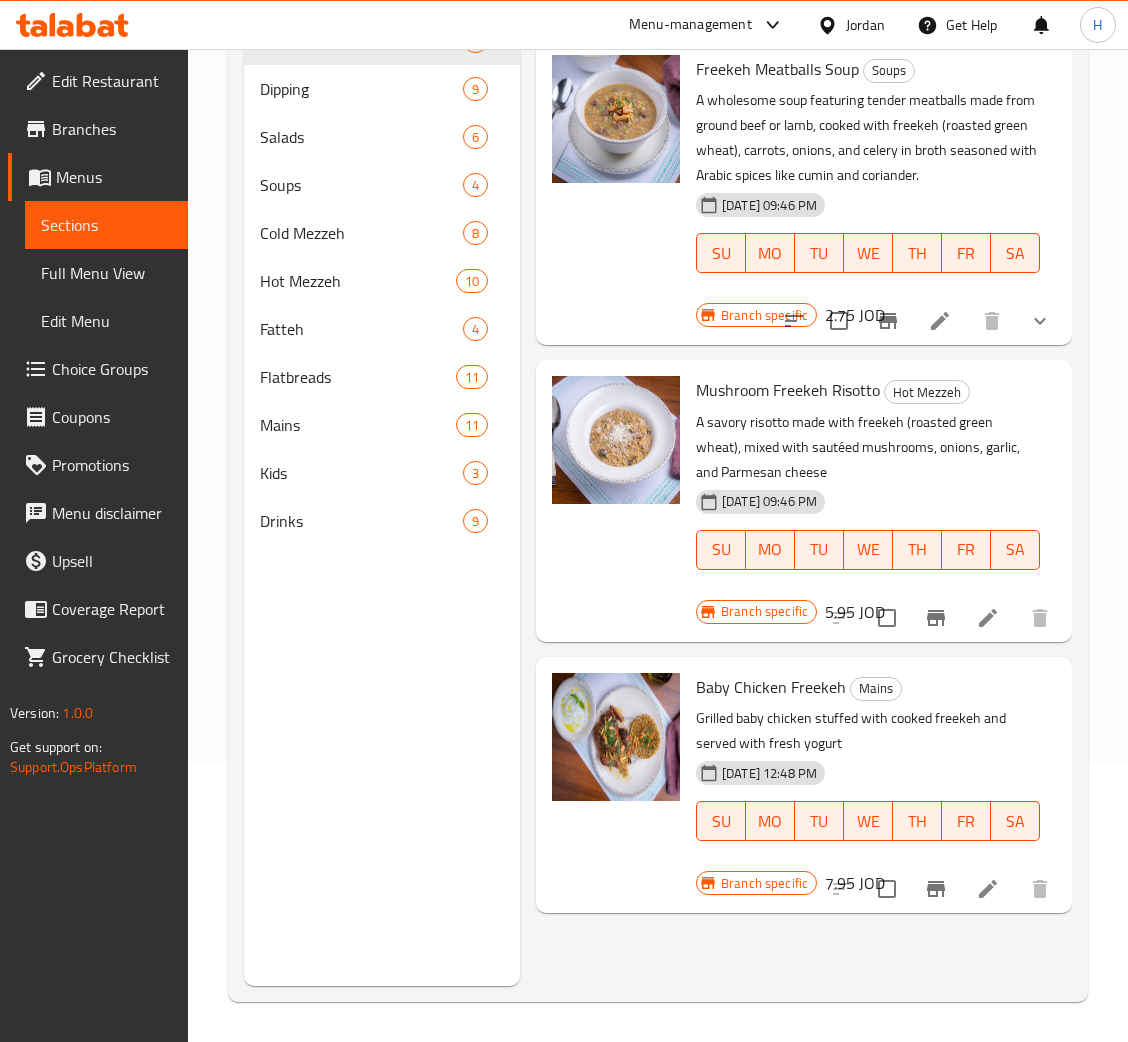type on "freek" 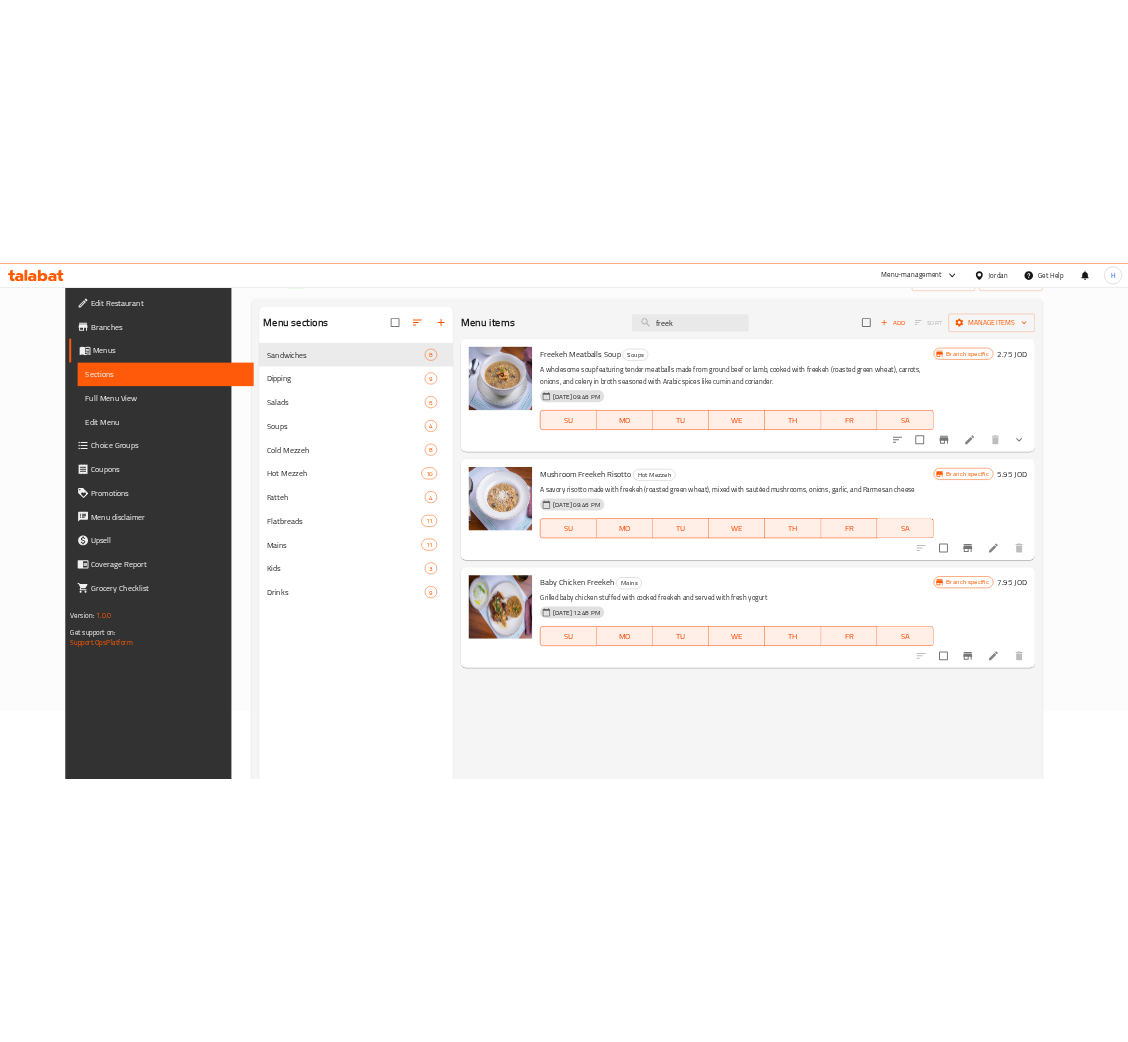scroll, scrollTop: 0, scrollLeft: 0, axis: both 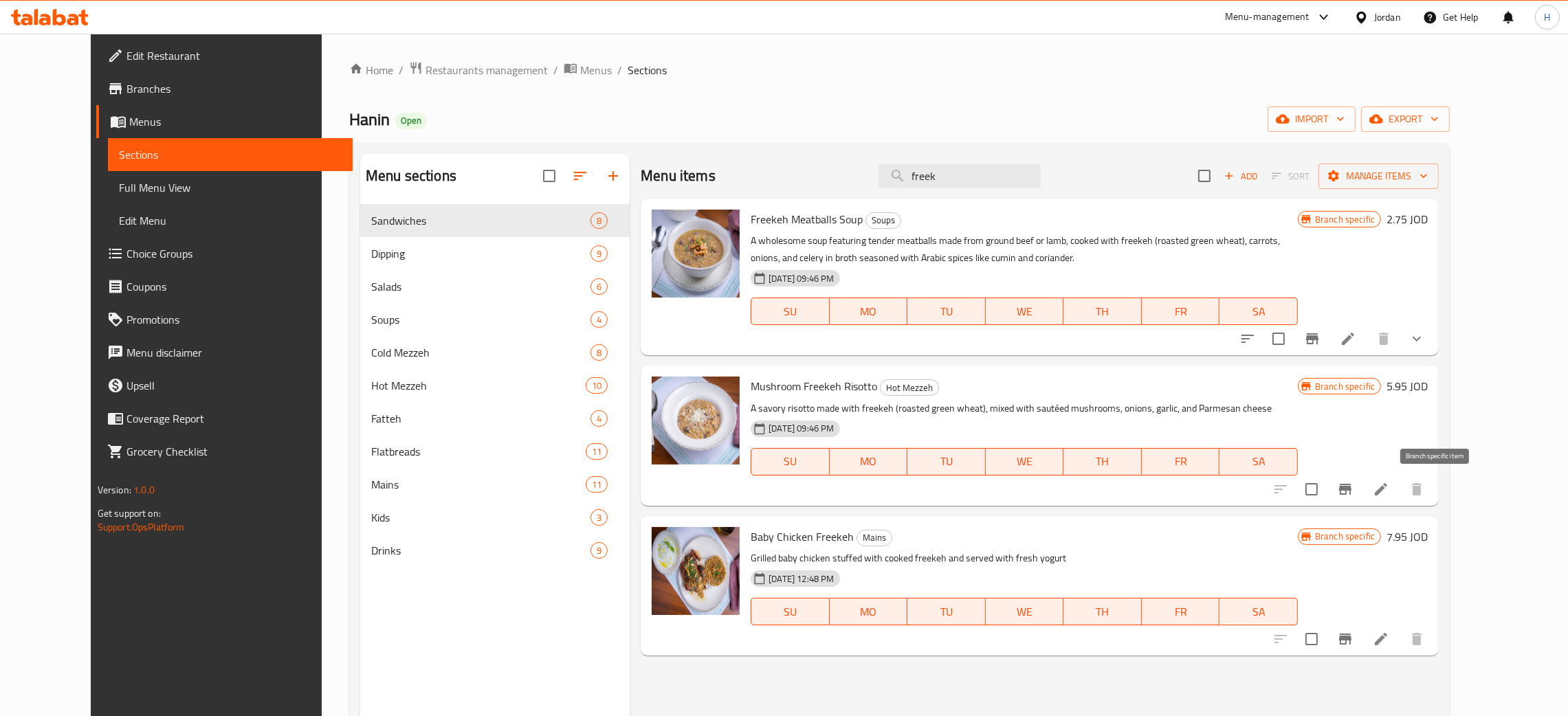 click 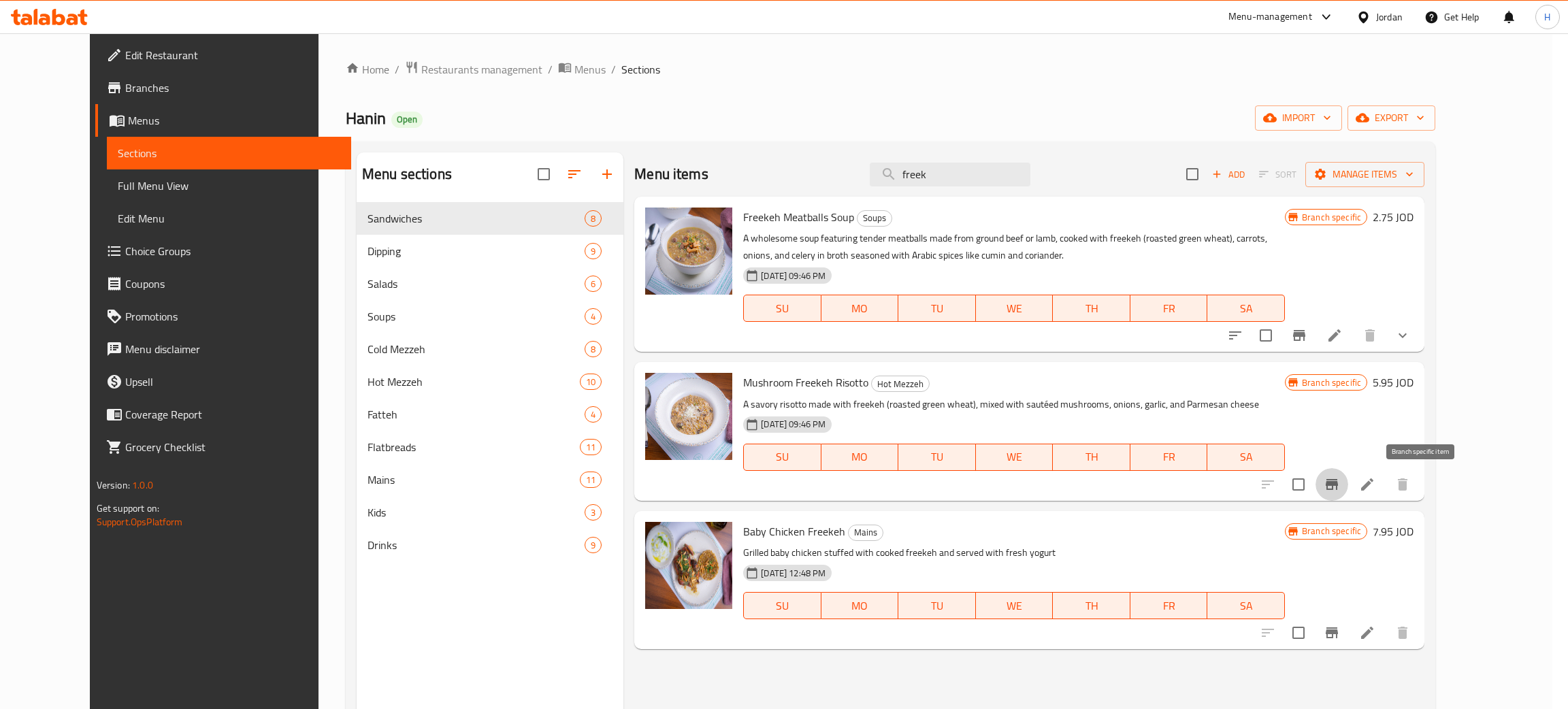type 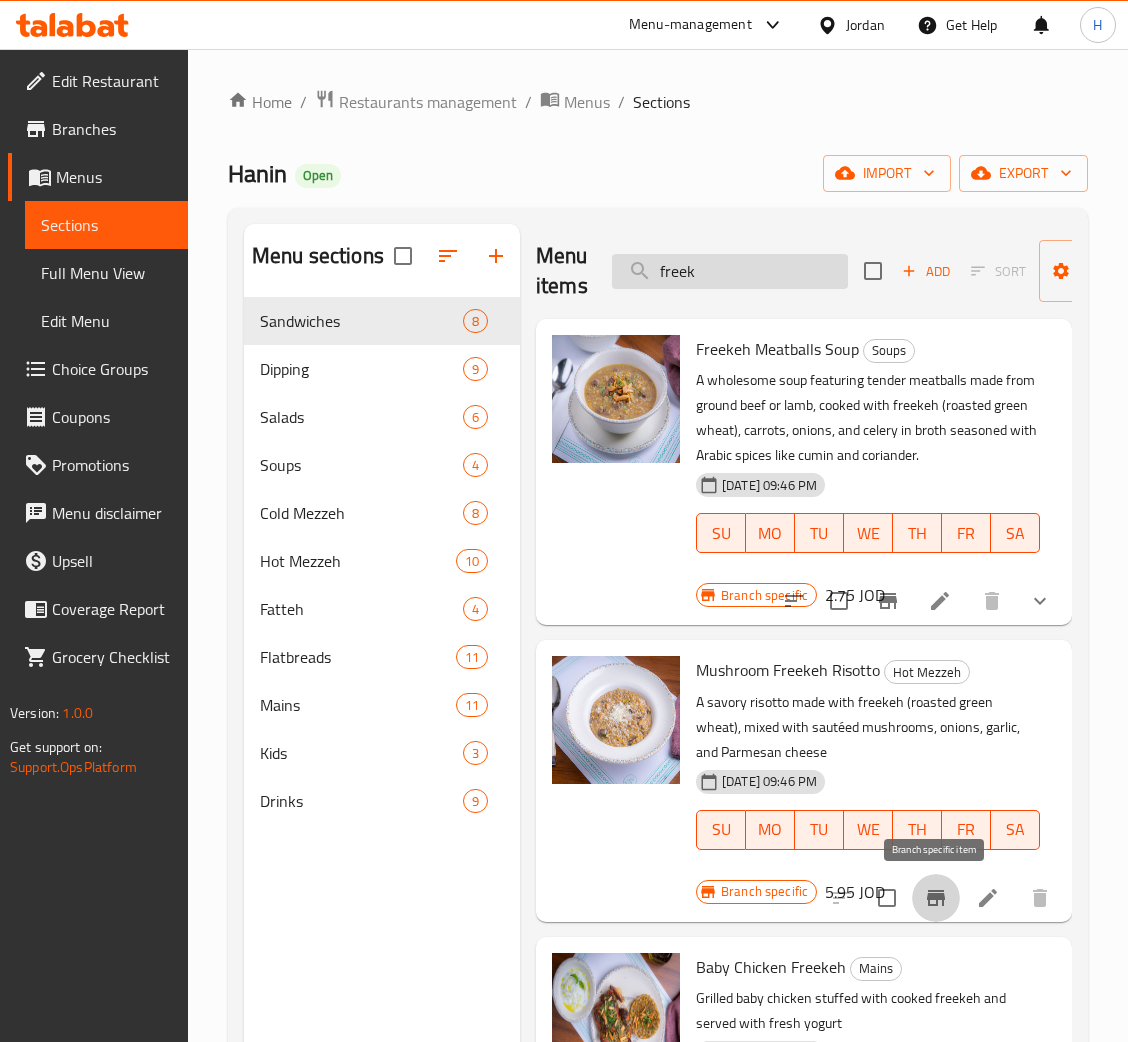 click on "freek" at bounding box center (730, 271) 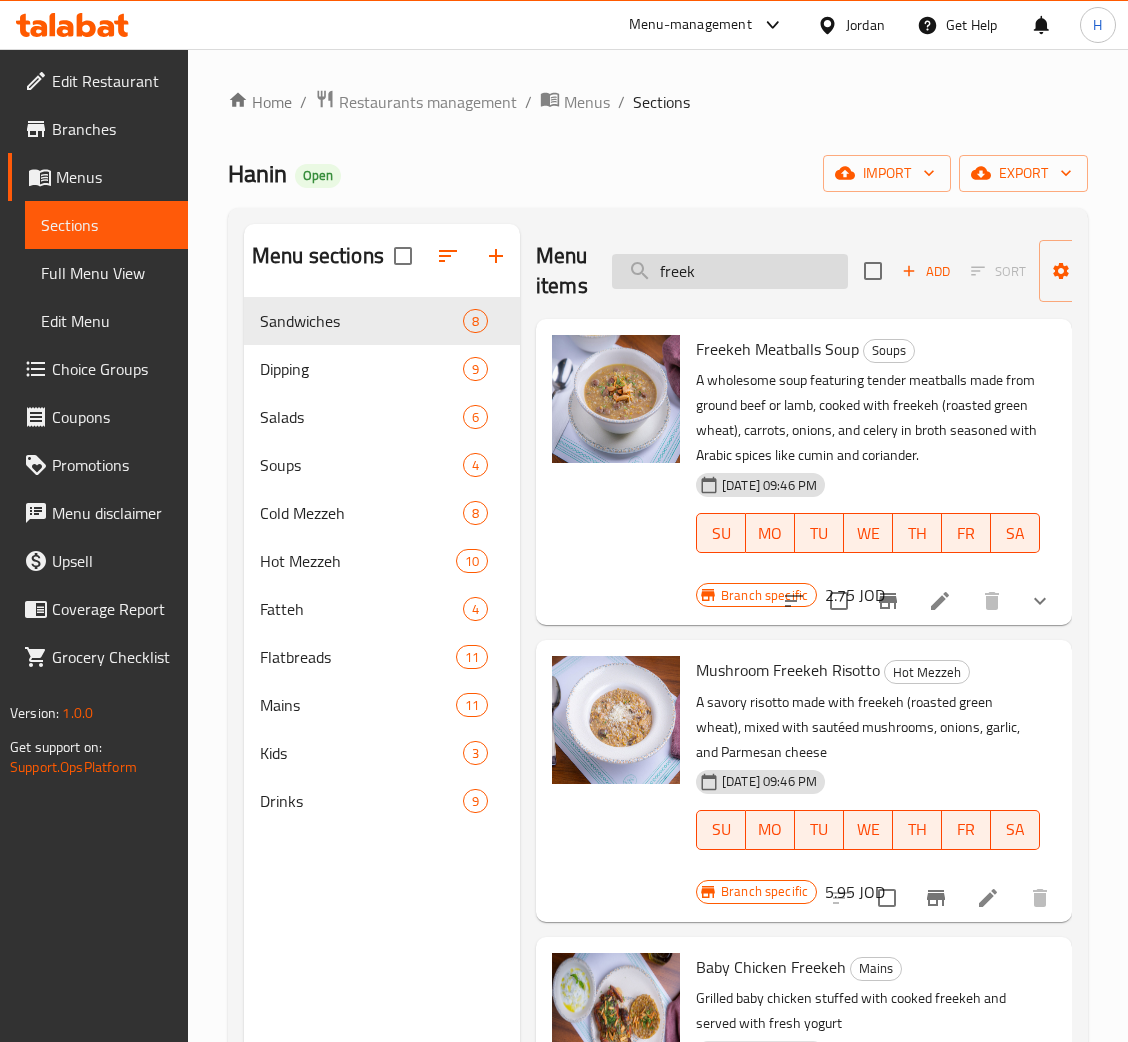 click on "freek" at bounding box center (730, 271) 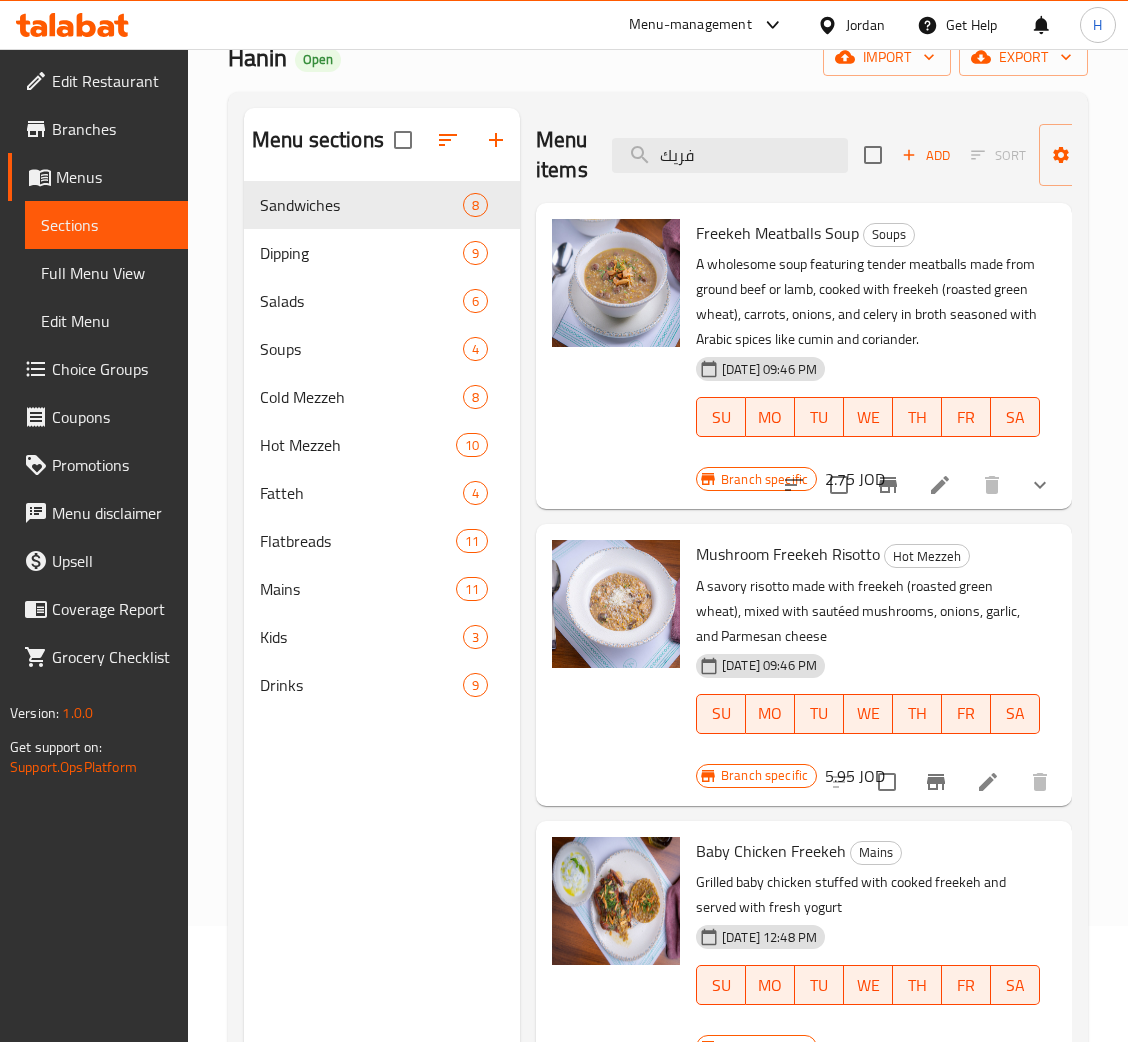 scroll, scrollTop: 282, scrollLeft: 0, axis: vertical 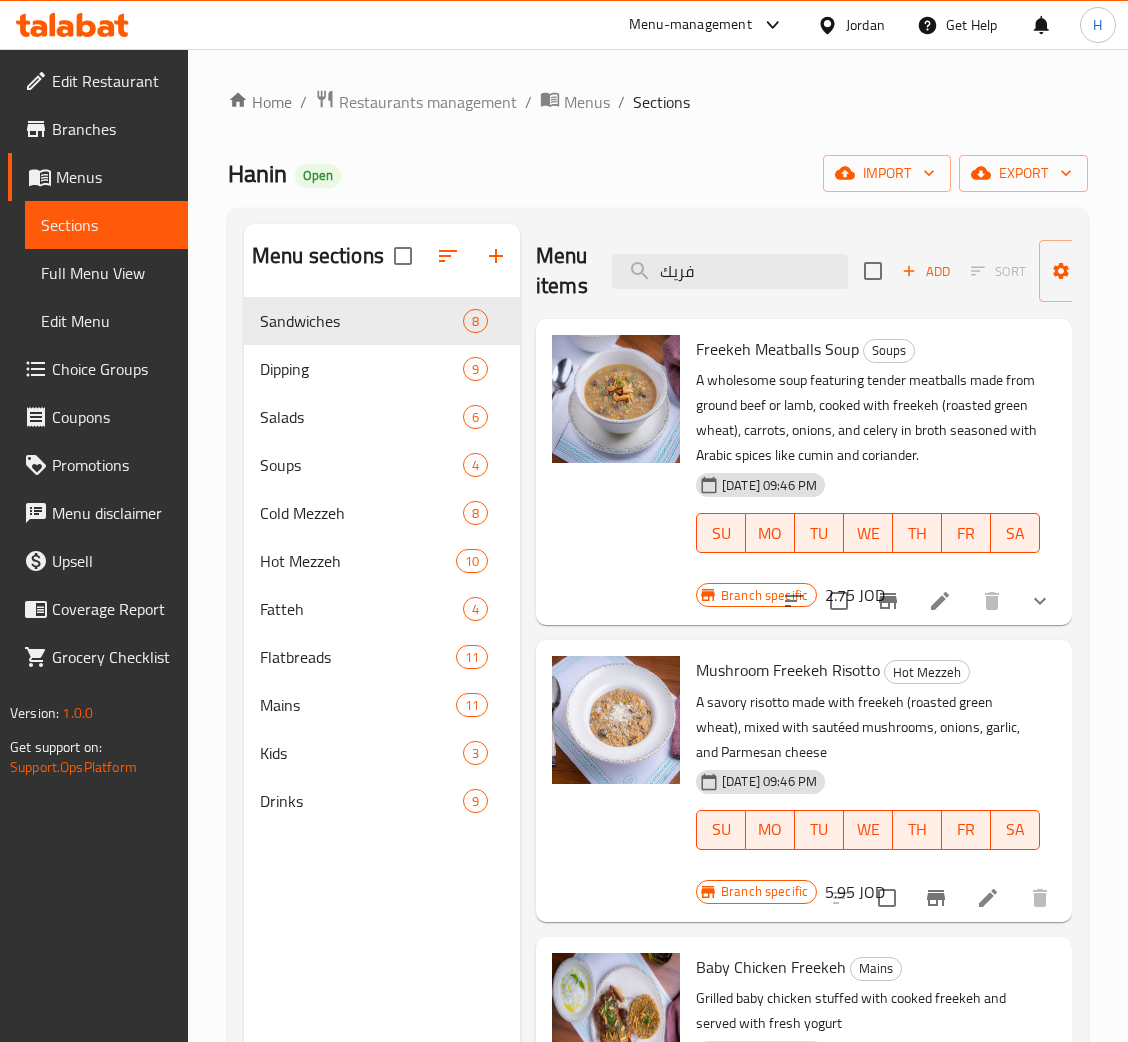 click on "Menu items فريك Add Sort Manage items" at bounding box center [804, 271] 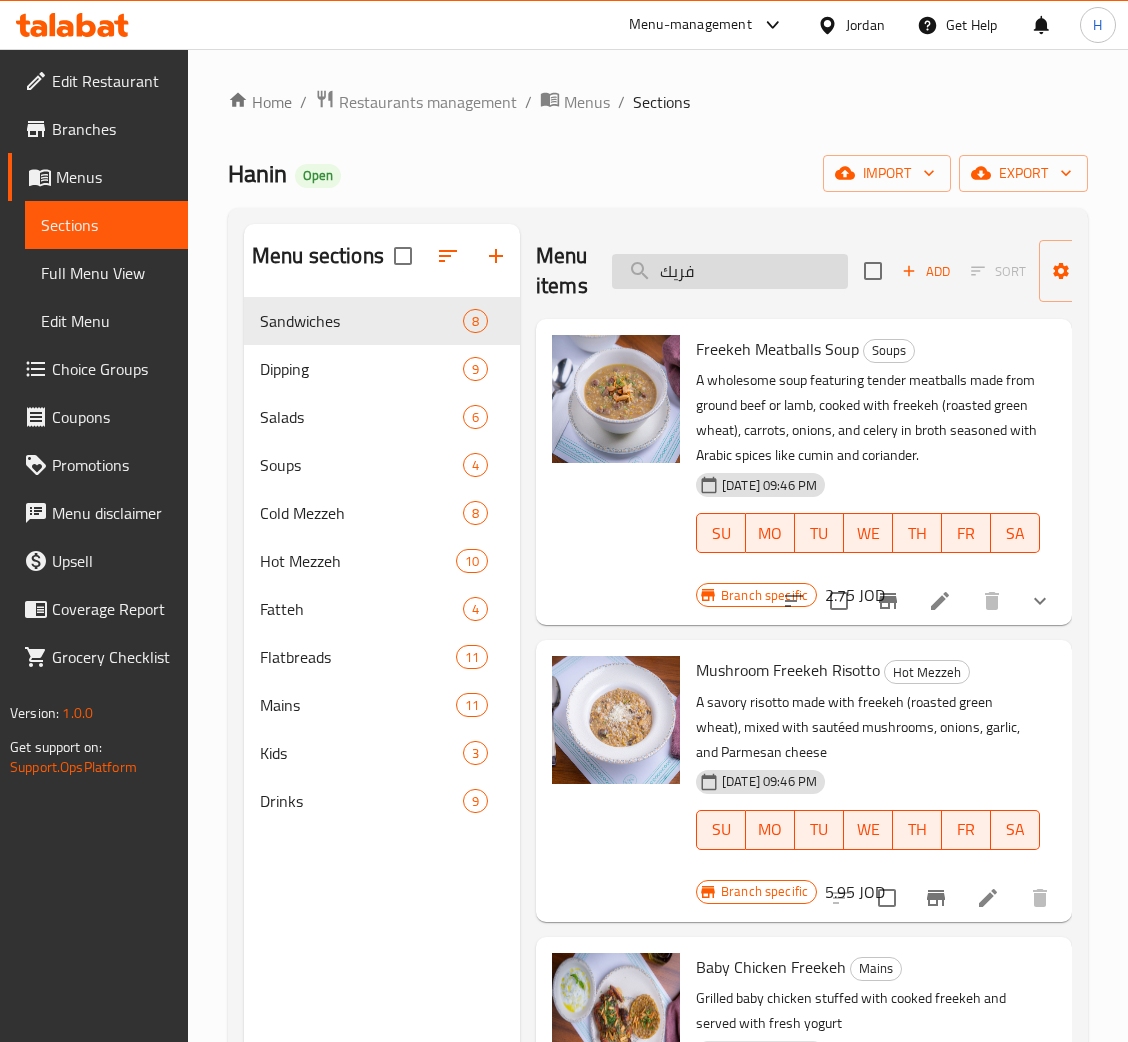 click on "فريك" at bounding box center [730, 271] 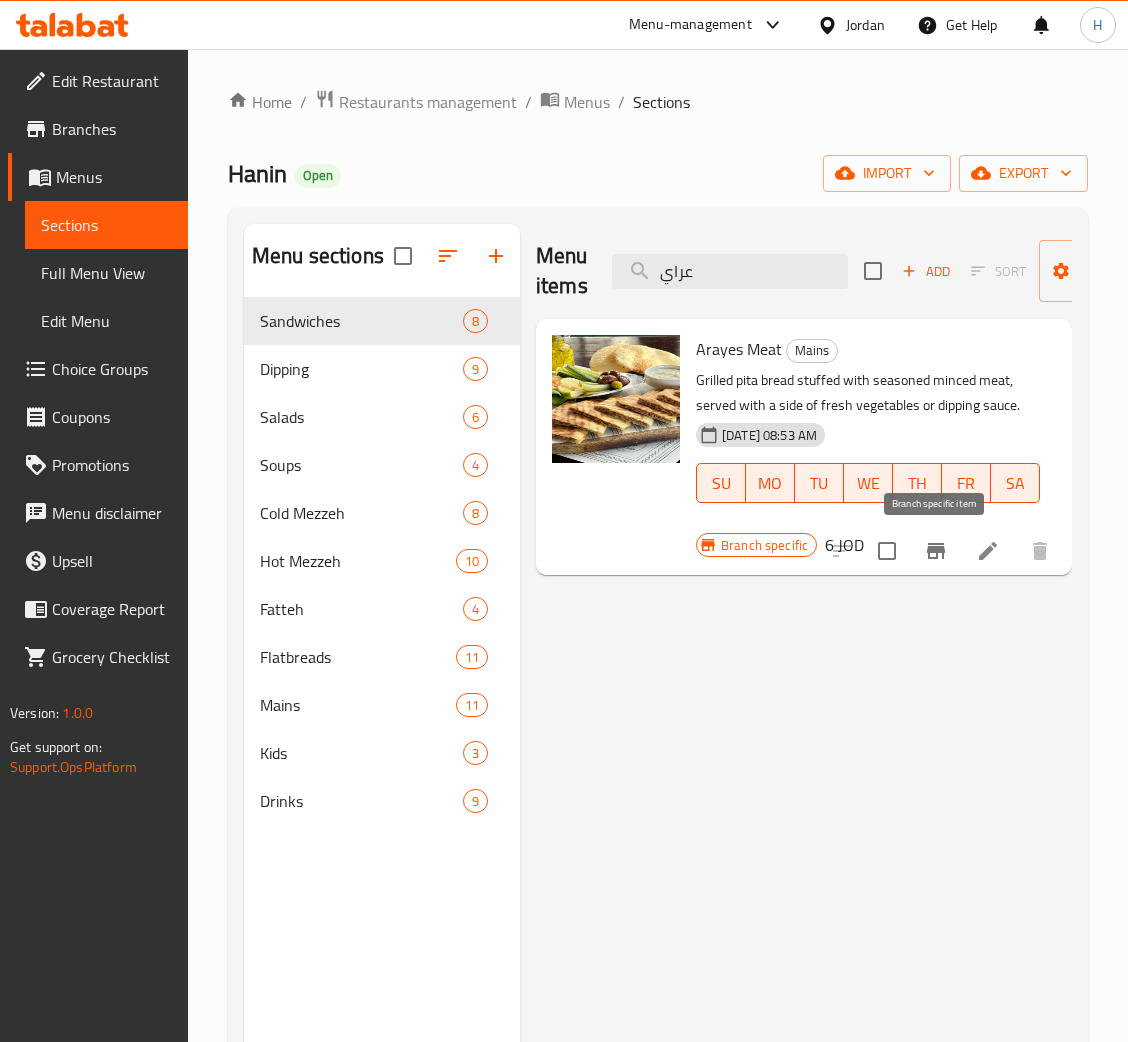 type on "عراي" 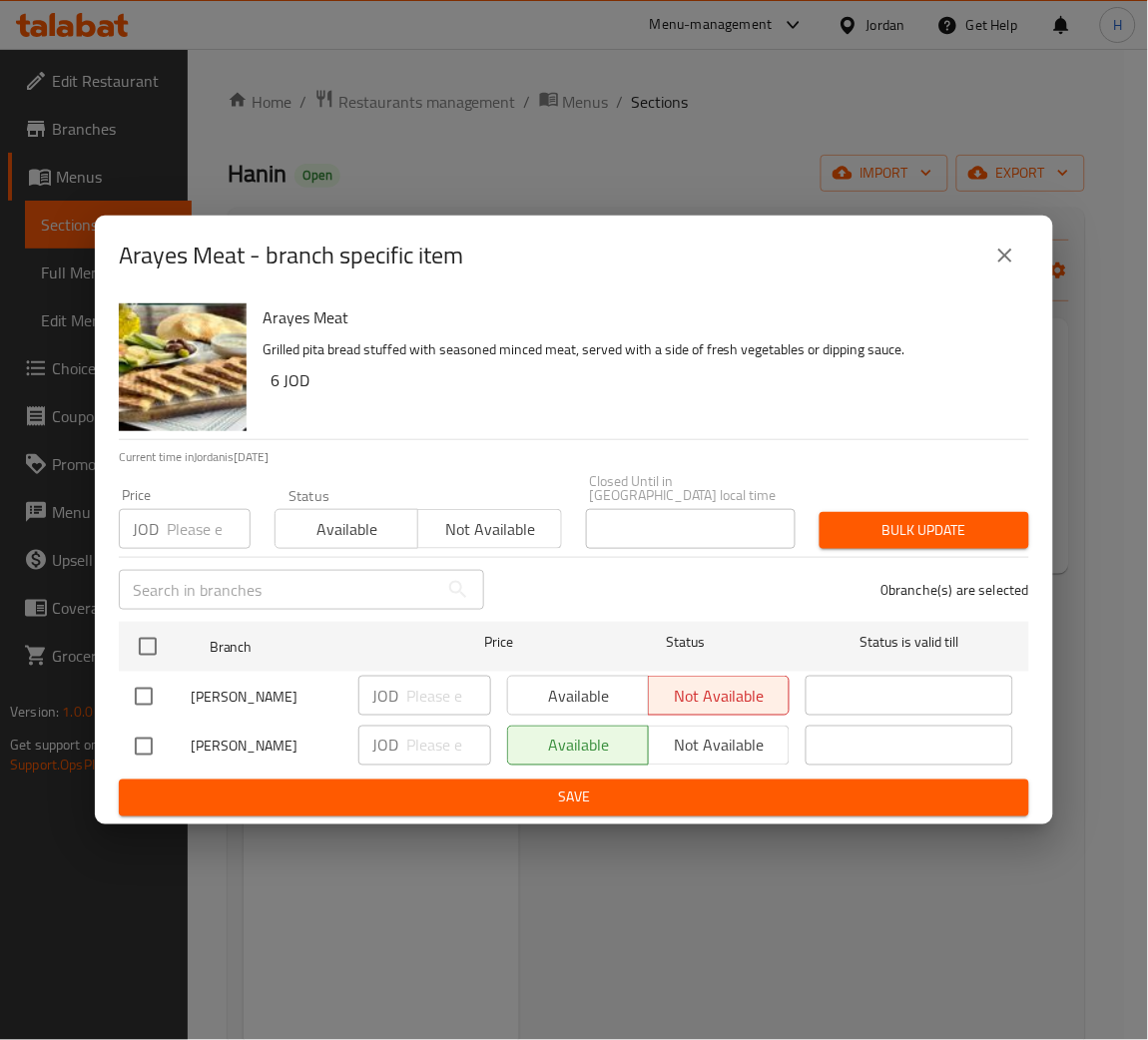 type 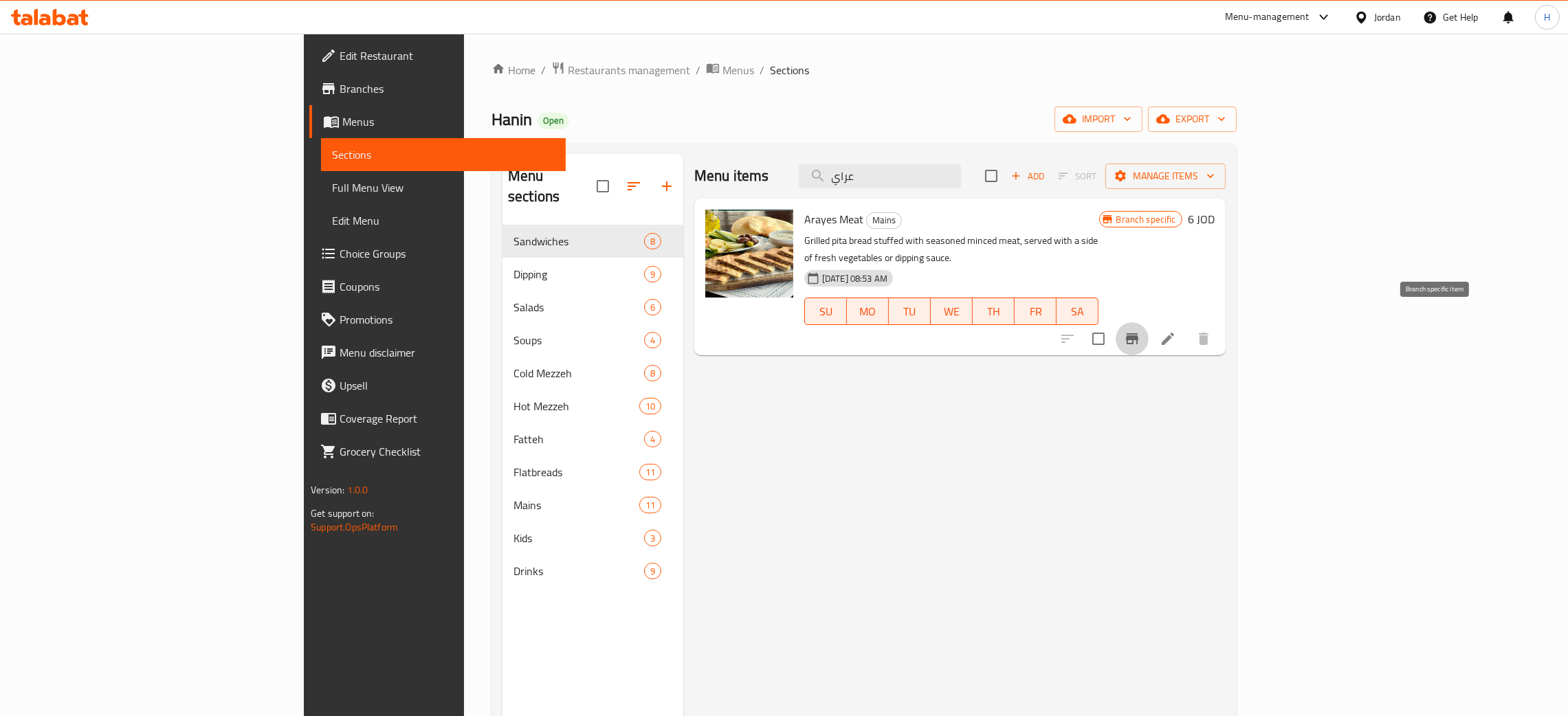 click 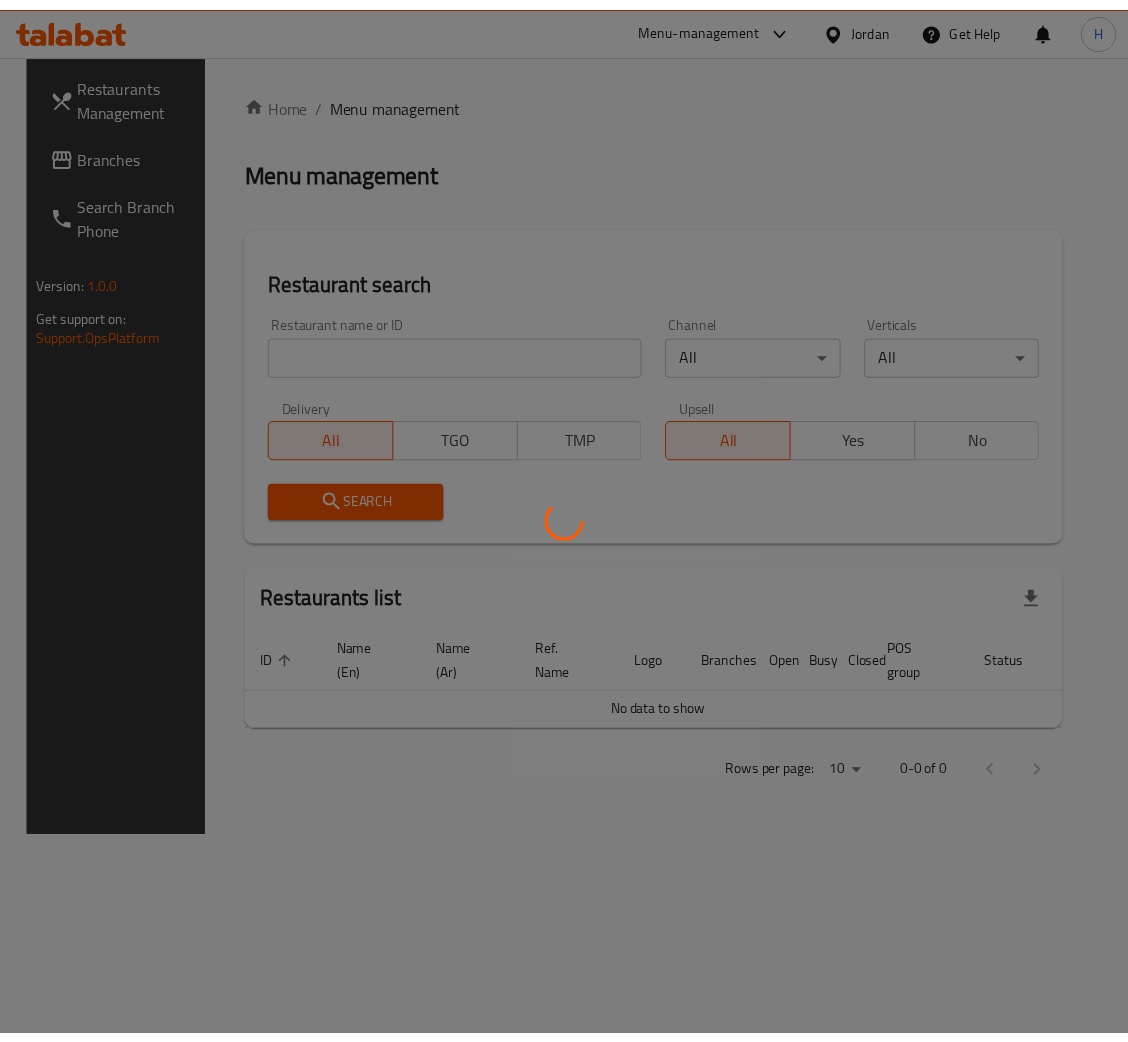 scroll, scrollTop: 0, scrollLeft: 0, axis: both 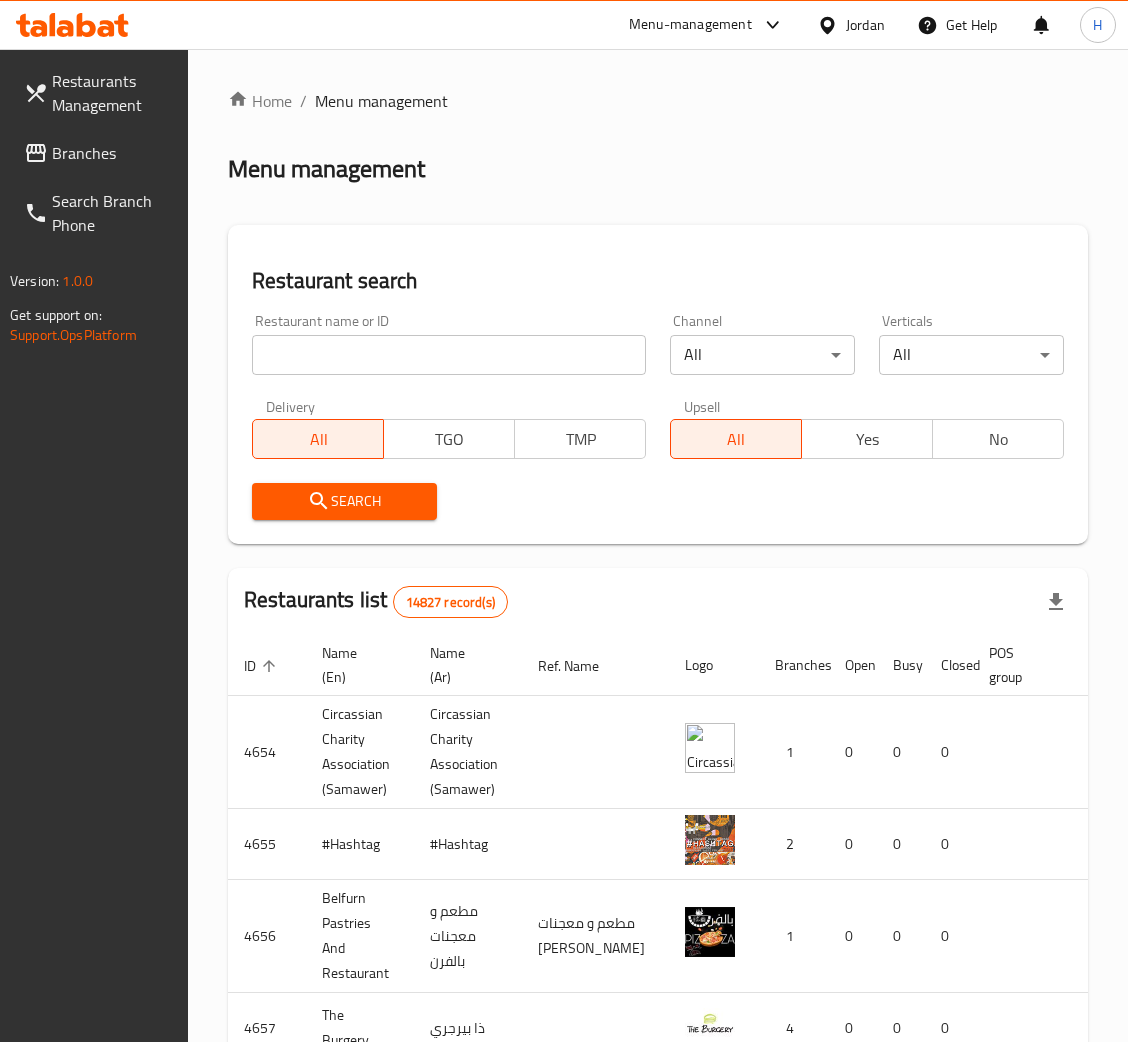 click on "Branches" at bounding box center (98, 153) 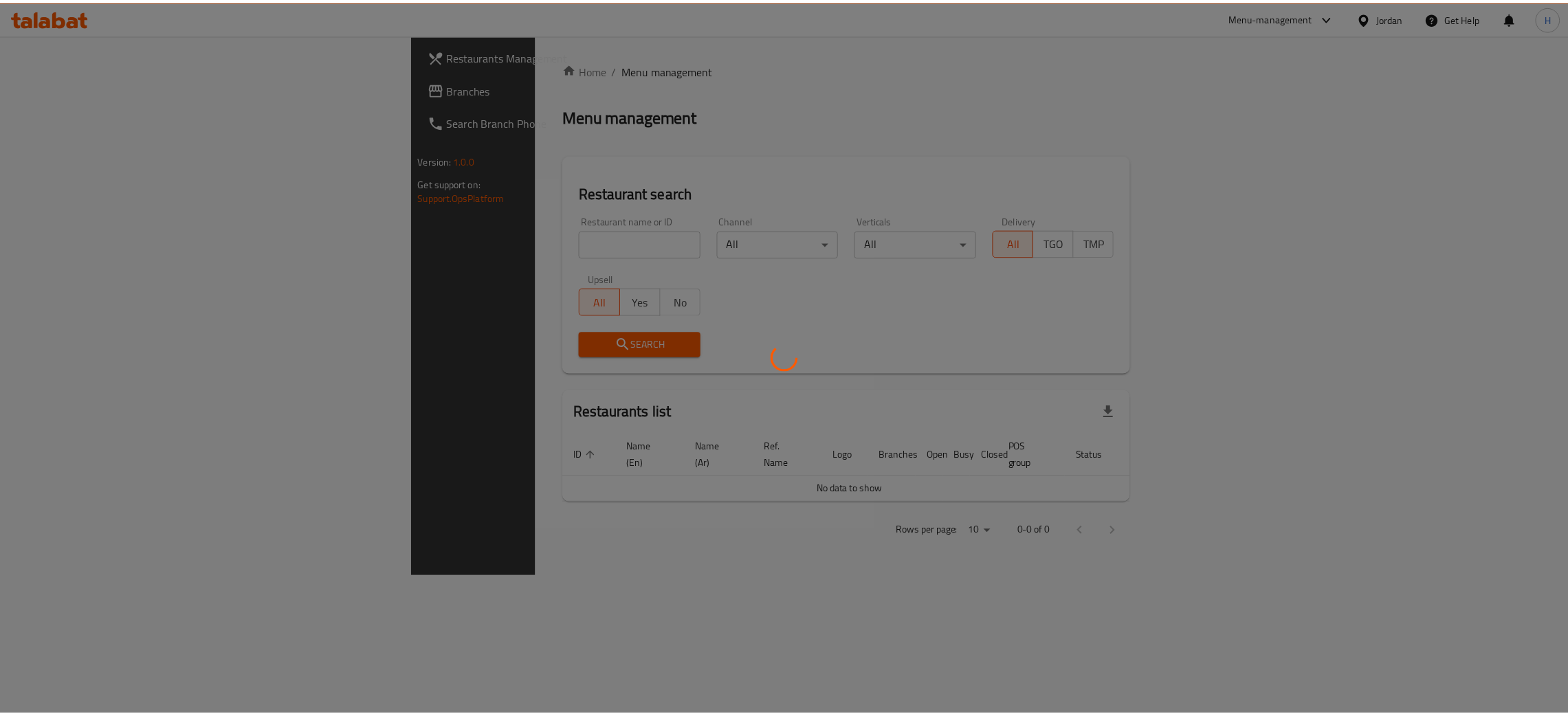 scroll, scrollTop: 0, scrollLeft: 0, axis: both 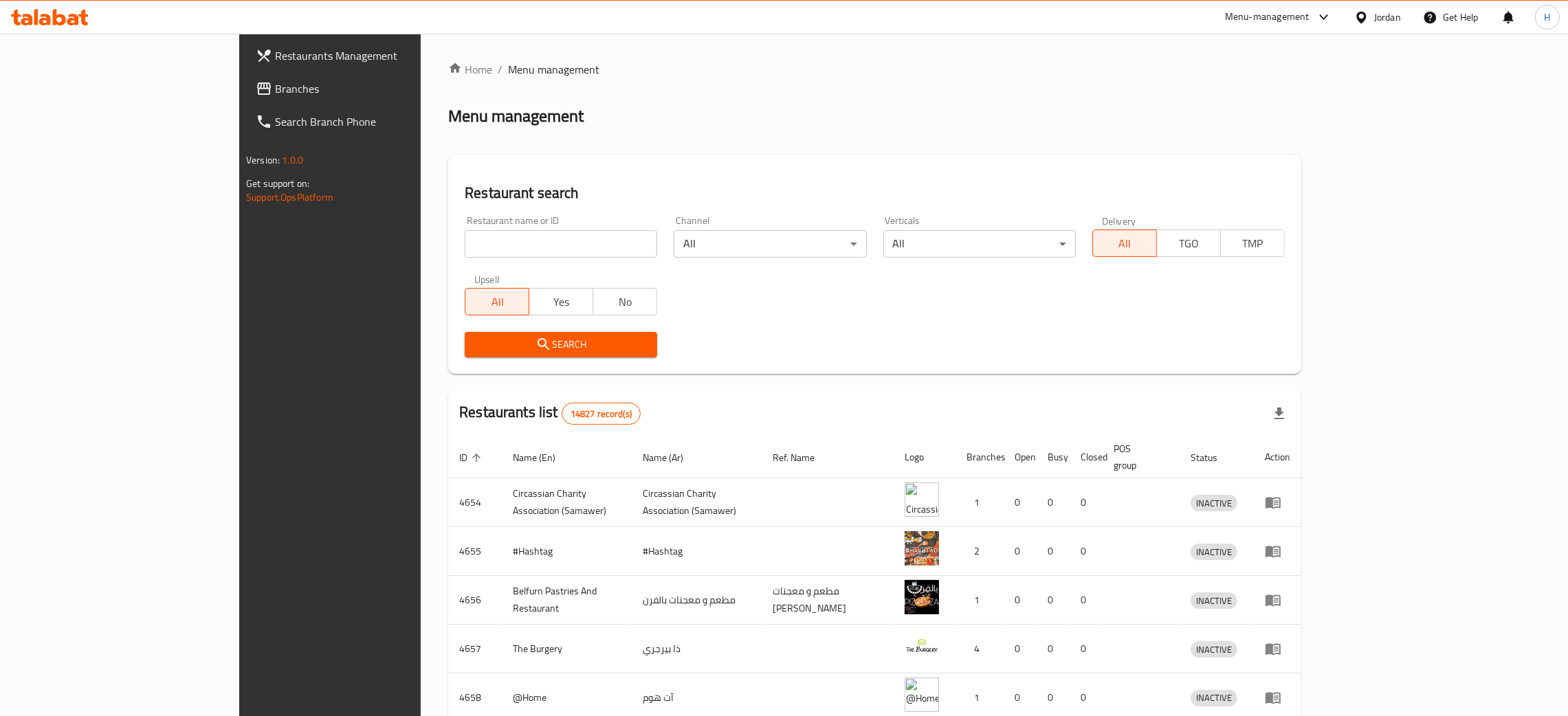 click on "Branches" at bounding box center [382, 89] 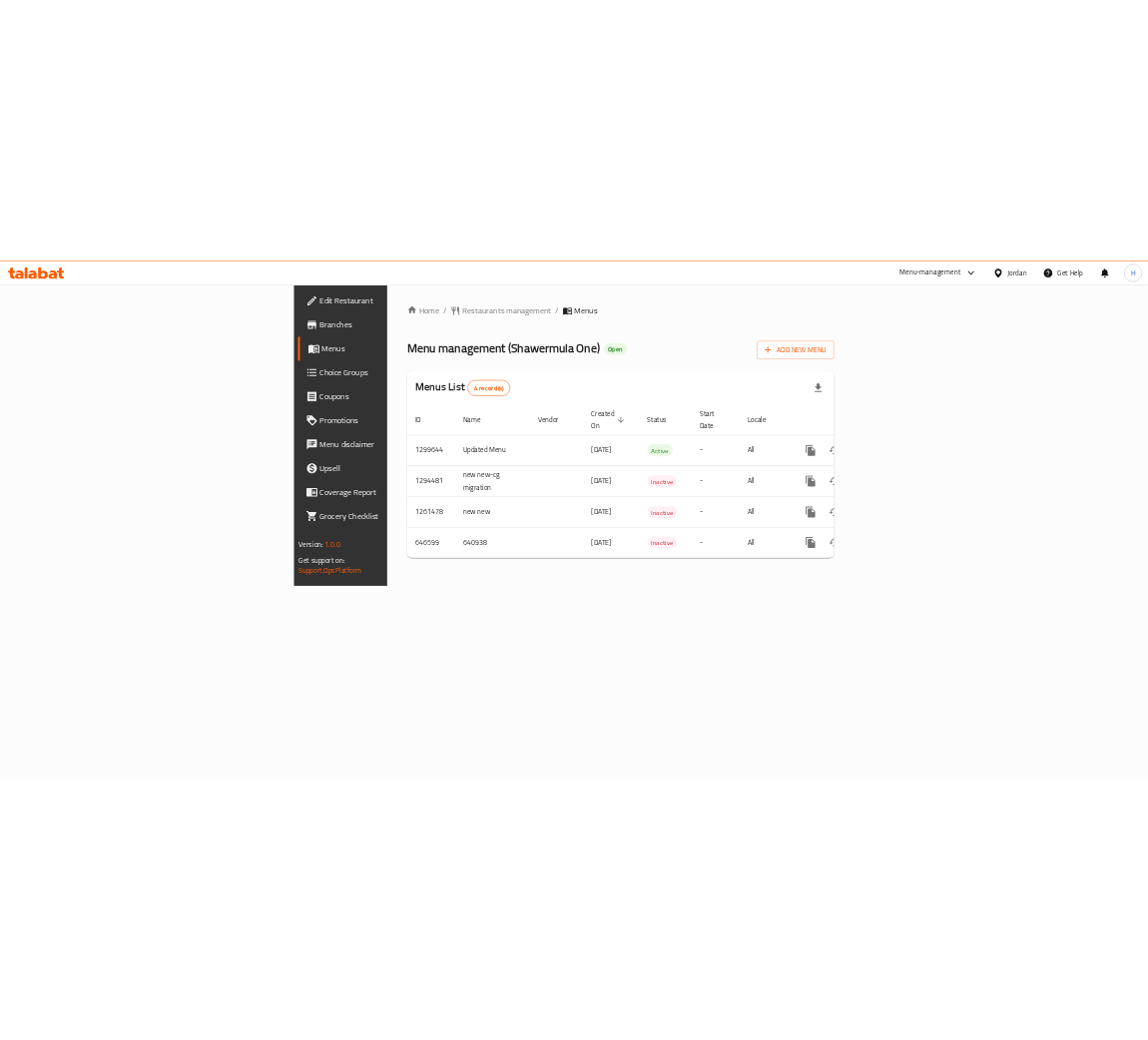 scroll, scrollTop: 0, scrollLeft: 0, axis: both 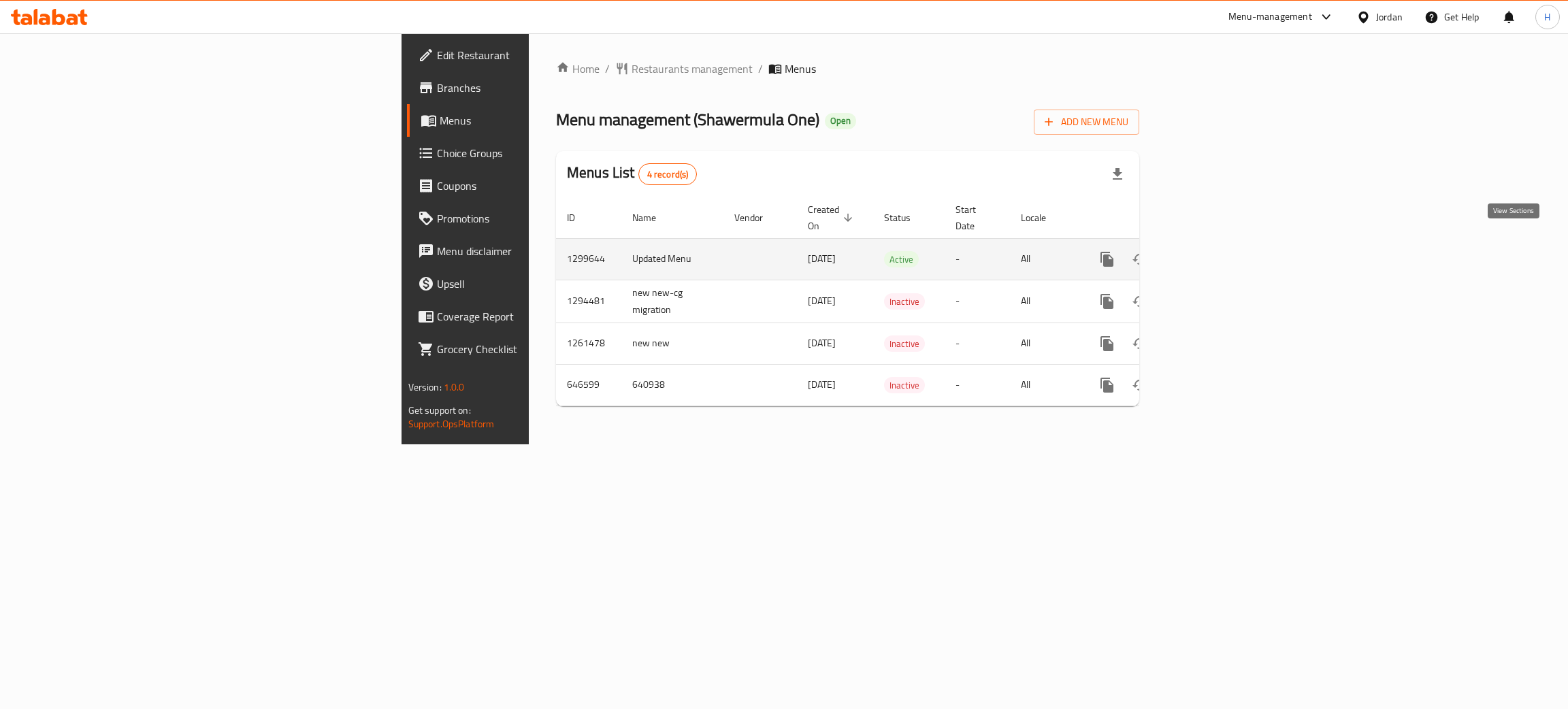 click 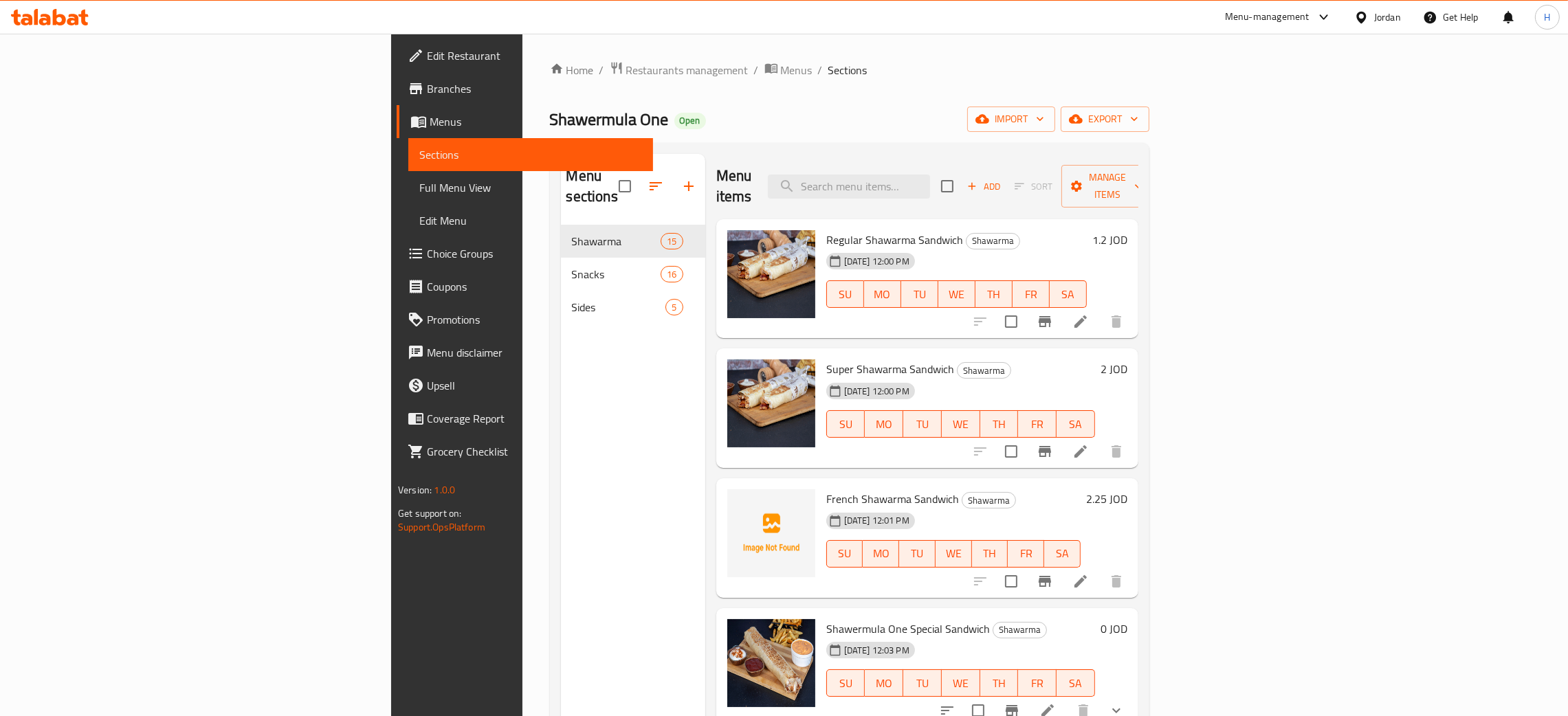click on "Menu sections Shawarma  15 Snacks  16 Sides 5" at bounding box center (633, 512) 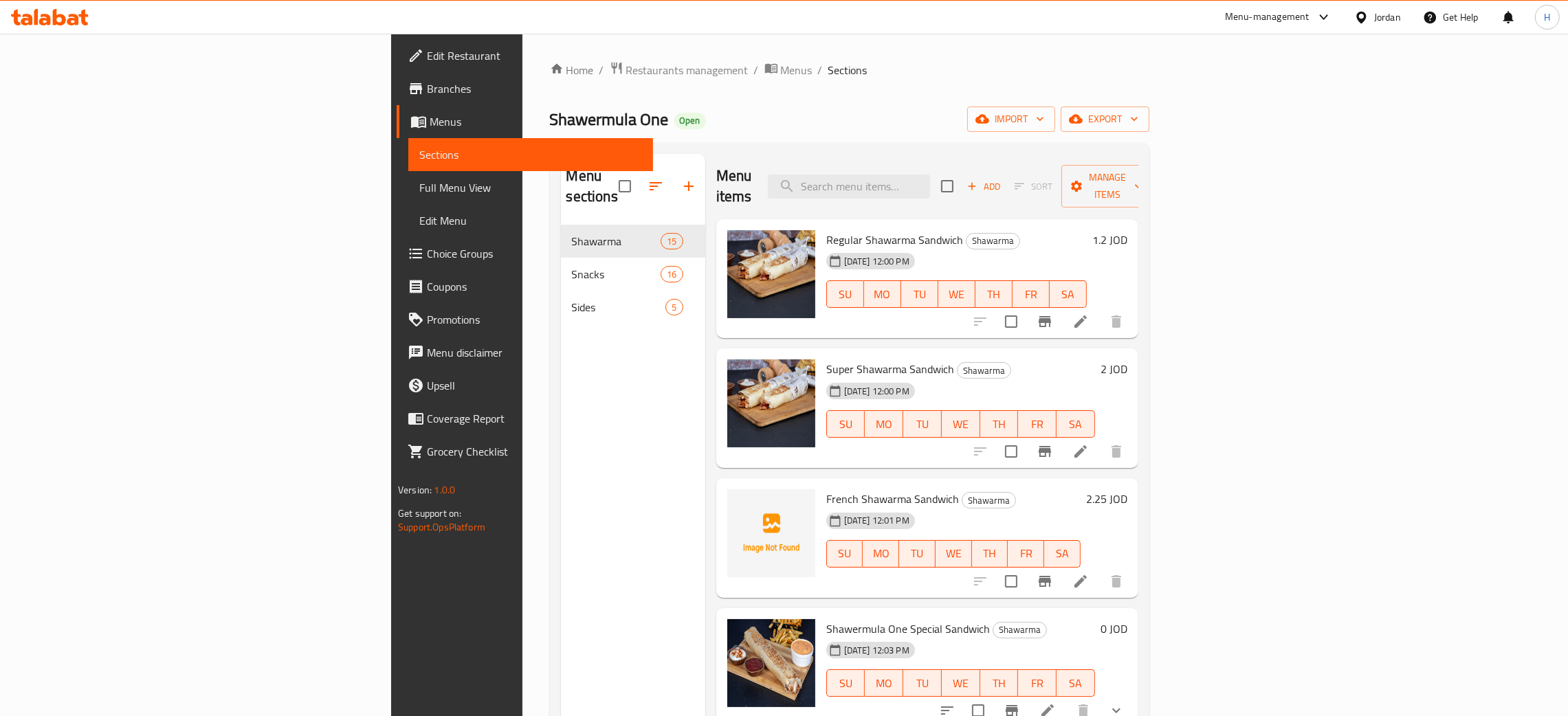 click on "Home / Restaurants management / Menus / Sections Shawermula One Open import export Menu sections Shawarma  15 Snacks  16 Sides 5 Menu items Add Sort Manage items Regular Shawarma Sandwich   Shawarma  10-07-2025 12:00 PM SU MO TU WE TH FR SA 1.2   JOD Super Shawarma Sandwich   Shawarma  10-07-2025 12:00 PM SU MO TU WE TH FR SA 2   JOD French Shawarma Sandwich   Shawarma  10-07-2025 12:01 PM SU MO TU WE TH FR SA 2.25   JOD Shawermula One Special Sandwich   Shawarma  10-07-2025 12:03 PM SU MO TU WE TH FR SA 0   JOD Regular Shawarma Meal   Shawarma  10-07-2025 12:03 PM SU MO TU WE TH FR SA 3.1   JOD Super Shawarma Meal   Shawarma  10-07-2025 12:04 PM SU MO TU WE TH FR SA 4.65   JOD Double Shawarma Meal   Shawarma  10-07-2025 12:04 PM SU MO TU WE TH FR SA 5.6   JOD Shawermula One Meal   Shawarma  10-07-2025 12:04 PM SU MO TU WE TH FR SA 5.8   JOD Triple Shawarma Meal   Shawarma  10-07-2025 12:05 PM SU MO TU WE TH FR SA 6.9   JOD Italian Shawarma Meal   Shawarma  10-07-2025 12:05 PM SU MO TU WE TH FR SA 5.75   JOD" at bounding box center (850, 471) 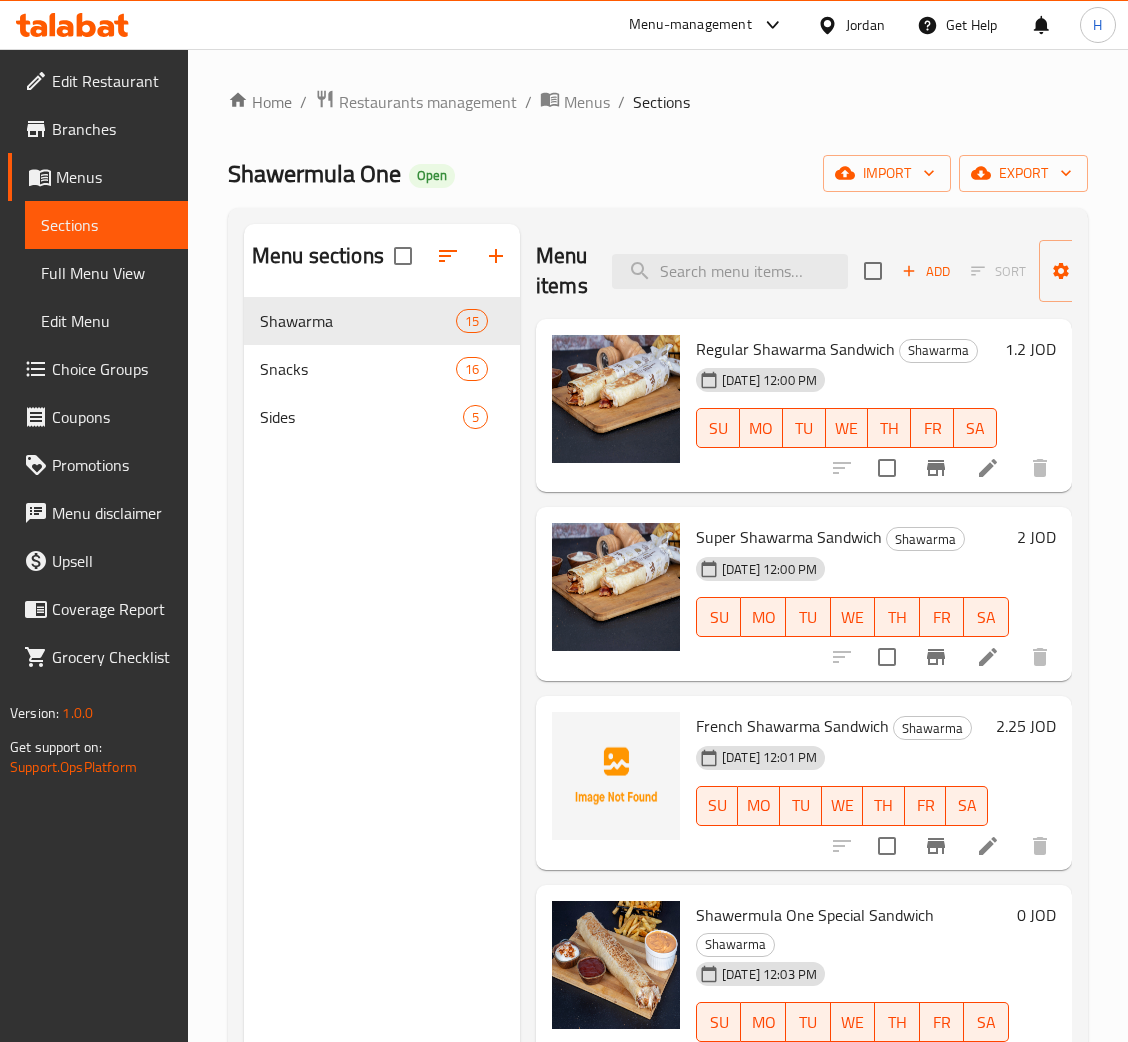 click on "Choice Groups" at bounding box center [112, 369] 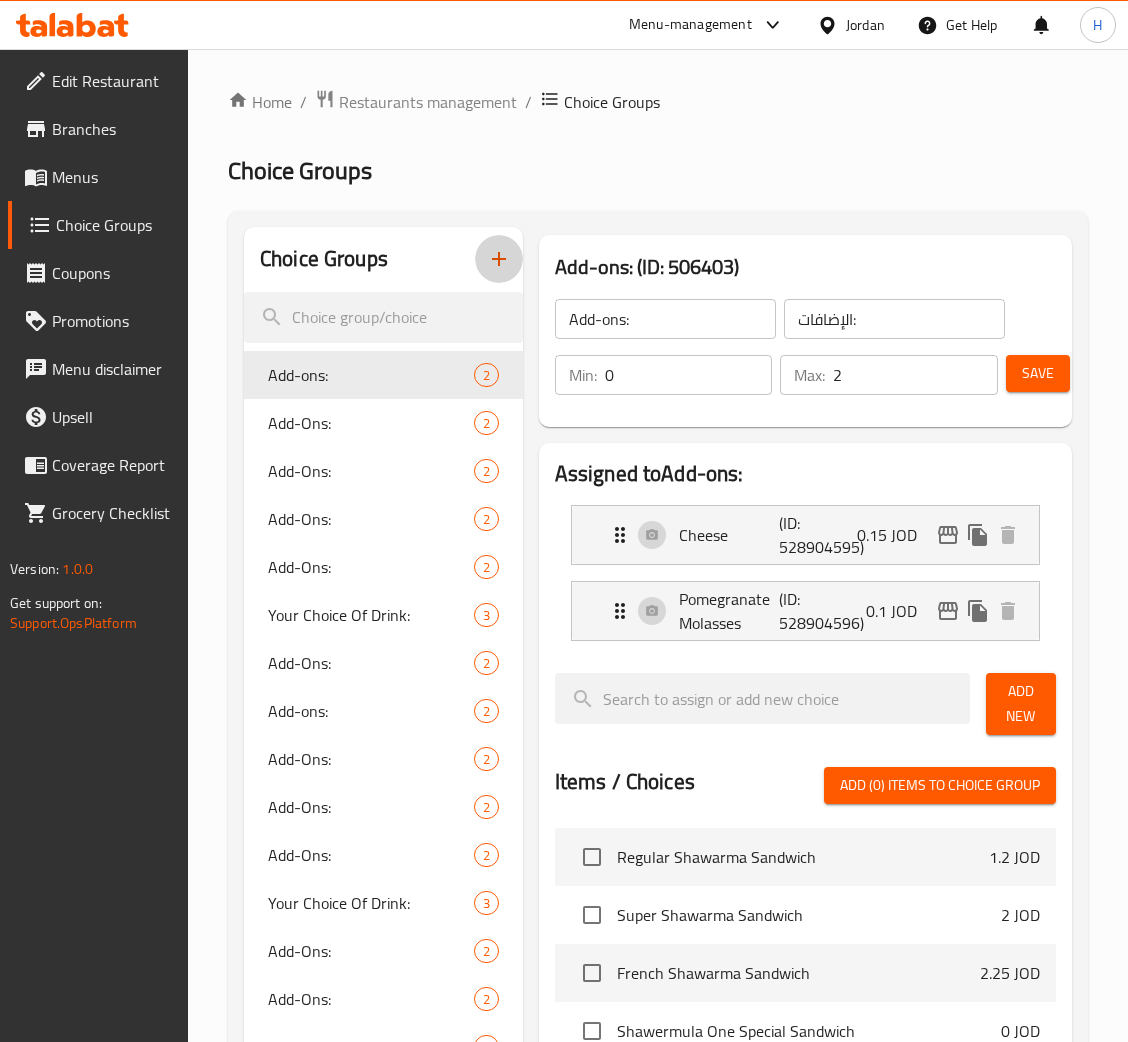 click 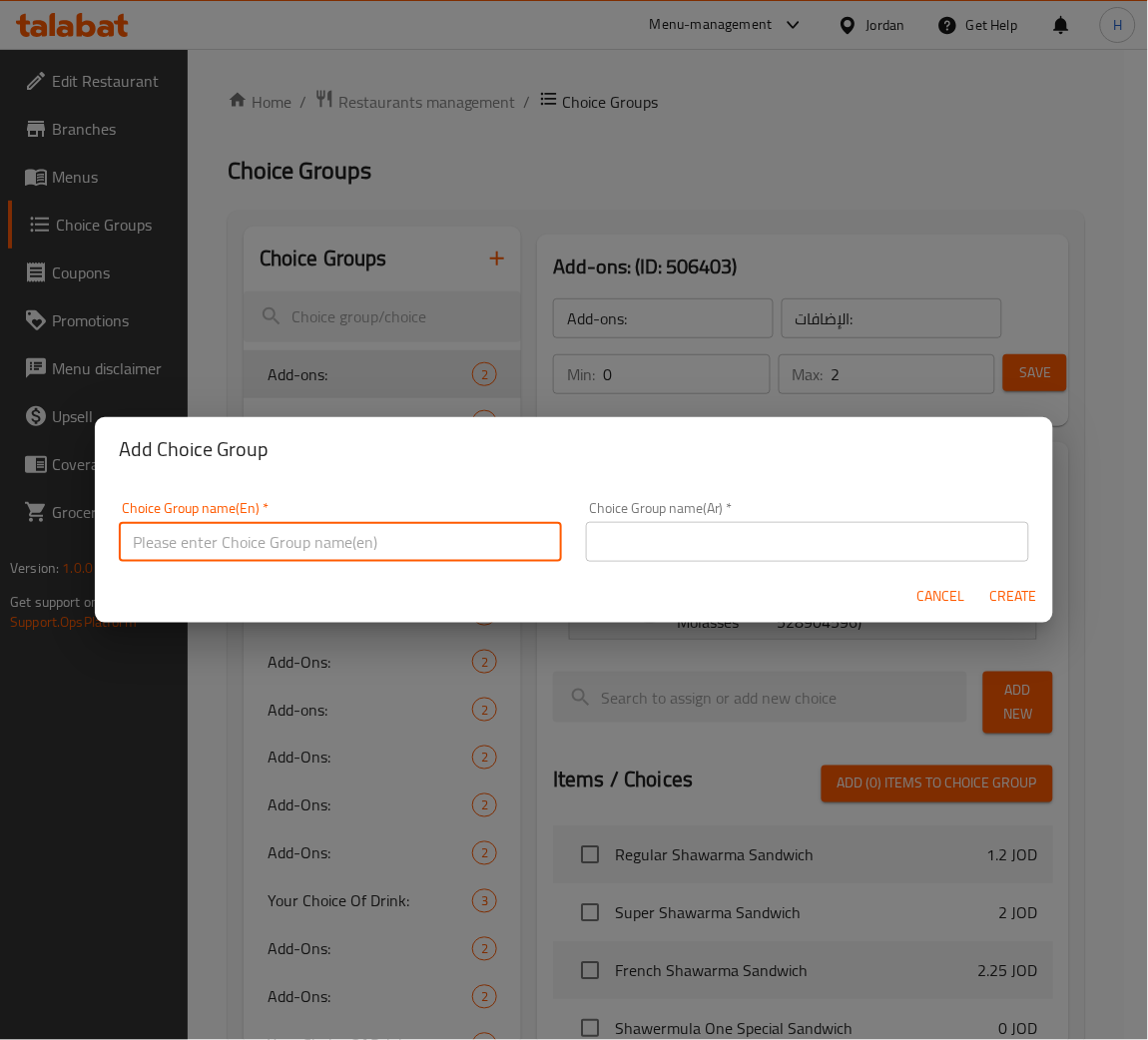 click at bounding box center [340, 542] 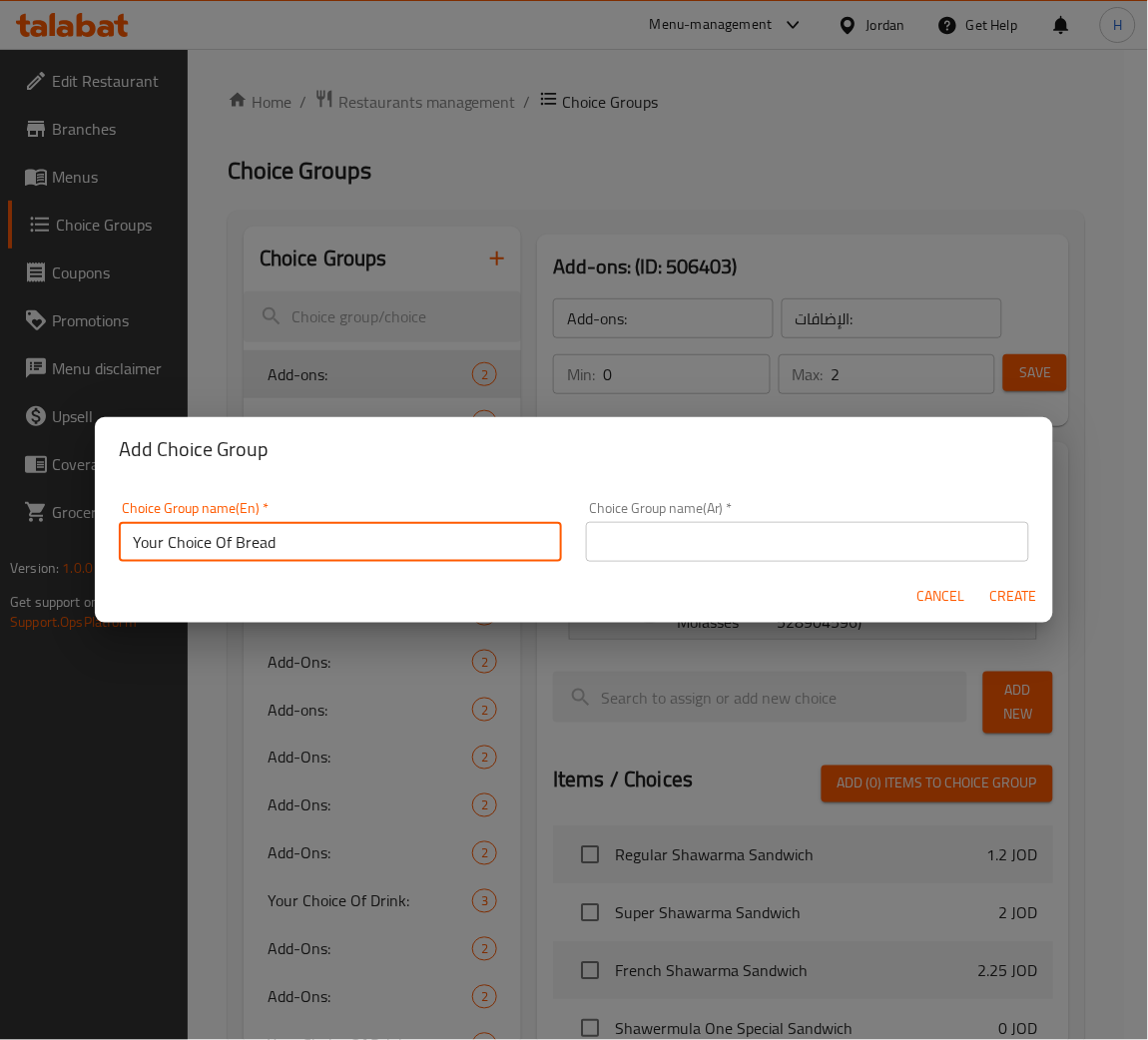 type on "Your Choice Of Bread" 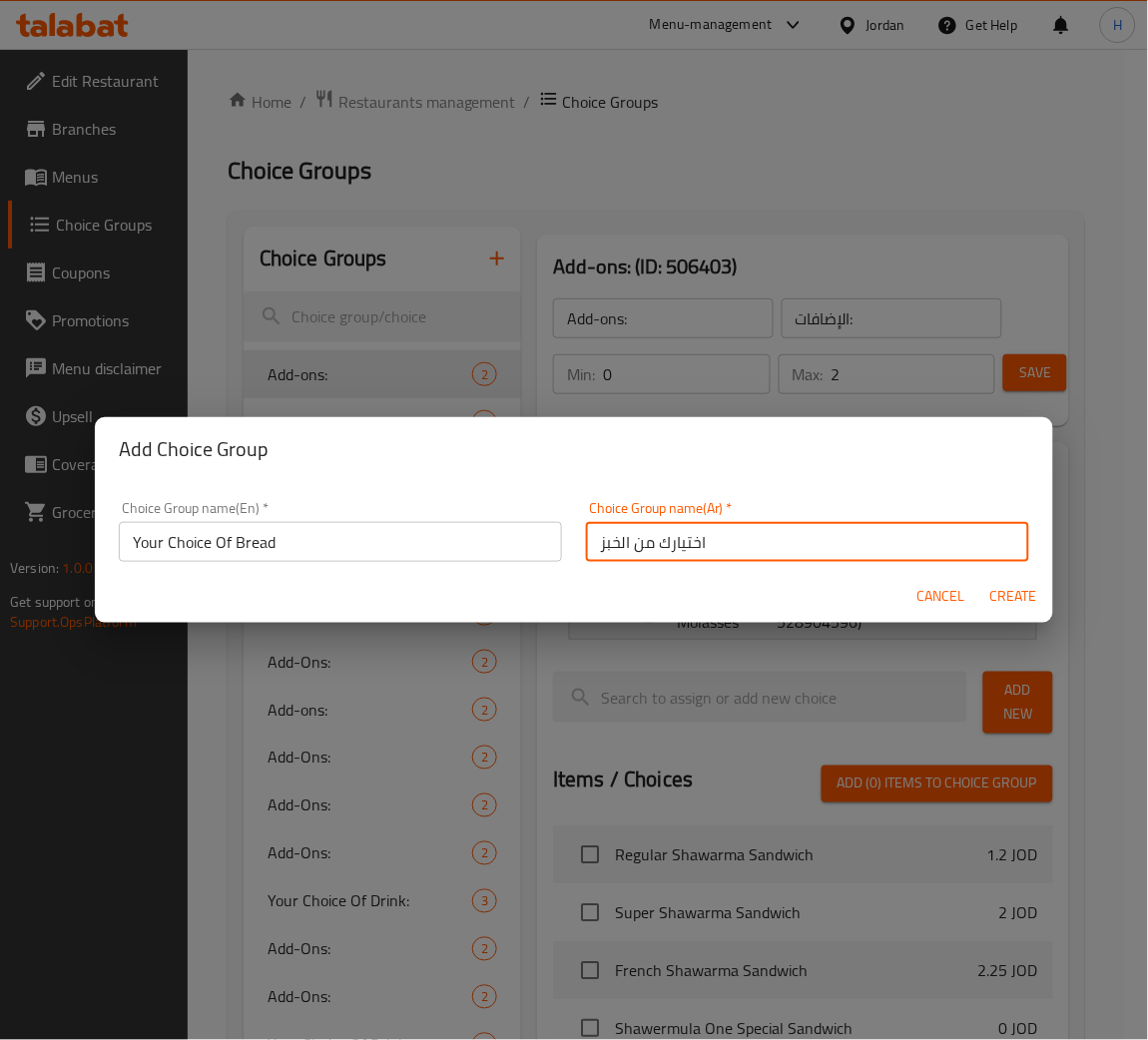 type on "اختيارك من الخبز" 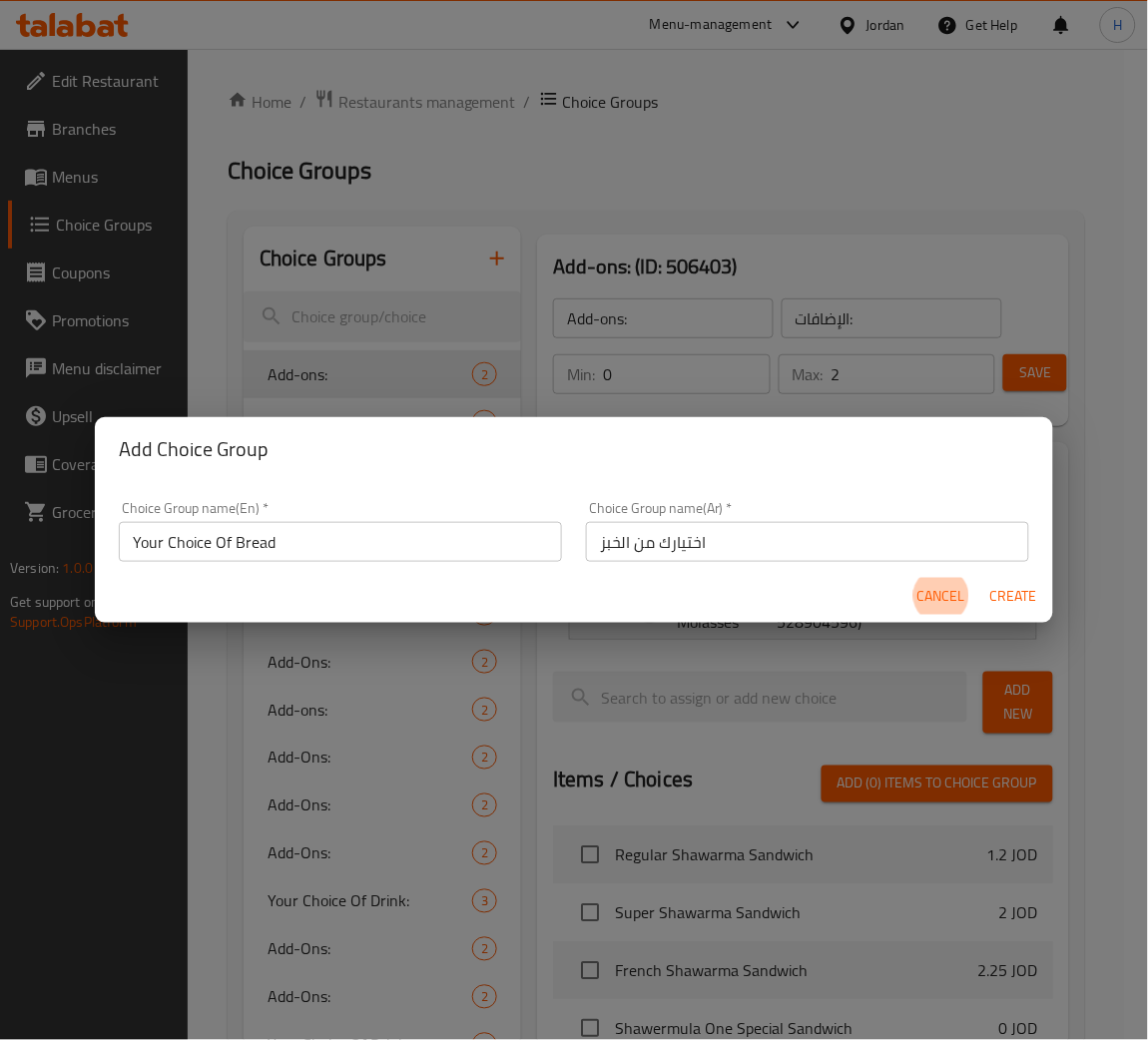 type 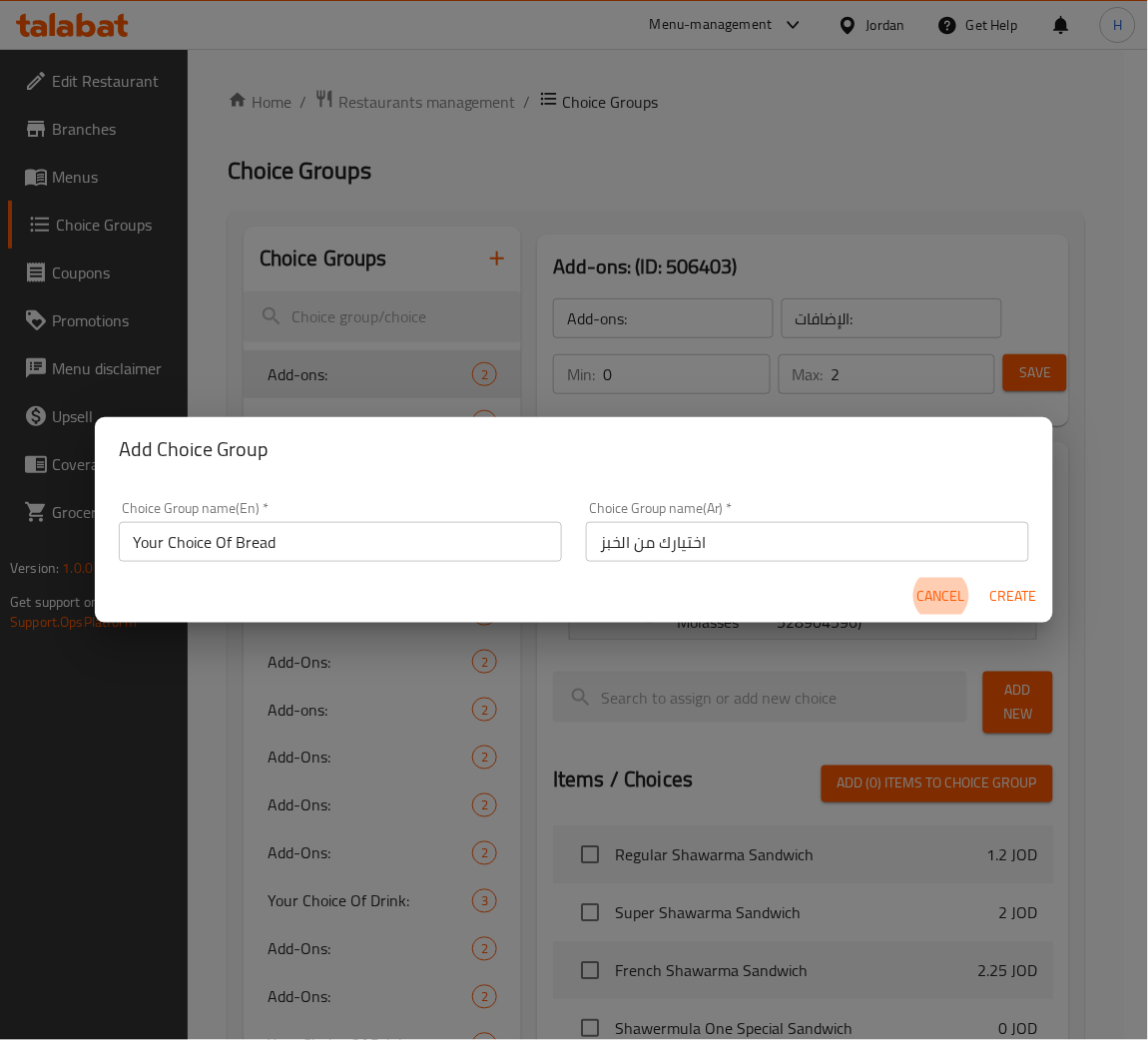 type 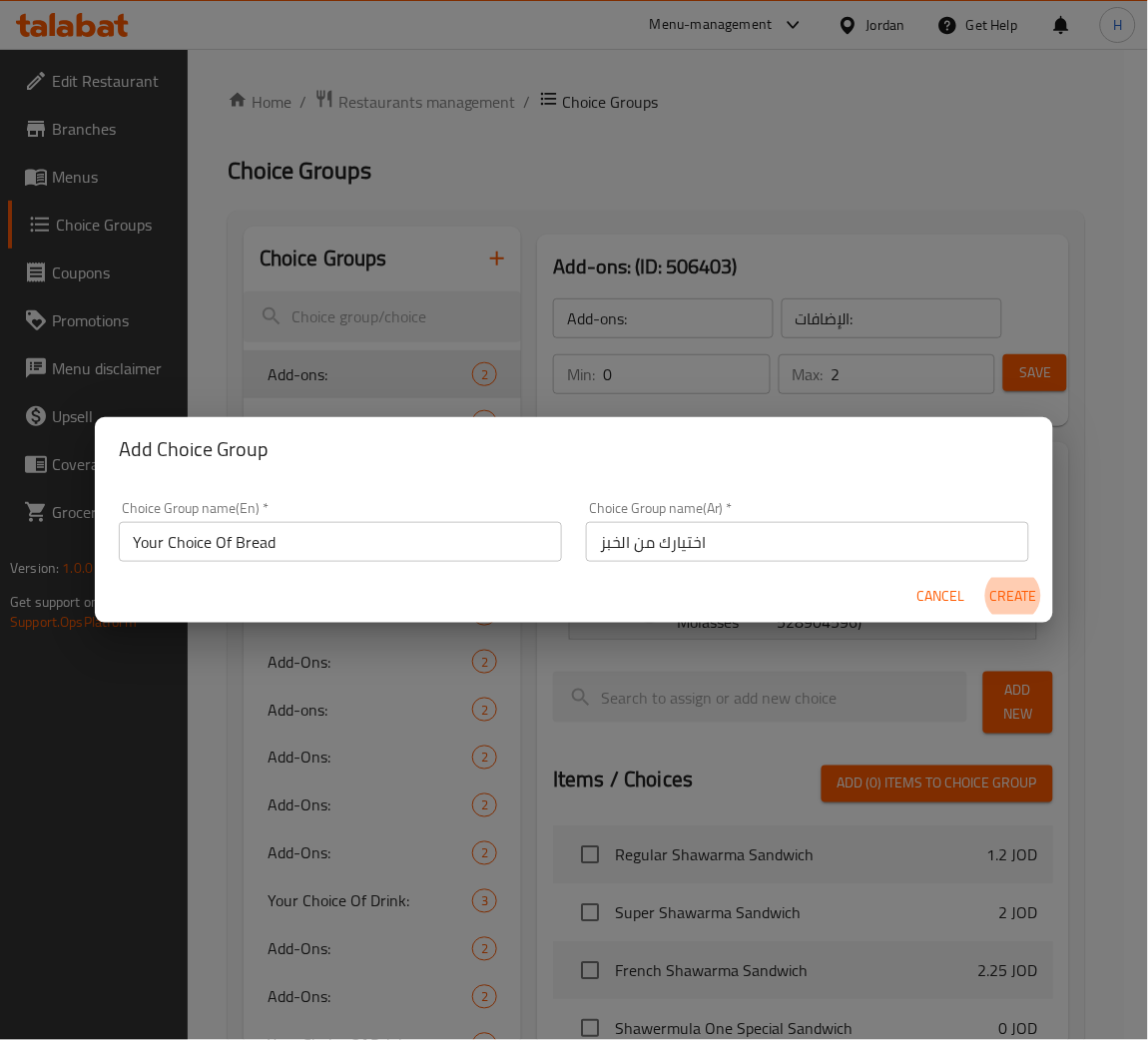 click on "Create" at bounding box center [1013, 596] 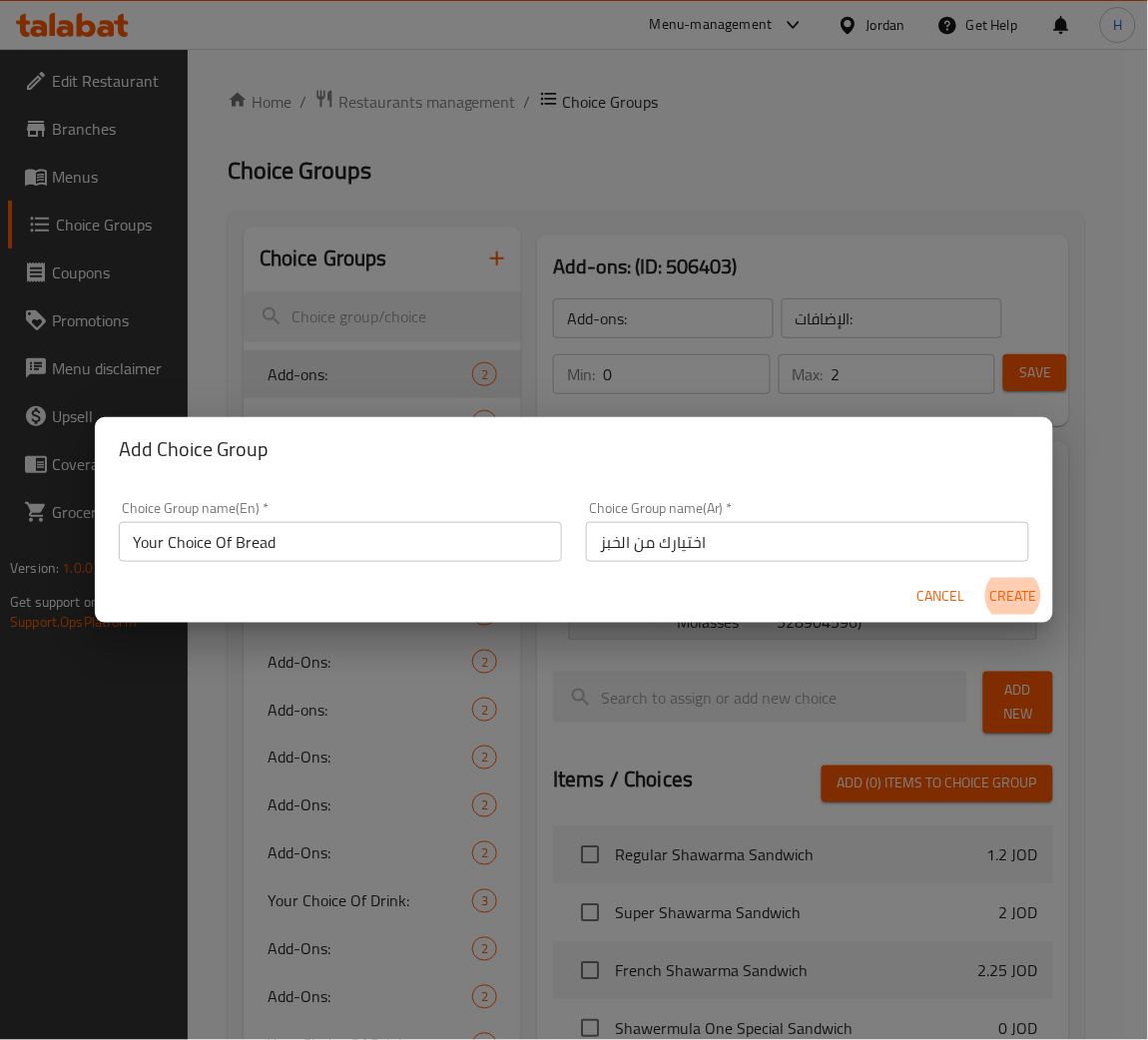 type 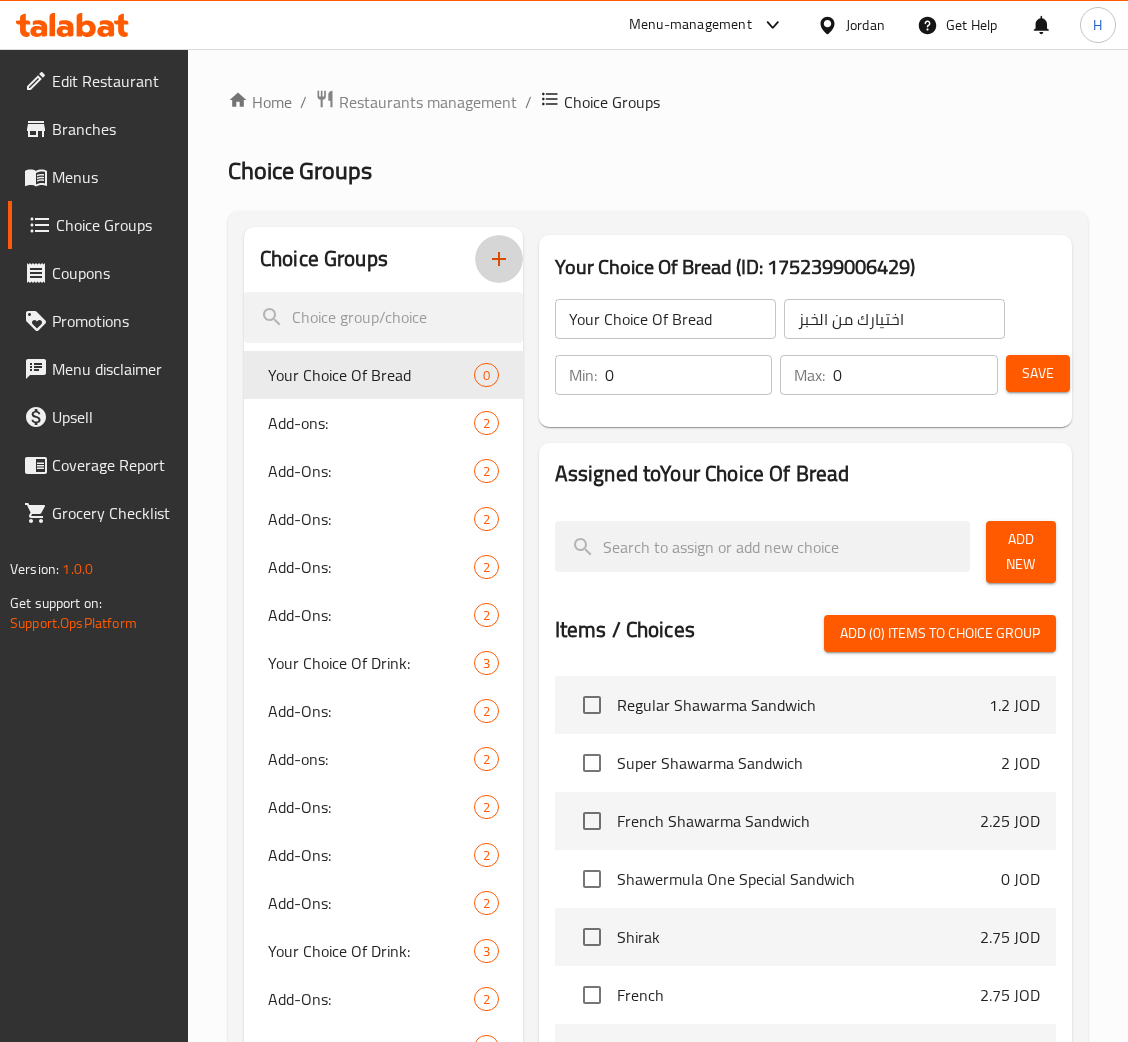 click on "0" at bounding box center (689, 375) 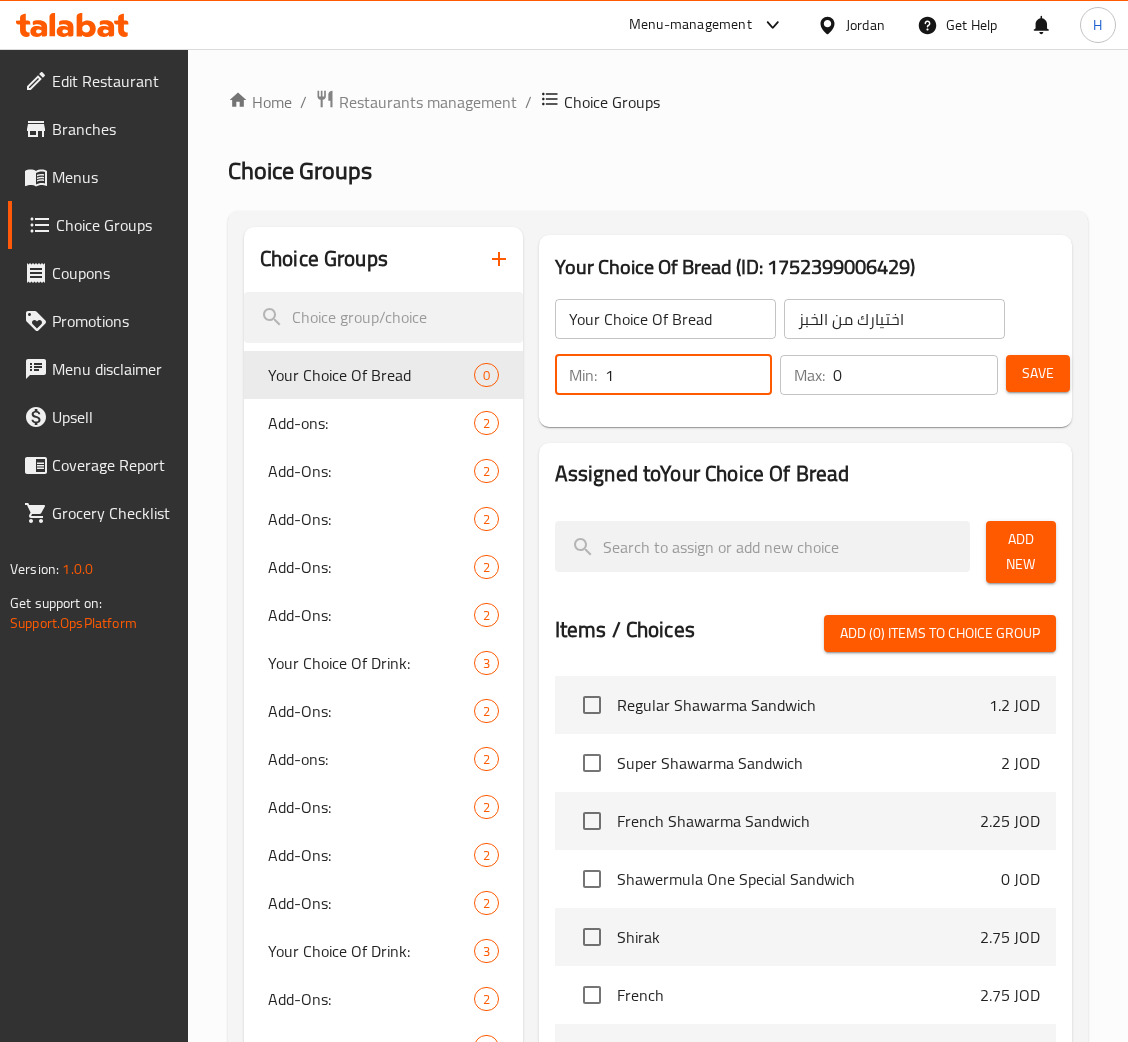 type on "1" 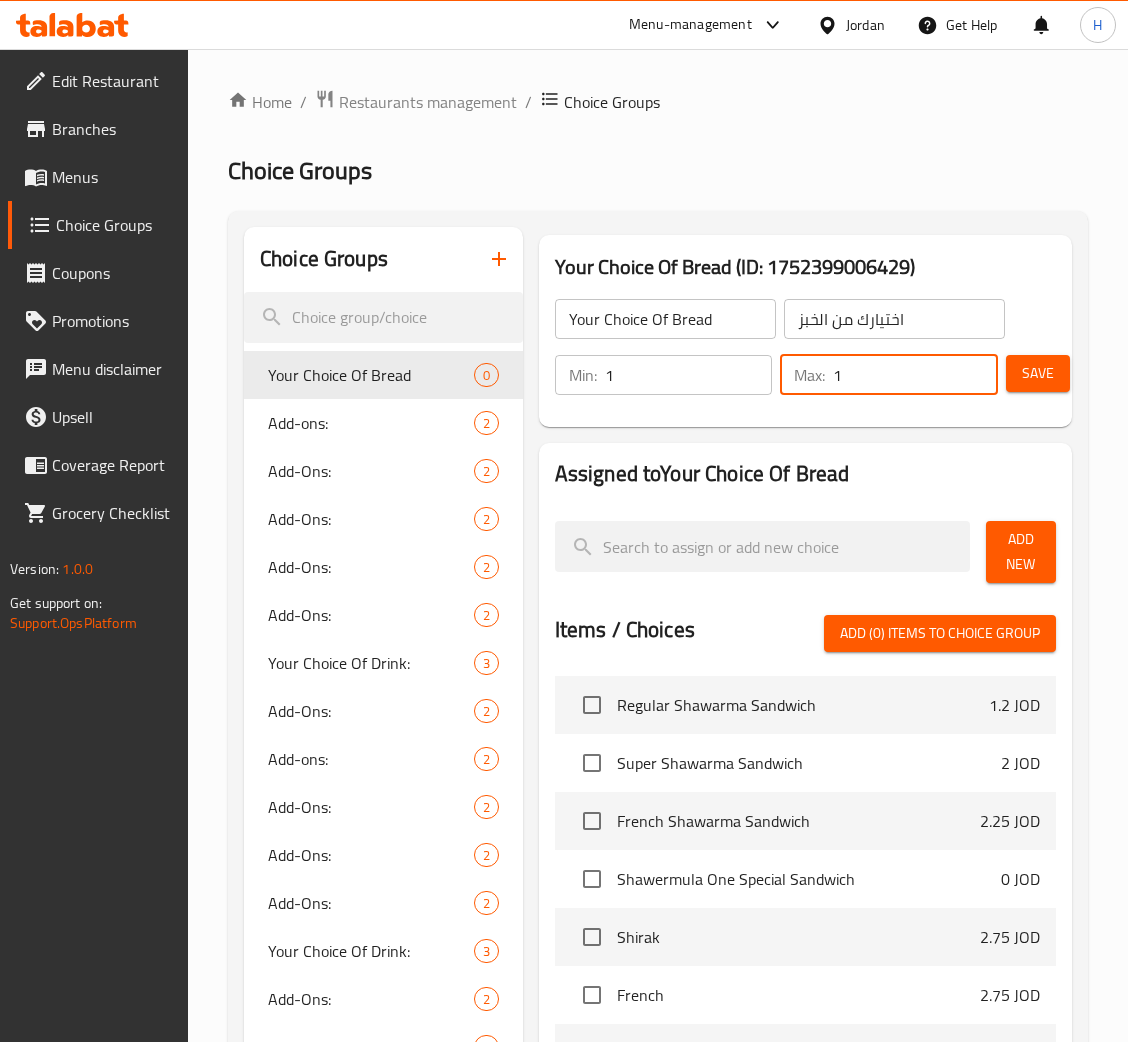 type on "1" 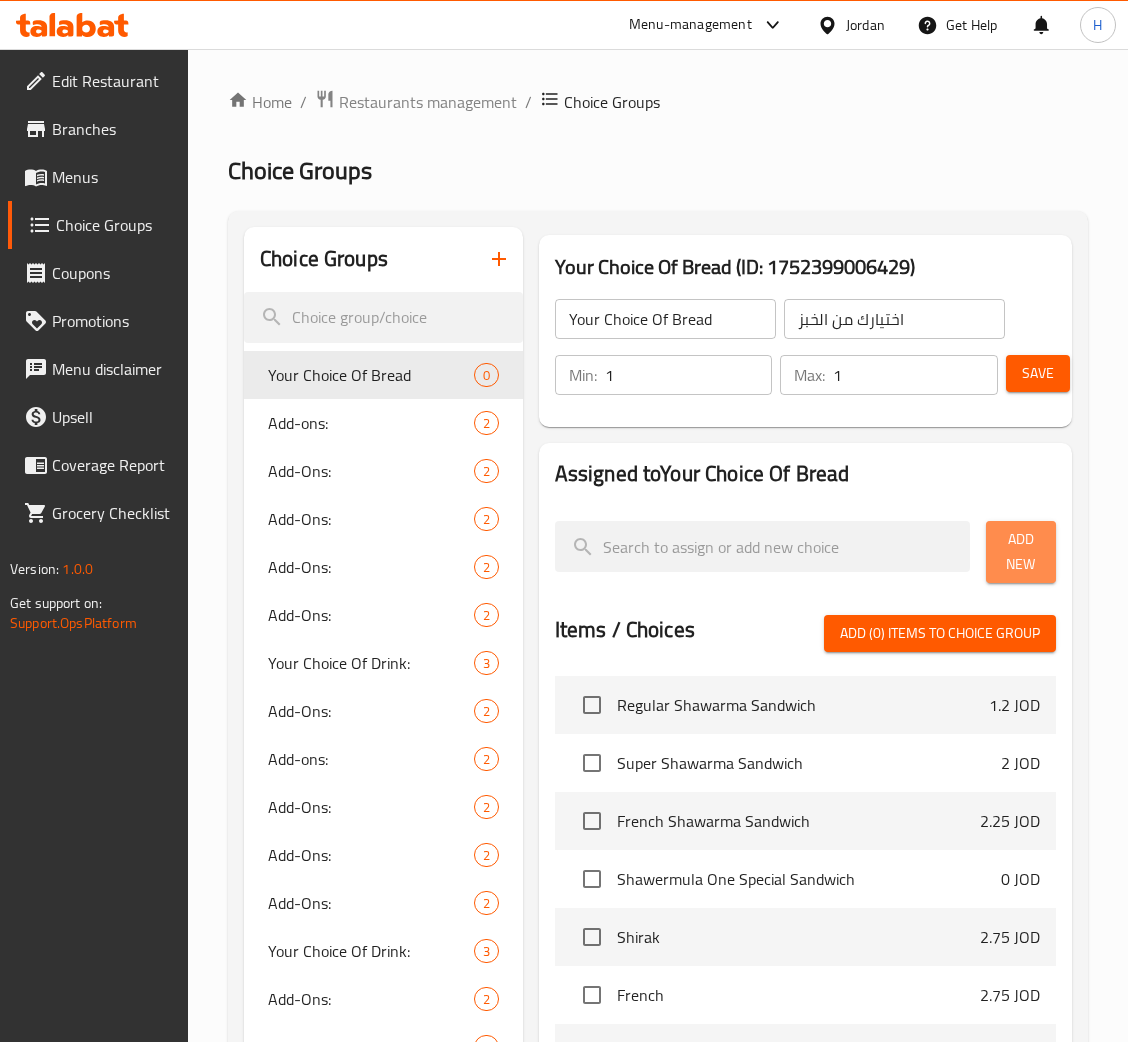 click on "Add New" at bounding box center (1021, 552) 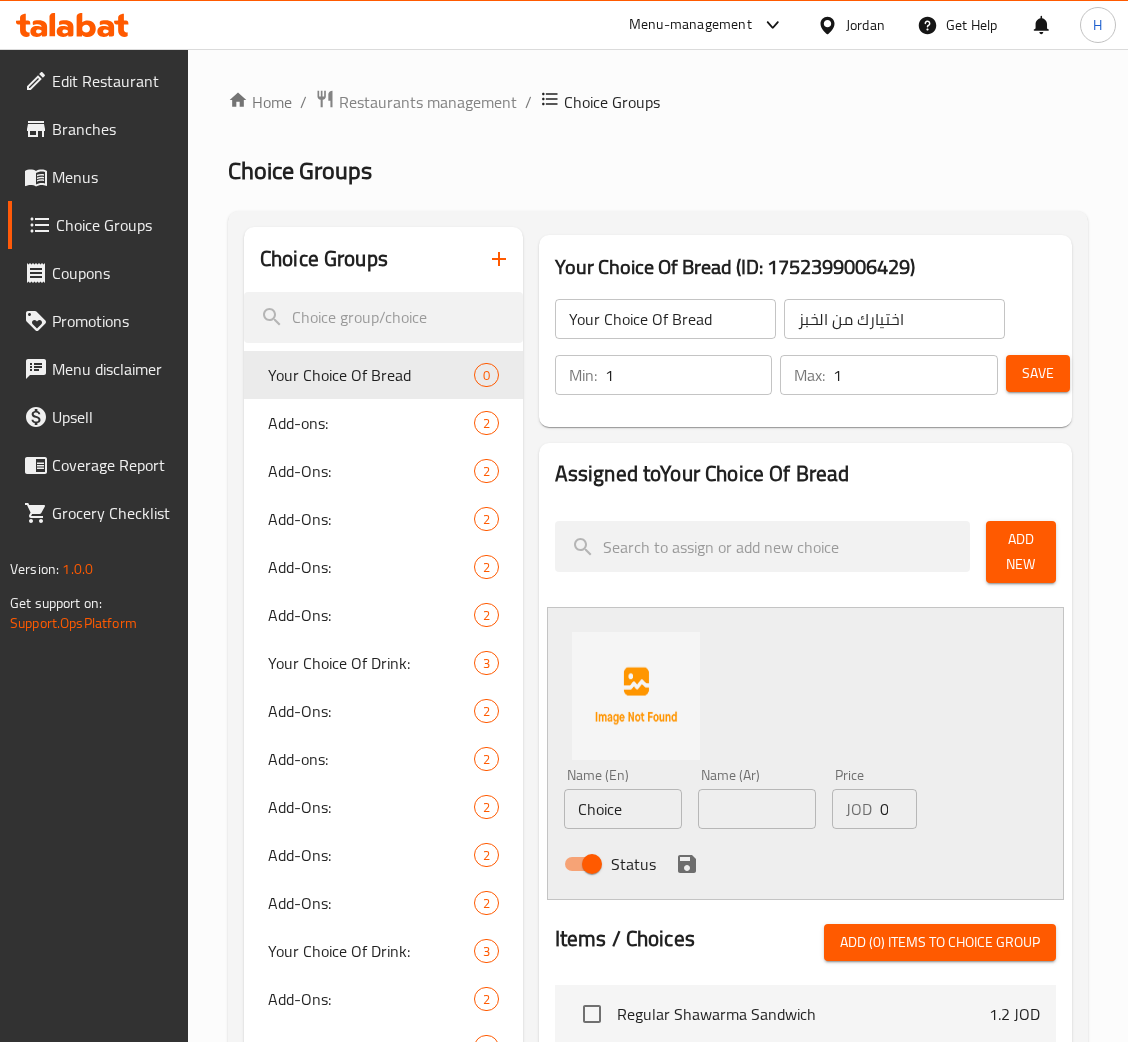 type 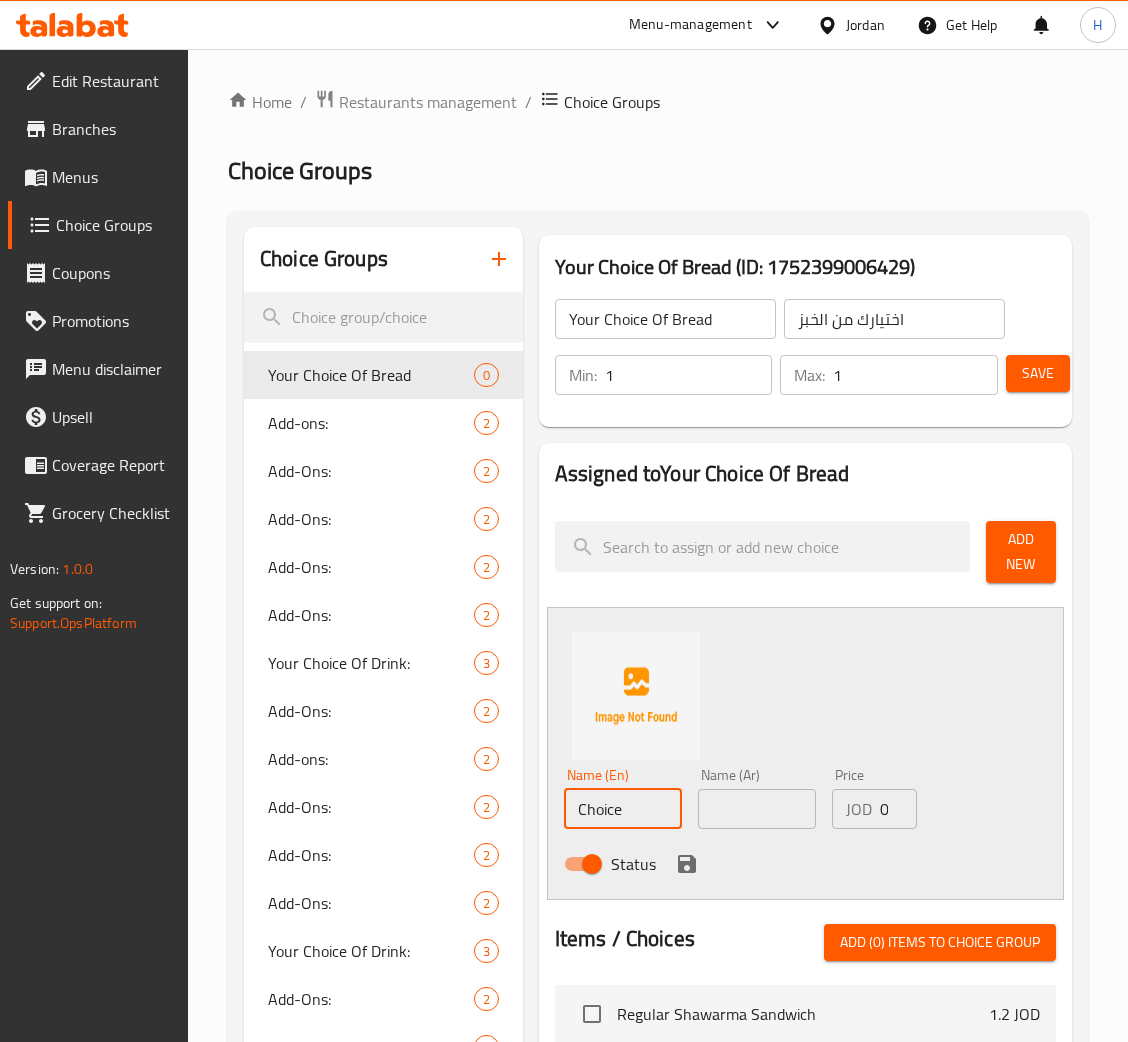 click on "Choice" at bounding box center (623, 809) 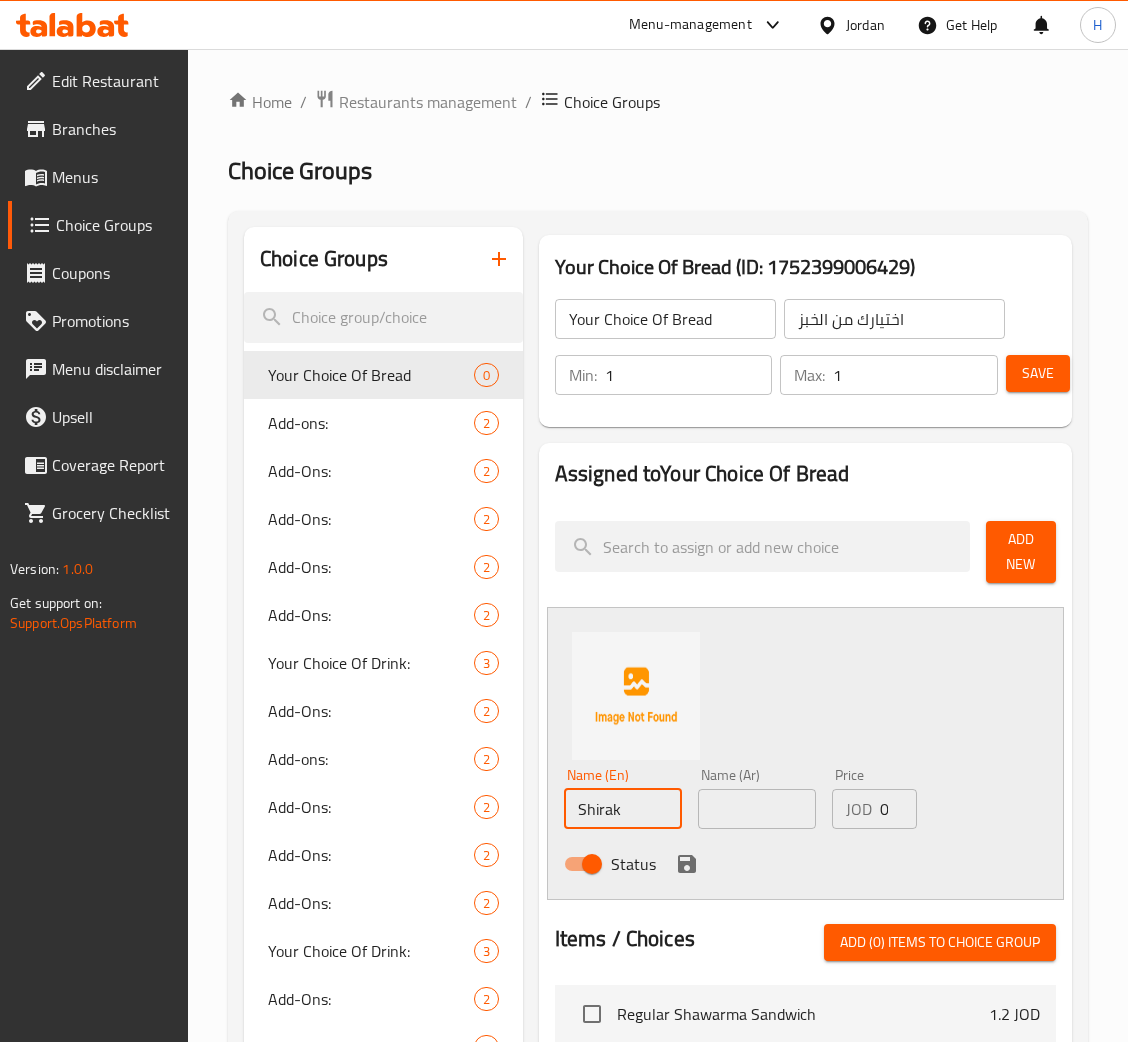 type on "Shirak" 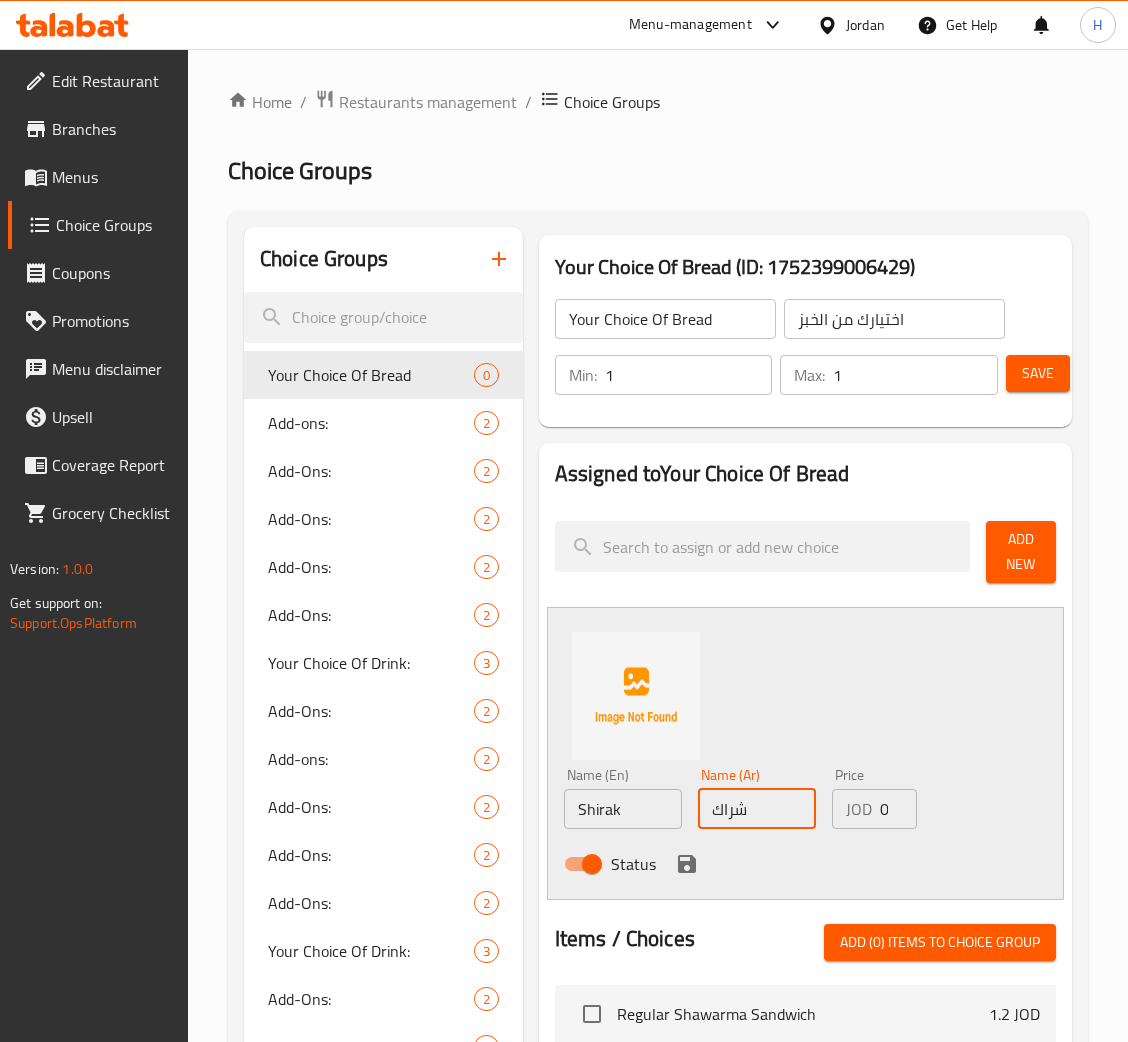 type on "شراك" 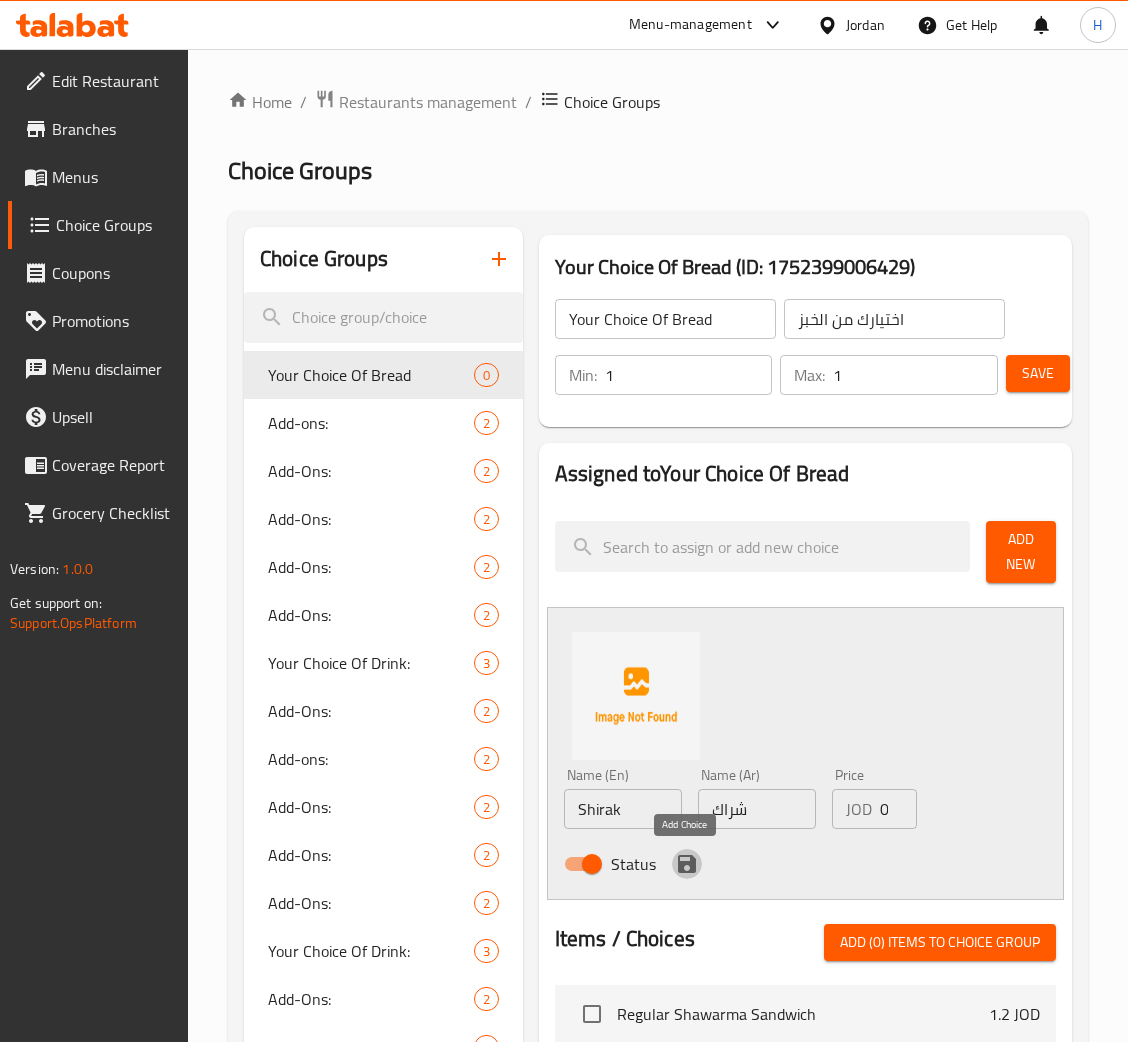 click 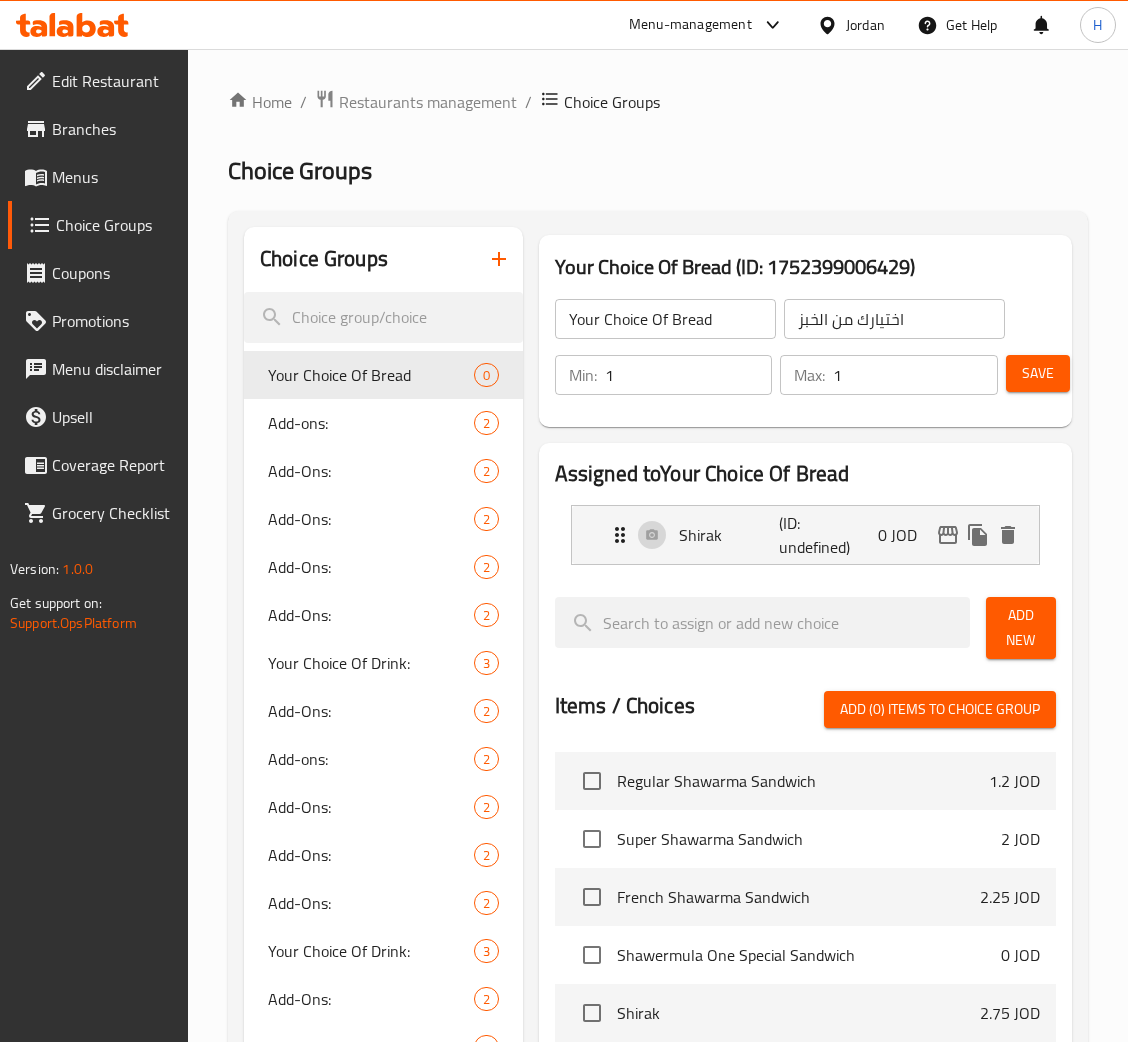 drag, startPoint x: 1040, startPoint y: 647, endPoint x: 1009, endPoint y: 668, distance: 37.44329 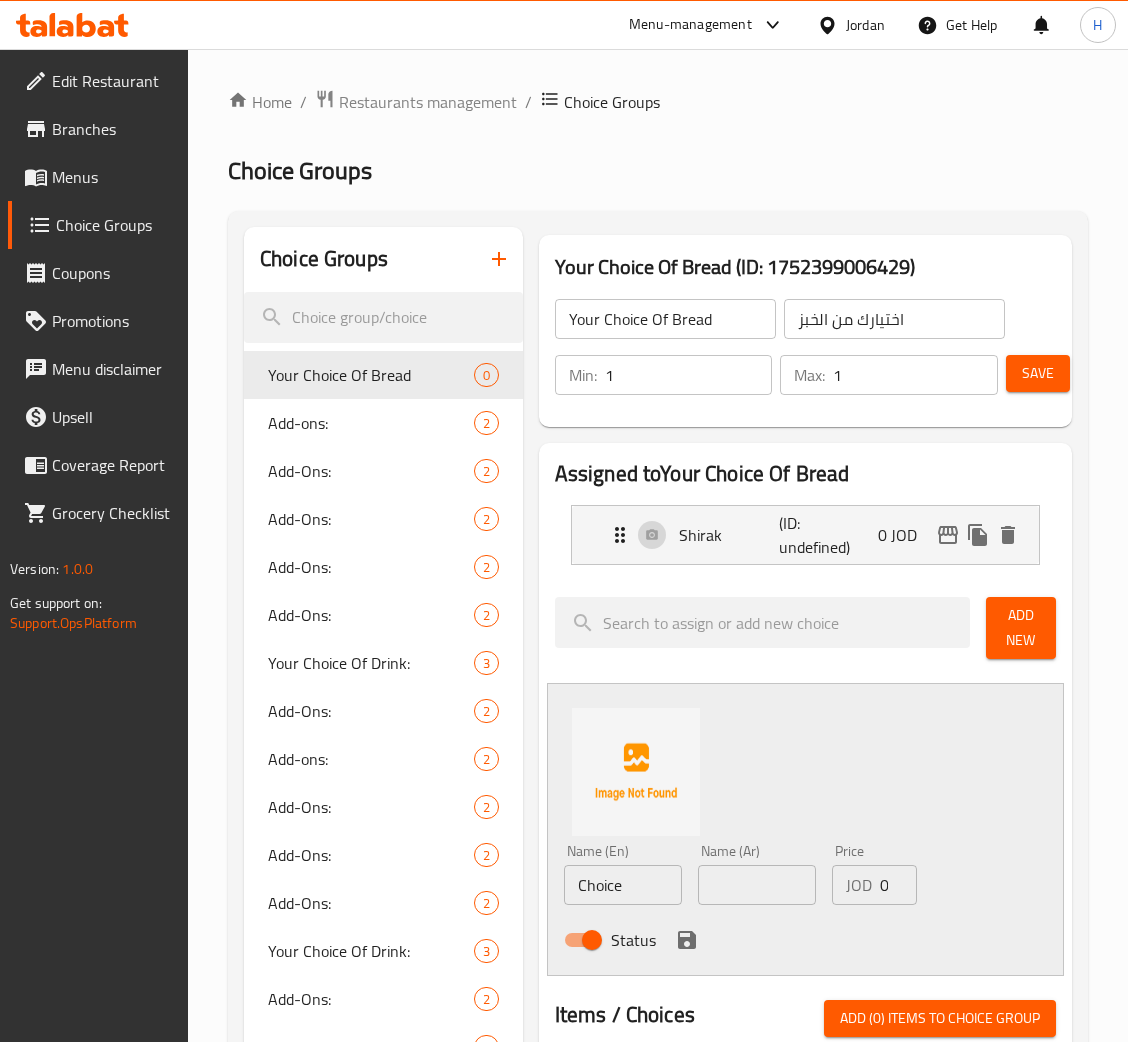 click on "Name (En) Choice Name (En)" at bounding box center (623, 874) 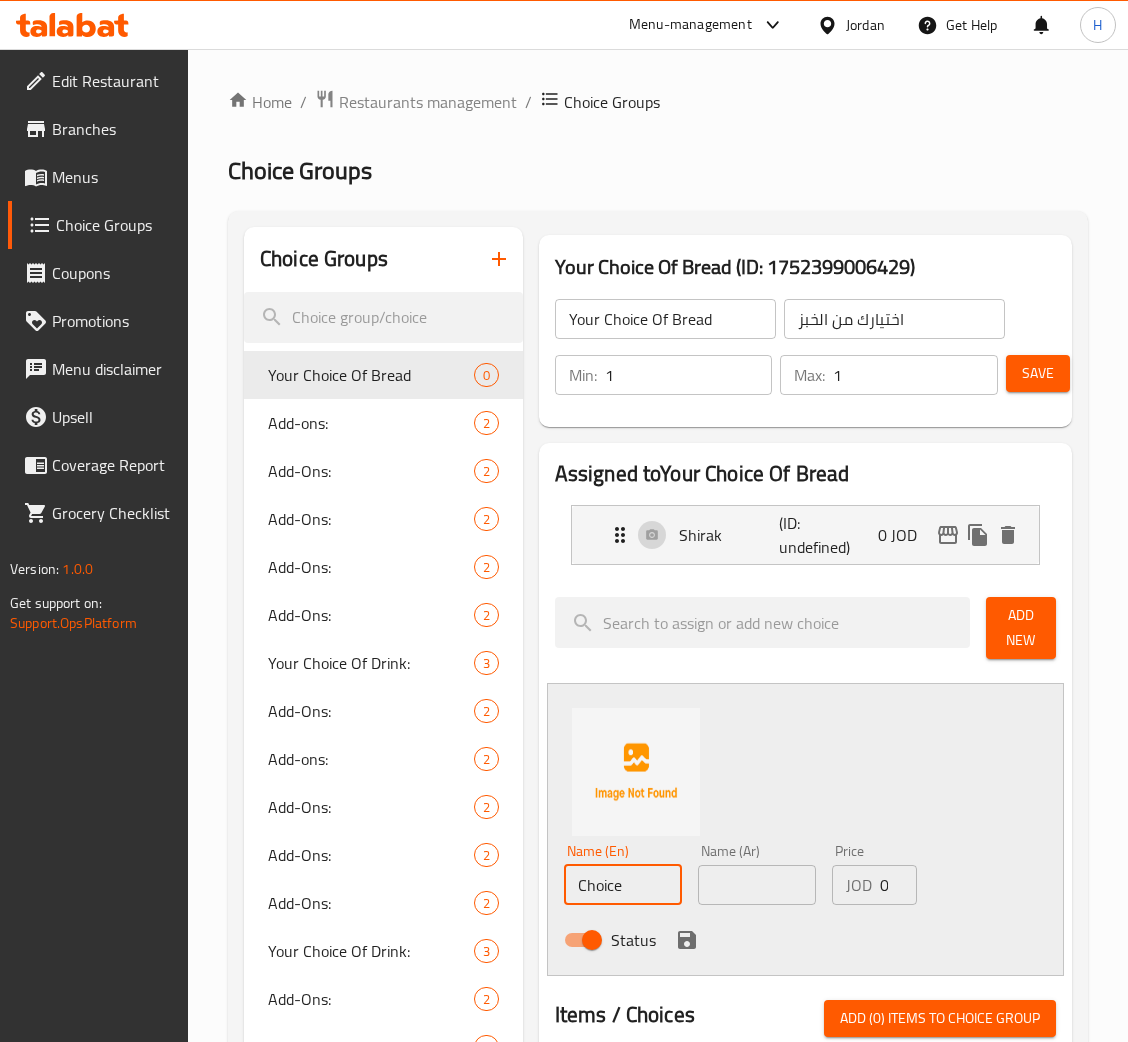 click on "Choice" at bounding box center [623, 885] 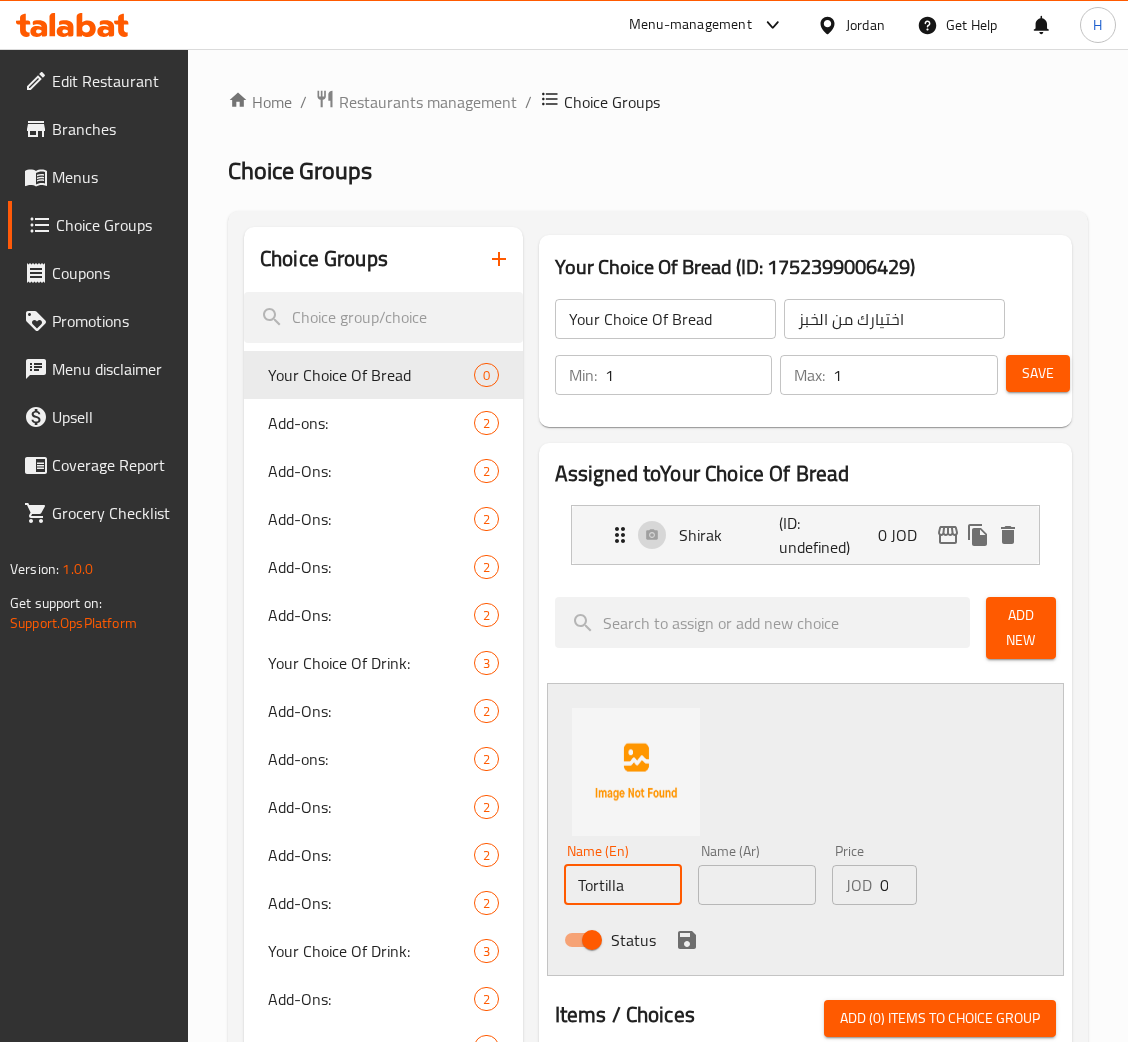 type on "Tortilla" 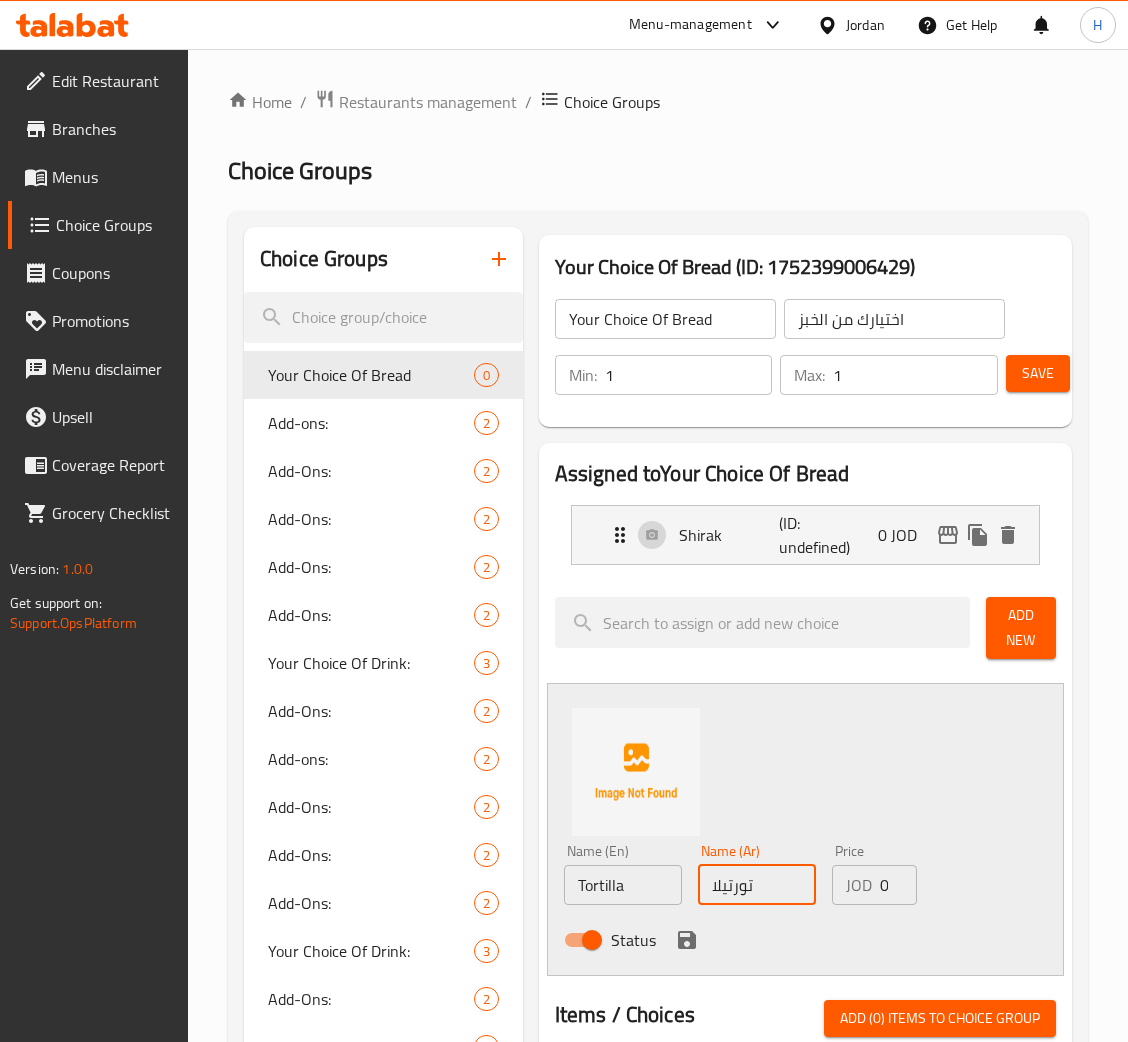 type on "تورتيلا" 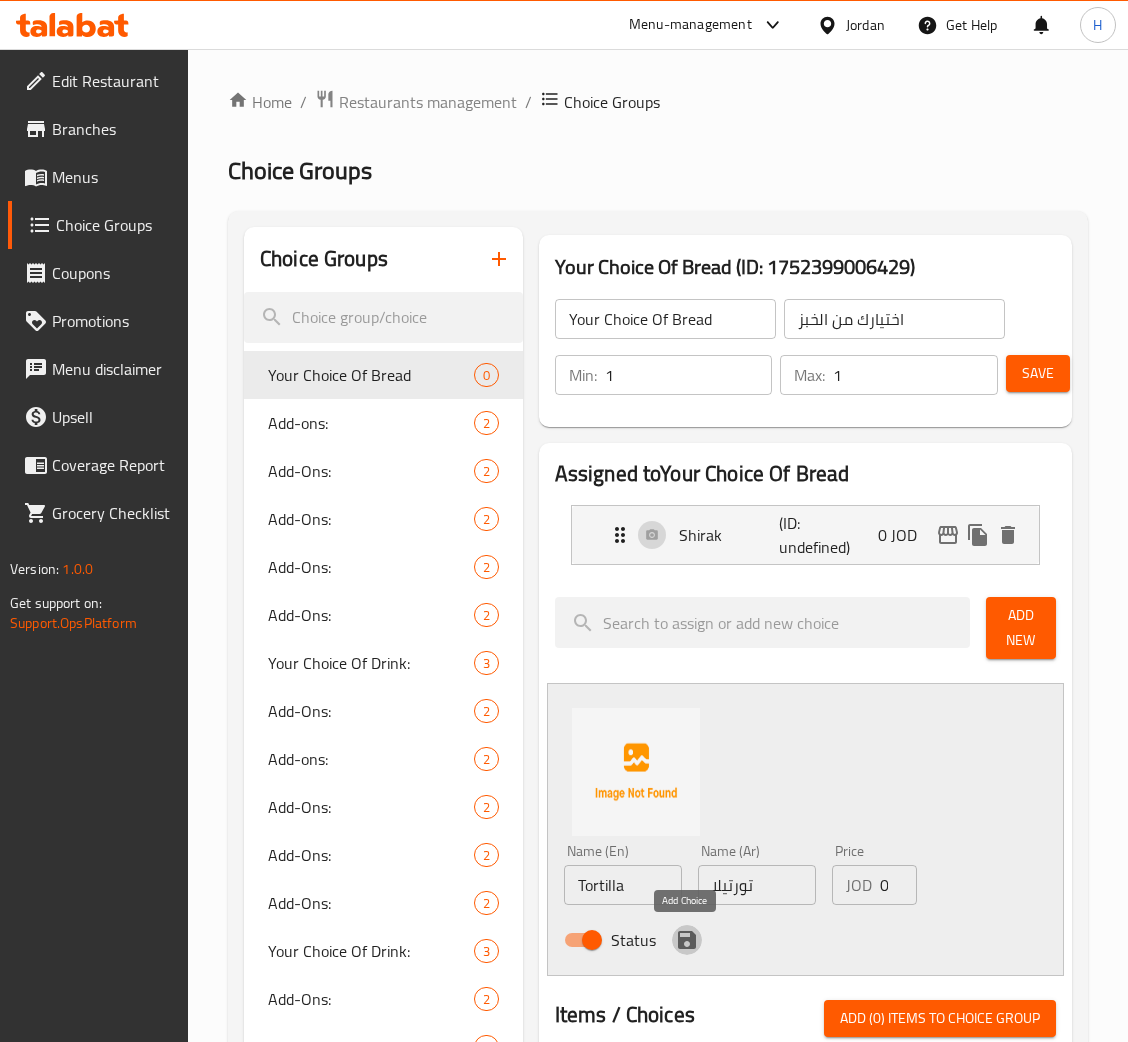 click 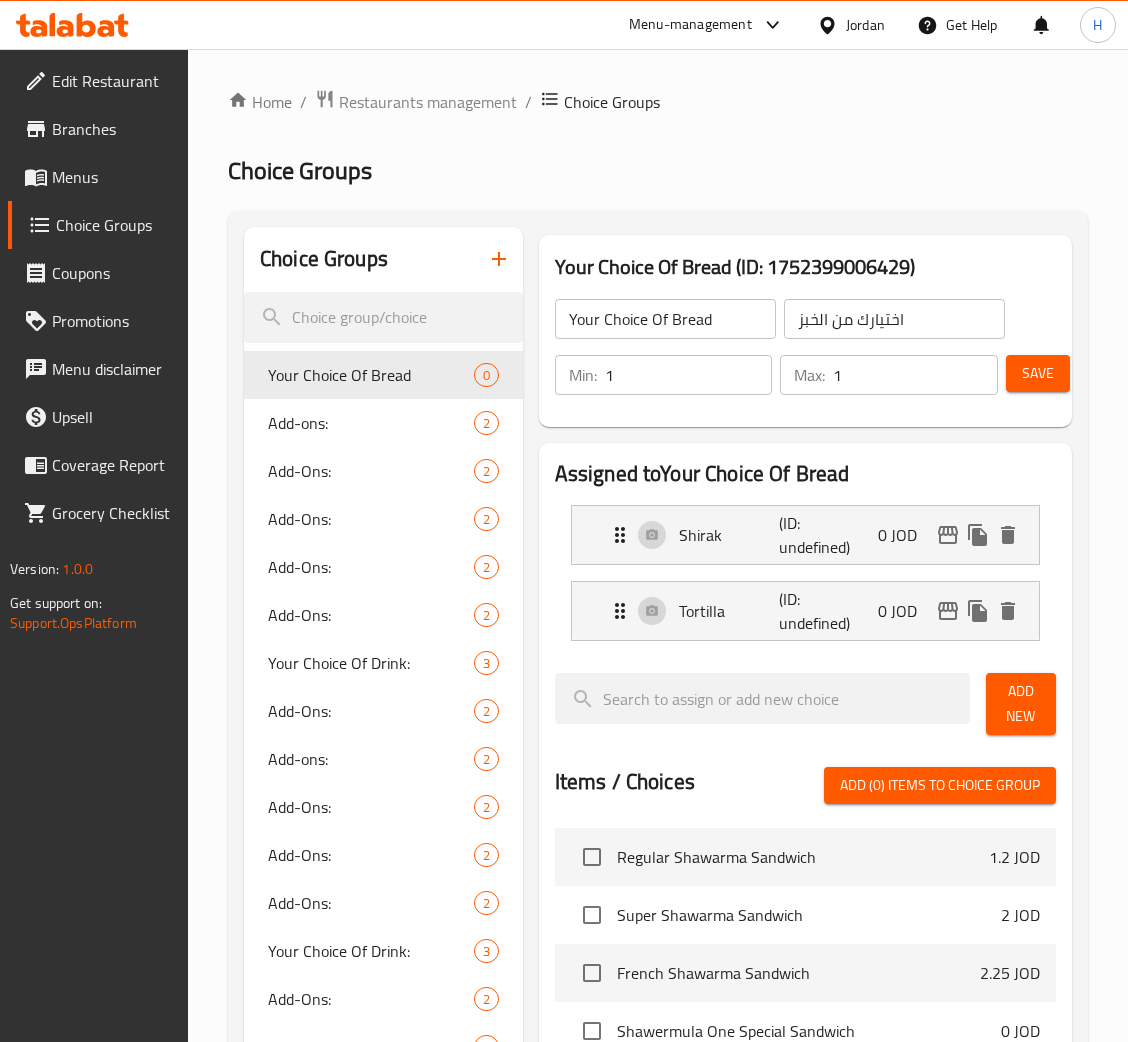 click on "Add New" at bounding box center [1021, 704] 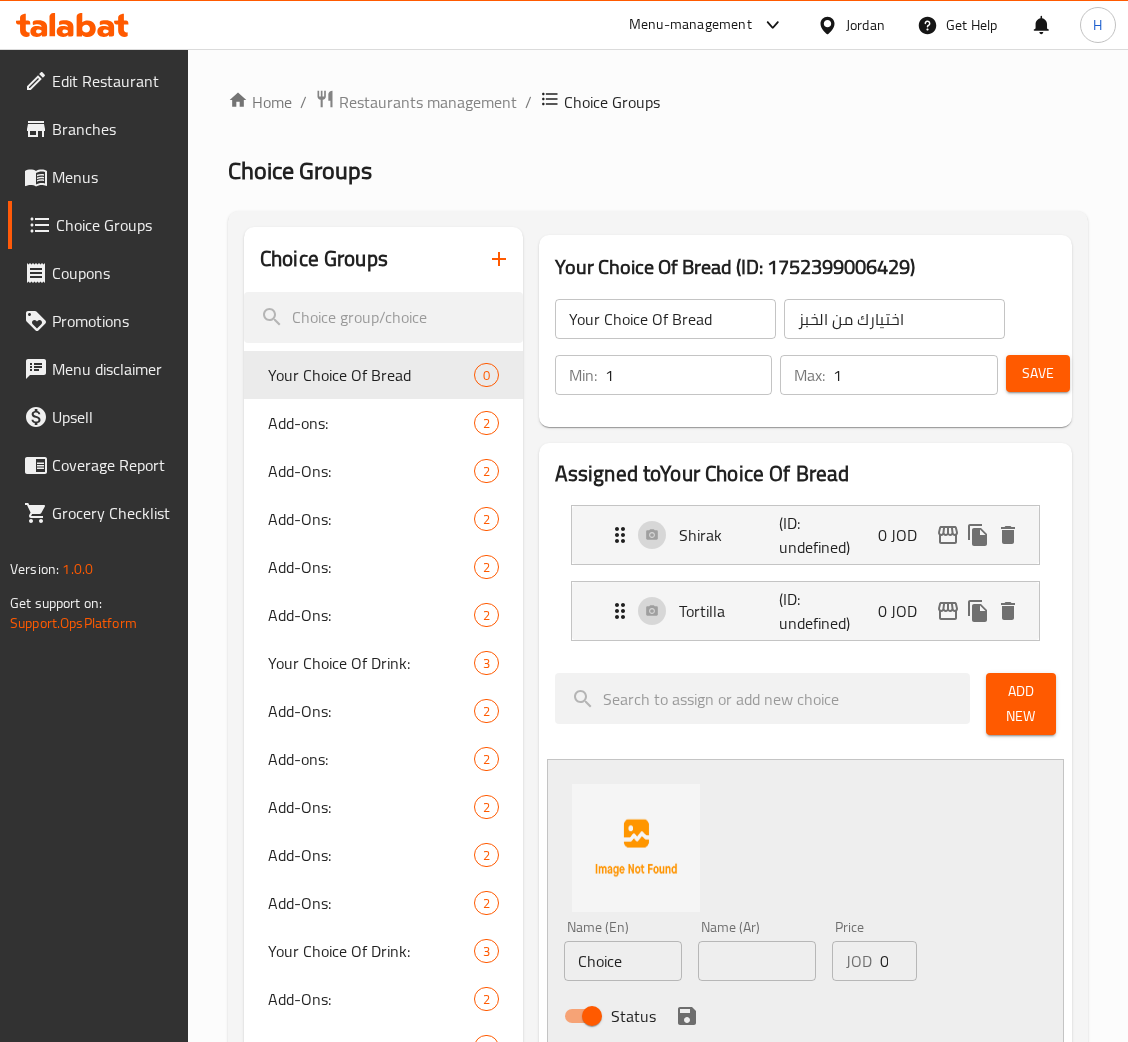 click on "Choice" at bounding box center (623, 961) 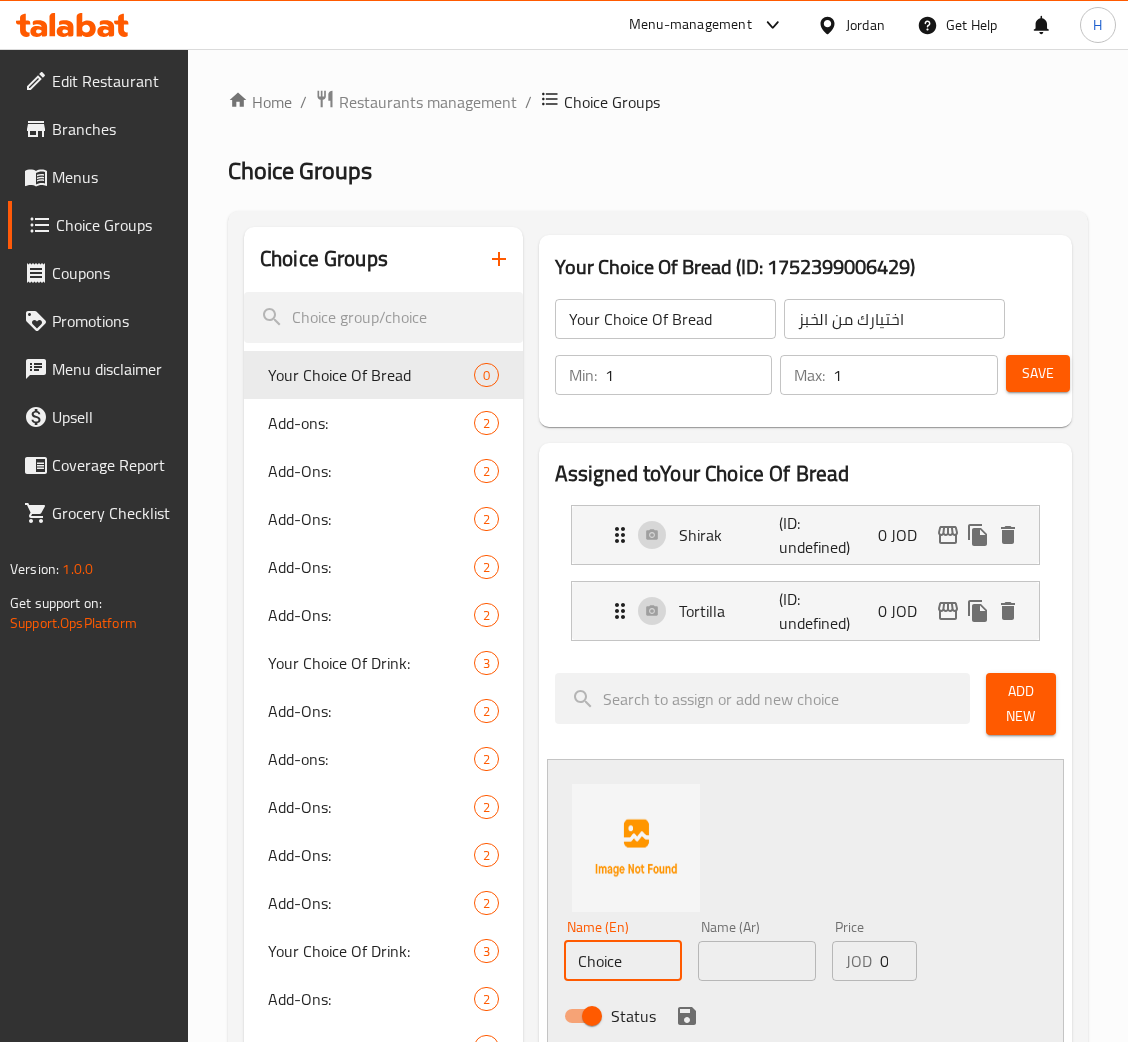 click on "Choice" at bounding box center (623, 961) 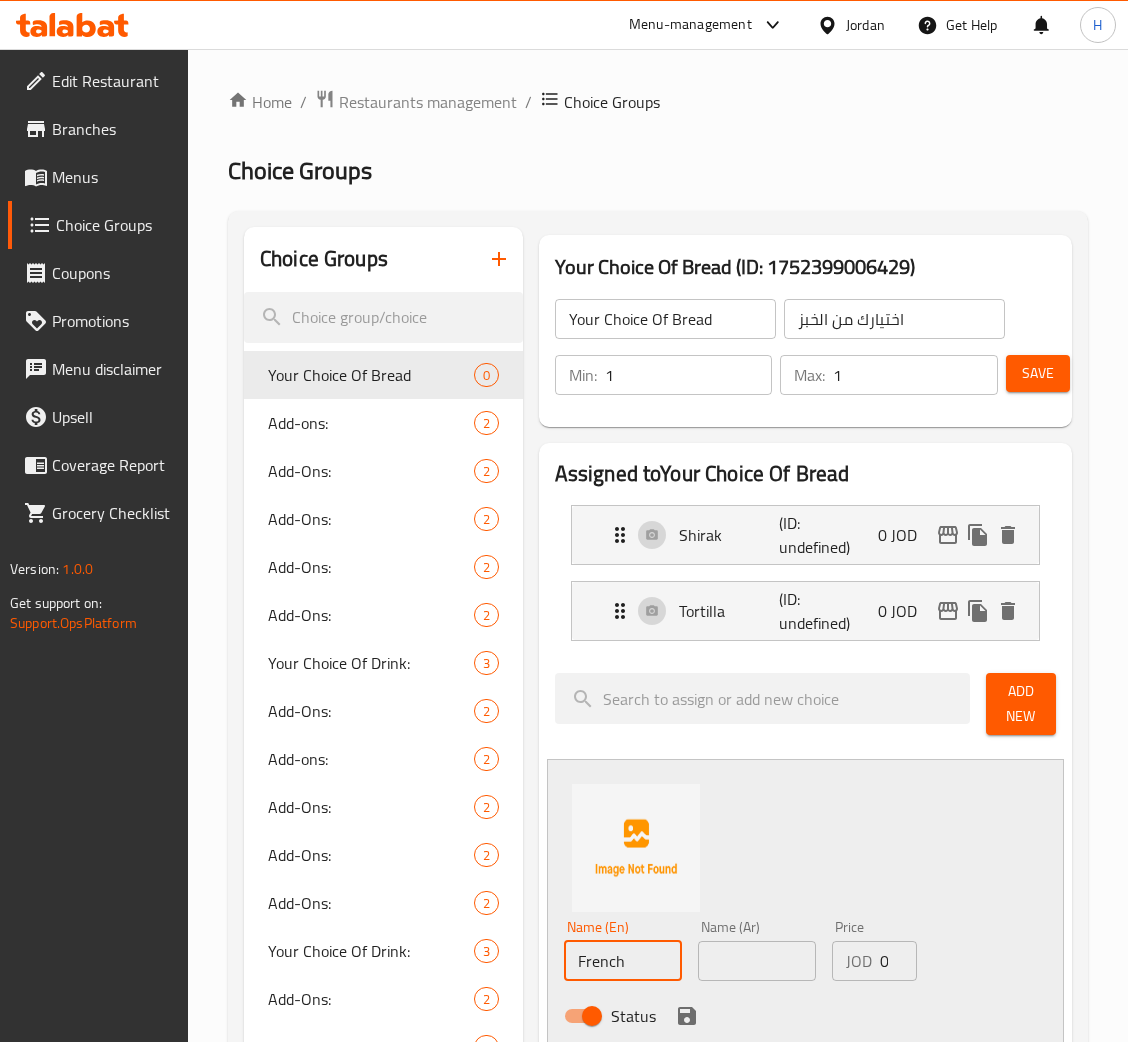 type on "French" 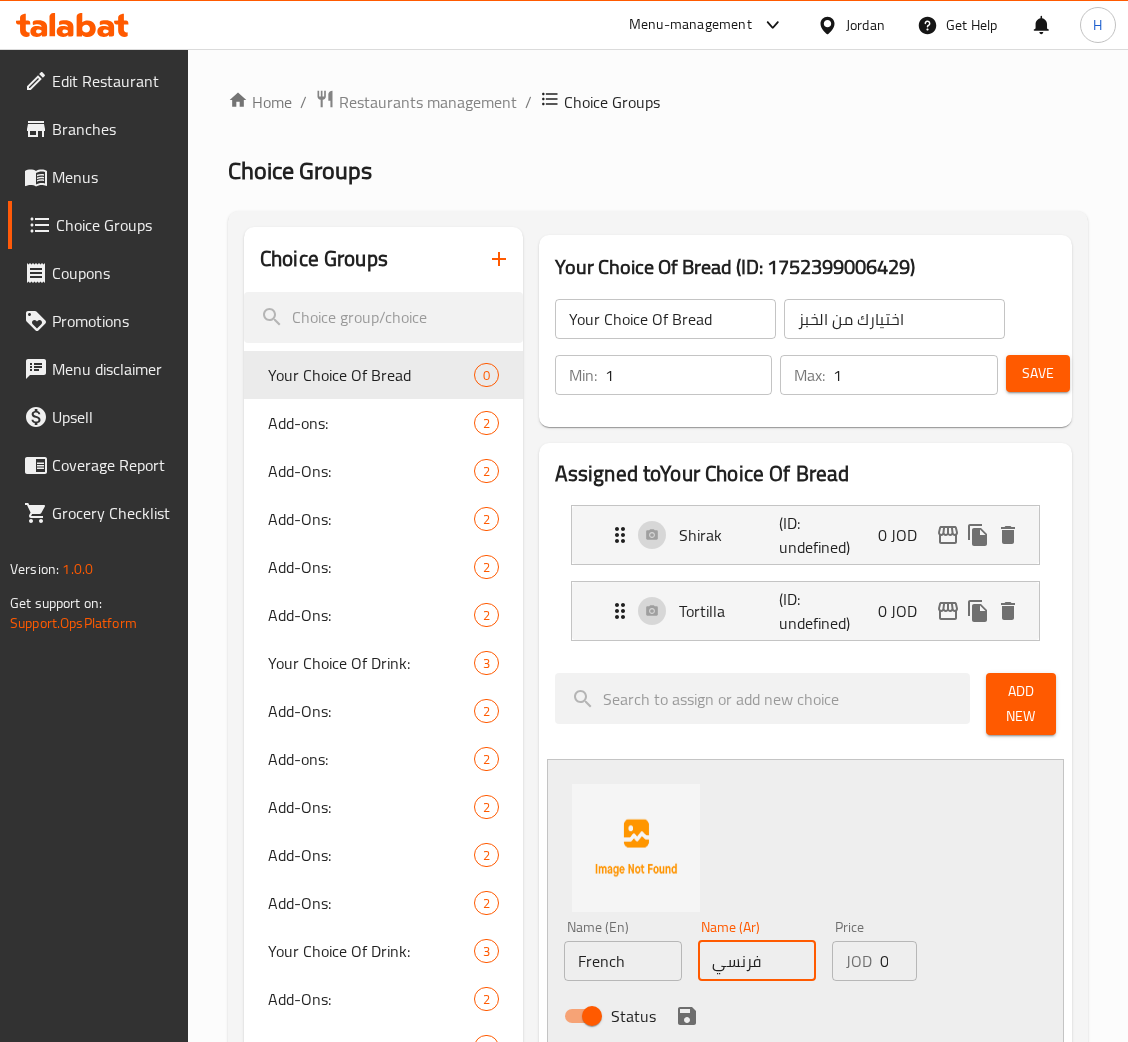 type on "فرنسي" 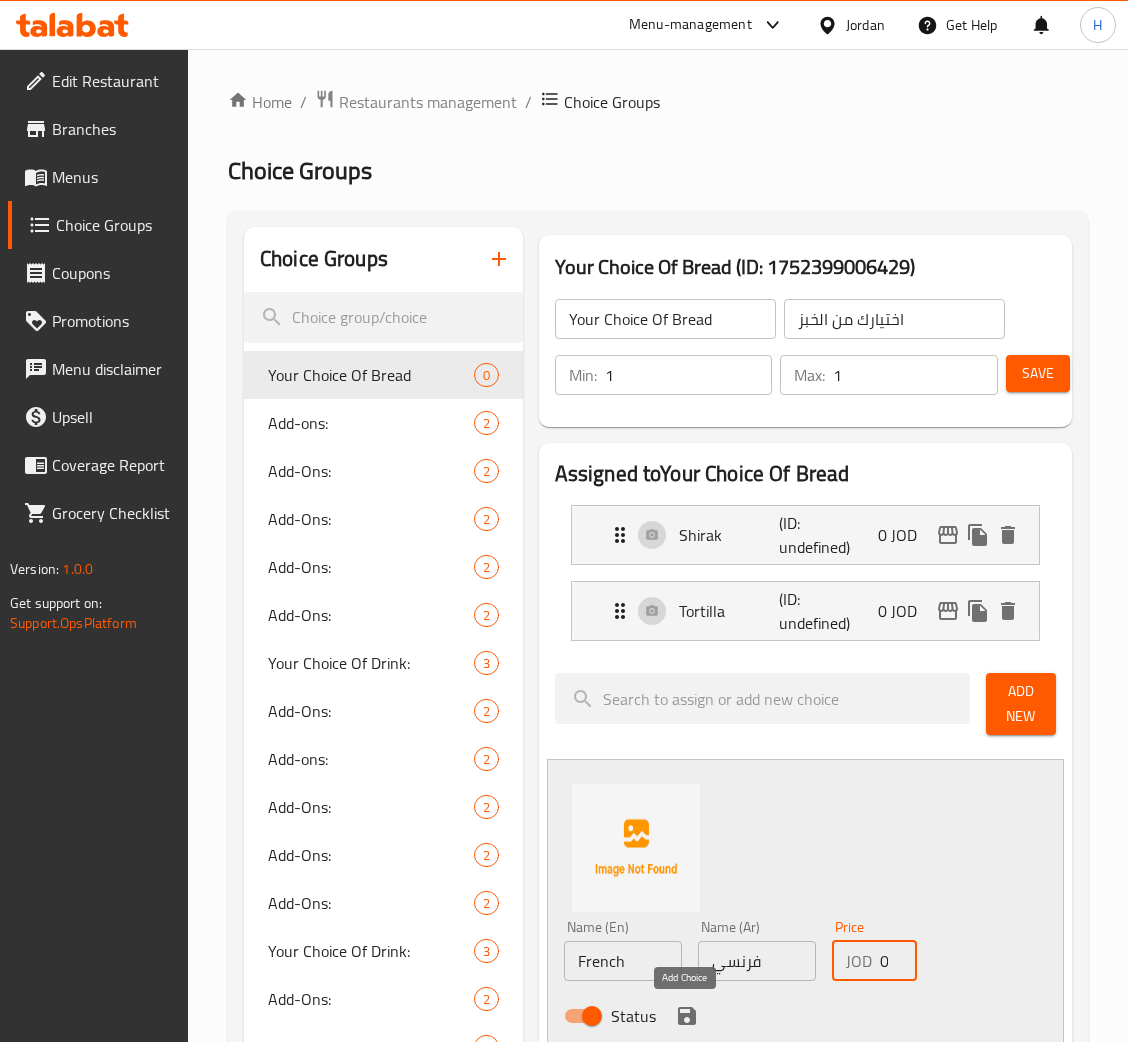 drag, startPoint x: 685, startPoint y: 1016, endPoint x: 760, endPoint y: 930, distance: 114.1096 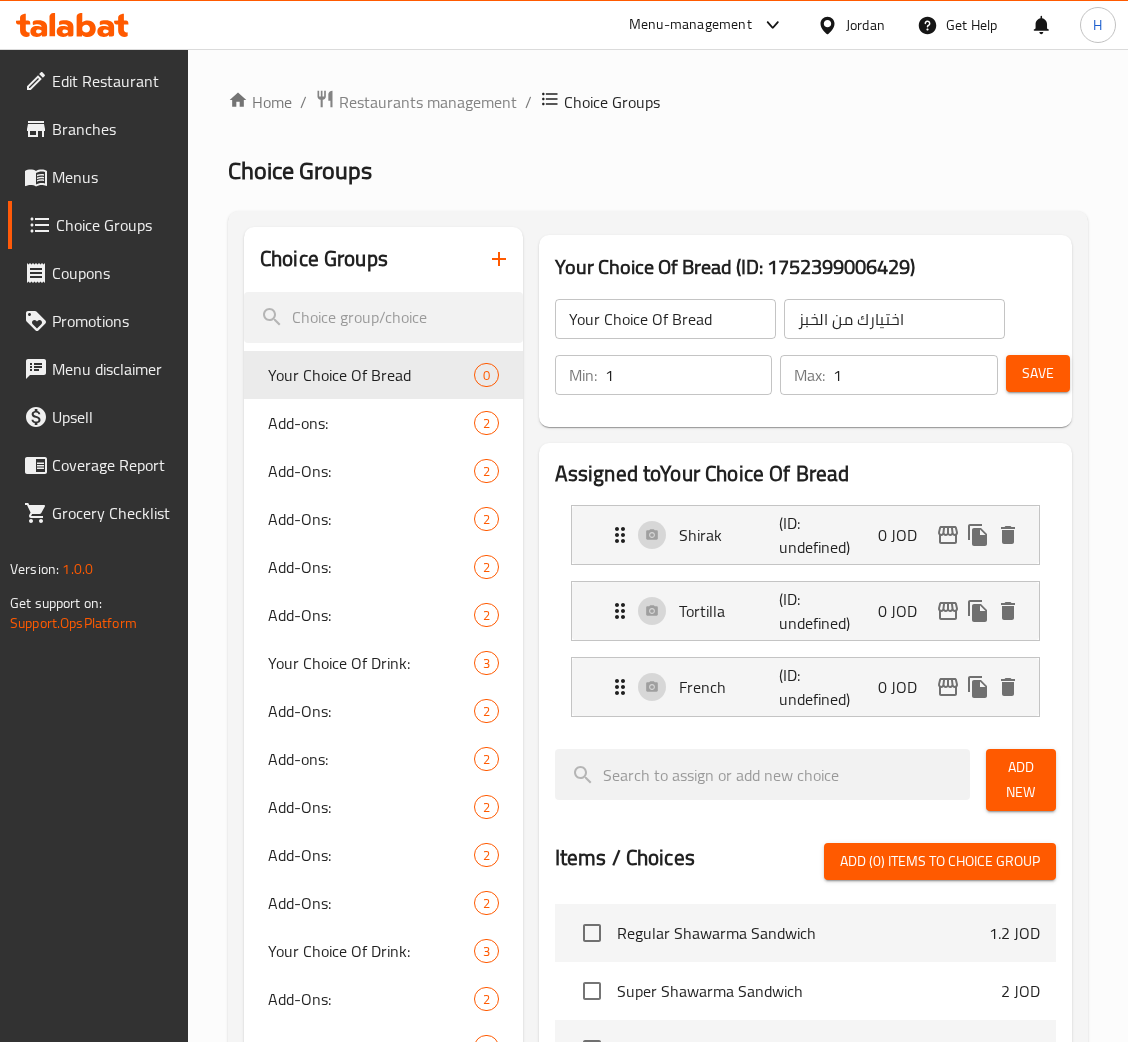 click on "Save" at bounding box center (1023, 375) 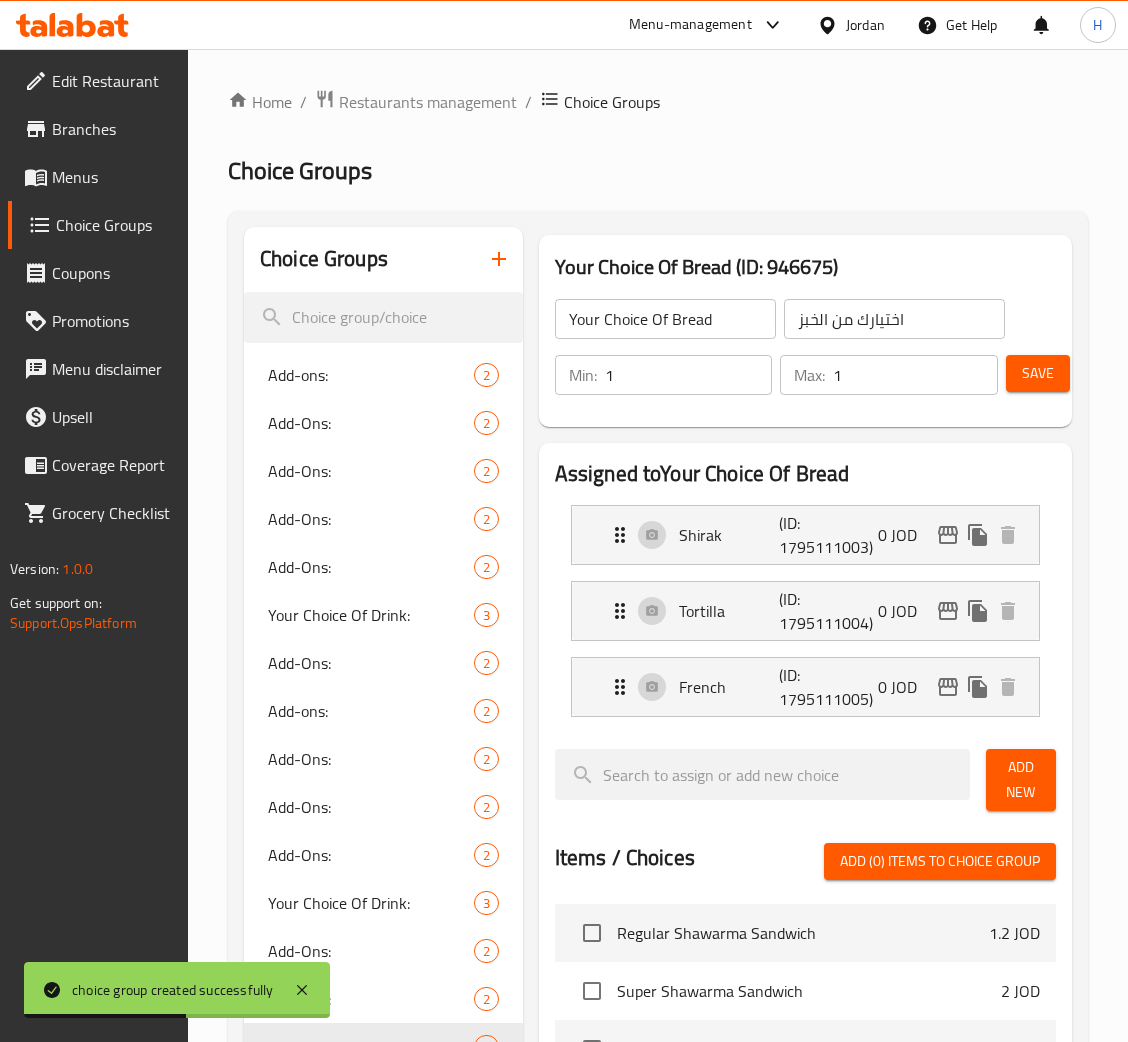 click on "Home / Restaurants management / Choice Groups Choice Groups Choice Groups Add-ons: 2 Add-Ons: 2 Add-Ons: 2 Add-Ons: 2 Add-Ons: 2 Your Choice Of Drink: 3 Add-Ons: 2 Add-ons: 2 Add-Ons: 2 Add-Ons: 2 Add-Ons: 2 Your Choice Of Drink: 3 Add-Ons: 2 Add-Ons: 2 Your Choice Of Bread 3 Your Choice Of Drink: 4 Your Choice Of Drink: 3 Add-ons: 1 Add-ons: 1 Your Choice Of Drink: 4 Your Choice Of Drink: 3 Add-ons: 1 Add-ons: 1 Your Choice Of Bread (ID: 946675) Your Choice Of Bread ​ اختيارك من الخبز ​ Min: 1 ​ Max: 1 ​ Save Assigned to  Your Choice Of Bread Shirak (ID: 1795111003) 0 JOD Name (En) Shirak Name (En) Name (Ar) شراك Name (Ar) Price JOD 0 Price Status Tortilla (ID: 1795111004) 0 JOD Name (En) Tortilla Name (En) Name (Ar) تورتيلا Name (Ar) Price JOD 0 Price Status French (ID: 1795111005) 0 JOD Name (En) French Name (En) Name (Ar) فرنسي Name (Ar) Price JOD 0 Price Status Add New Items / Choices Add (0) items to choice group Regular Shawarma Sandwich 1.2 JOD 2 JOD 2.25 JOD Menu" at bounding box center [658, 895] 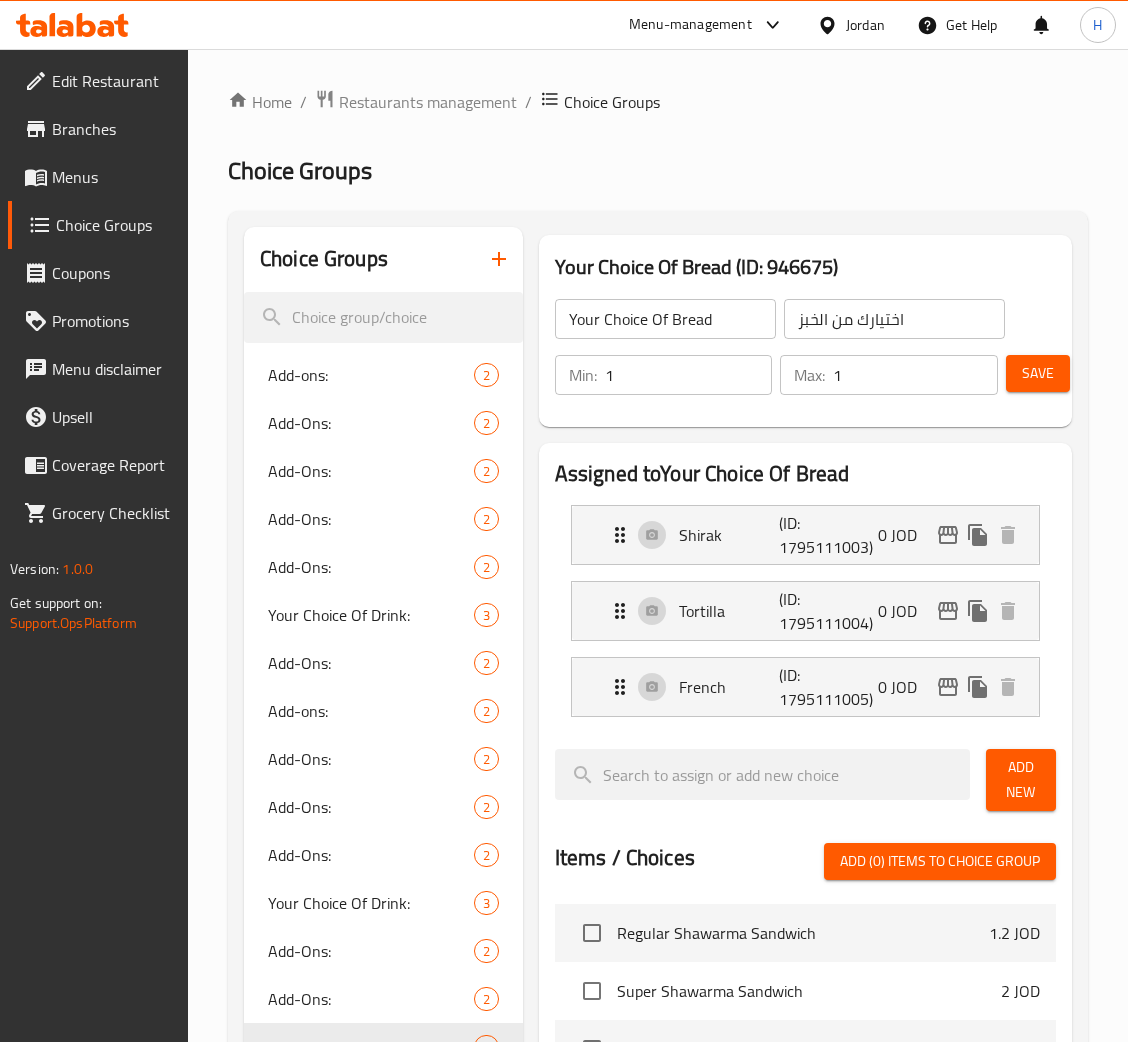click on "Menus" at bounding box center [112, 177] 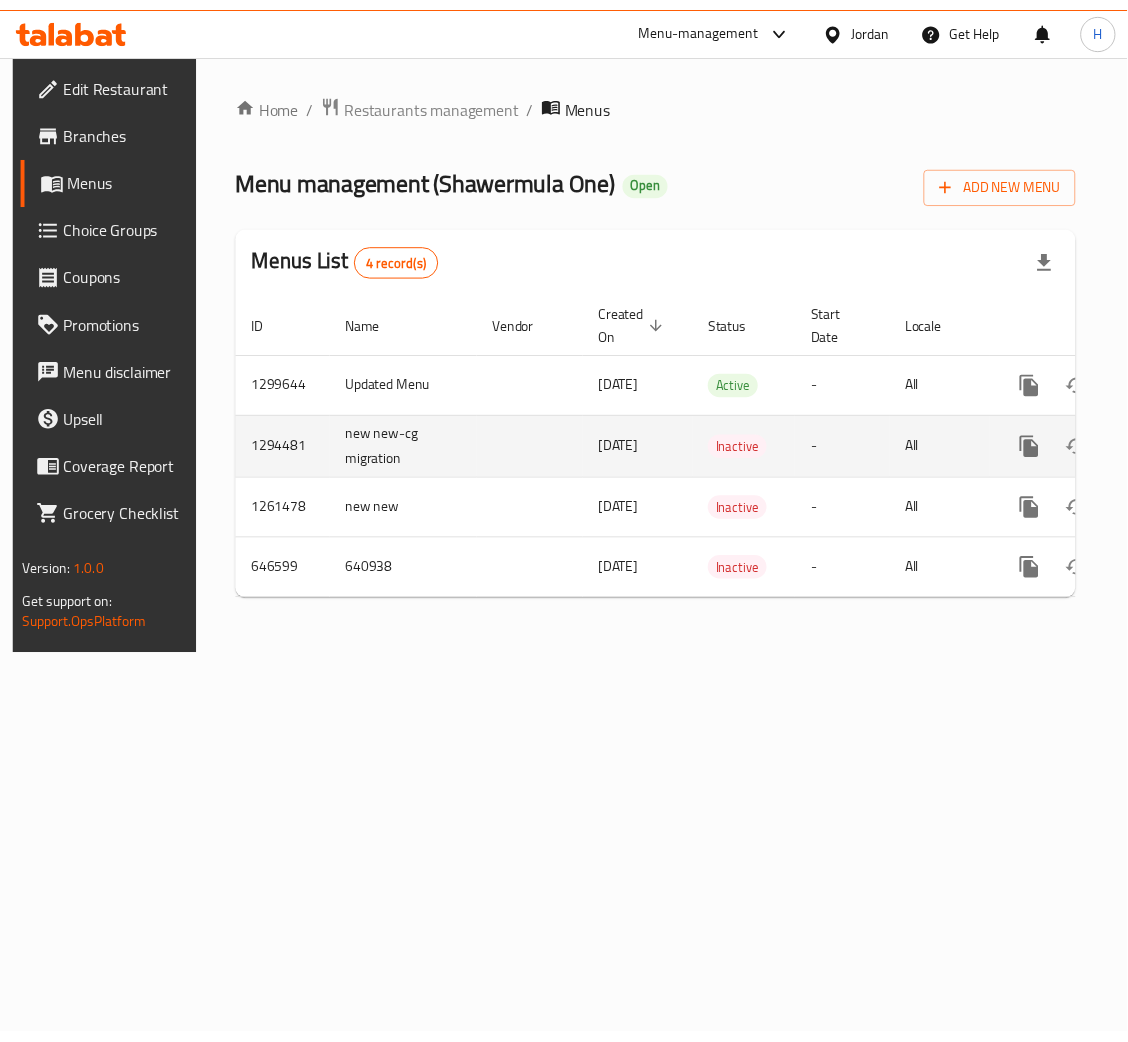 scroll, scrollTop: 0, scrollLeft: 113, axis: horizontal 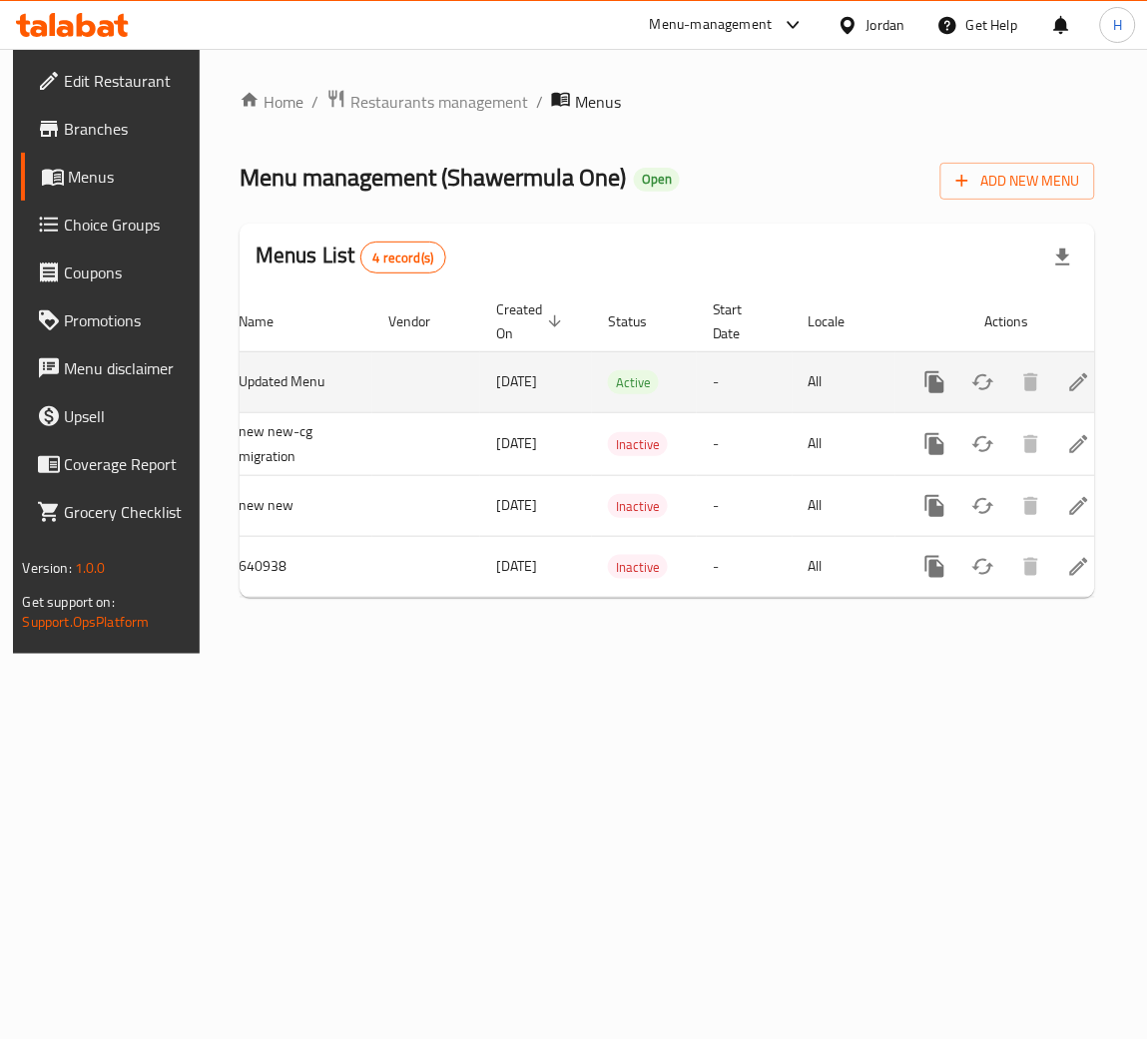 click 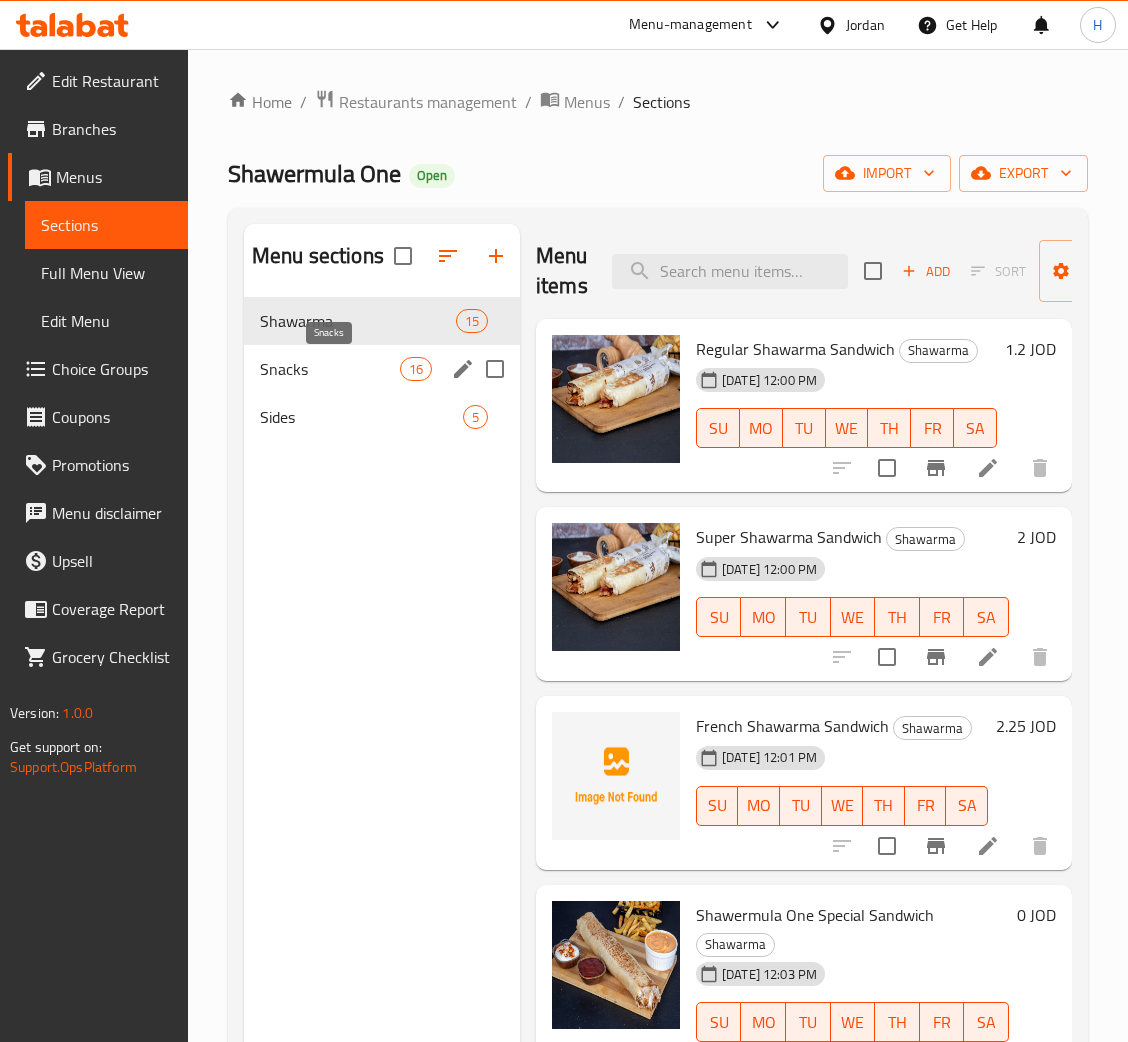 click on "Snacks" at bounding box center [330, 369] 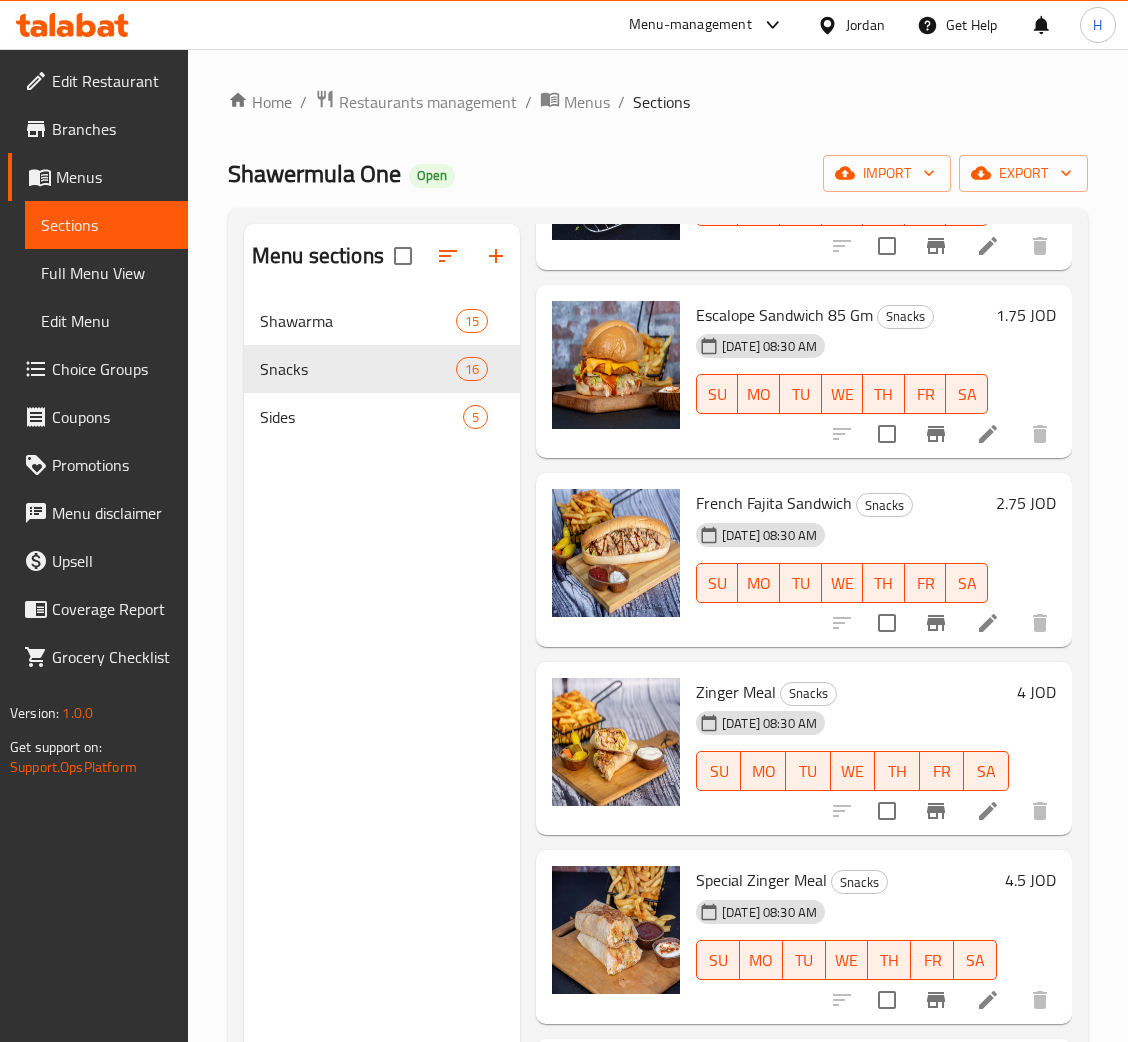 scroll, scrollTop: 749, scrollLeft: 0, axis: vertical 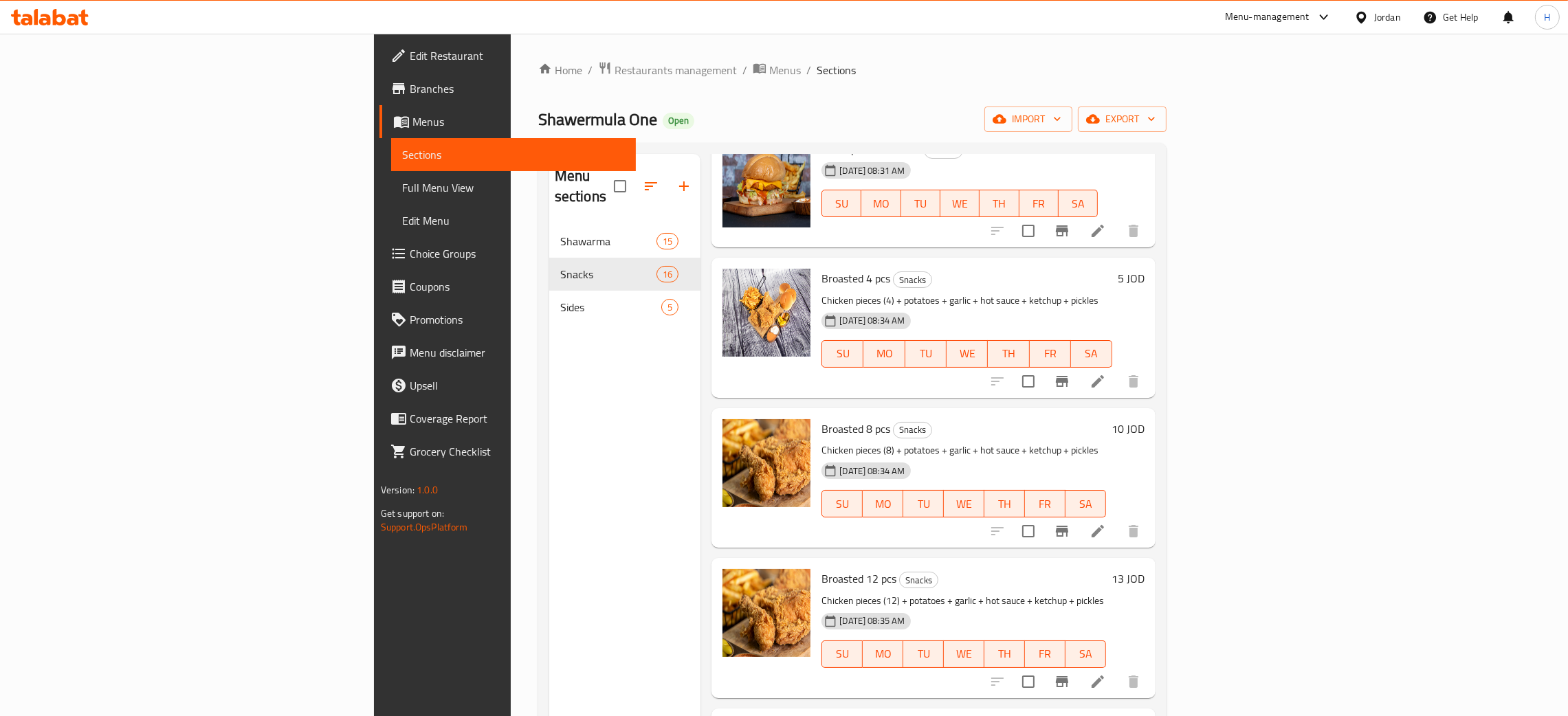 click 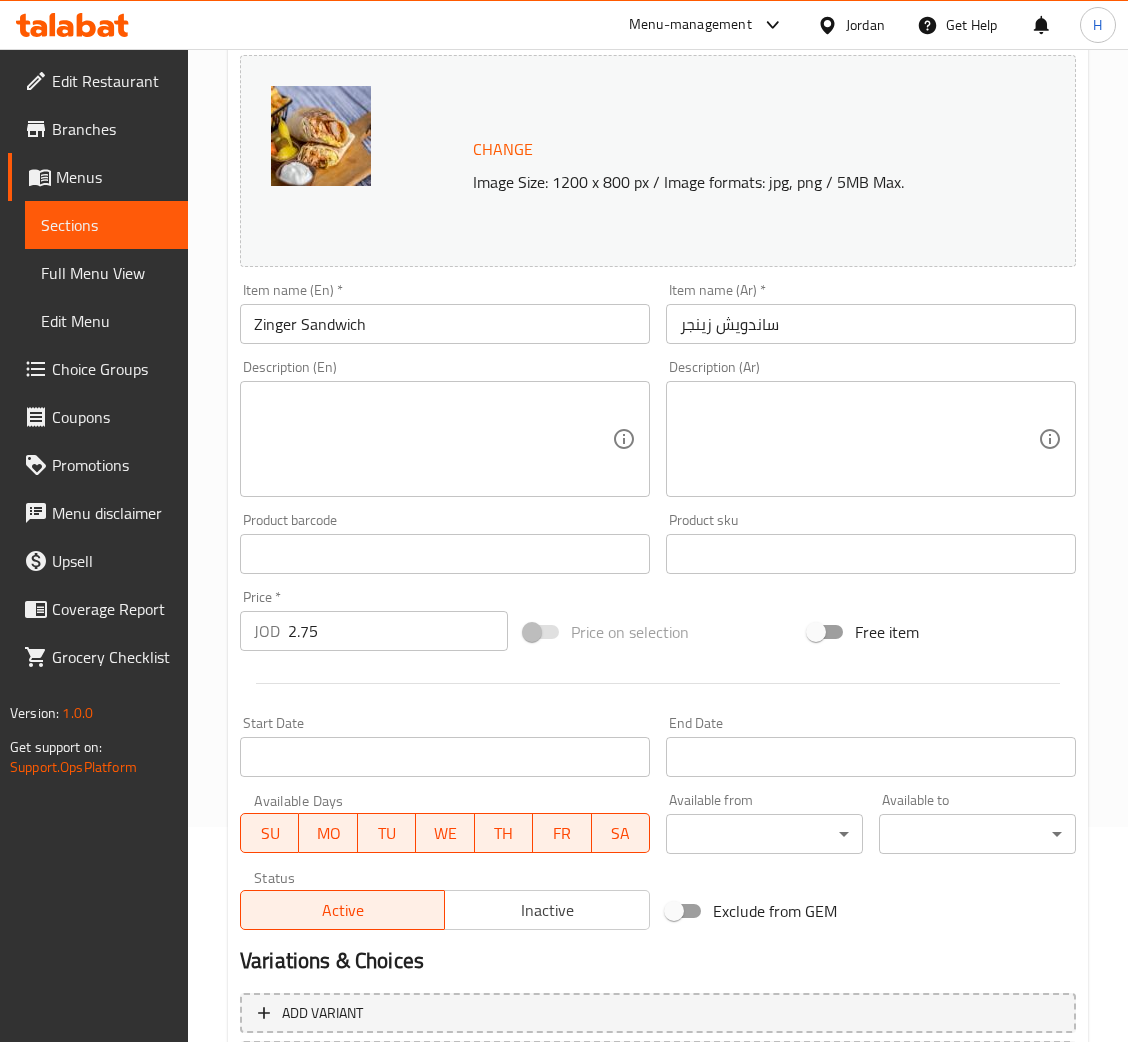 scroll, scrollTop: 397, scrollLeft: 0, axis: vertical 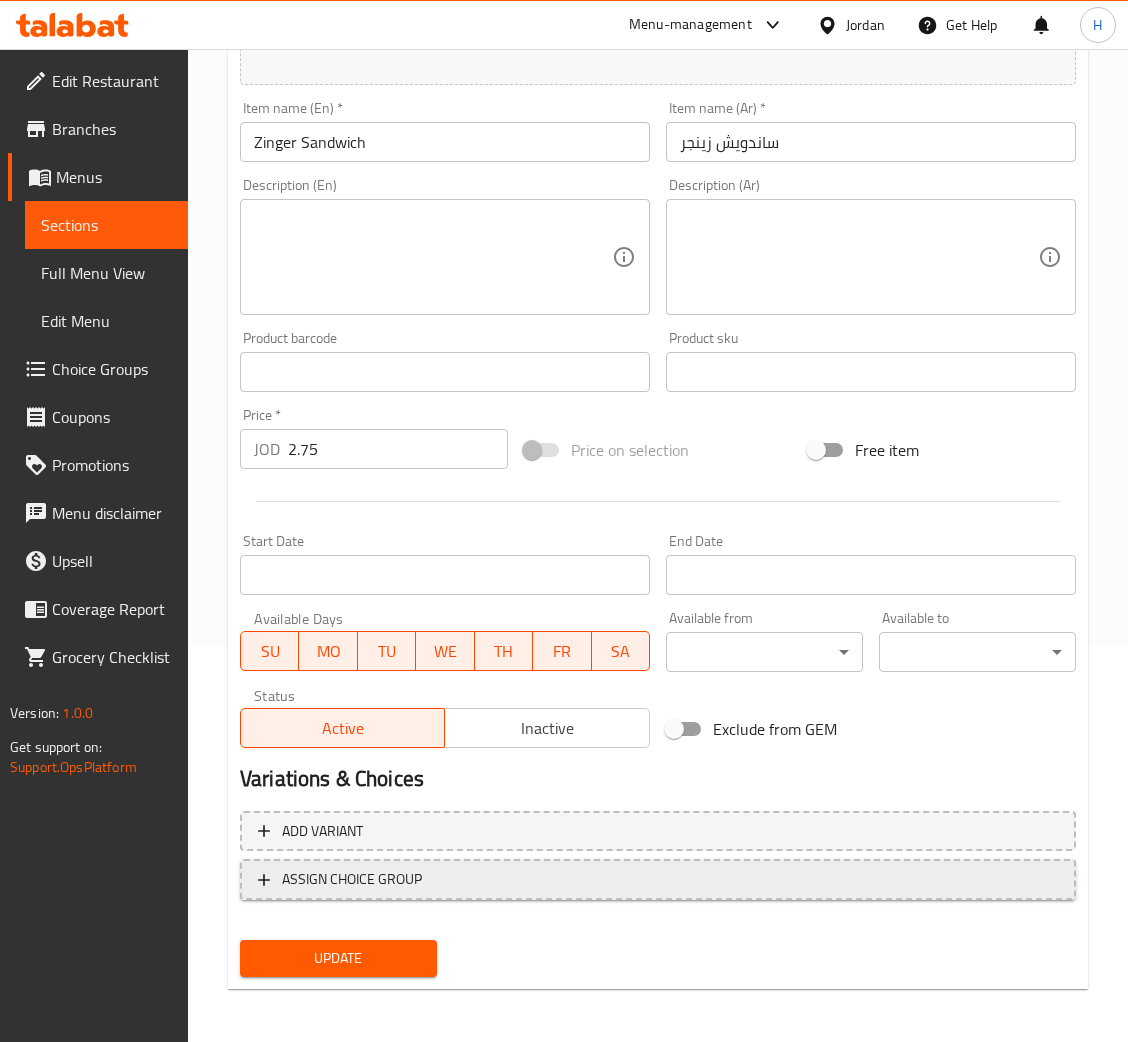click on "ASSIGN CHOICE GROUP" at bounding box center (658, 879) 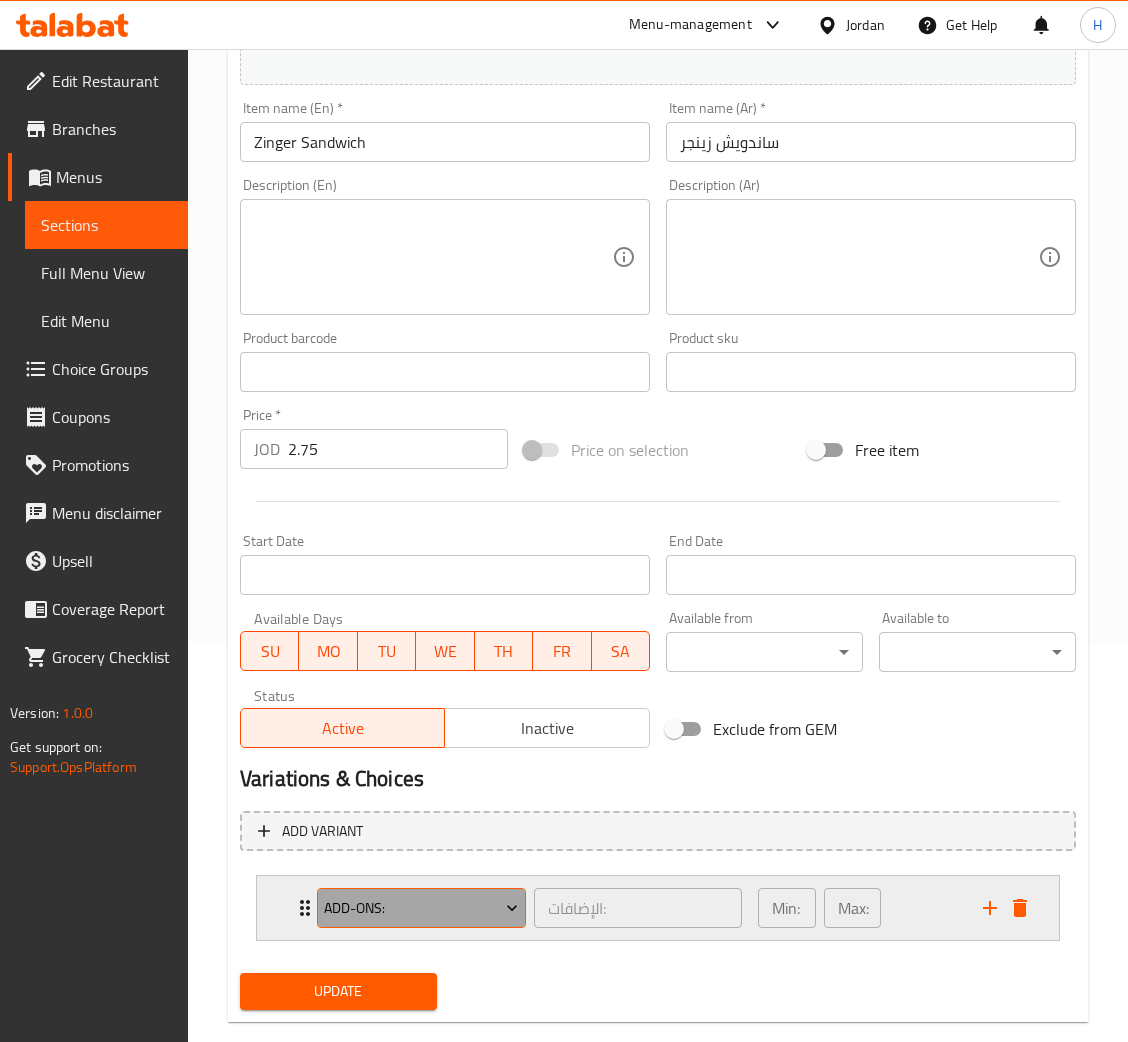 click on "Add-ons:" at bounding box center [421, 908] 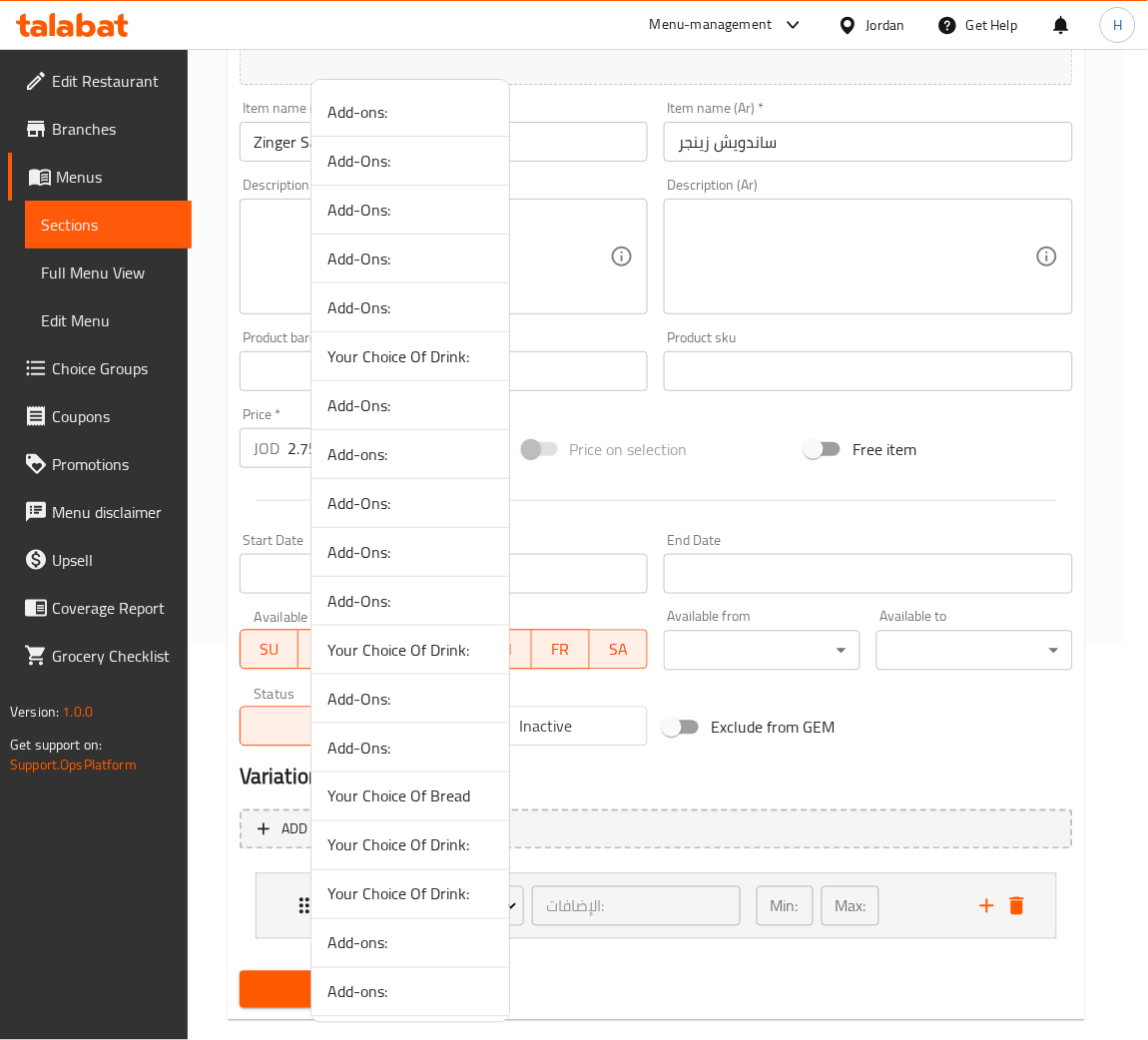 click on "Your Choice Of Bread" at bounding box center [410, 796] 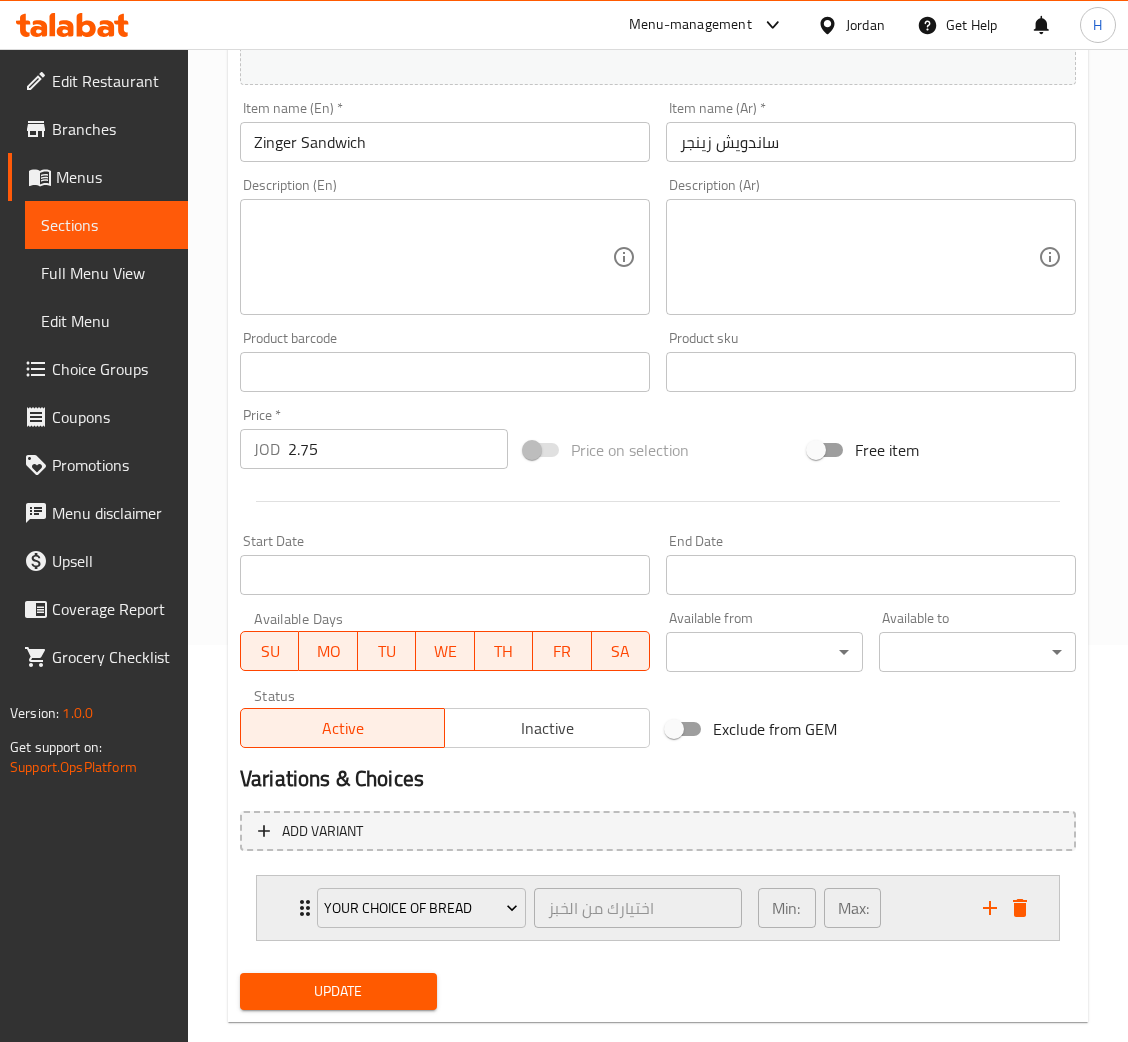 click on "Your Choice Of Bread اختيارك من الخبز ​ Min: 1 ​ Max: 1 ​" at bounding box center (658, 908) 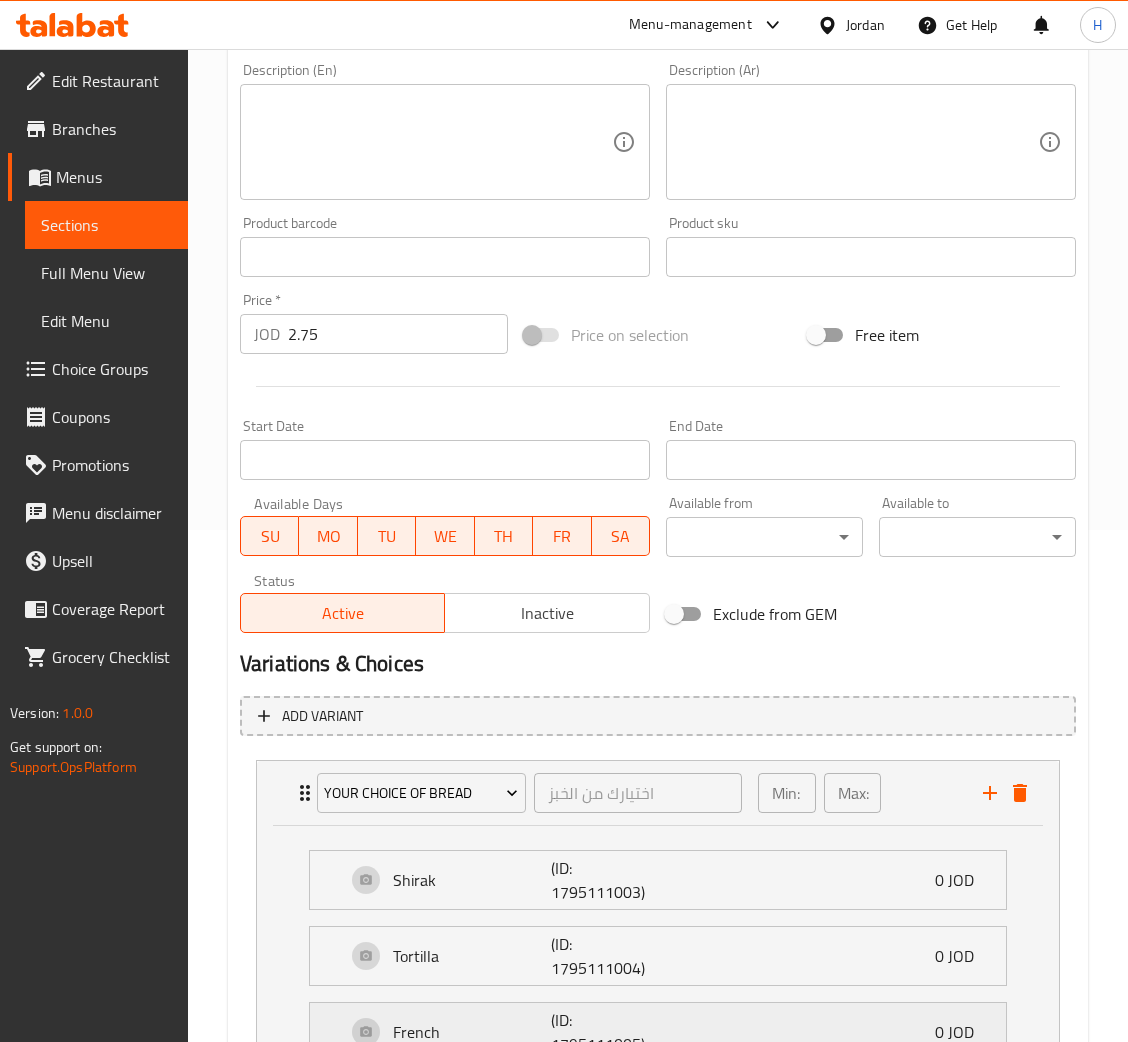 scroll, scrollTop: 673, scrollLeft: 0, axis: vertical 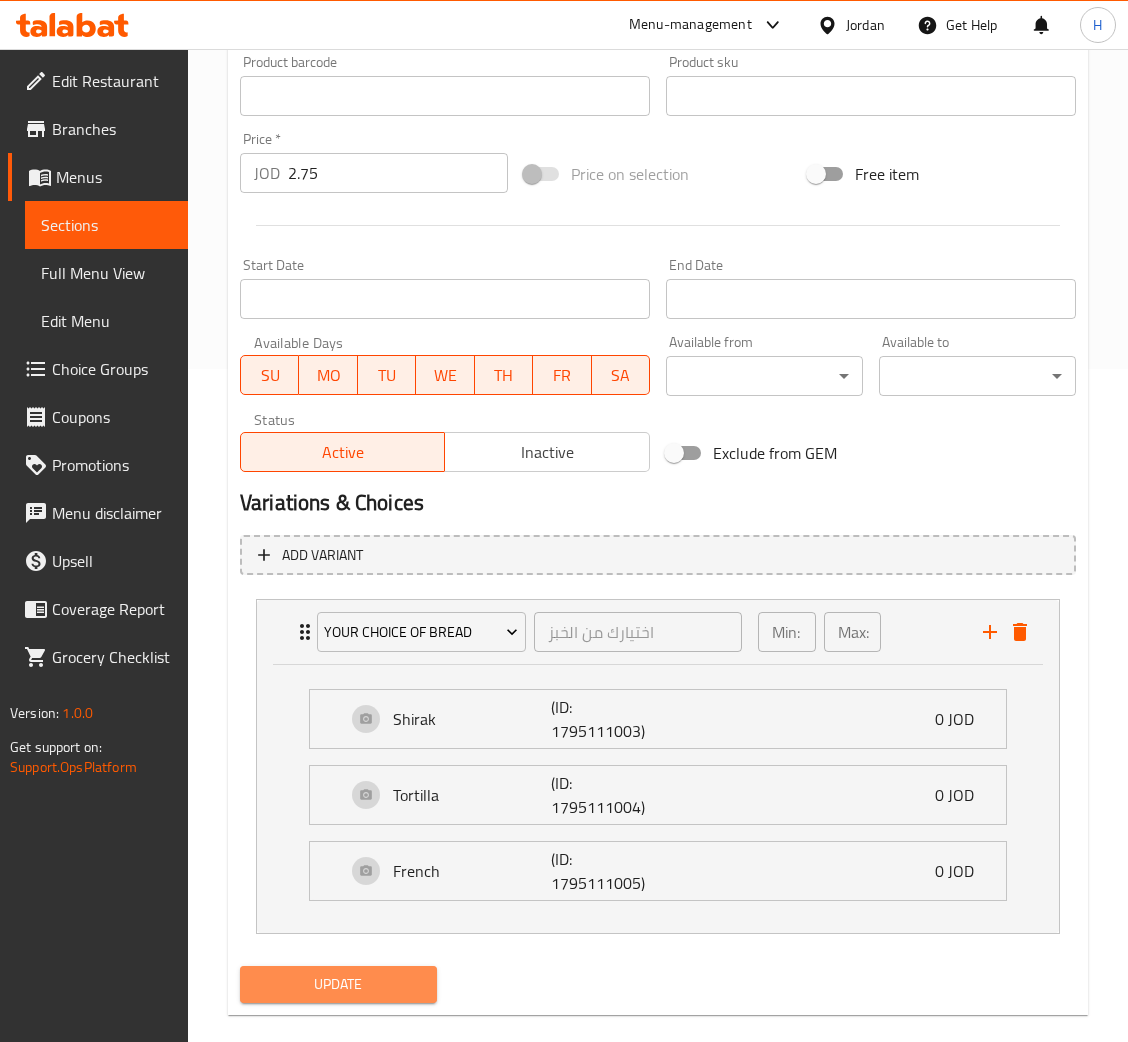 drag, startPoint x: 311, startPoint y: 976, endPoint x: 274, endPoint y: 894, distance: 89.961105 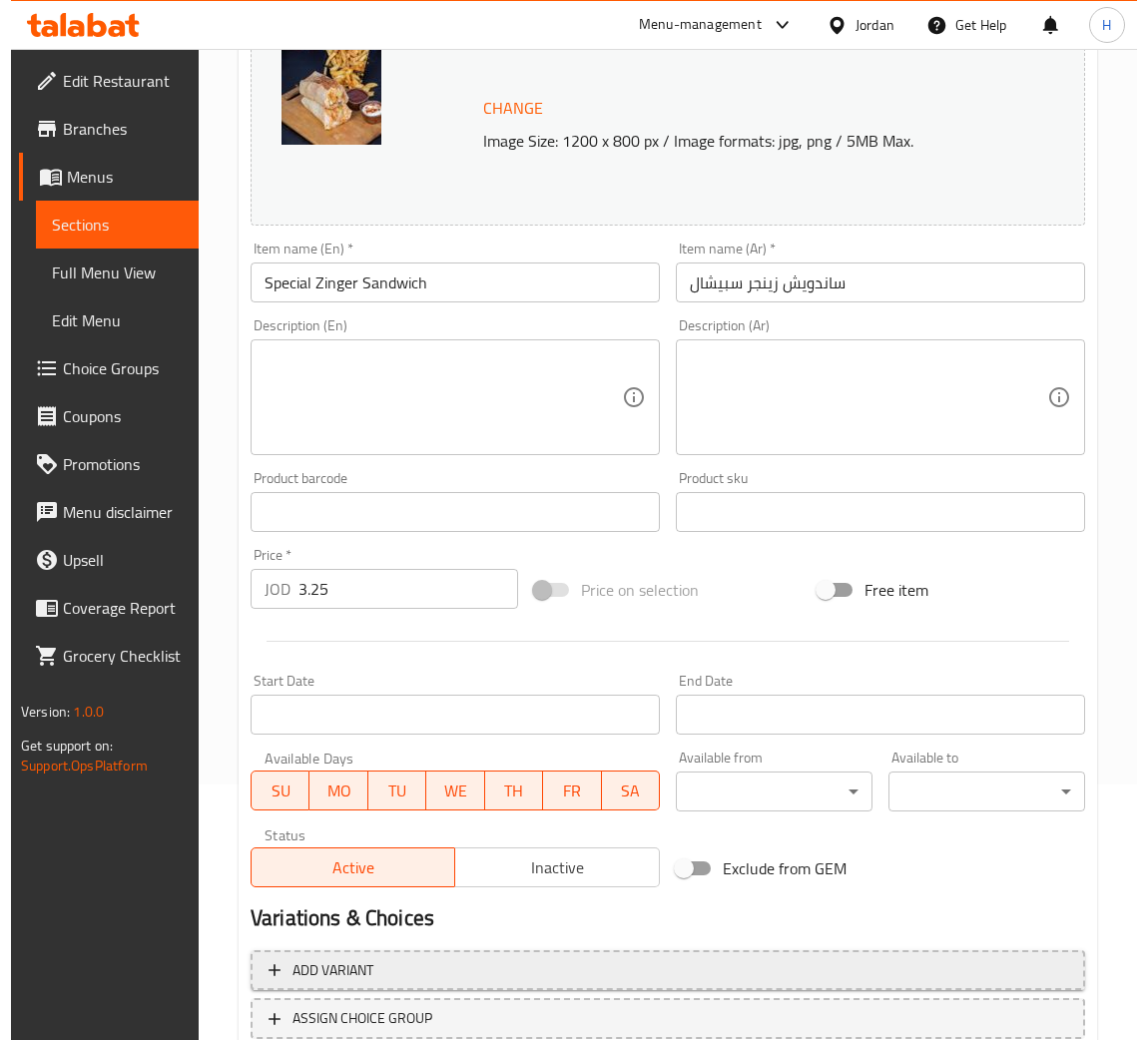 scroll, scrollTop: 396, scrollLeft: 0, axis: vertical 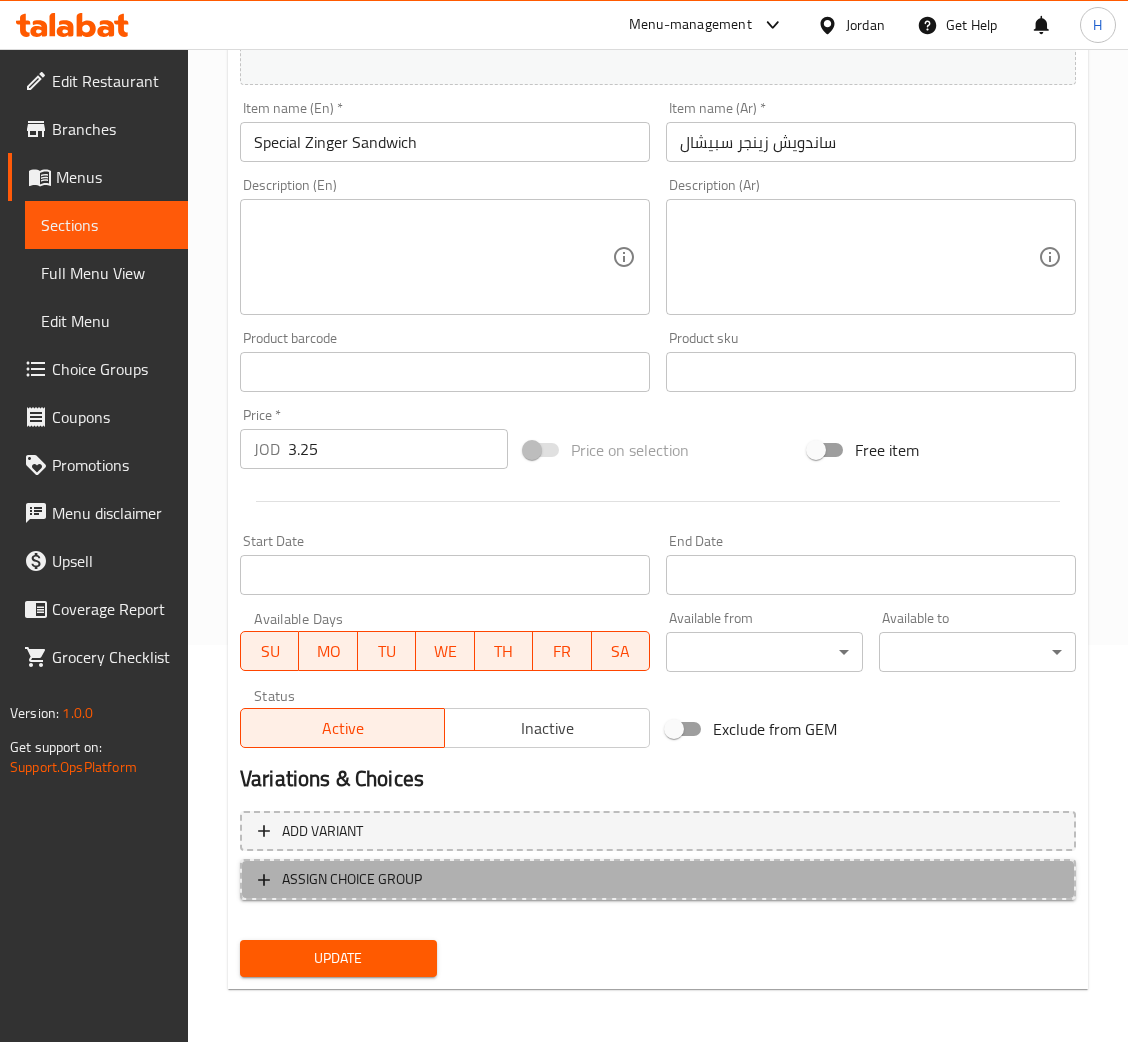 click on "ASSIGN CHOICE GROUP" at bounding box center [352, 879] 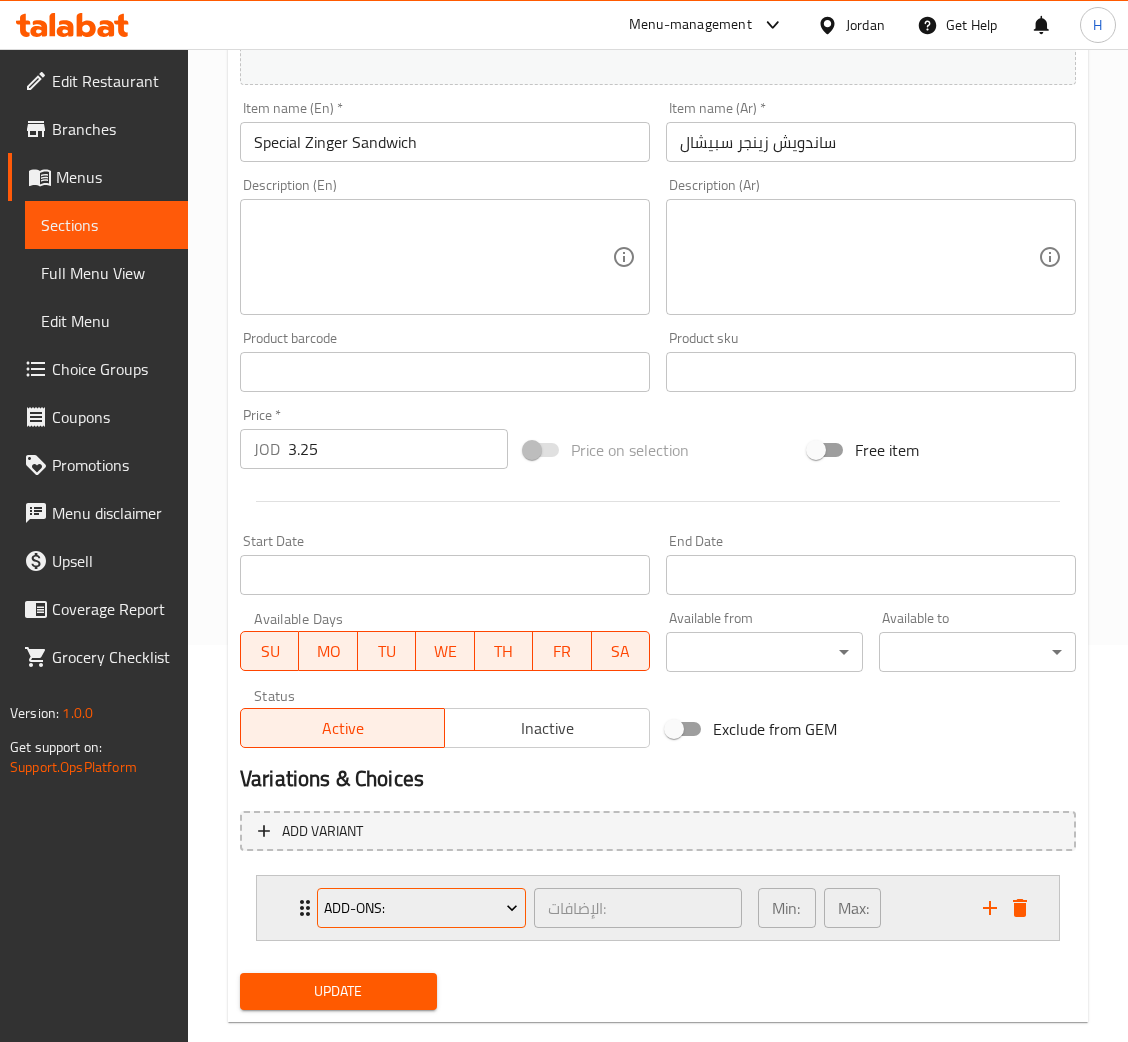 click on "Add-ons:" at bounding box center [421, 908] 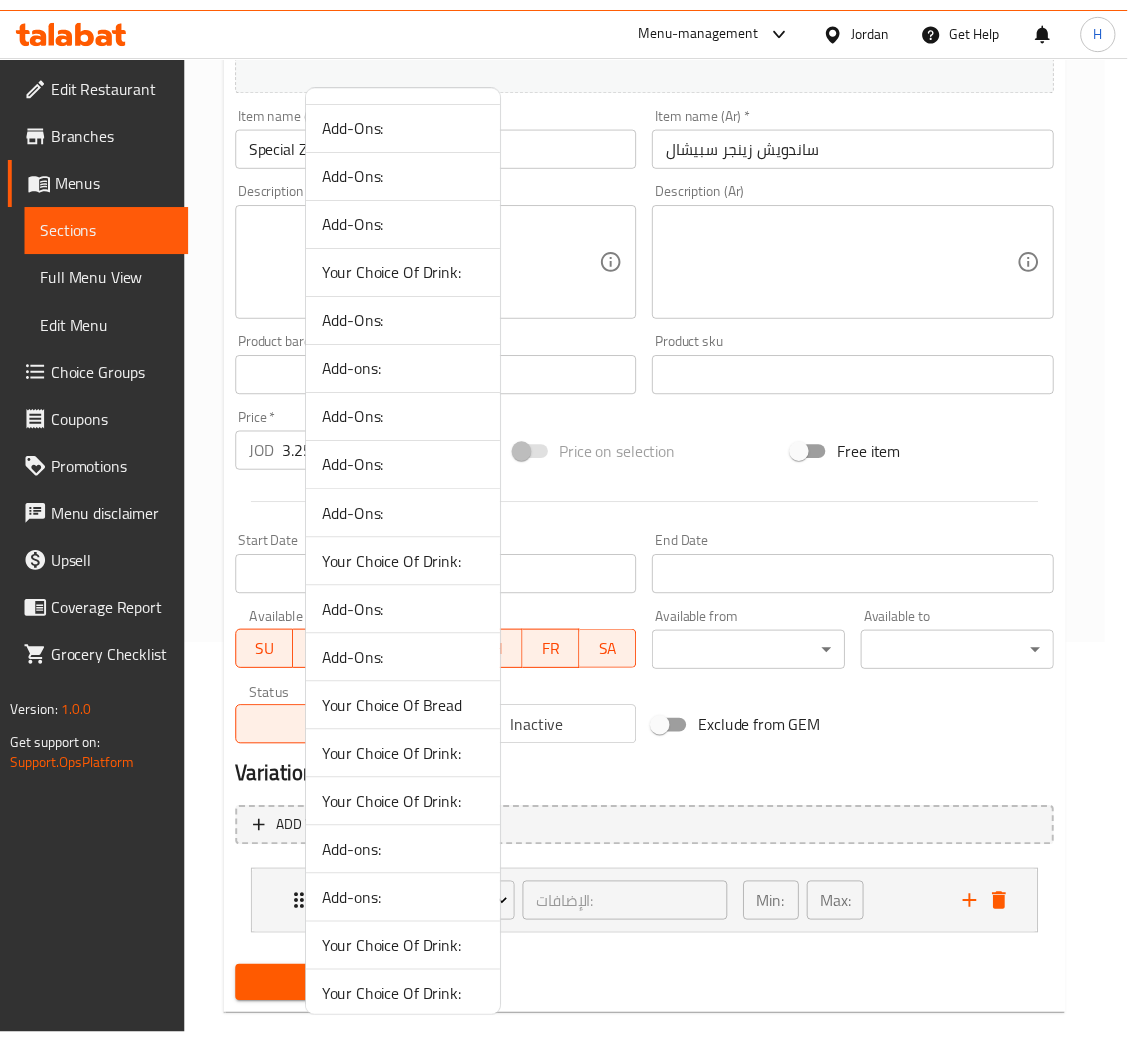 scroll, scrollTop: 150, scrollLeft: 0, axis: vertical 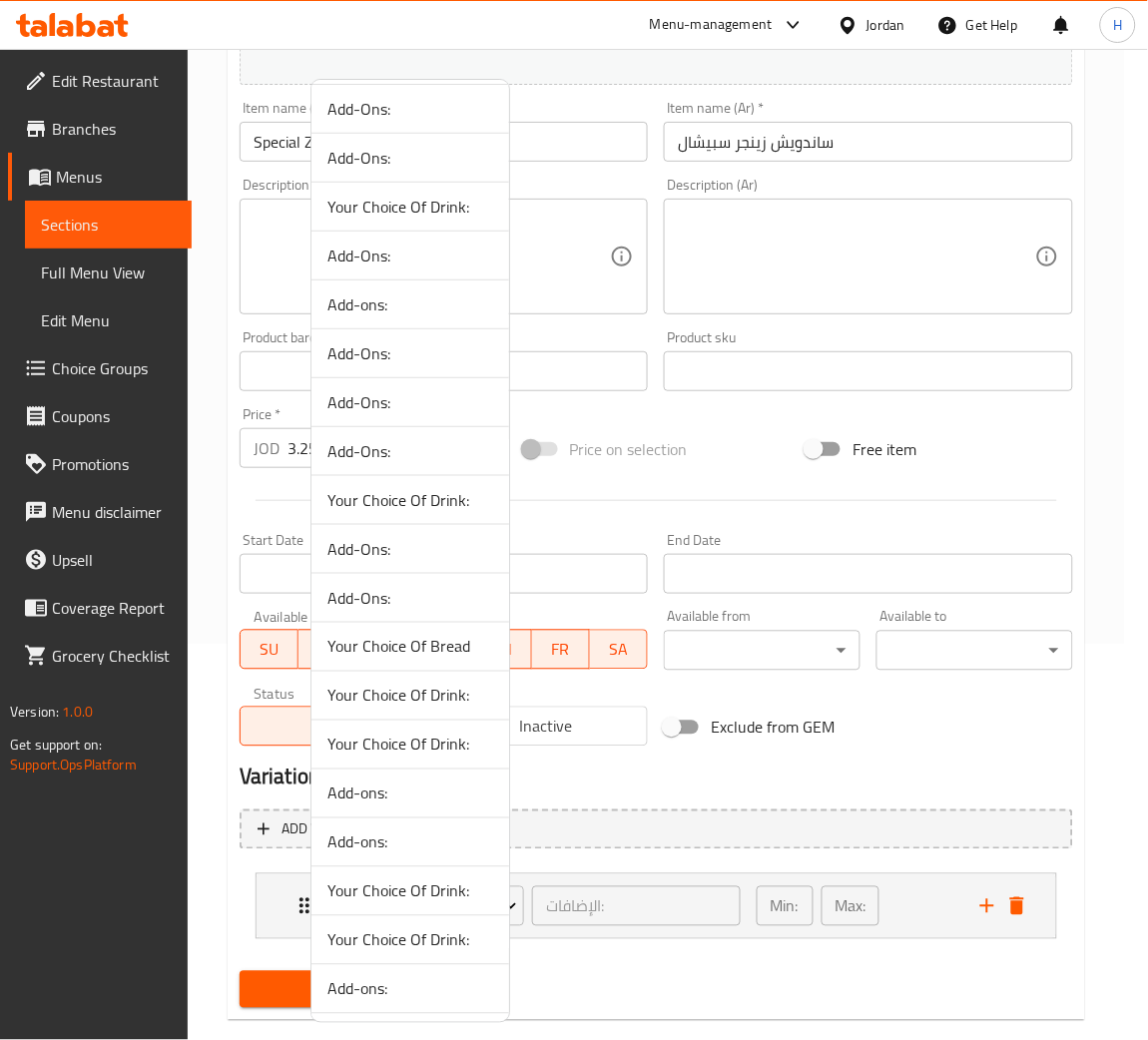 click on "Your Choice Of Bread" at bounding box center [410, 647] 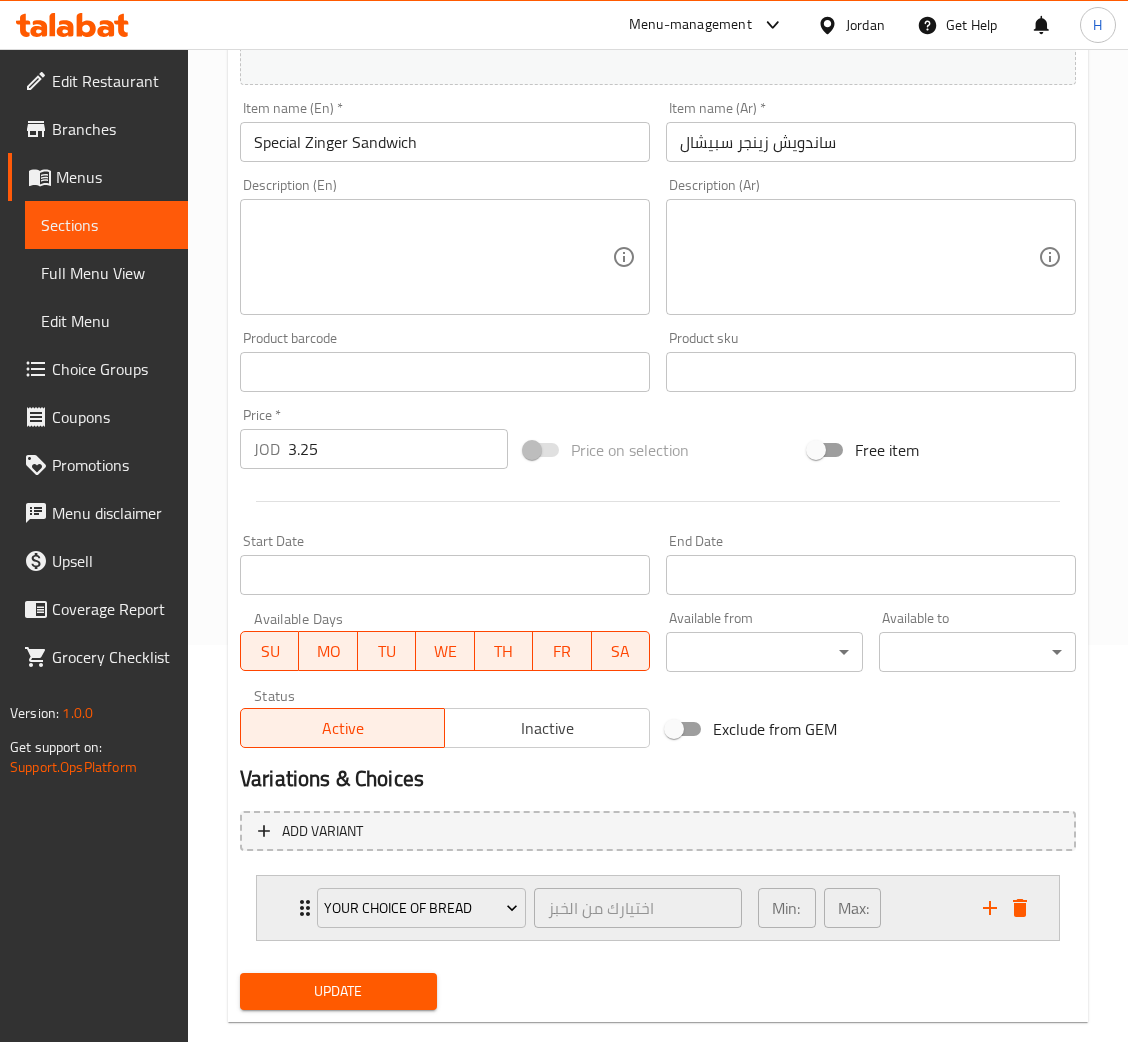 click on "Your Choice Of Bread اختيارك من الخبز ​ Min: 1 ​ Max: 1 ​" at bounding box center (658, 908) 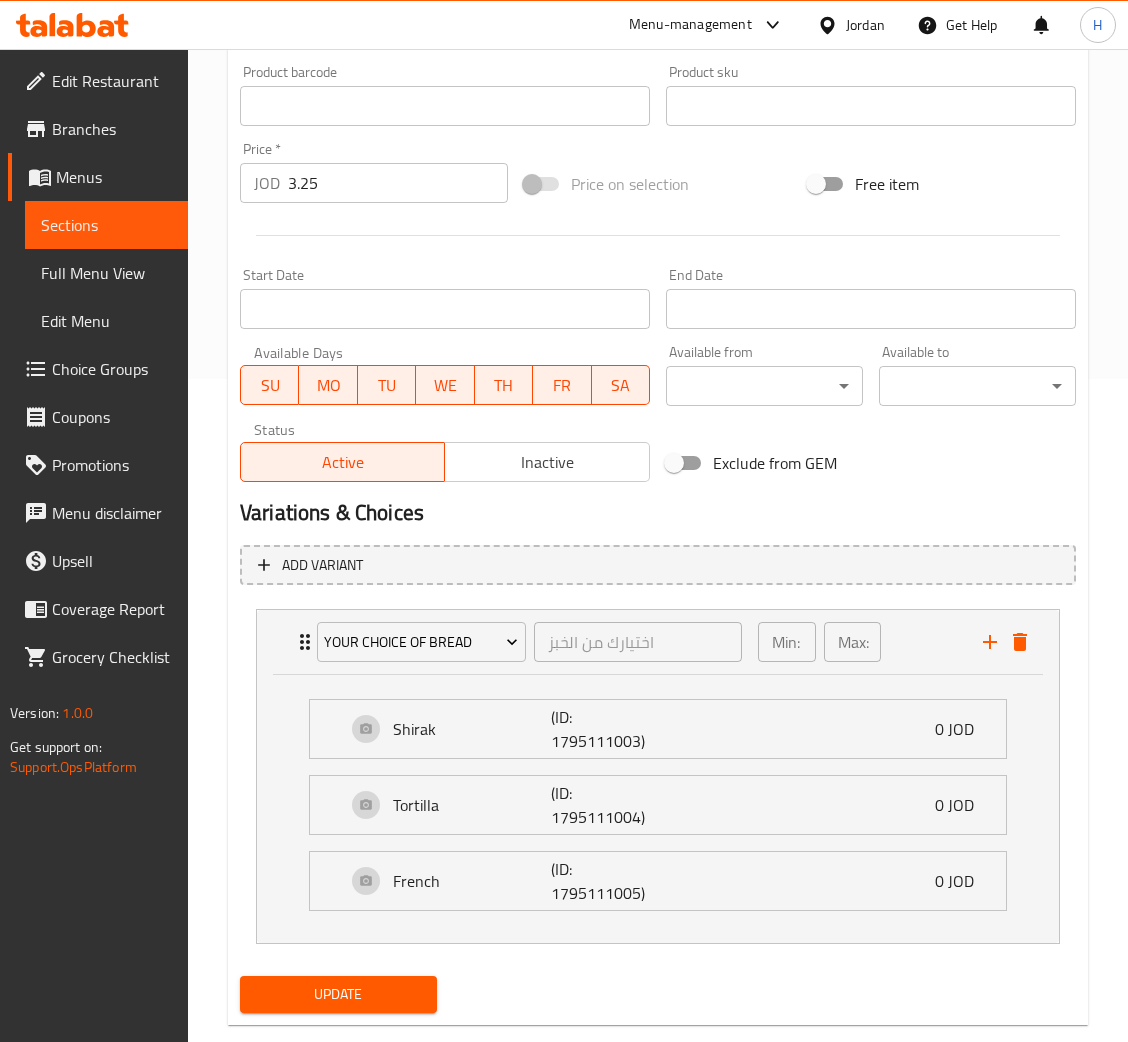 scroll, scrollTop: 701, scrollLeft: 0, axis: vertical 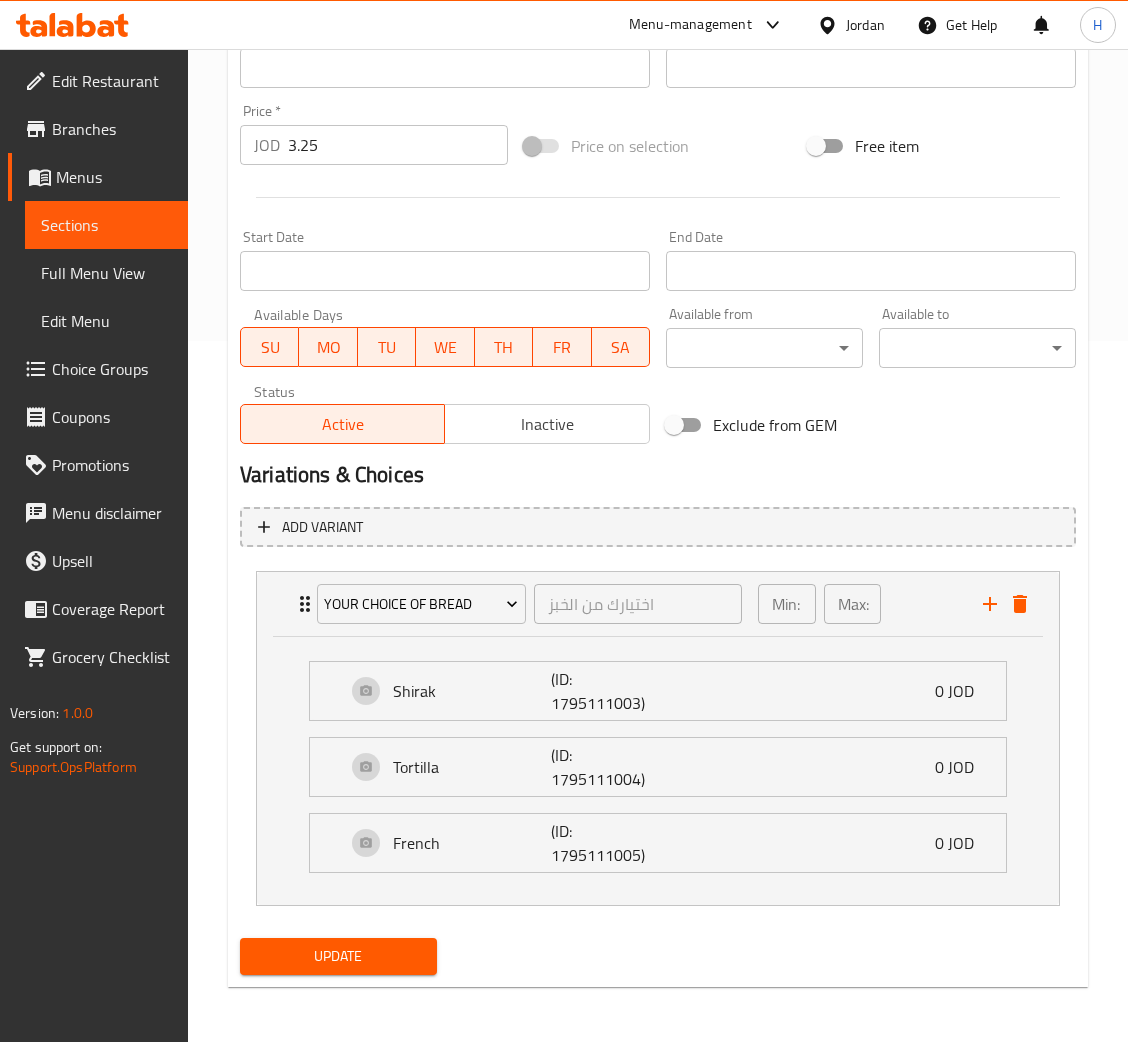 click on "Update" at bounding box center [338, 956] 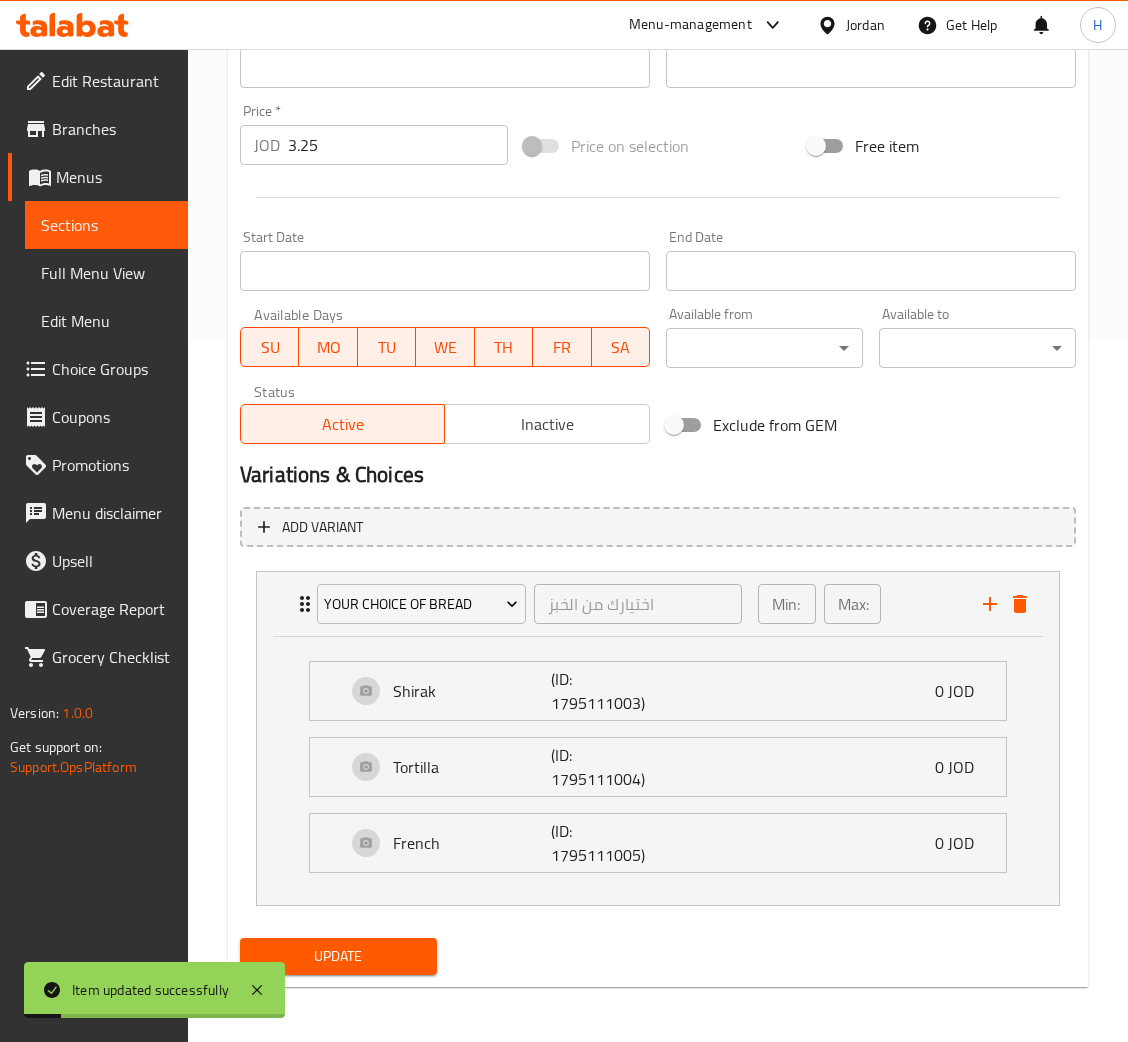 scroll, scrollTop: 703, scrollLeft: 0, axis: vertical 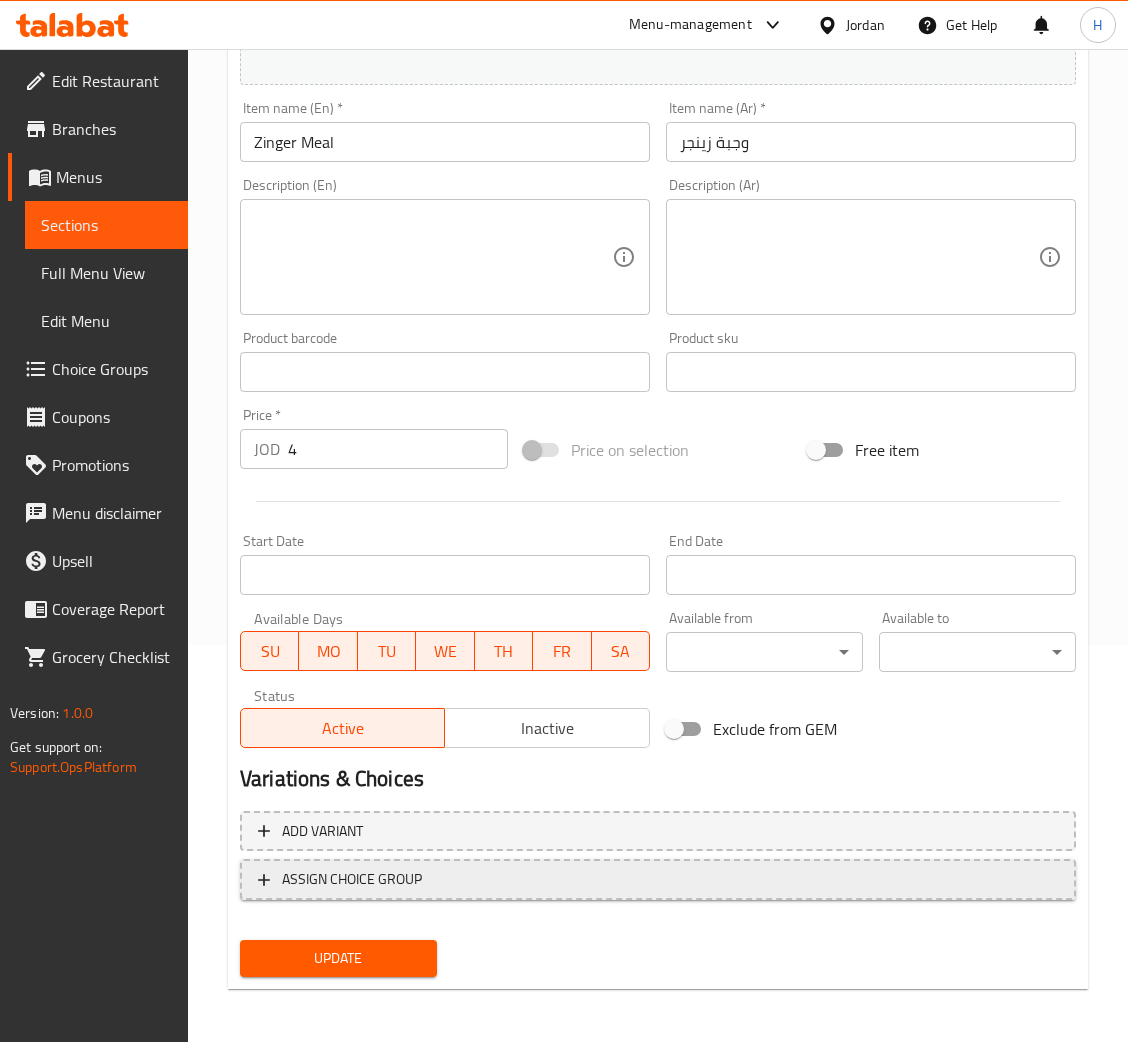 click on "ASSIGN CHOICE GROUP" at bounding box center [352, 879] 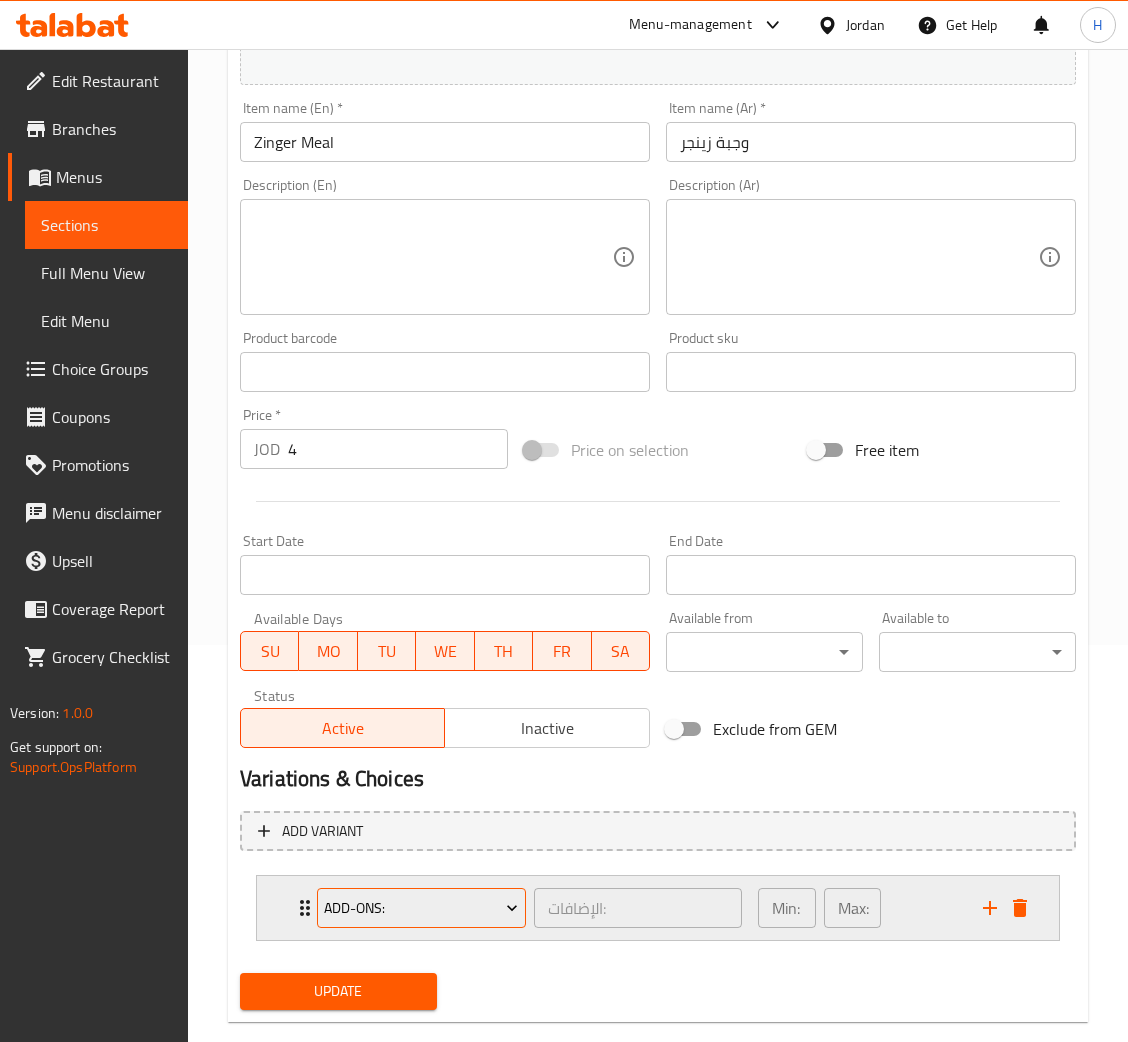 click on "Add-ons:" at bounding box center [421, 908] 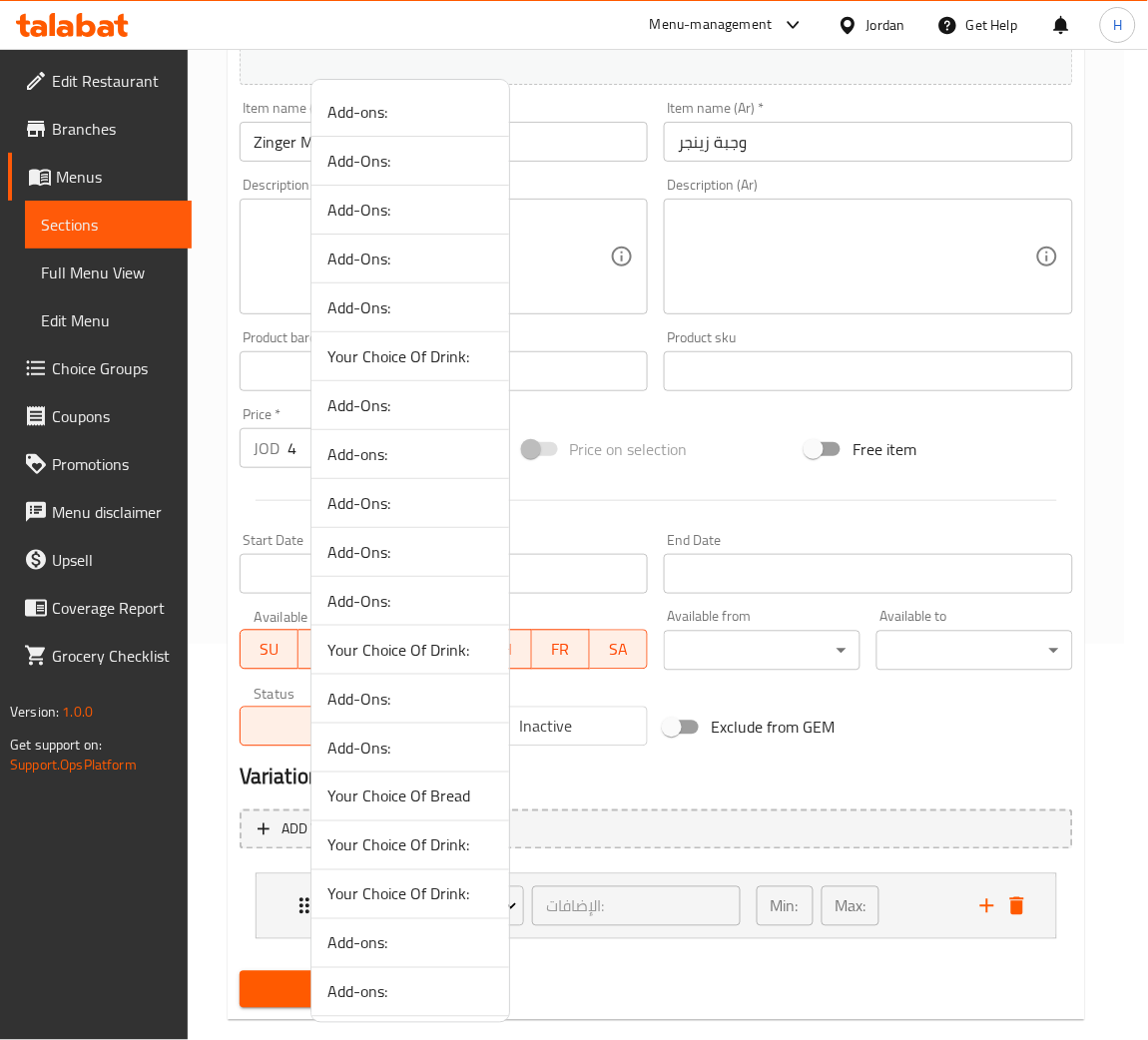 click on "Your Choice Of Bread" at bounding box center (410, 796) 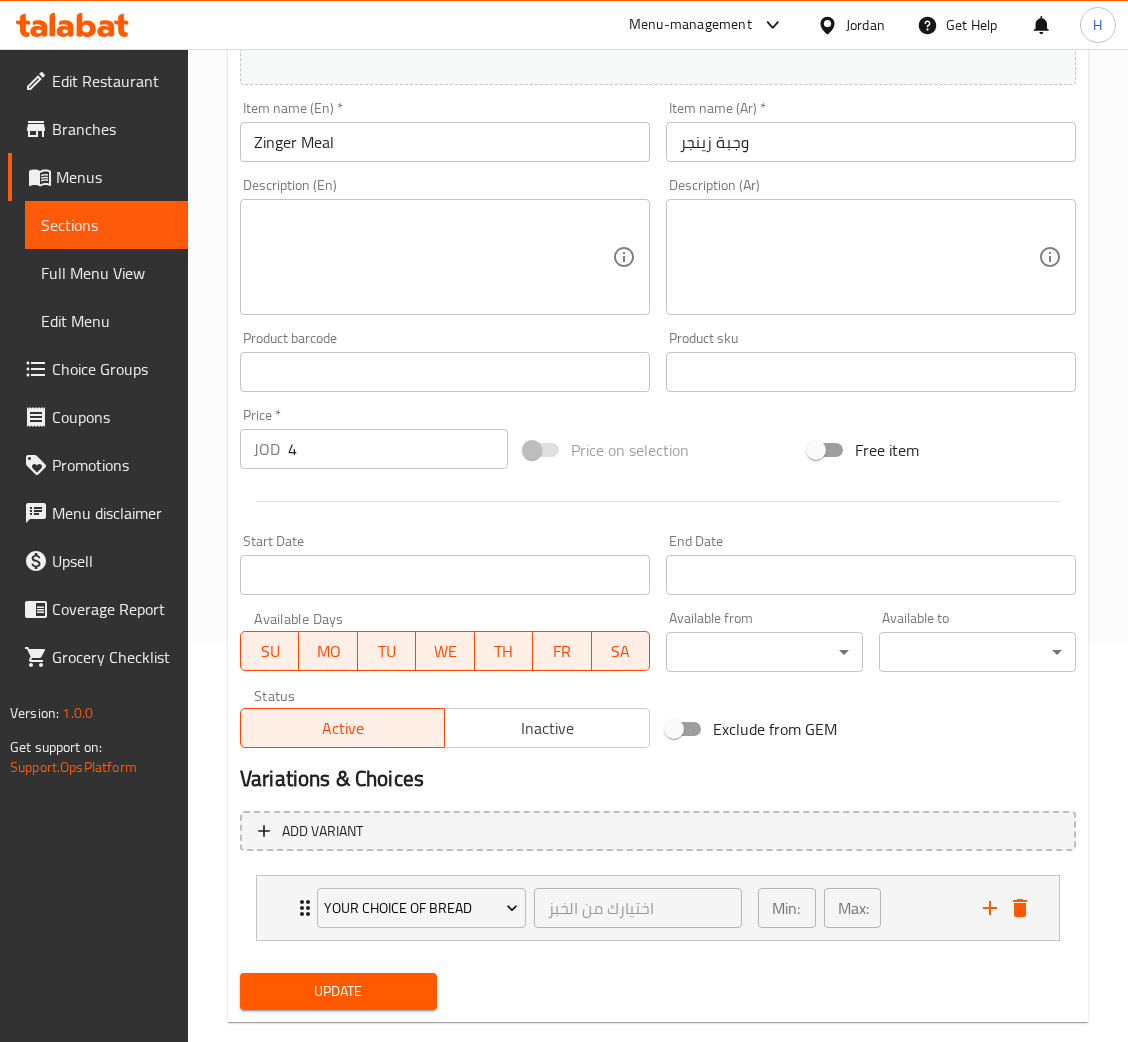 click on "Update" at bounding box center (338, 991) 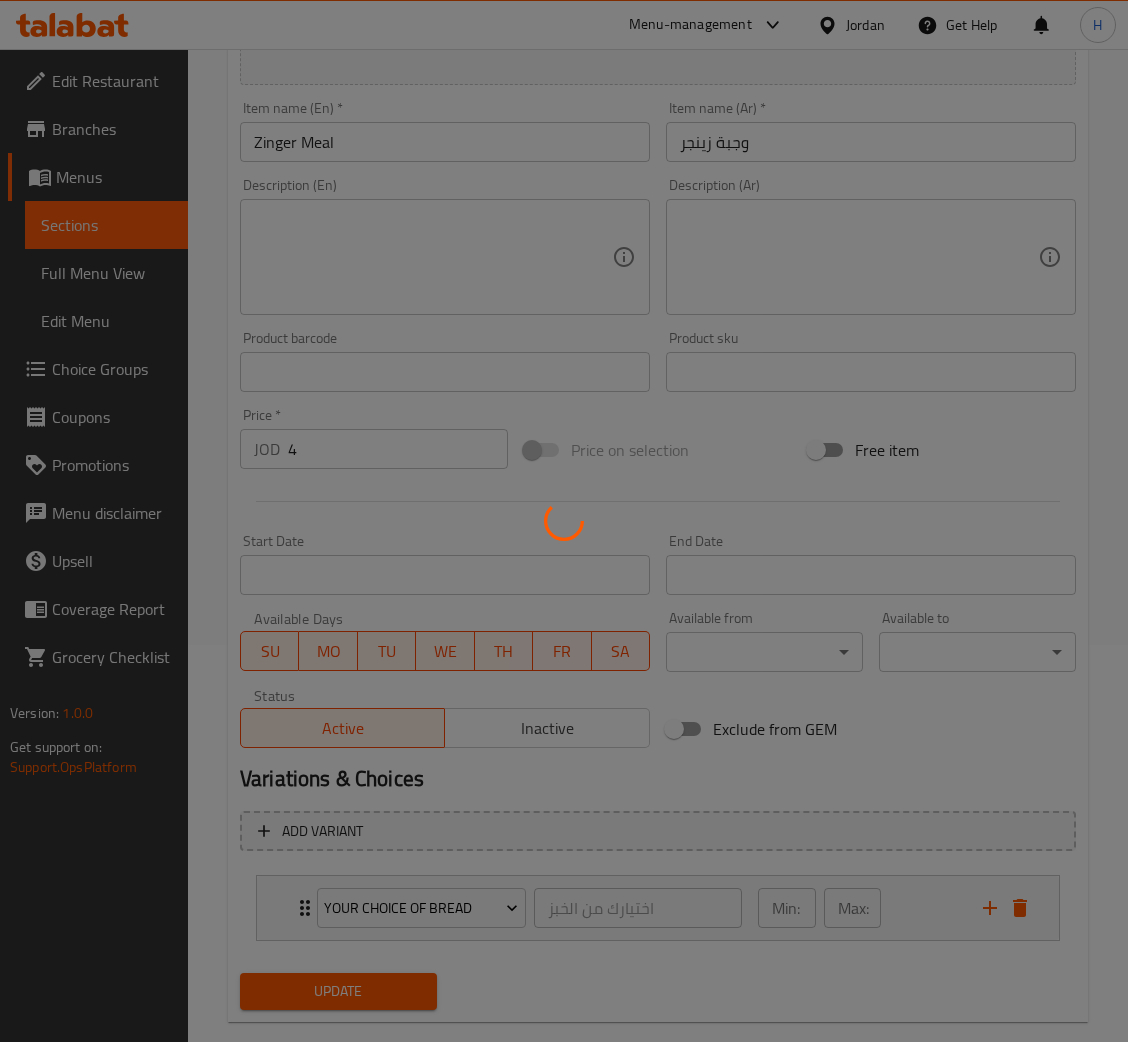 click at bounding box center (564, 521) 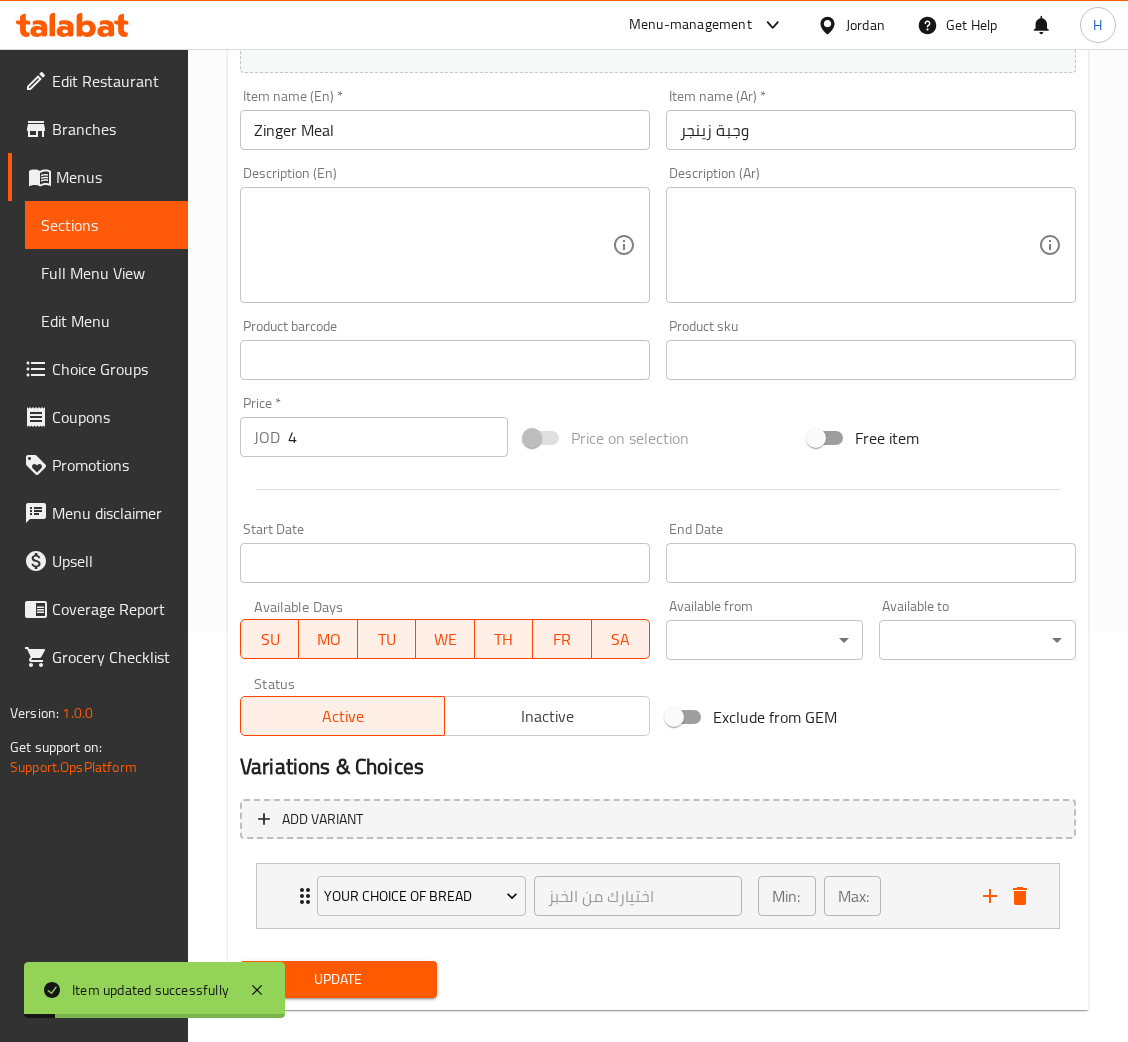 scroll, scrollTop: 433, scrollLeft: 0, axis: vertical 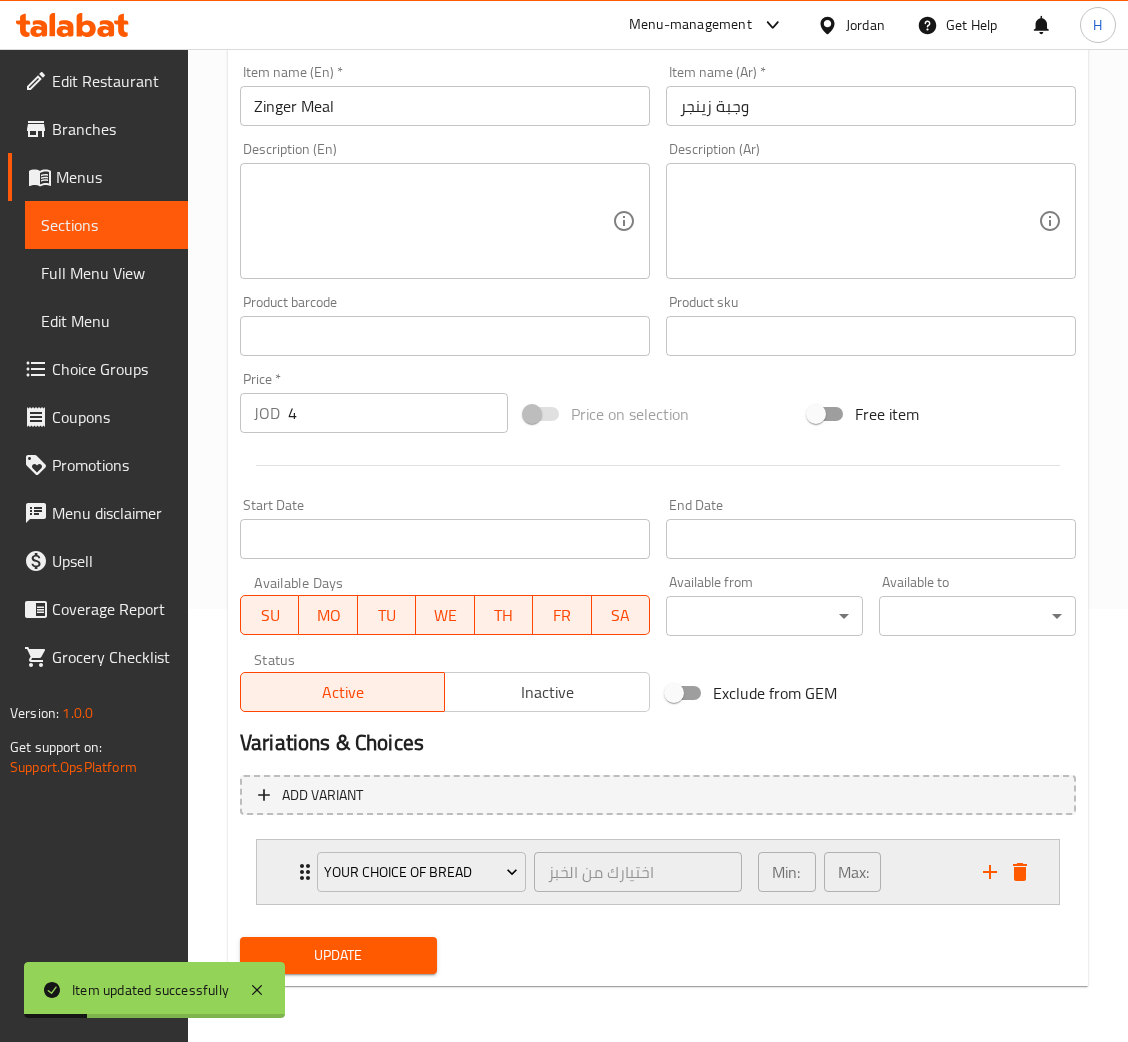 drag, startPoint x: 250, startPoint y: 873, endPoint x: 285, endPoint y: 868, distance: 35.35534 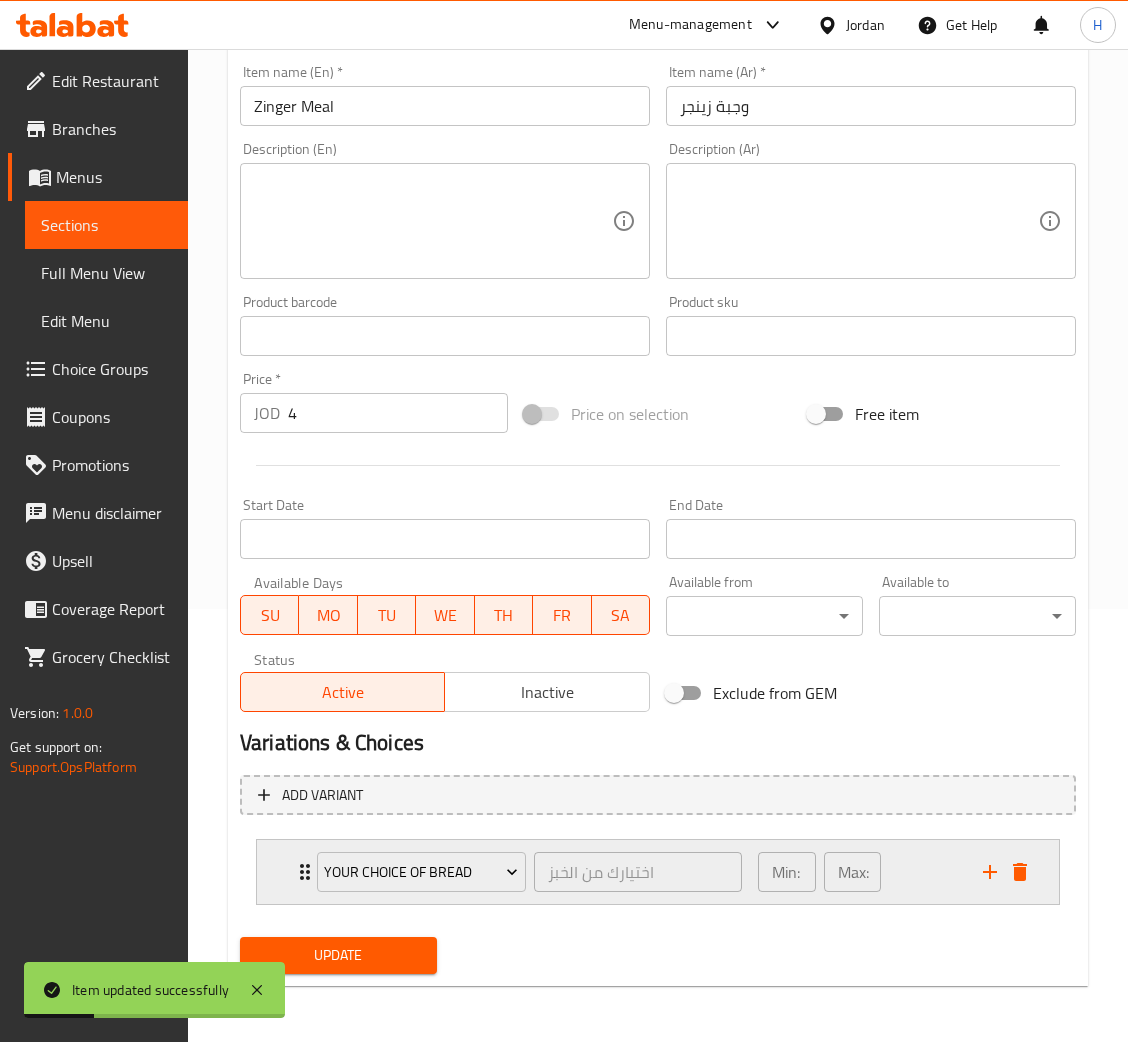 click on "Your Choice Of Bread اختيارك من الخبز ​ Min: 1 ​ Max: 1 ​" at bounding box center (658, 872) 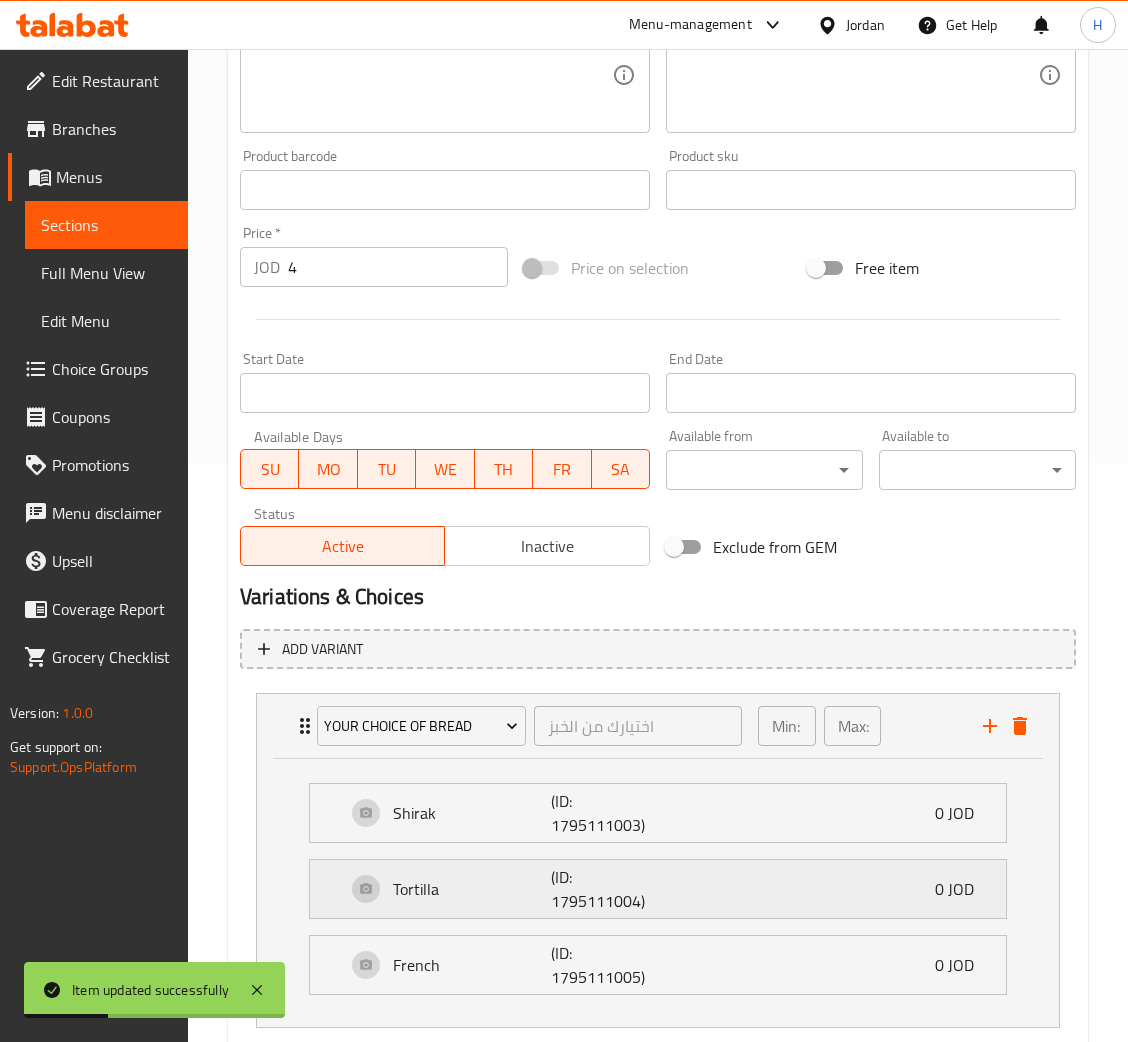 scroll, scrollTop: 688, scrollLeft: 0, axis: vertical 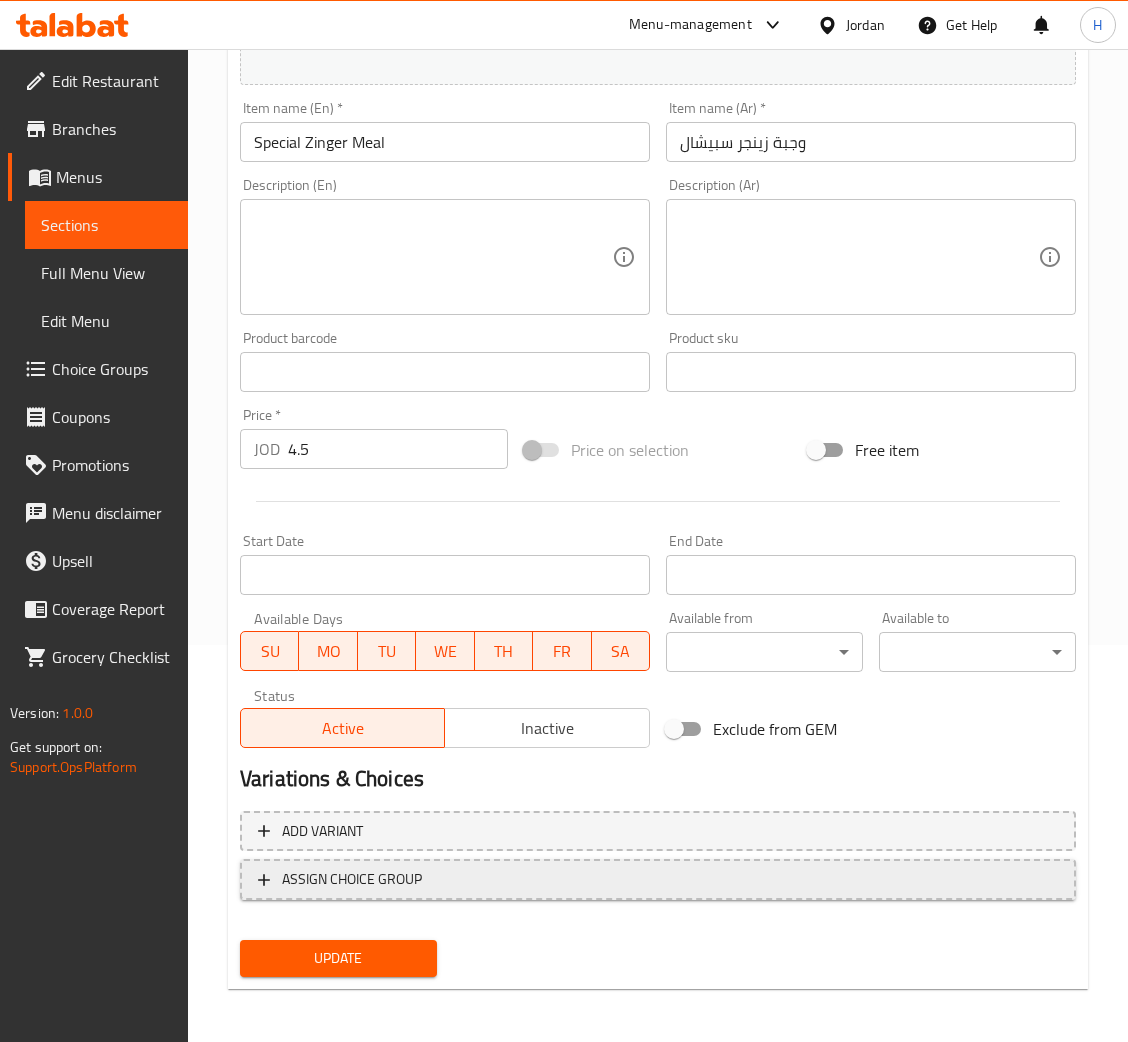 click on "ASSIGN CHOICE GROUP" at bounding box center (352, 879) 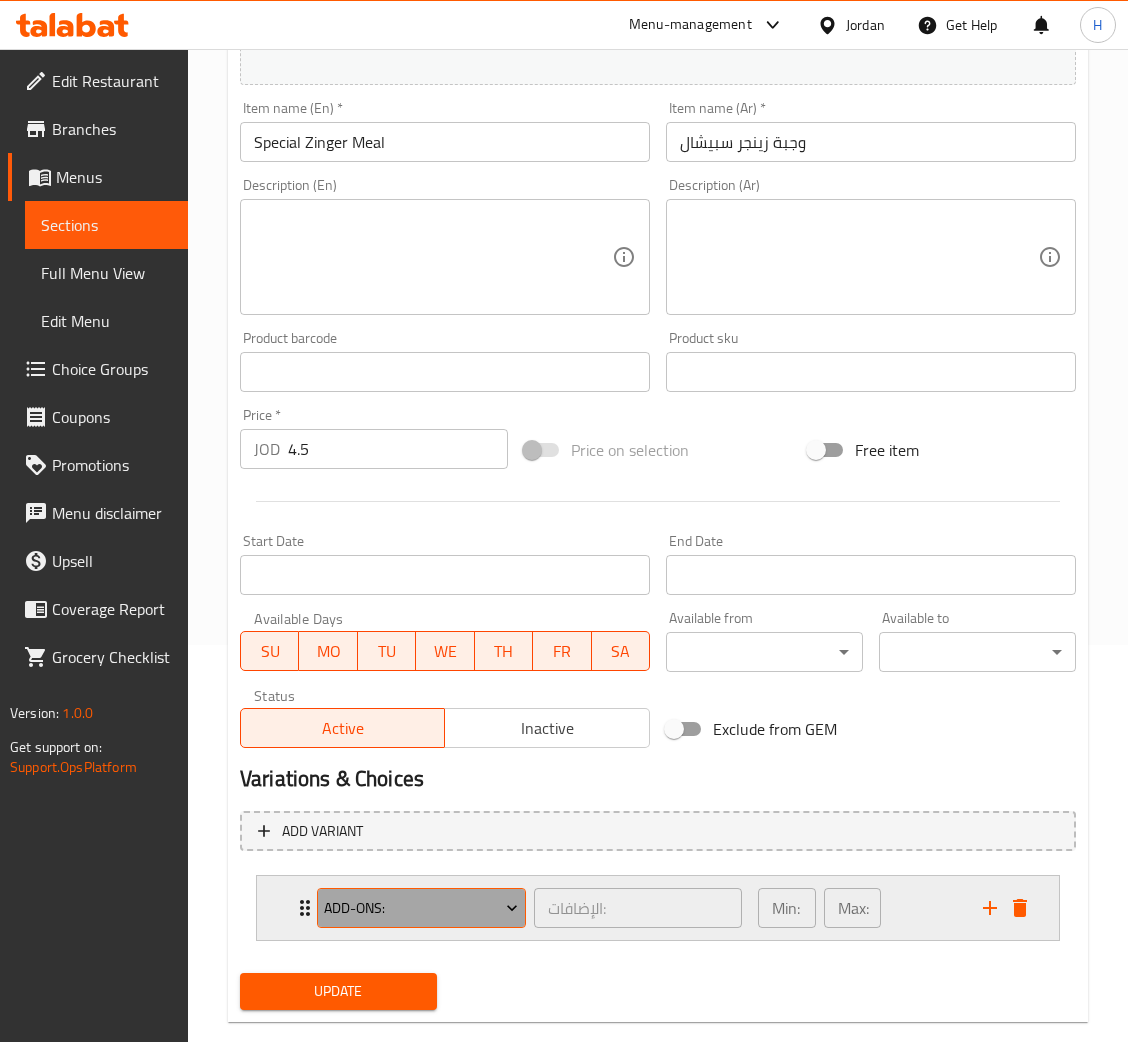 click on "Add-ons:" at bounding box center [421, 908] 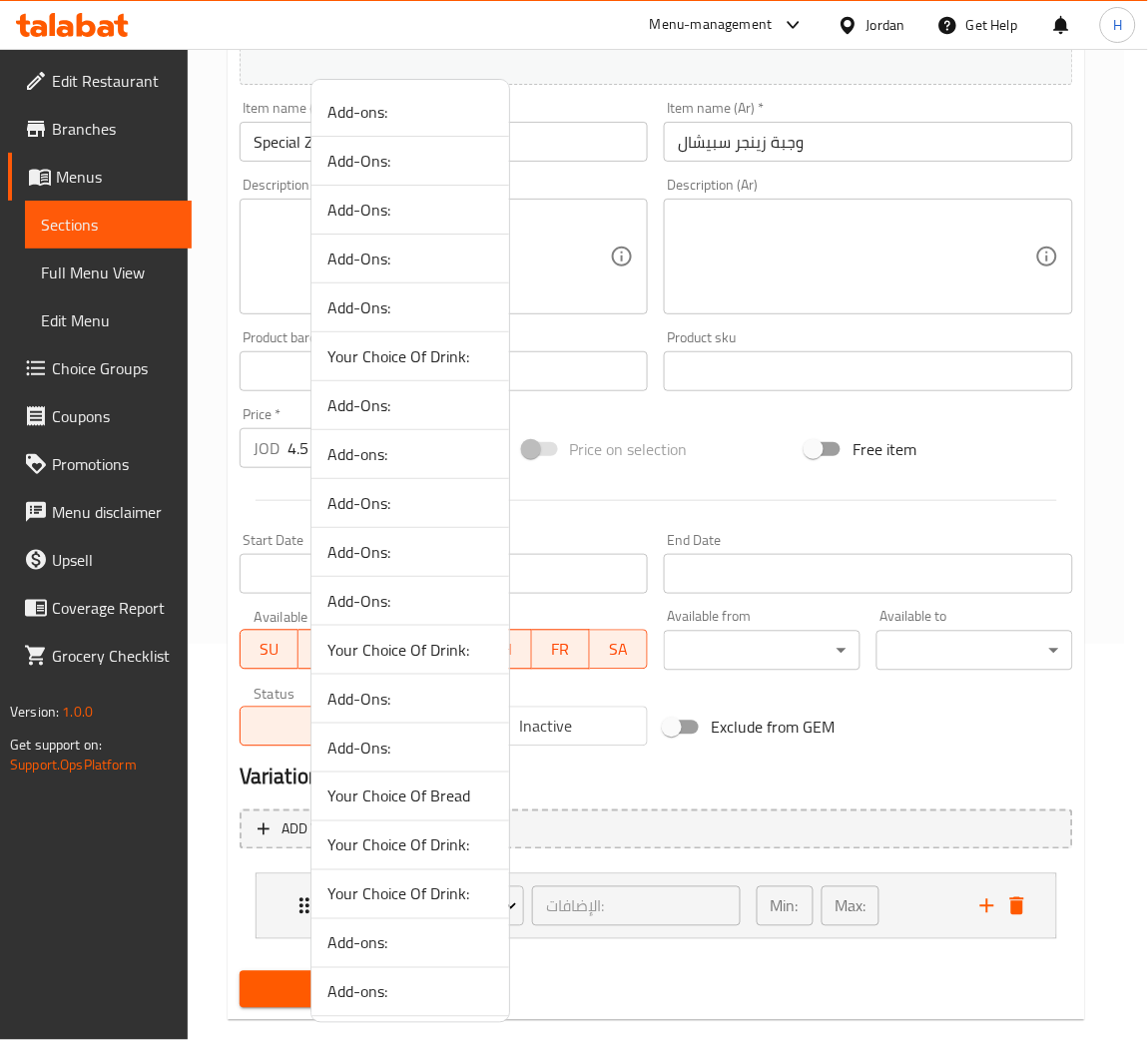 click on "Your Choice Of Bread" at bounding box center (410, 796) 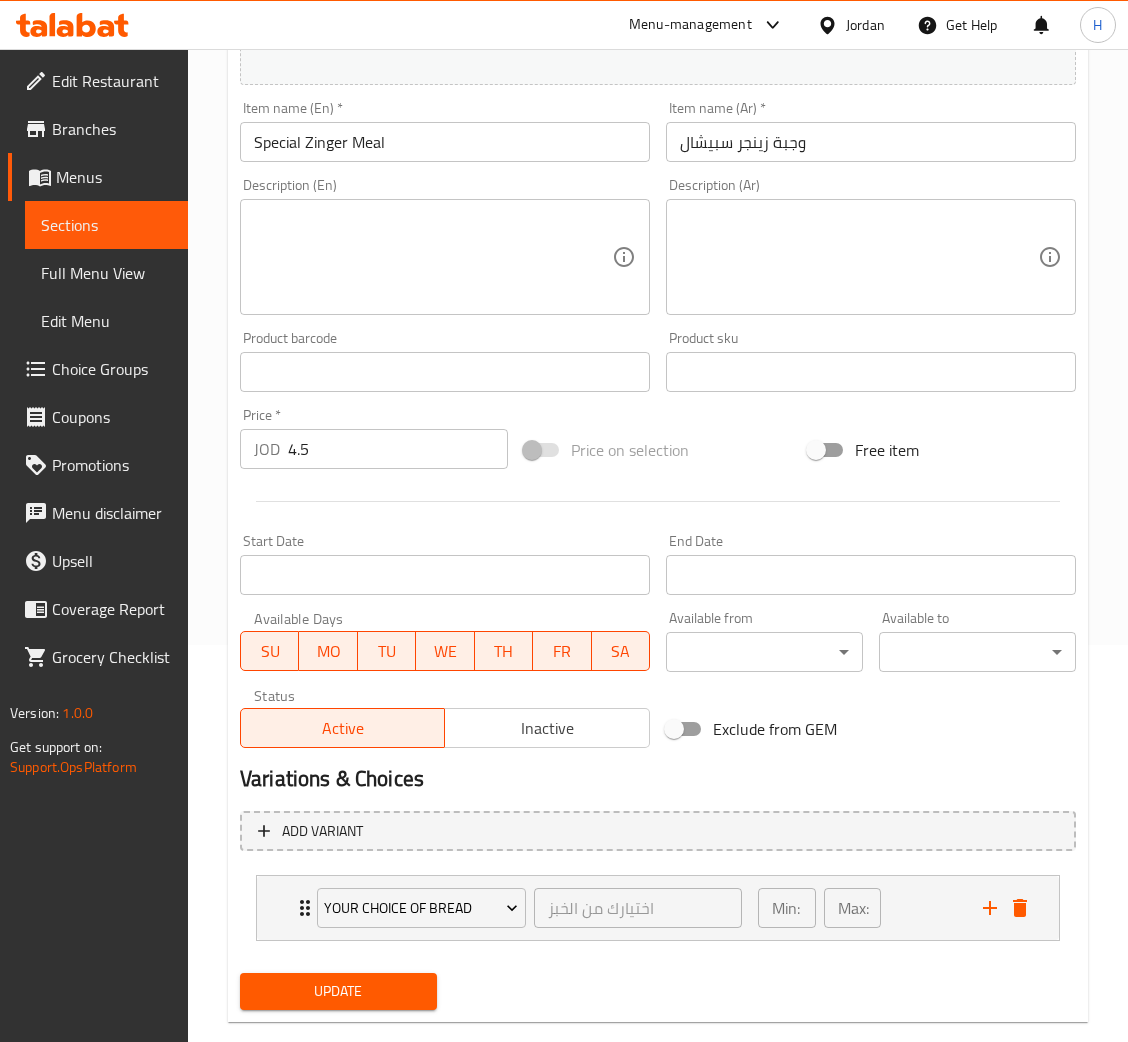click on "Update" at bounding box center (338, 991) 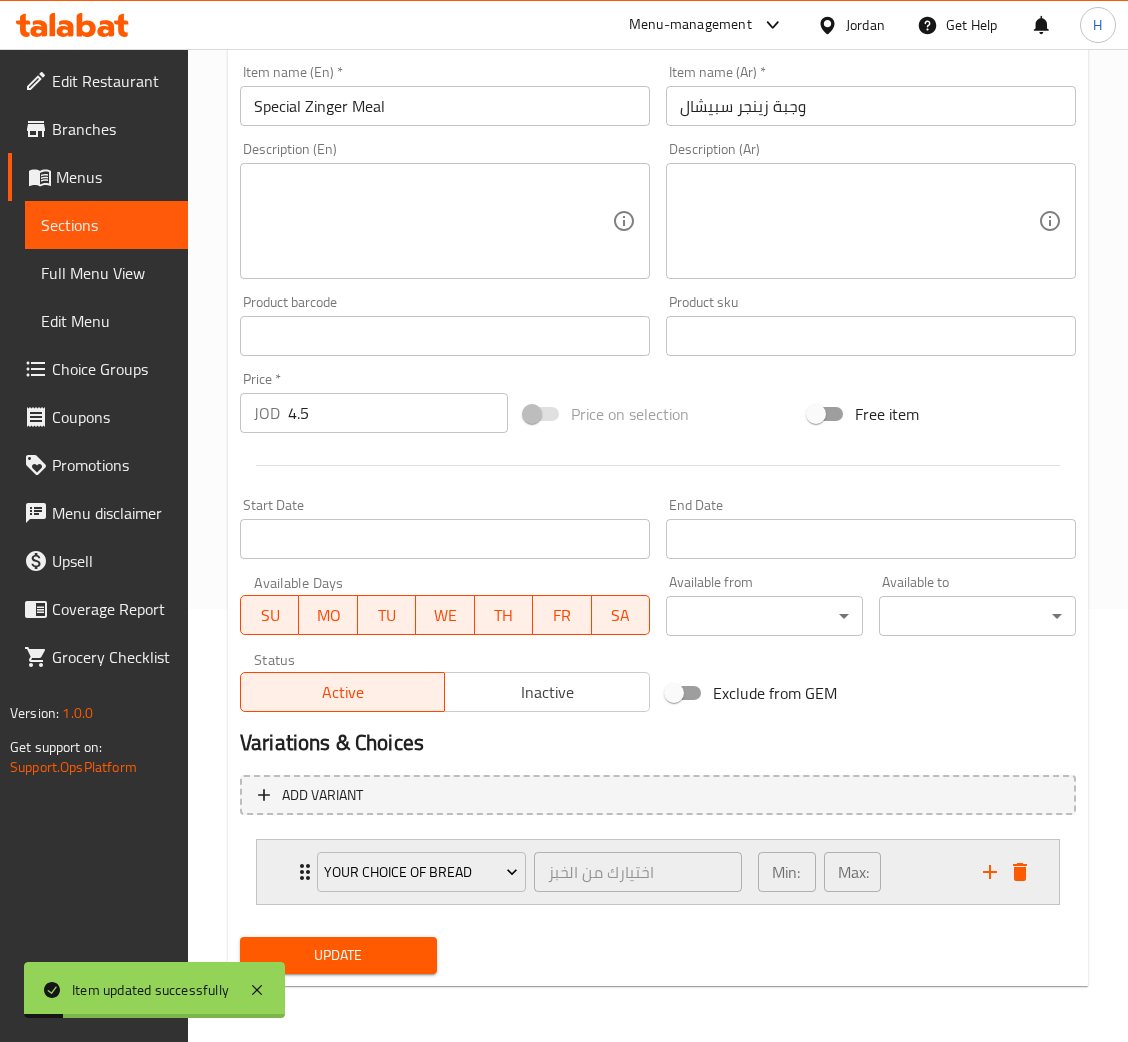 click on "Your Choice Of Bread اختيارك من الخبز ​ Min: 1 ​ Max: 1 ​" at bounding box center [658, 872] 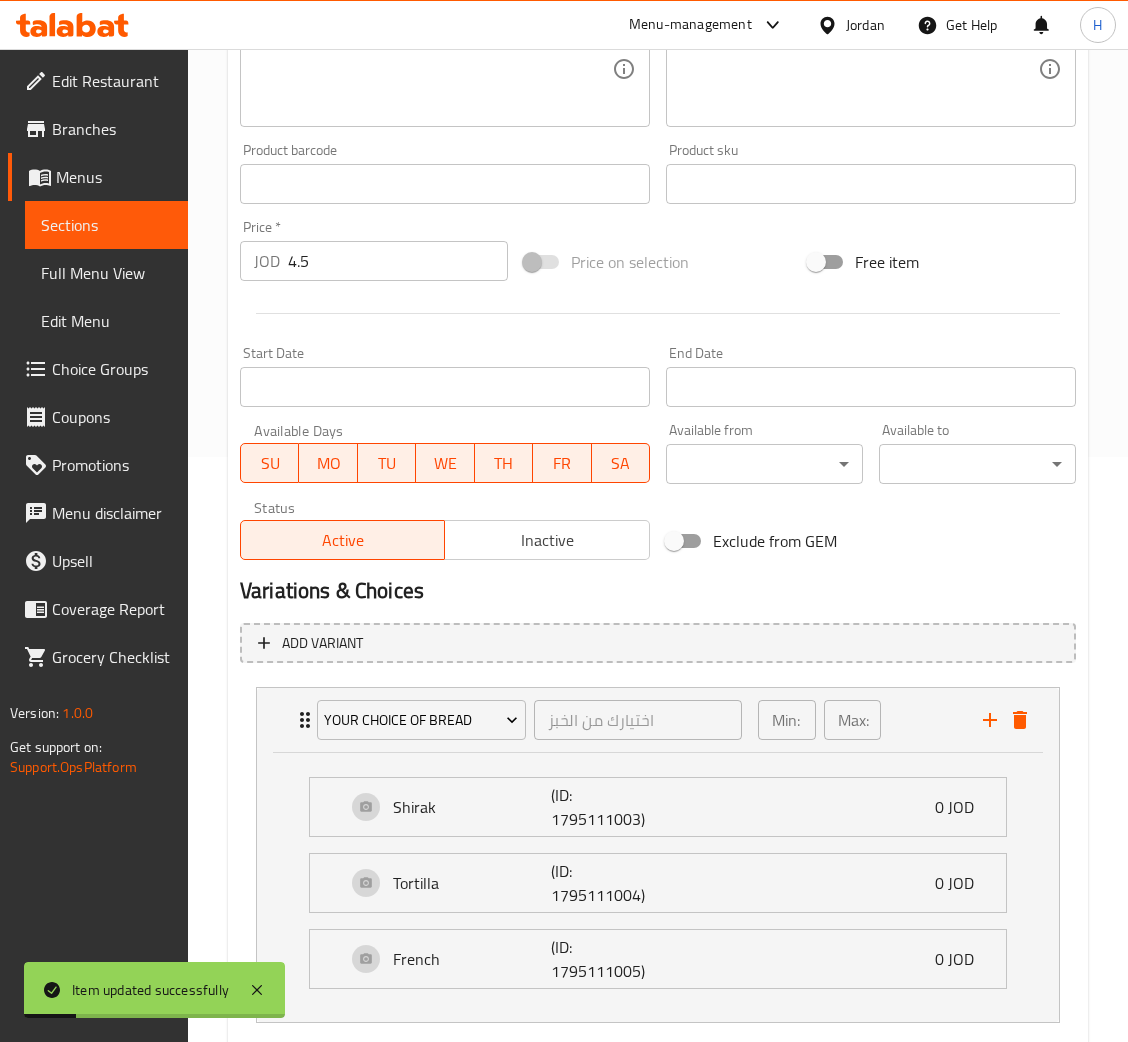 scroll, scrollTop: 673, scrollLeft: 0, axis: vertical 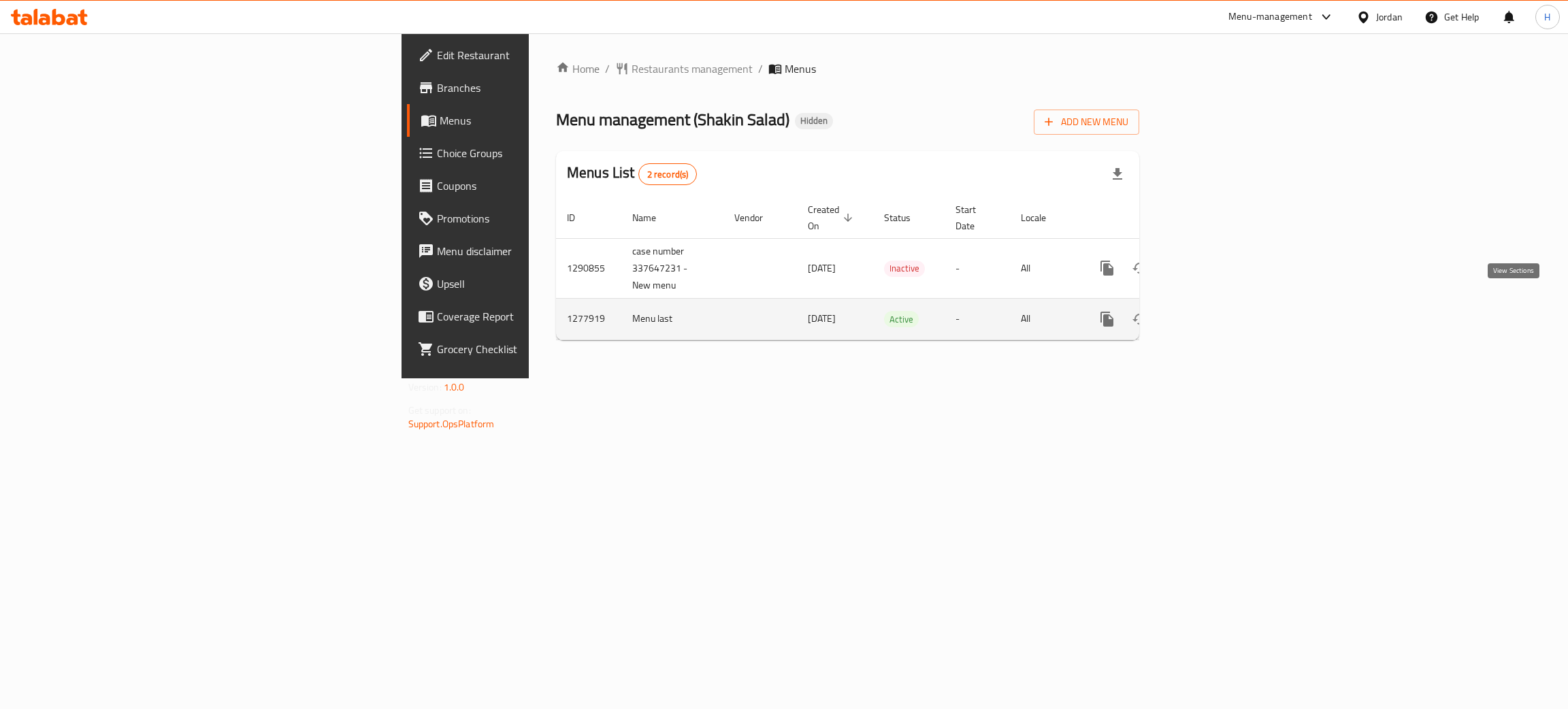 click 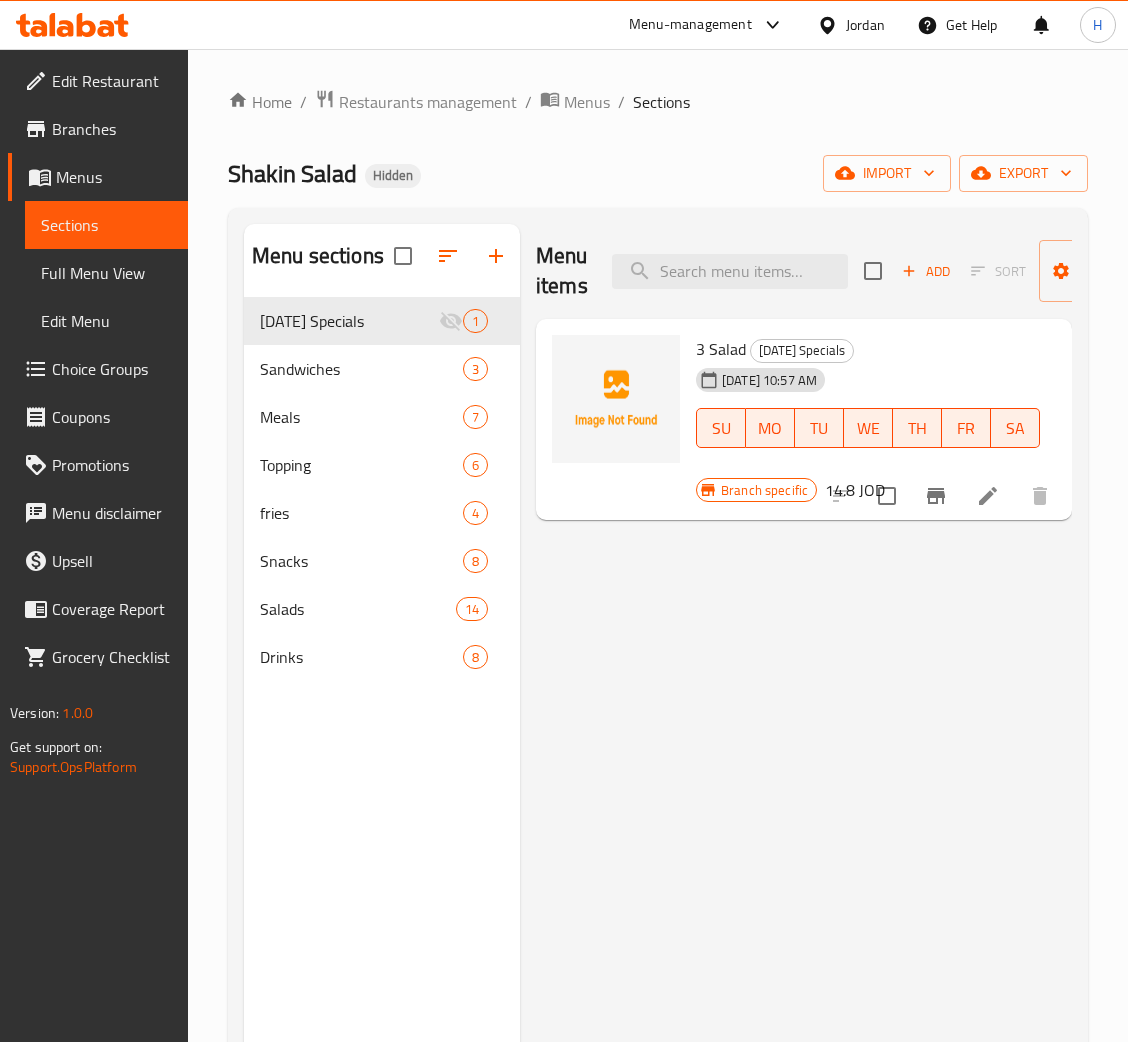 click on "Menu sections [DATE] Specials 1 Sandwiches 3 Meals 7 Topping 6 fries 4 Snacks 8 Salads 14 Drinks 8 Menu items Add Sort Manage items 3 Salad   [DATE] Specials [DATE] 10:57 AM SU MO TU WE TH FR [PERSON_NAME] specific 14.8   JOD" at bounding box center (658, 745) 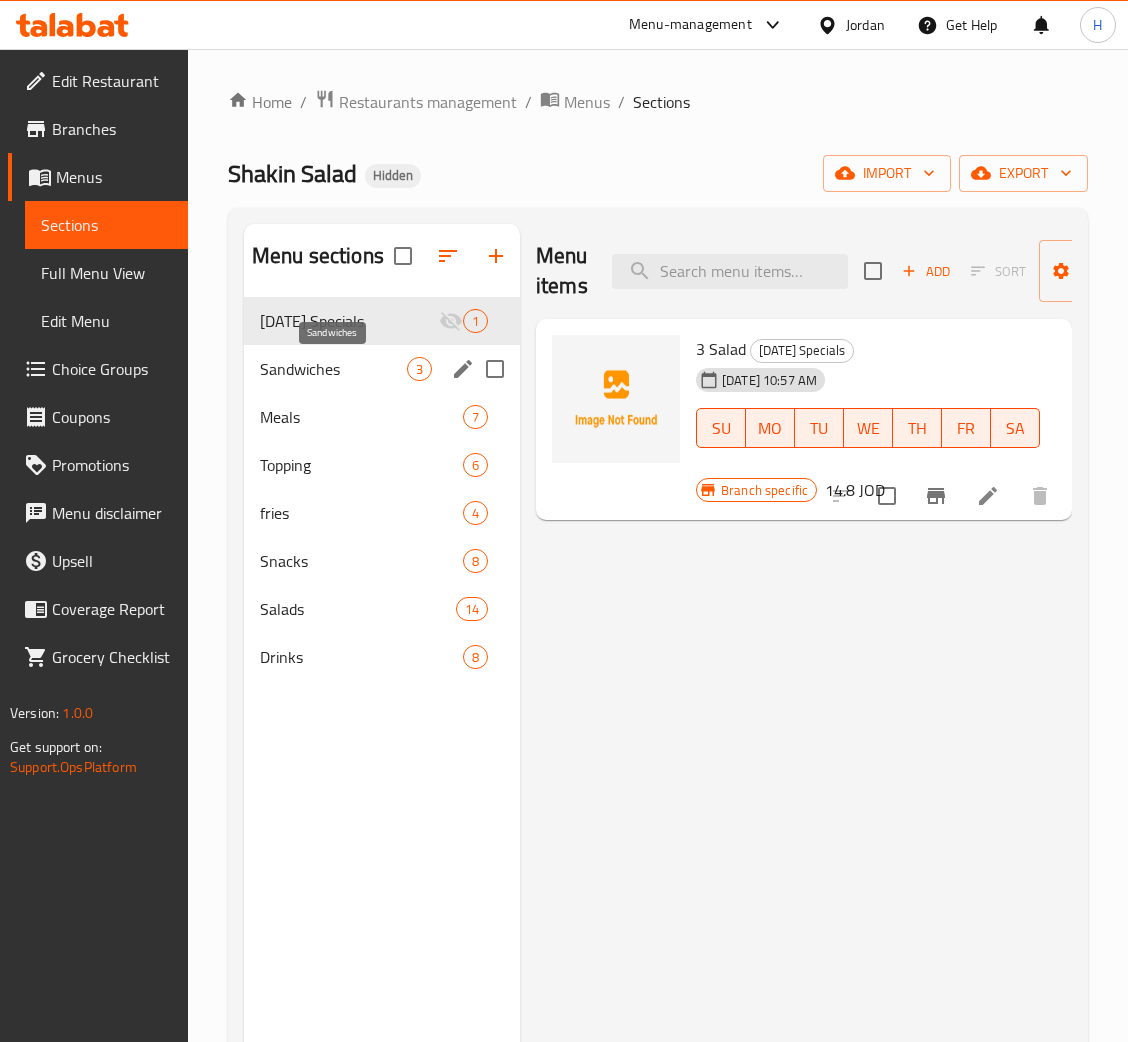 click on "Sandwiches" at bounding box center [333, 369] 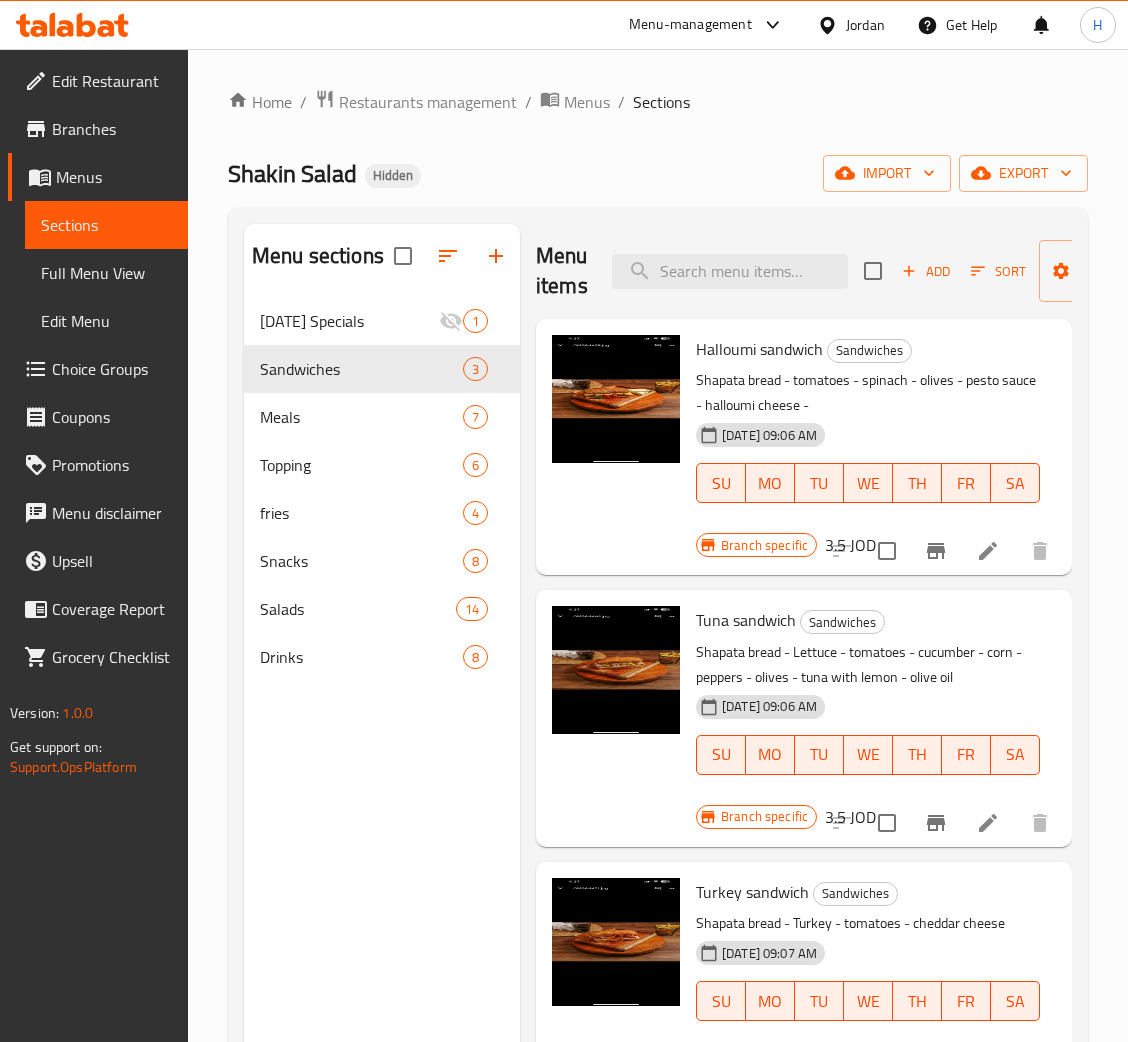 click on "Add Sort Manage items" at bounding box center [1018, 271] 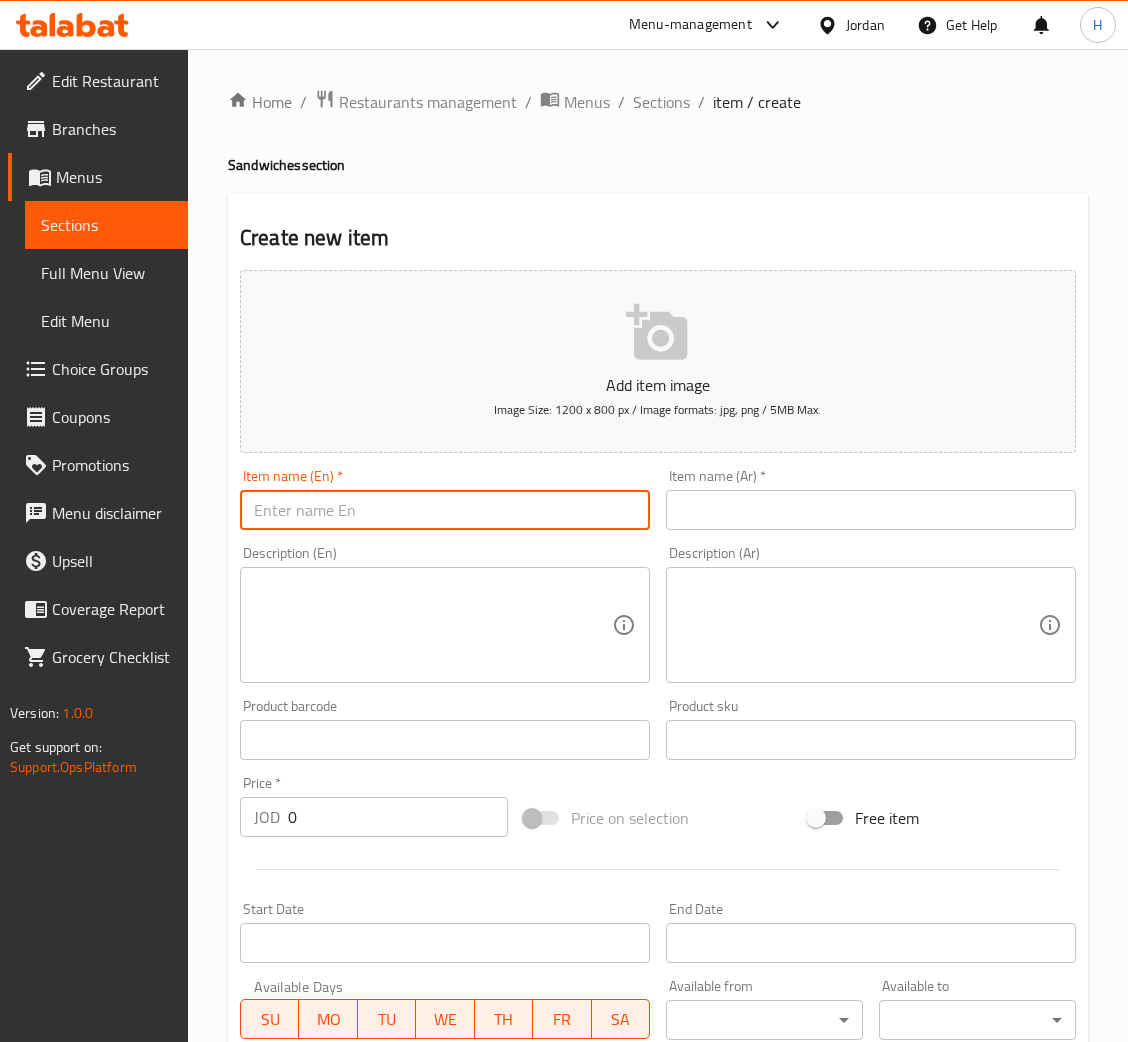 click at bounding box center [445, 510] 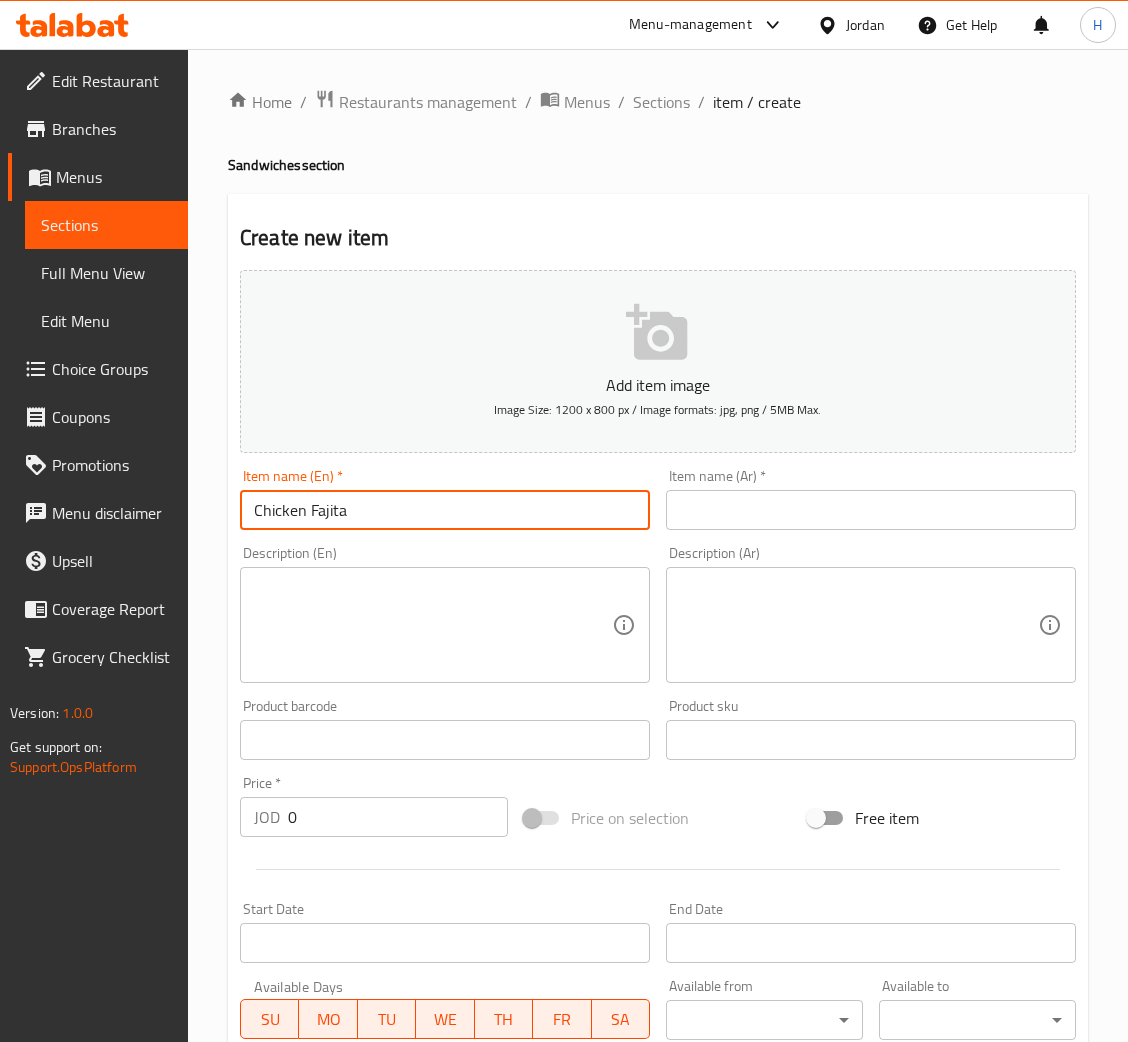 type on "Chicken Fajita" 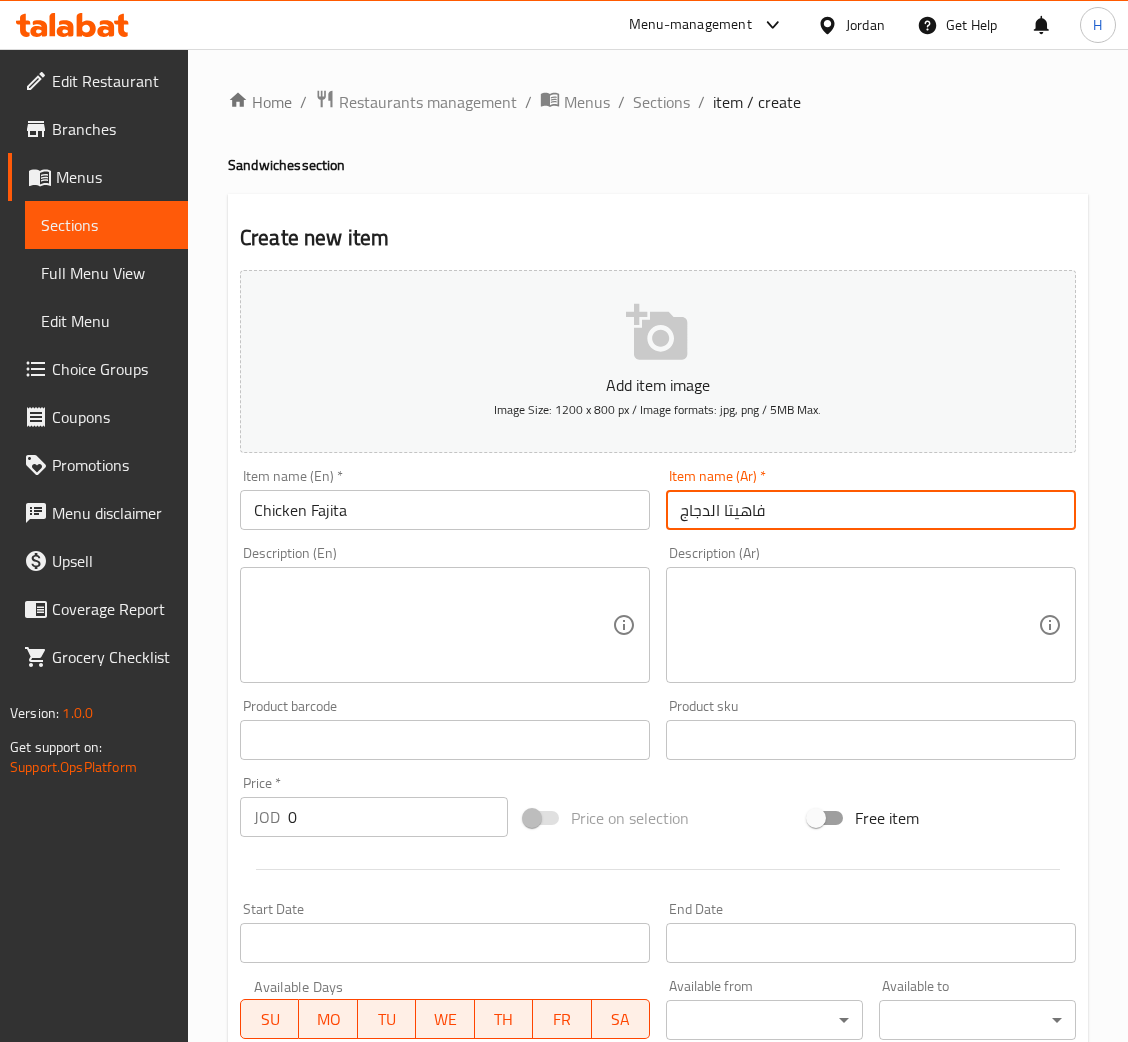 type on "فاهيتا الدجاج" 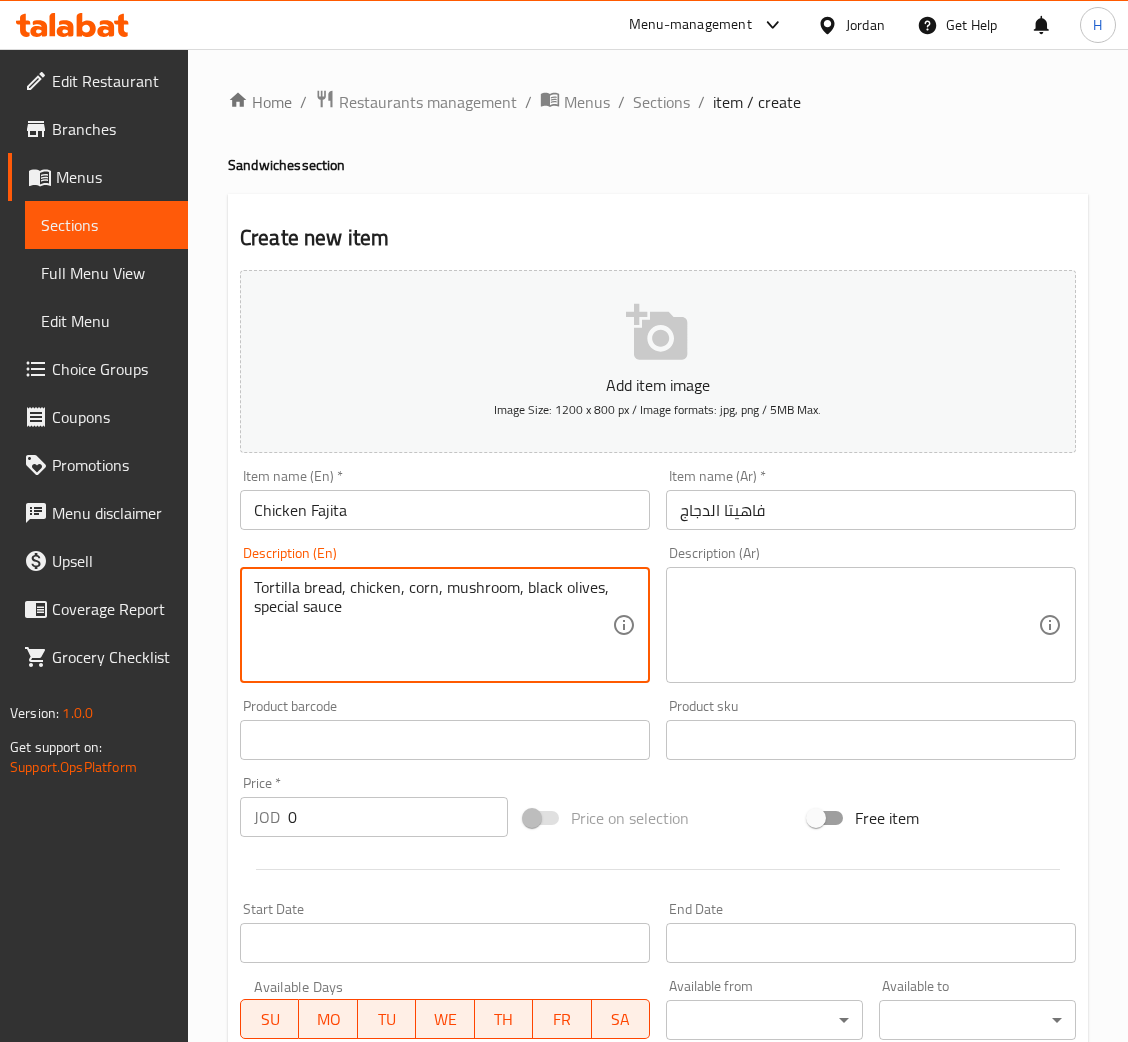 type on "Tortilla bread, chicken, corn, mushroom, black olives, special sauce" 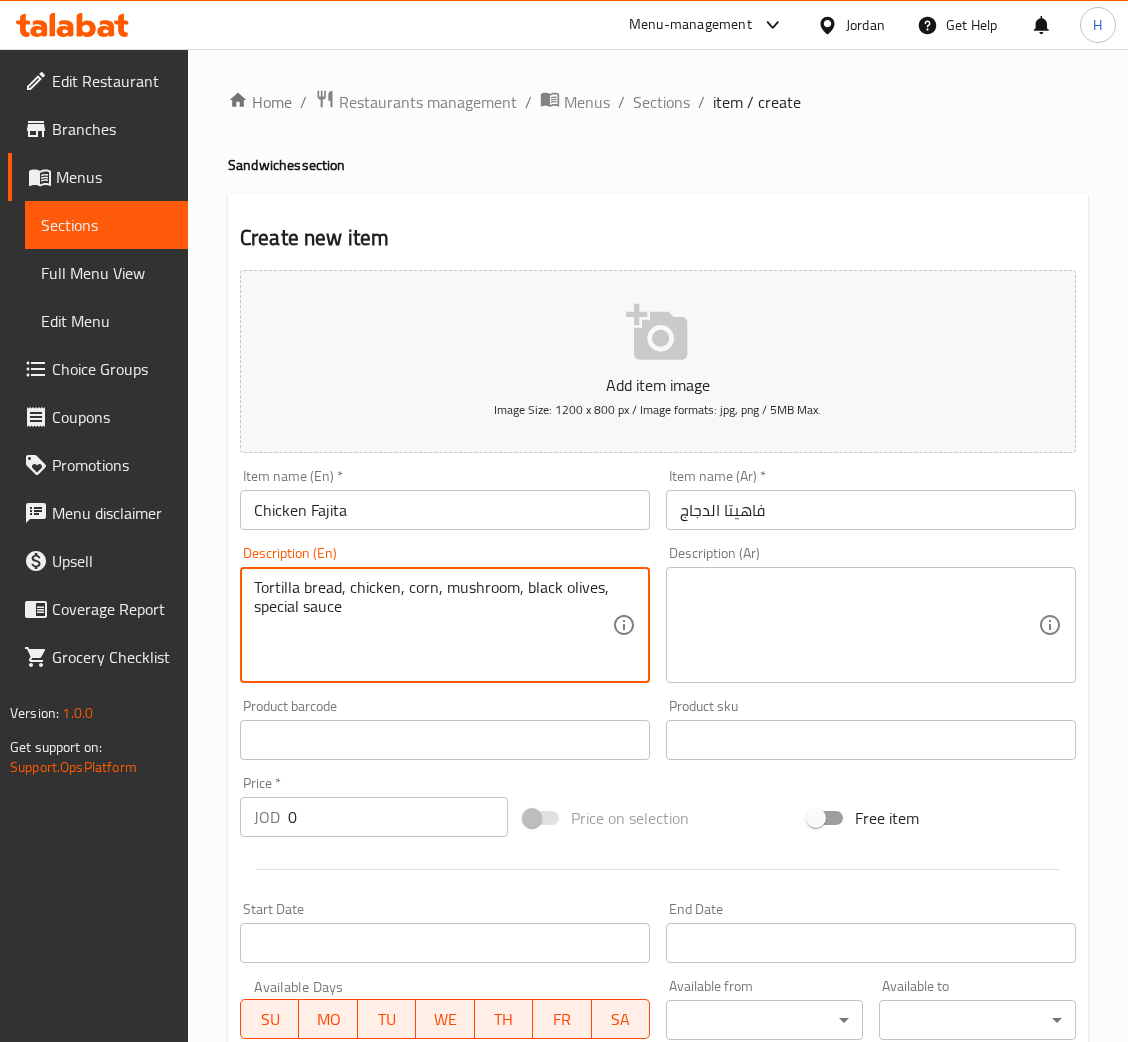 click at bounding box center [859, 625] 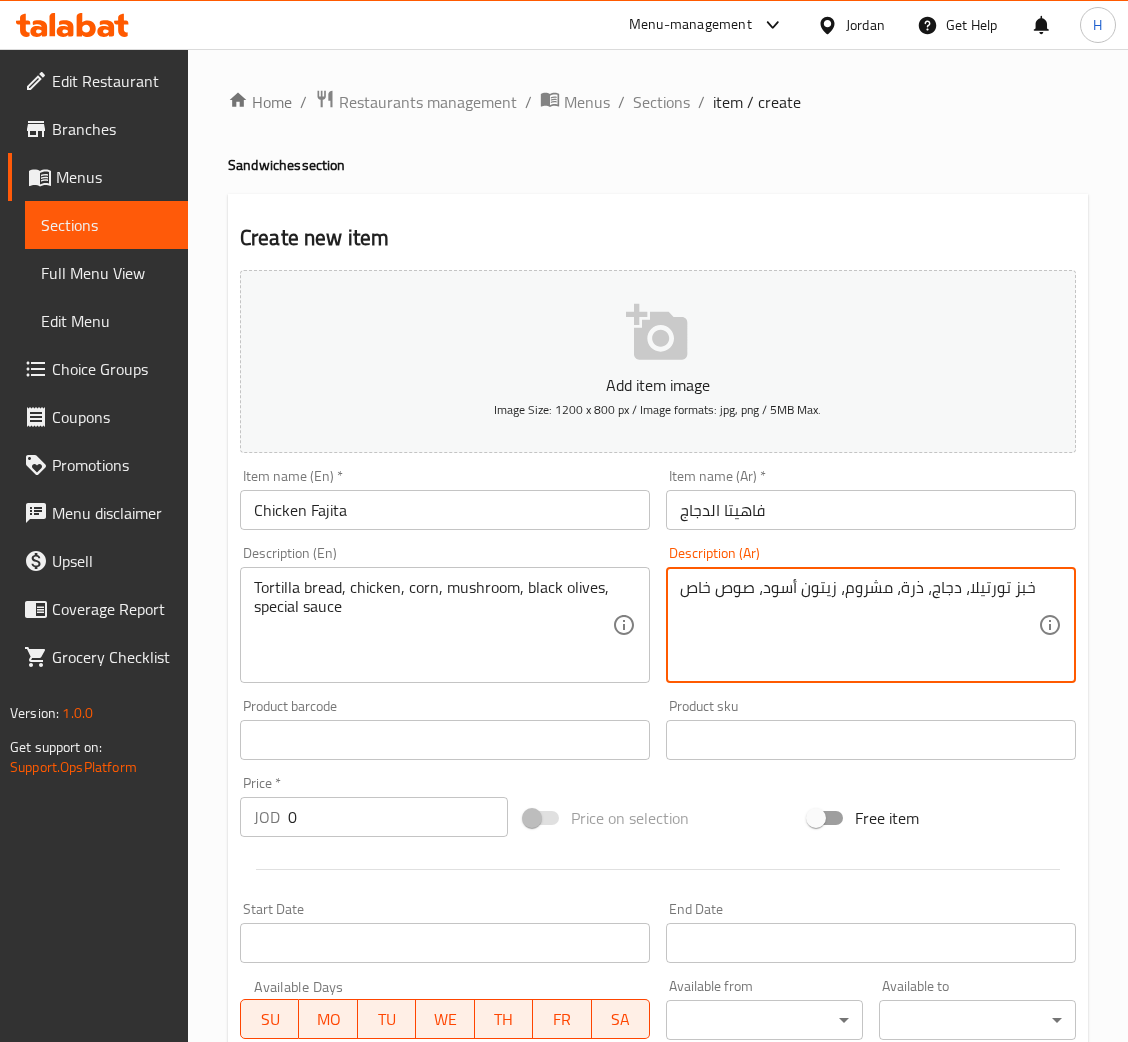 type on "خبز تورتيلا، دجاج، ذرة، مشروم، زيتون أسود، صوص خاص" 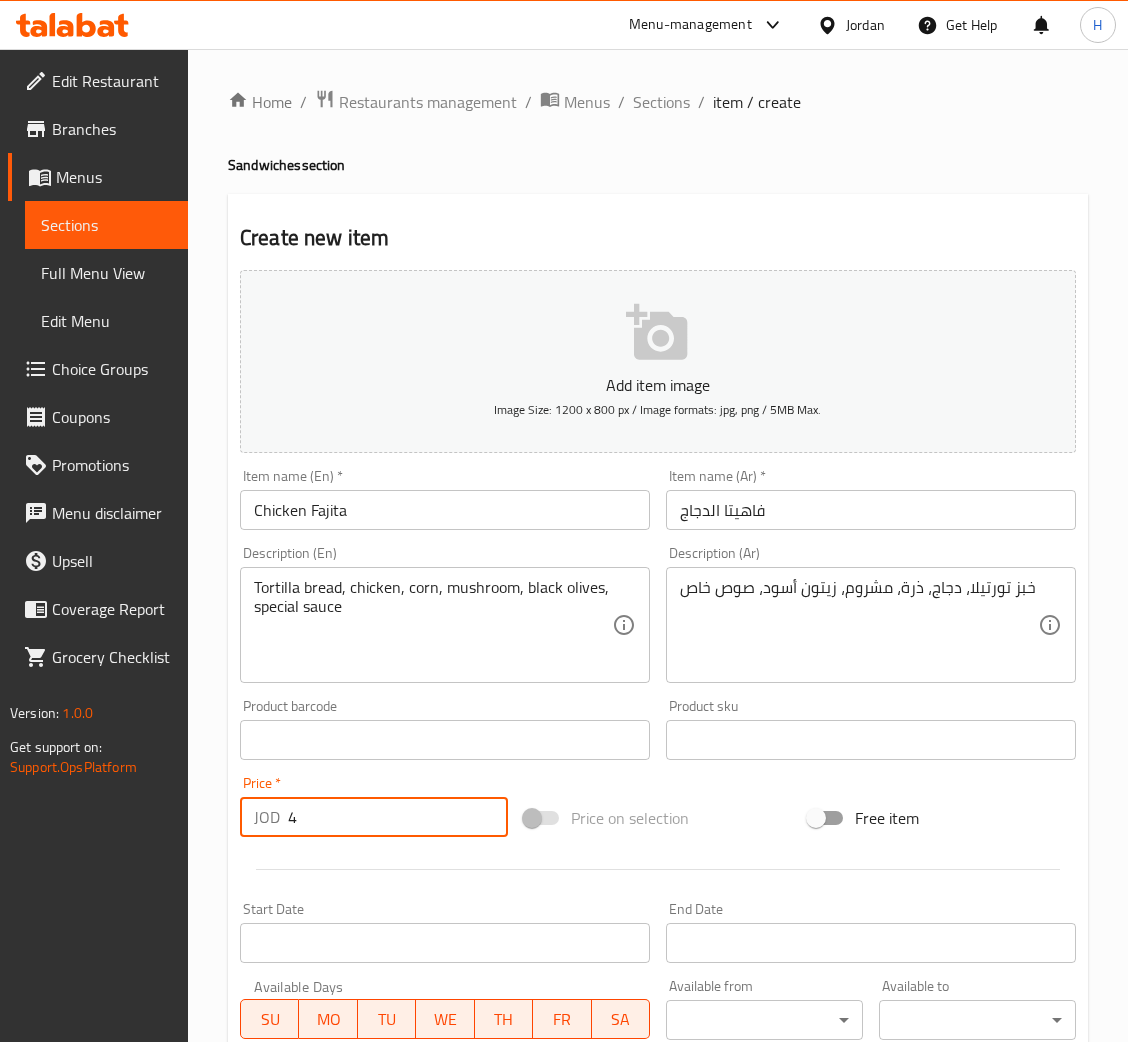 type on "4" 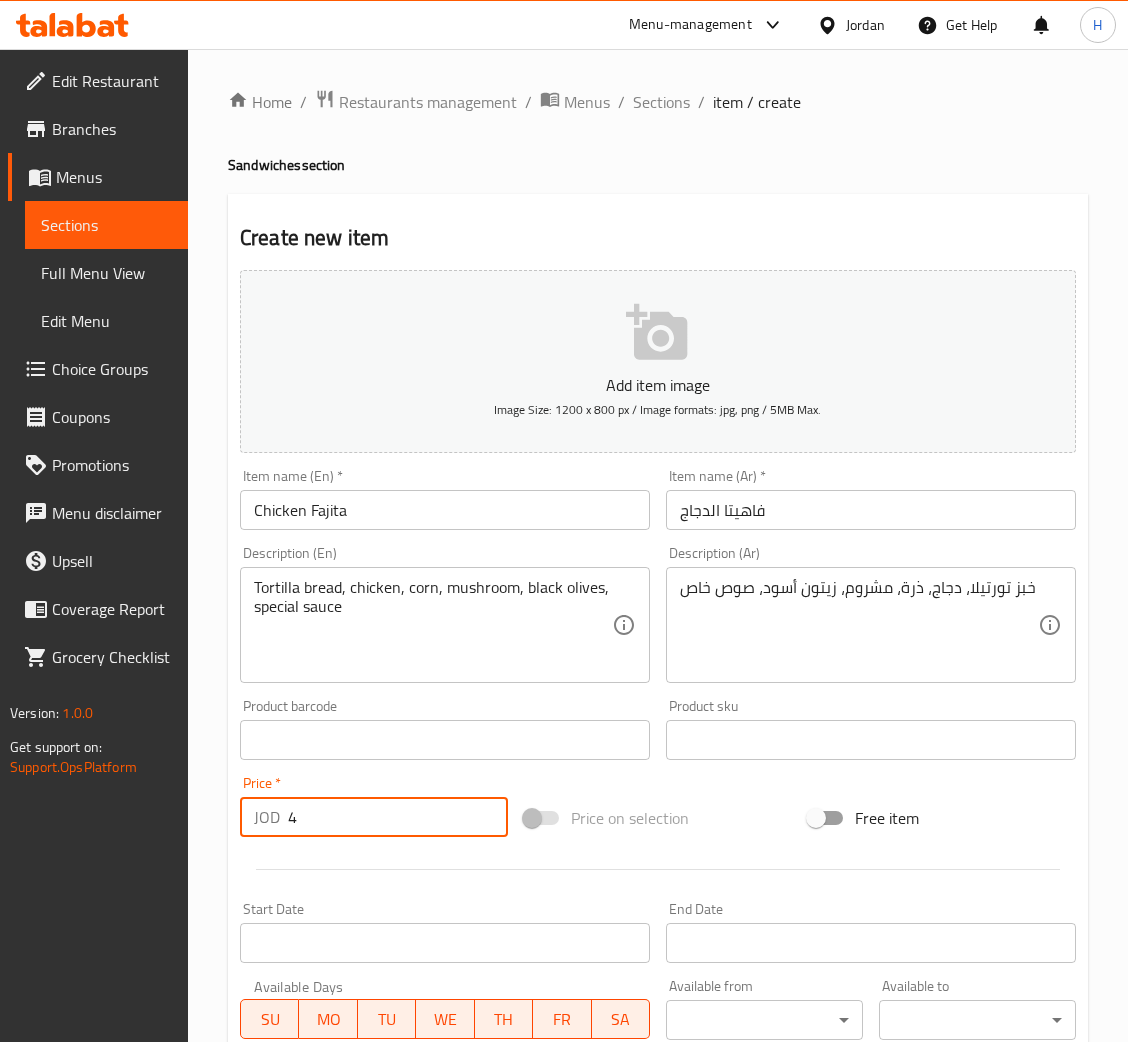click on "Create" at bounding box center [338, 1326] 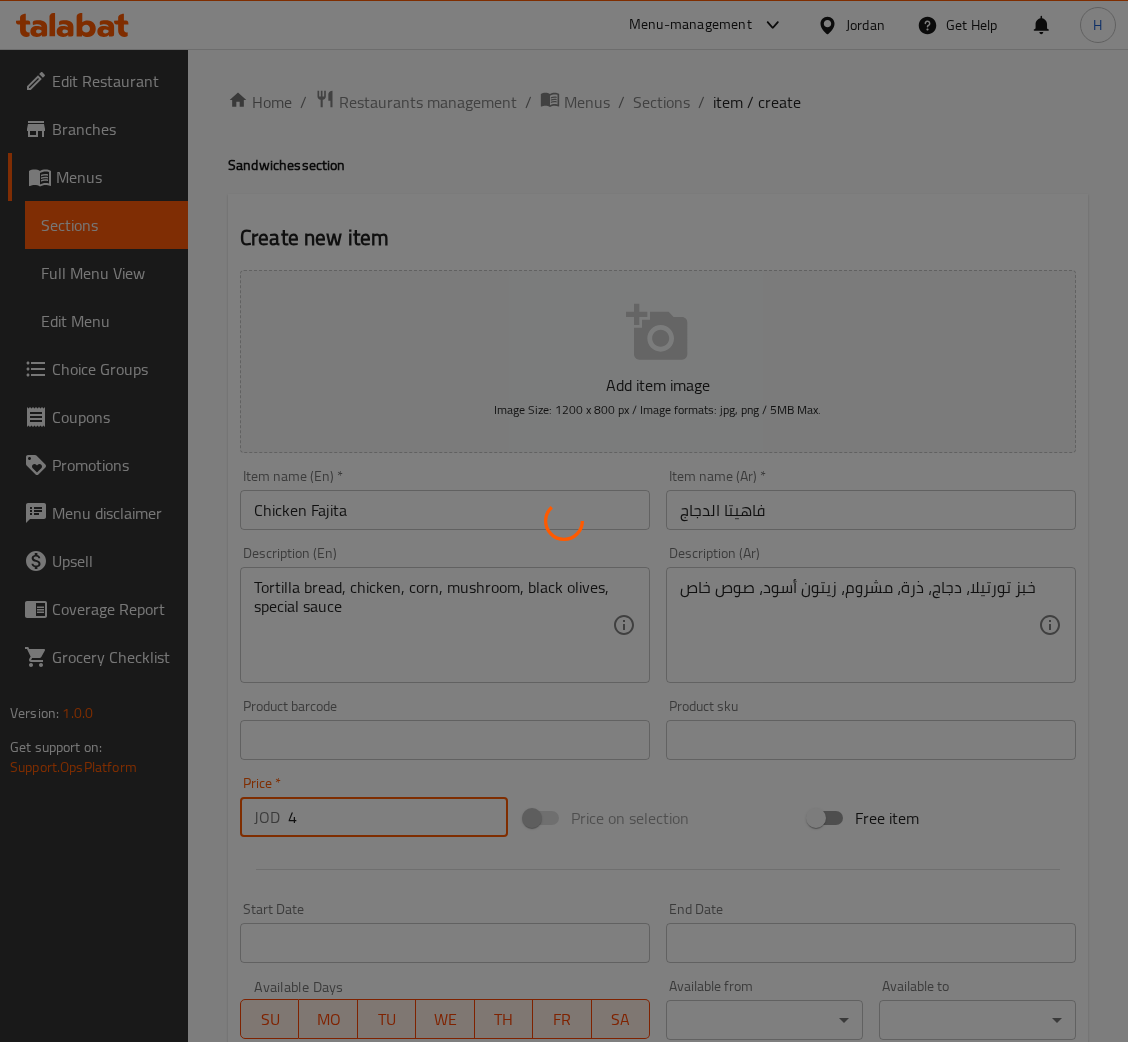 type 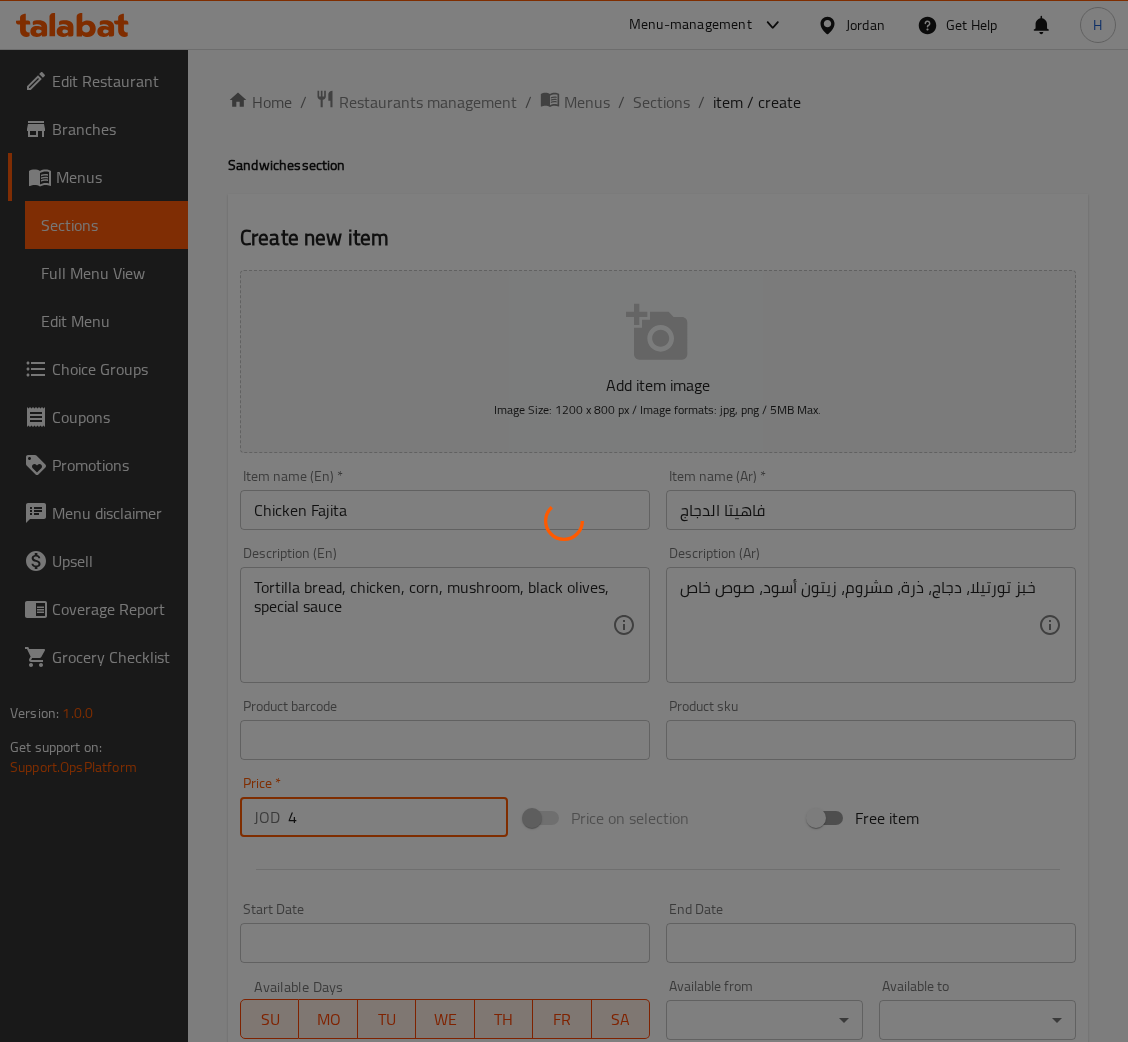 type 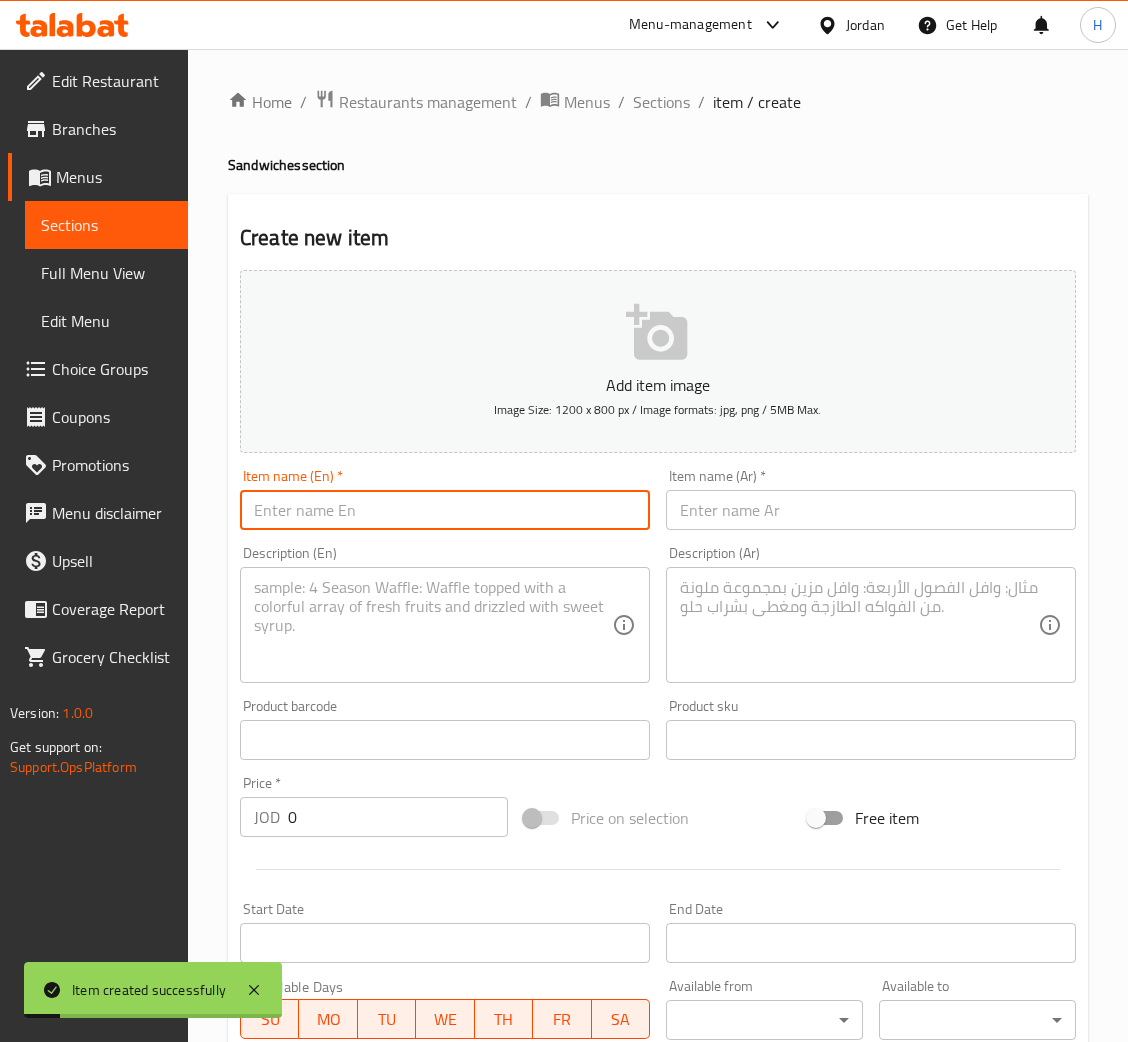 click at bounding box center (445, 510) 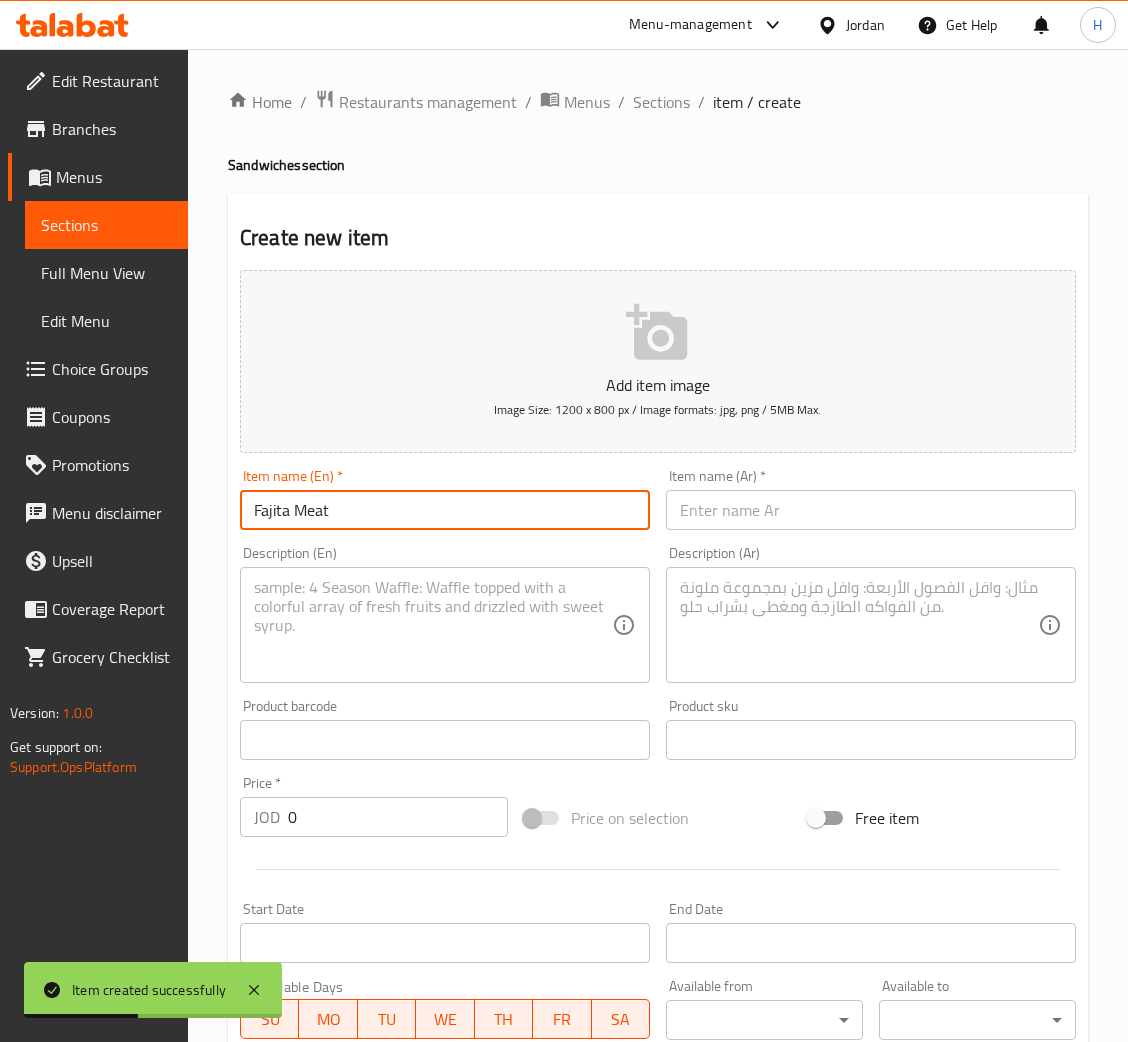 type on "Fajita Meat" 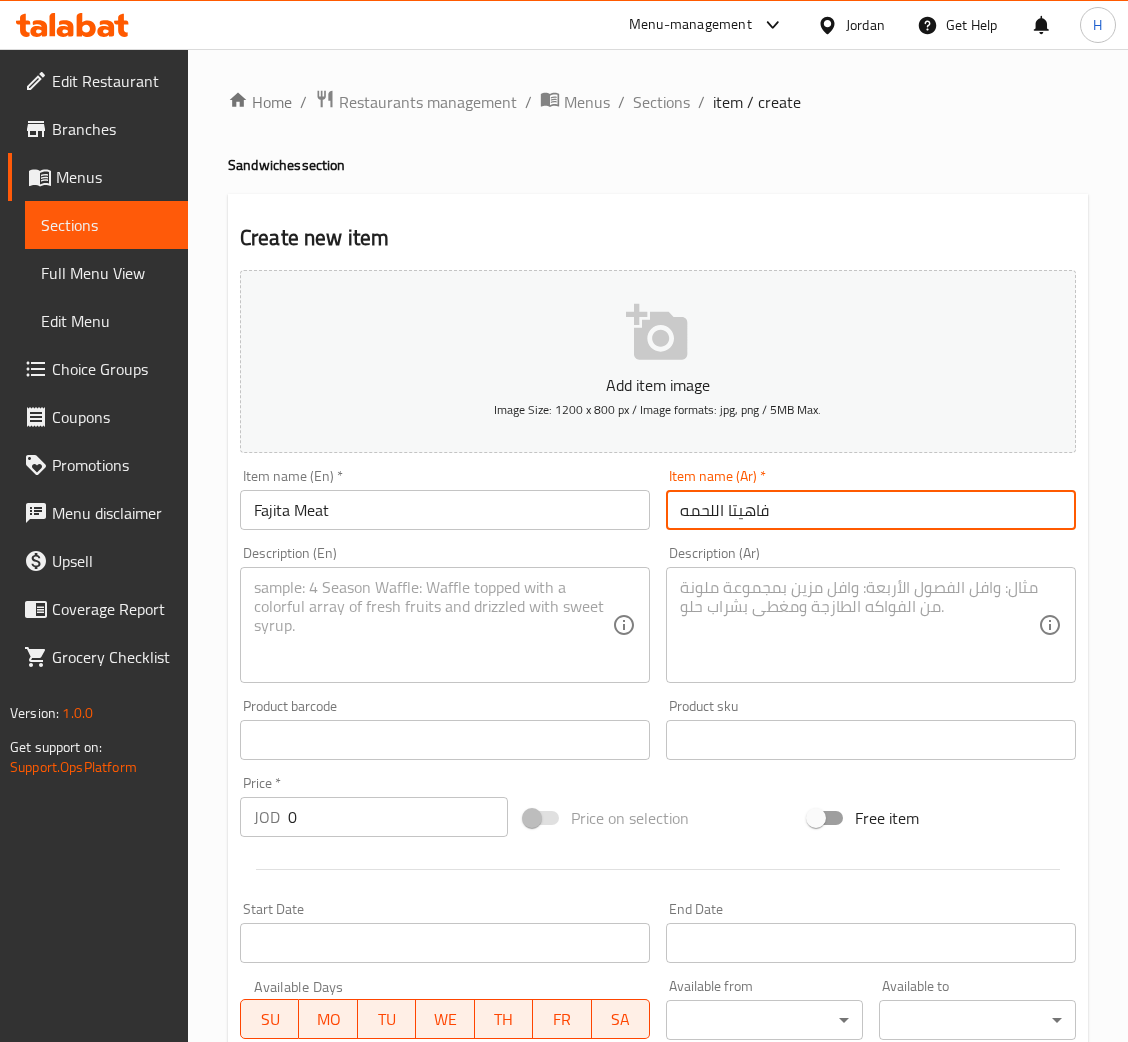 type on "فاهيتا اللحمه" 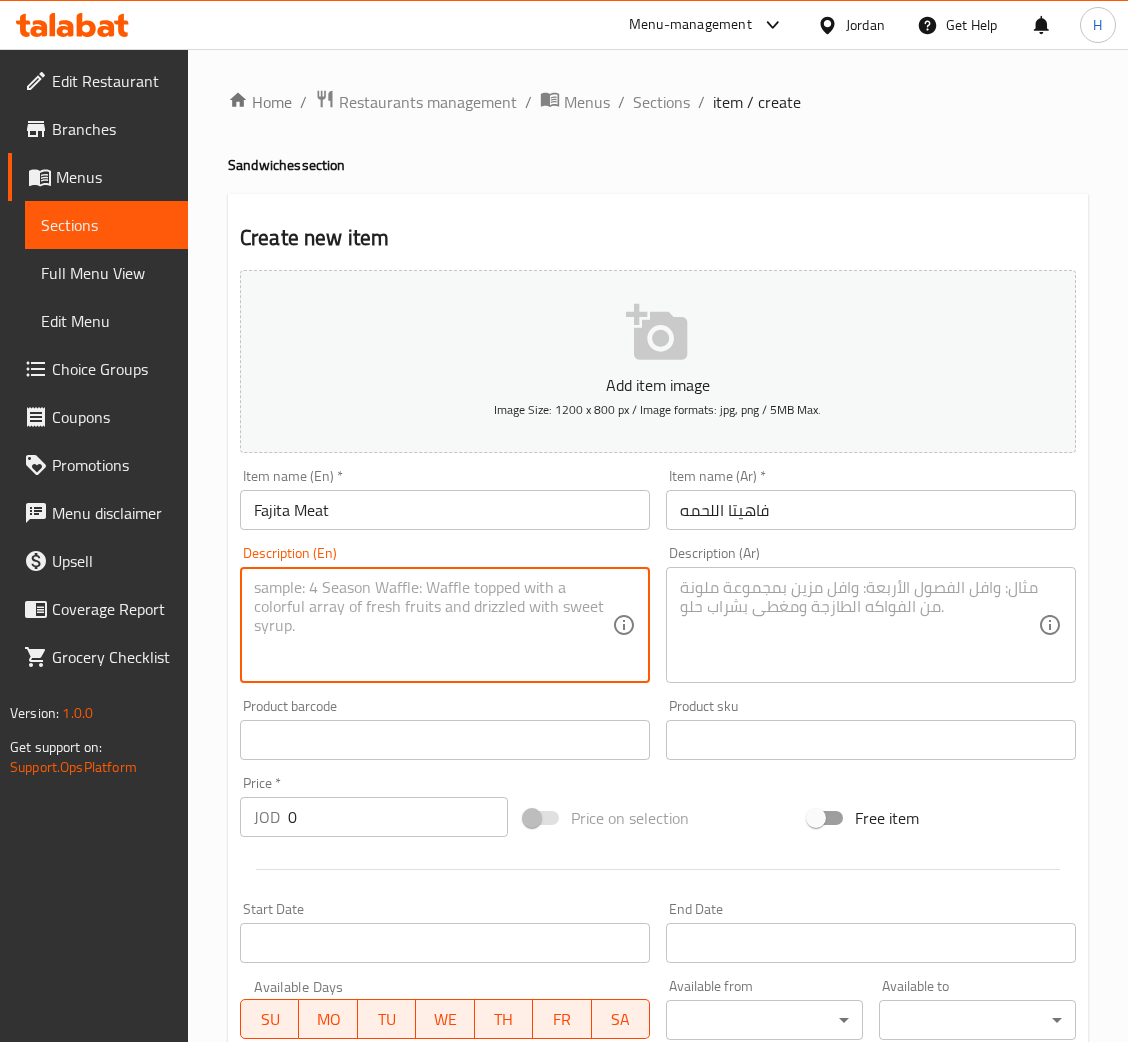 click at bounding box center [433, 625] 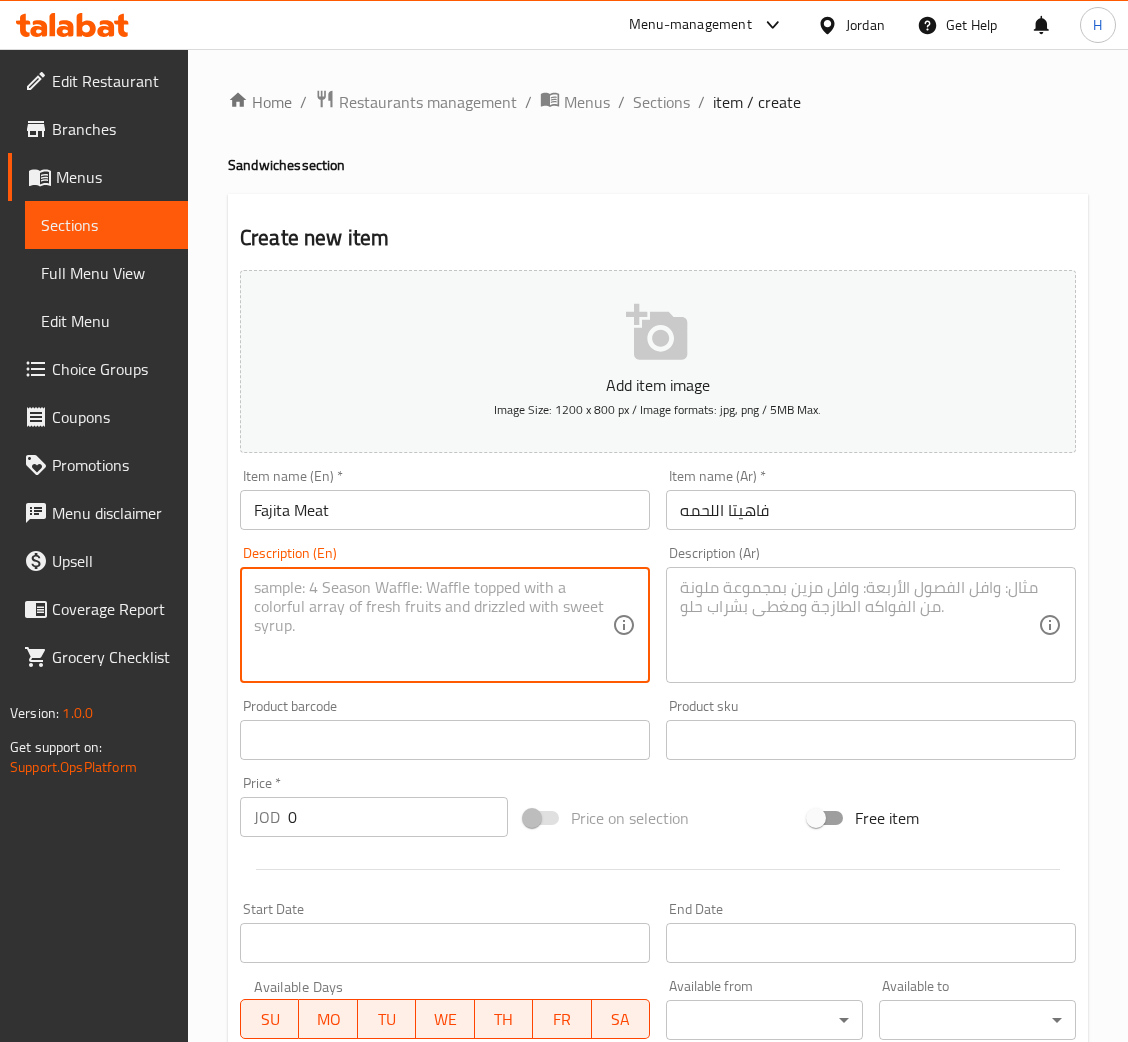 click at bounding box center [433, 625] 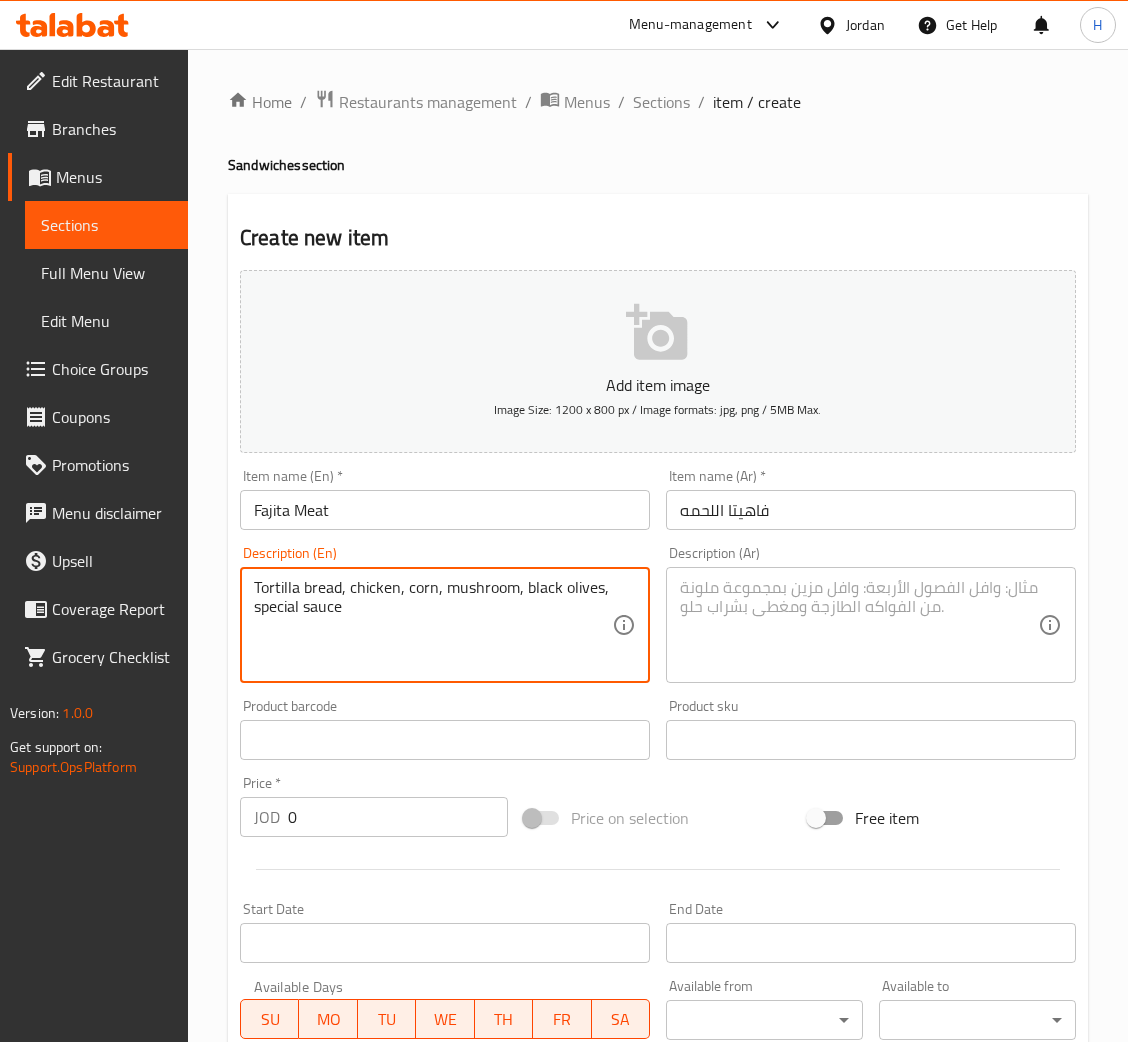 drag, startPoint x: 398, startPoint y: 587, endPoint x: 347, endPoint y: 591, distance: 51.156624 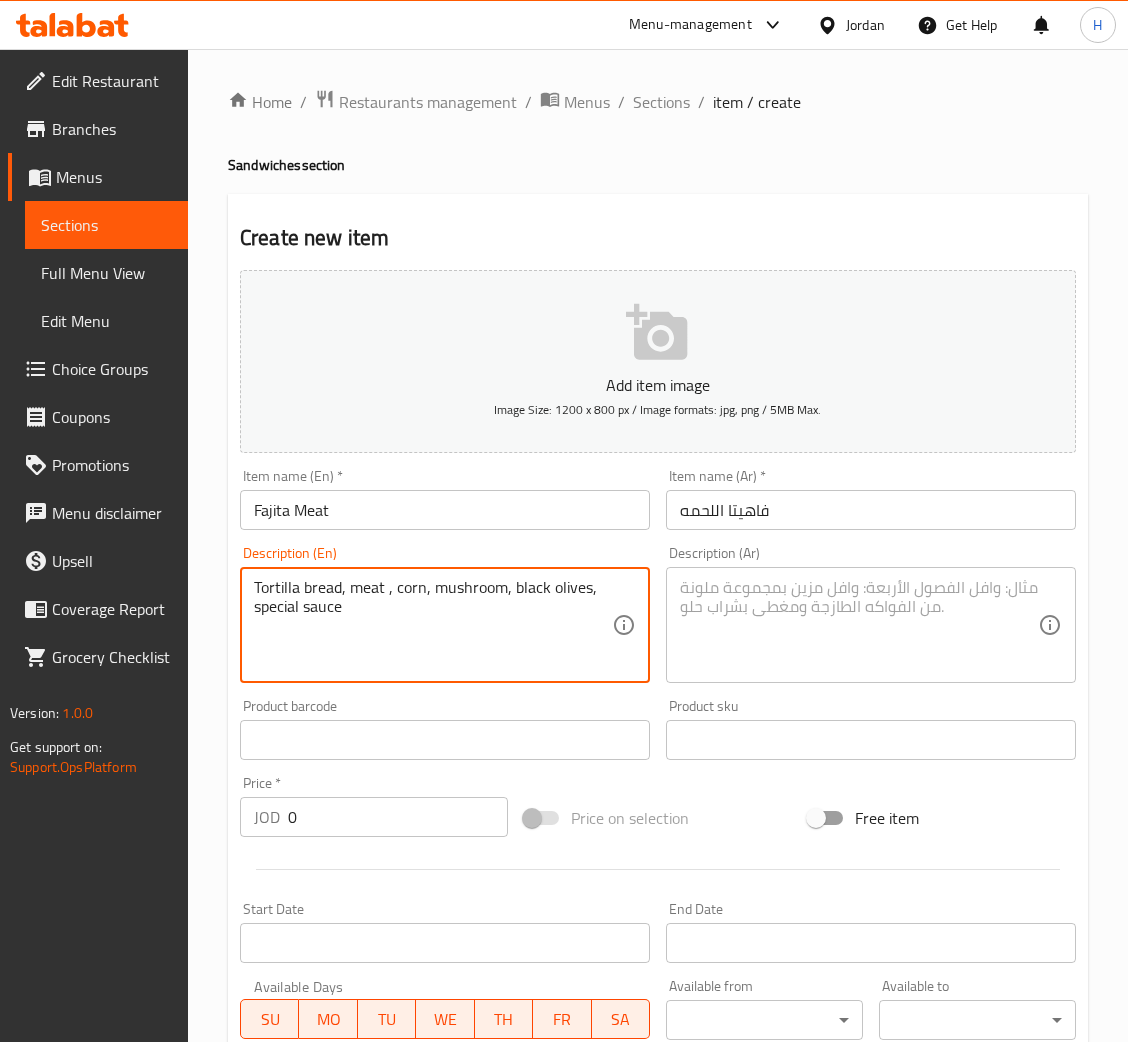 type on "Tortilla bread, meat , corn, mushroom, black olives, special sauce" 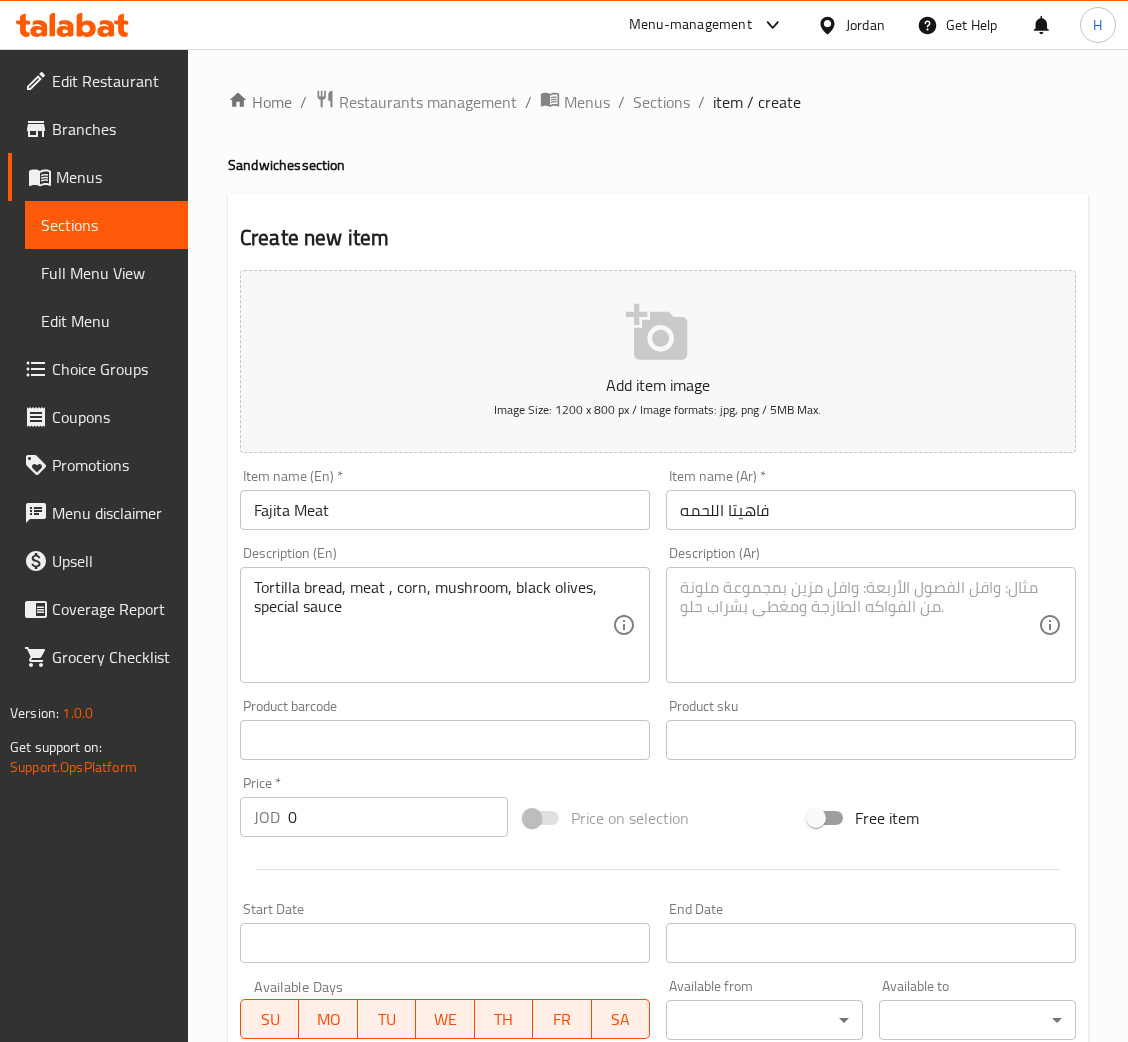click at bounding box center [859, 625] 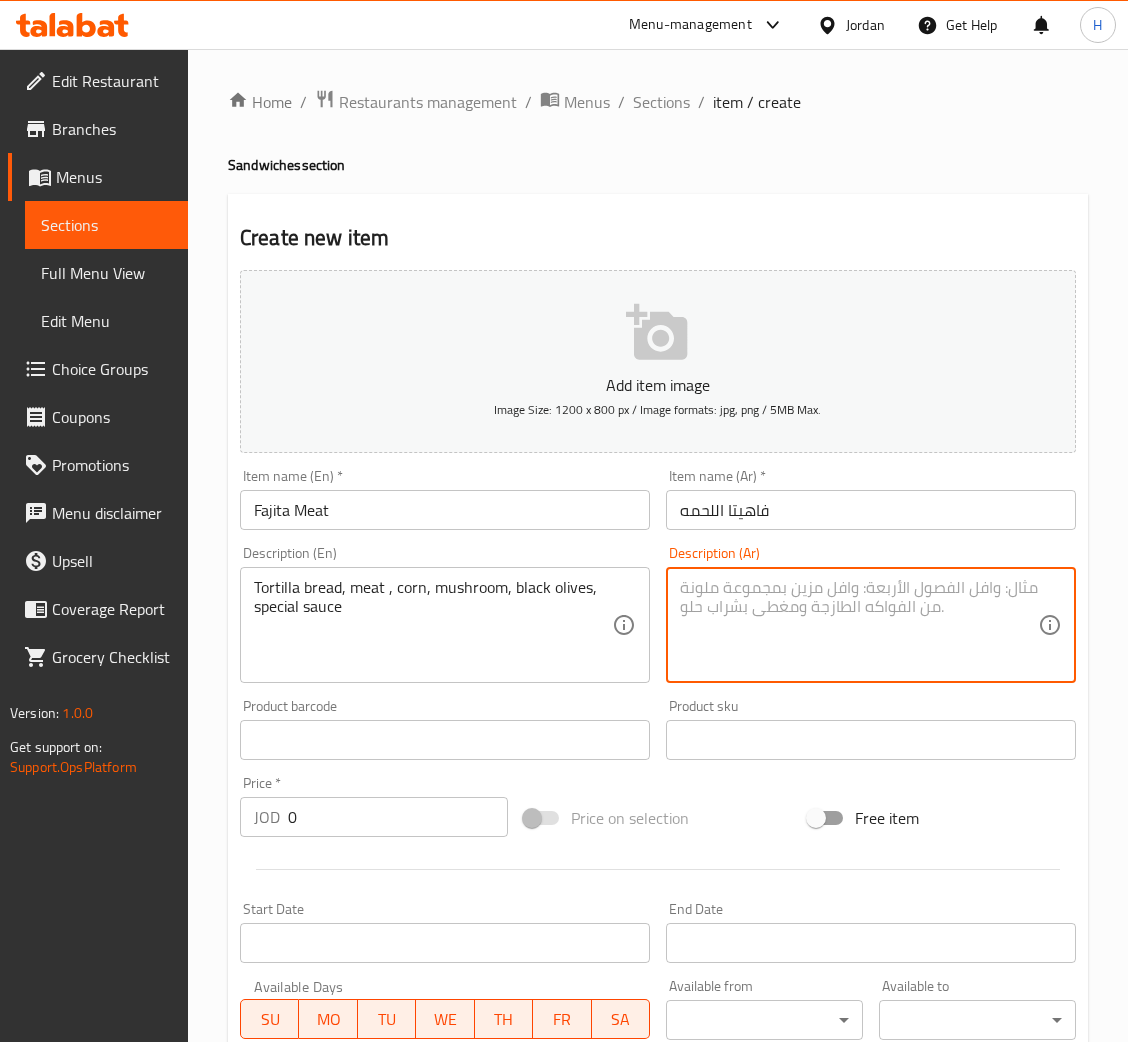 paste on "خبز تورتيلا، دجاج، ذرة، مشروم، زيتون أسود، صوص خاص" 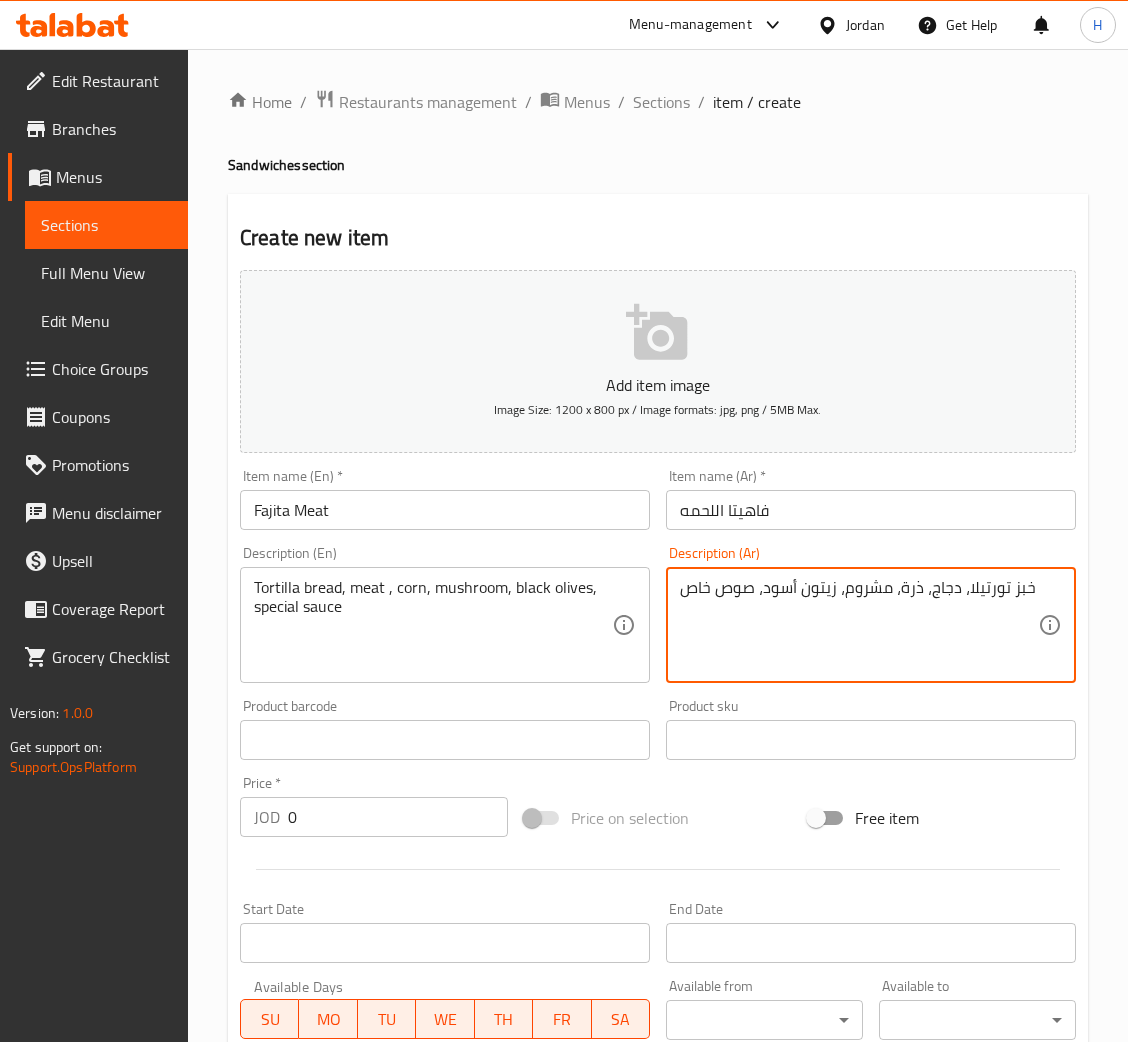 click on "خبز تورتيلا، دجاج، ذرة، مشروم، زيتون أسود، صوص خاص" at bounding box center (859, 625) 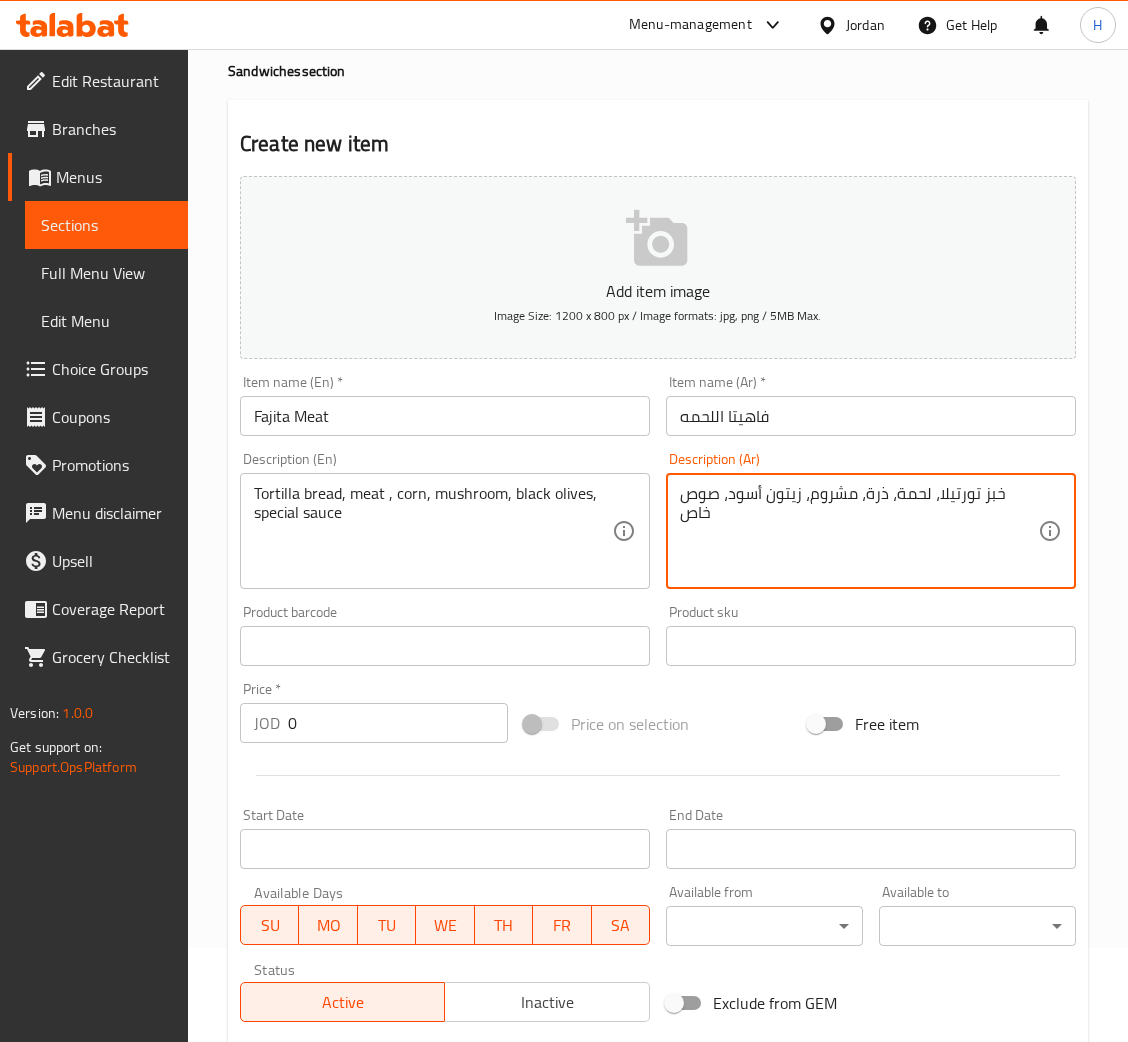 scroll, scrollTop: 300, scrollLeft: 0, axis: vertical 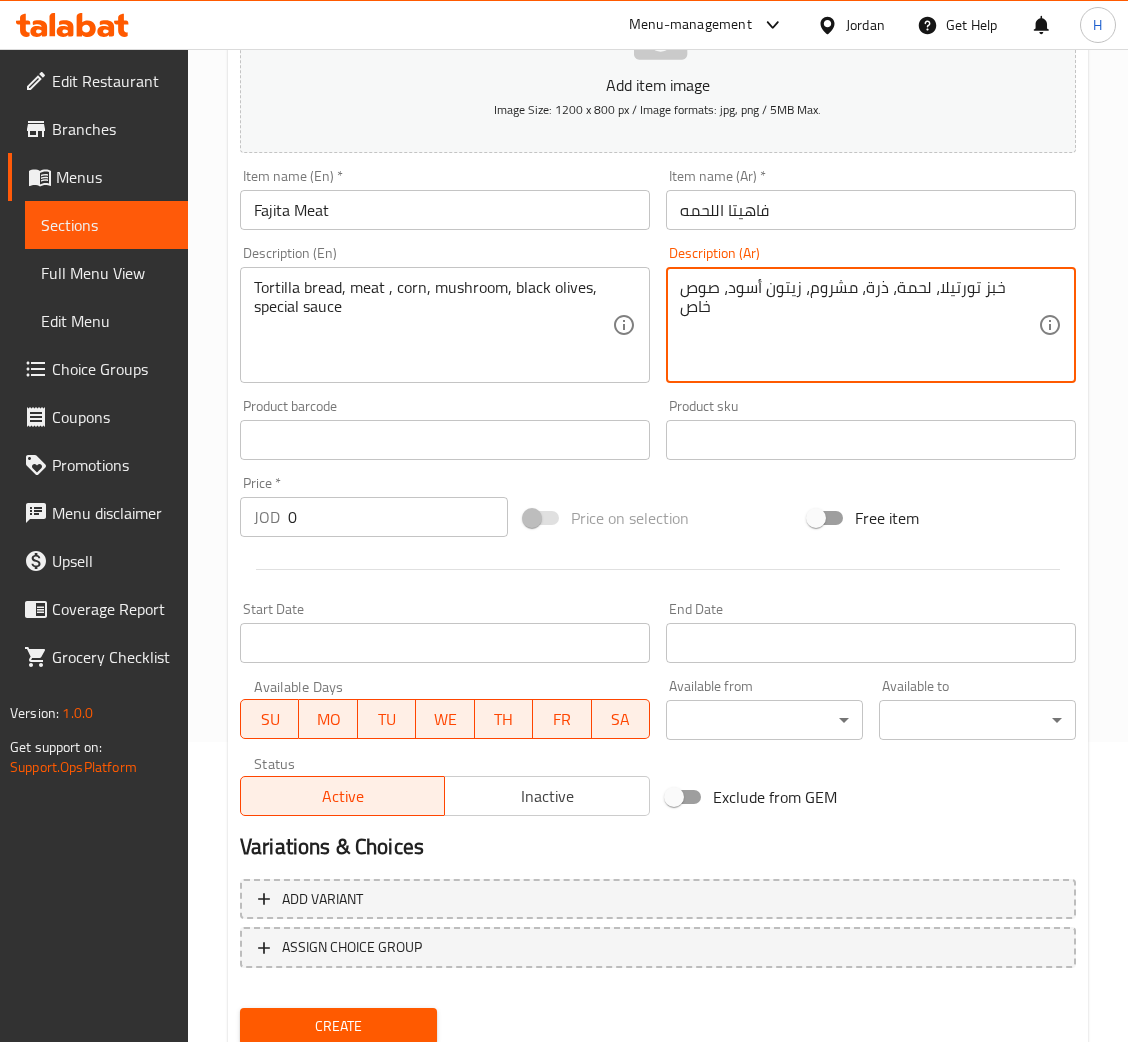 type on "خبز تورتيلا، لحمة، ذرة، مشروم، زيتون أسود، صوص خاص" 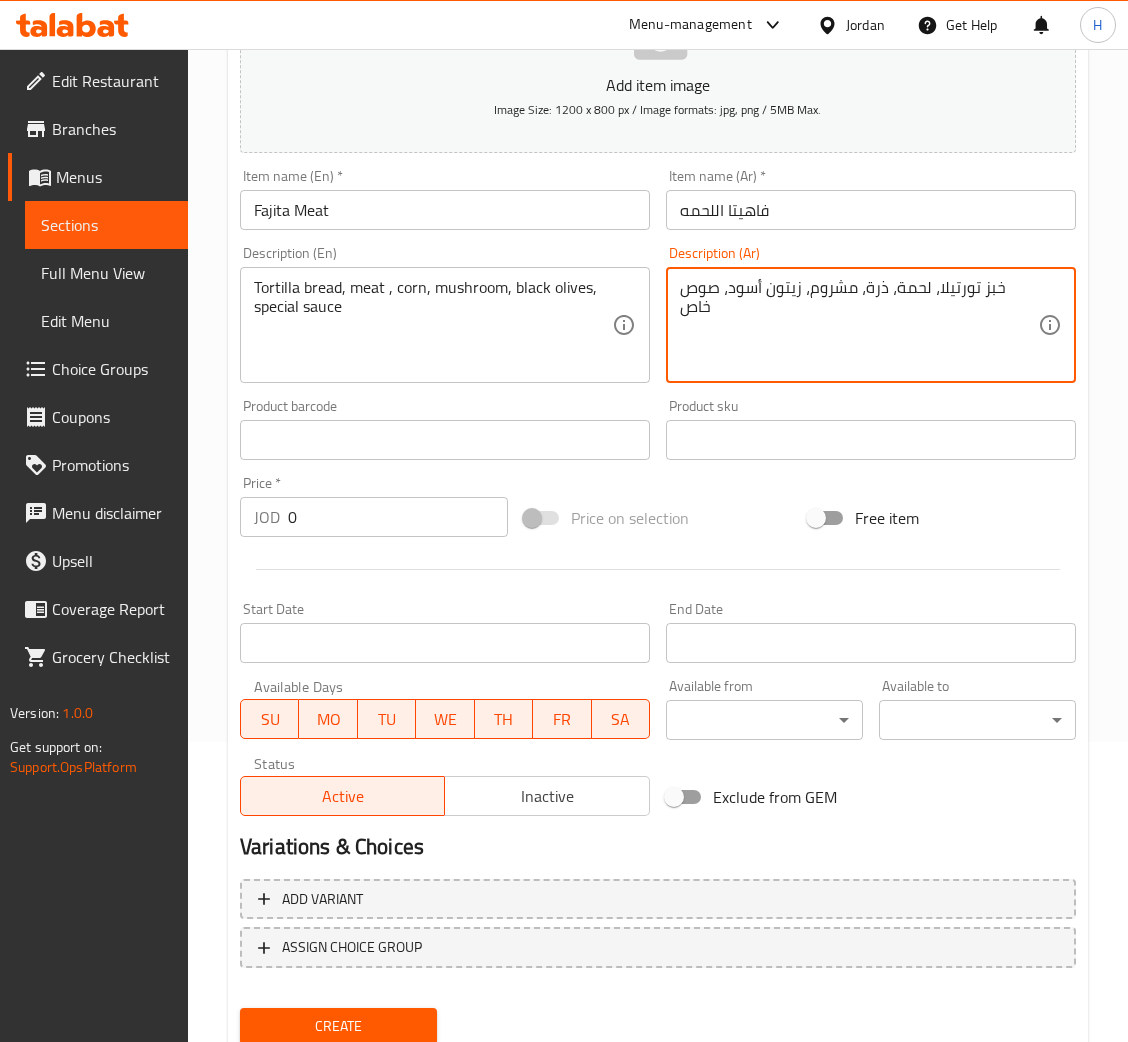 click on "0" at bounding box center (398, 517) 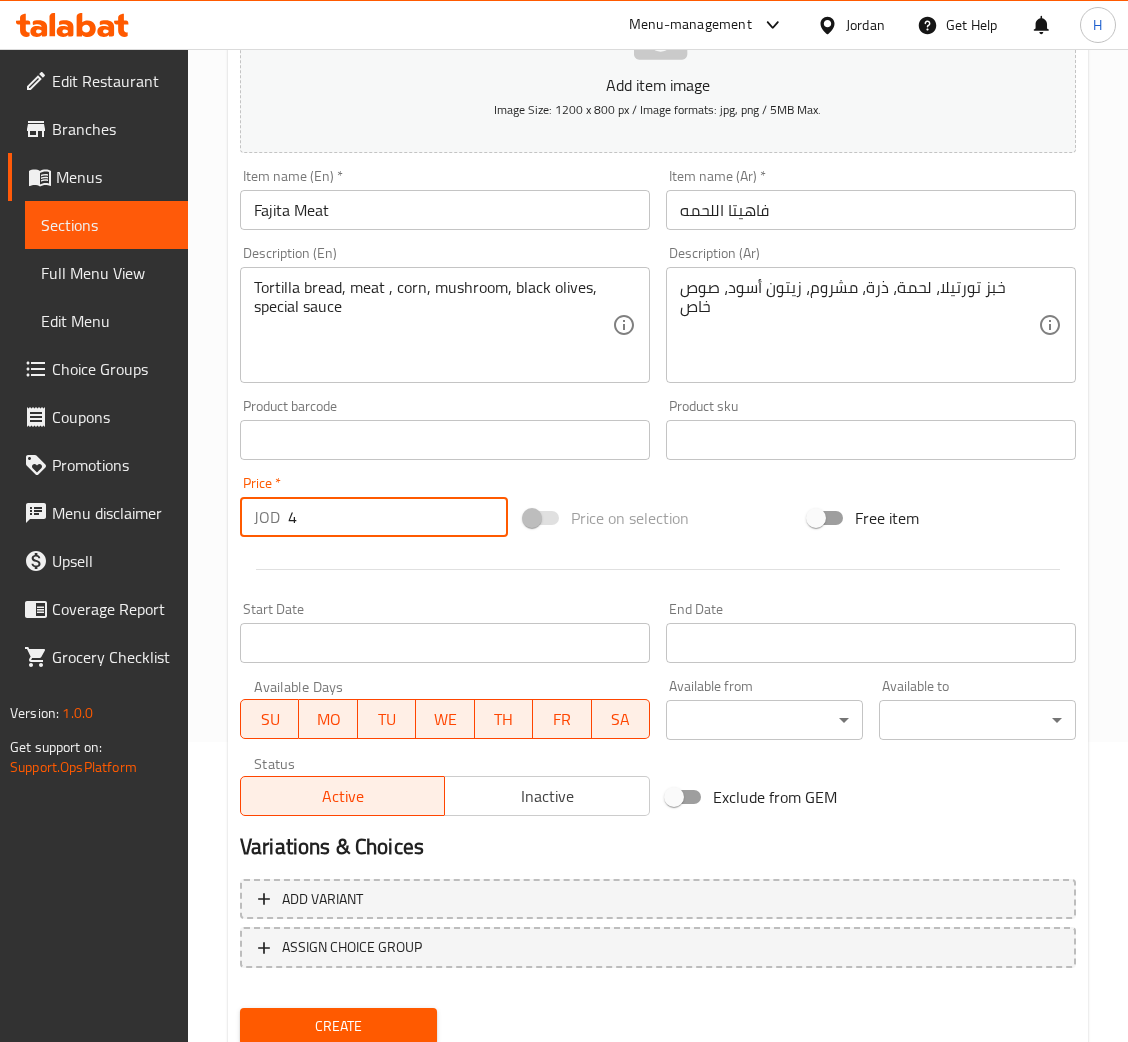 type on "4" 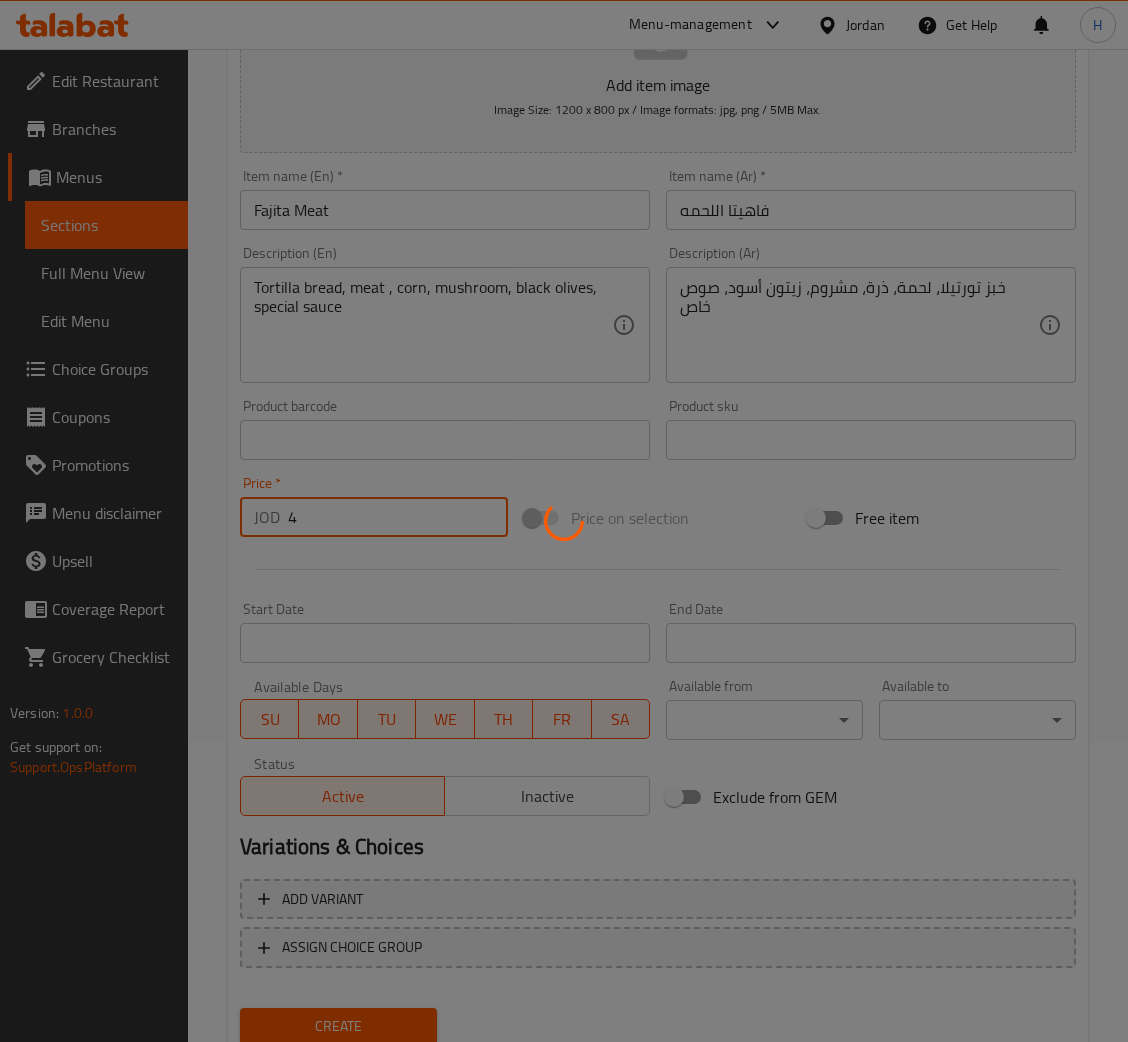 type 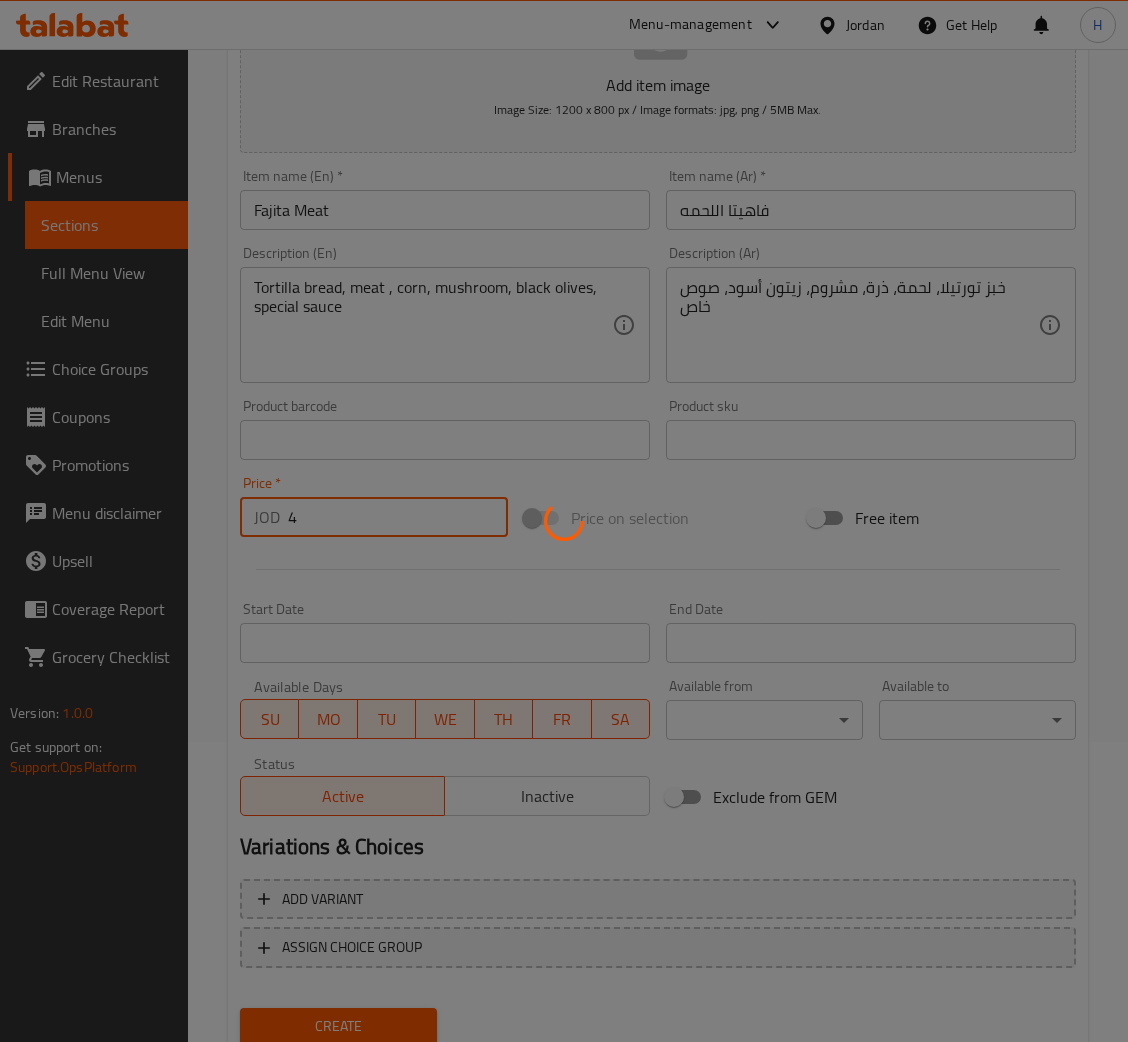 type 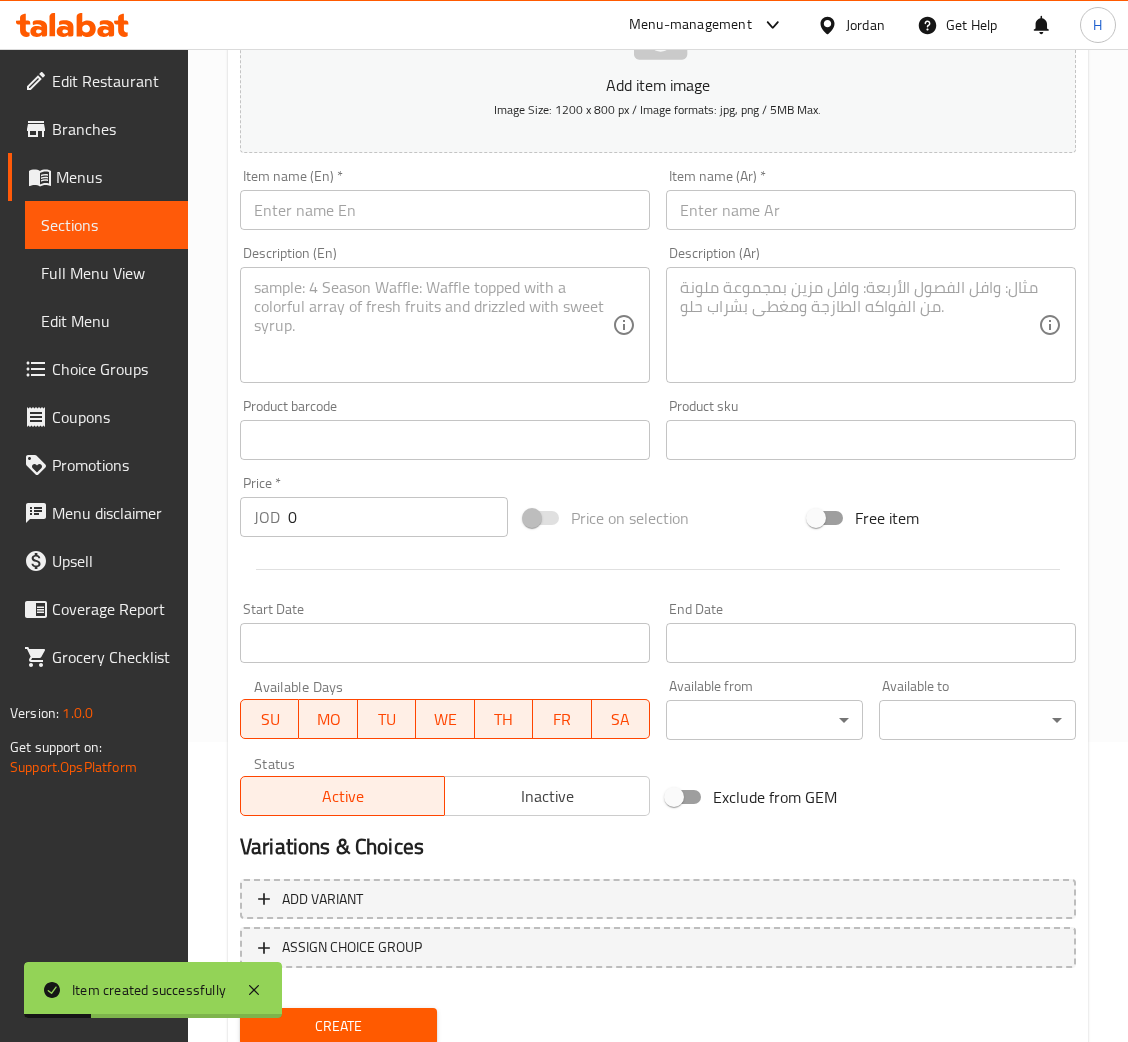scroll, scrollTop: 0, scrollLeft: 0, axis: both 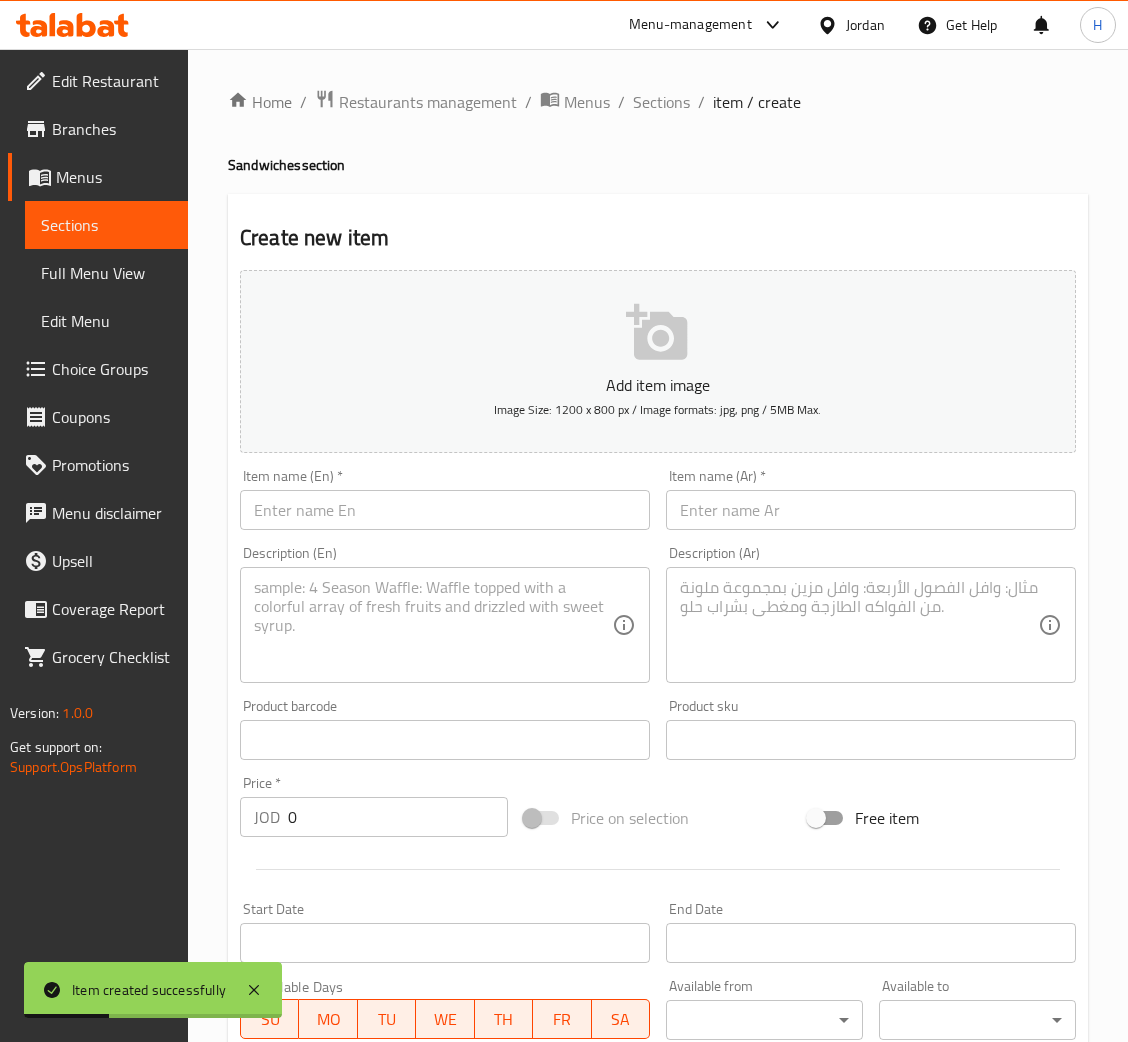 click on "Home / Restaurants management / Menus / Sections / item / create" at bounding box center [658, 102] 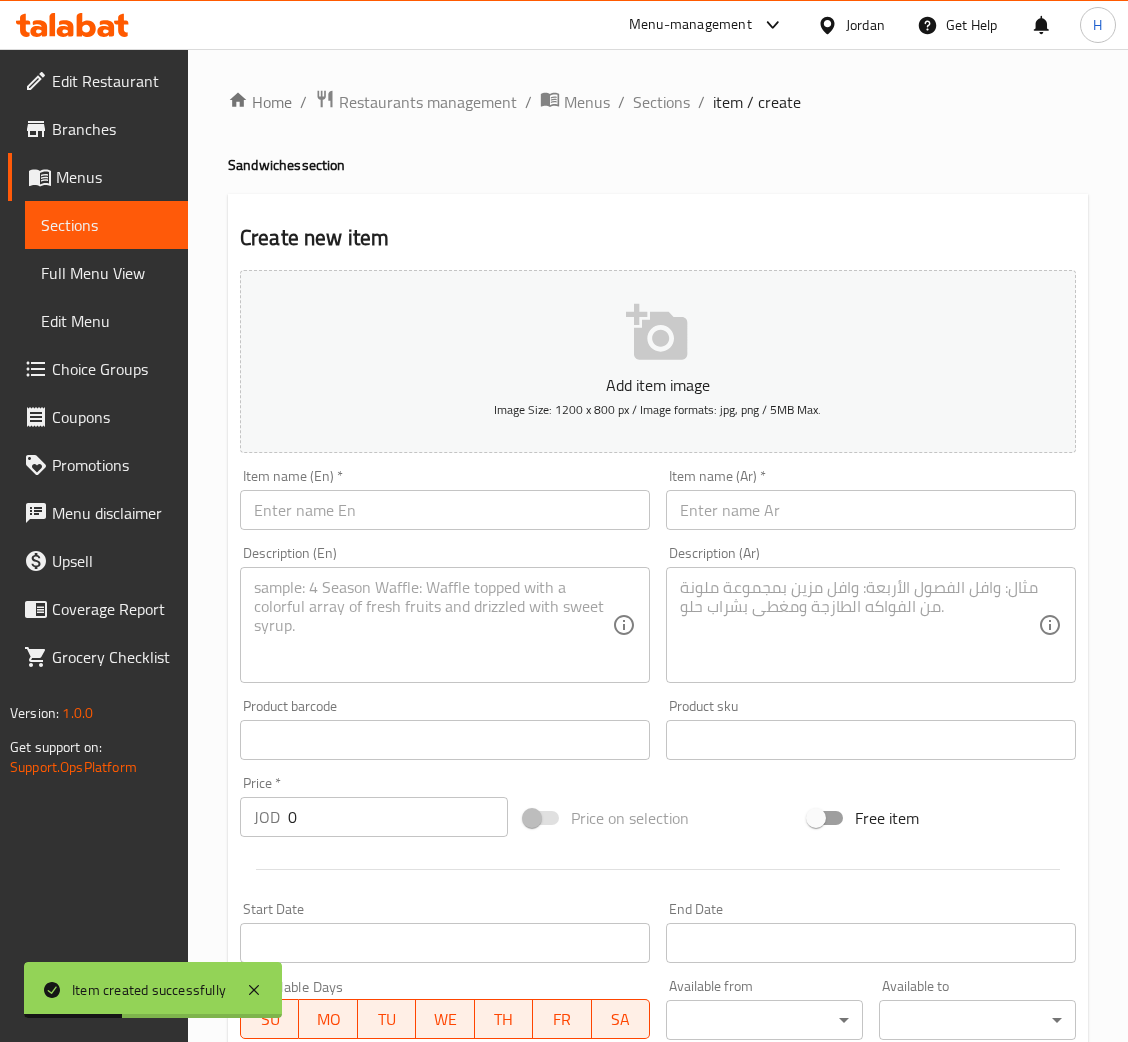 click on "Sections" at bounding box center [661, 102] 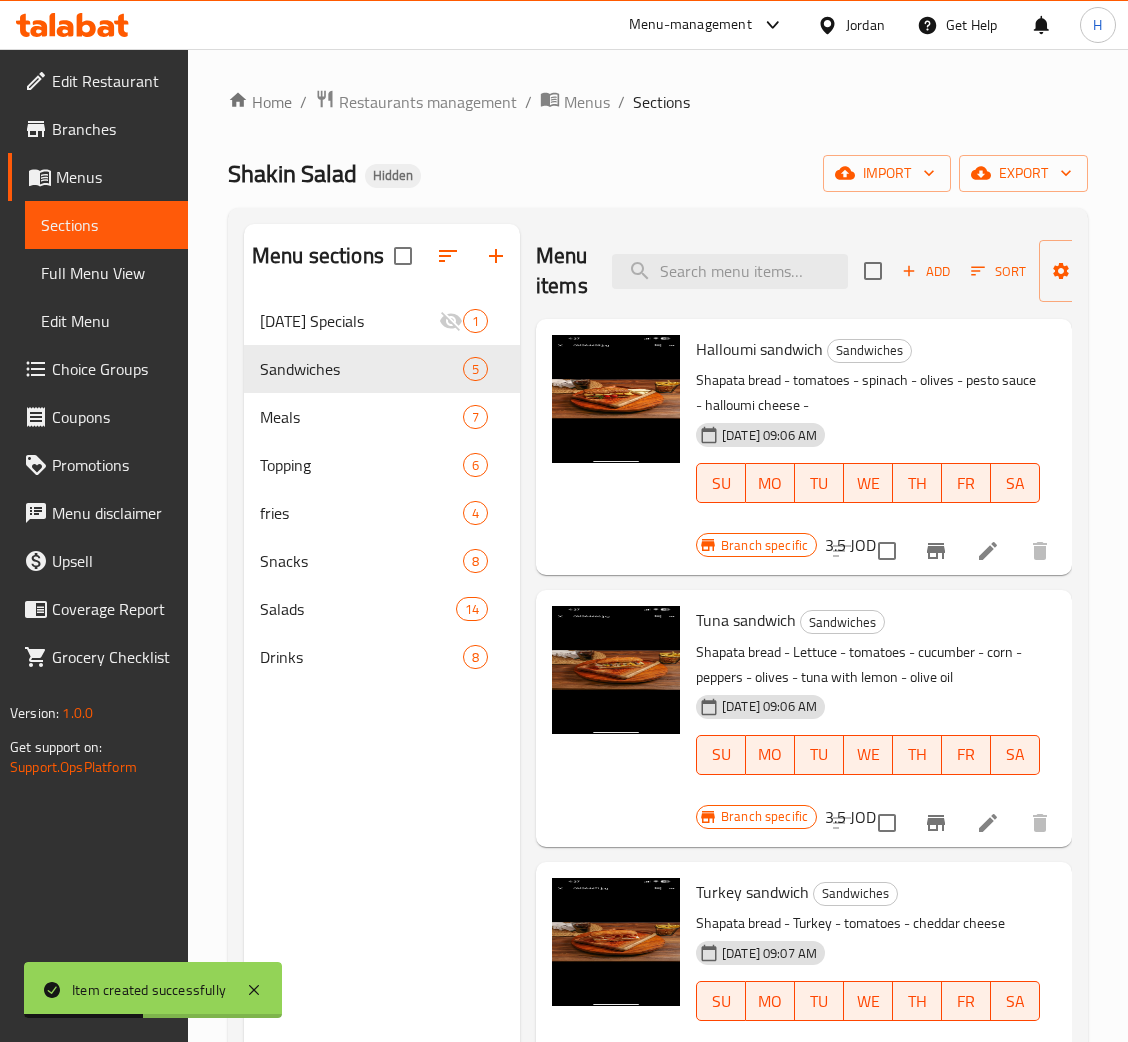 scroll, scrollTop: 282, scrollLeft: 0, axis: vertical 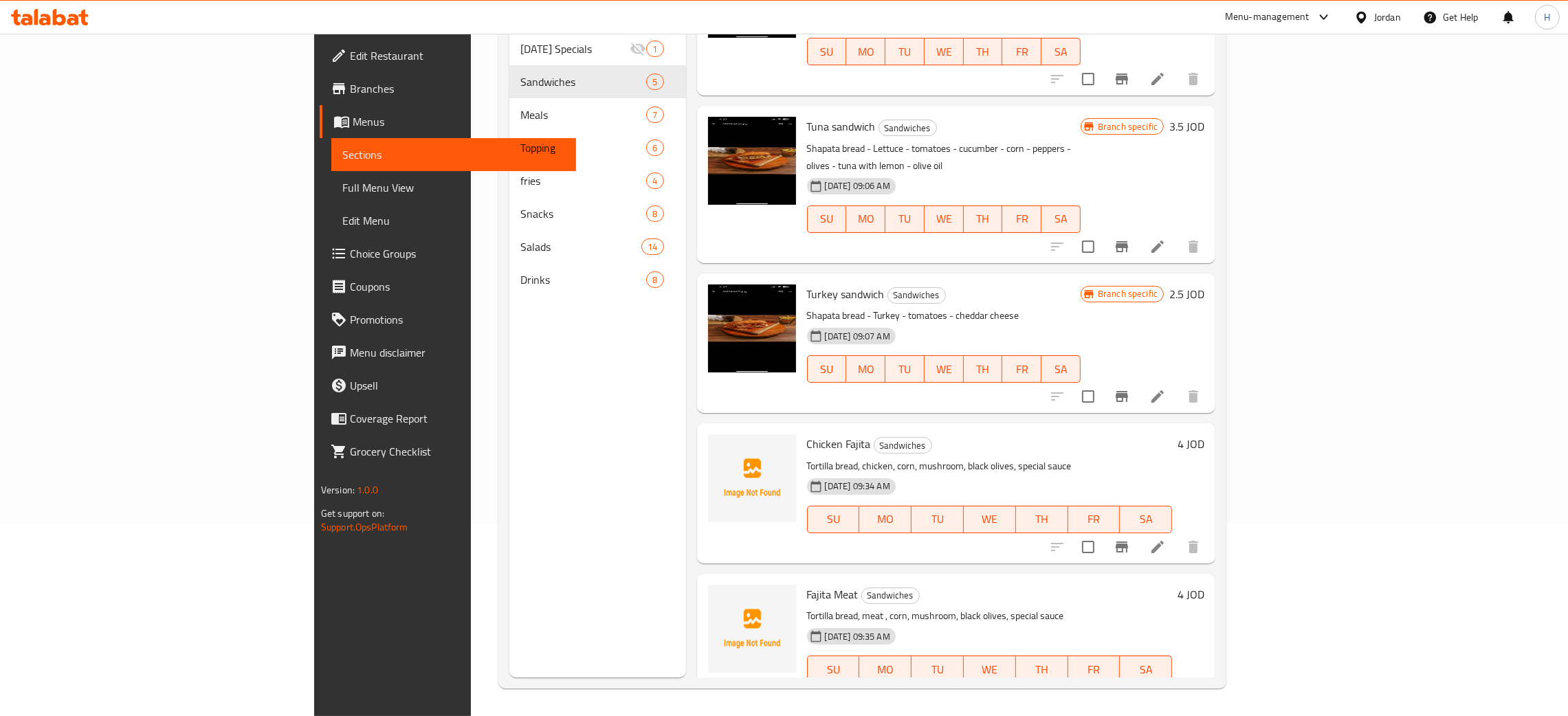 click 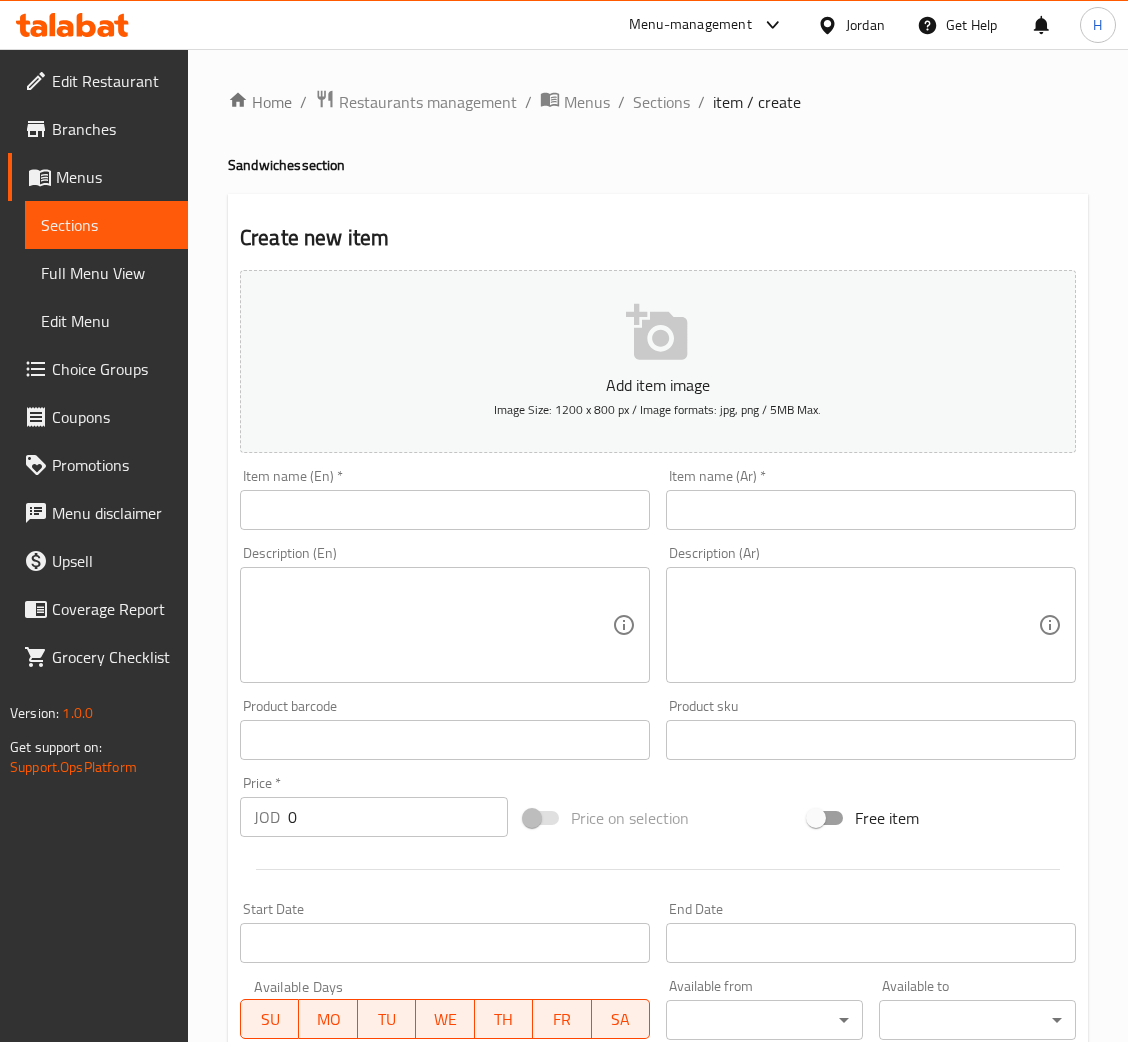 scroll, scrollTop: 0, scrollLeft: 0, axis: both 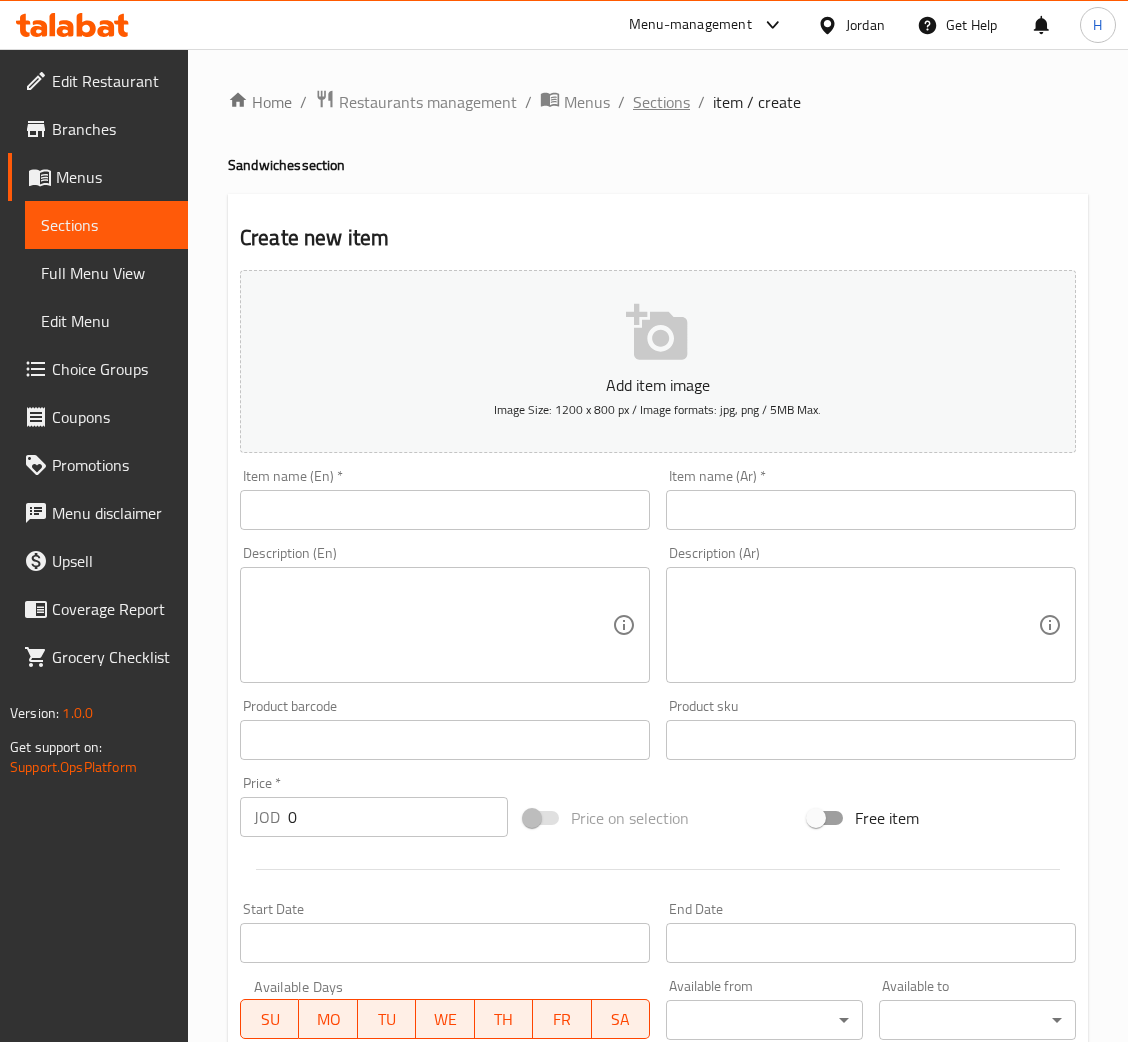 click on "Sections" at bounding box center [661, 102] 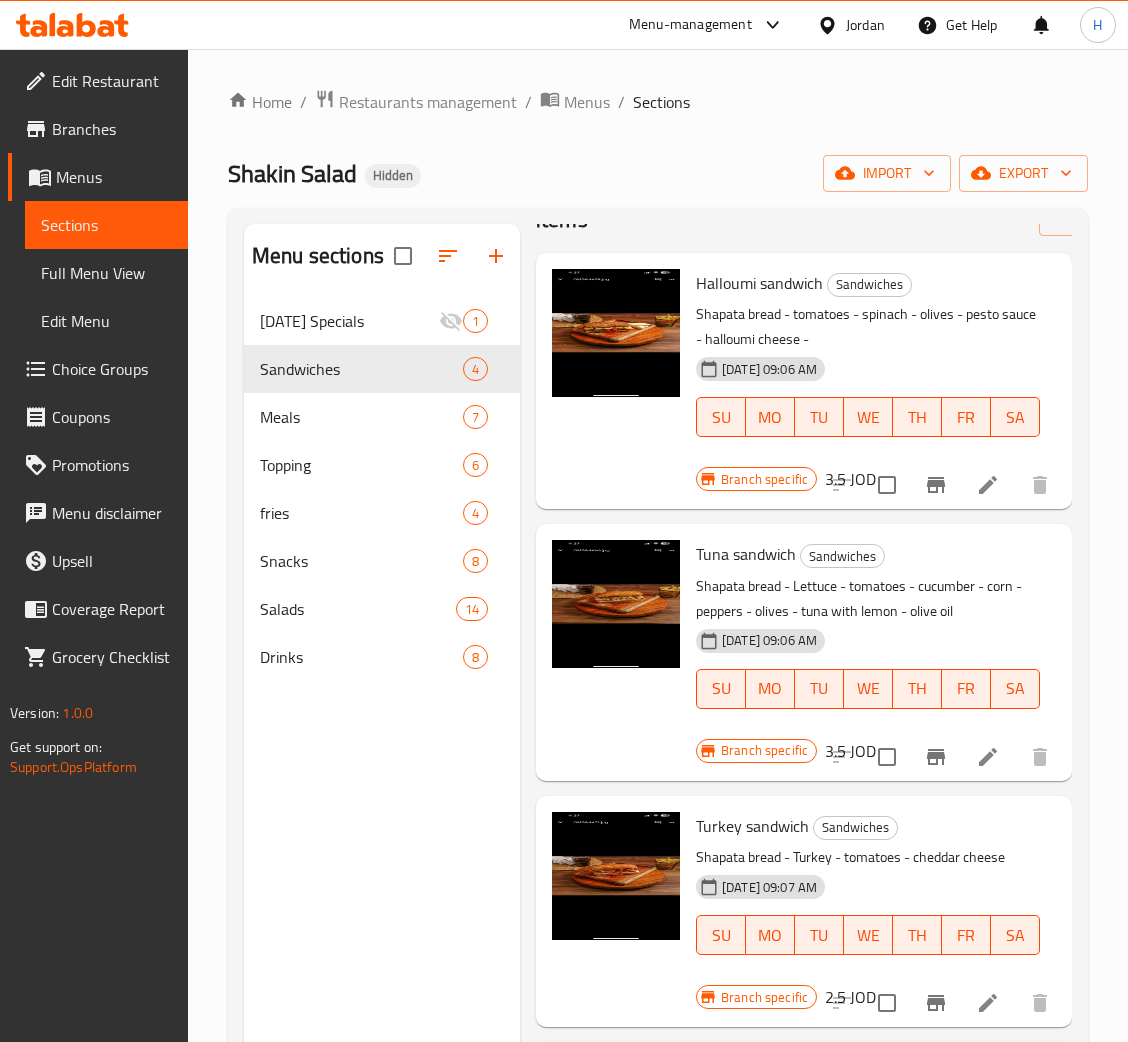 scroll, scrollTop: 92, scrollLeft: 0, axis: vertical 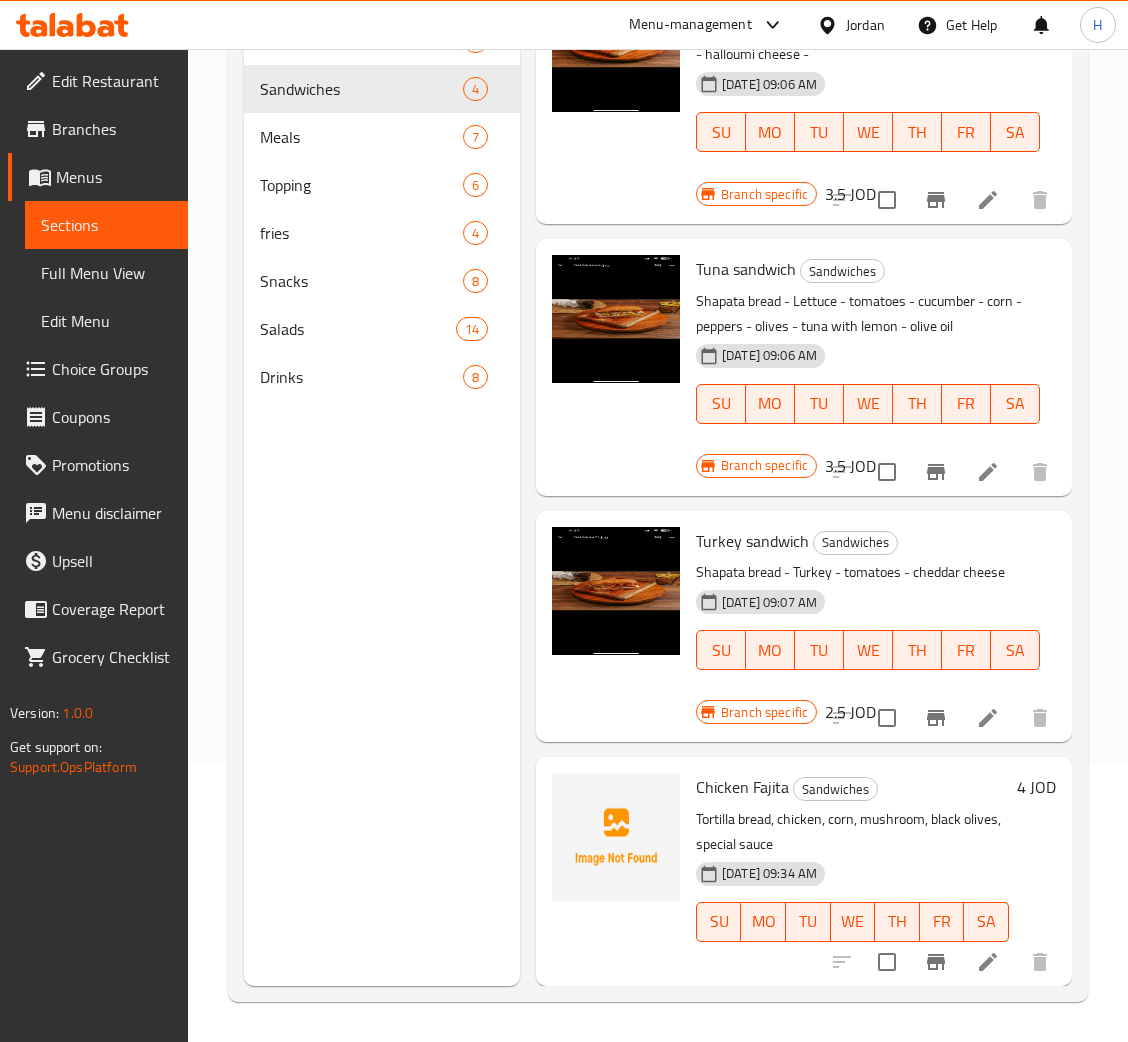 click 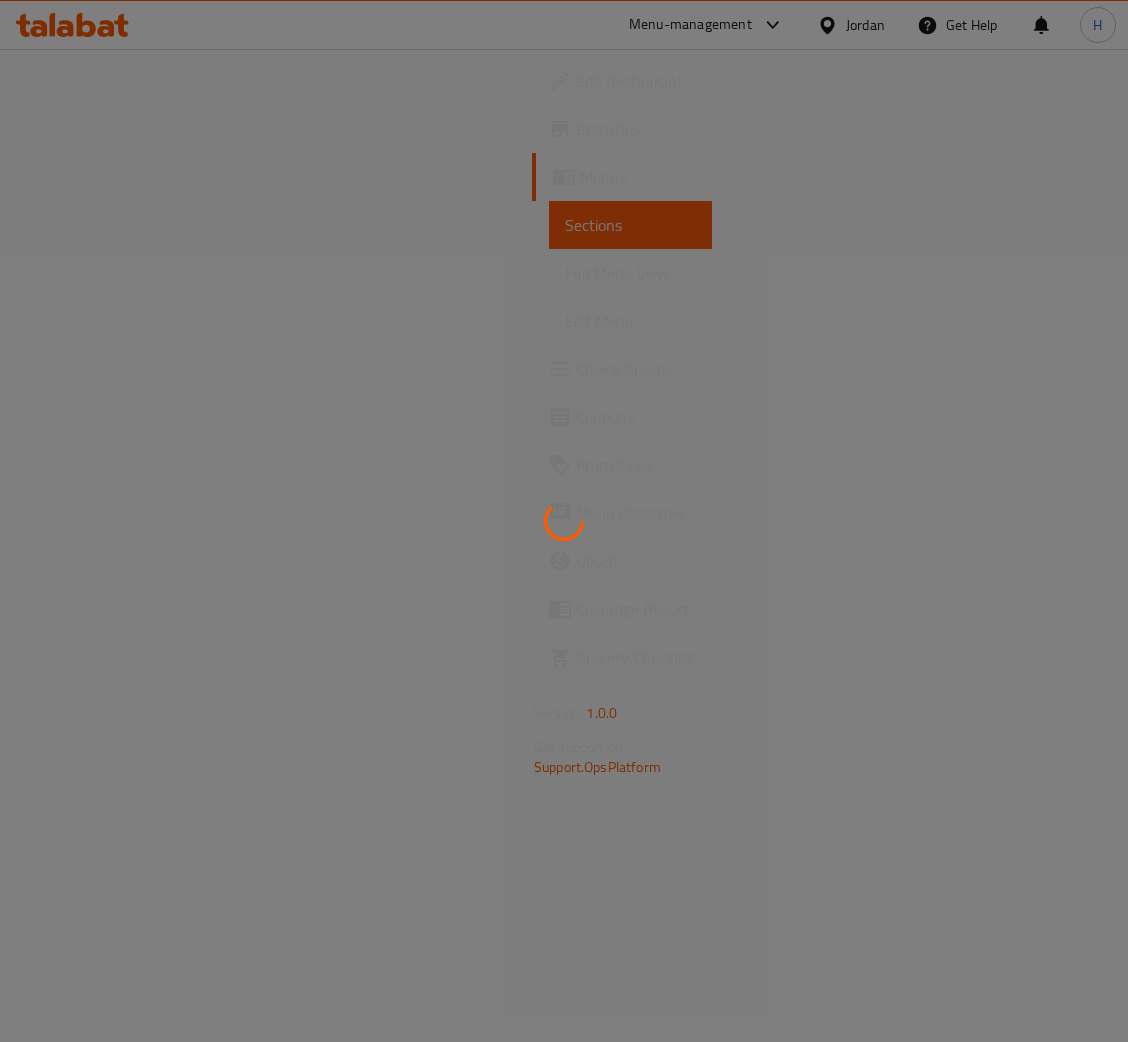 scroll, scrollTop: 0, scrollLeft: 0, axis: both 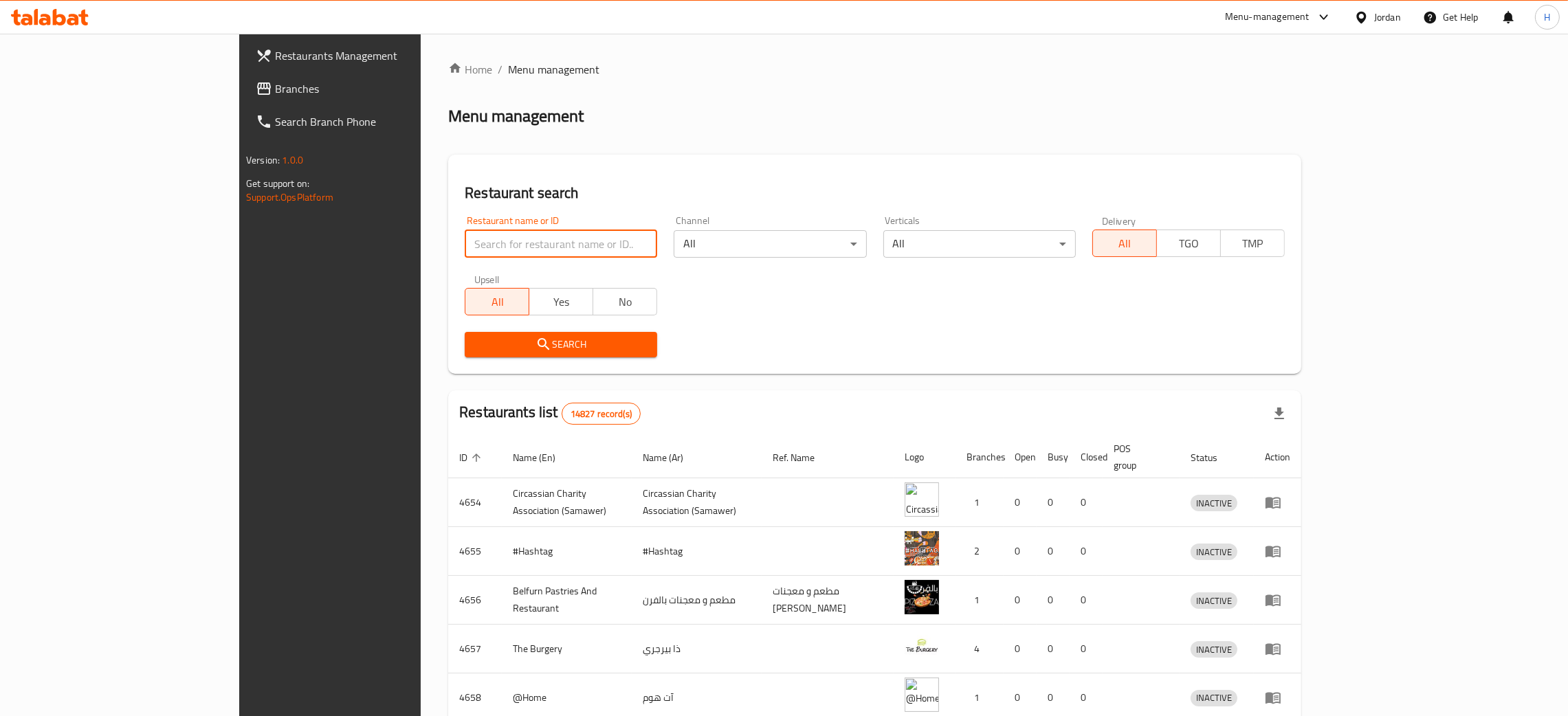click at bounding box center [561, 244] 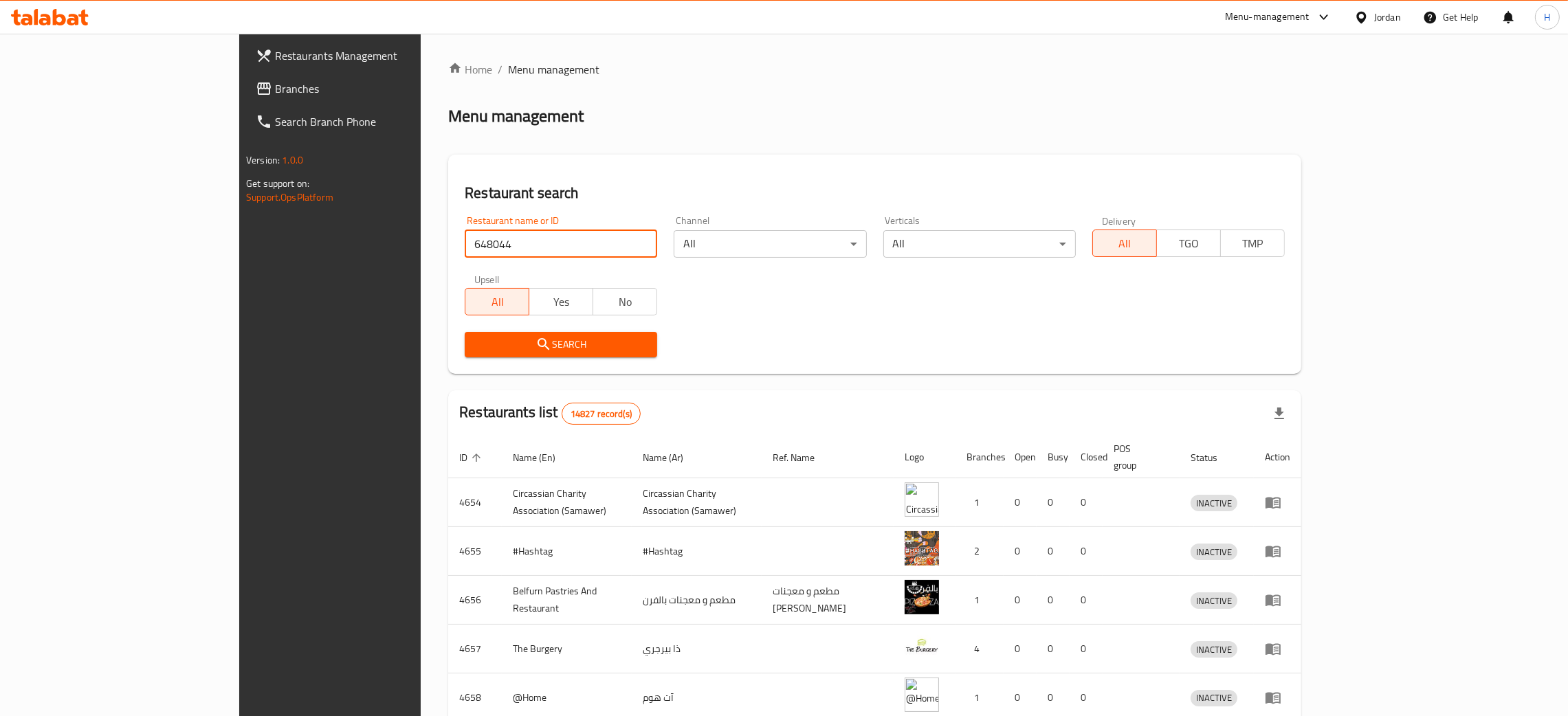 type on "648044" 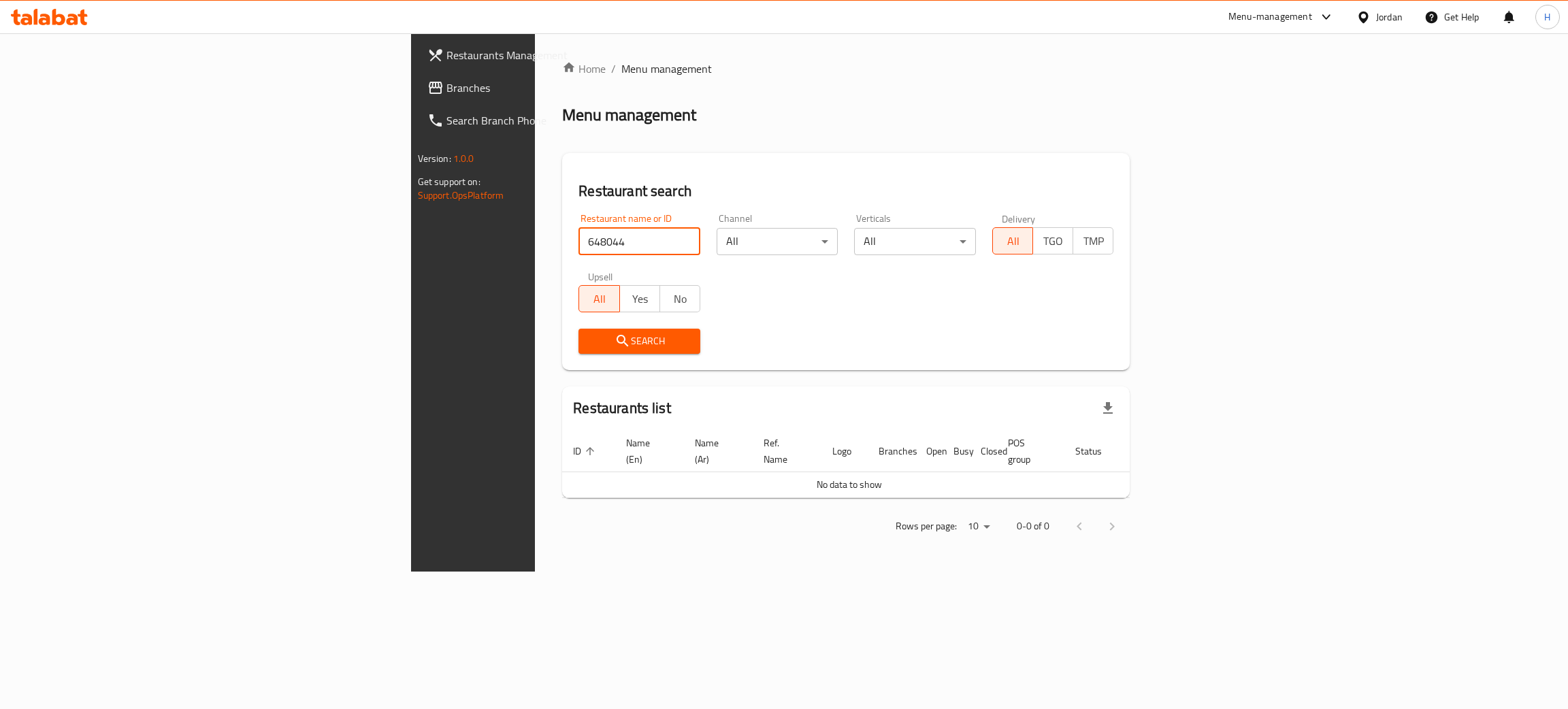 click on "Search Branch Phone" at bounding box center (544, 120) 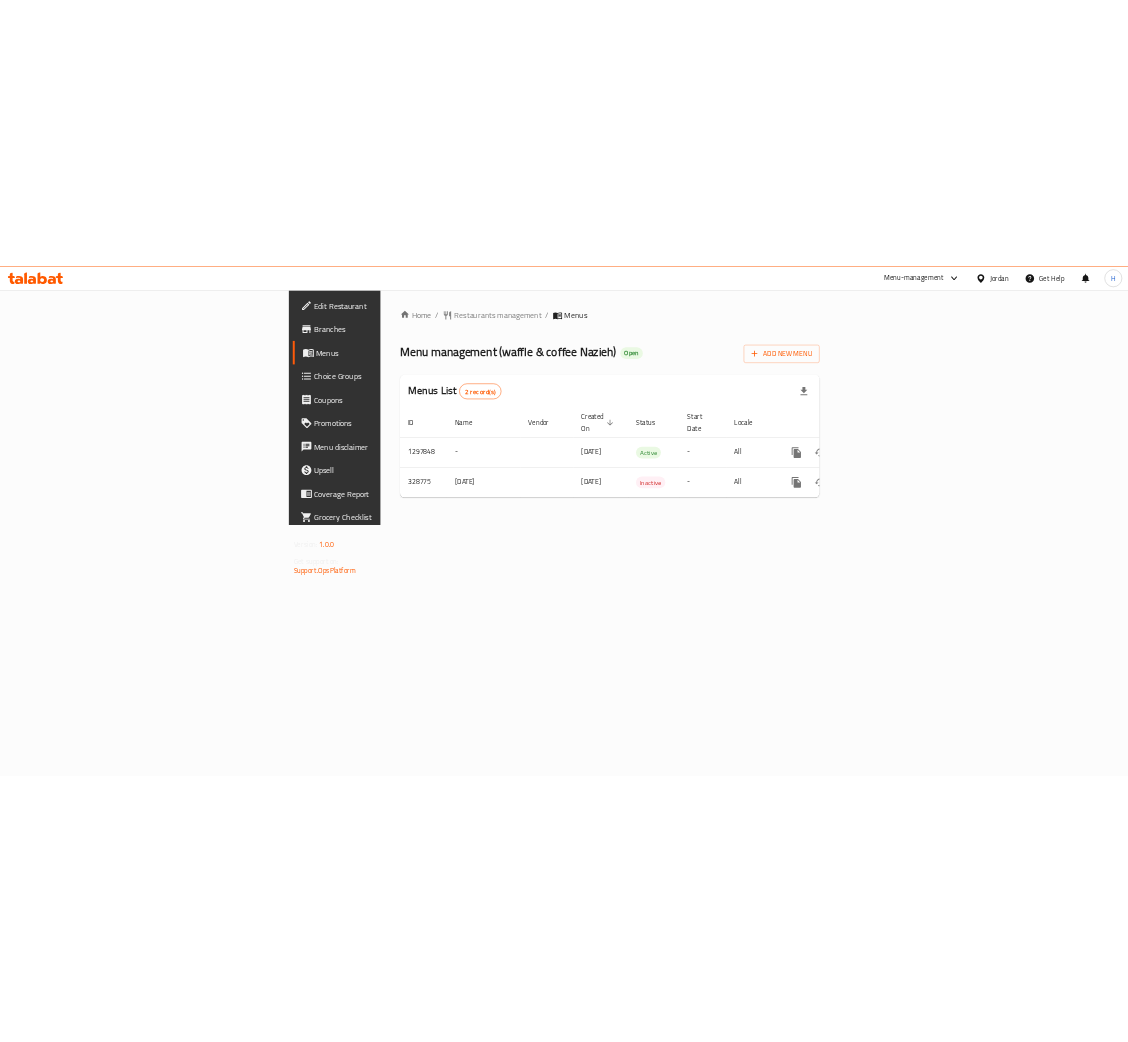 scroll, scrollTop: 0, scrollLeft: 0, axis: both 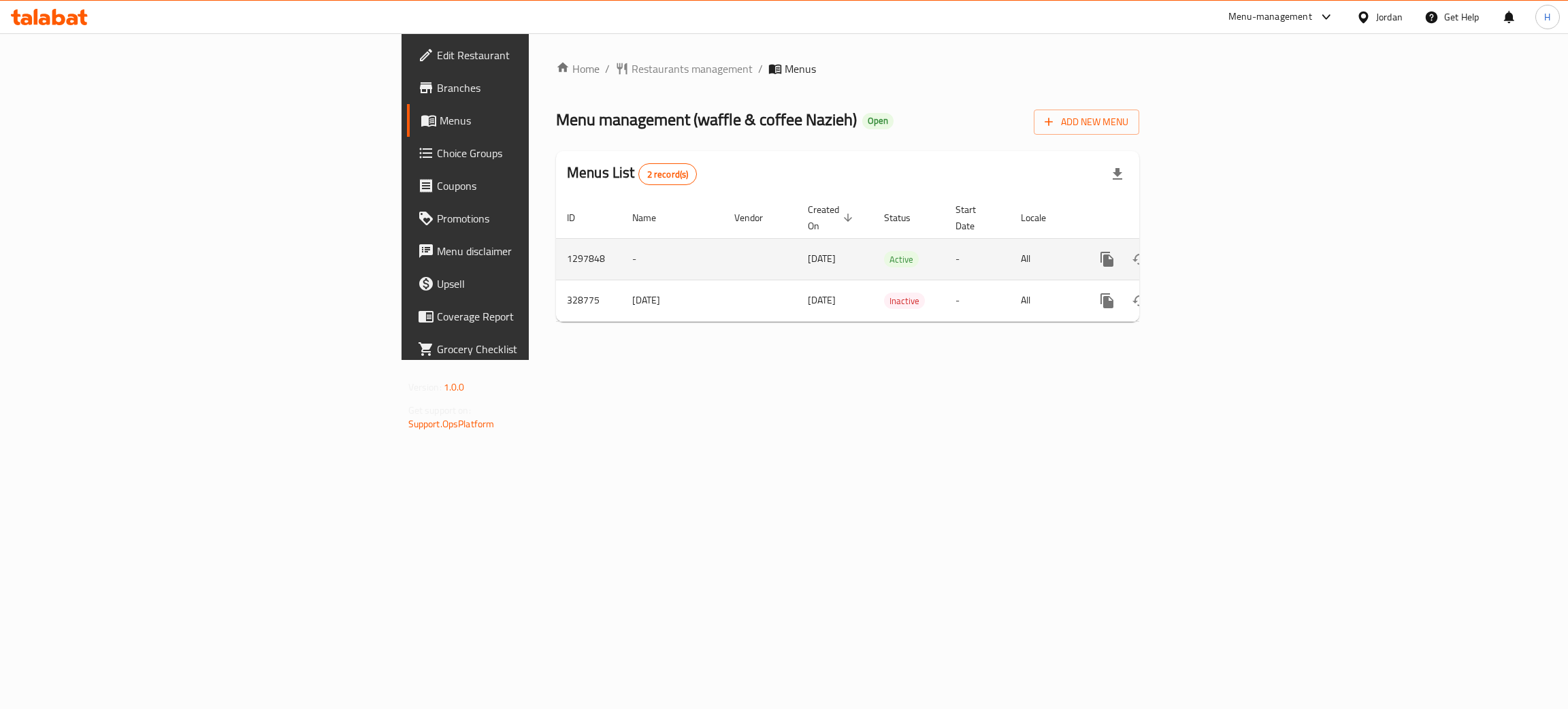 click 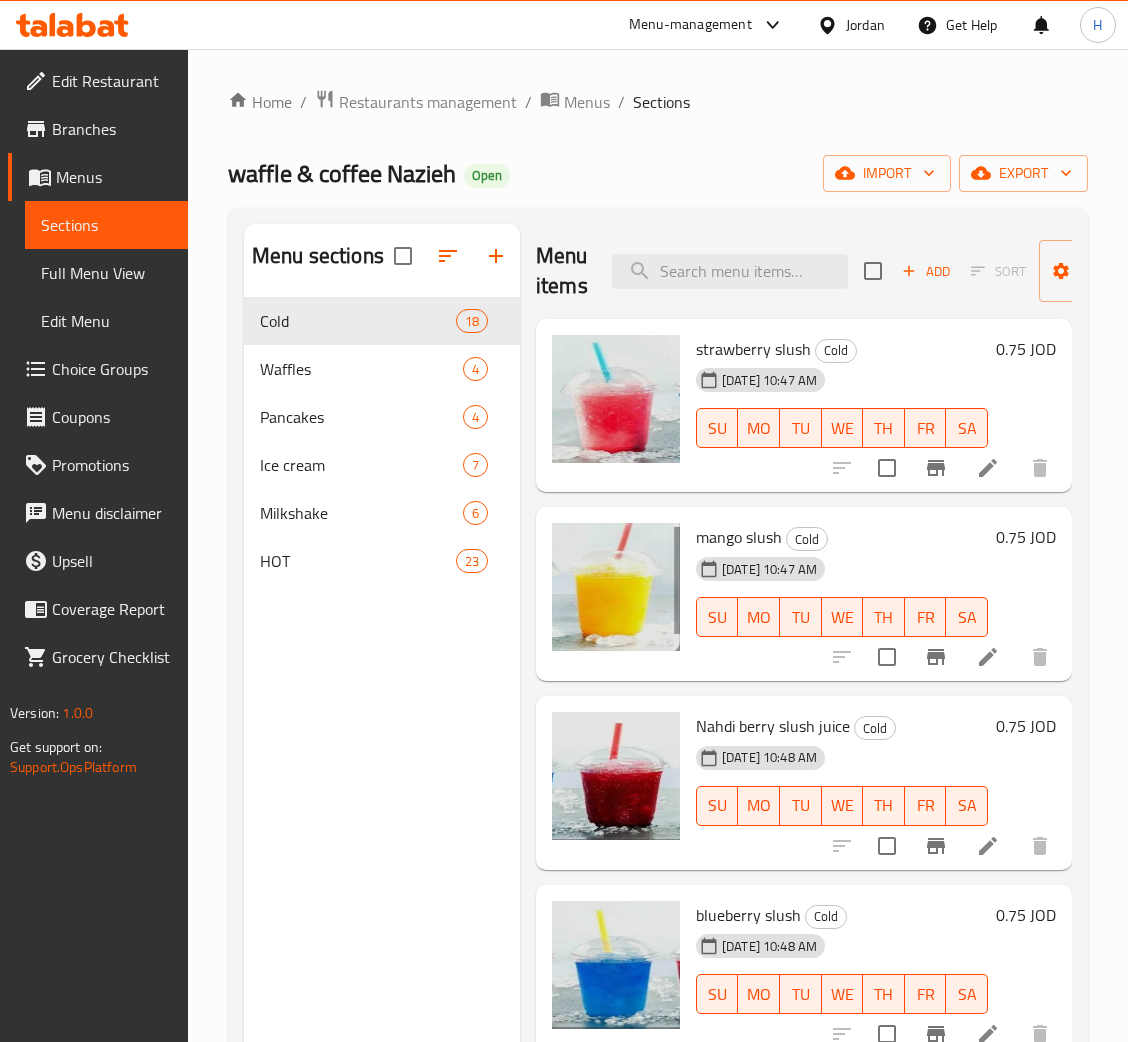 click on "Add" at bounding box center (926, 271) 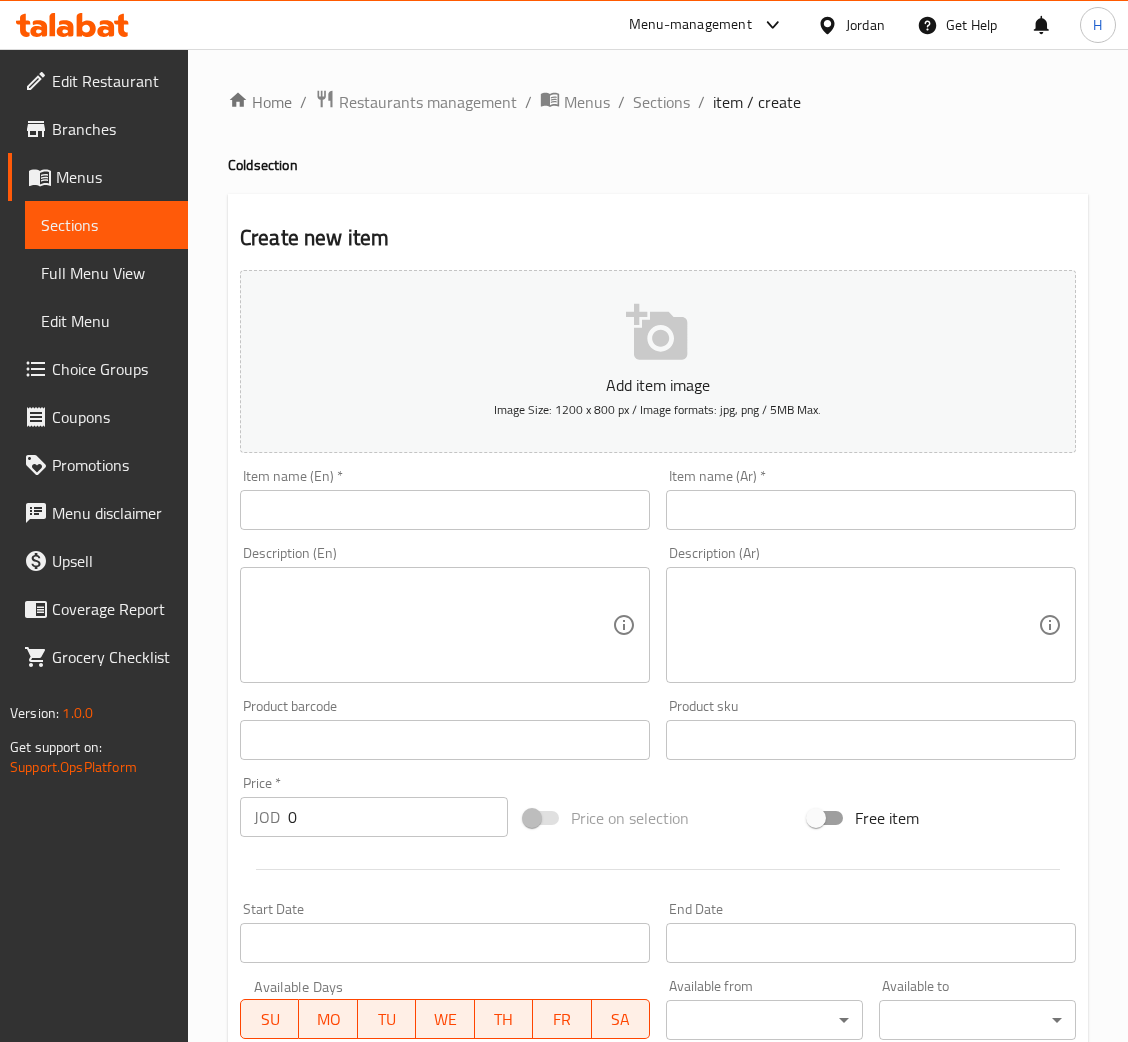 click at bounding box center (445, 510) 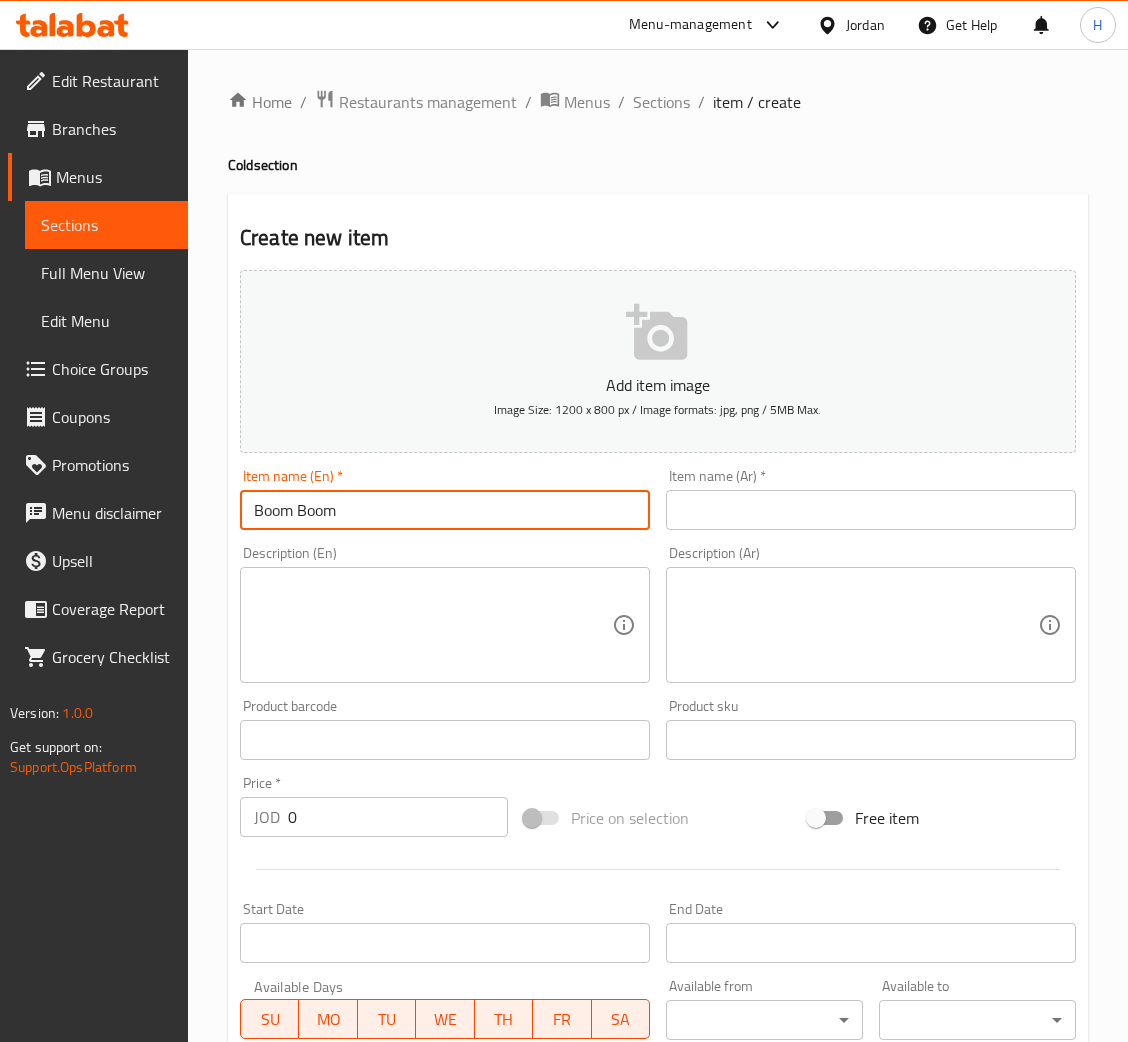 type on "Boom Boom" 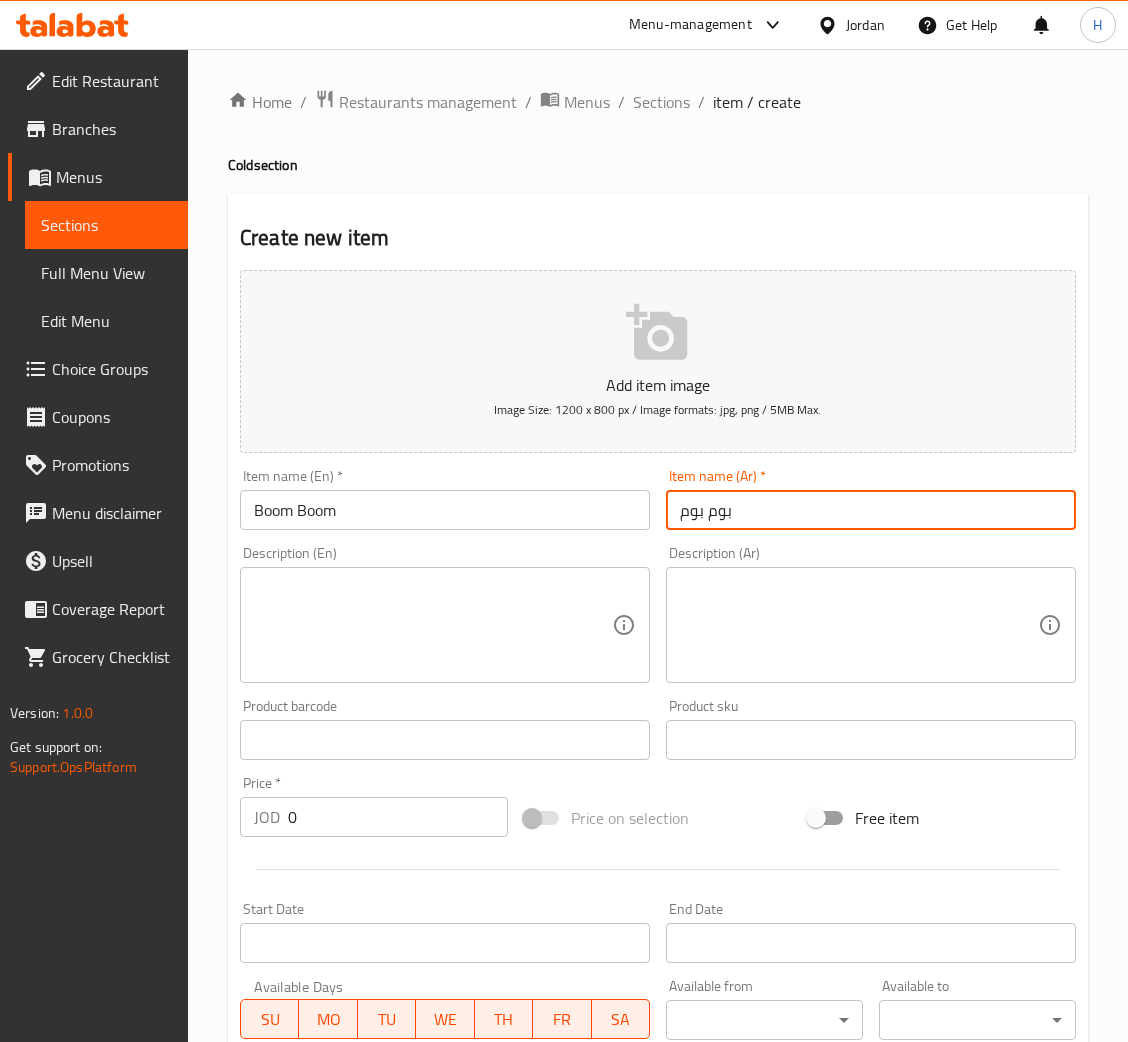 type on "بوم بوم" 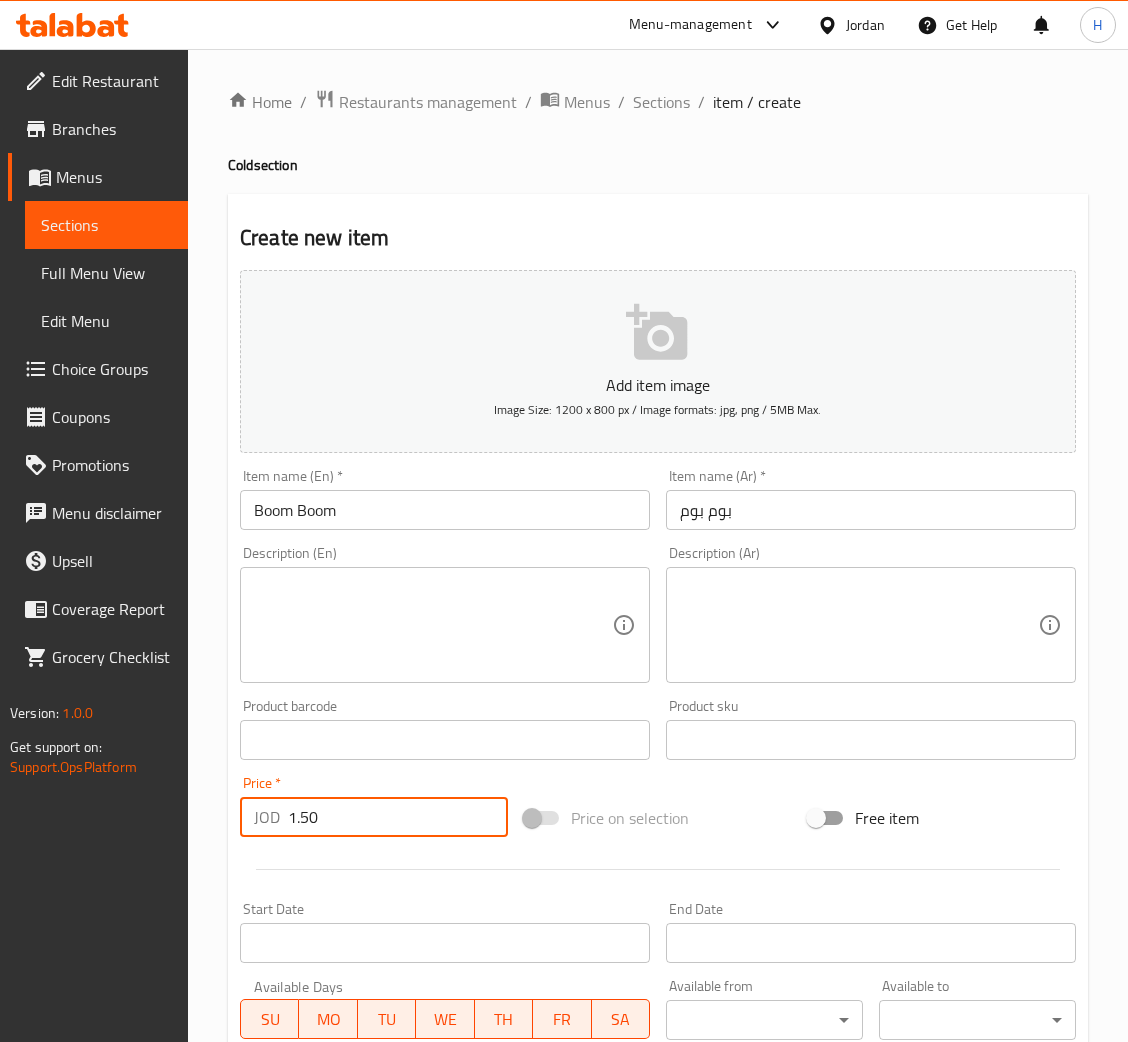 type on "1.50" 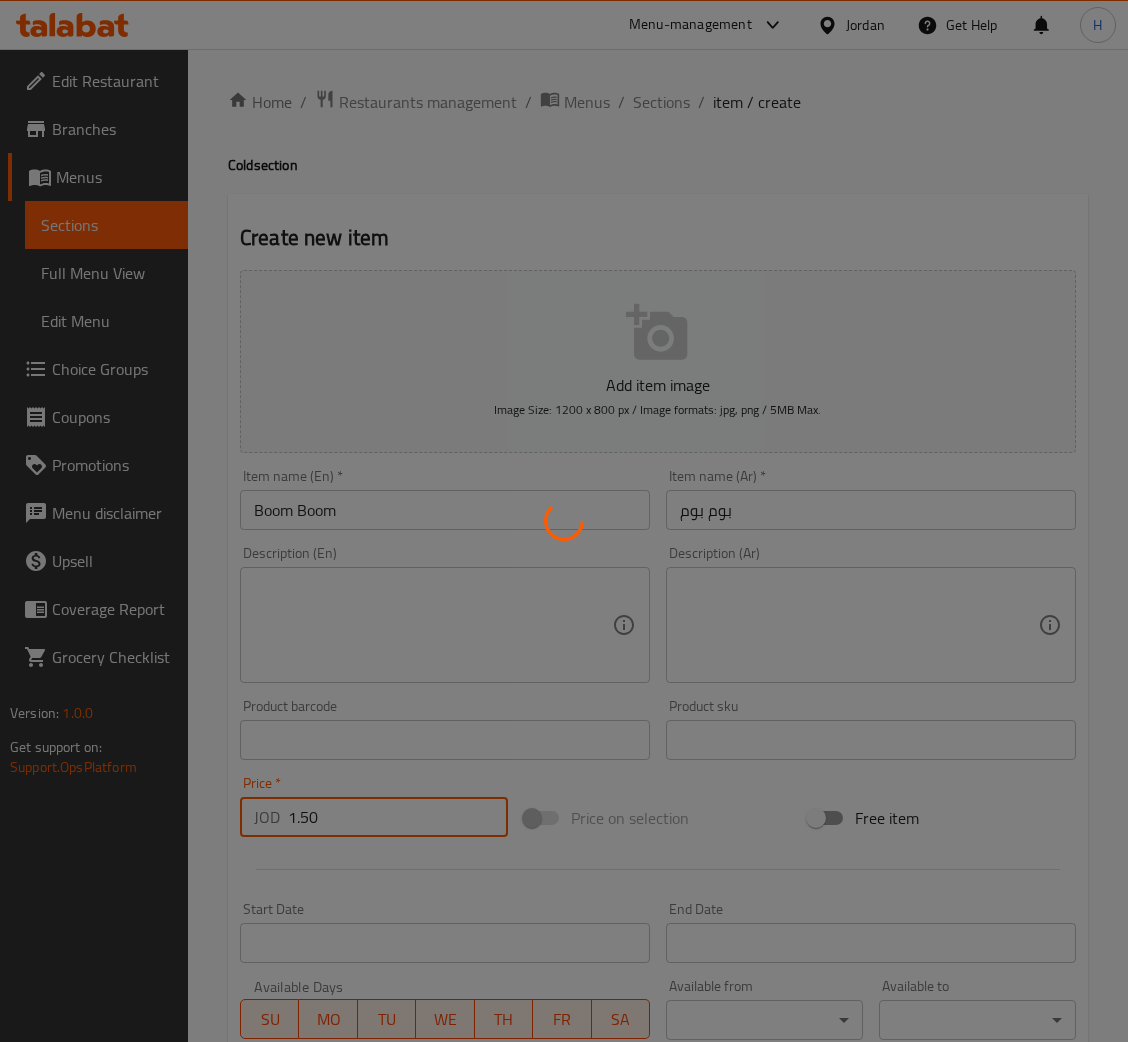 type 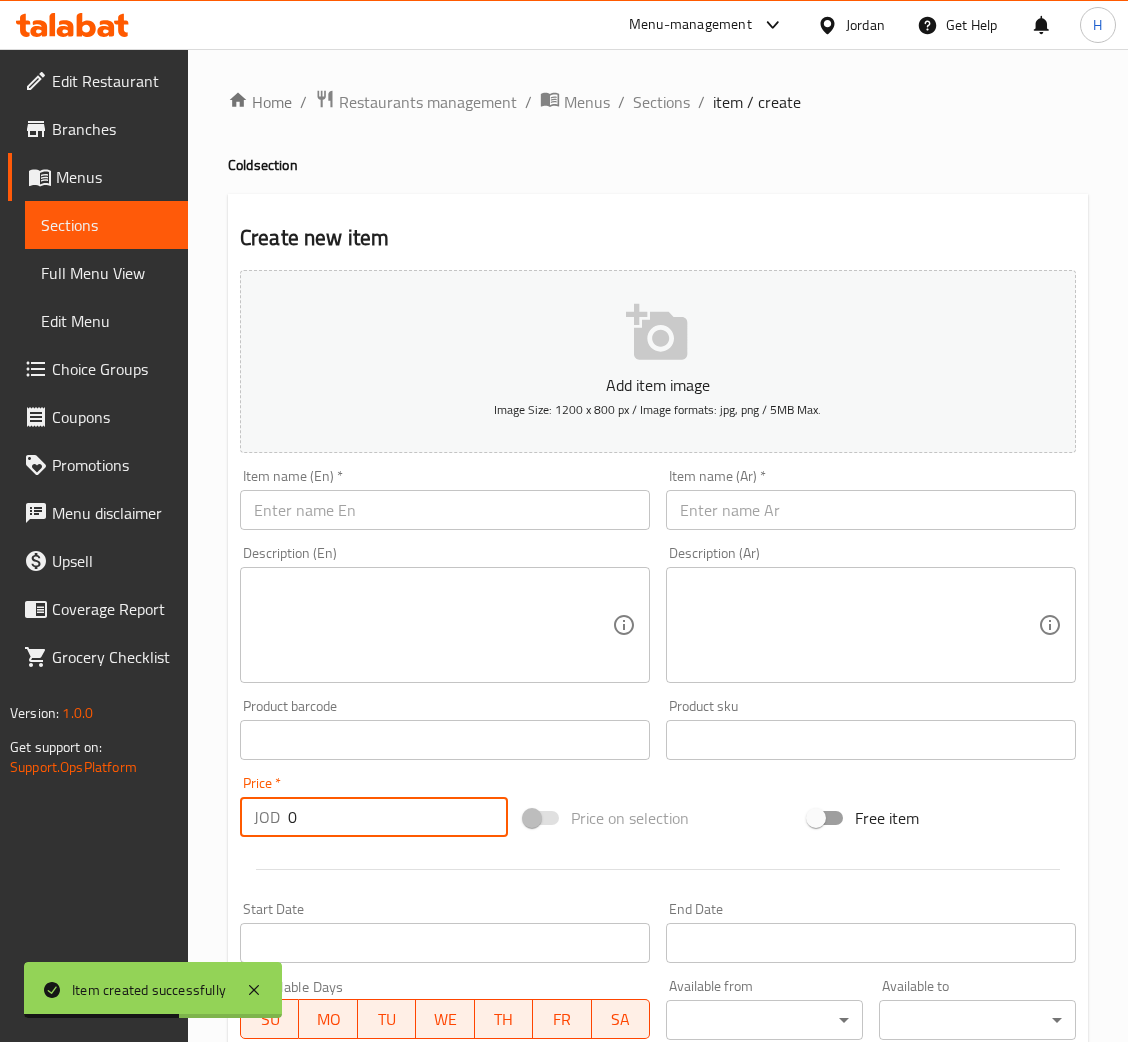 click on "Description (En) Description (En)" at bounding box center (445, 614) 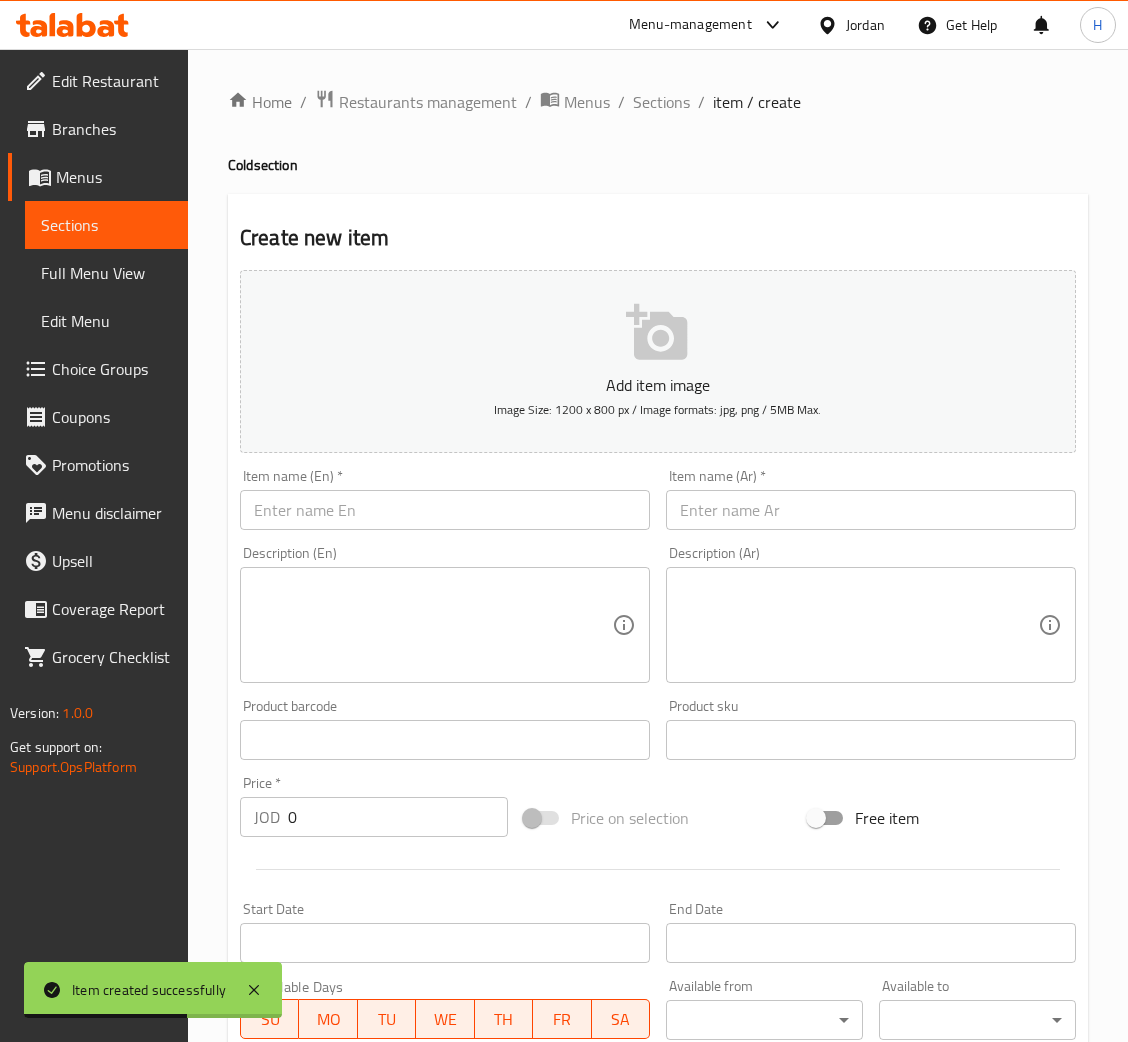 click on "Item name (En)   * Item name (En)  *" at bounding box center [445, 499] 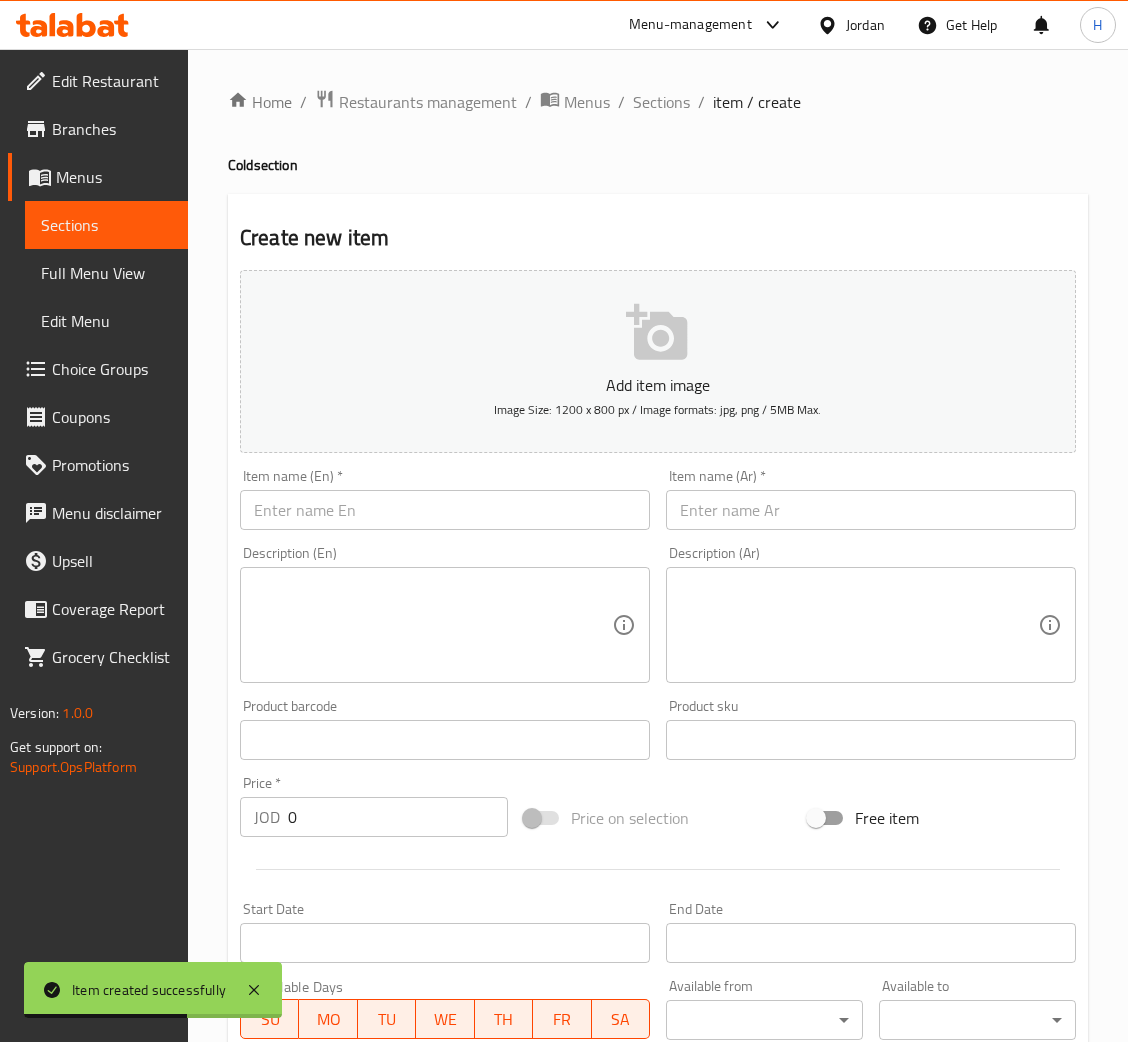 click at bounding box center [445, 510] 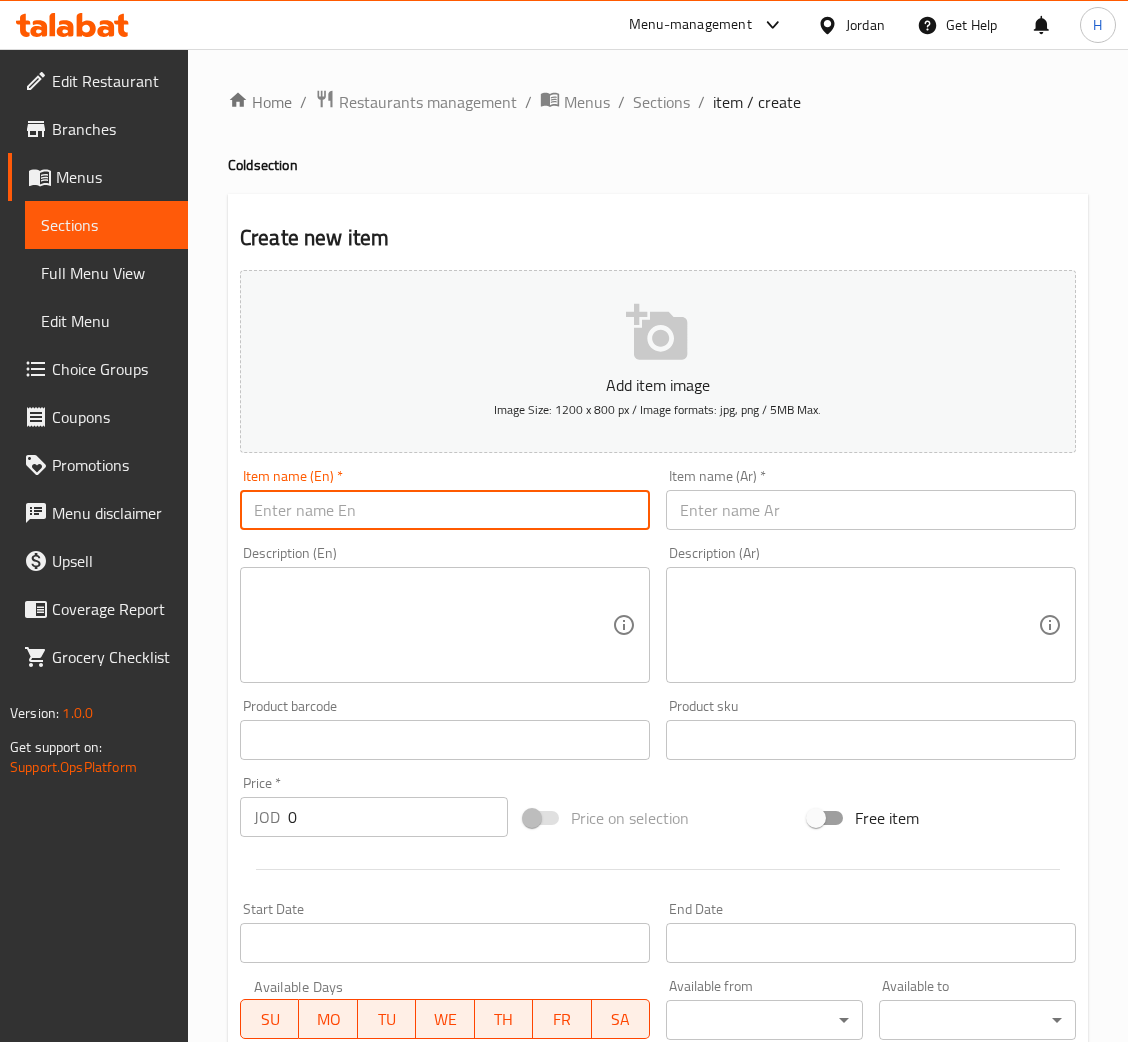 click on "Sections" at bounding box center (661, 102) 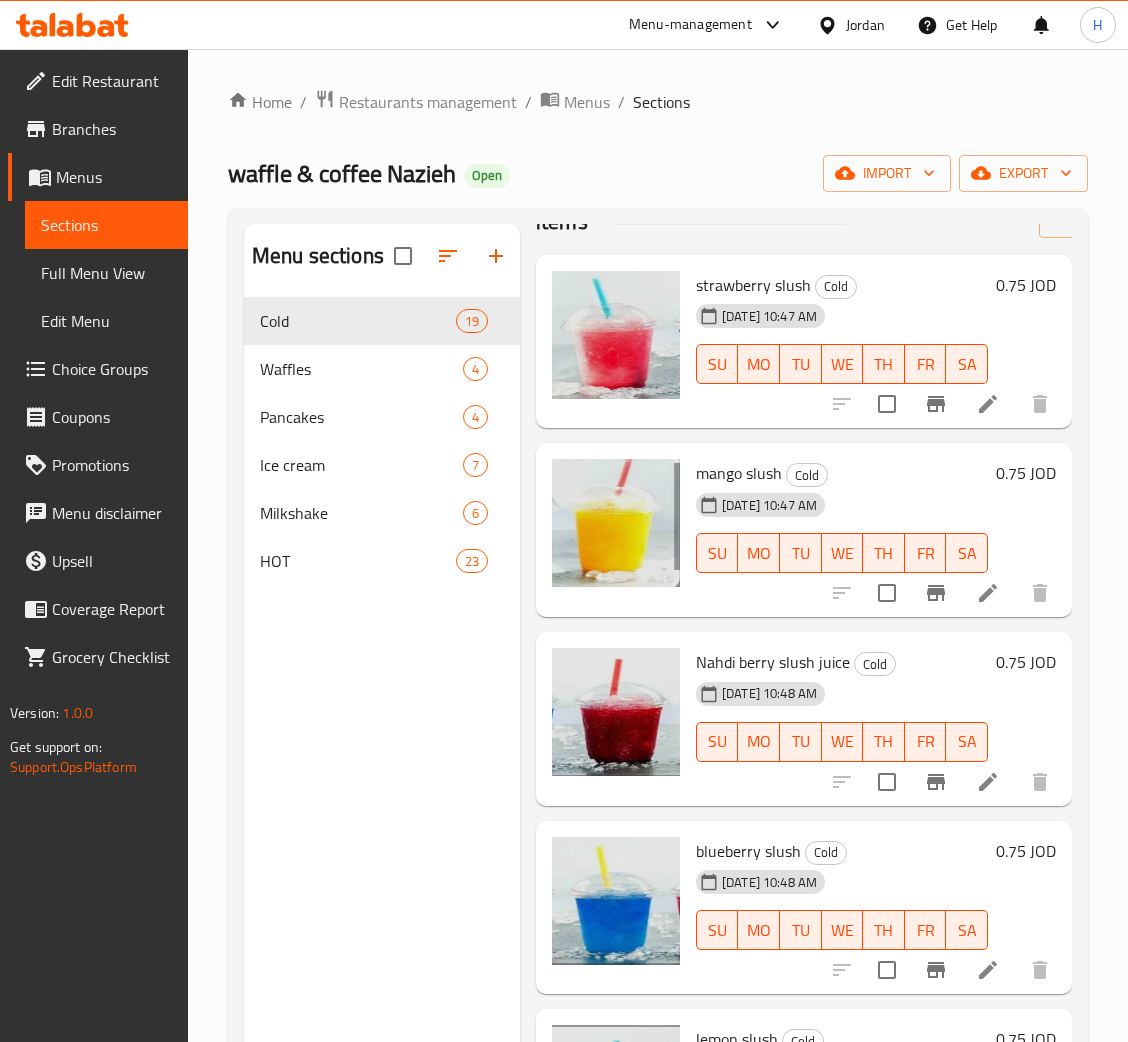 scroll, scrollTop: 0, scrollLeft: 0, axis: both 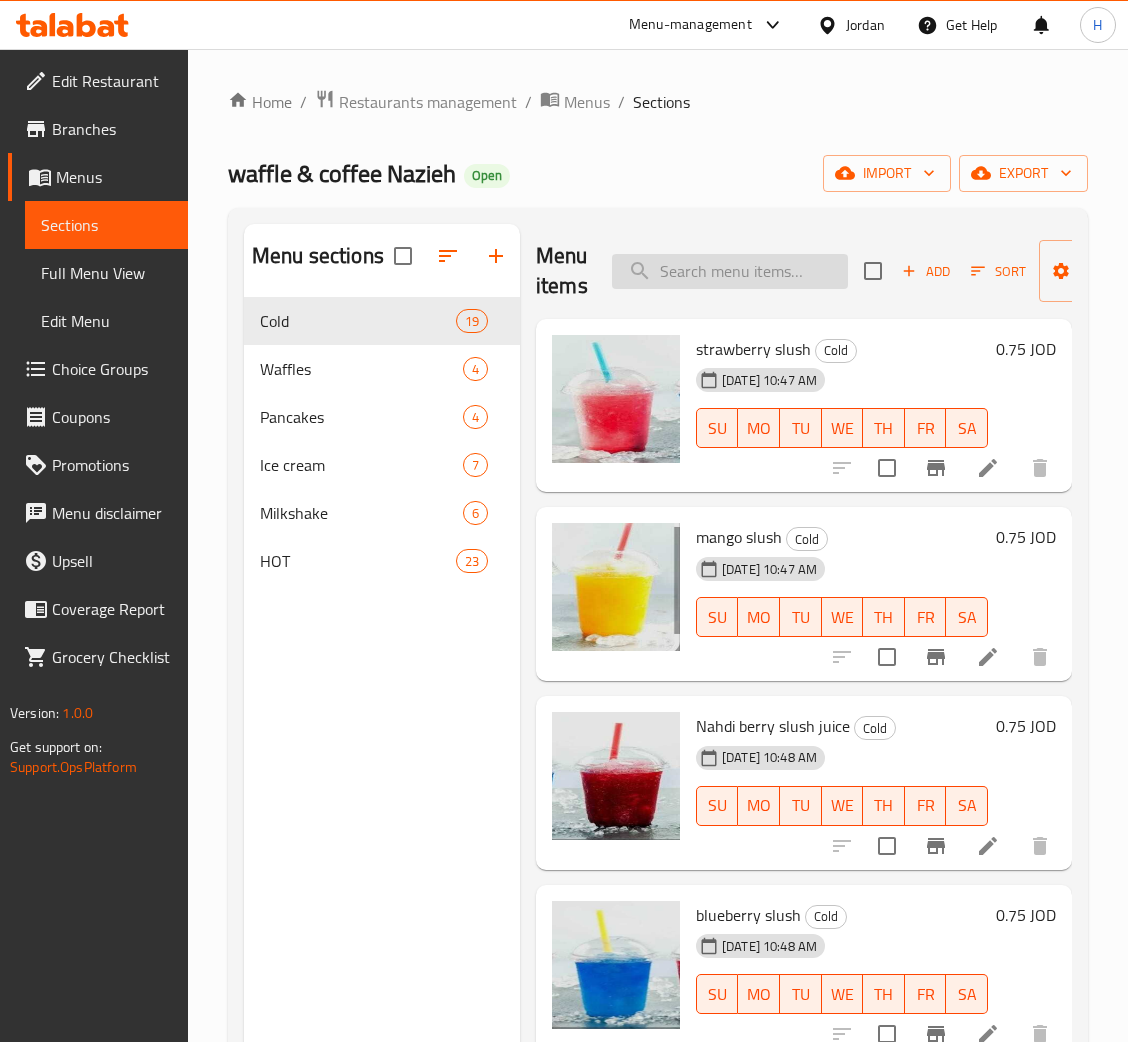 click at bounding box center (730, 271) 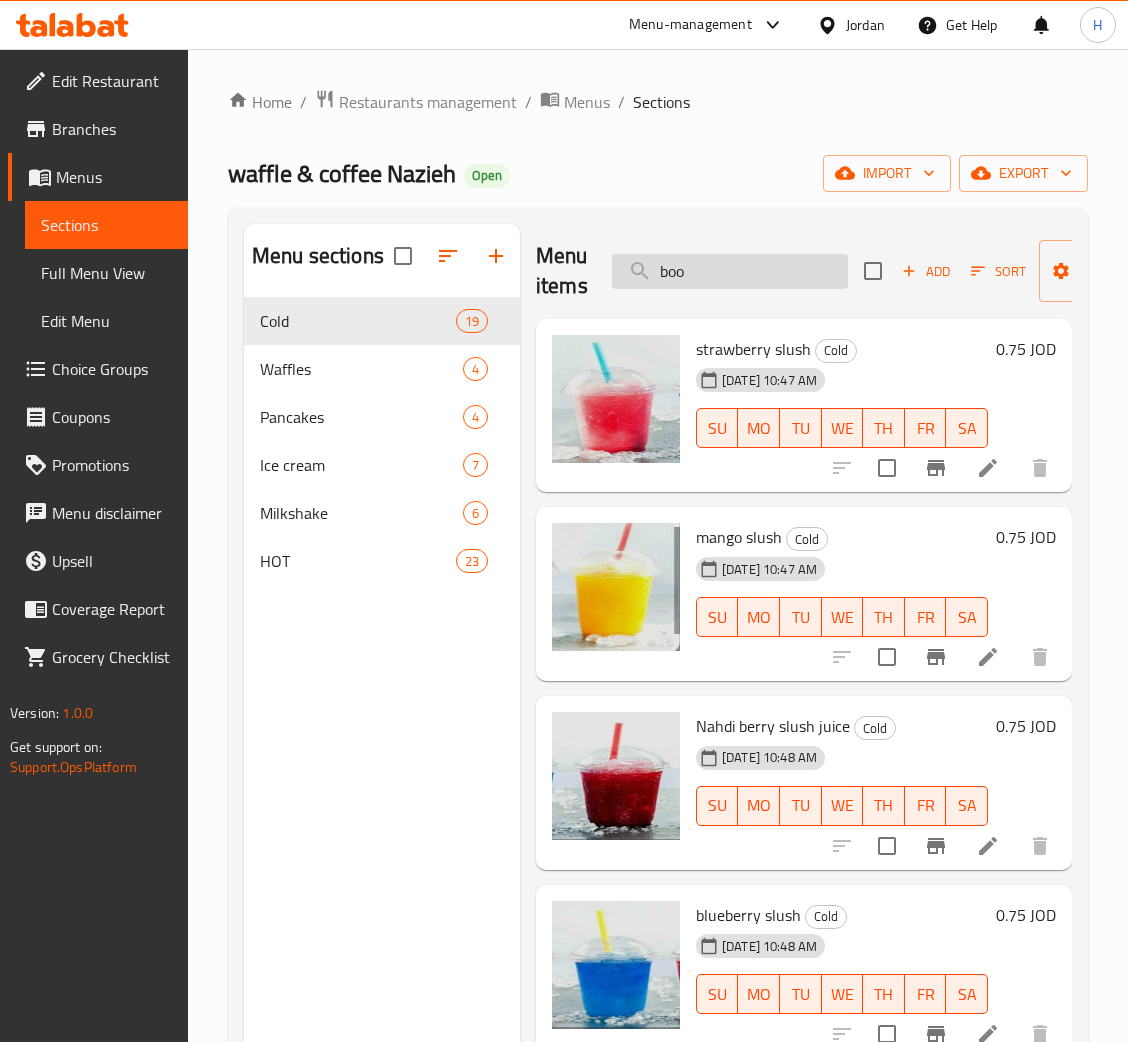 type on "boom" 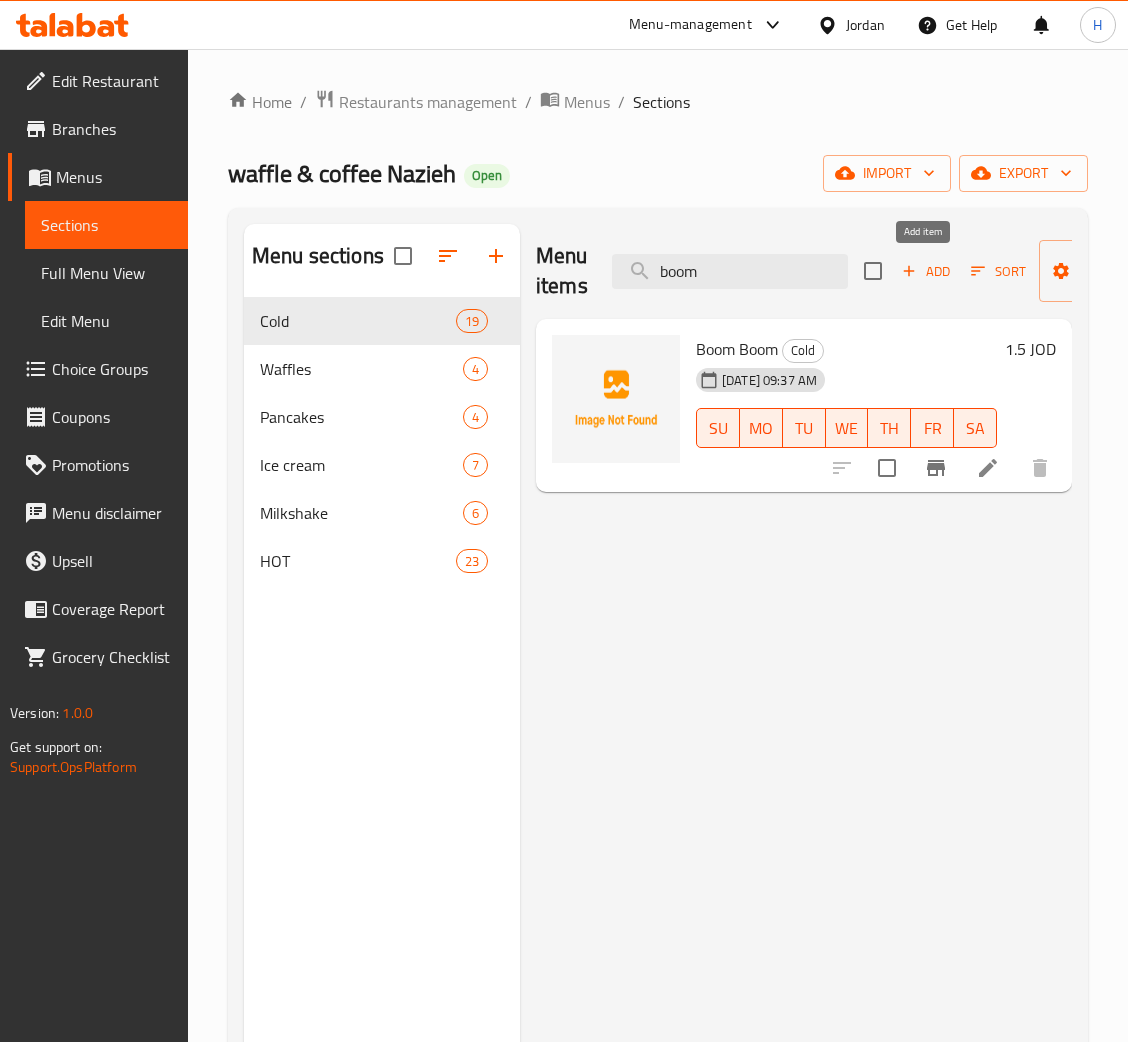 type 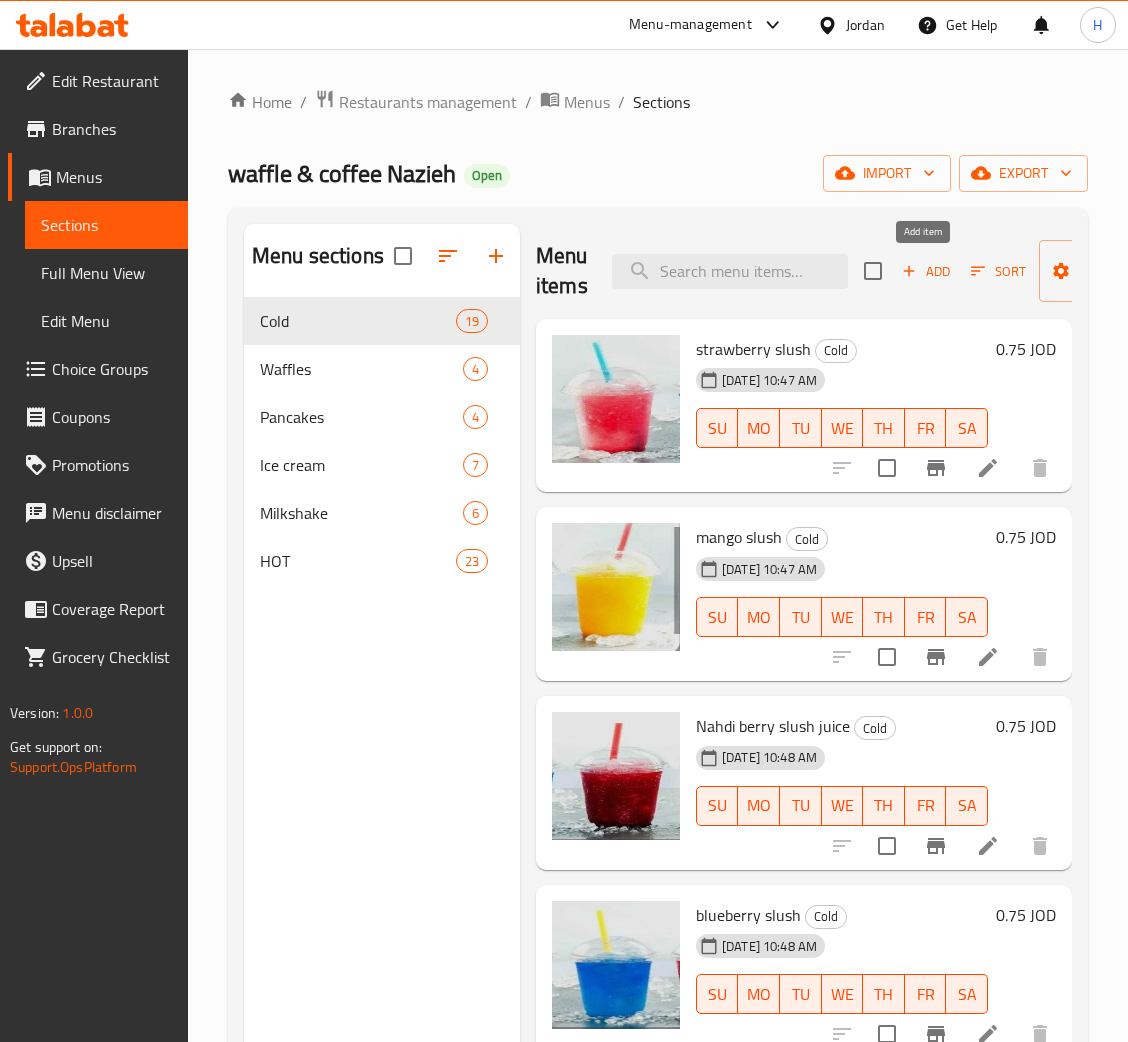 click on "Add" at bounding box center [926, 271] 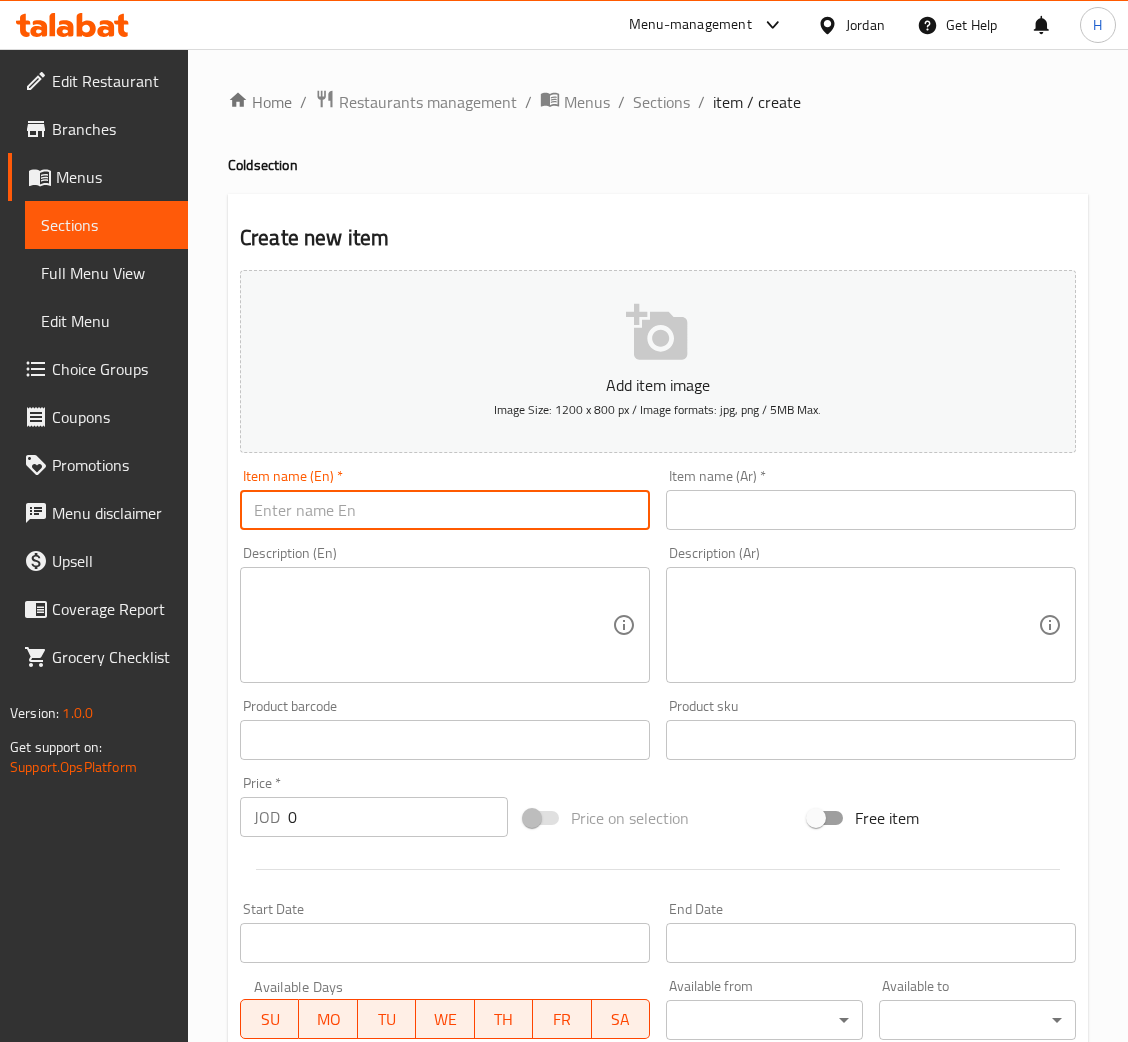click at bounding box center (445, 510) 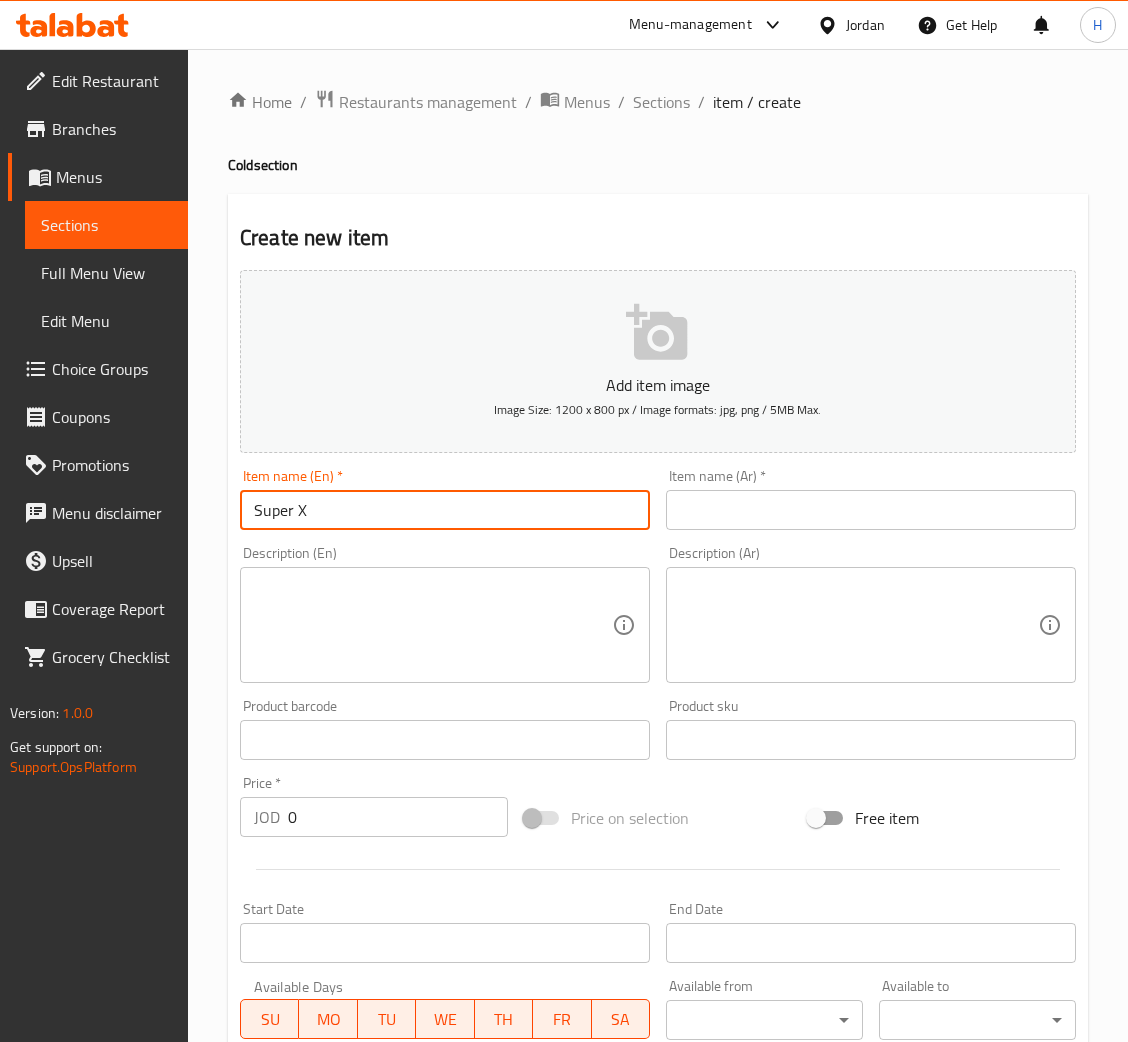 type on "Super X" 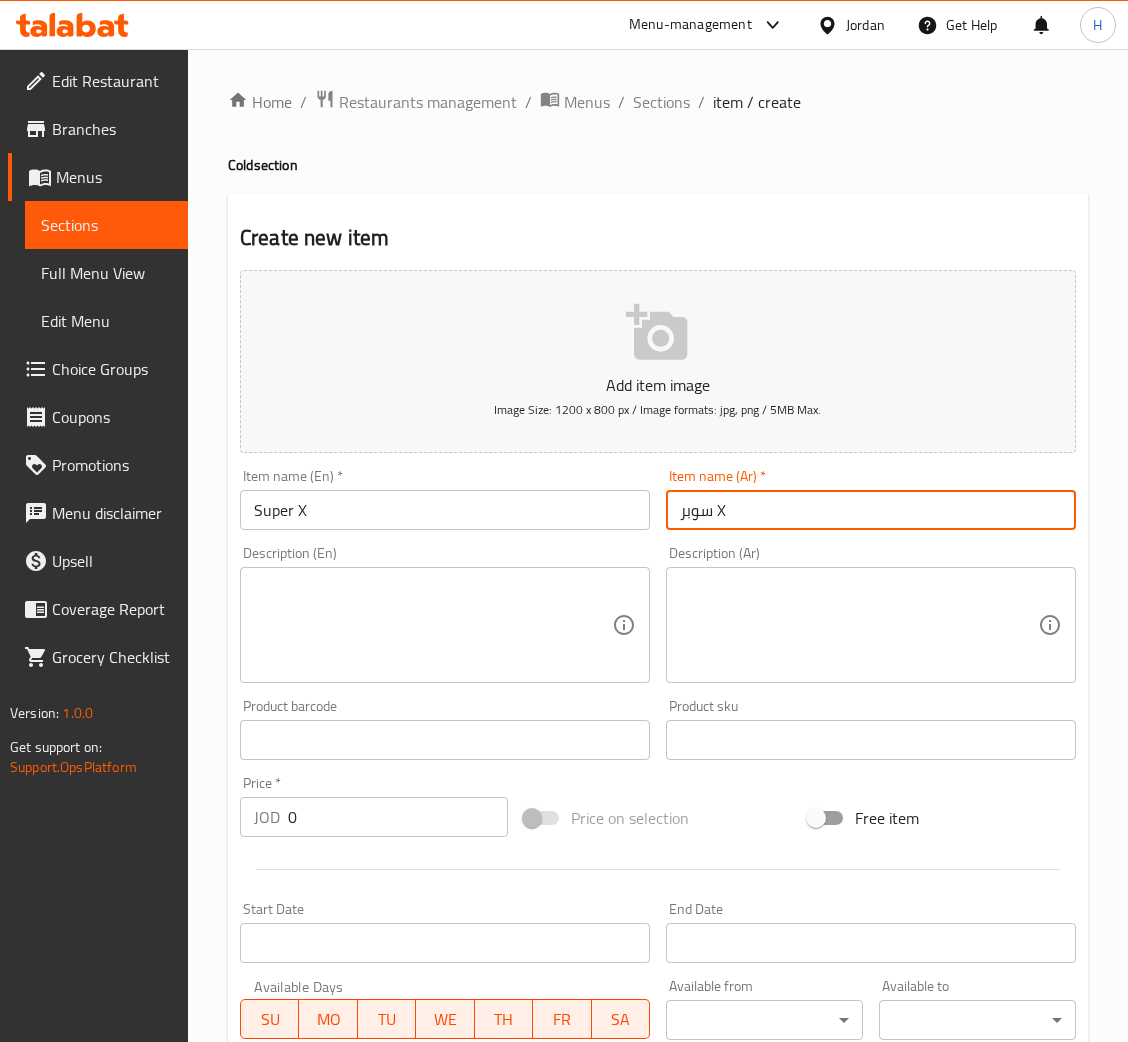 click on "0" at bounding box center [398, 817] 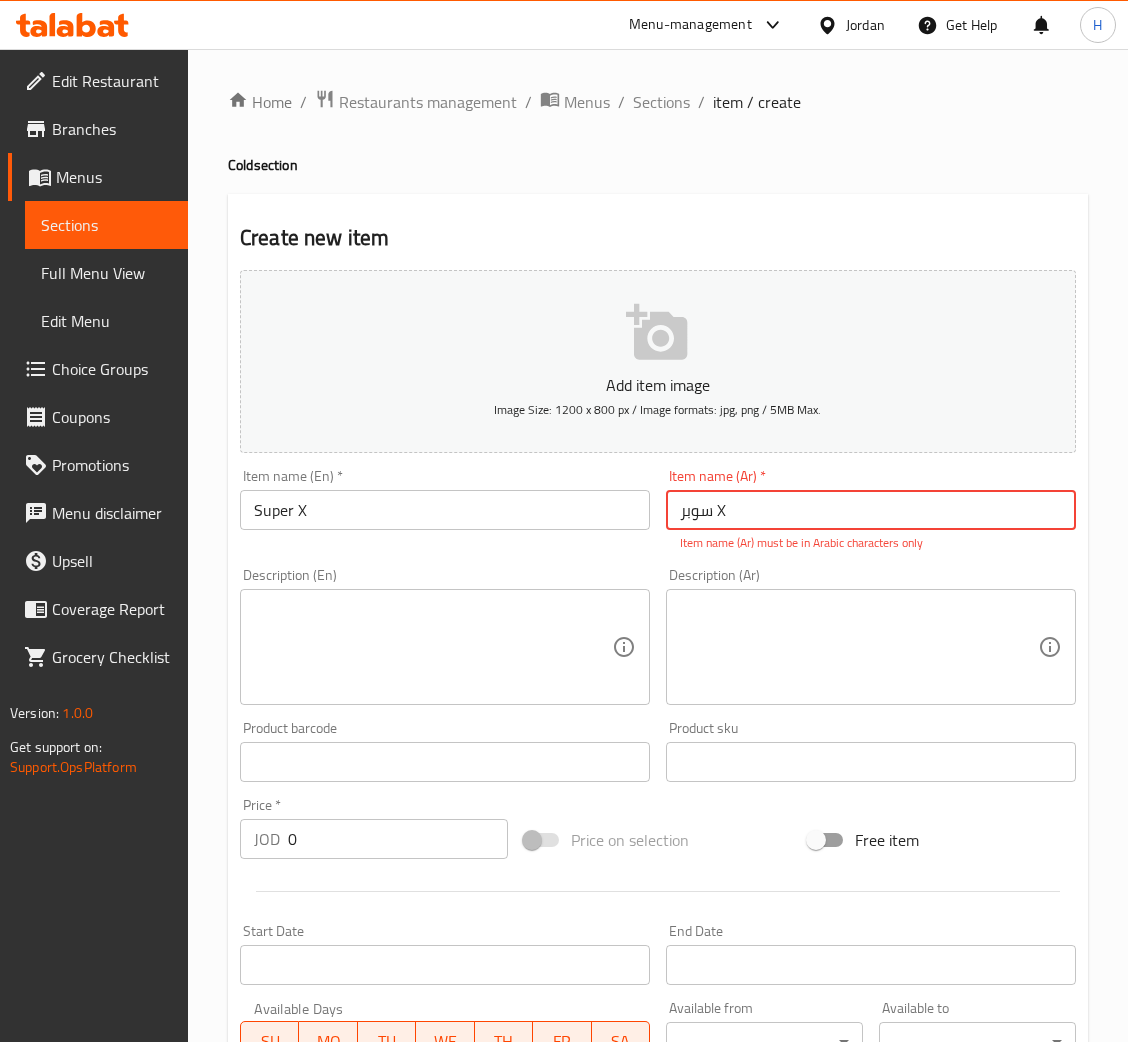 drag, startPoint x: 728, startPoint y: 510, endPoint x: 718, endPoint y: 513, distance: 10.440307 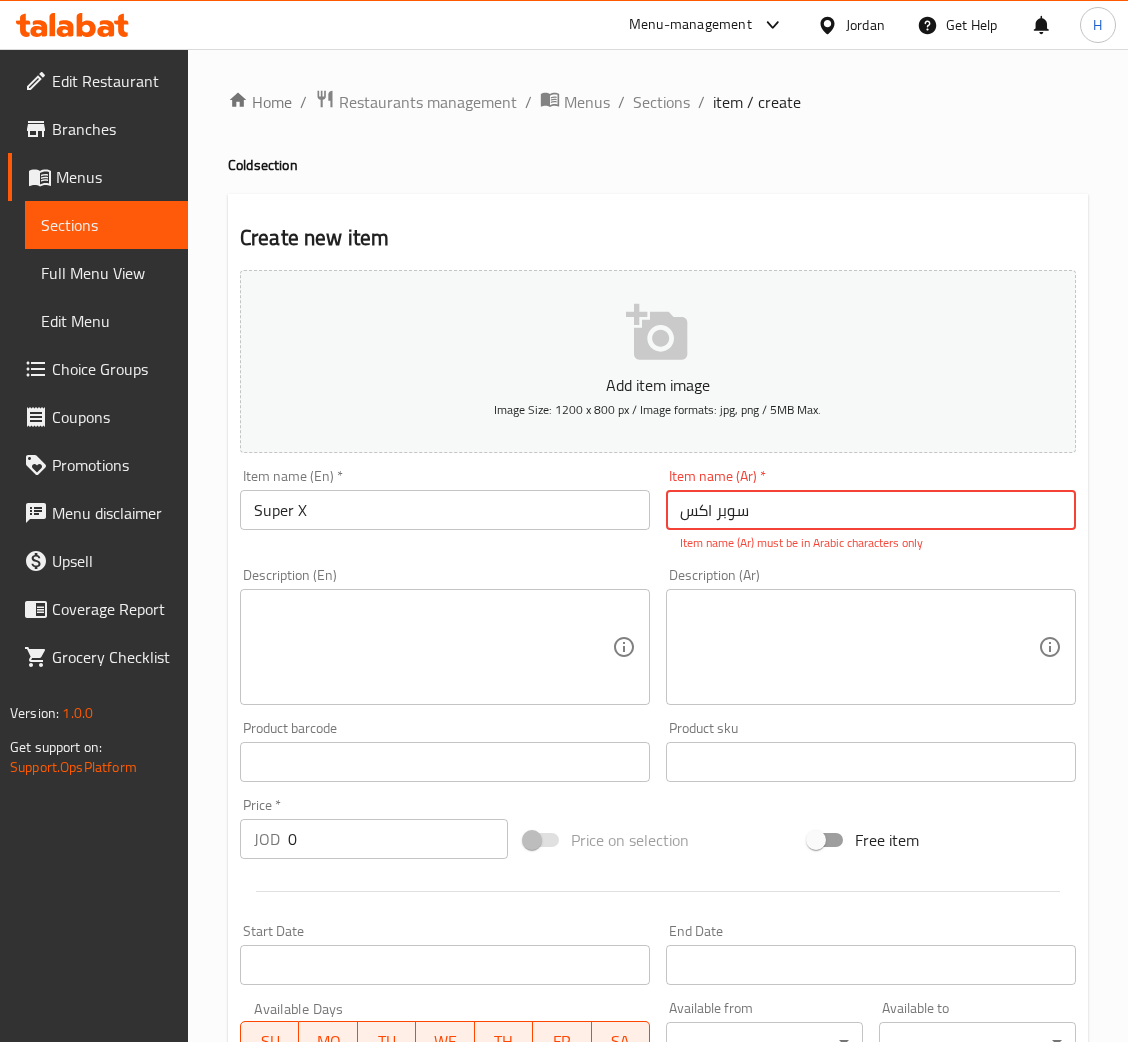 type on "سوبر اكس" 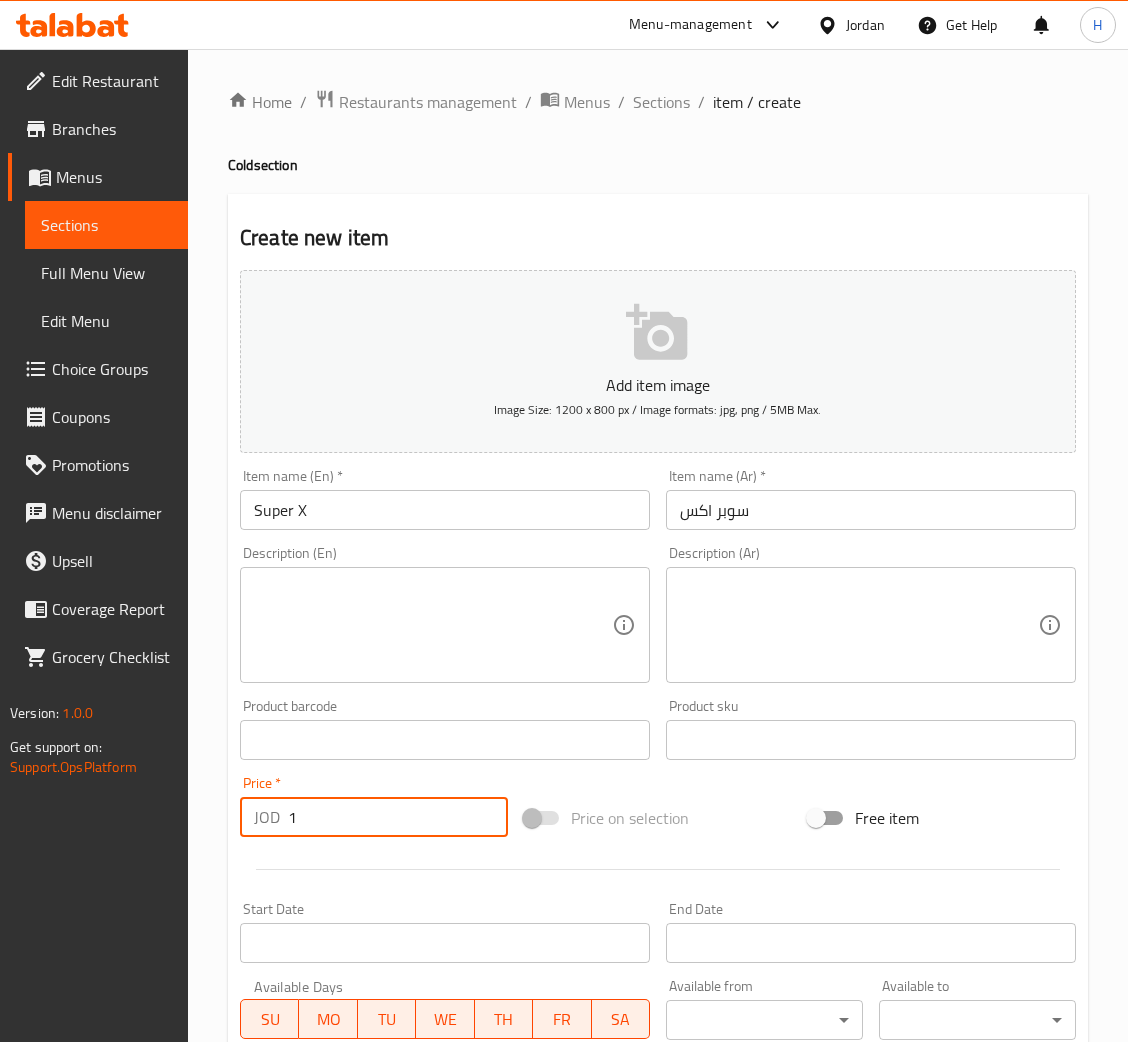click on "Create" at bounding box center (338, 1310) 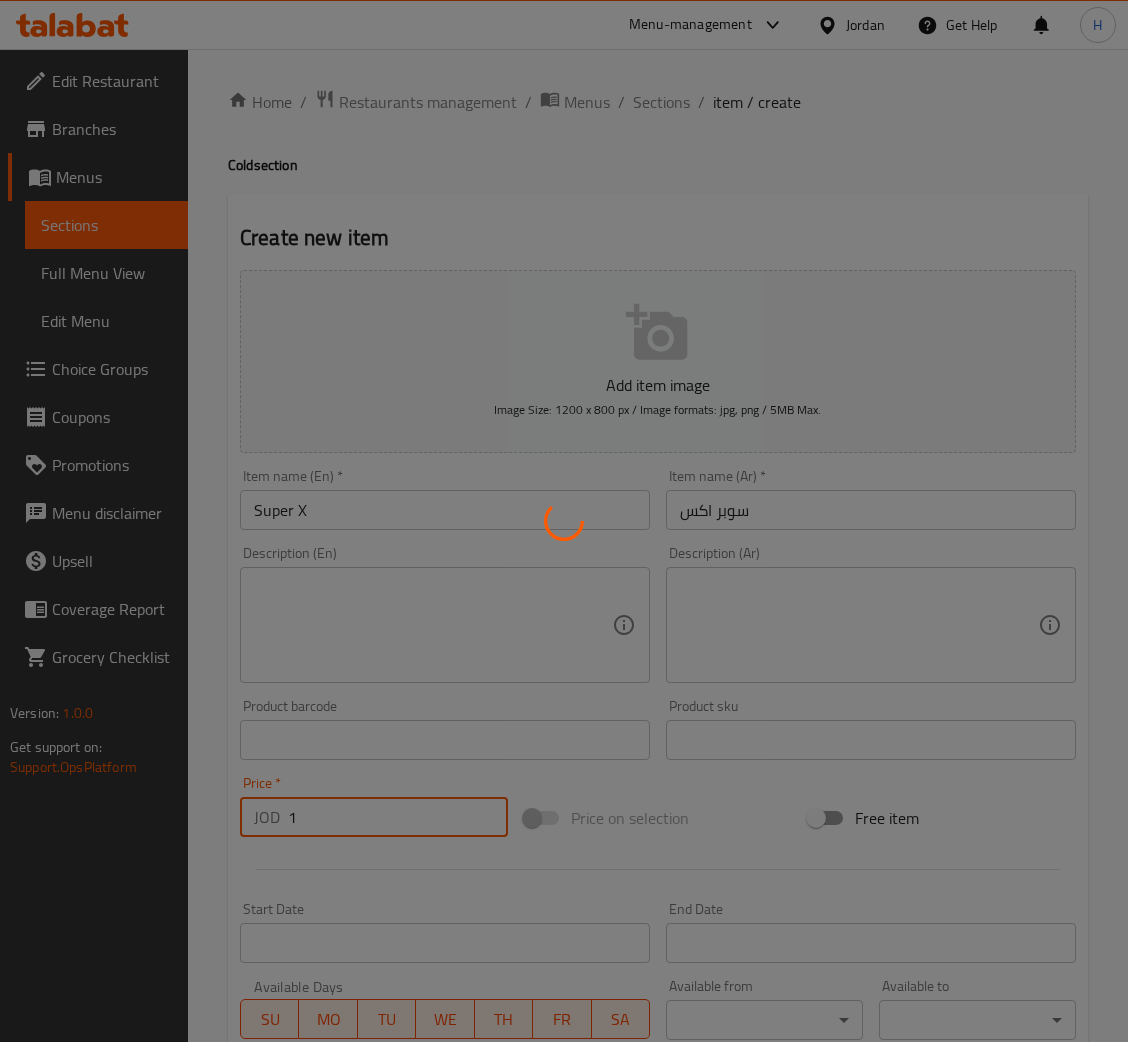 type on "0" 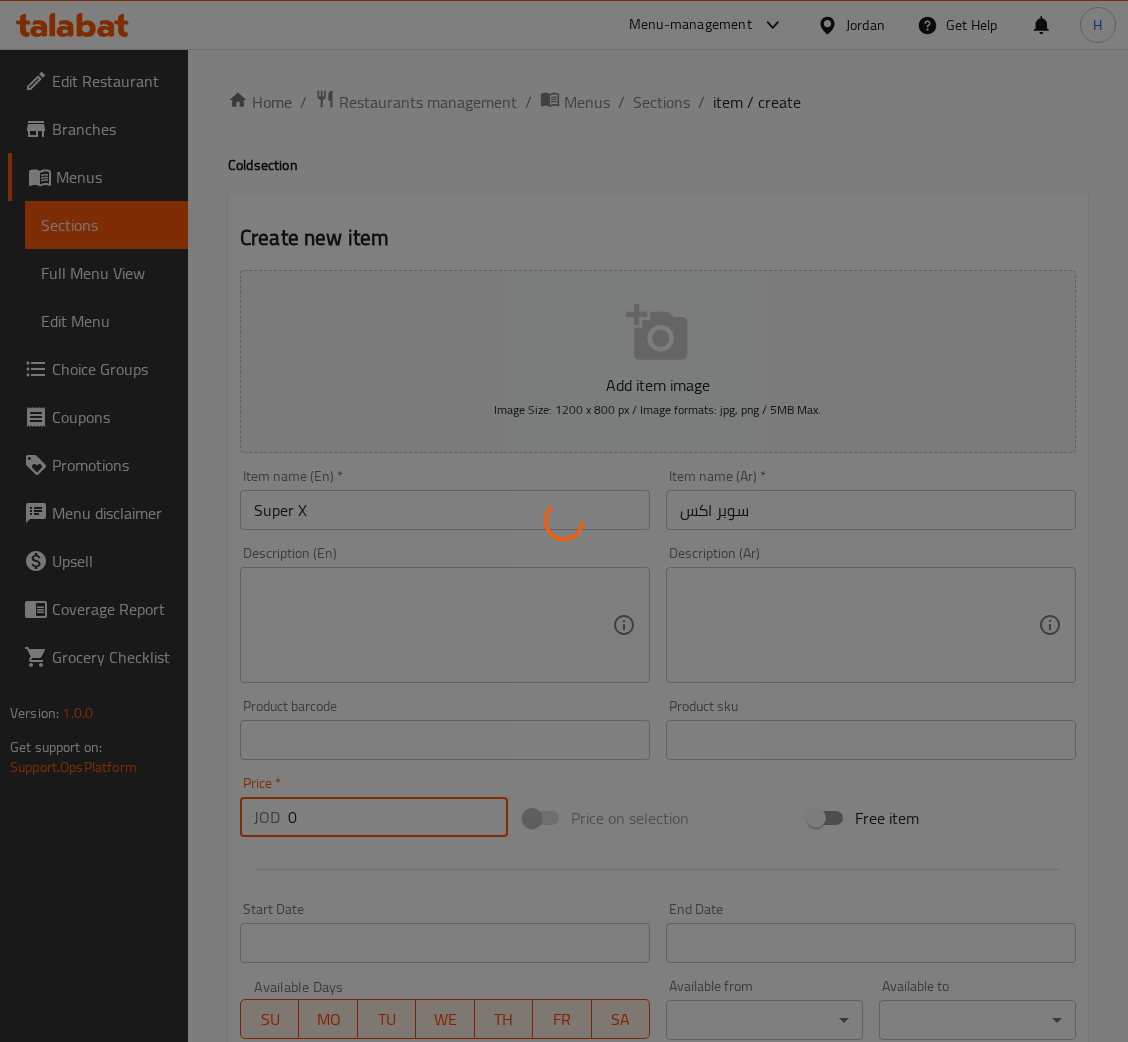 type 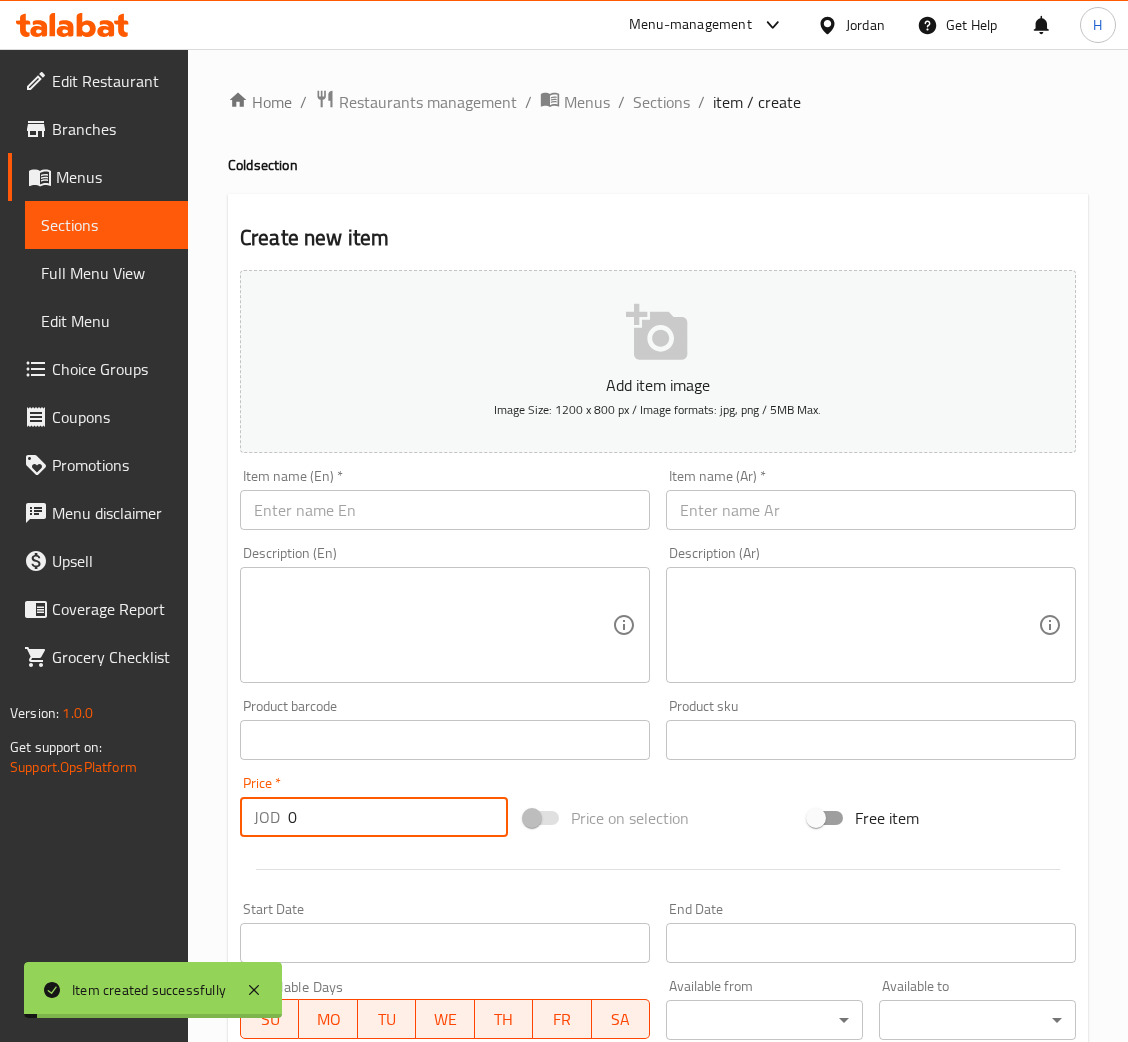 click at bounding box center [445, 510] 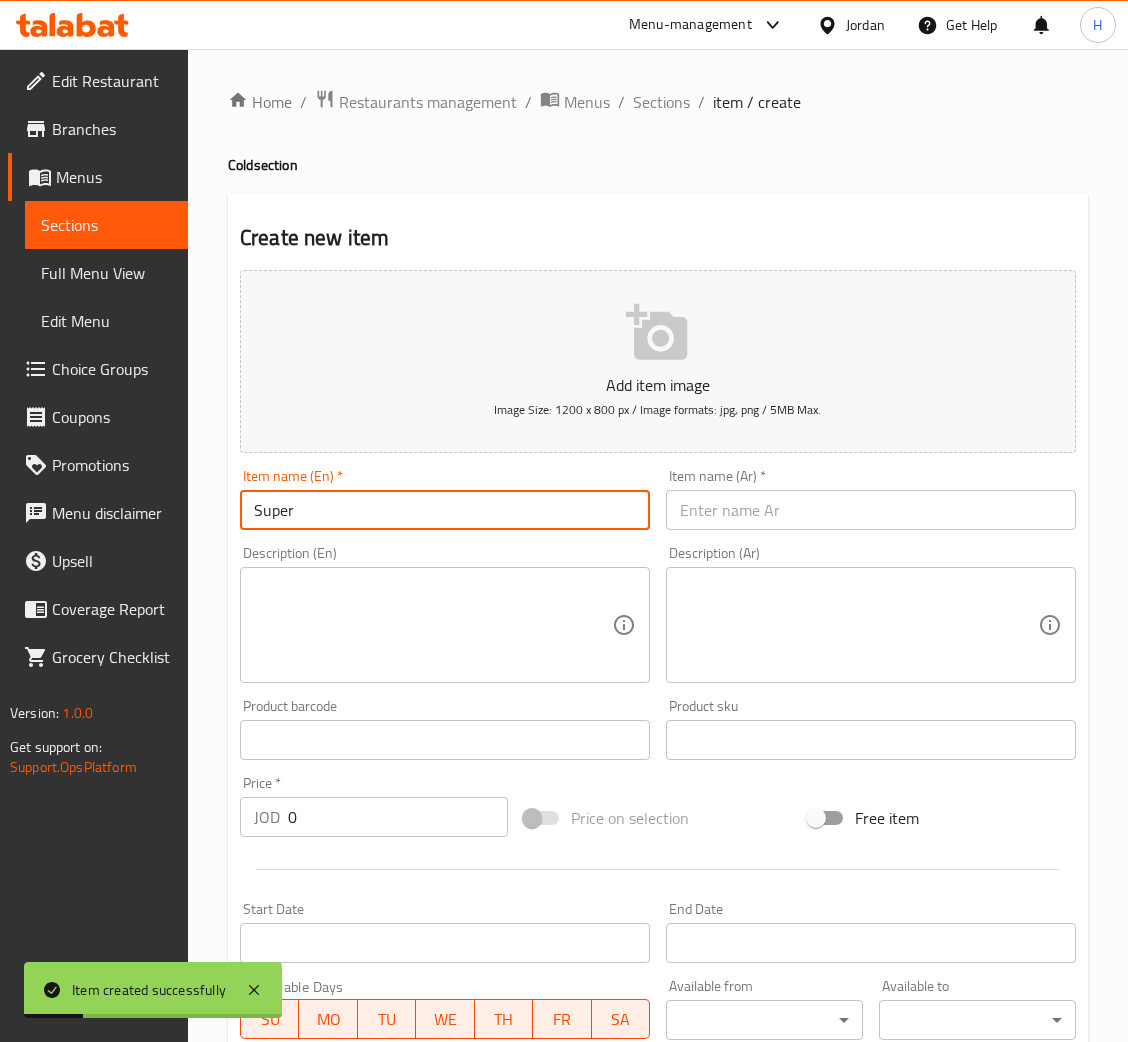 type on "Super" 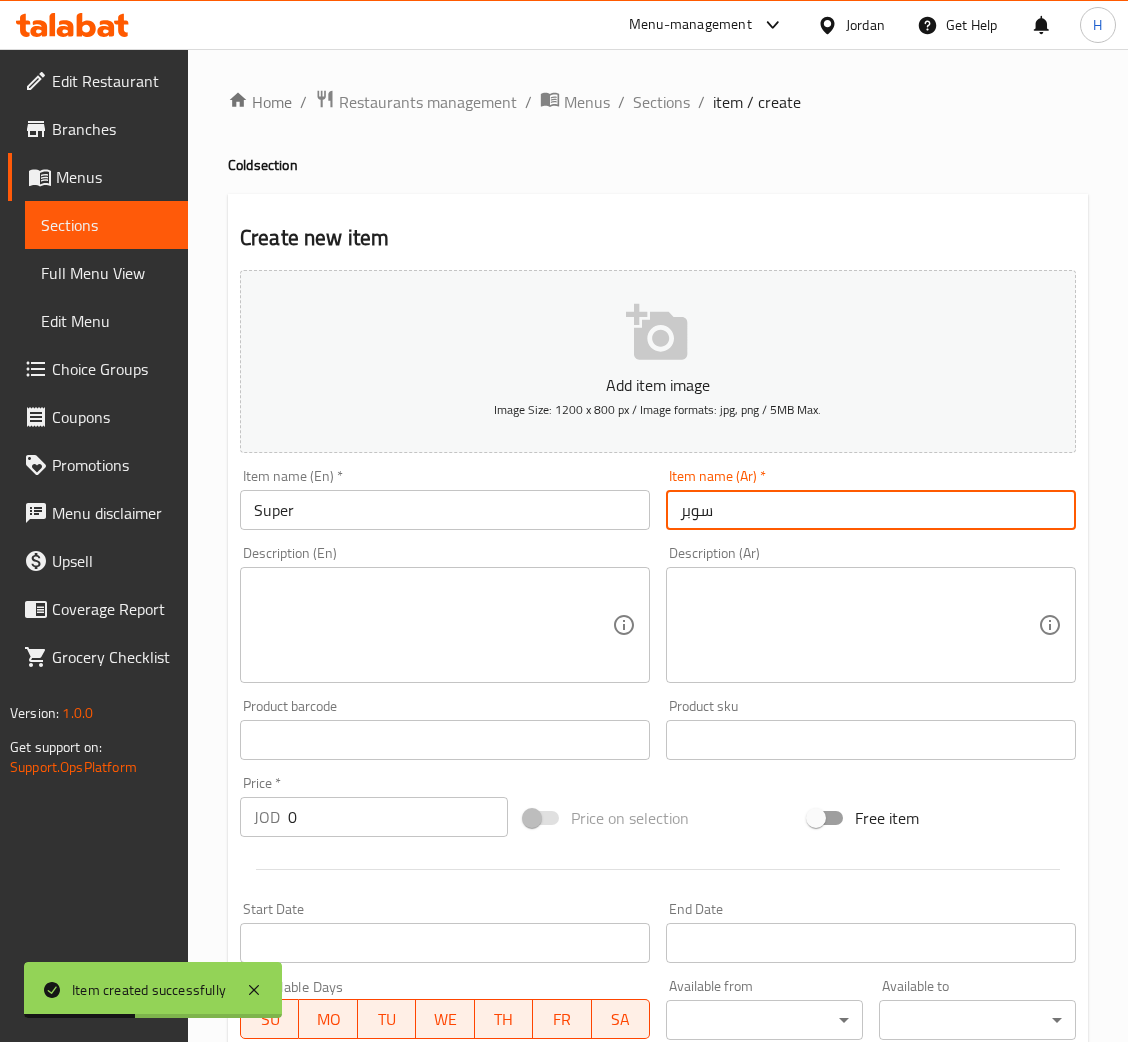 type on "سوبر" 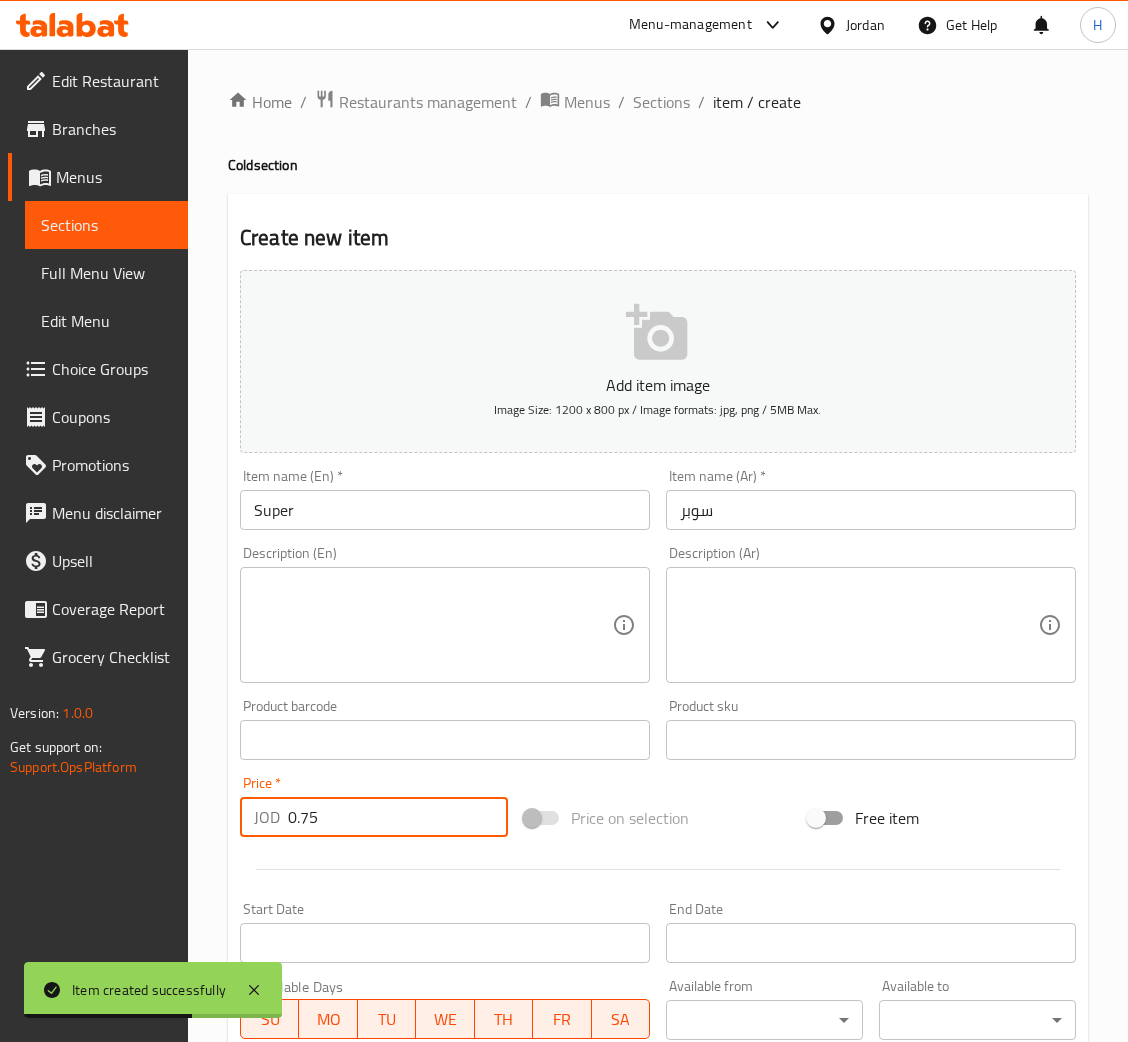 type on "0.75" 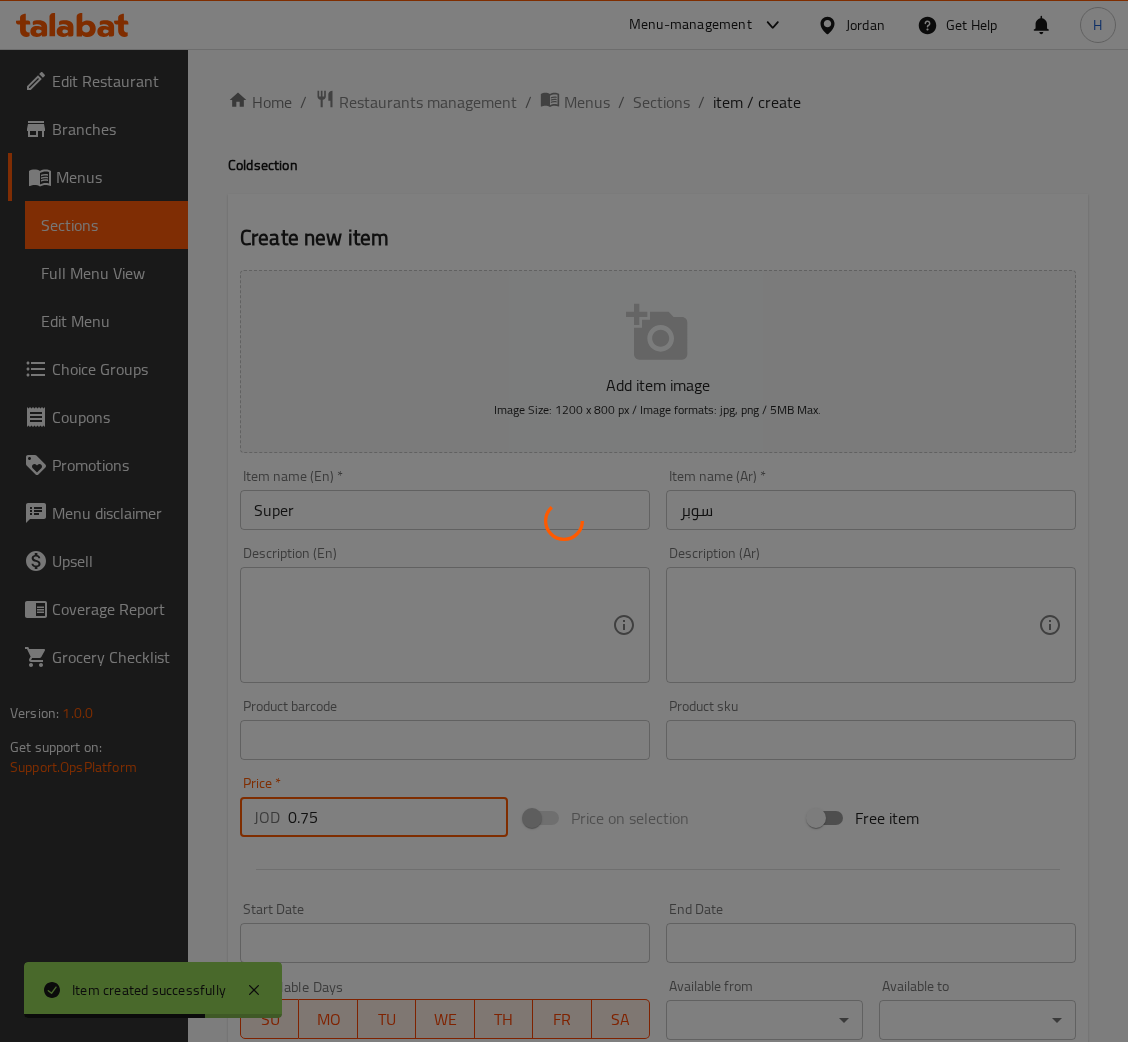 type 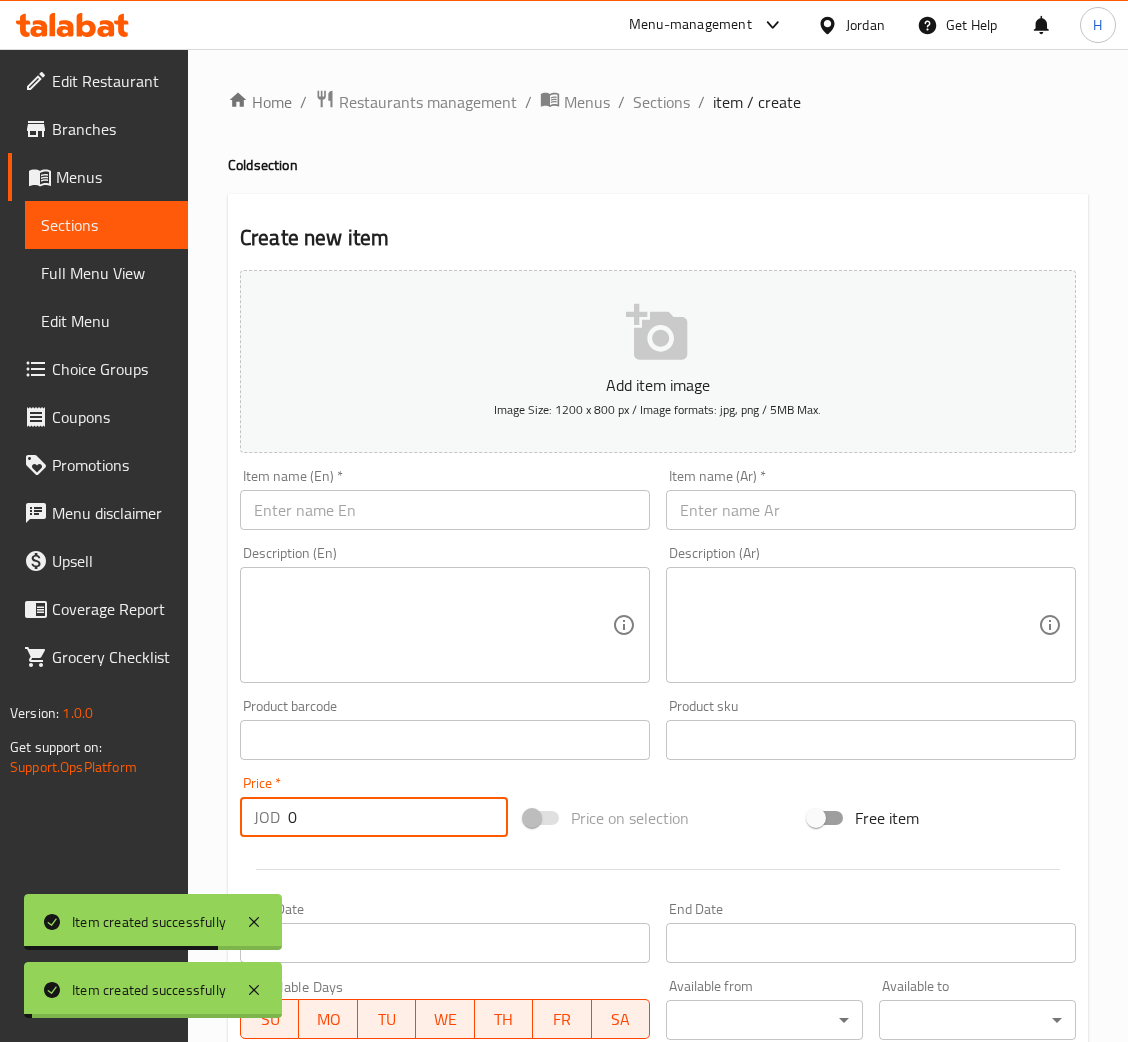 click at bounding box center (445, 510) 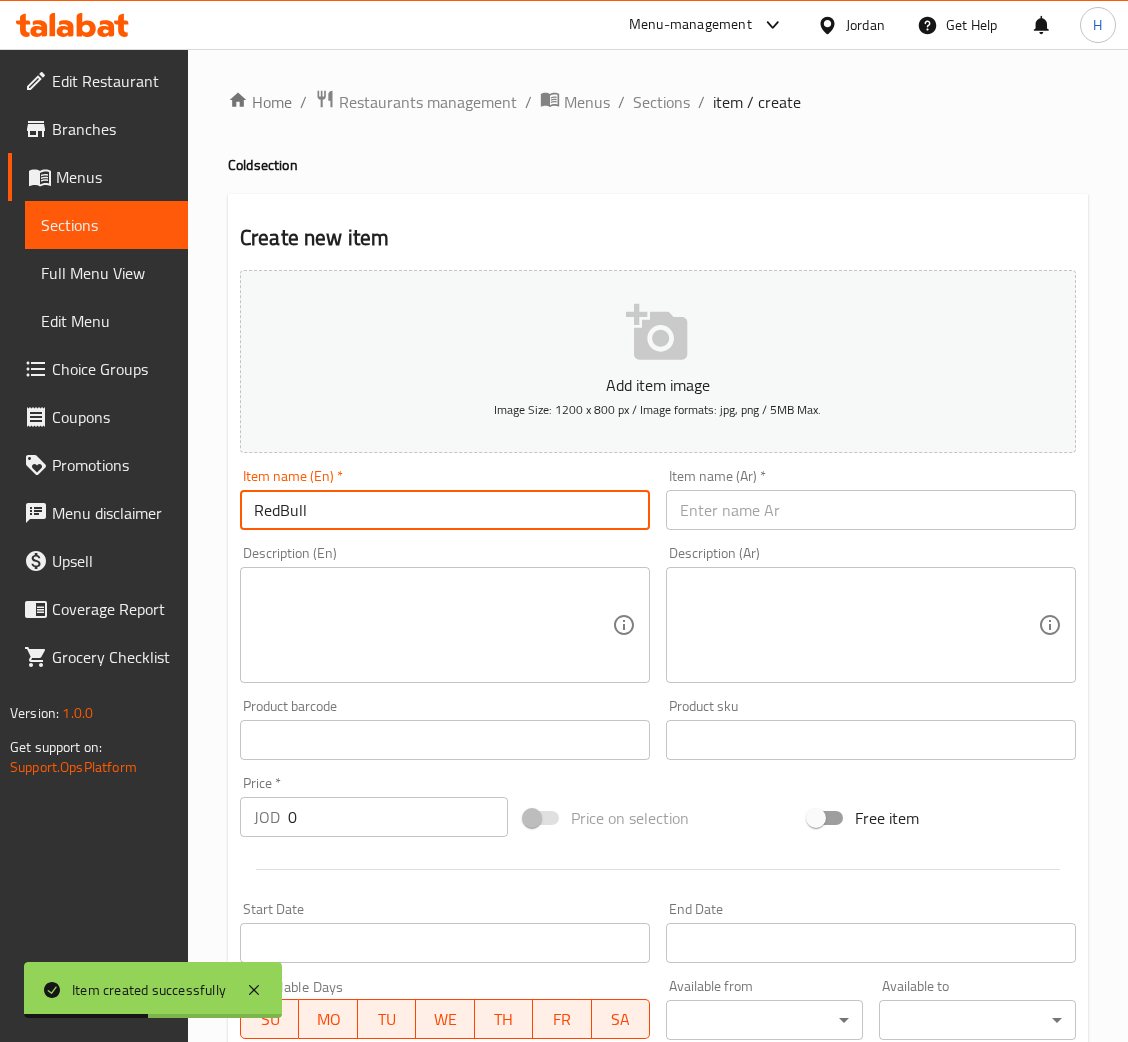 type on "RedBull" 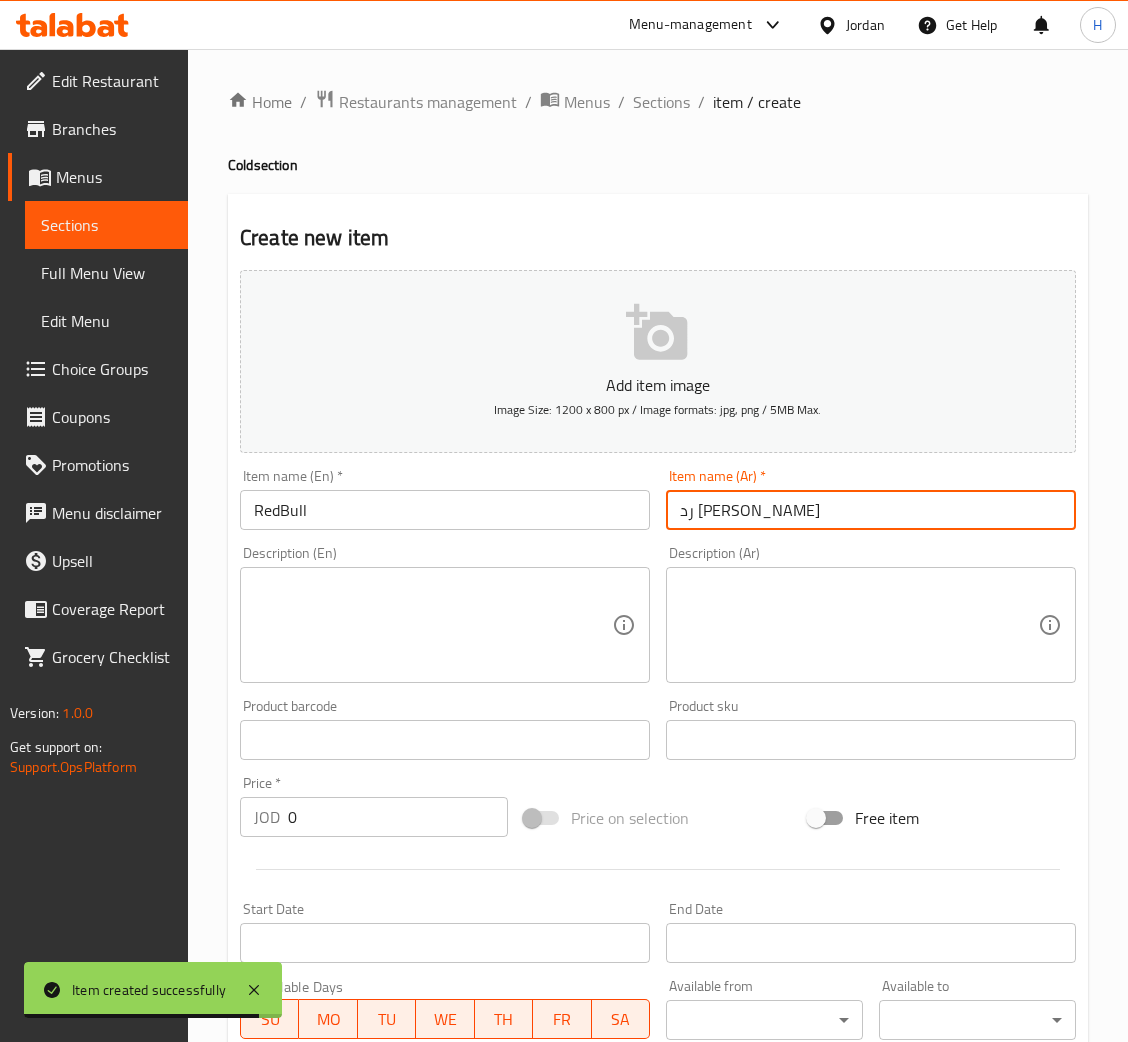 type on "رد [PERSON_NAME]" 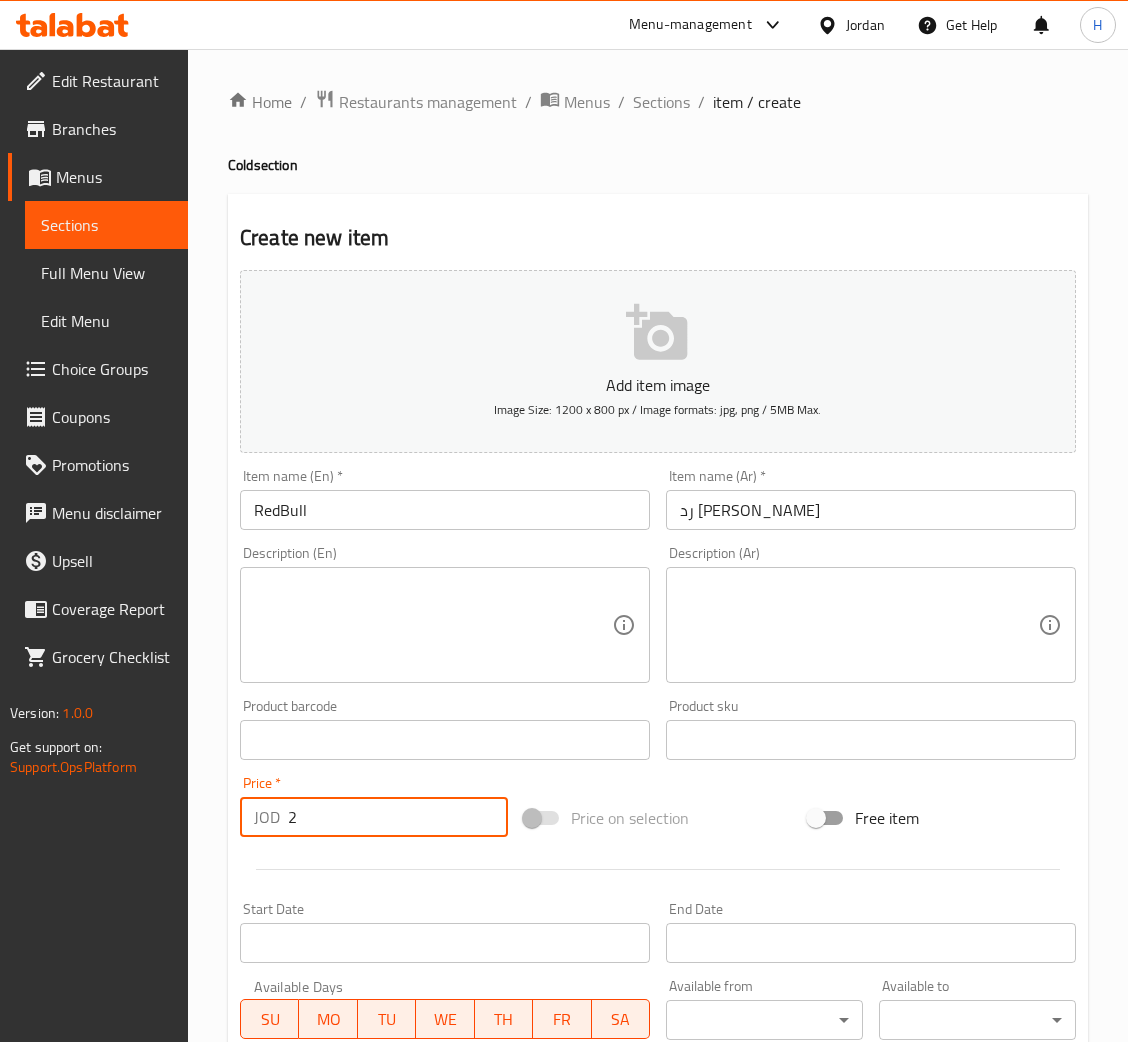 type on "2" 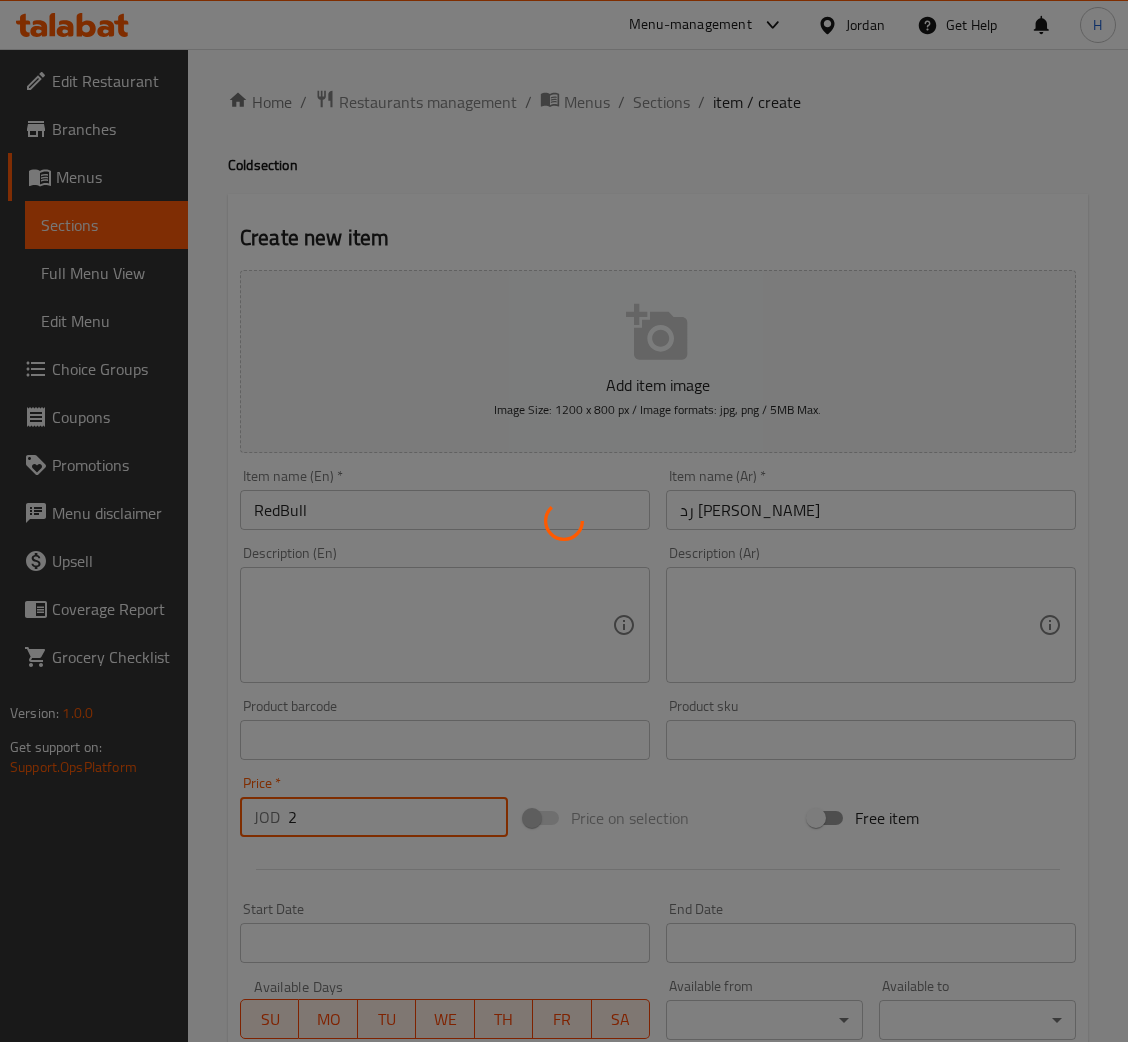 type 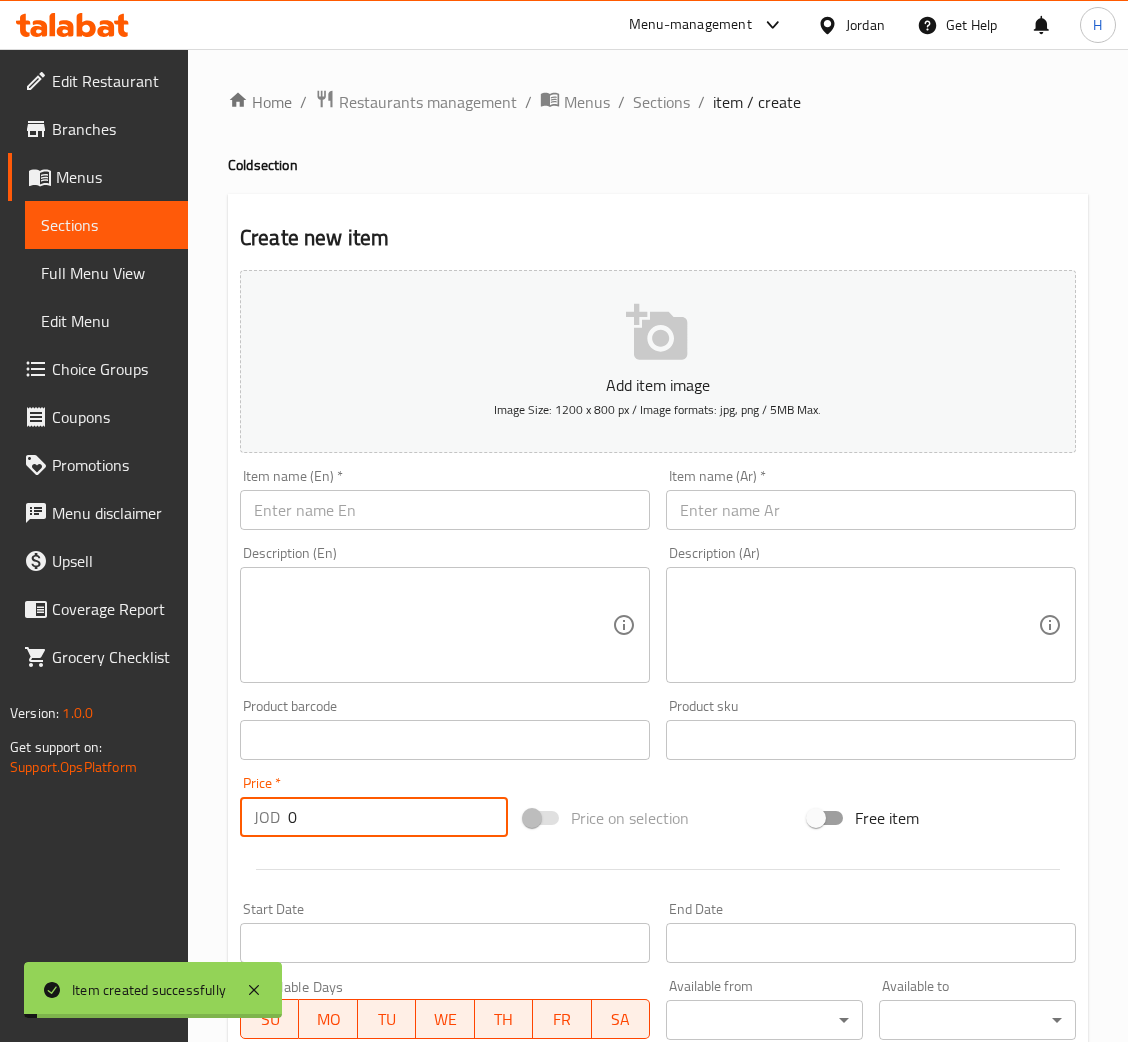 click at bounding box center [445, 510] 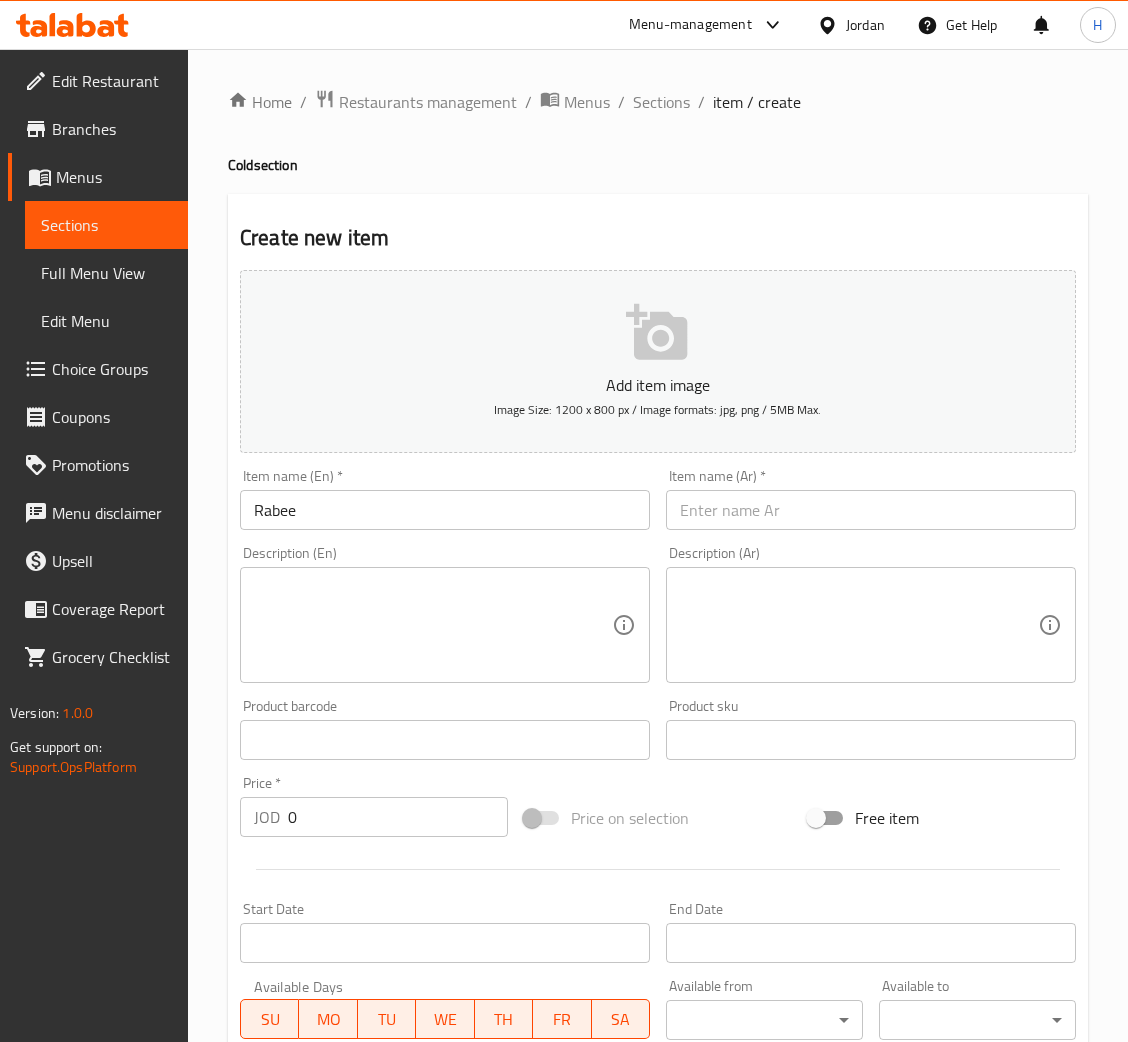 click on "Rabee" at bounding box center [445, 510] 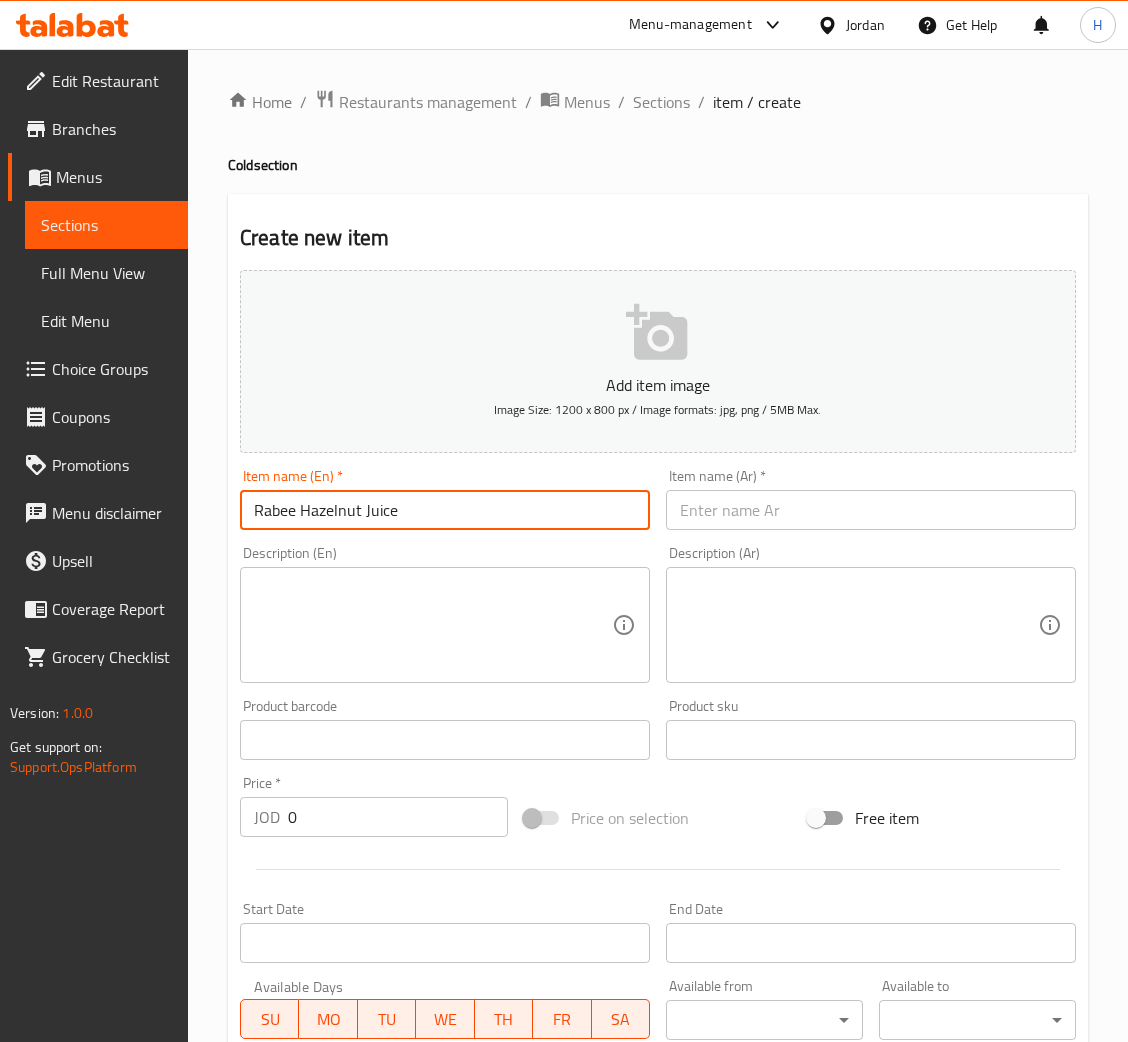 type on "Rabee Hazelnut Juice" 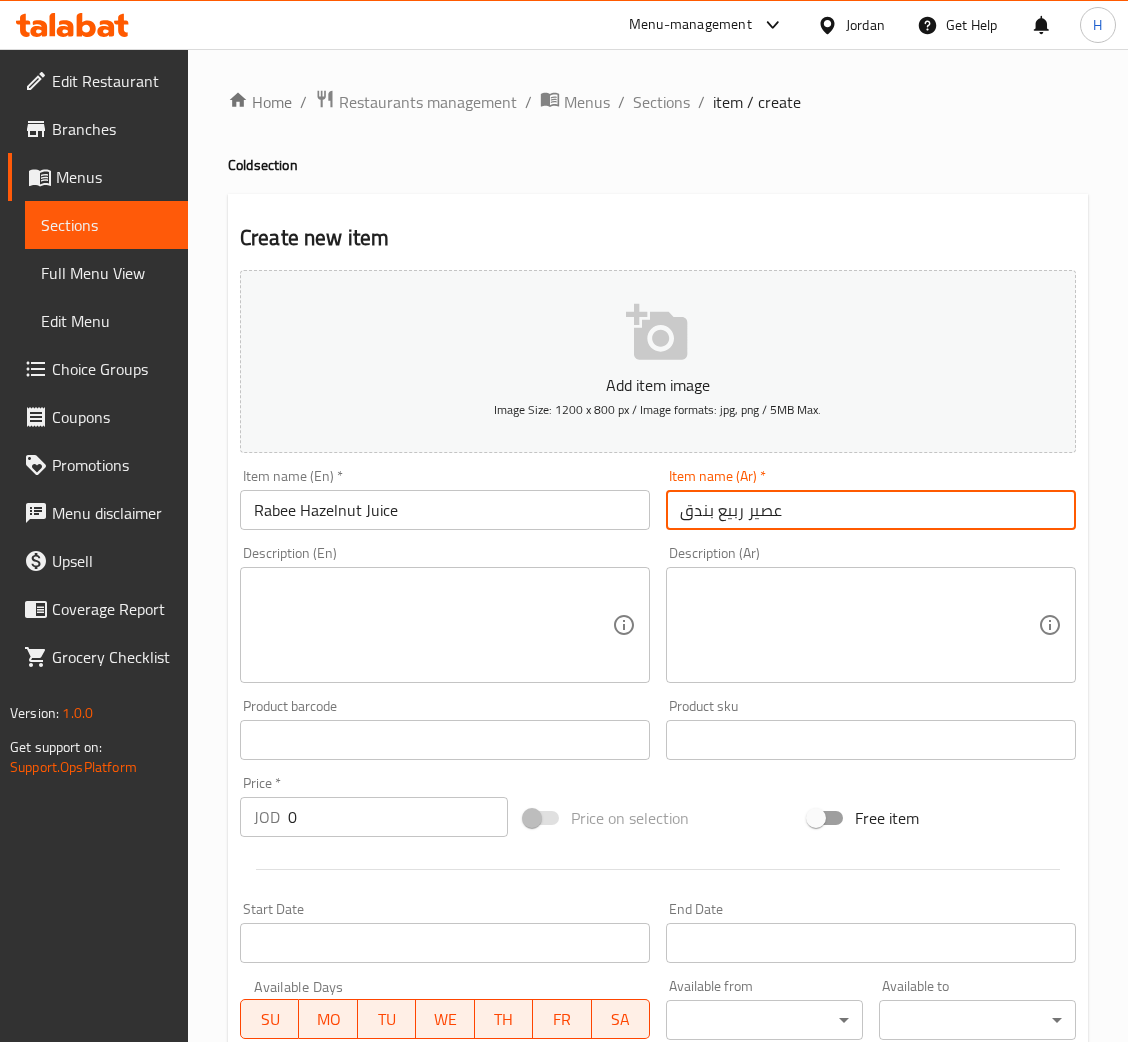 type on "عصير ربيع بندق" 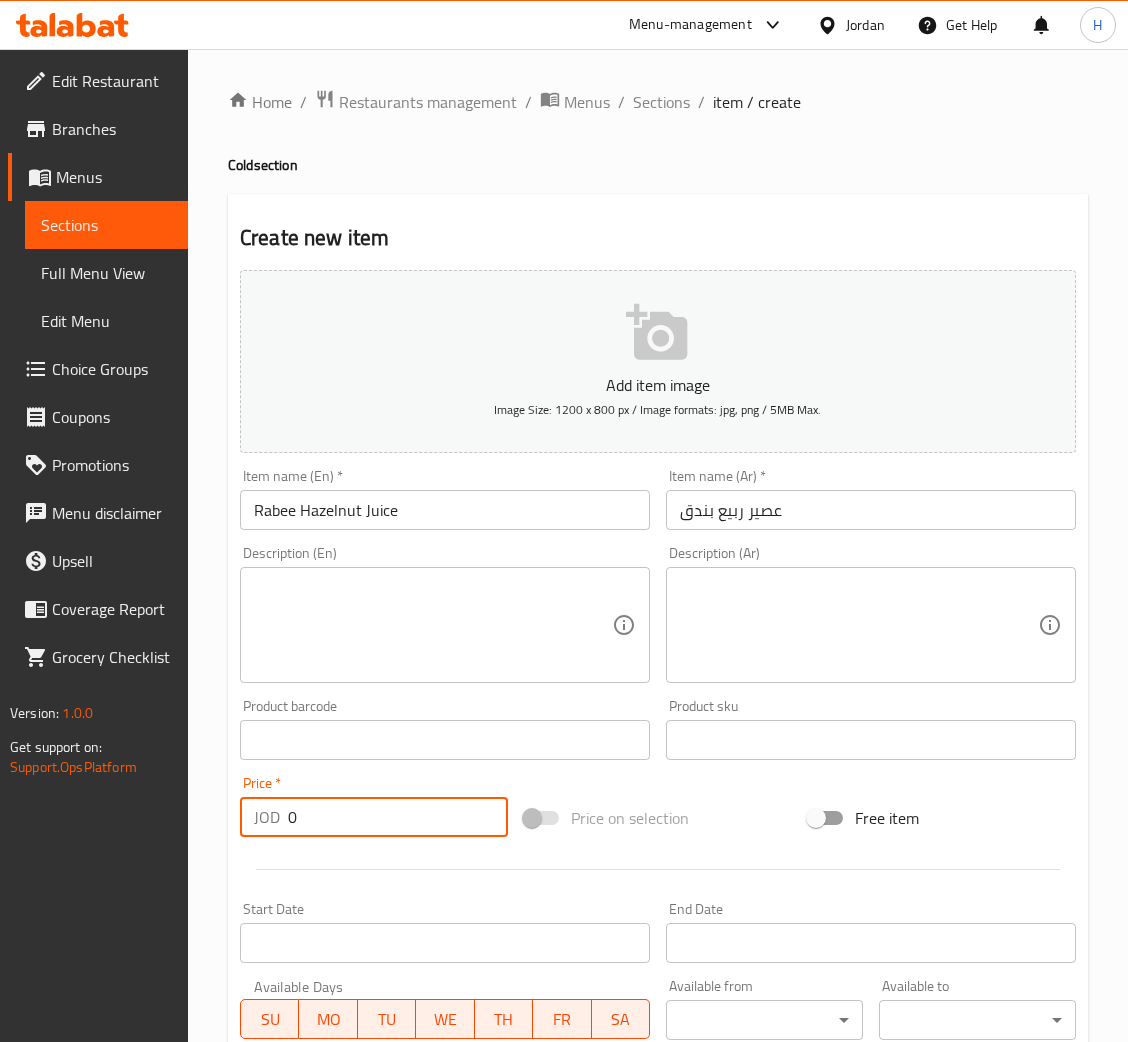 click on "0" at bounding box center [398, 817] 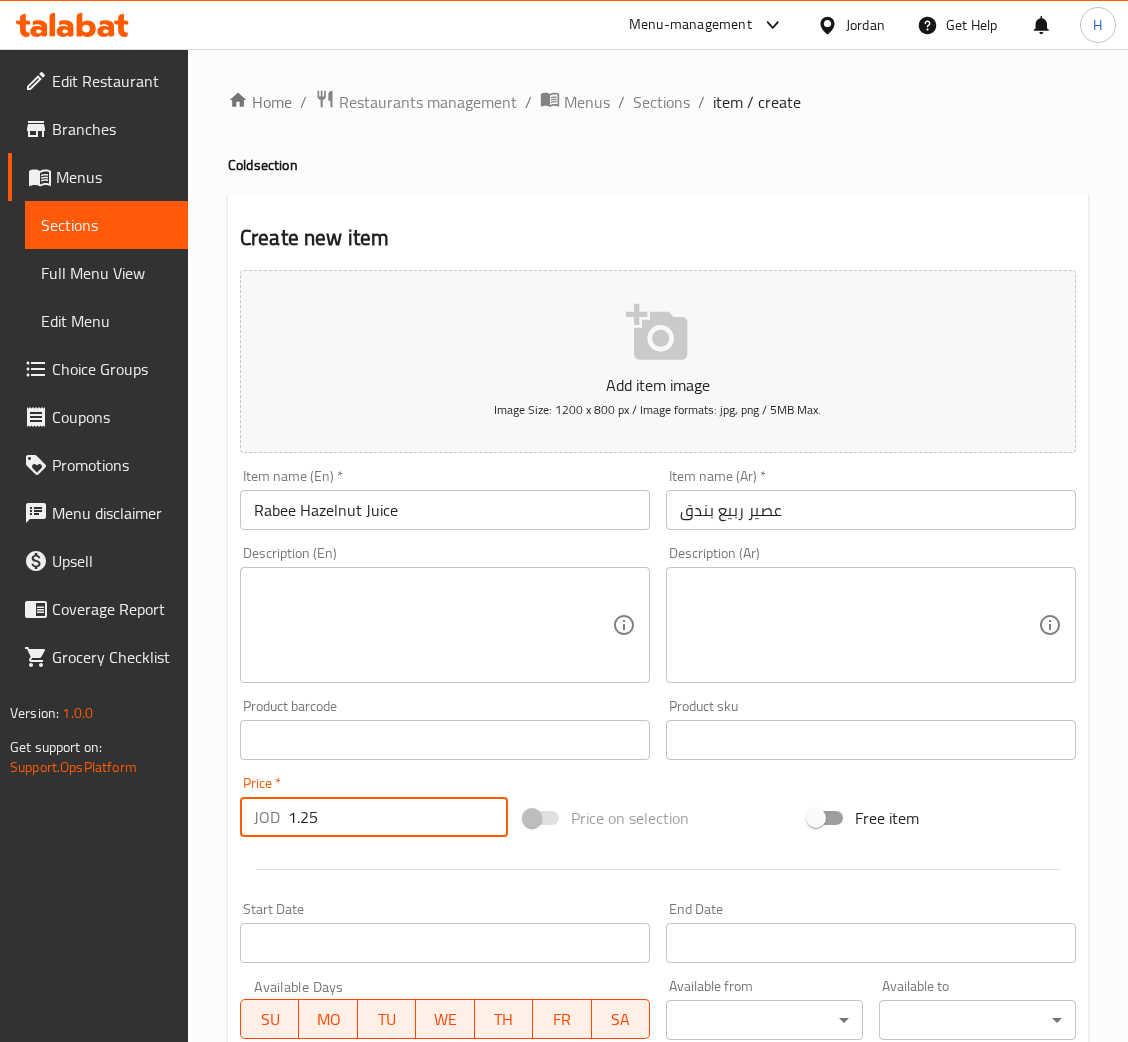 type on "1.25" 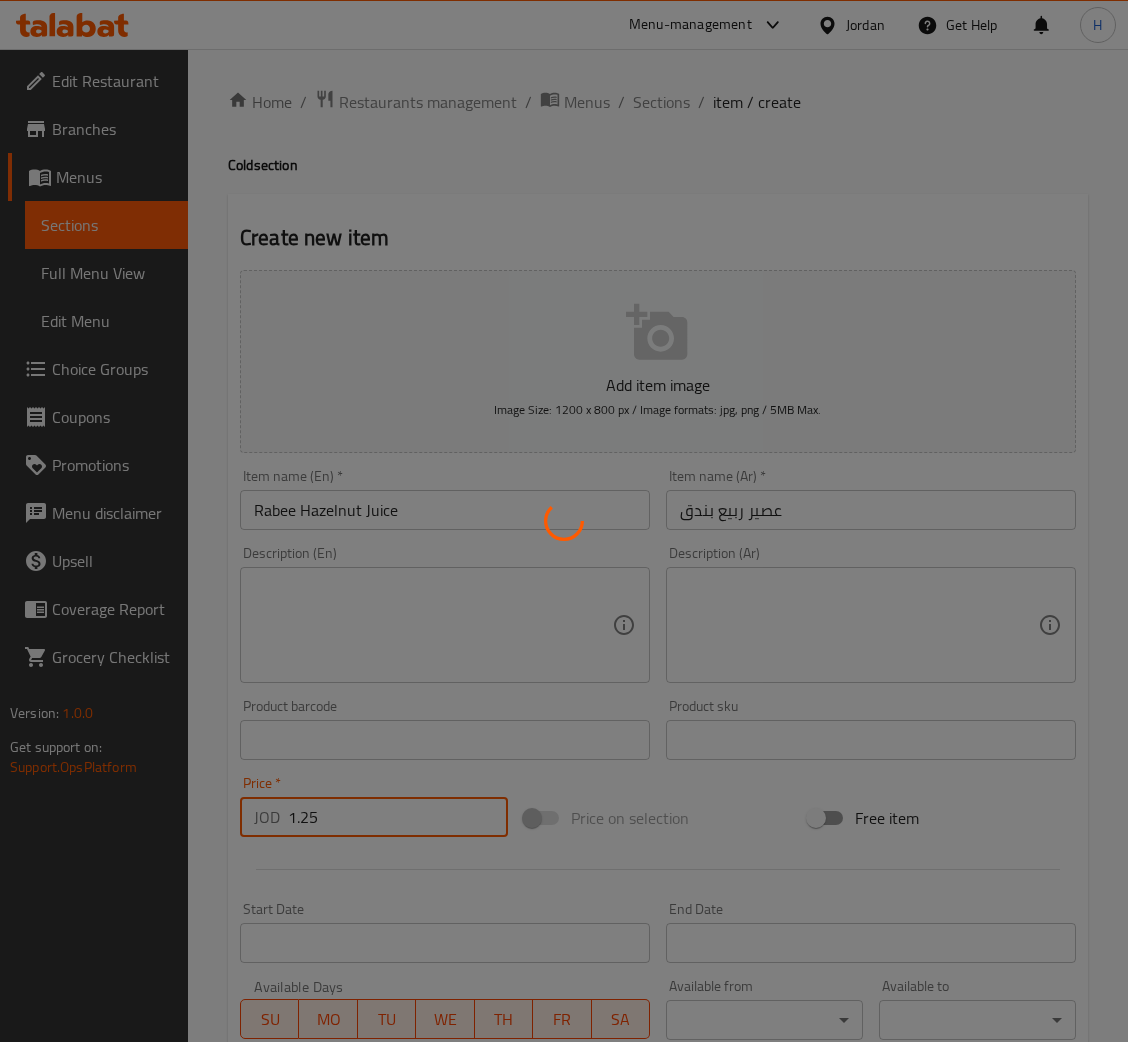 type 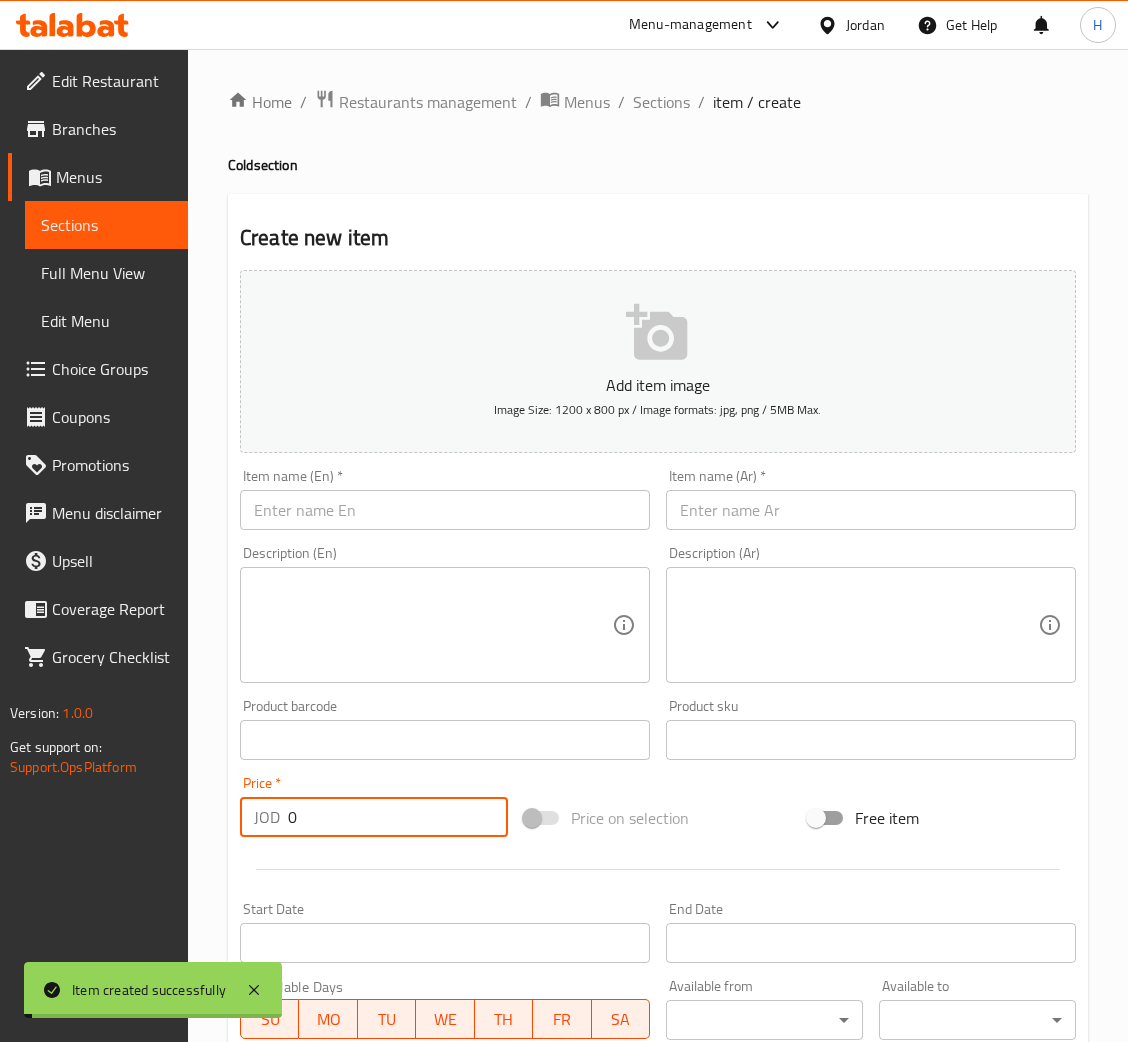 click at bounding box center (445, 510) 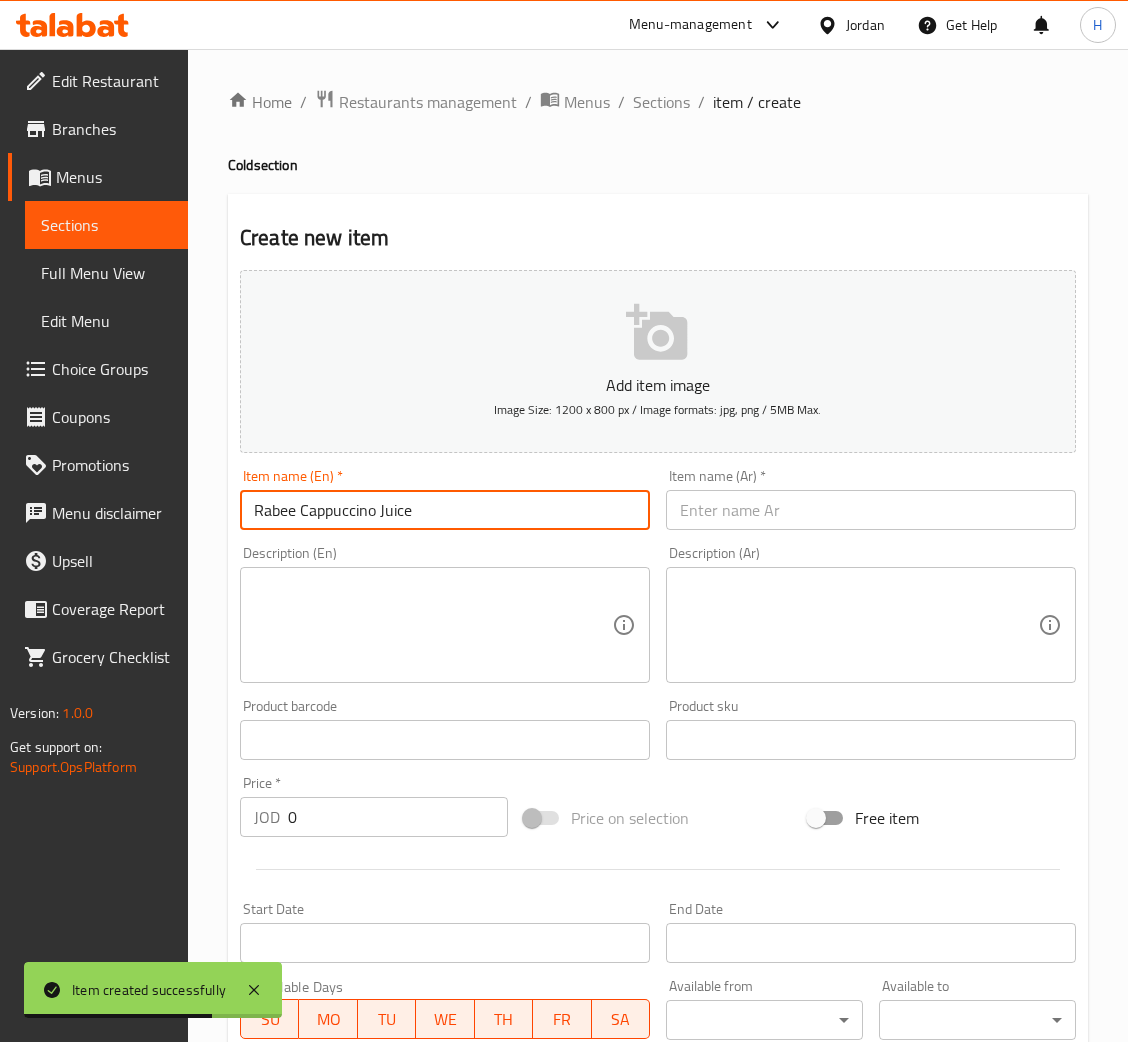 type on "Rabee Cappuccino Juice" 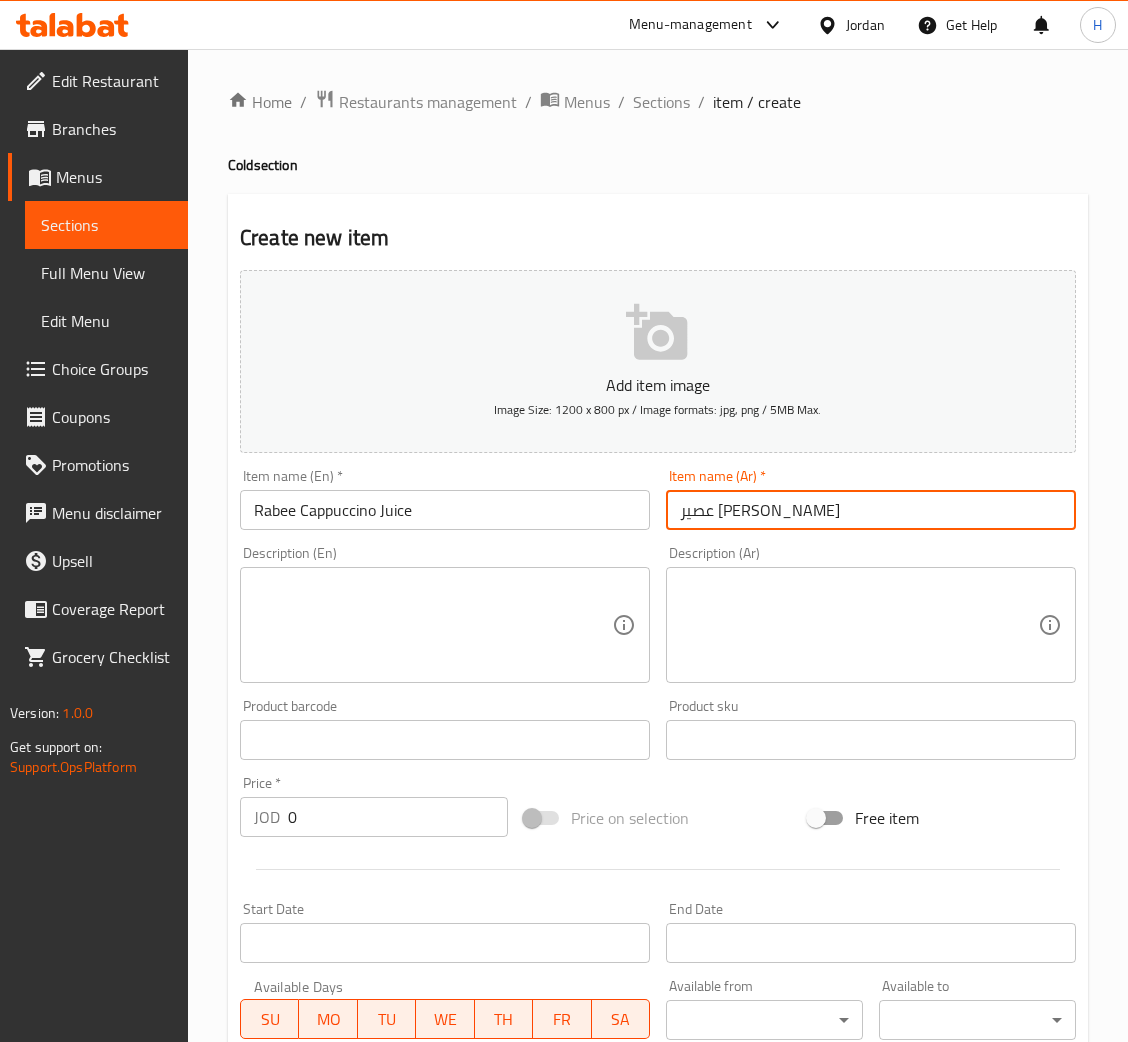 type on "عصير [PERSON_NAME]" 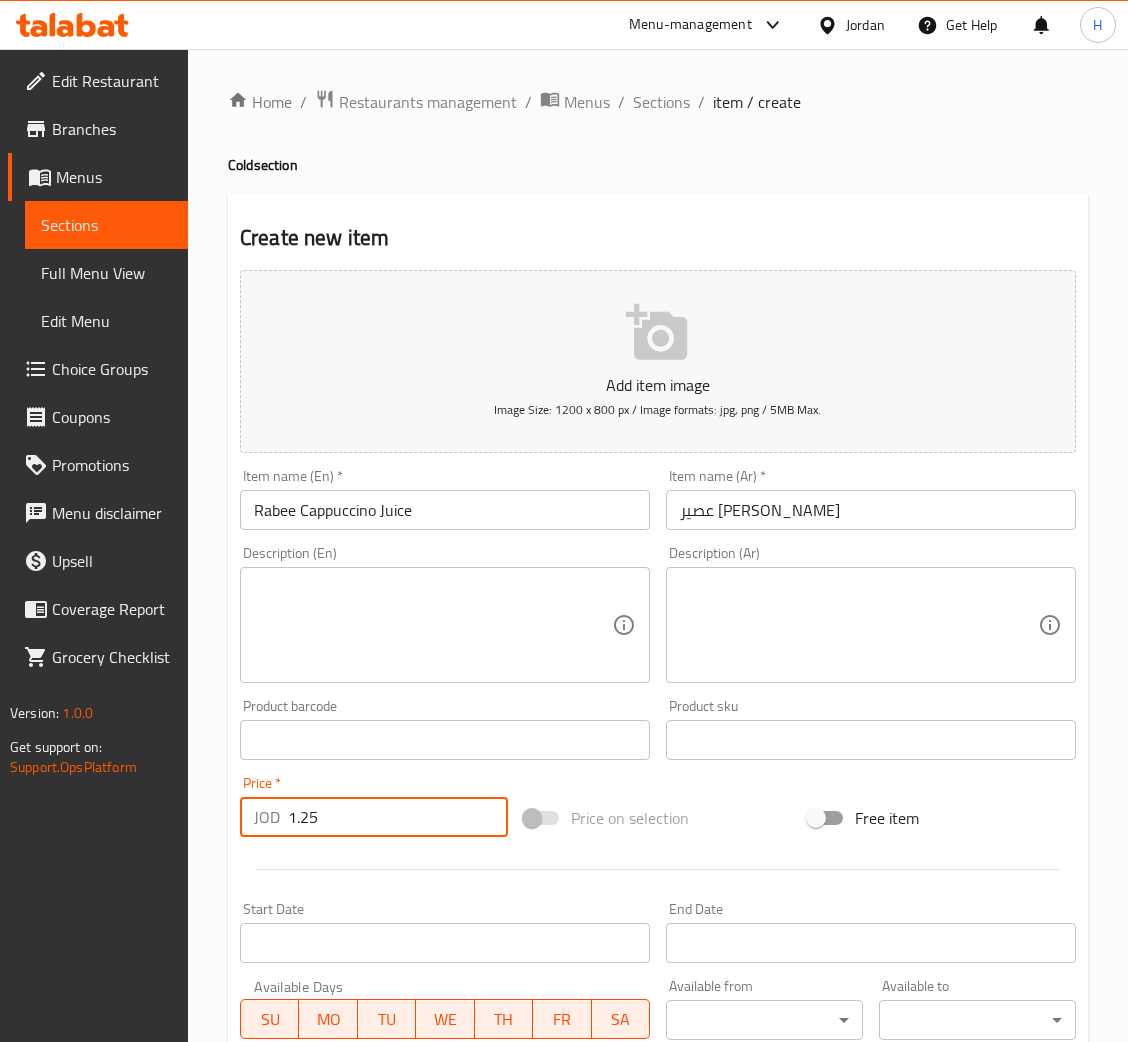 type on "1.25" 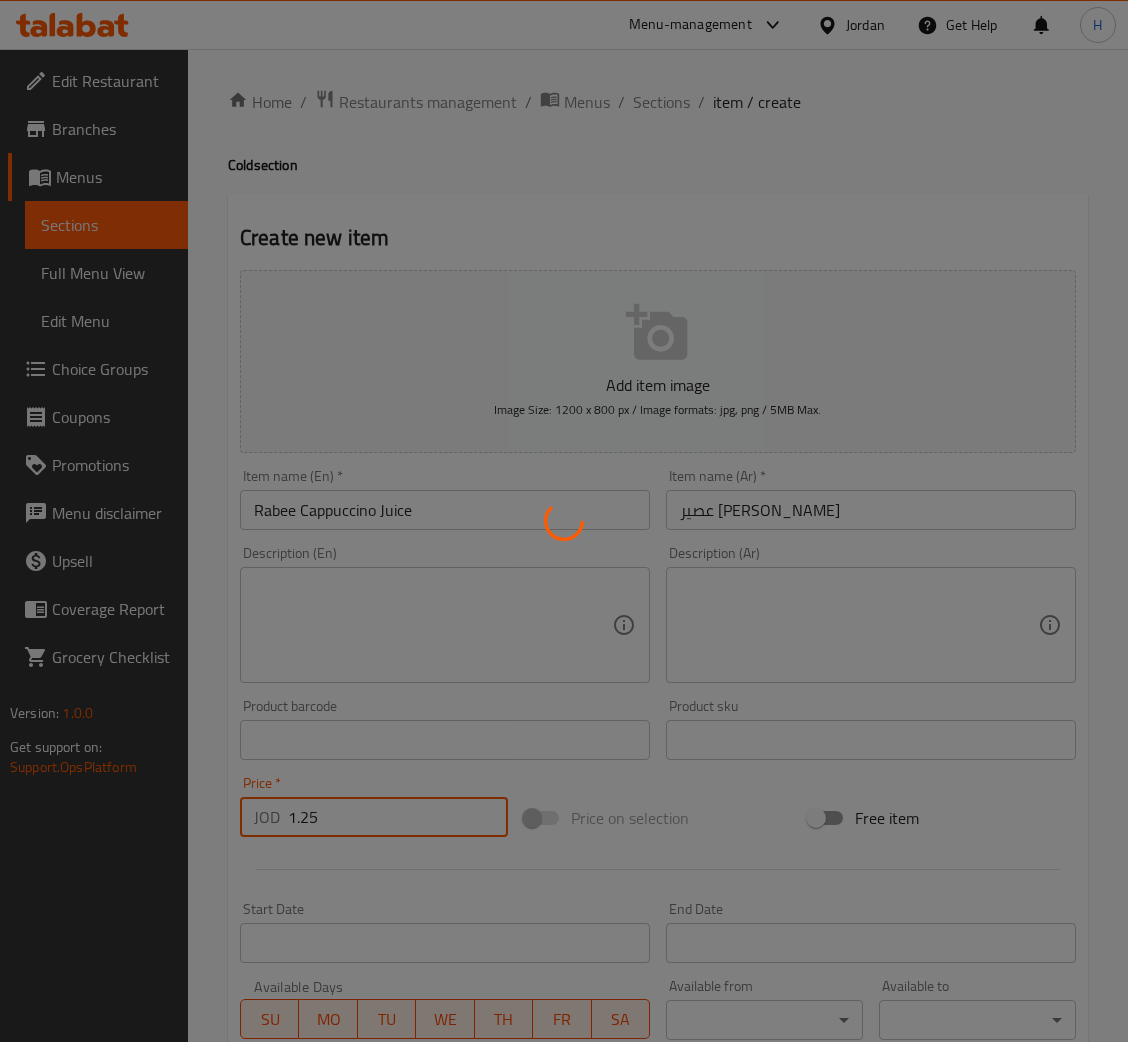 type 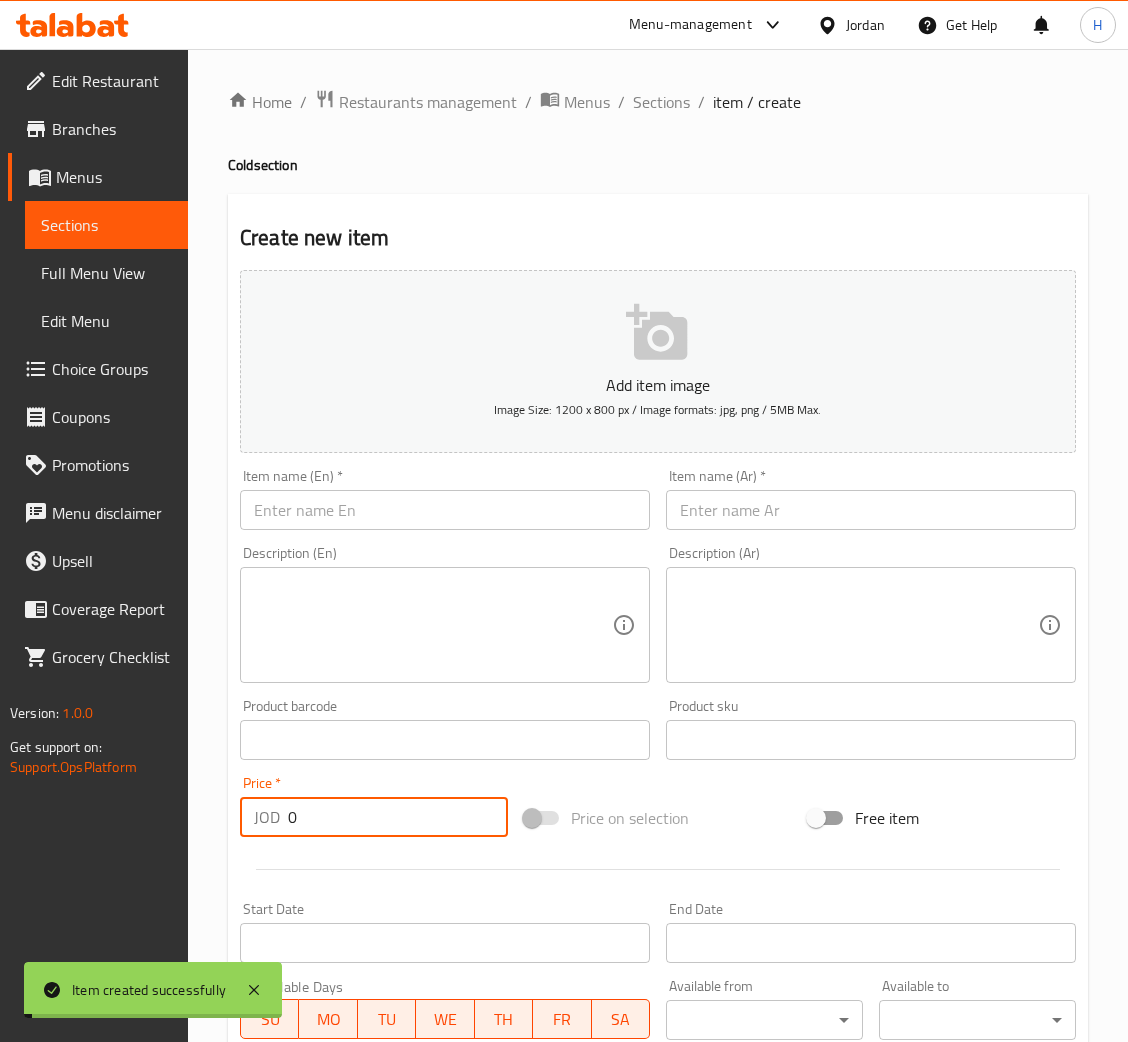click at bounding box center [445, 510] 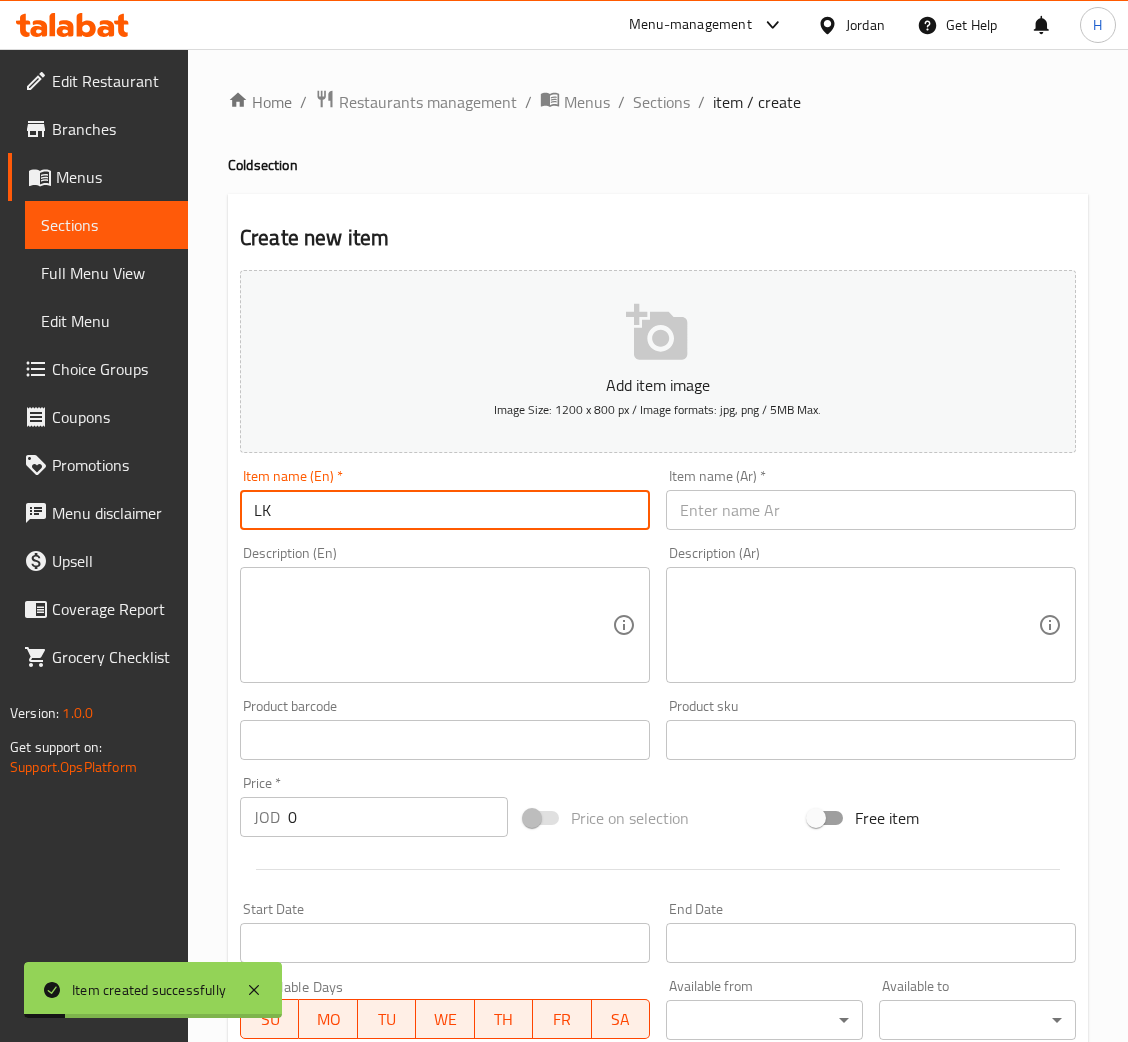 type on "L" 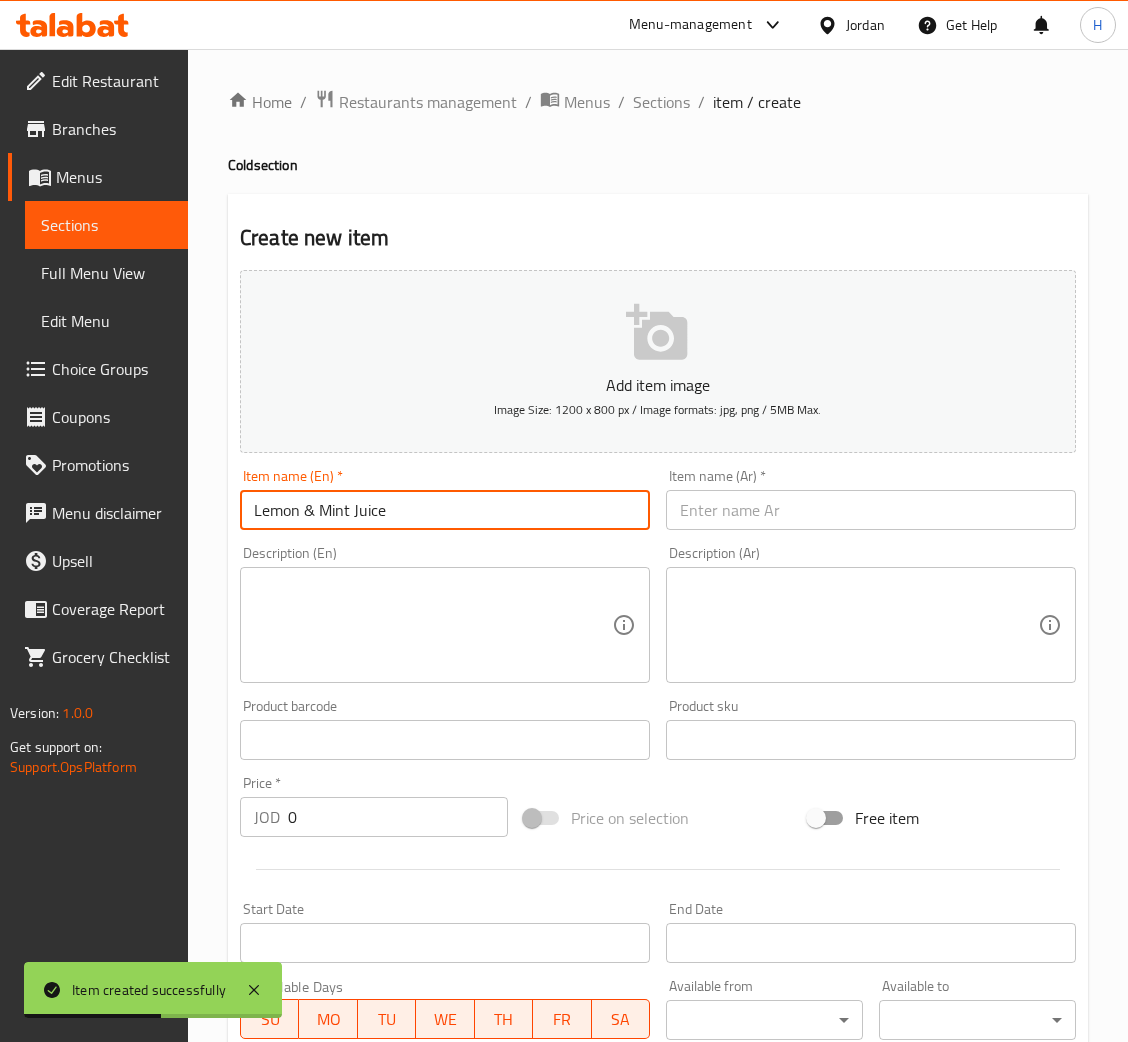 type on "Lemon & Mint Juice" 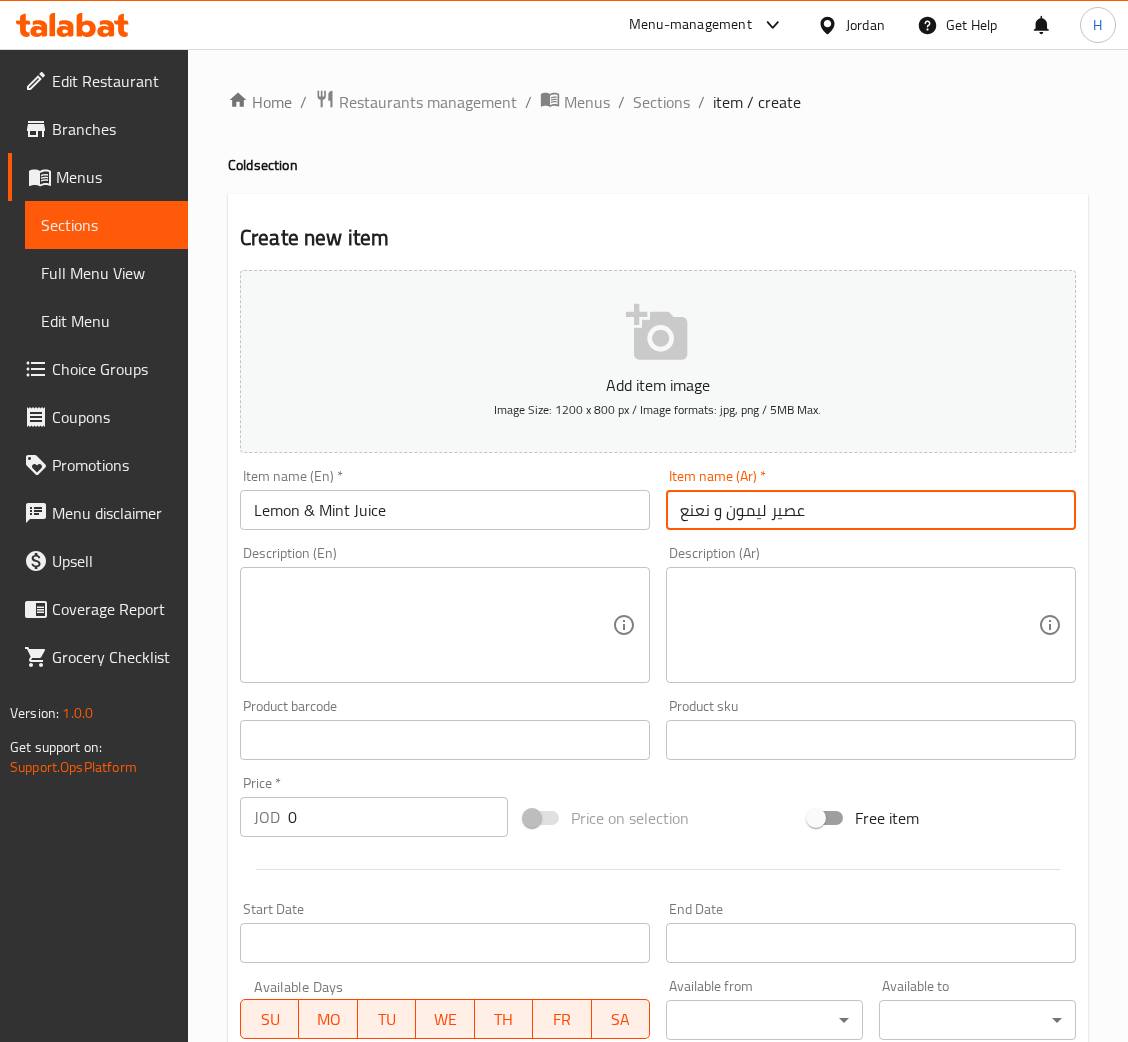 type on "عصير ليمون و نعنع" 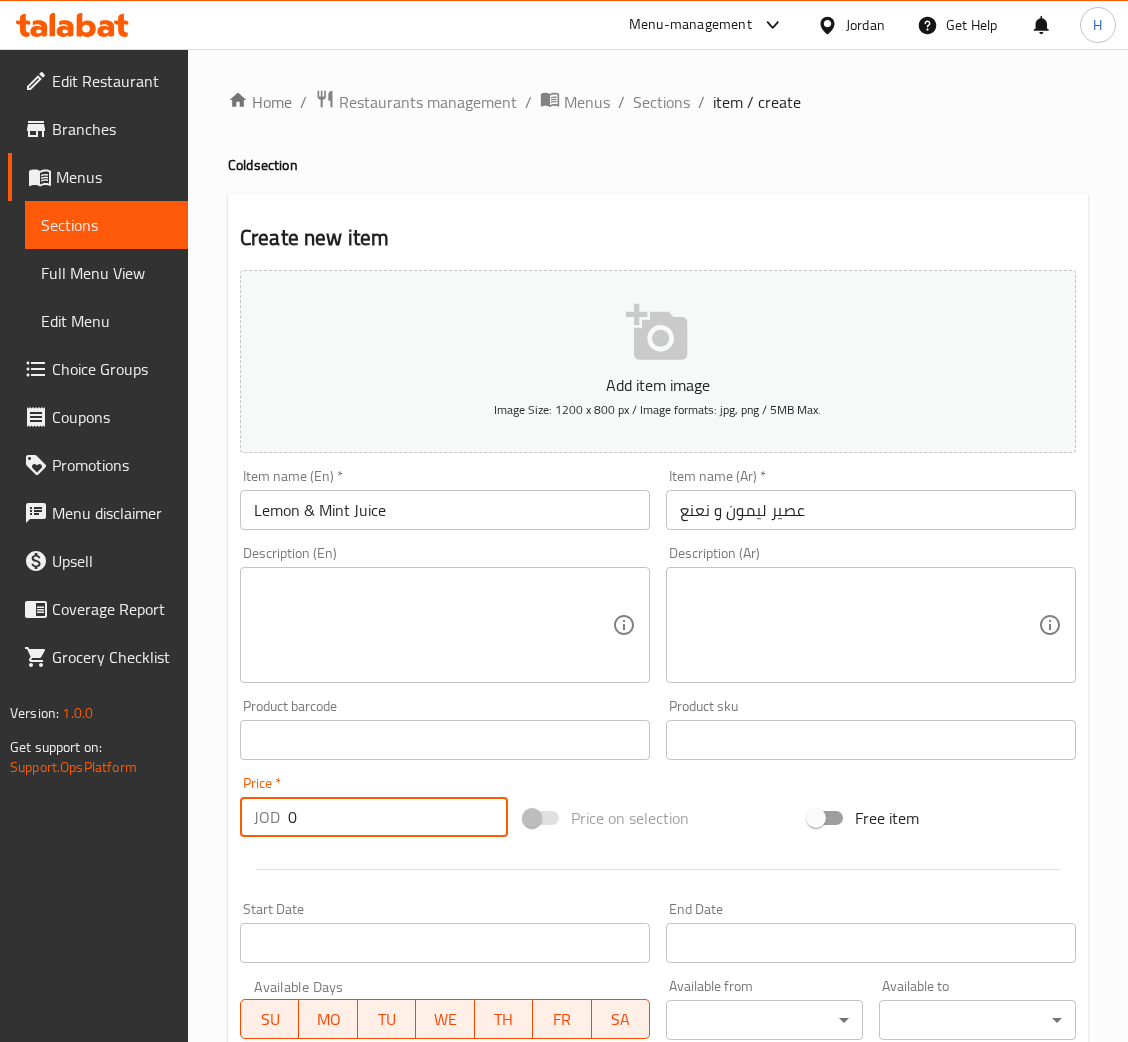 click on "Lemon & Mint Juice" at bounding box center (445, 510) 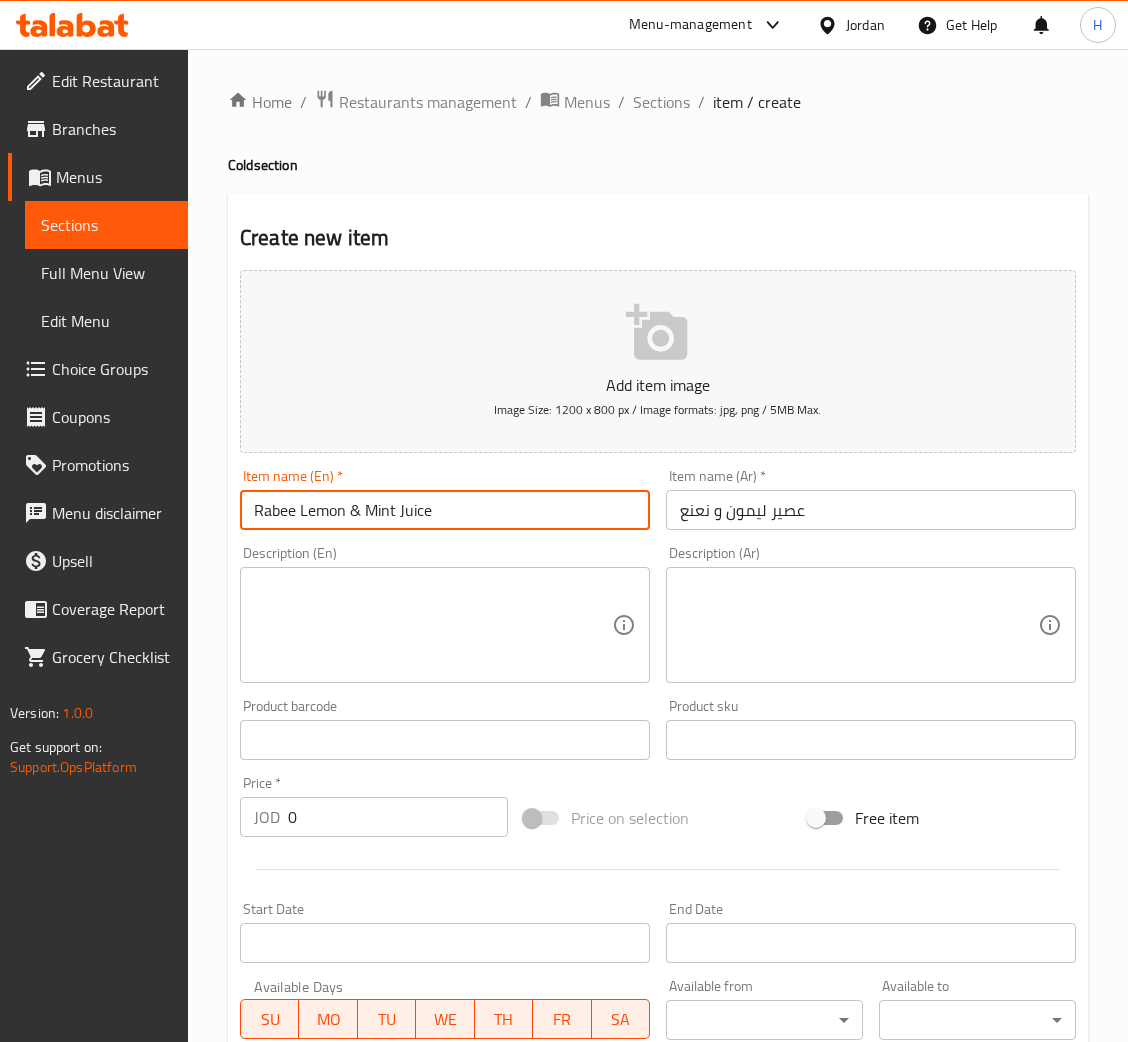 type on "Rabee Lemon & Mint Juice" 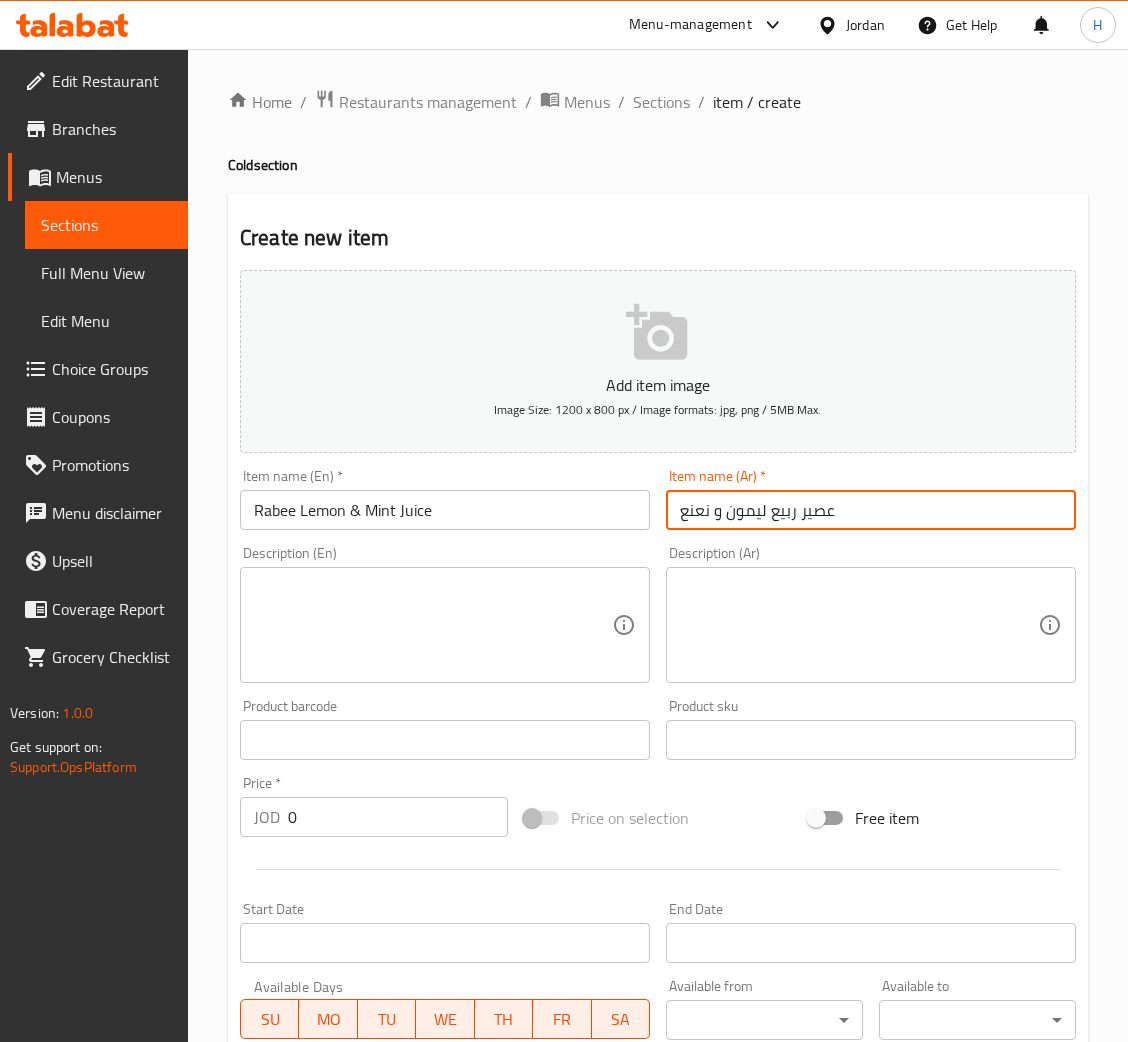 type on "عصير ربيع ليمون و نعنع" 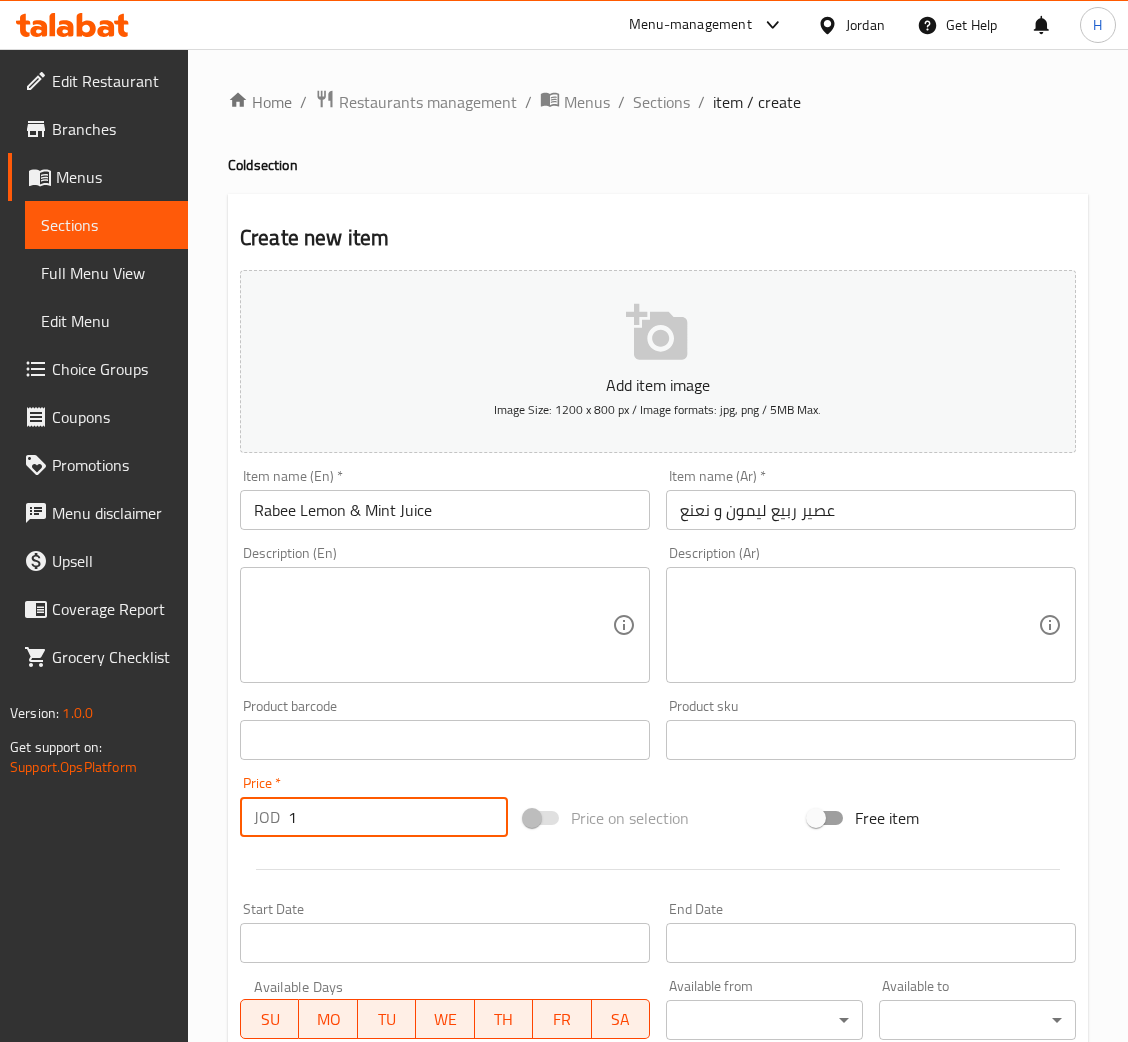 type on "1" 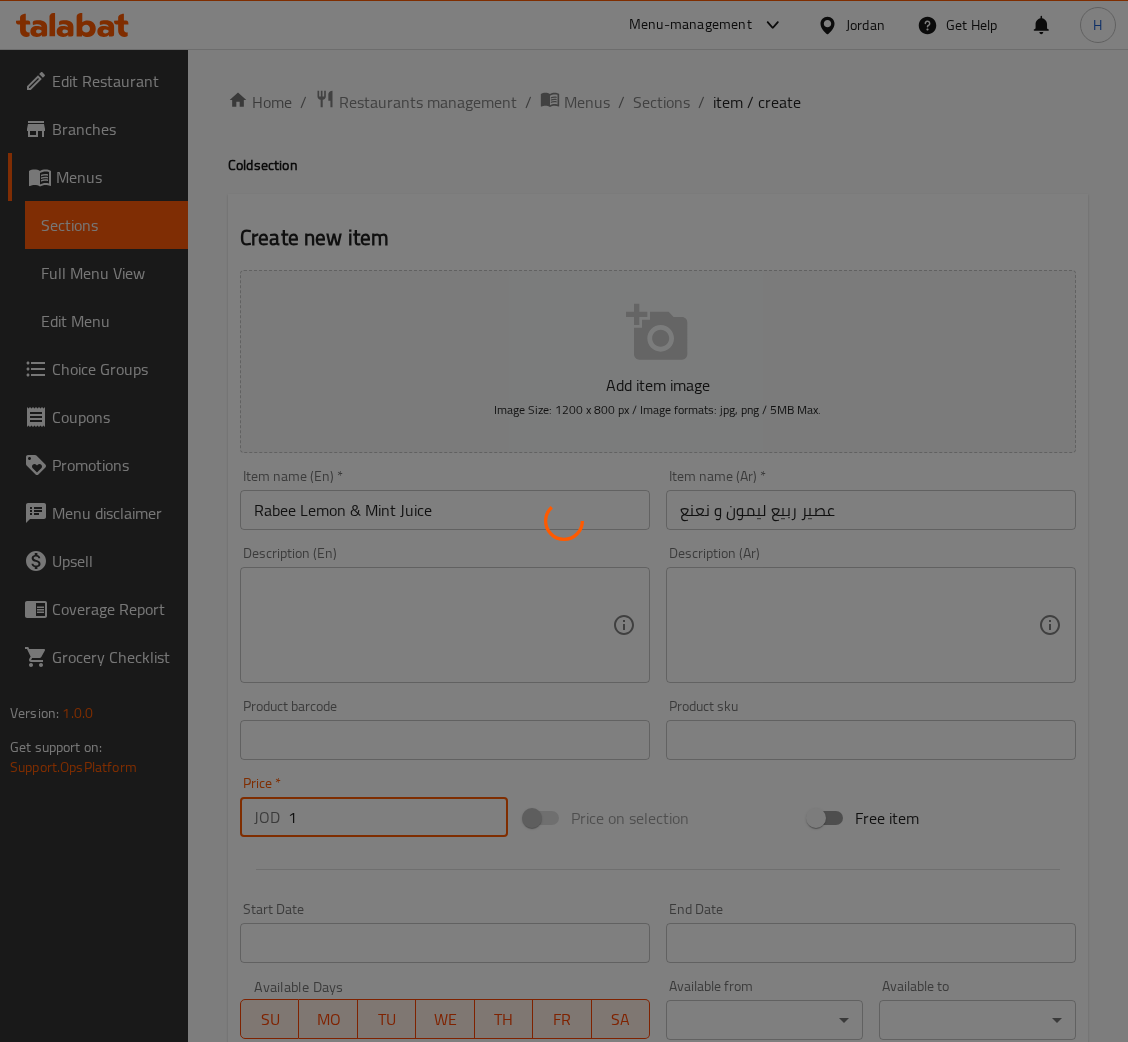 type 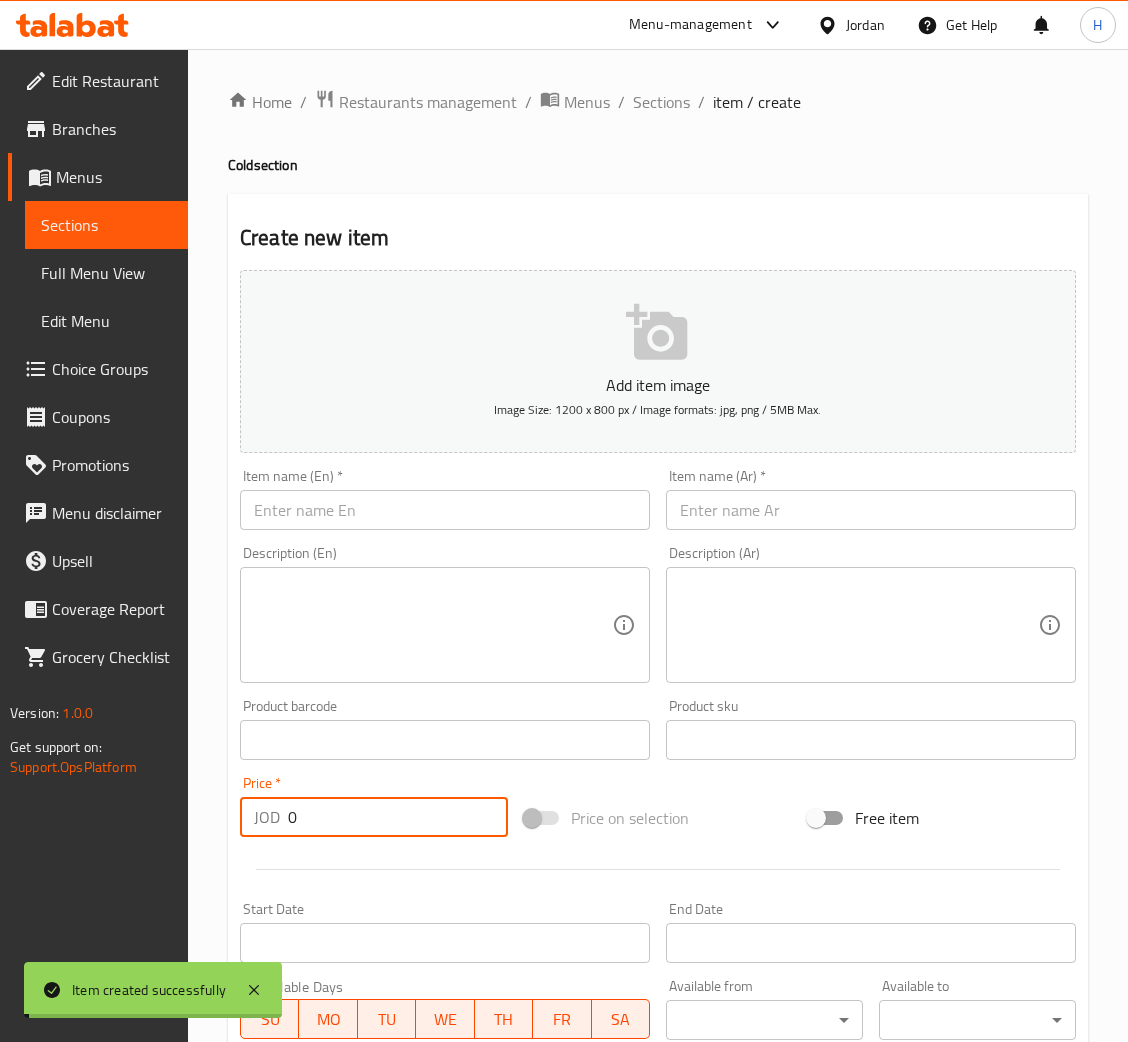 click at bounding box center [445, 510] 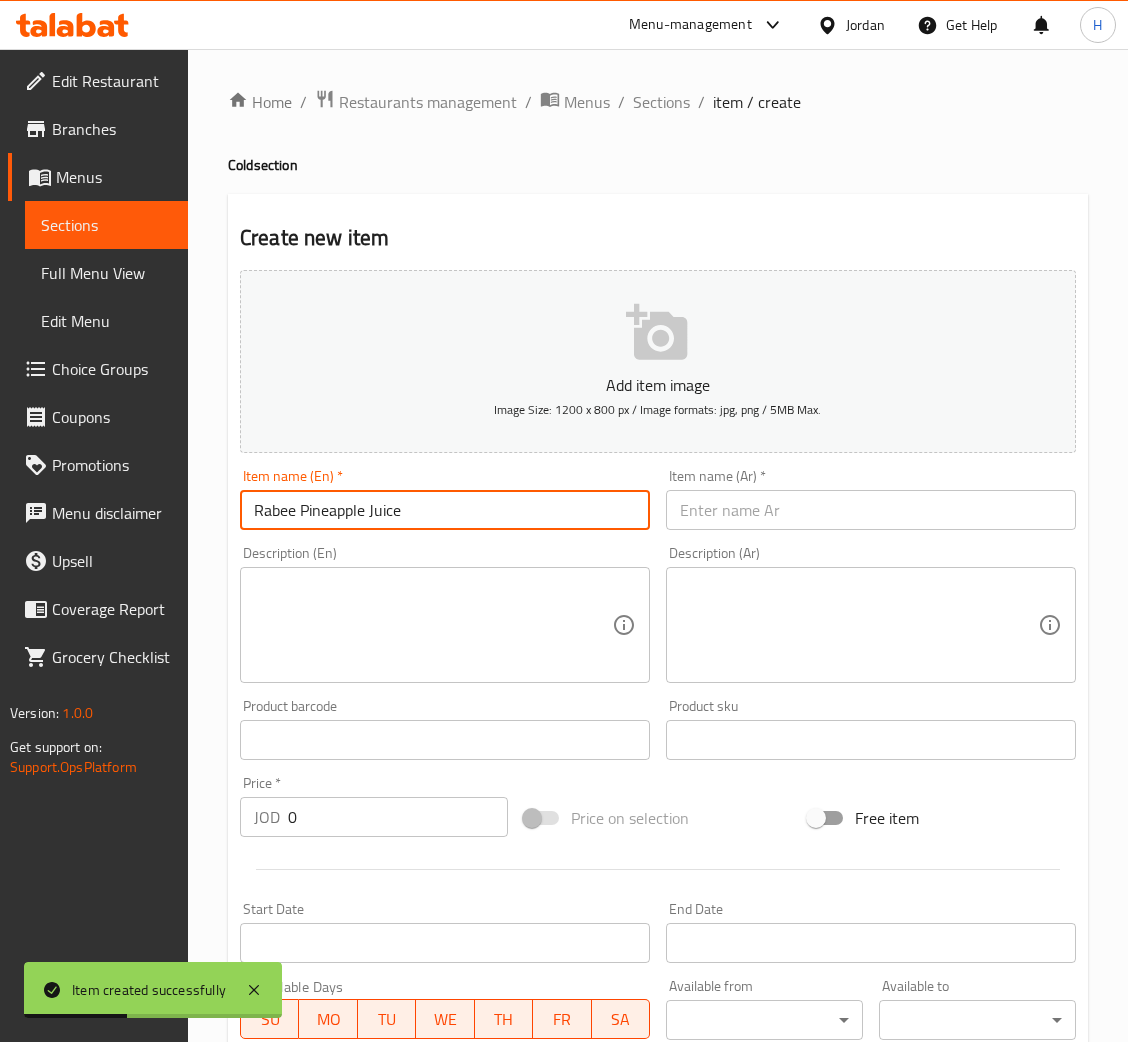 type on "Rabee Pineapple Juice" 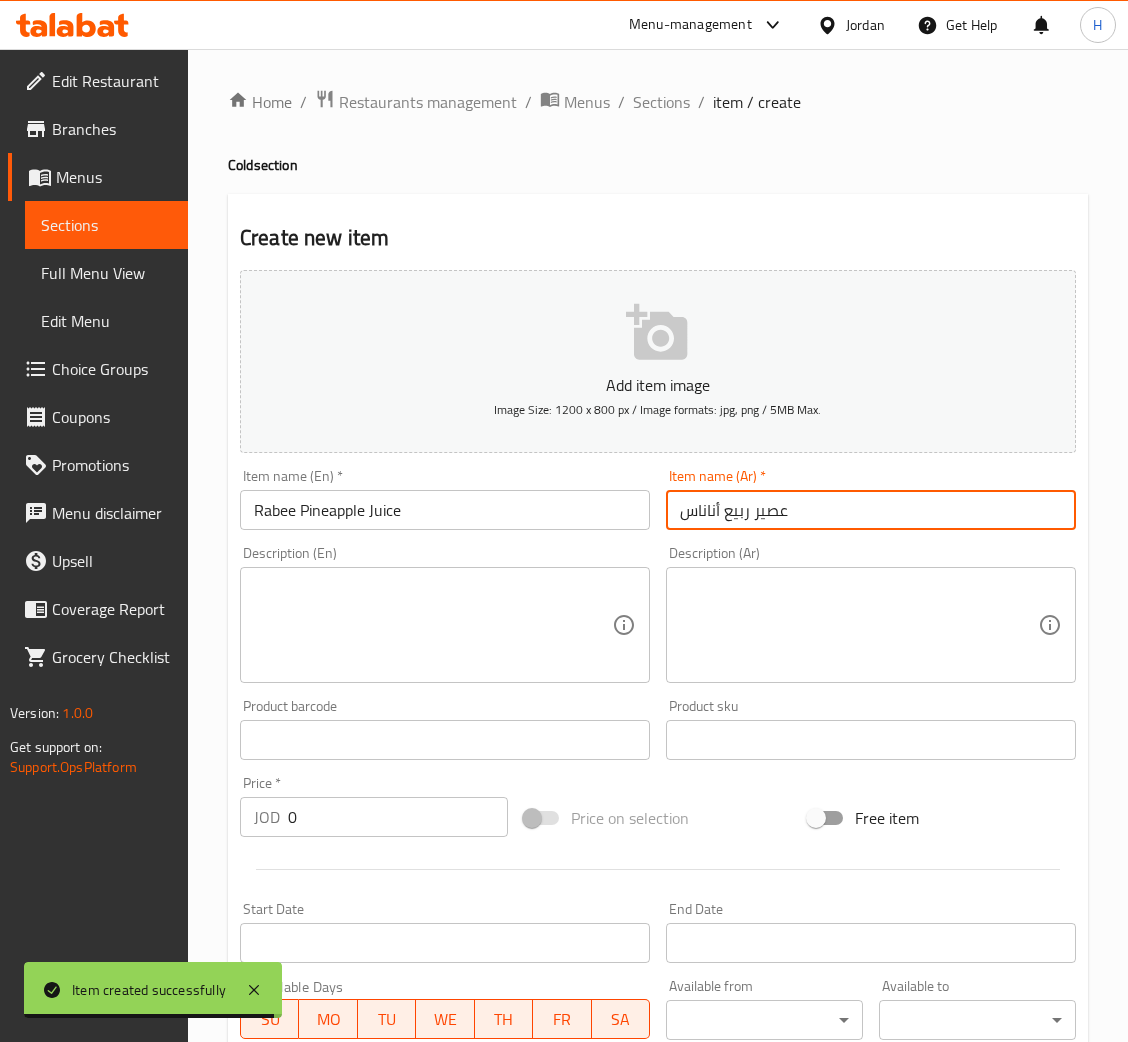 type on "عصير ربيع أناناس" 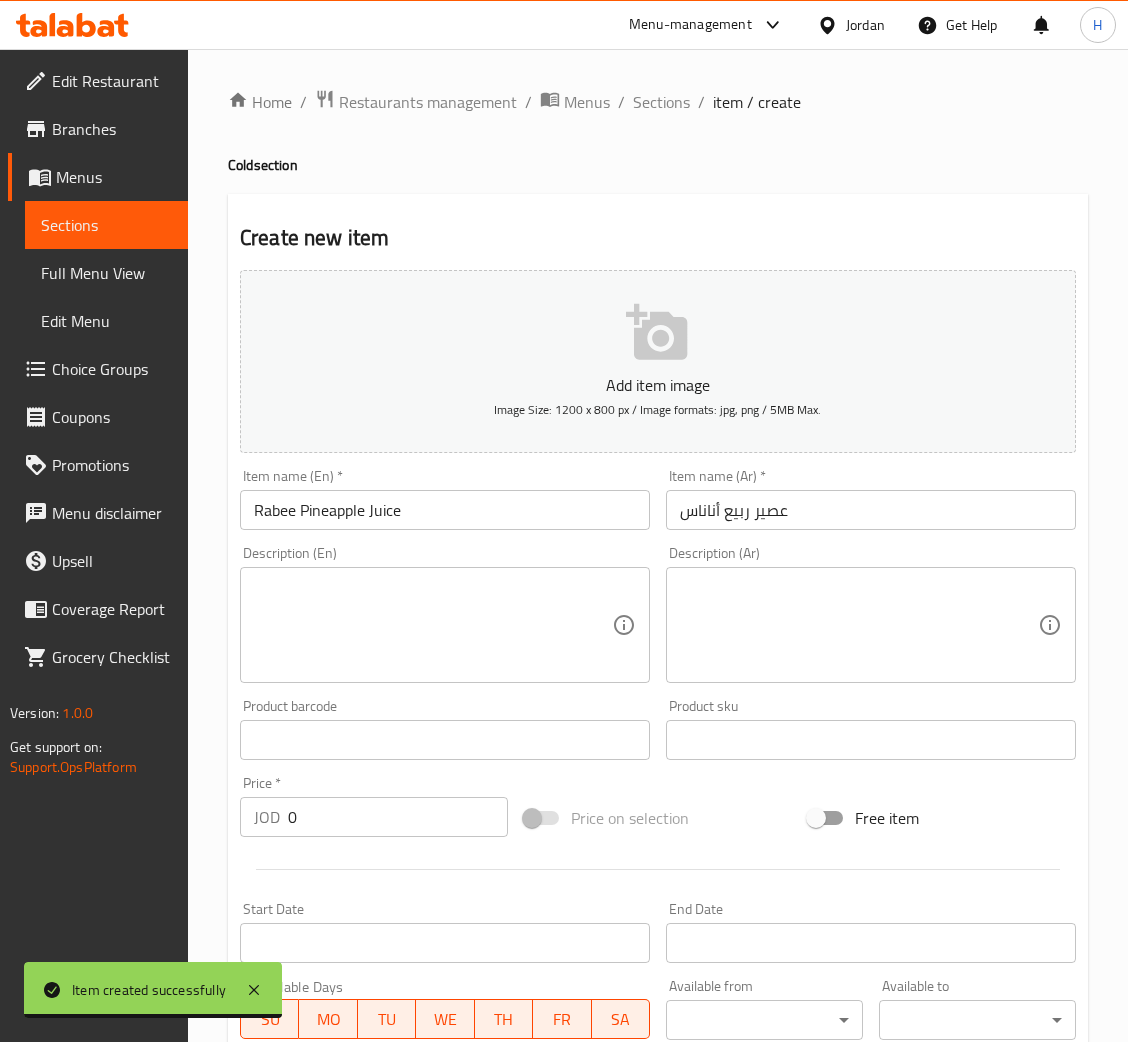 click on "0" at bounding box center (398, 817) 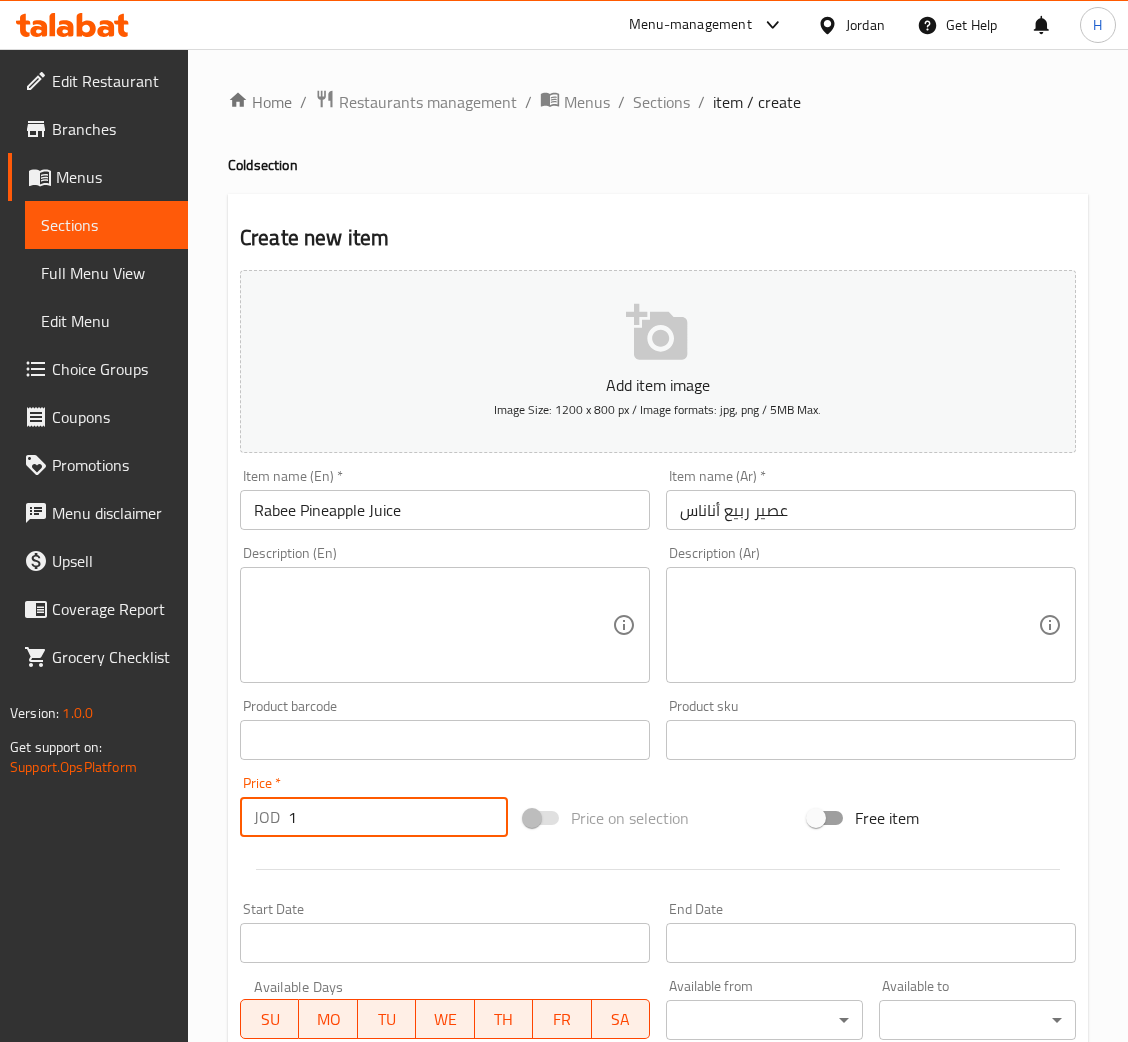 type on "1" 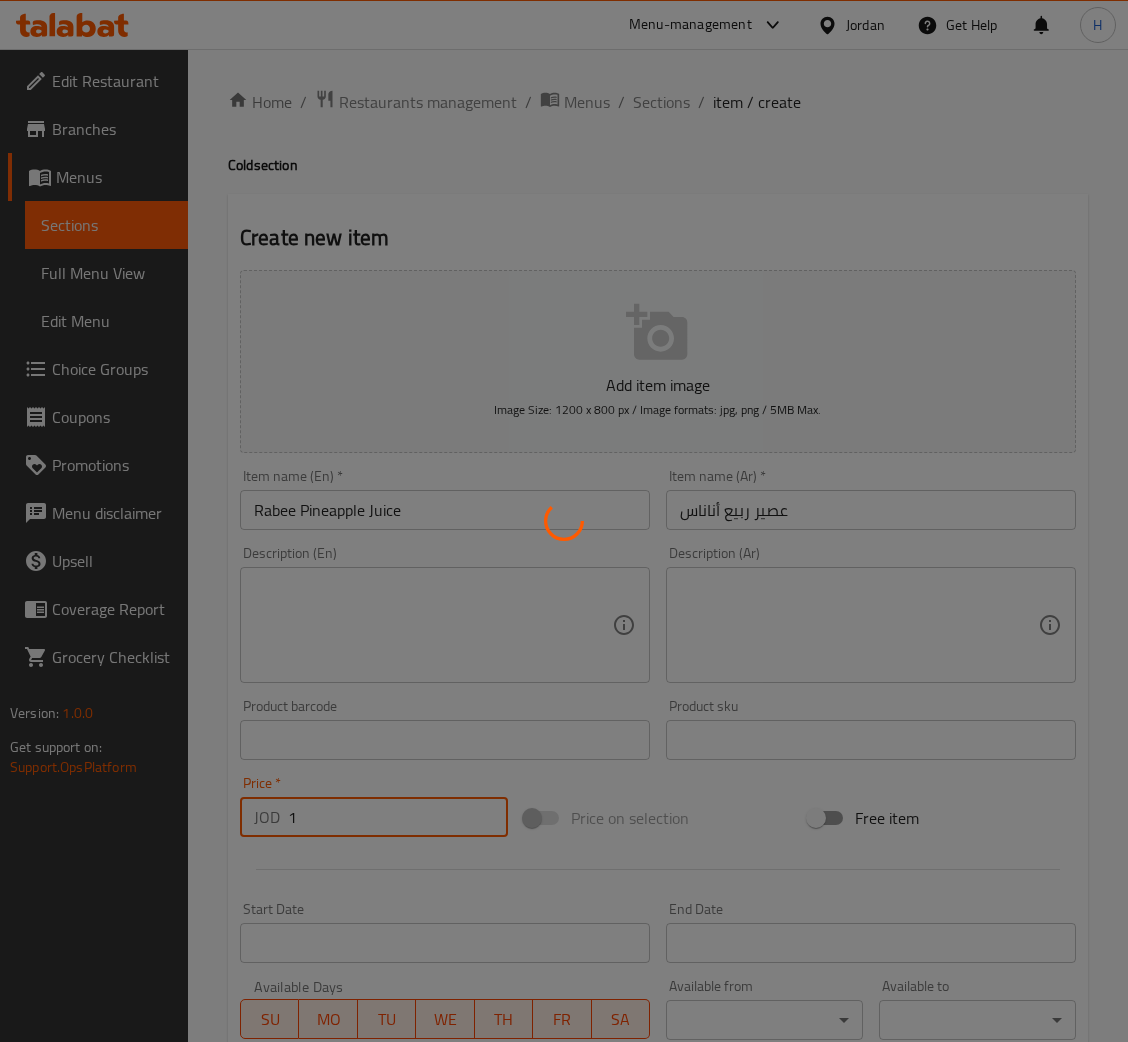 type 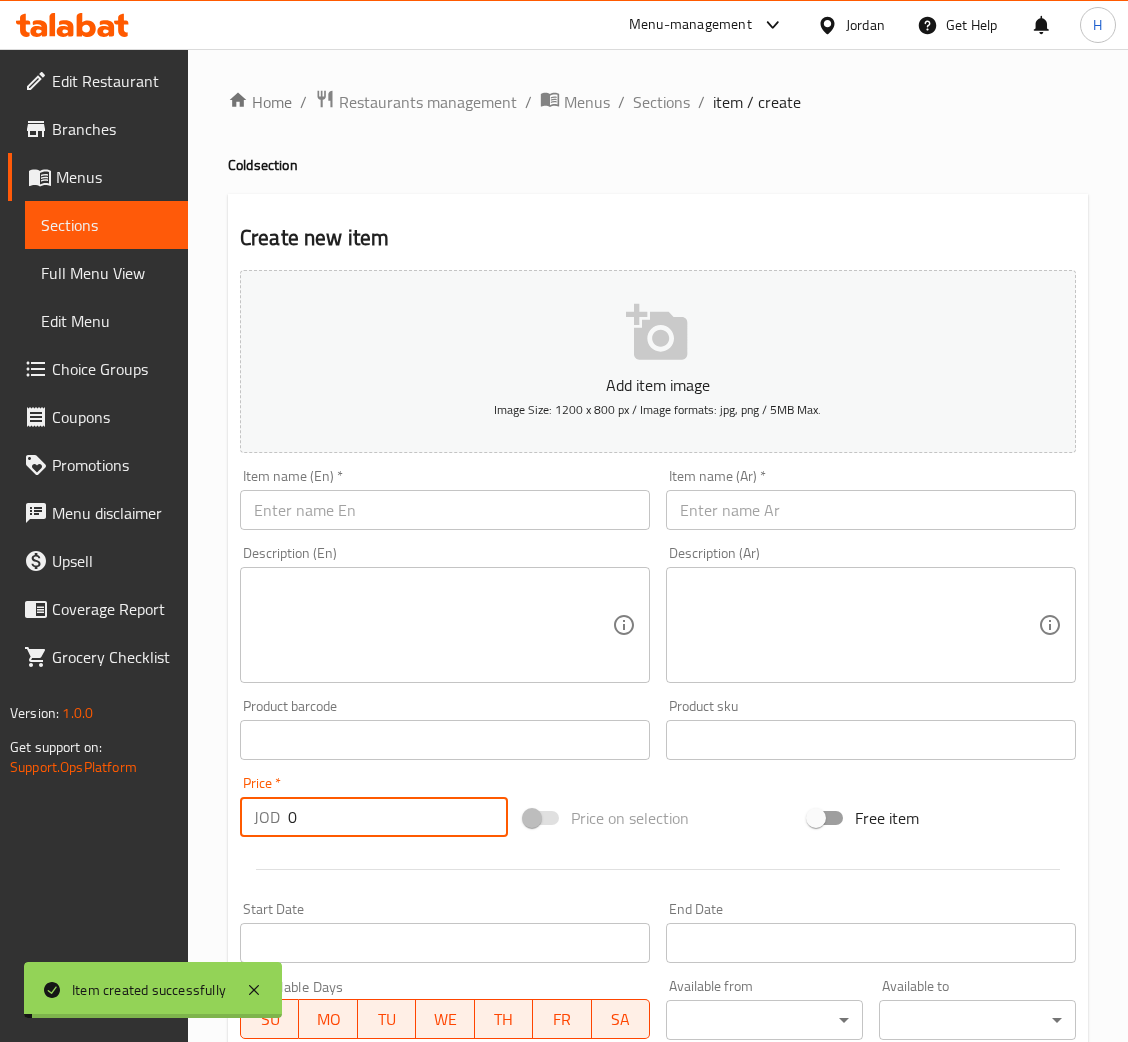 click at bounding box center (445, 510) 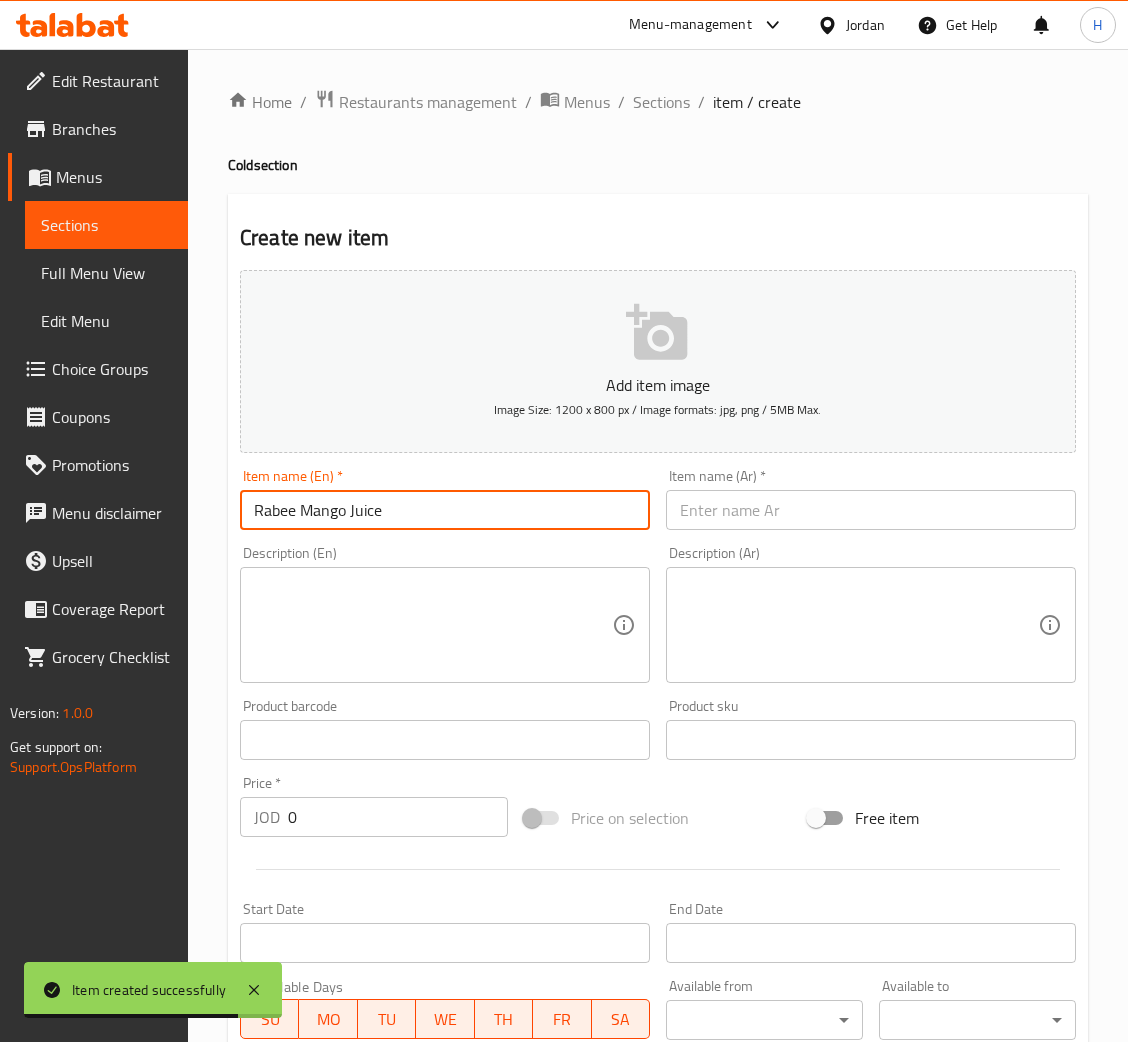 type on "Rabee Mango Juice" 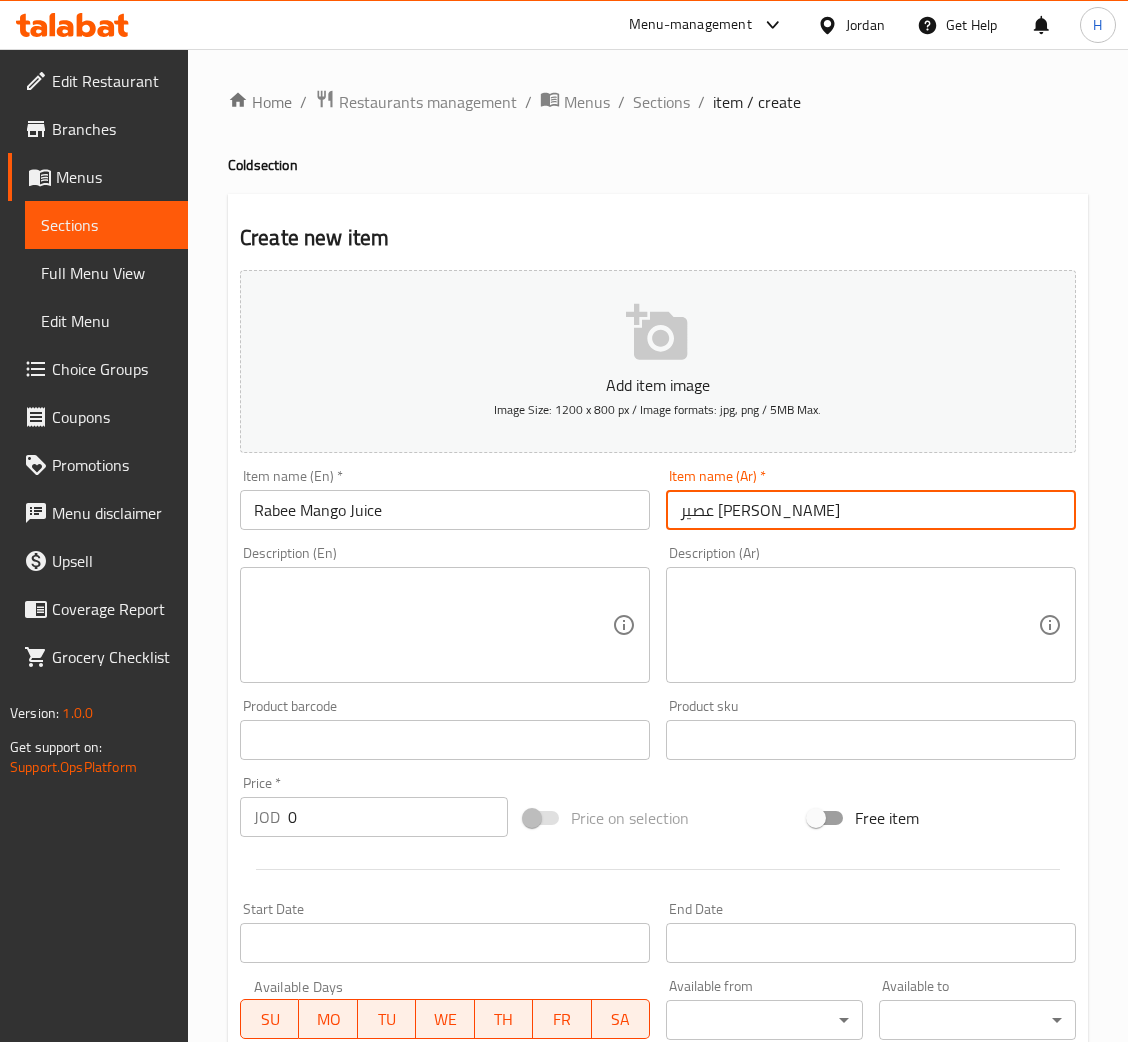 type on "عصير [PERSON_NAME]" 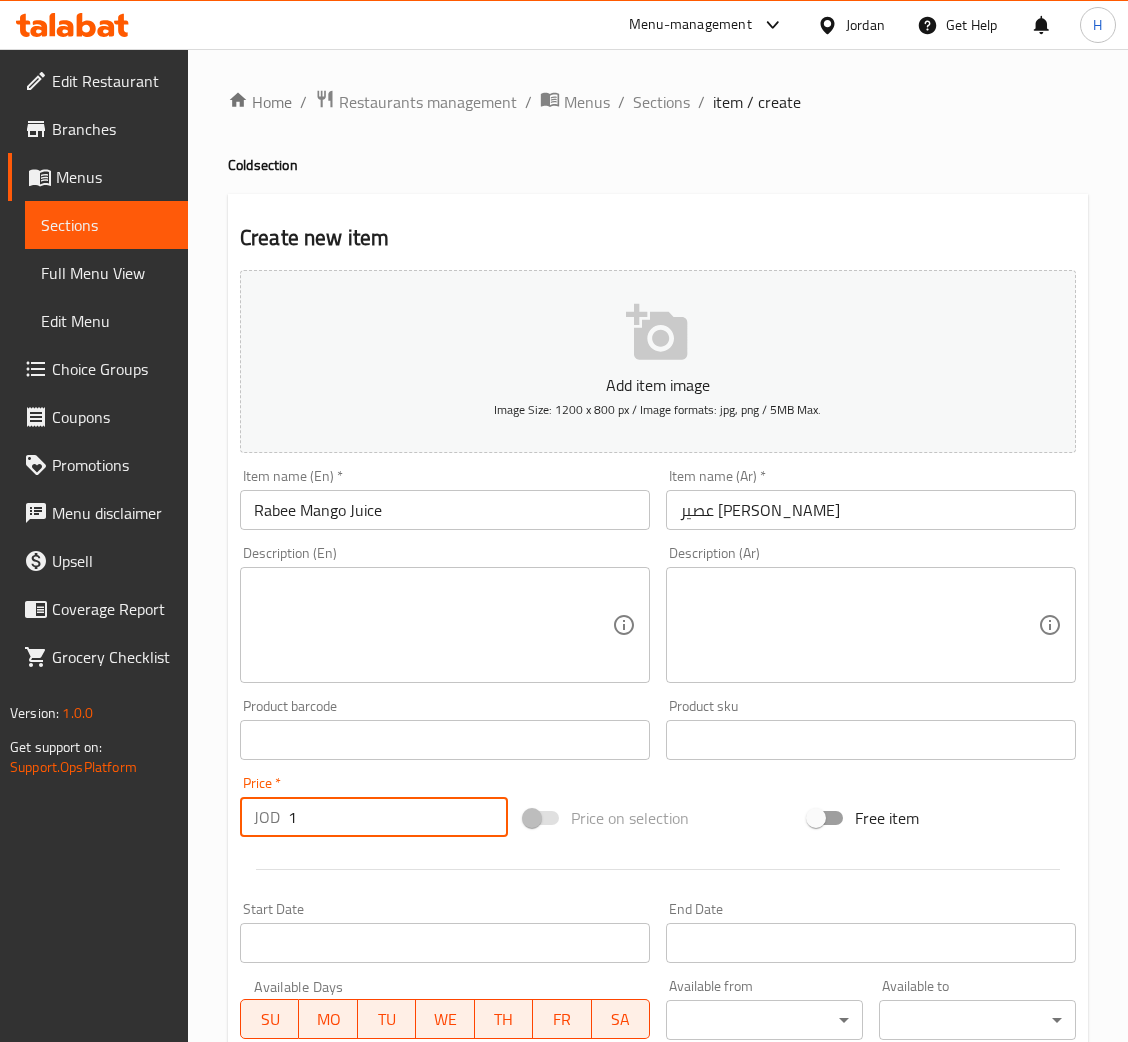 click on "Create" at bounding box center (338, 1310) 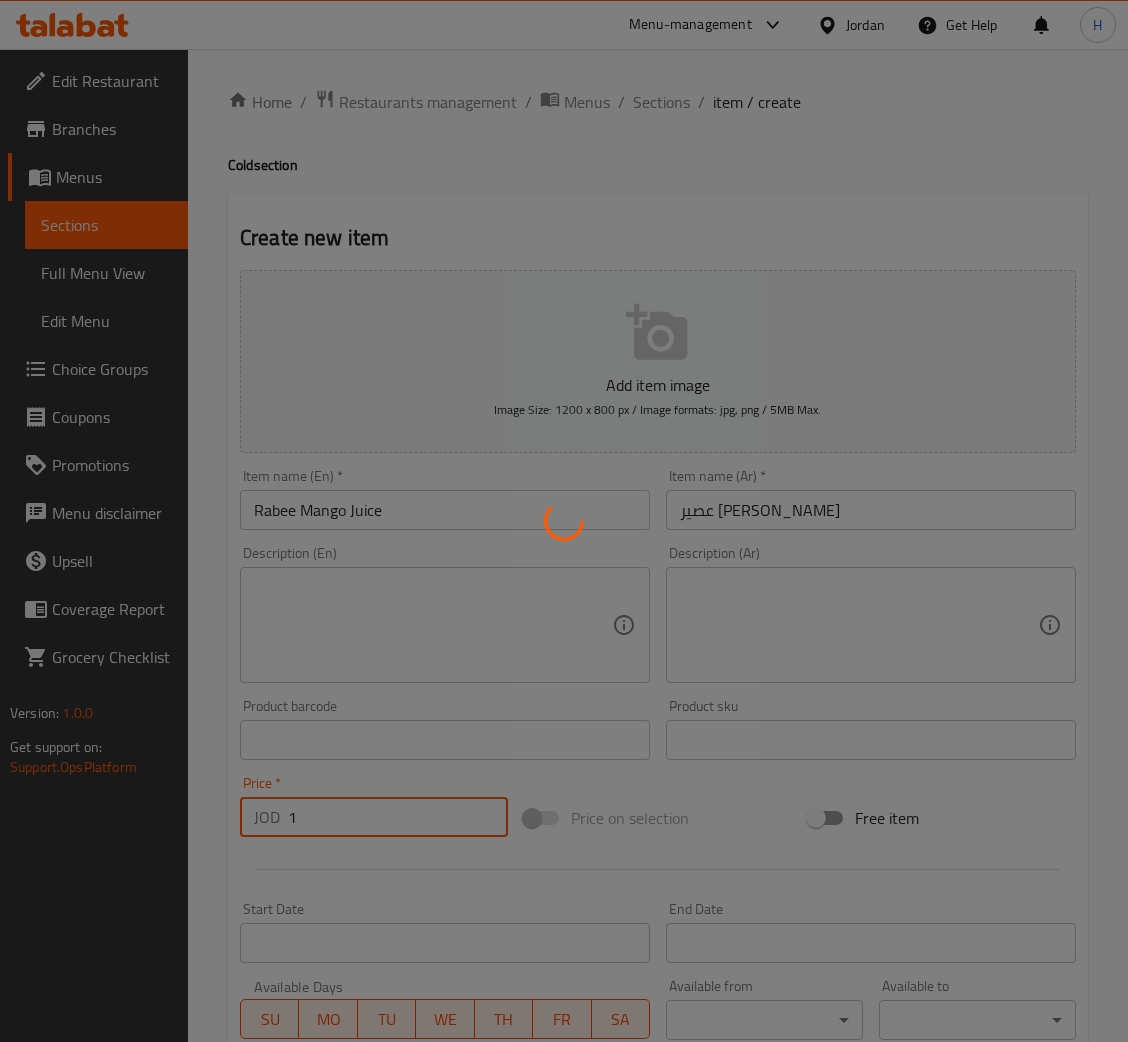 type on "0" 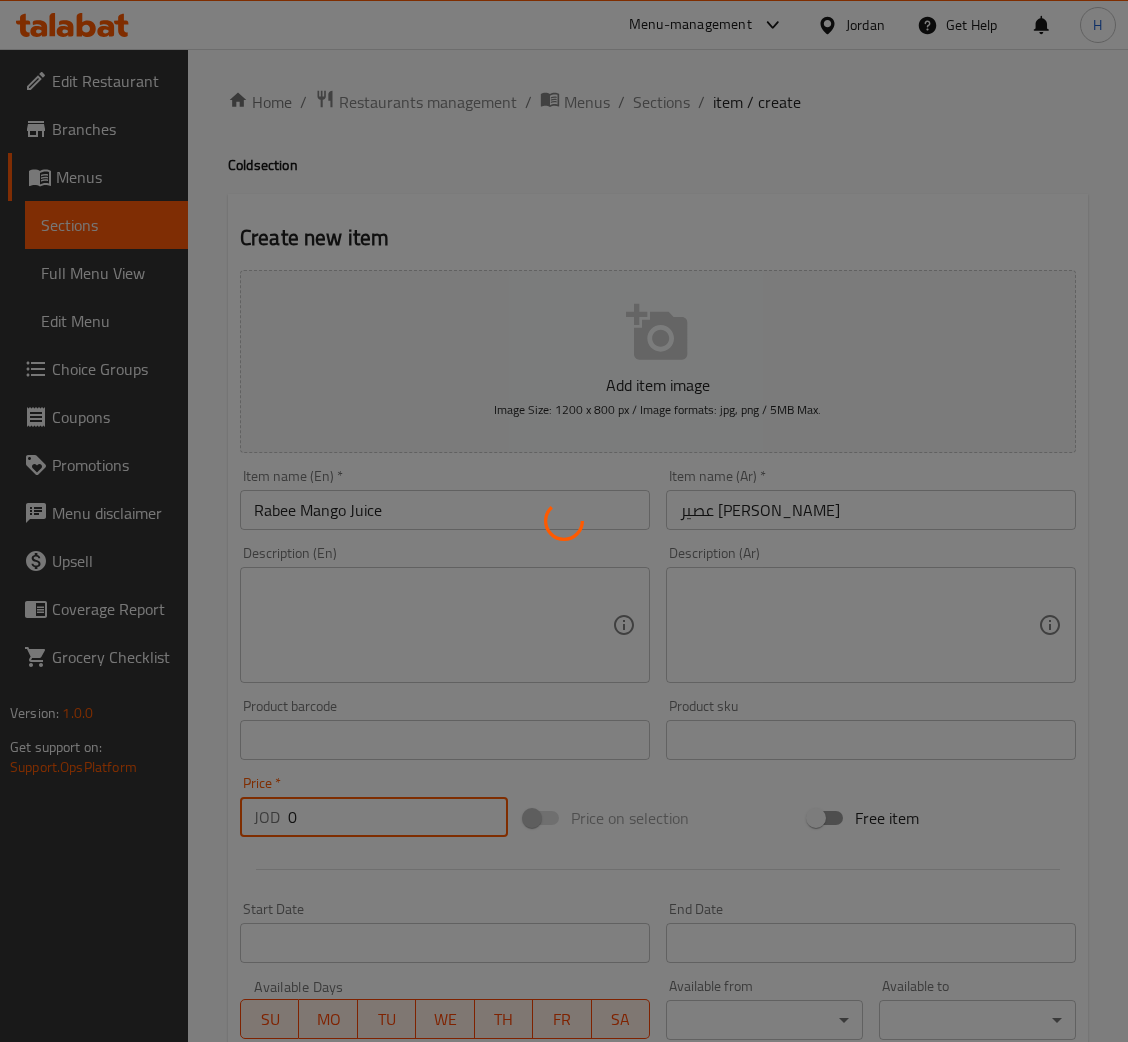 type 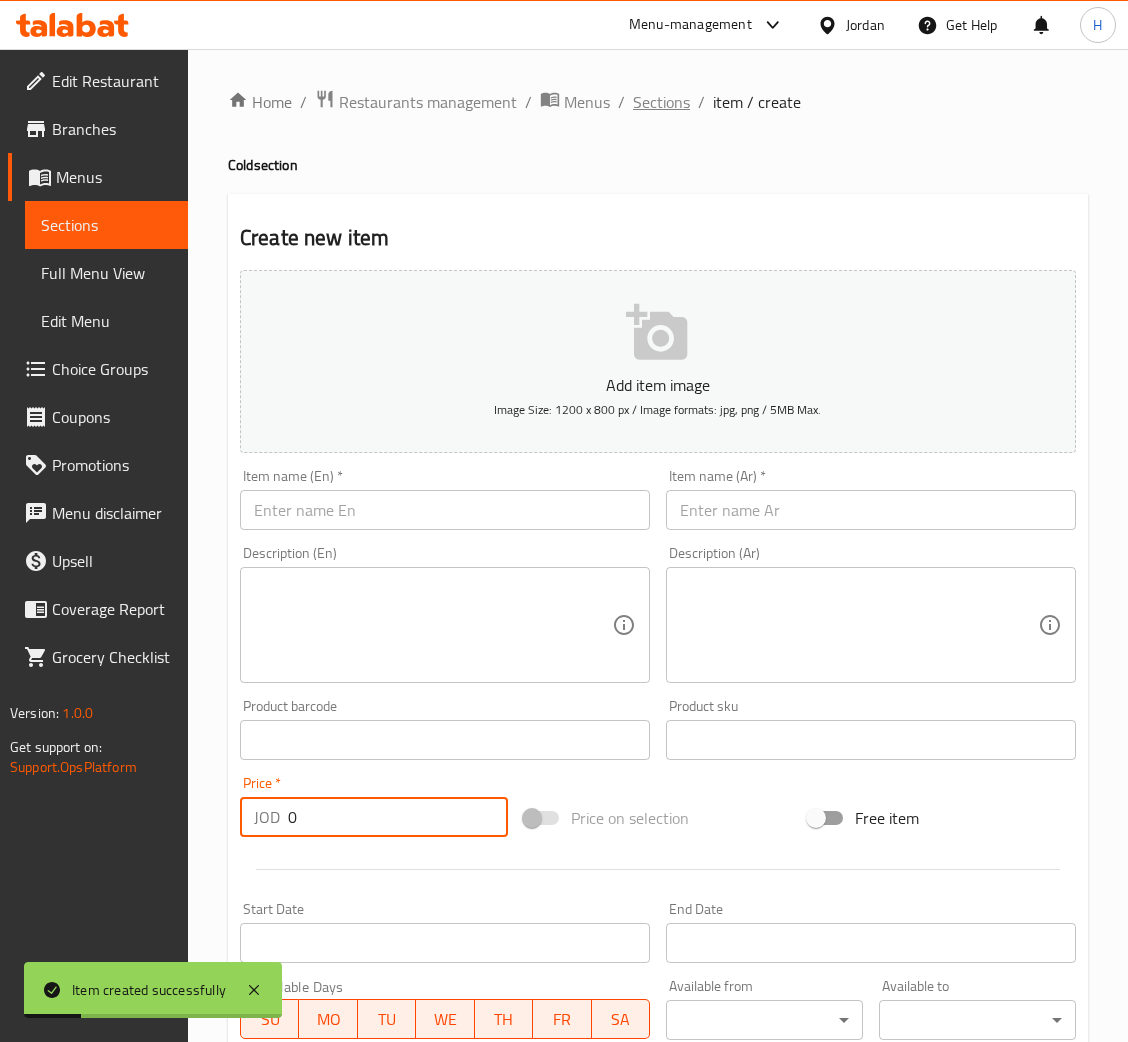 click on "Sections" at bounding box center [661, 102] 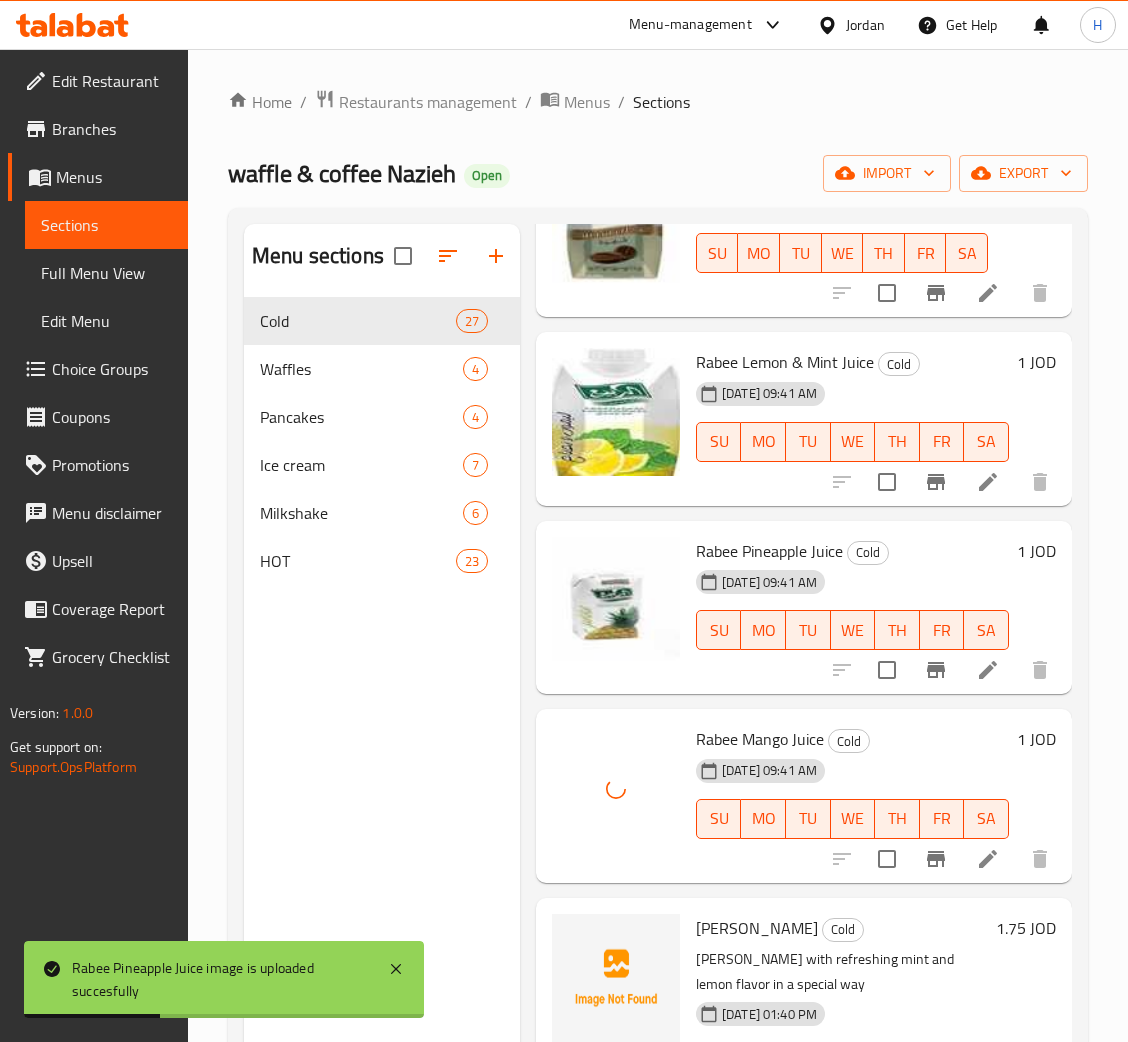 scroll, scrollTop: 2550, scrollLeft: 0, axis: vertical 